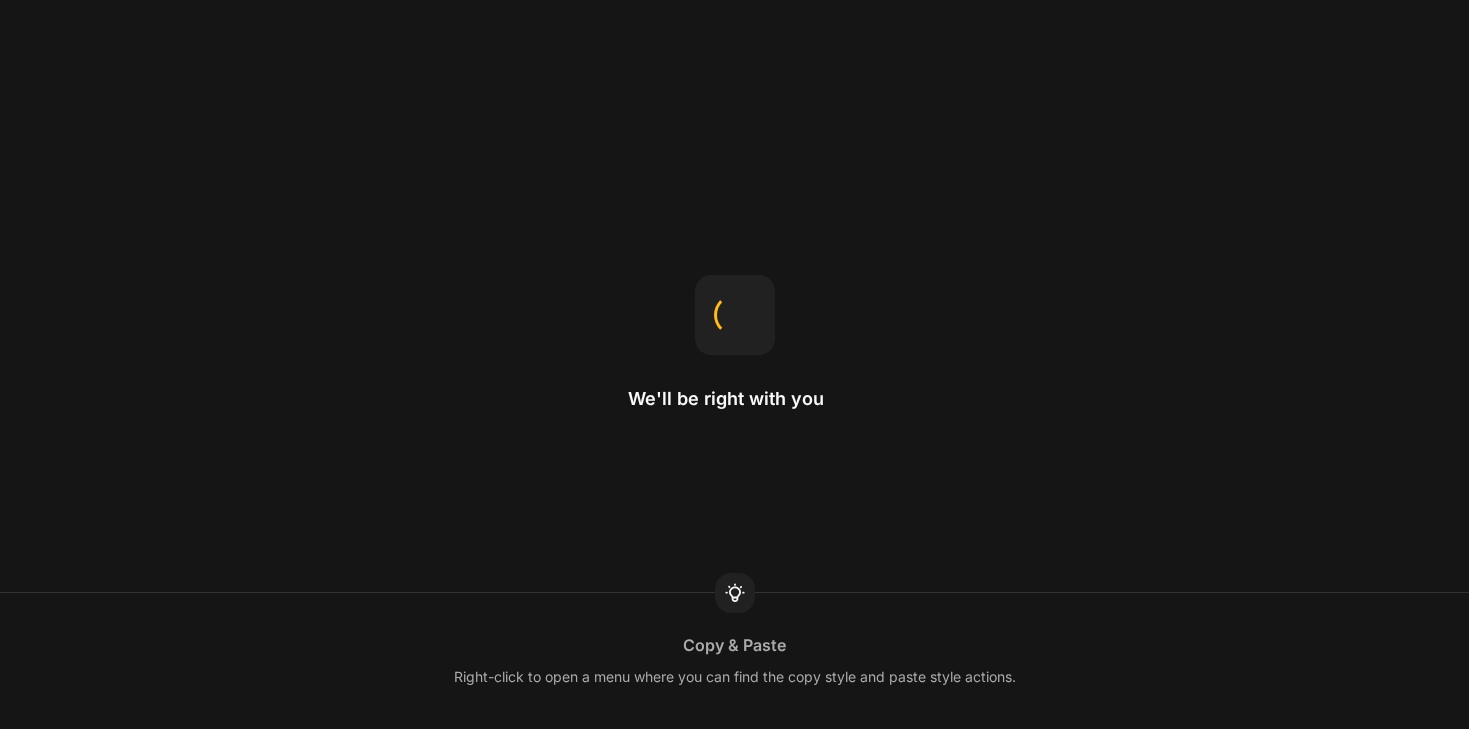 scroll, scrollTop: 0, scrollLeft: 0, axis: both 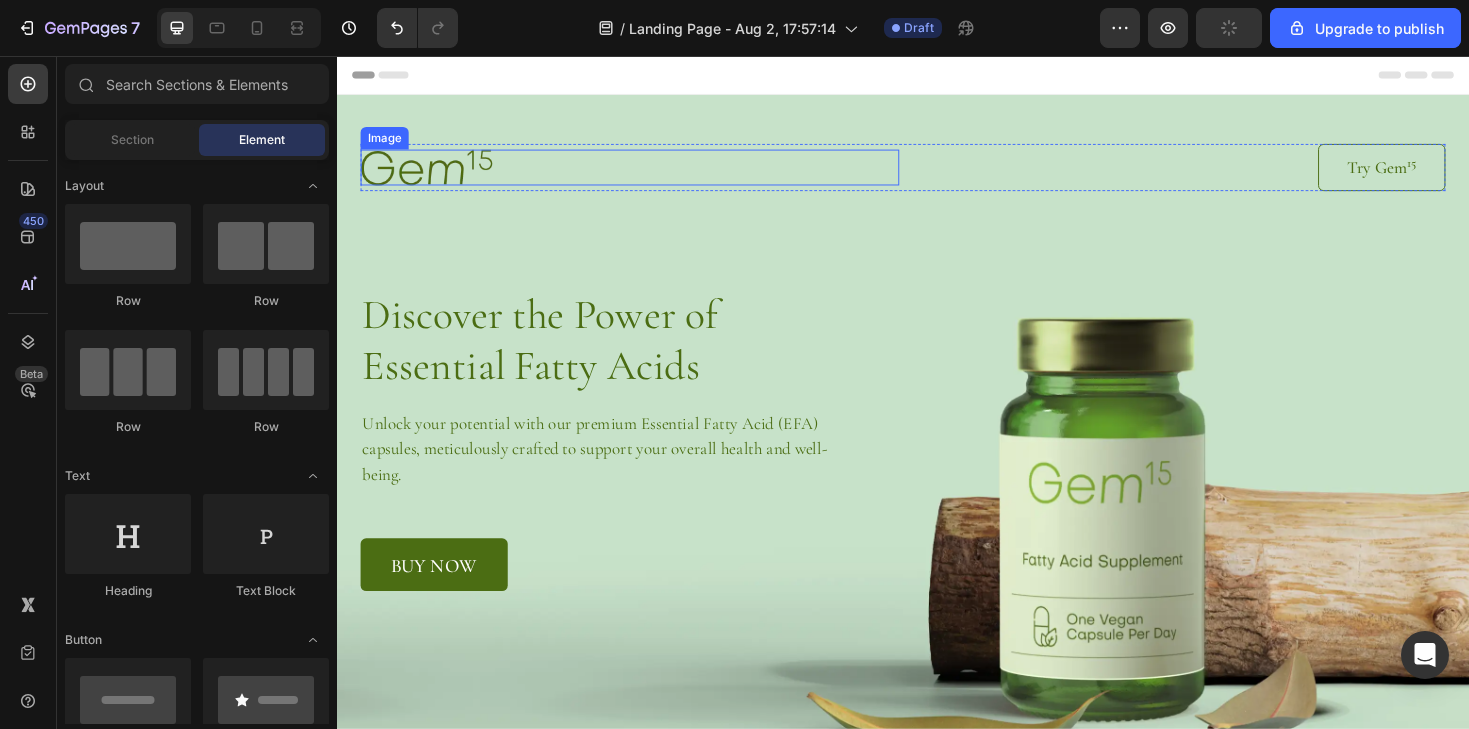 click at bounding box center (432, 173) 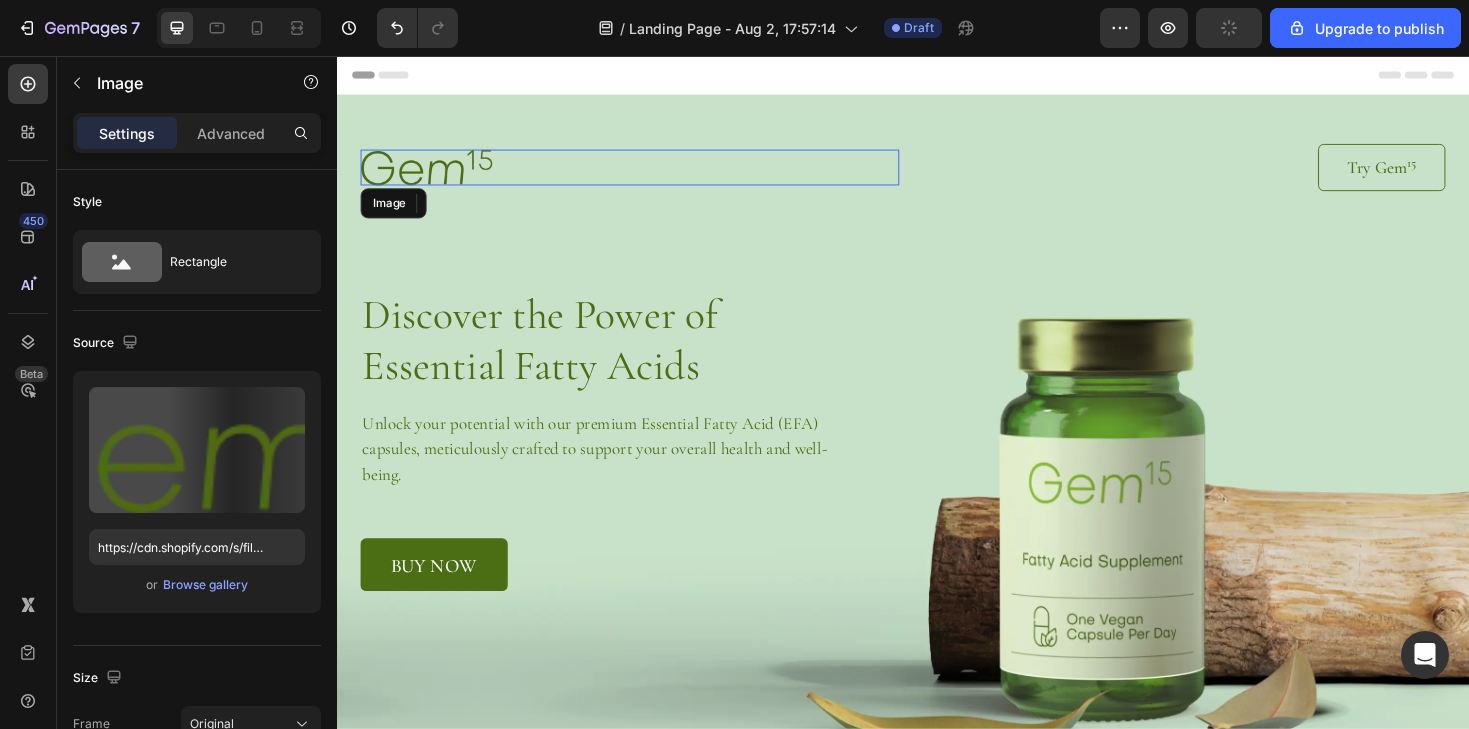 click at bounding box center (432, 173) 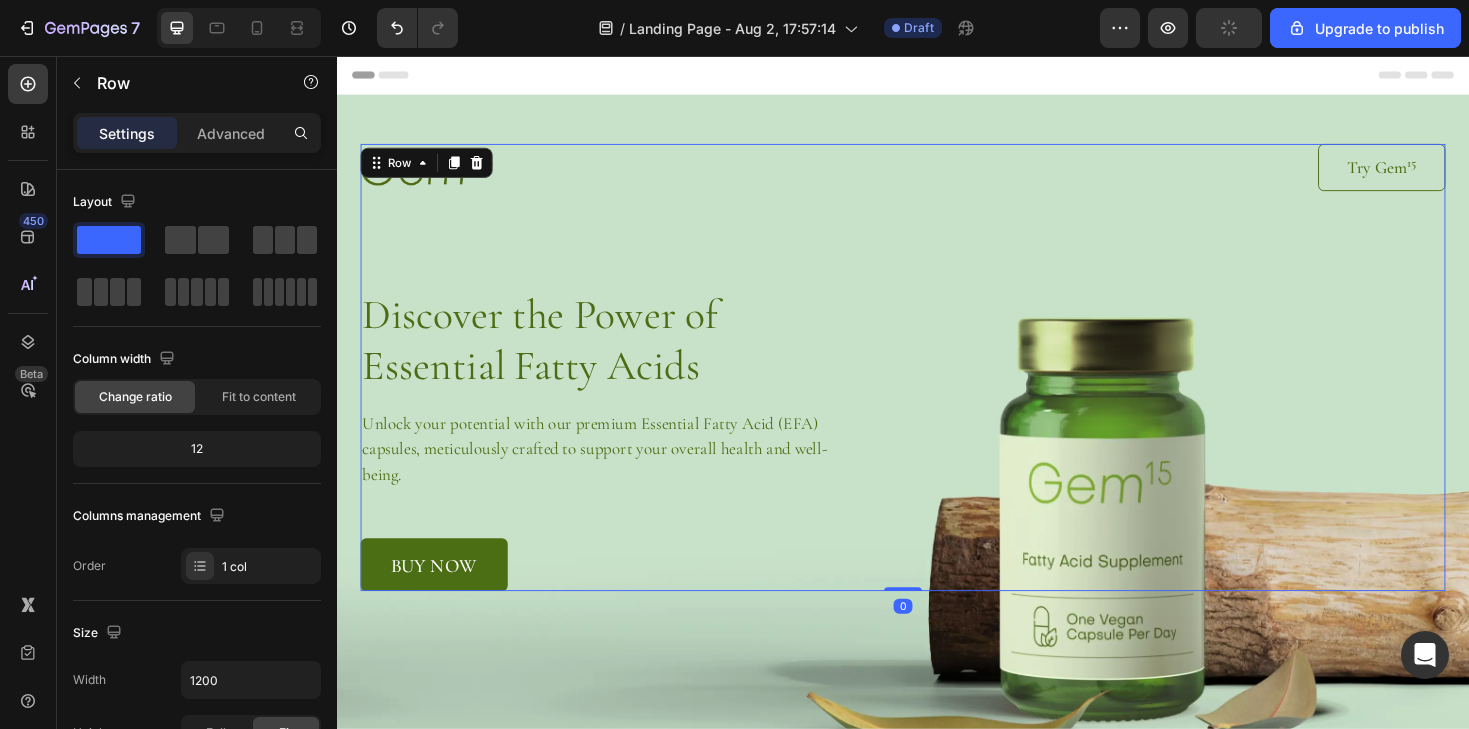 click on "Image Try Gem 15 Button Row Discover the Power of Essential Fatty Acids Heading Unlock your potential with our premium Essential Fatty Acid (EFA) capsules, meticulously crafted to support your overall health and well-being. Text Block buy now Button Row" at bounding box center (937, 386) 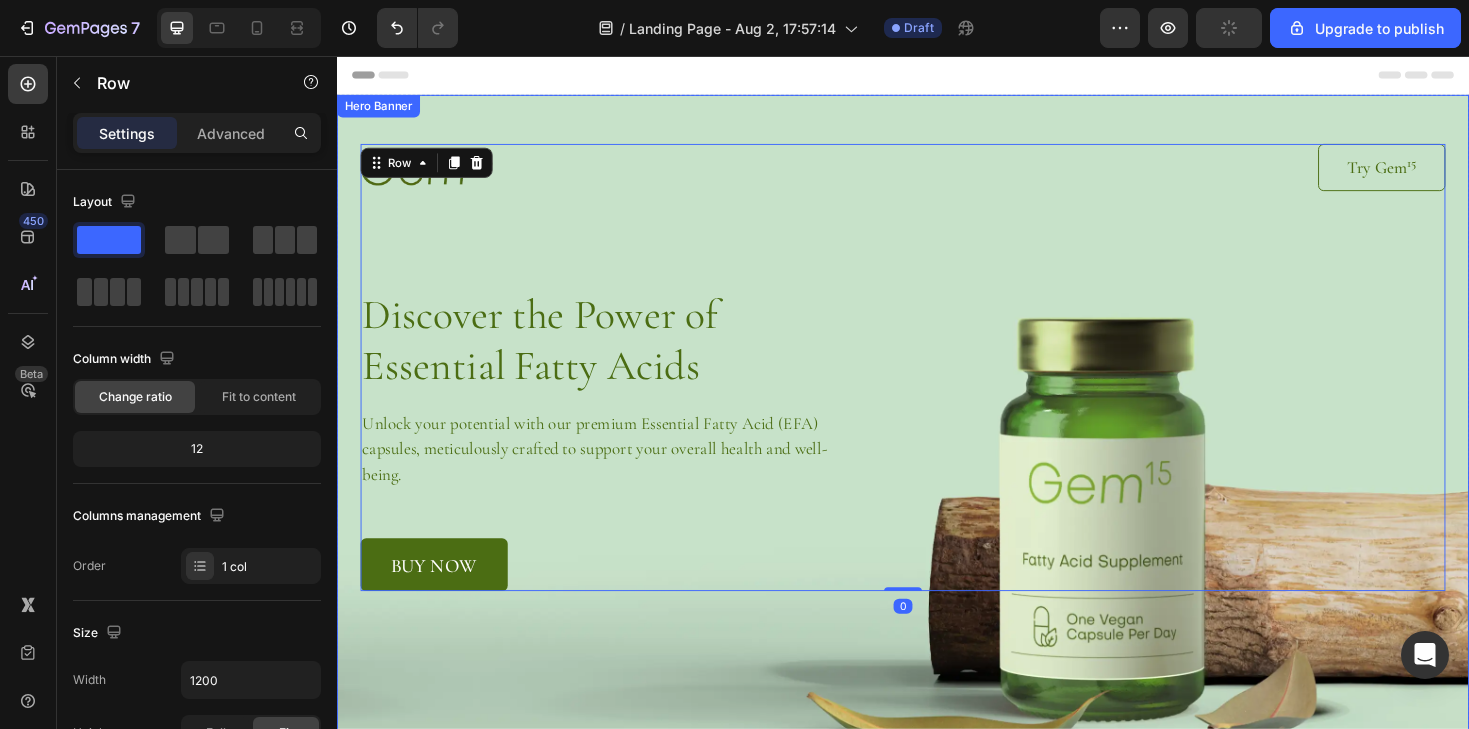 click on "Image Try Gem 15 Button Row Discover the Power of Essential Fatty Acids Heading Unlock your potential with our premium Essential Fatty Acid (EFA) capsules, meticulously crafted to support your overall health and well-being. Text Block buy now Button Row Row   0" at bounding box center [937, 360] 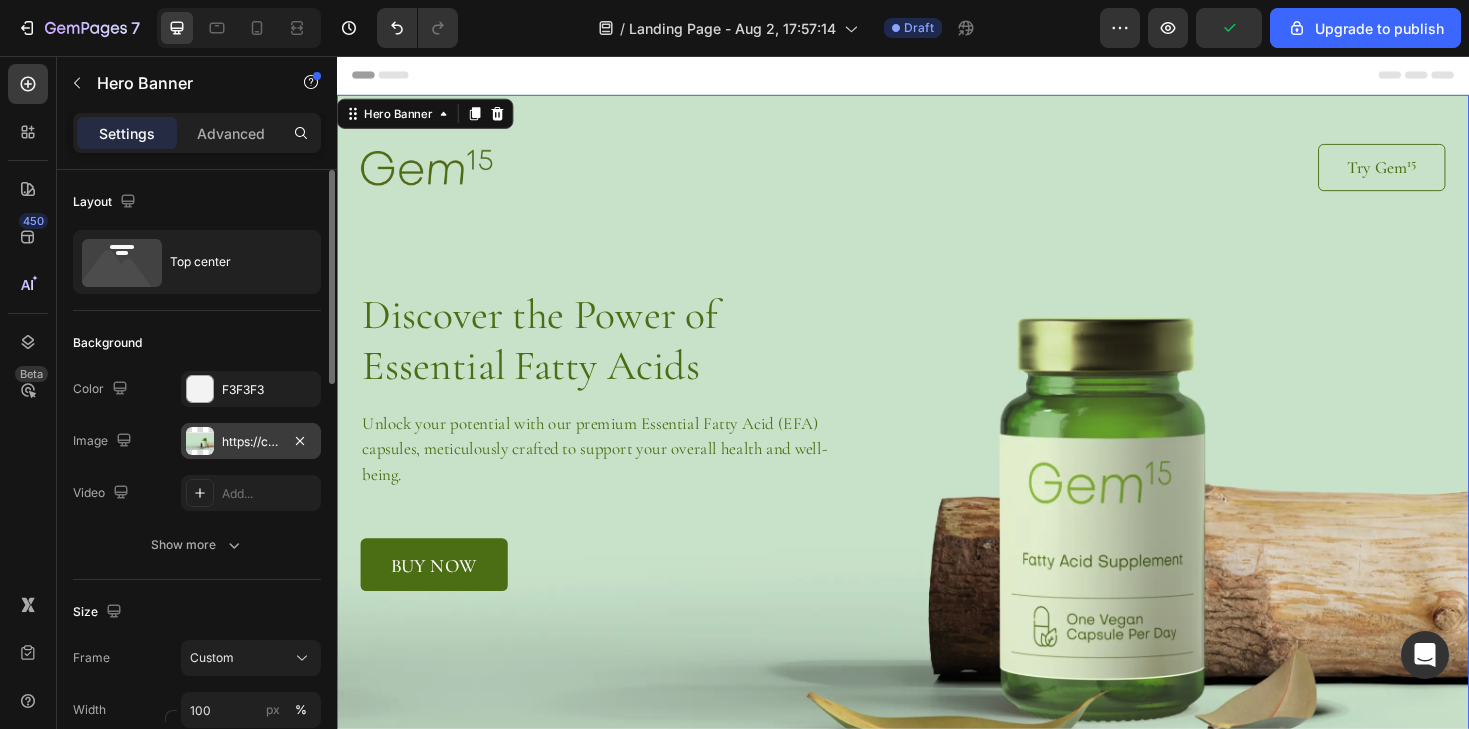 click on "https://cdn.shopify.com/s/files/1/0563/7449/3246/files/gempages_534249811990283360-d90bd228-cdd1-4f8a-8a33-d715e6f01683.webp" at bounding box center [251, 441] 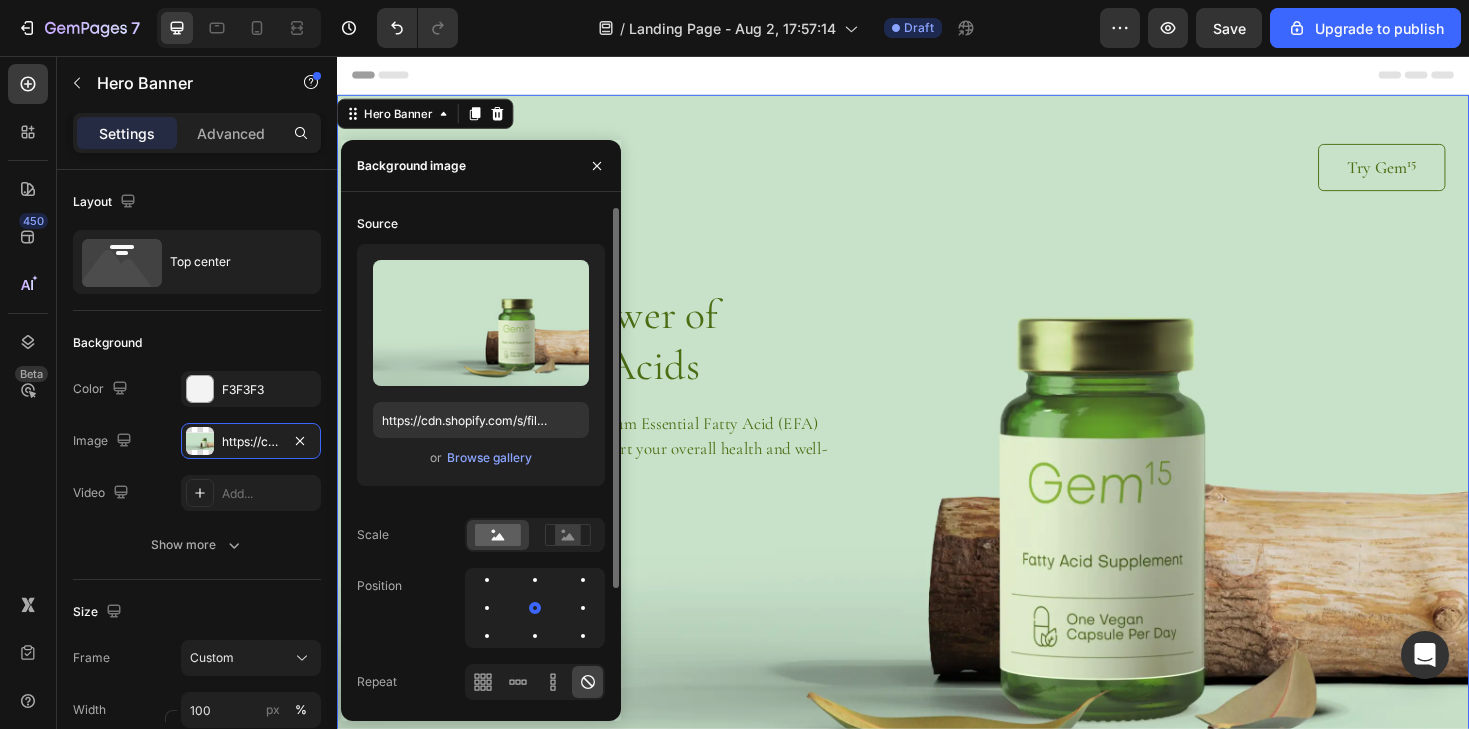 click on "or  Browse gallery" at bounding box center [481, 458] 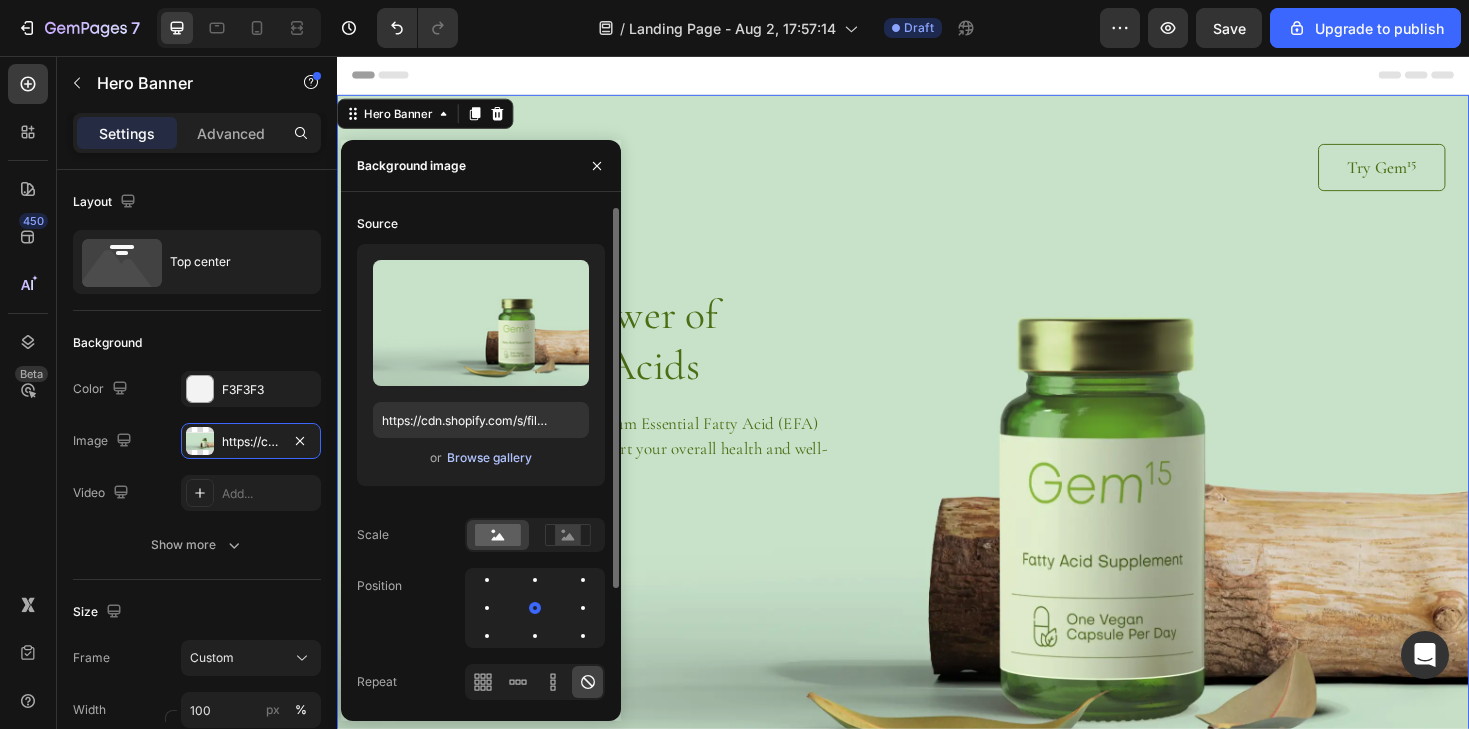 click on "Browse gallery" at bounding box center (489, 458) 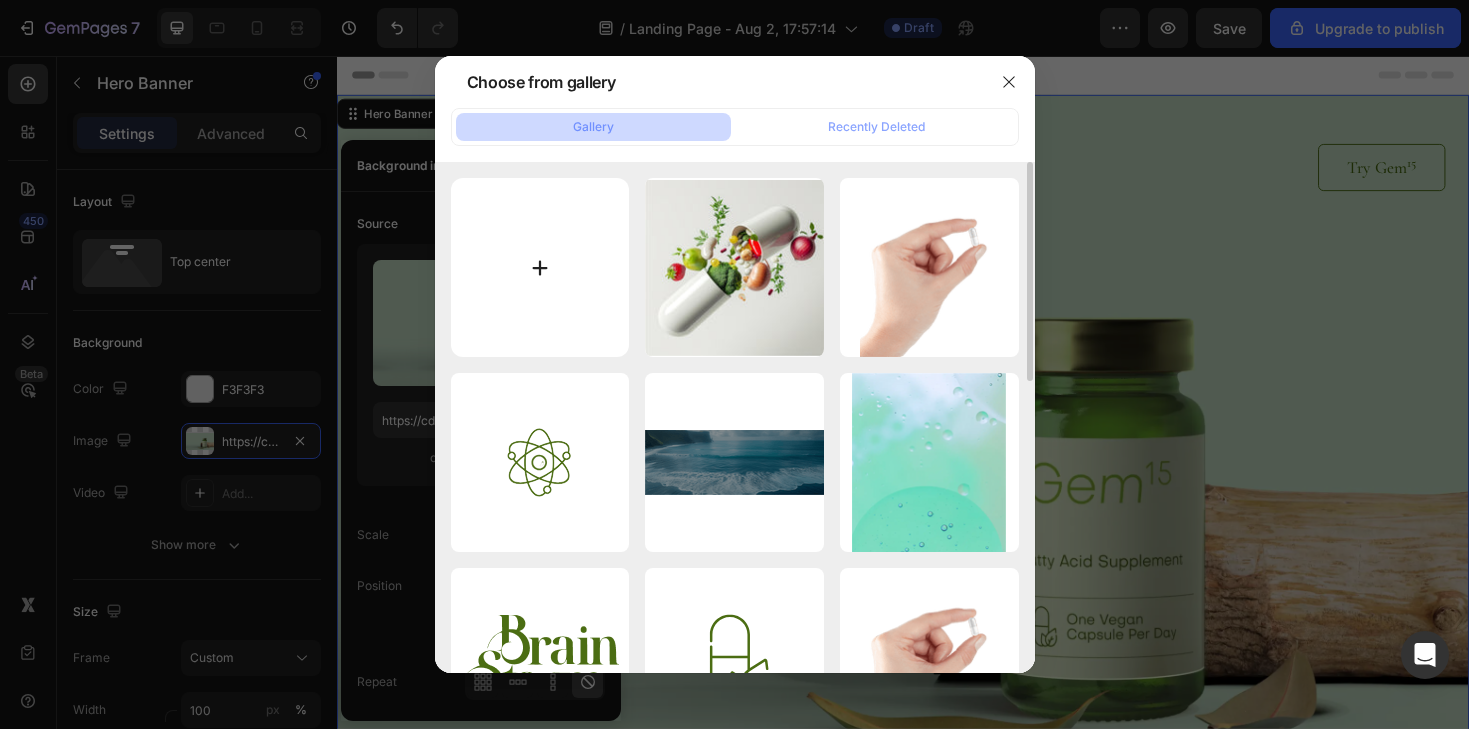 click at bounding box center (540, 267) 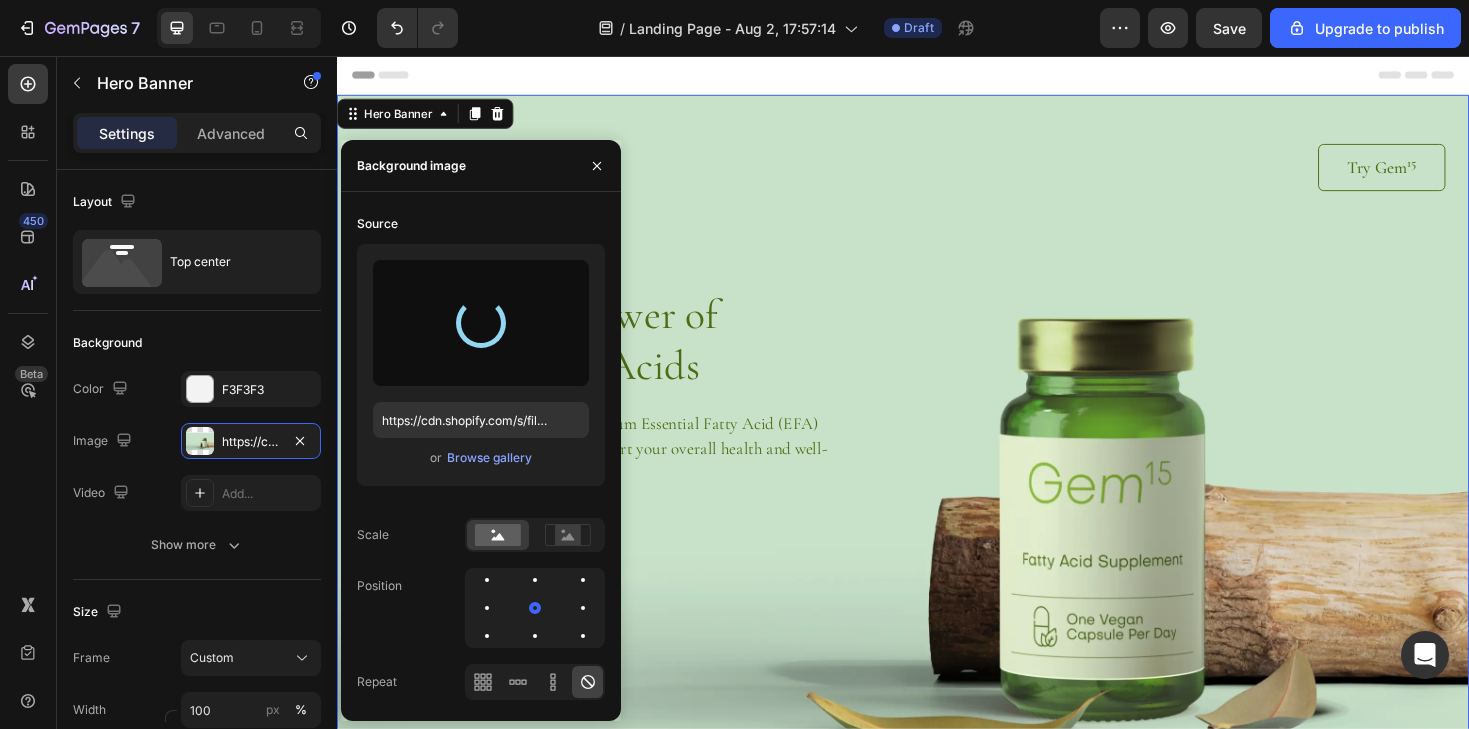 type on "https://cdn.shopify.com/s/files/1/0563/7449/3246/files/gempages_534249811990283360-62fb7db8-de9c-4d7e-aae8-f63f65adfbf3.png" 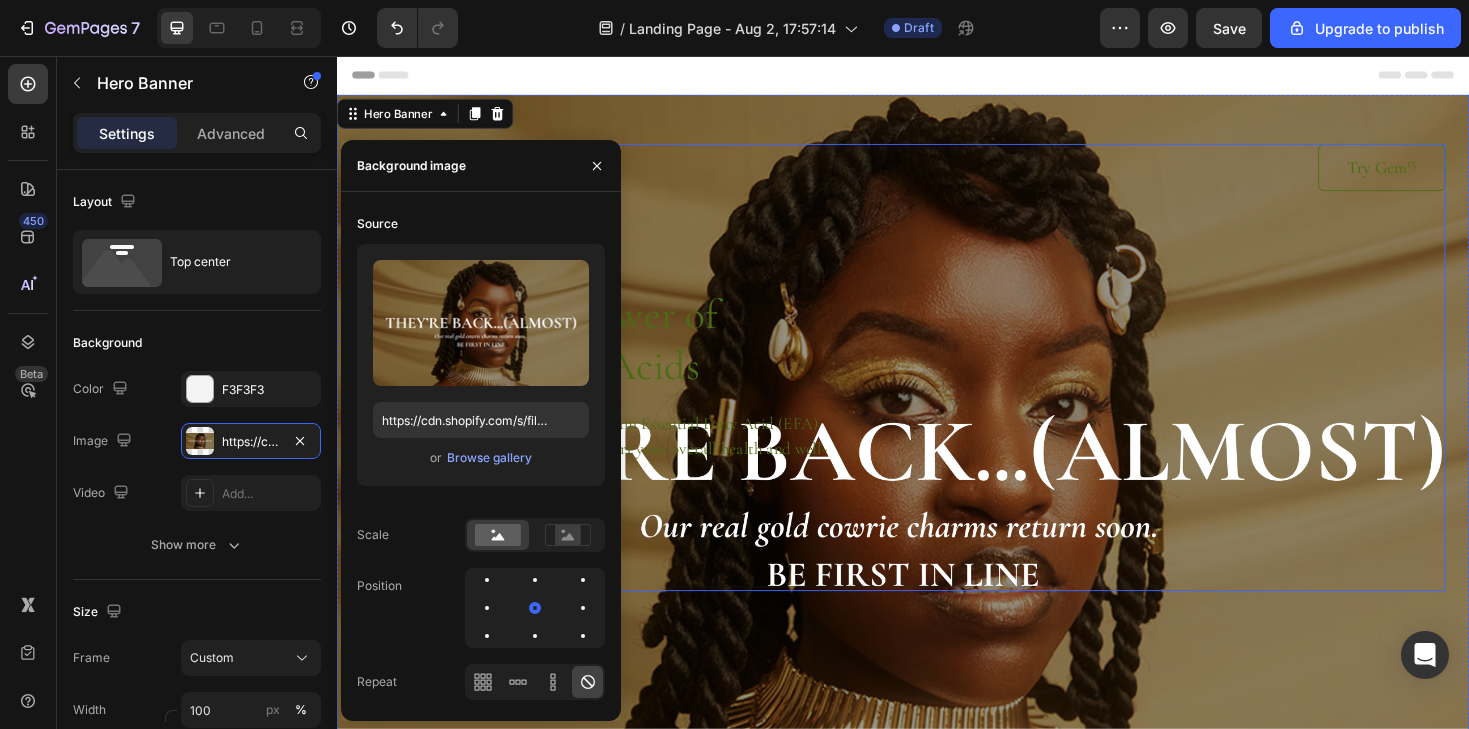 click on "Image Try Gem 15 Button Row Discover the Power of Essential Fatty Acids Heading Unlock your potential with our premium Essential Fatty Acid (EFA) capsules, meticulously crafted to support your overall health and well-being. Text Block buy now Button Row" at bounding box center [937, 386] 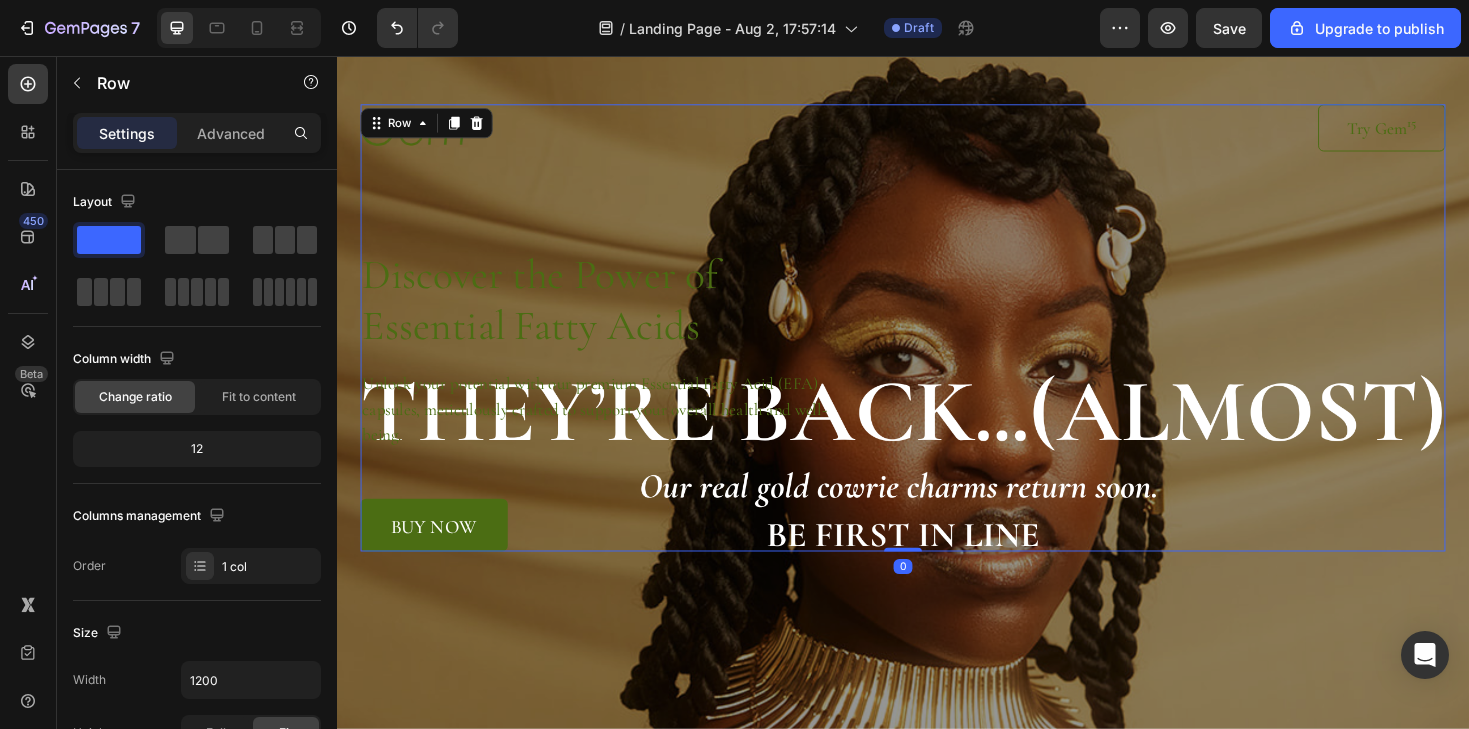 scroll, scrollTop: 43, scrollLeft: 0, axis: vertical 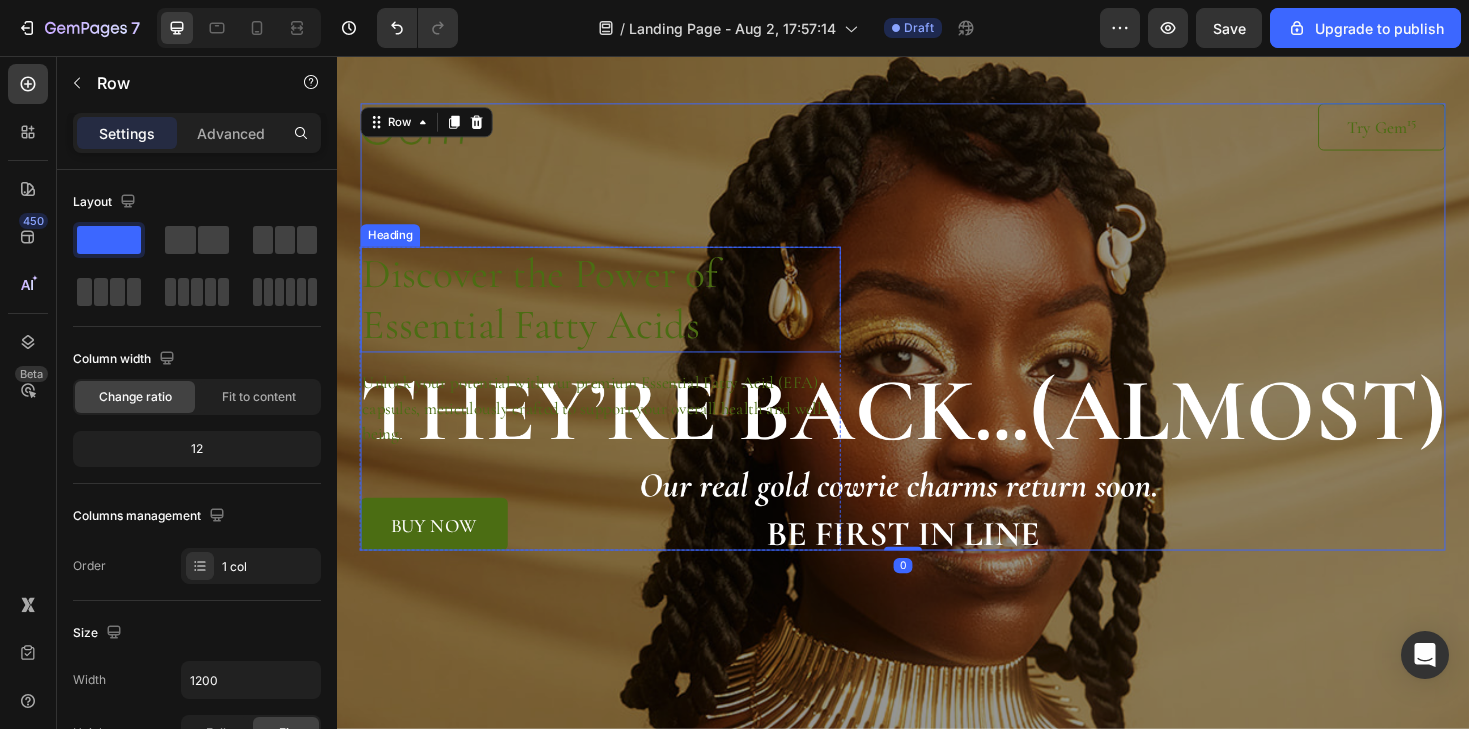click on "Discover the Power of Essential Fatty Acids" at bounding box center (616, 314) 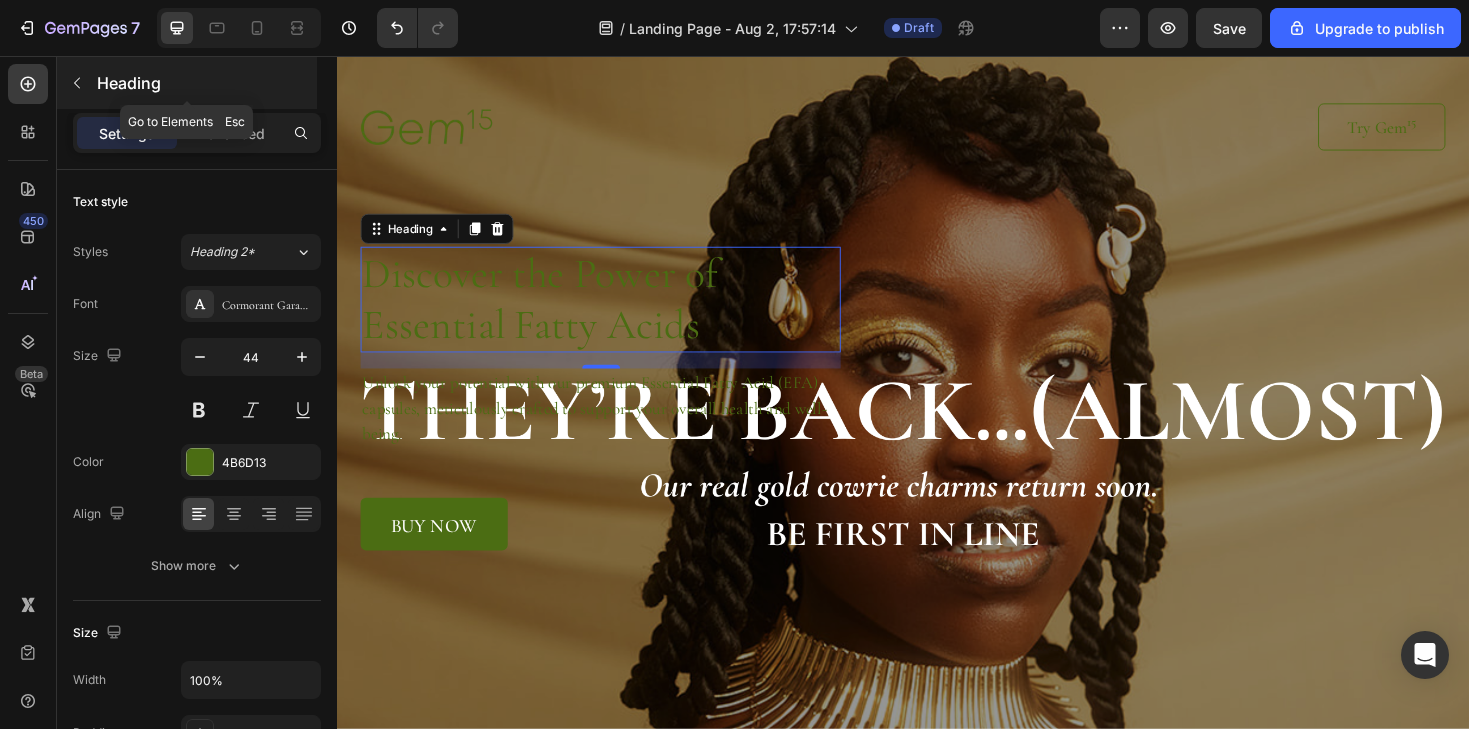 click at bounding box center (77, 83) 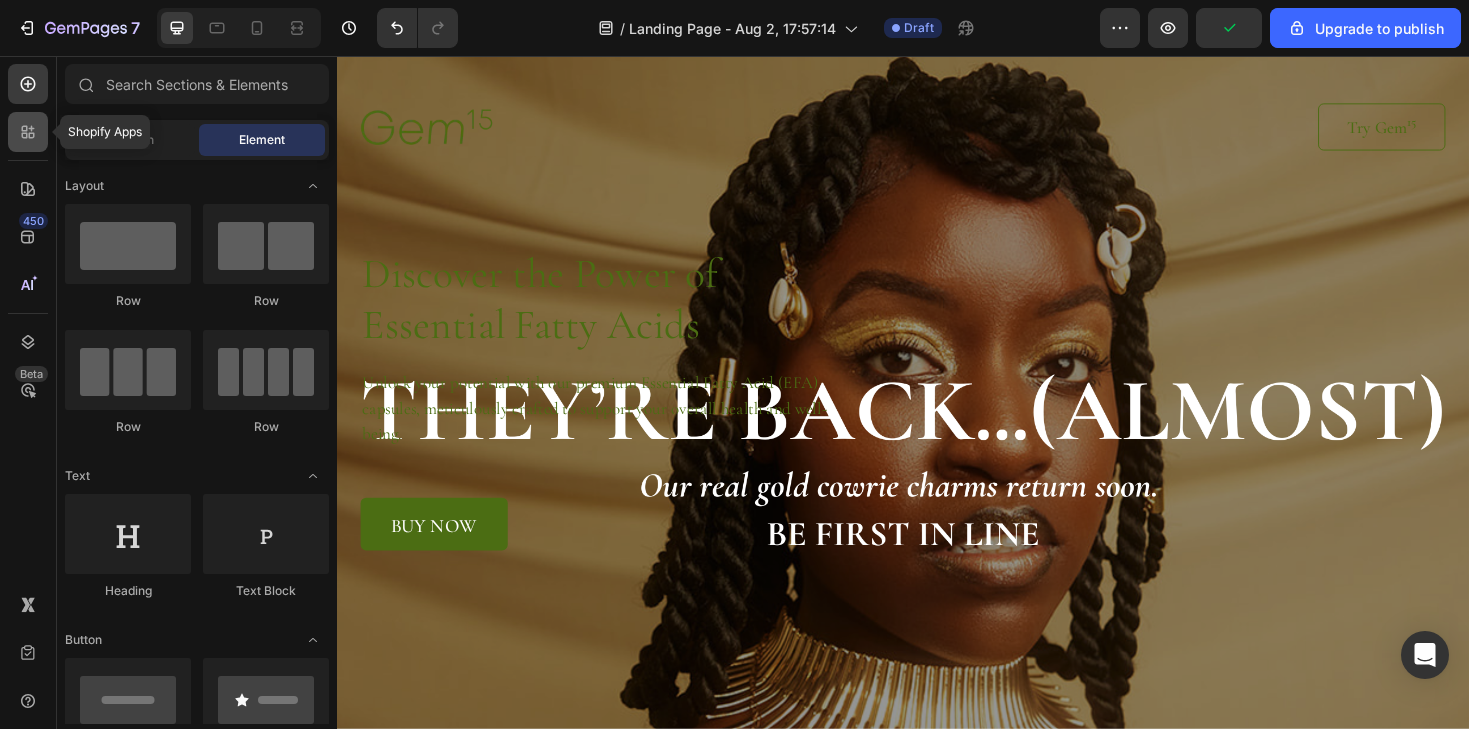 click 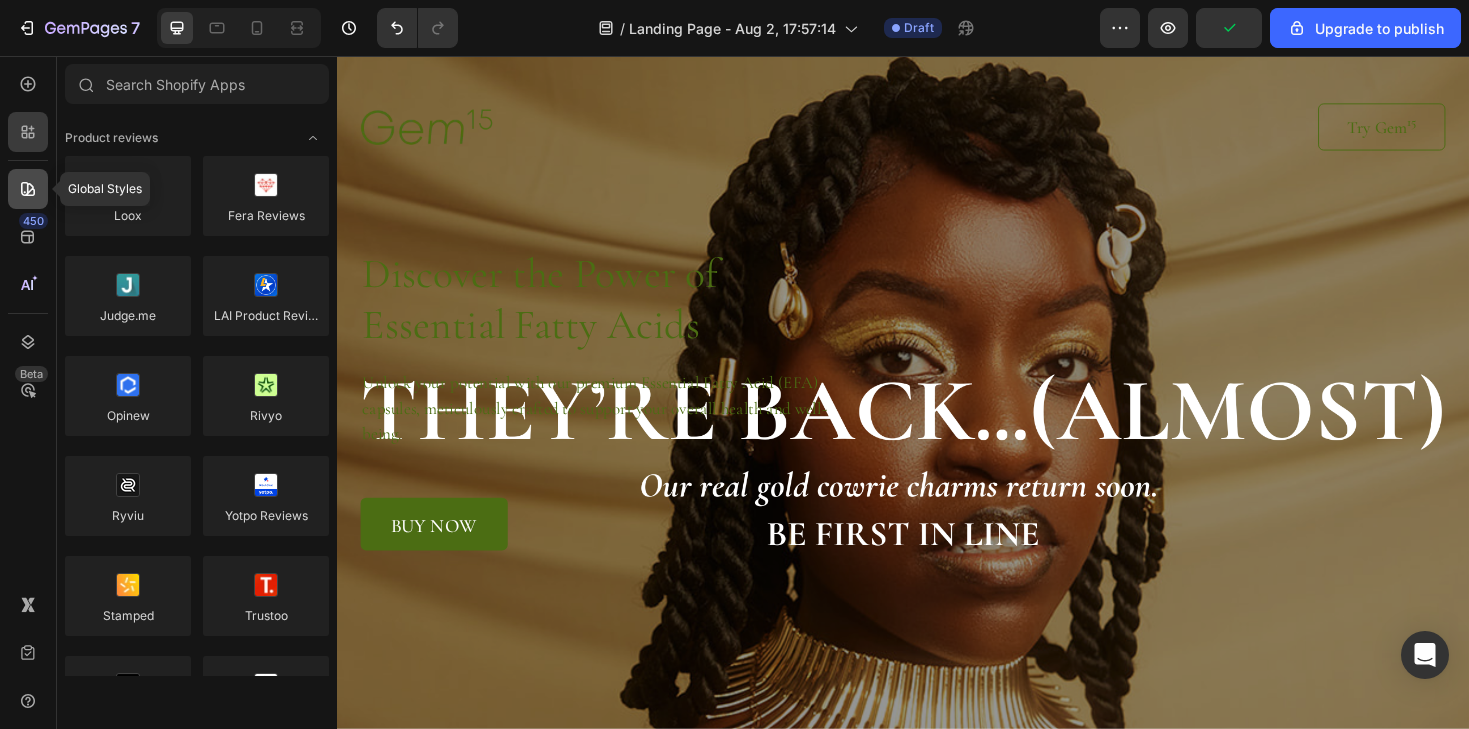 click 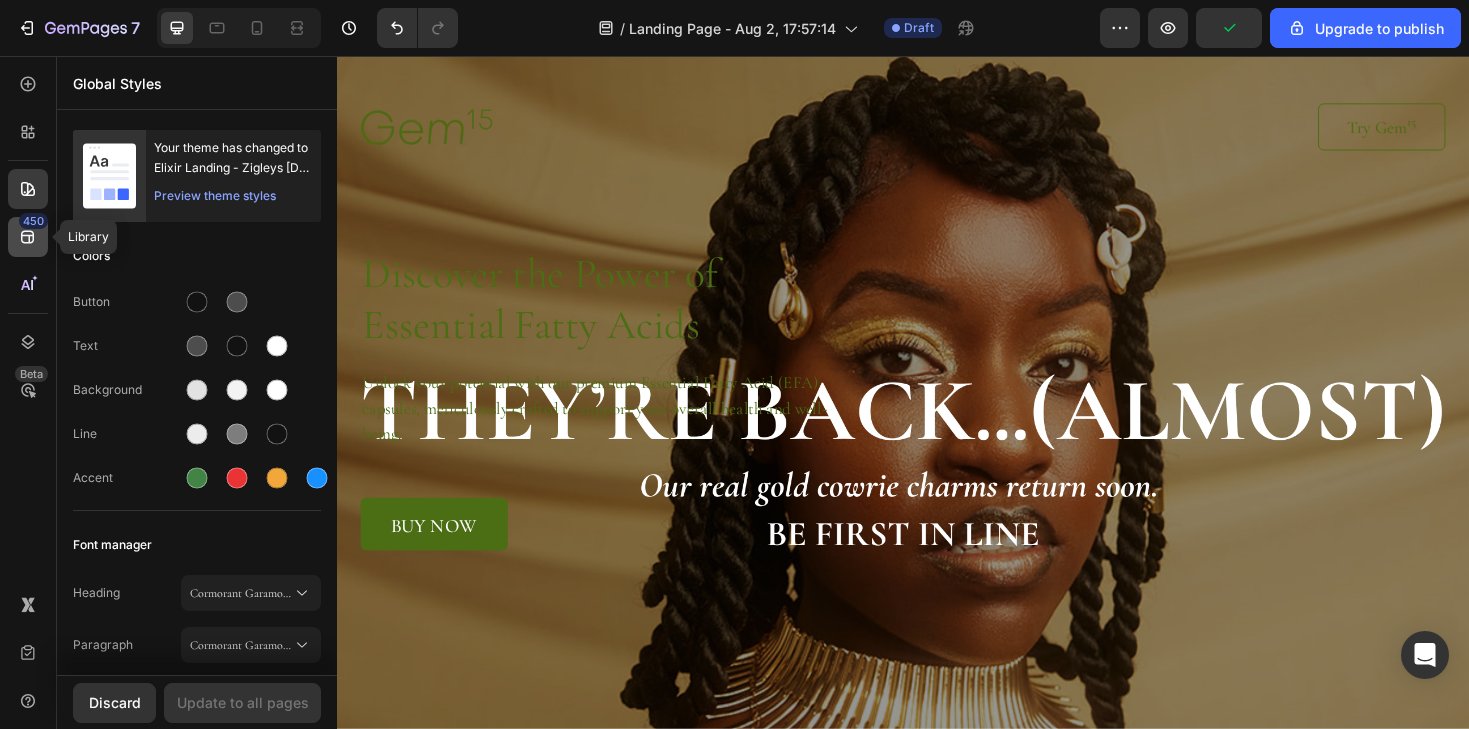 click 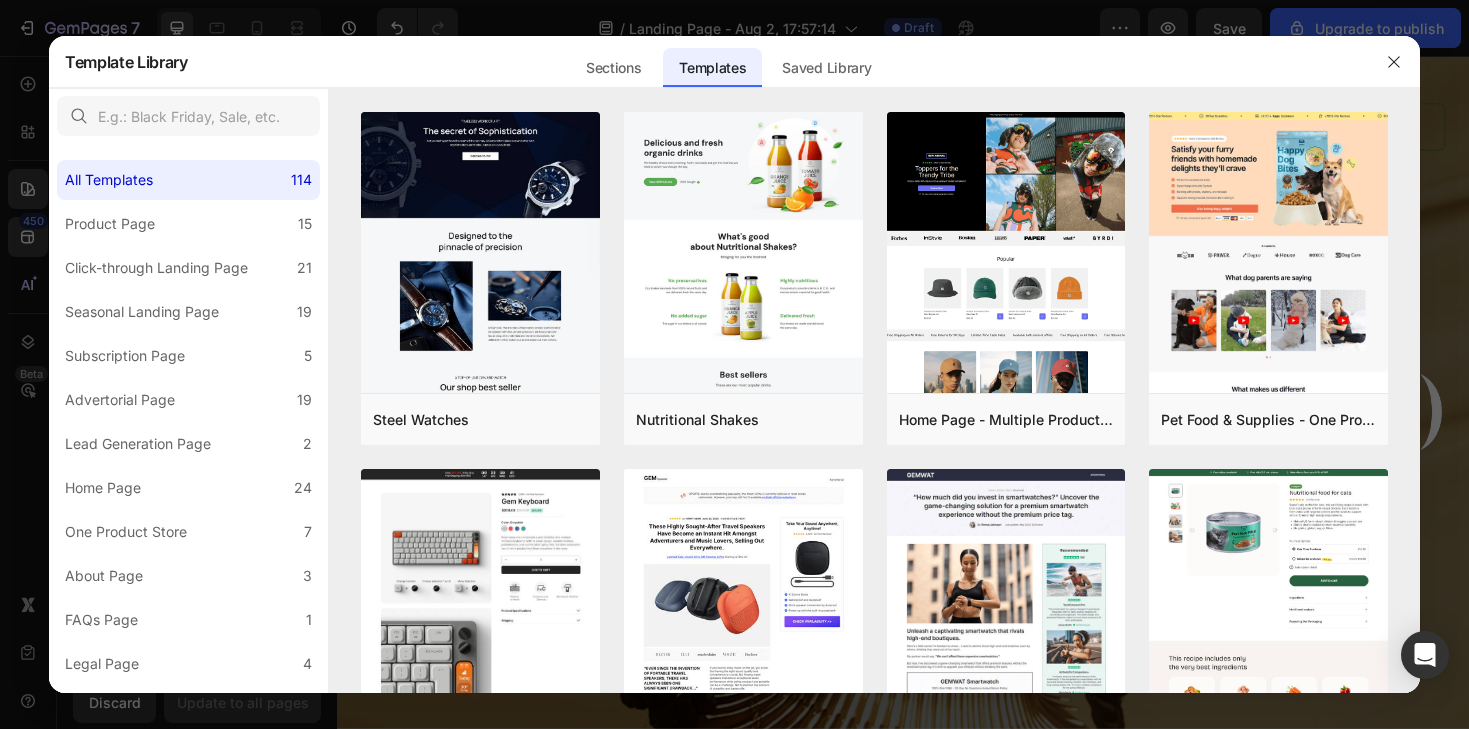 click at bounding box center (734, 364) 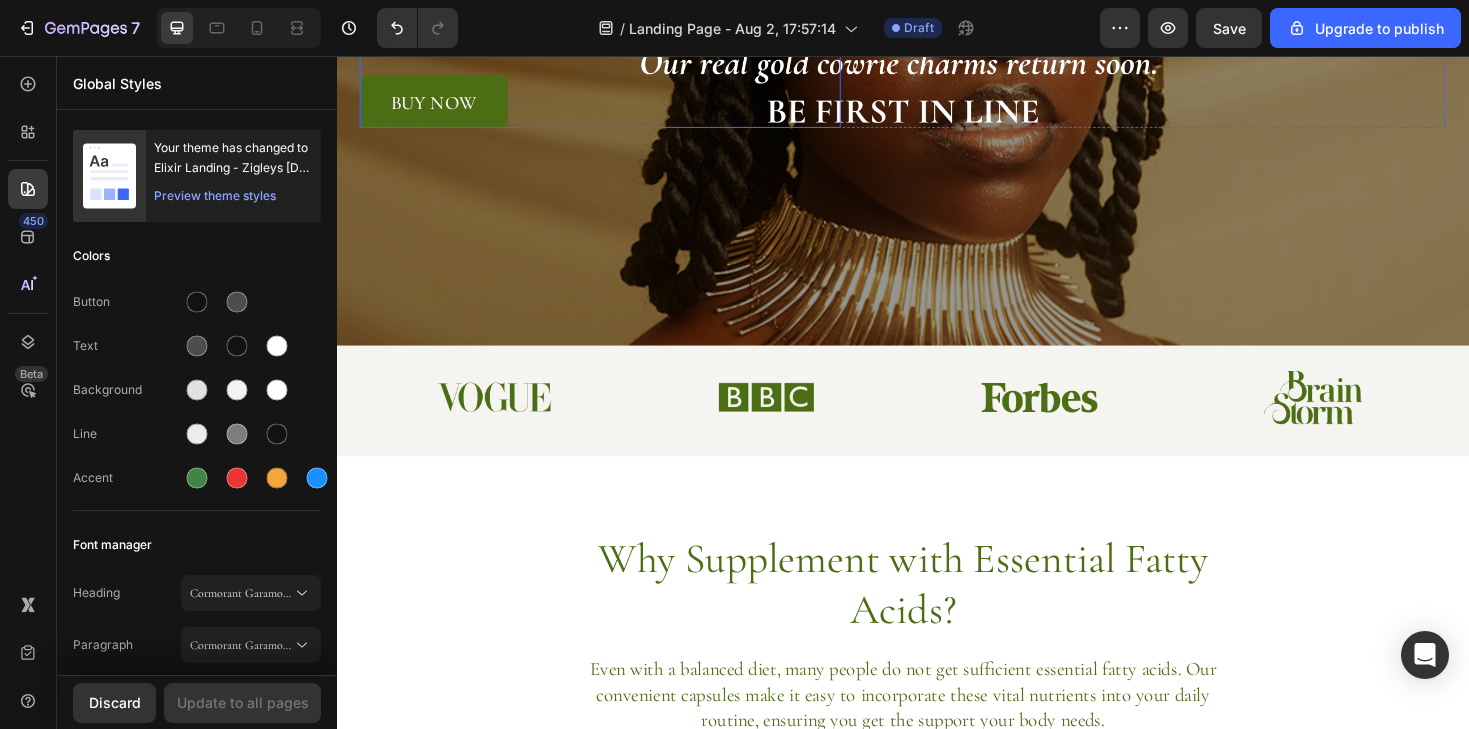 scroll, scrollTop: 505, scrollLeft: 0, axis: vertical 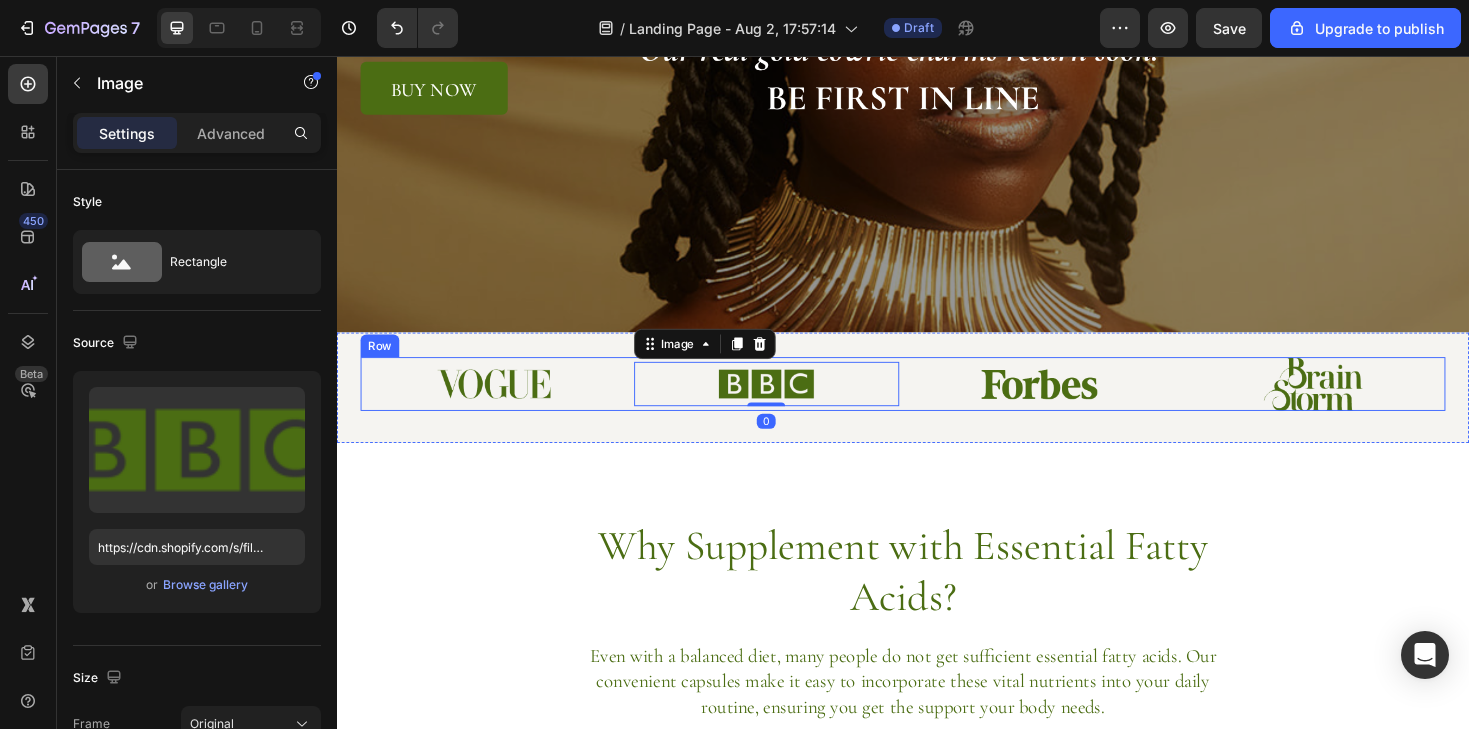 click on "Image" at bounding box center (503, 403) 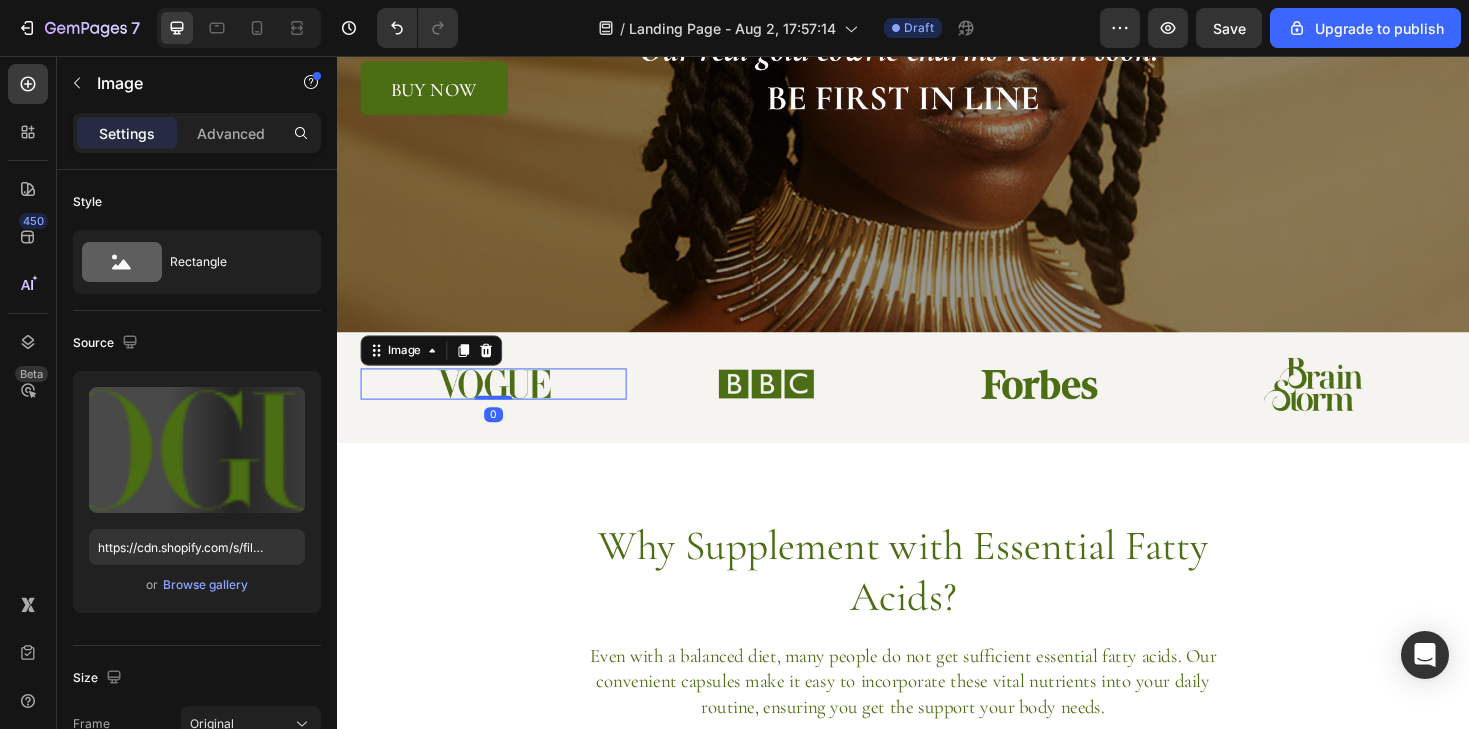 click at bounding box center [503, 403] 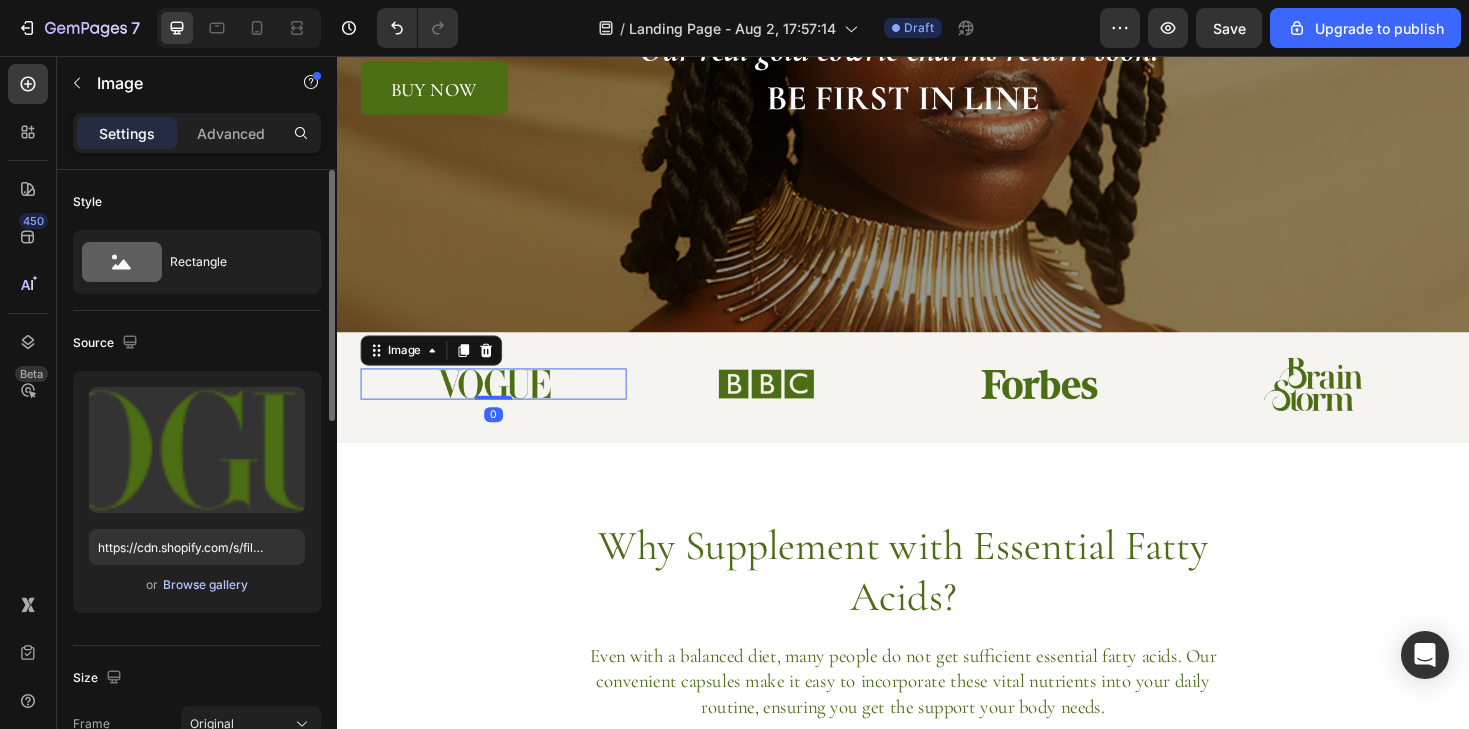 click on "Browse gallery" at bounding box center [205, 585] 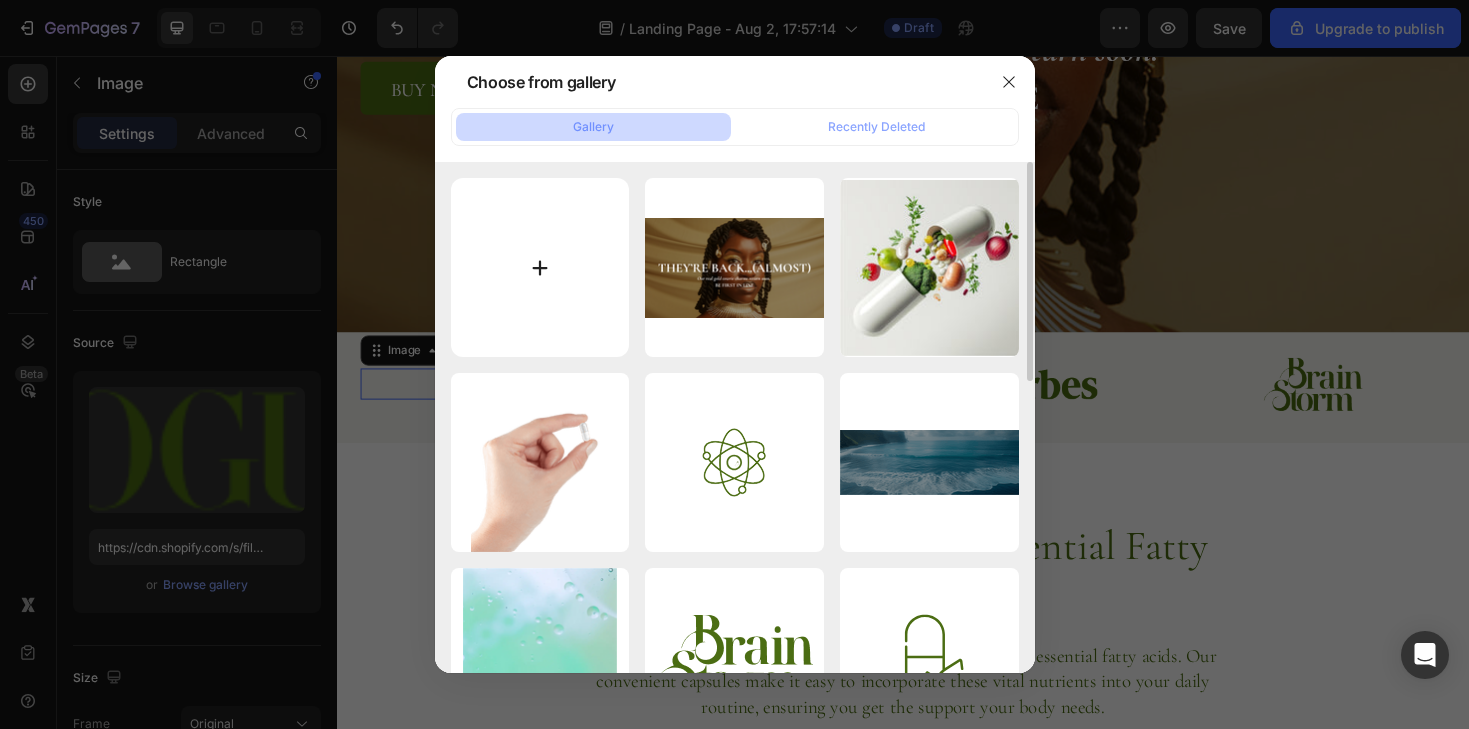 click at bounding box center (540, 267) 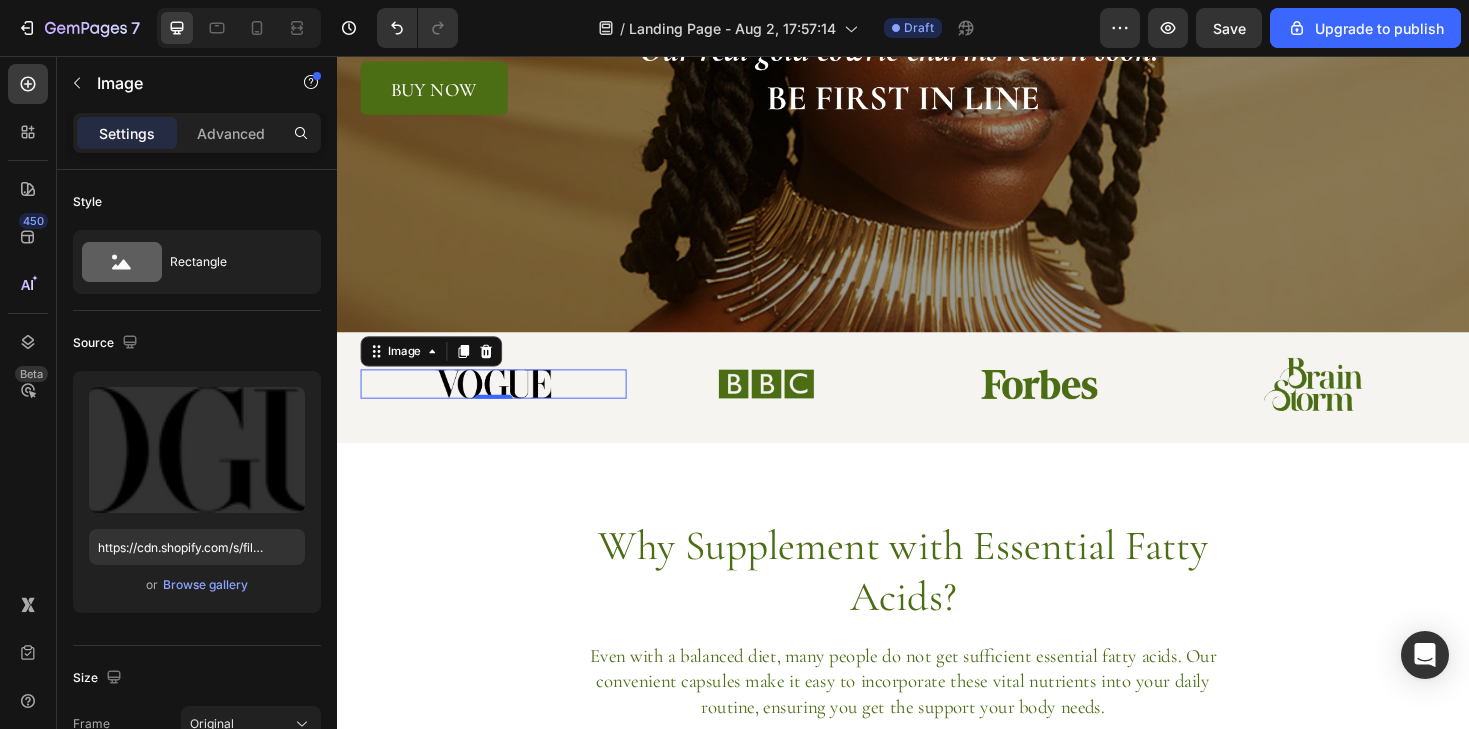 type on "https://cdn.shopify.com/s/files/1/0563/7449/3246/files/gempages_534249811990283360-0818f5f1-6dd9-4928-8f5a-7cb8c1b64ff9.png" 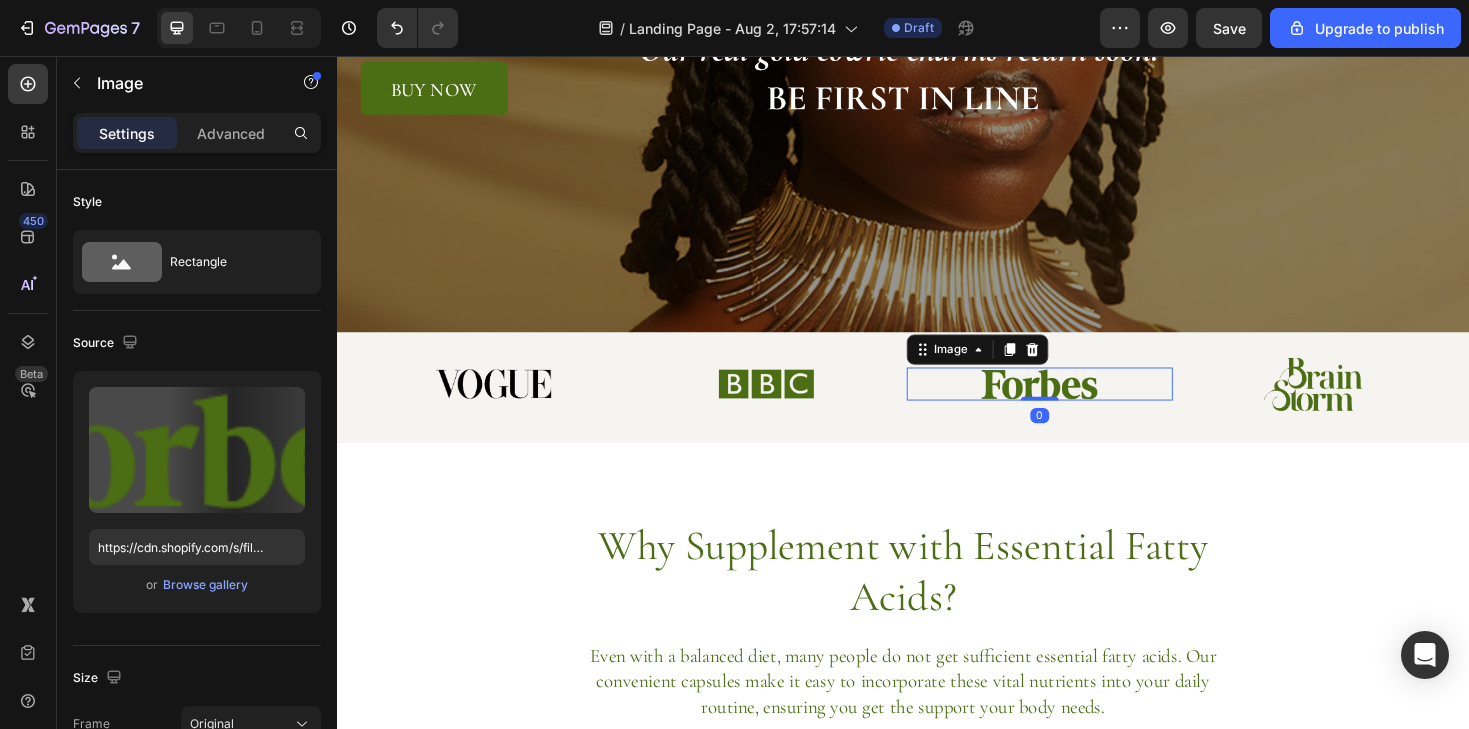 click at bounding box center [1081, 404] 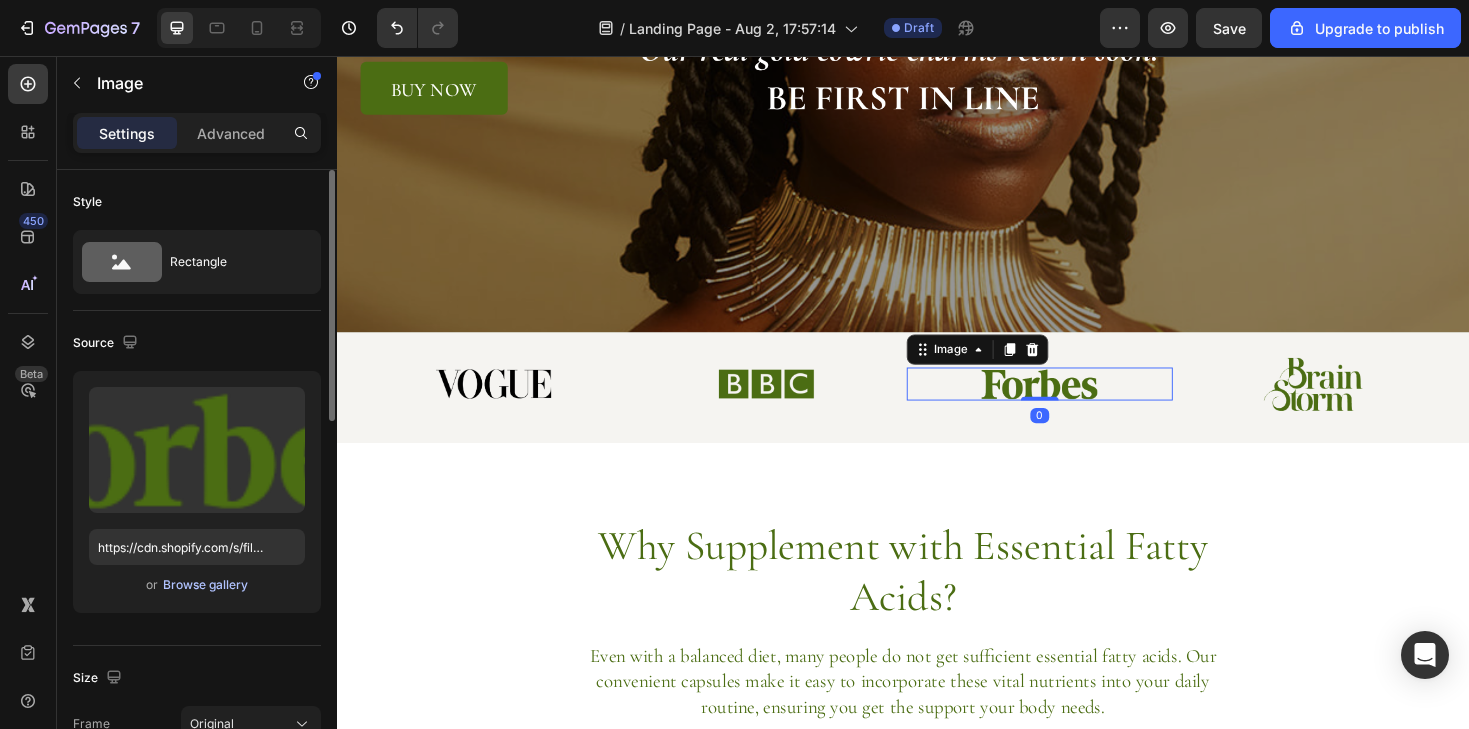 click on "Browse gallery" at bounding box center (205, 585) 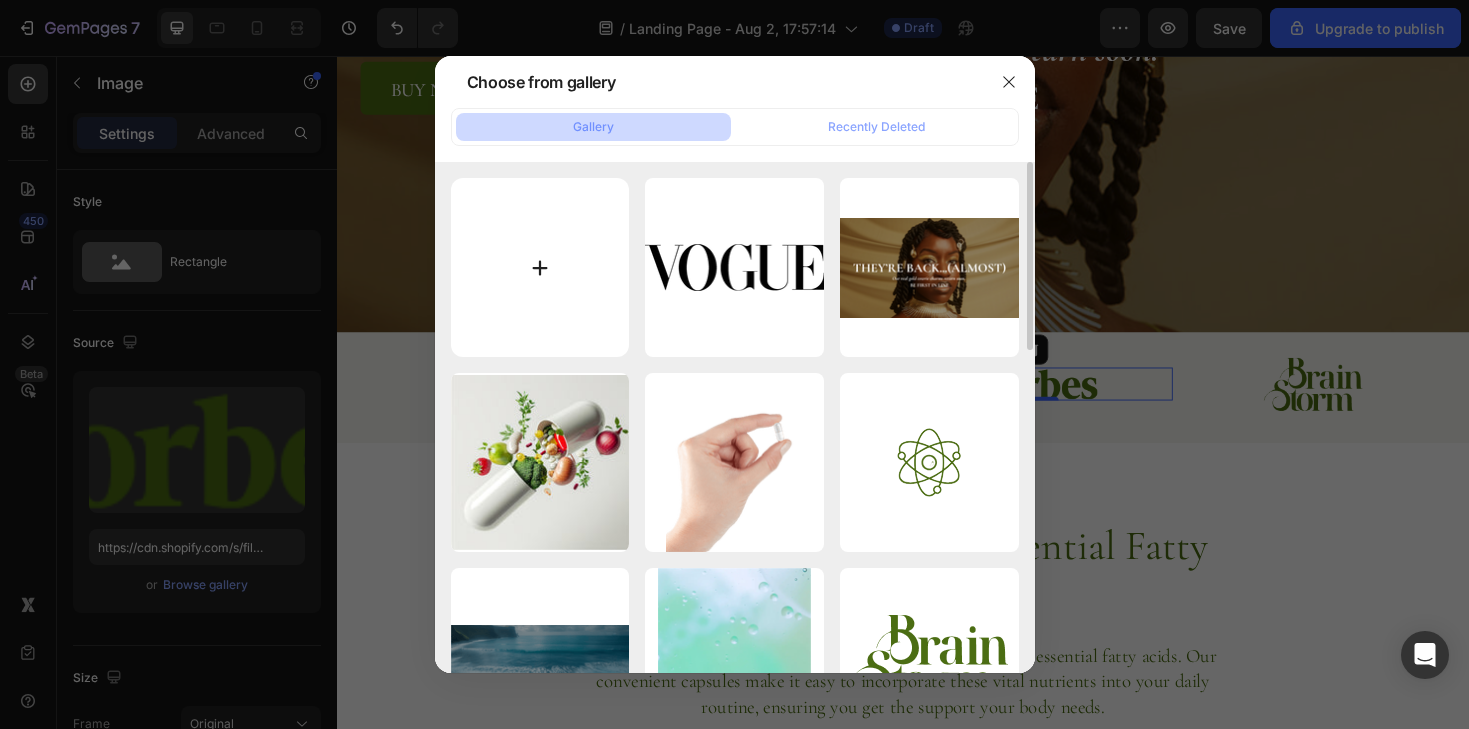 click at bounding box center (540, 267) 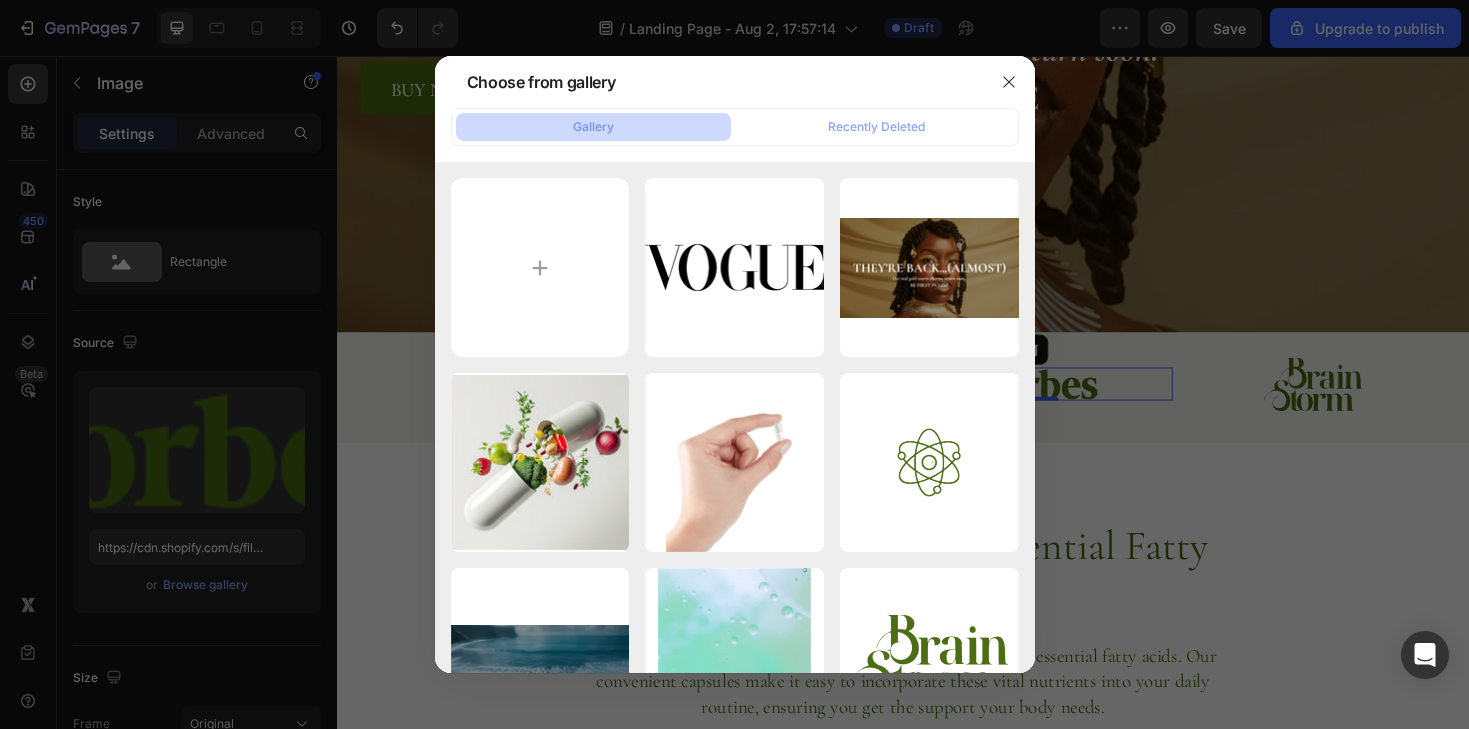 click at bounding box center [734, 364] 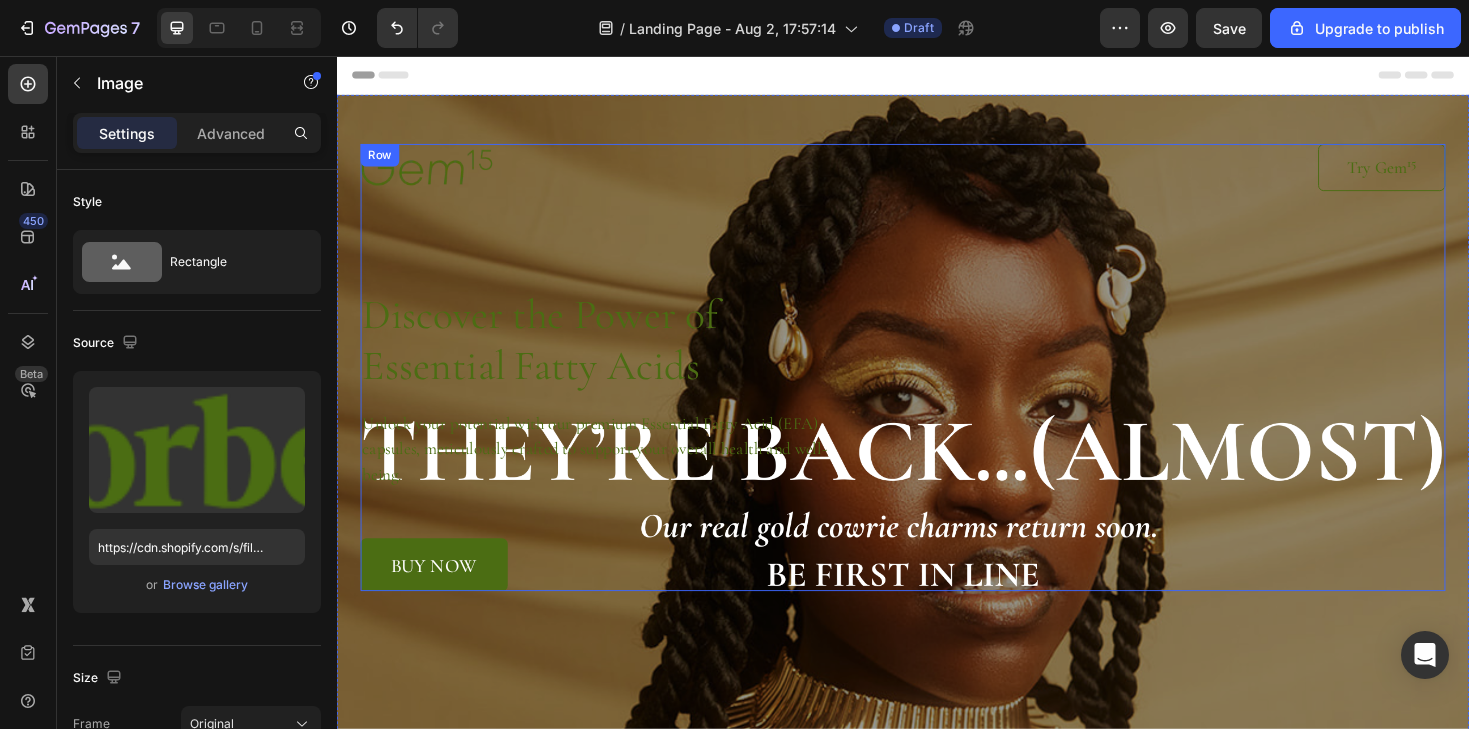 scroll, scrollTop: 0, scrollLeft: 0, axis: both 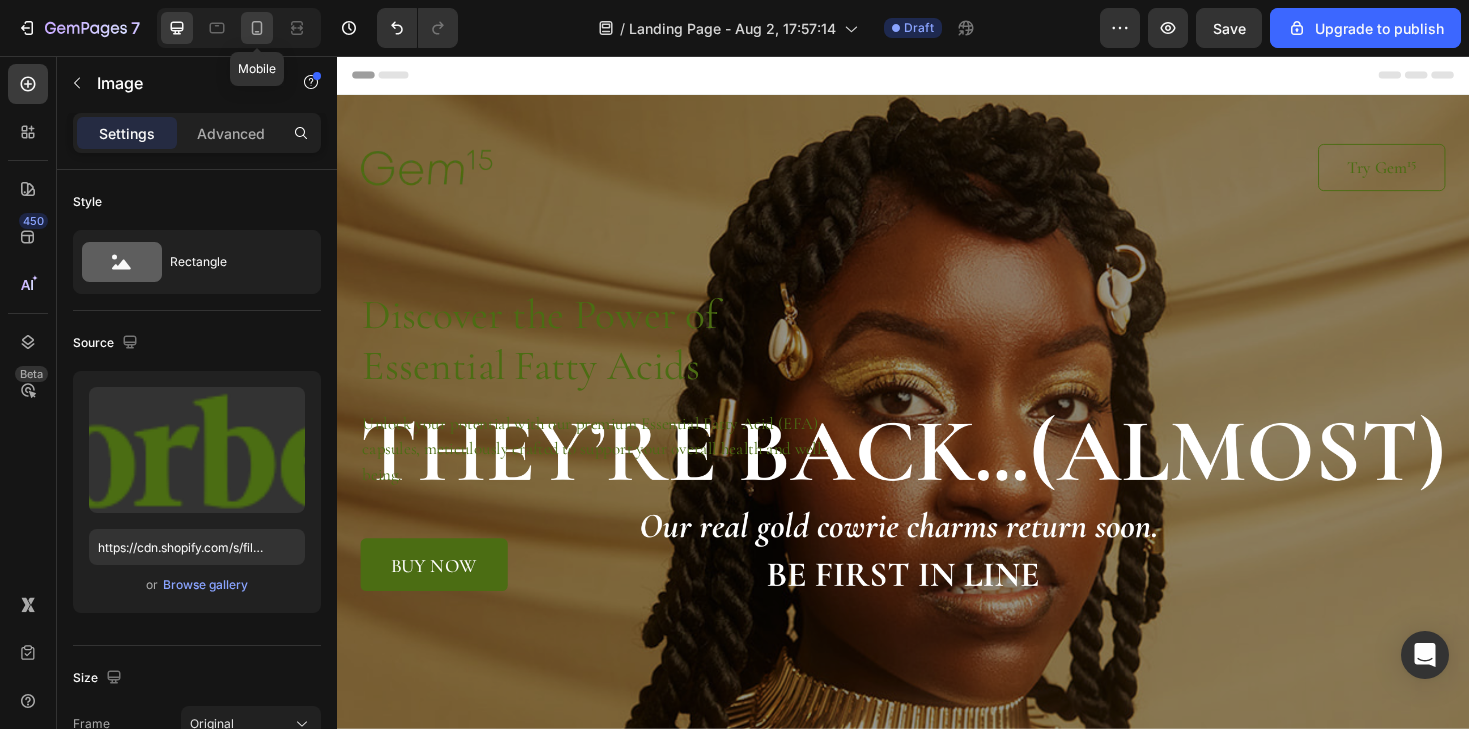 click 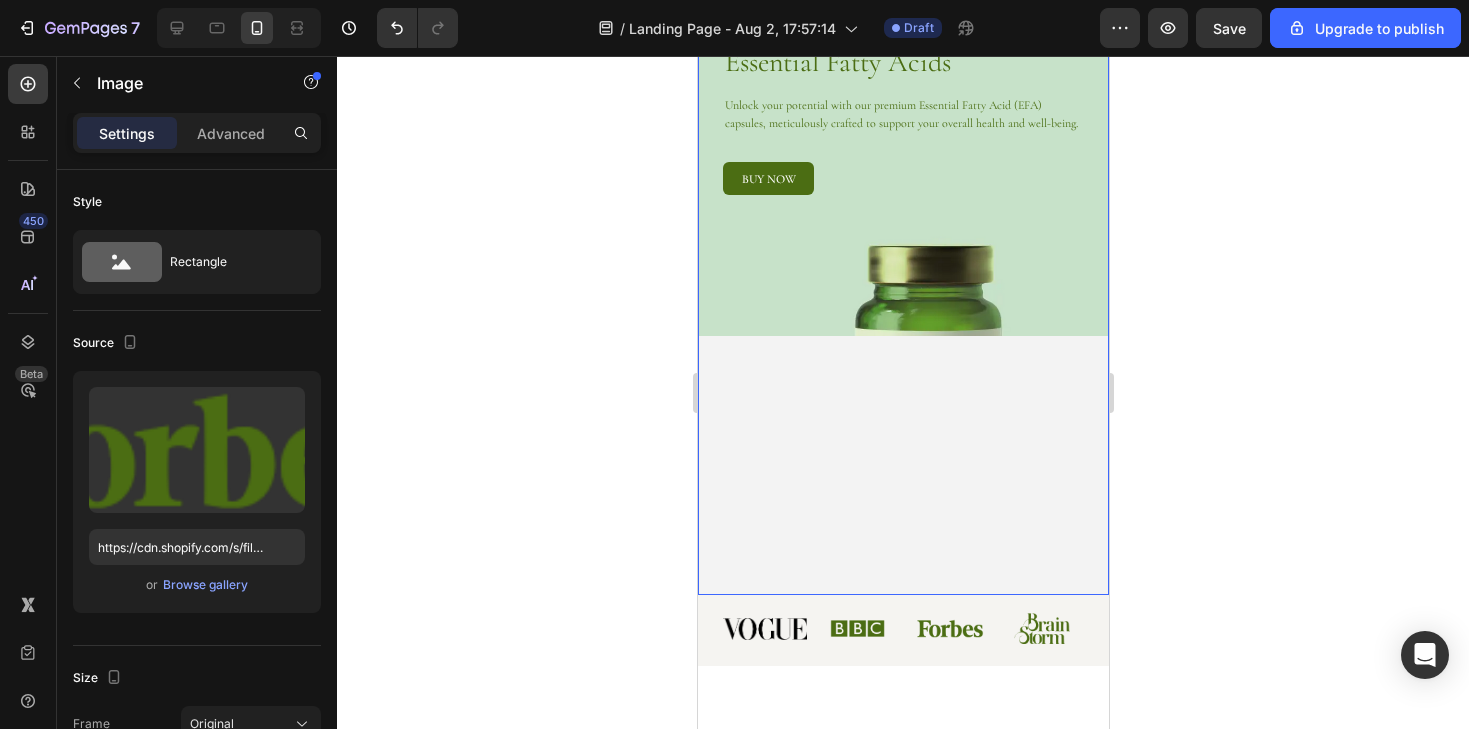 scroll, scrollTop: 196, scrollLeft: 0, axis: vertical 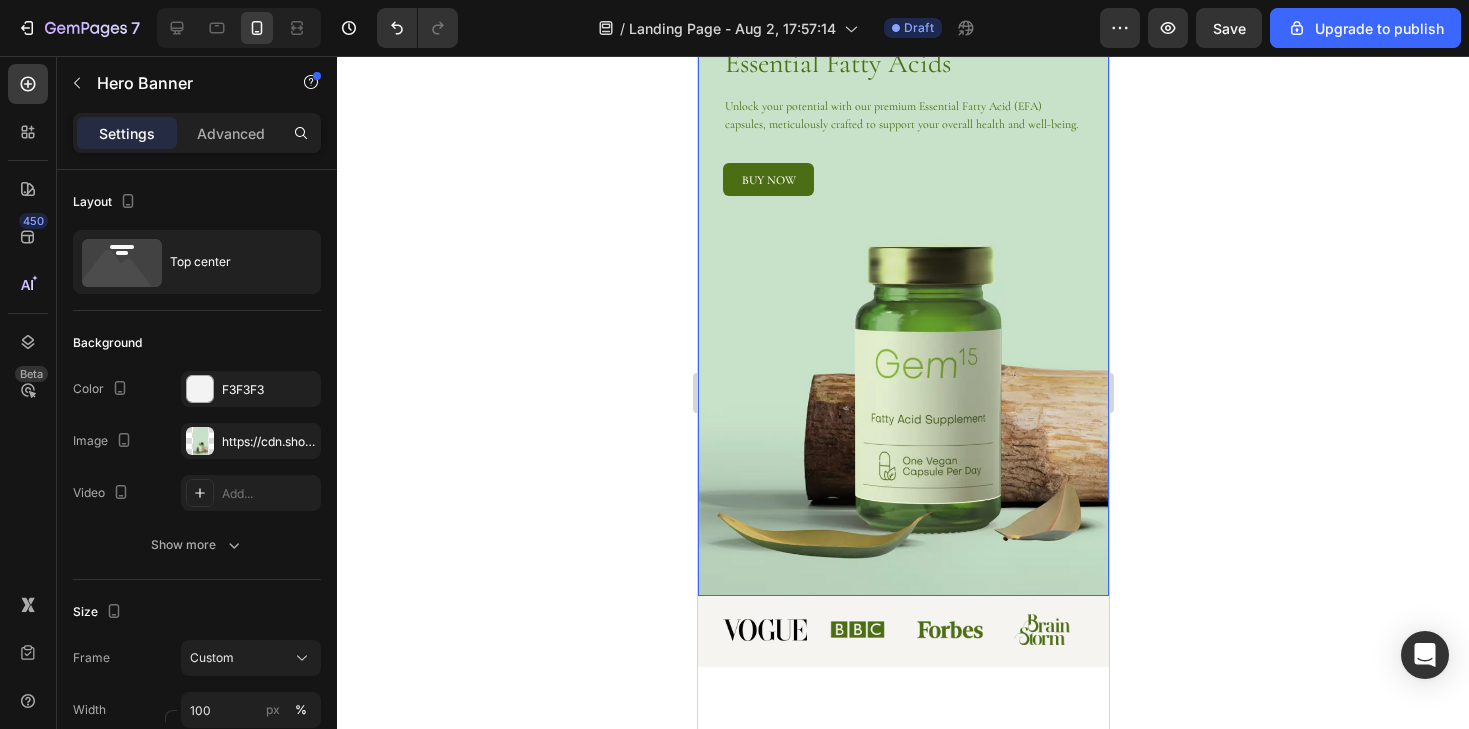click on "Image Try Gem 15 Button Row Discover the Power of Essential Fatty Acids Heading Unlock your potential with our premium Essential Fatty Acid (EFA) capsules, meticulously crafted to support your overall health and well-being. Text Block buy now Button Row Row" at bounding box center [902, 248] 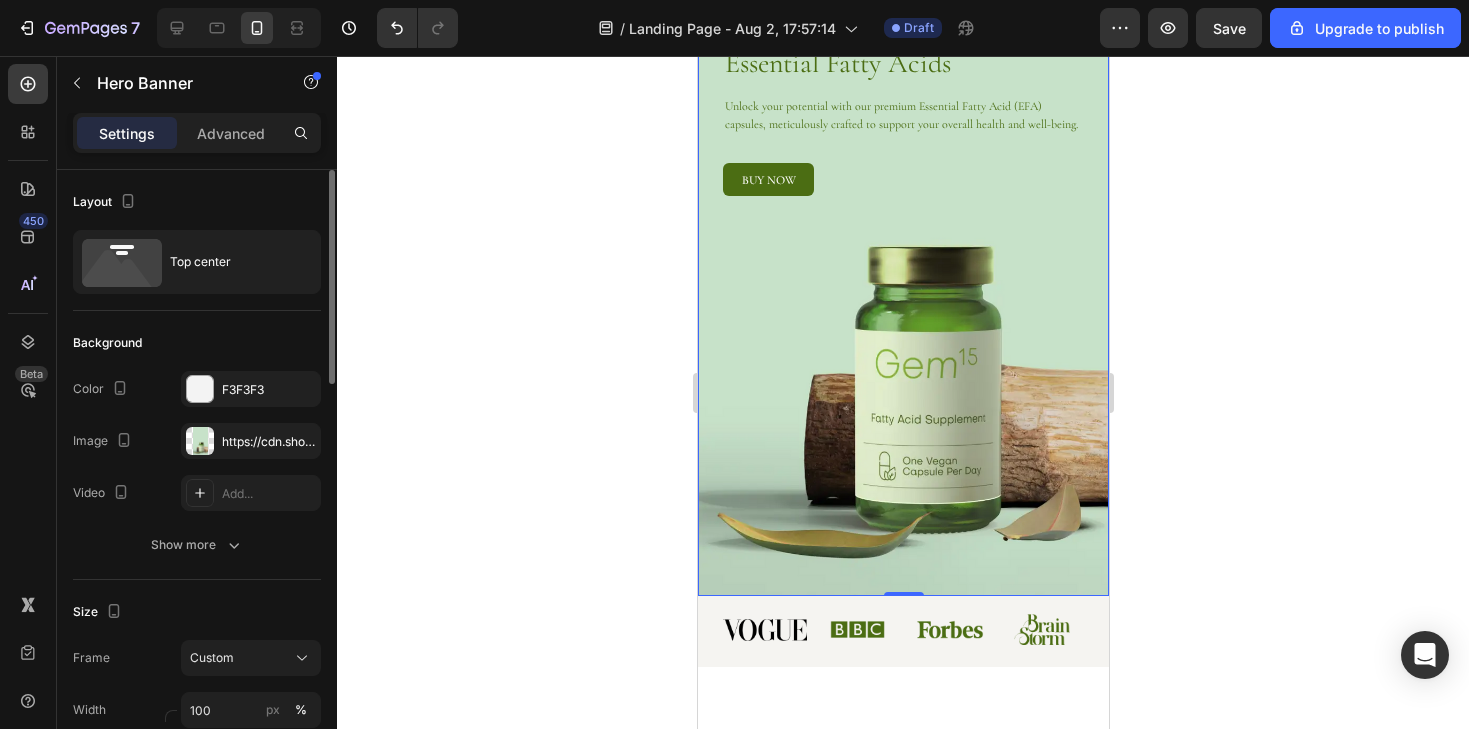 scroll, scrollTop: 1, scrollLeft: 0, axis: vertical 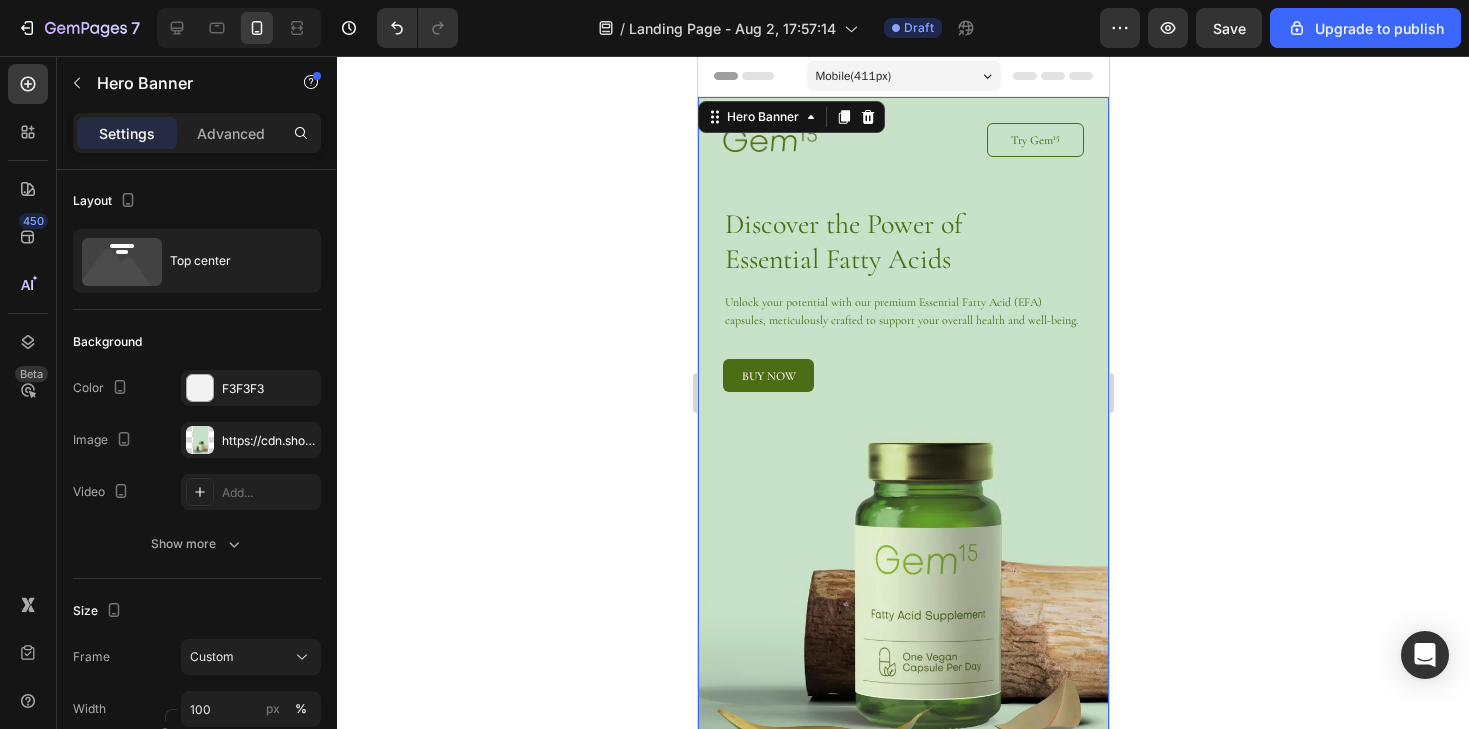 click on "Image Try Gem 15 Button Row Discover the Power of Essential Fatty Acids Heading Unlock your potential with our premium Essential Fatty Acid (EFA) capsules, meticulously crafted to support your overall health and well-being. Text Block buy now Button Row Row" at bounding box center (902, 444) 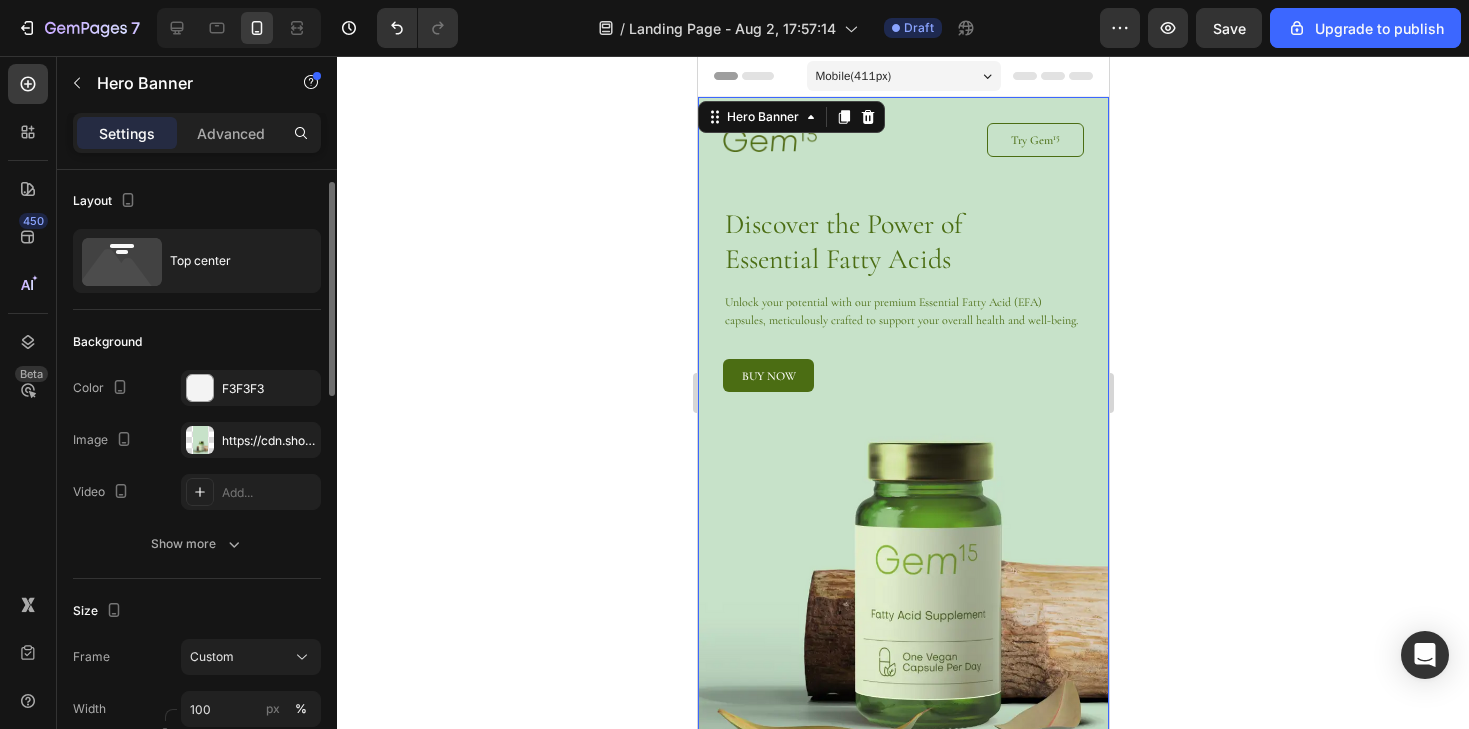 scroll, scrollTop: 24, scrollLeft: 0, axis: vertical 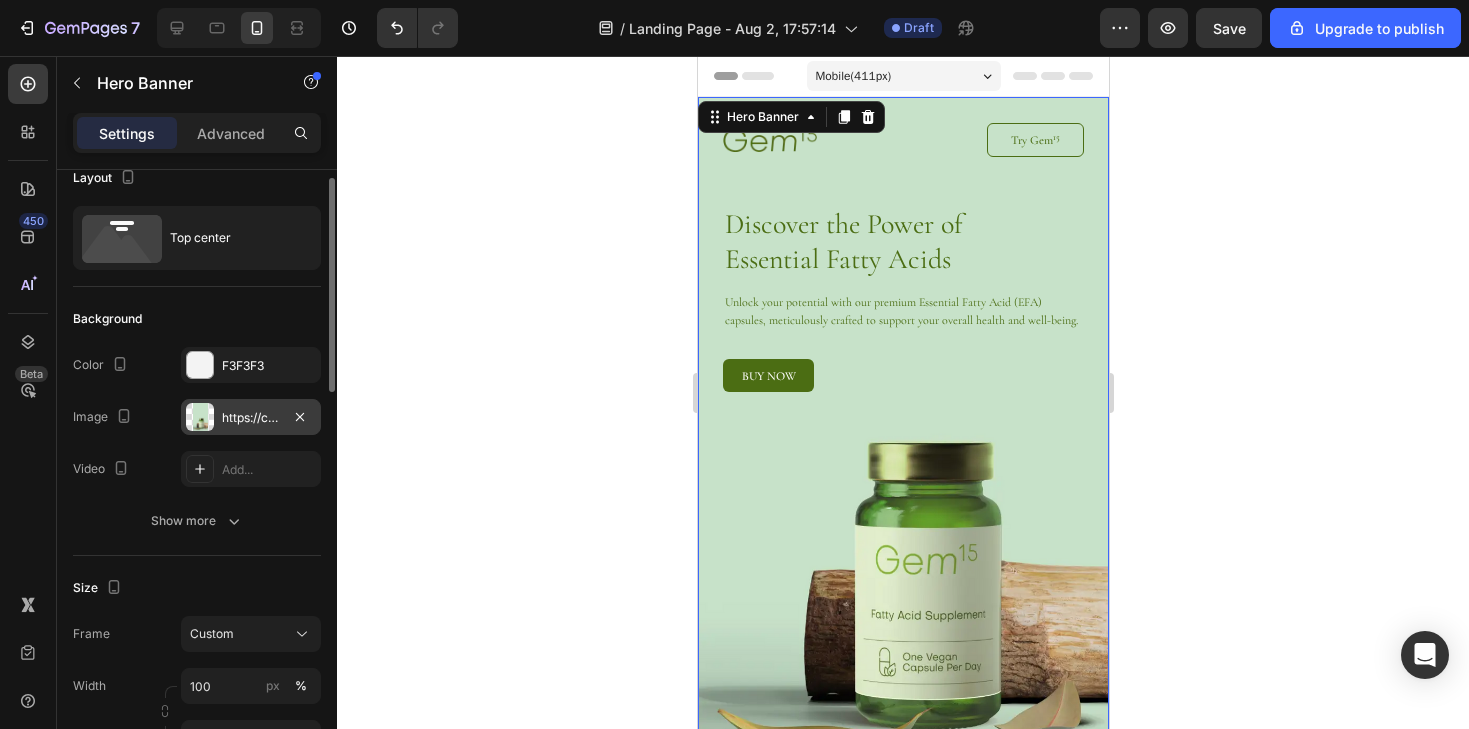click on "https://cdn.shopify.com/s/files/1/0563/7449/3246/files/gempages_534249811990283360-e53e94dd-7411-4af6-bdf3-504ec1e91c45.webp" at bounding box center (251, 418) 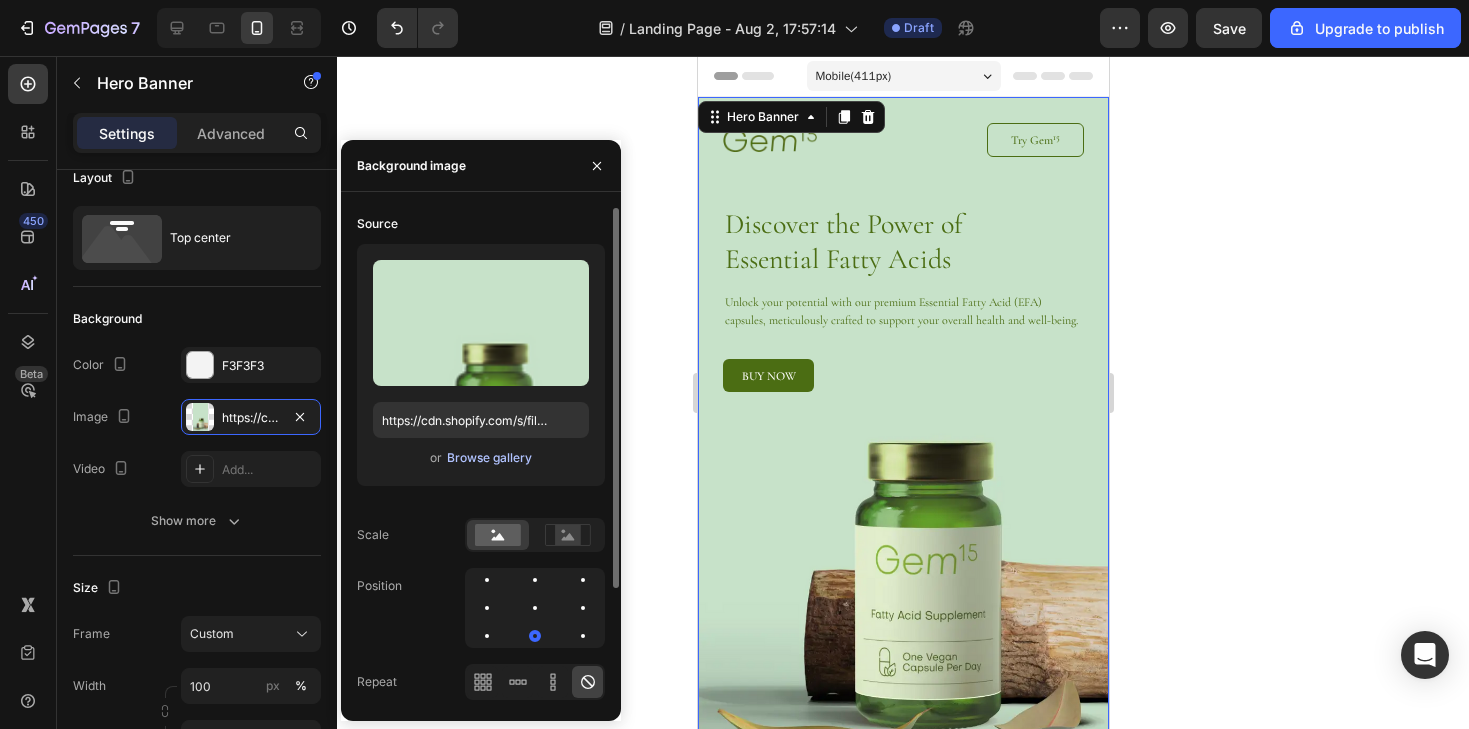 click on "Browse gallery" at bounding box center (489, 458) 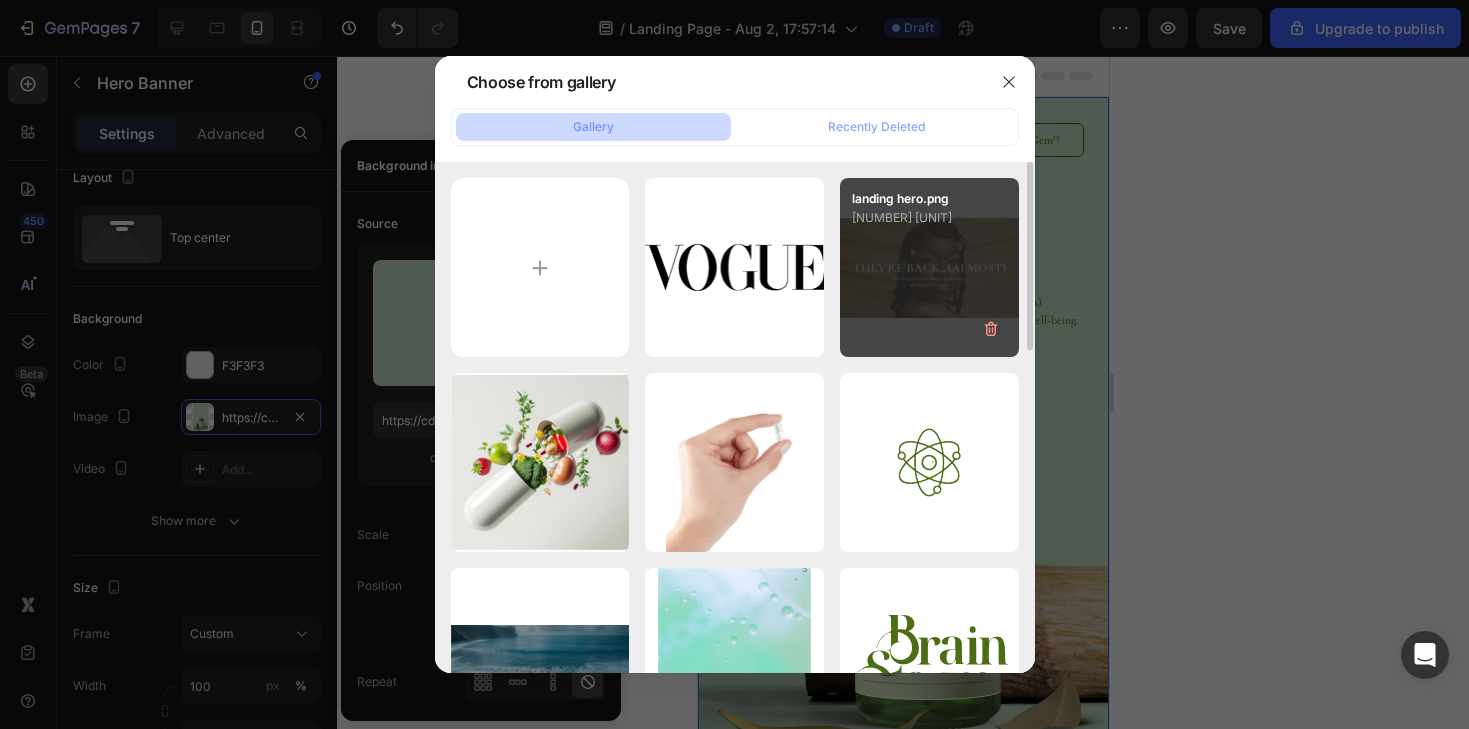 click on "landing hero.png 1838.90 kb" at bounding box center (929, 267) 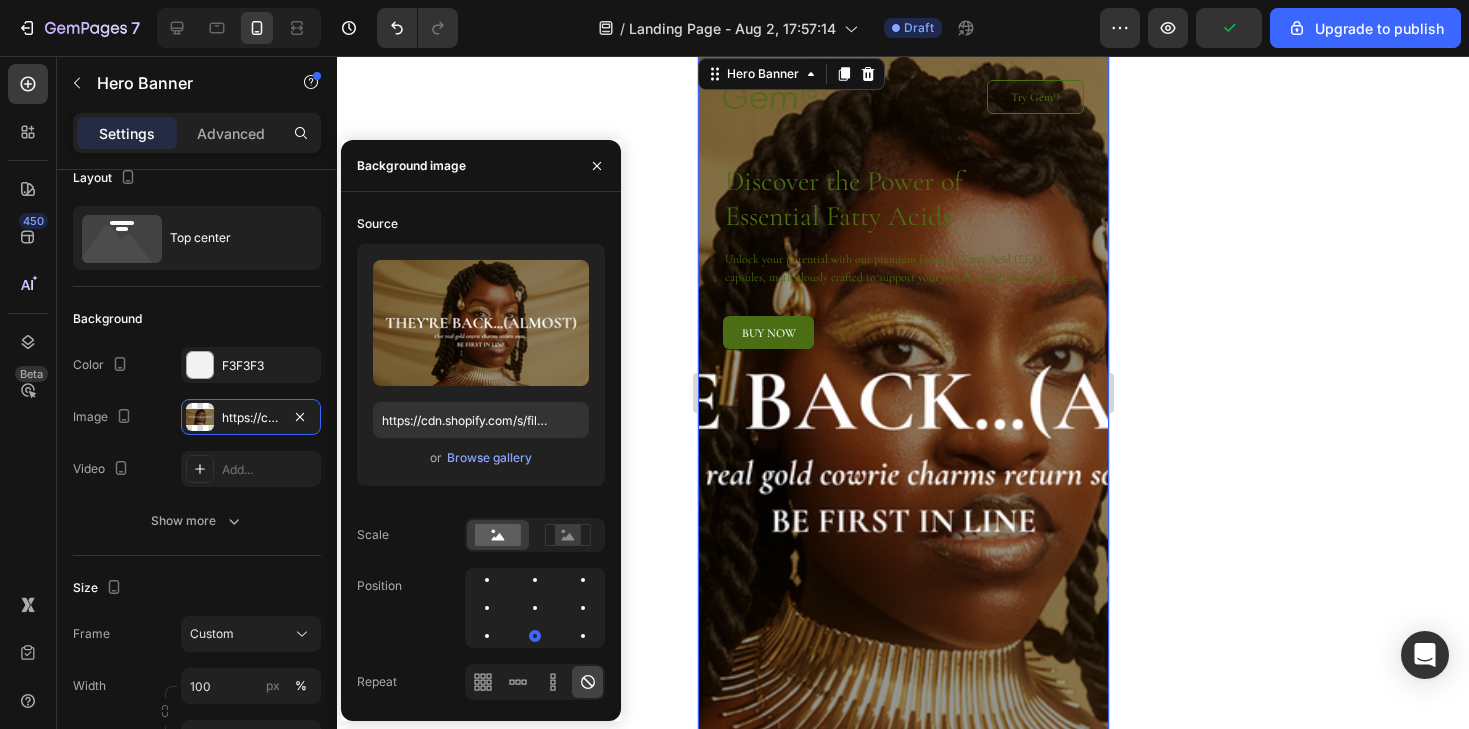 scroll, scrollTop: 50, scrollLeft: 0, axis: vertical 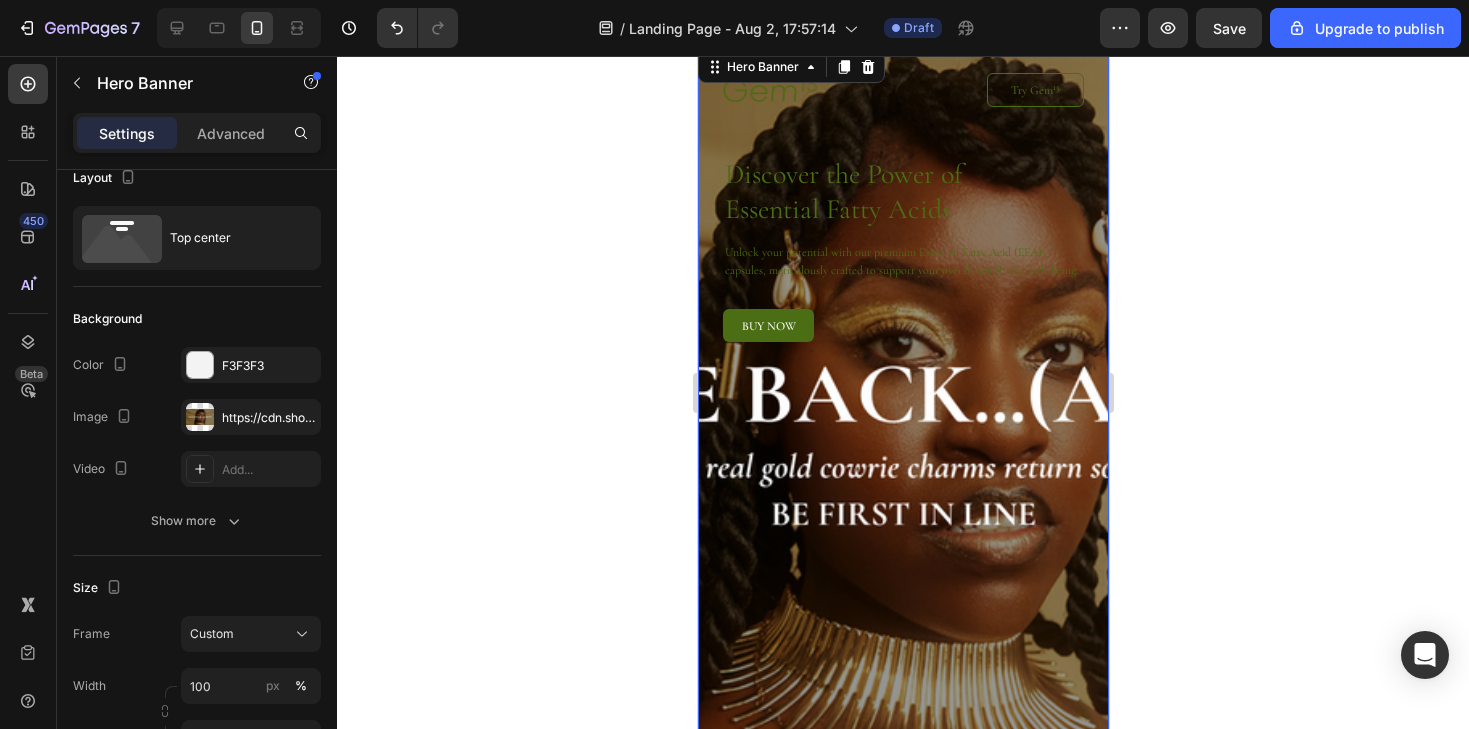 click at bounding box center (239, 28) 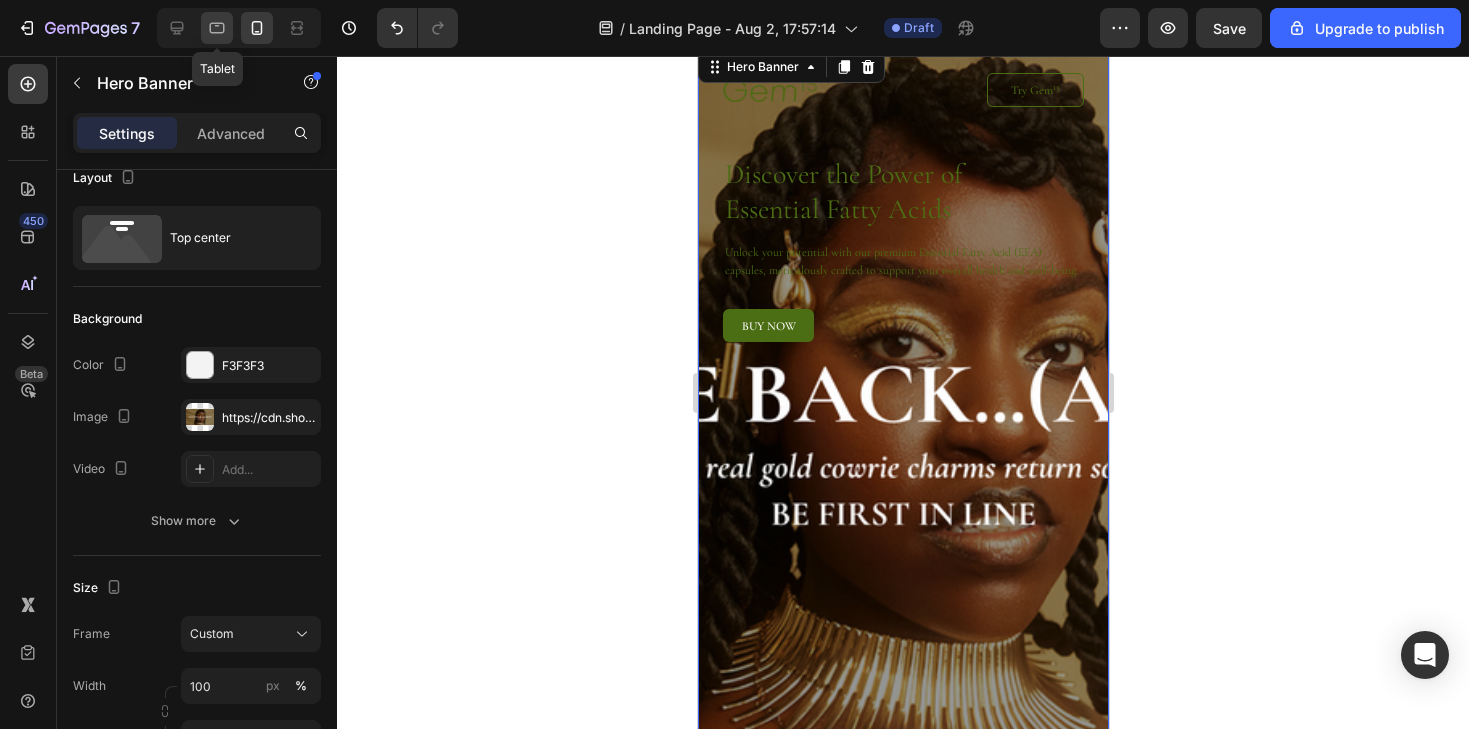 click 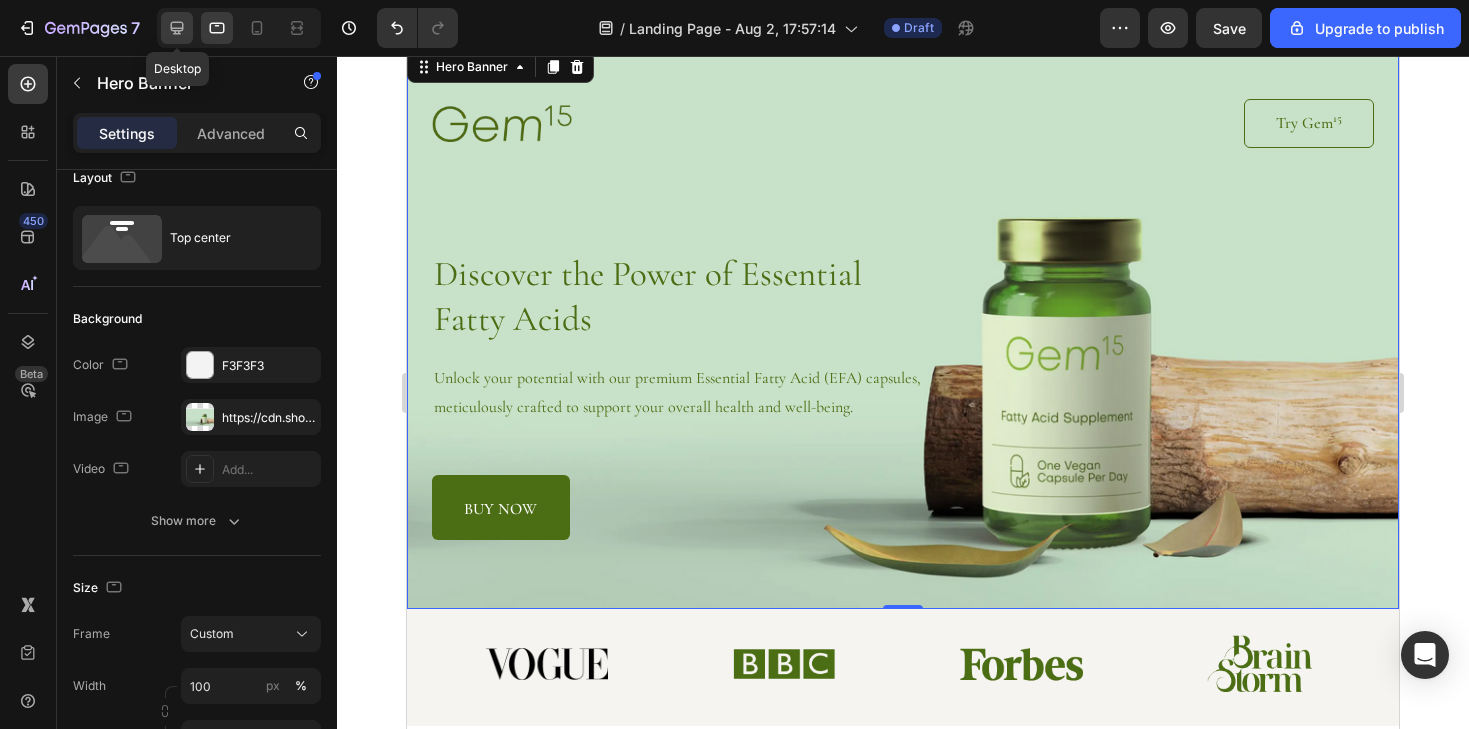 scroll, scrollTop: 0, scrollLeft: 0, axis: both 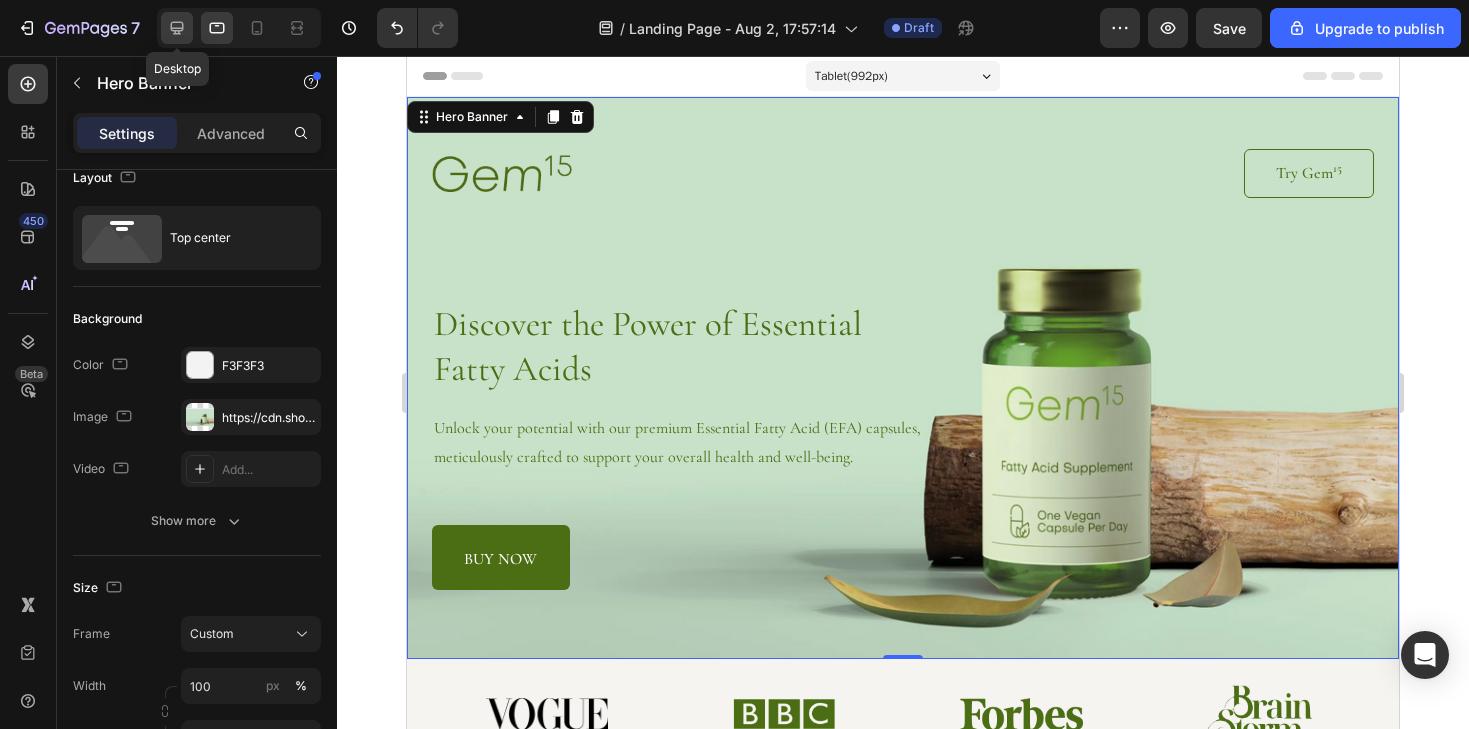 click 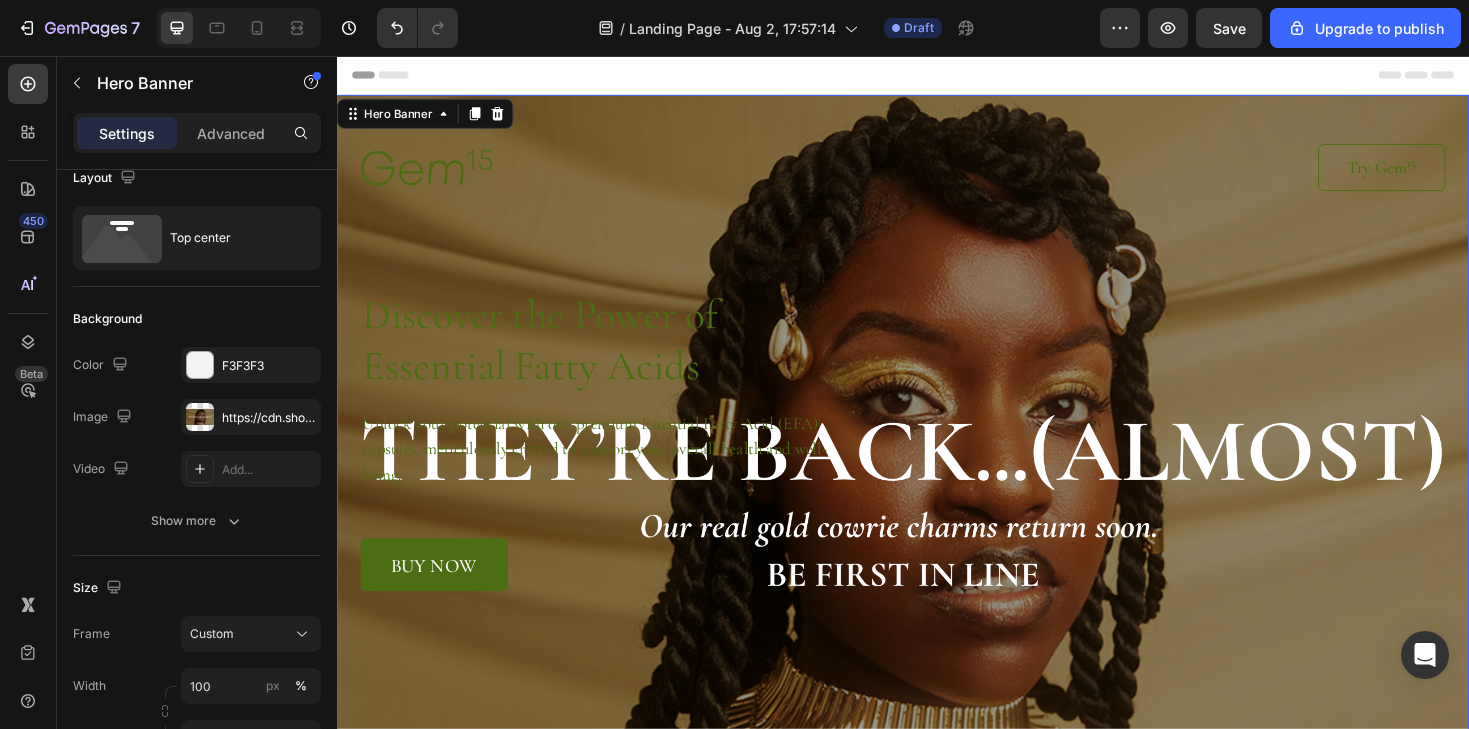 click on "Image Try Gem 15 Button Row Discover the Power of Essential Fatty Acids Heading Unlock your potential with our premium Essential Fatty Acid (EFA) capsules, meticulously crafted to support your overall health and well-being. Text Block buy now Button Row Row" at bounding box center [937, 360] 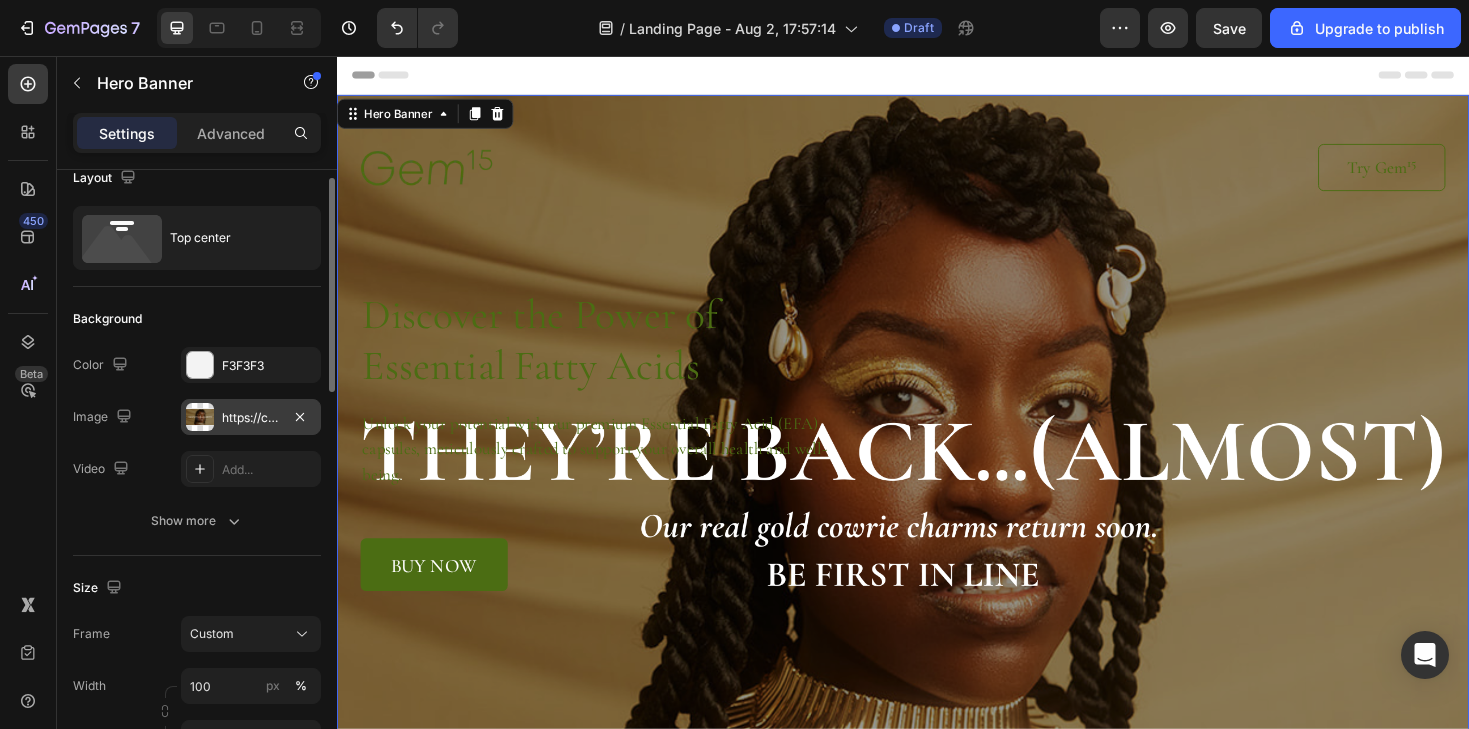 click at bounding box center (200, 417) 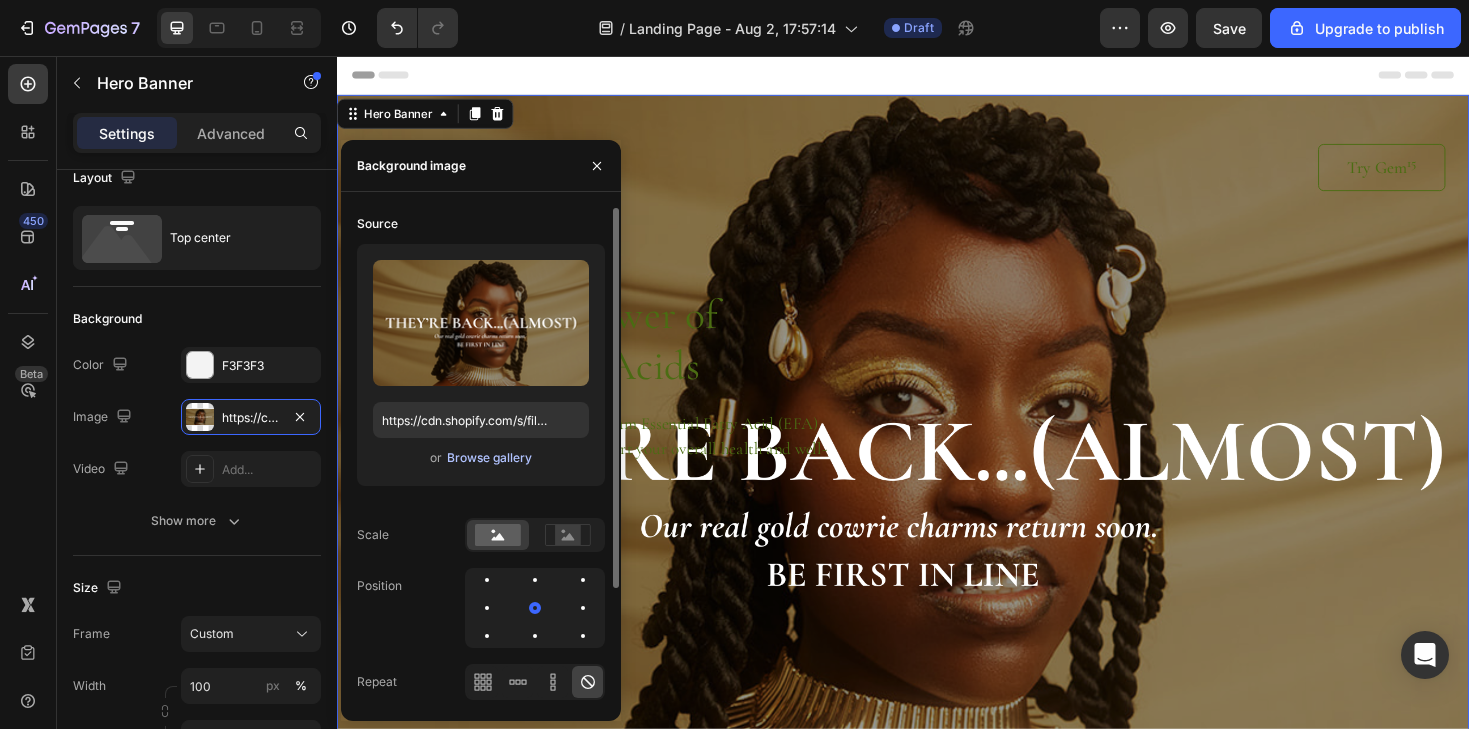 click on "Browse gallery" at bounding box center (489, 458) 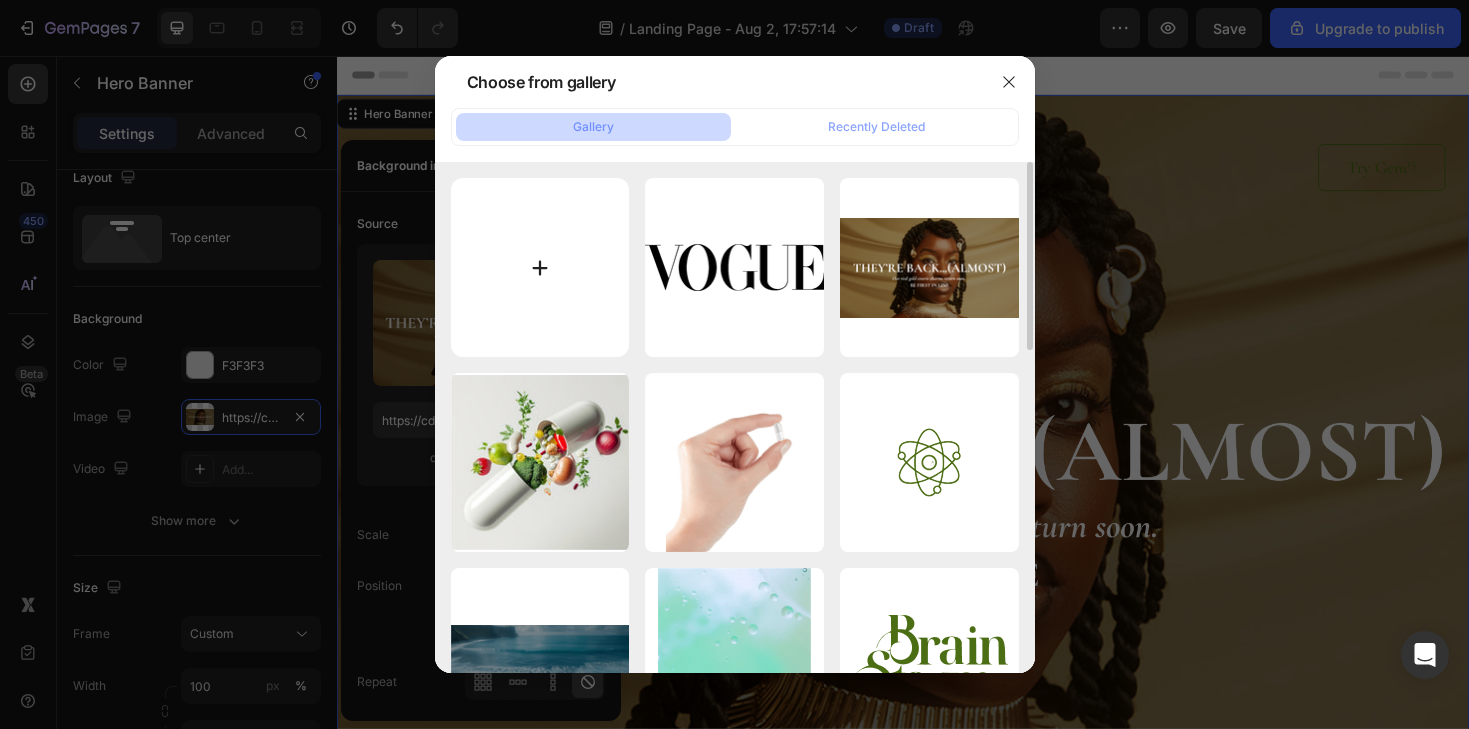 click at bounding box center (540, 267) 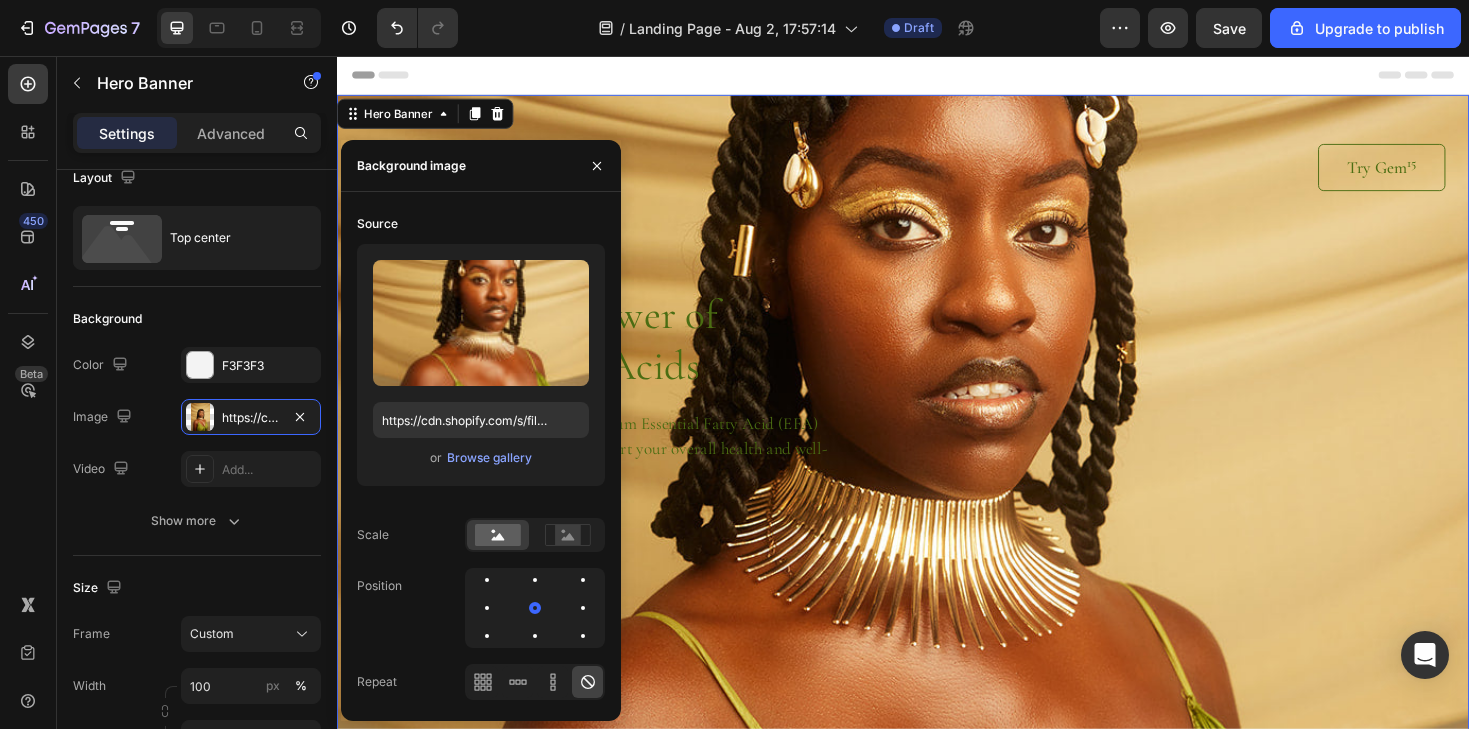 type on "https://cdn.shopify.com/s/files/1/0563/7449/3246/files/gempages_534249811990283360-2f4c6d1a-0148-4eaa-85b8-39e9200fe22a.jpg" 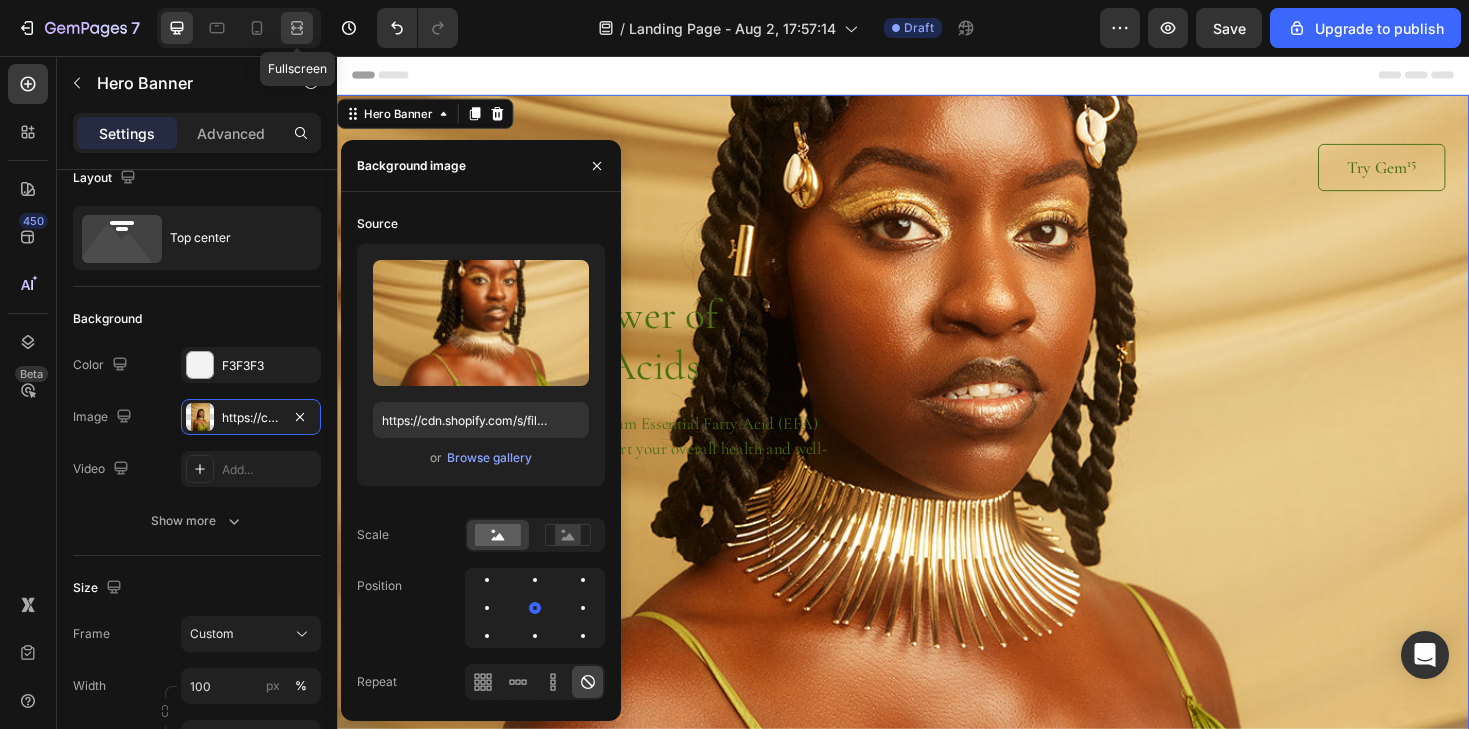 click 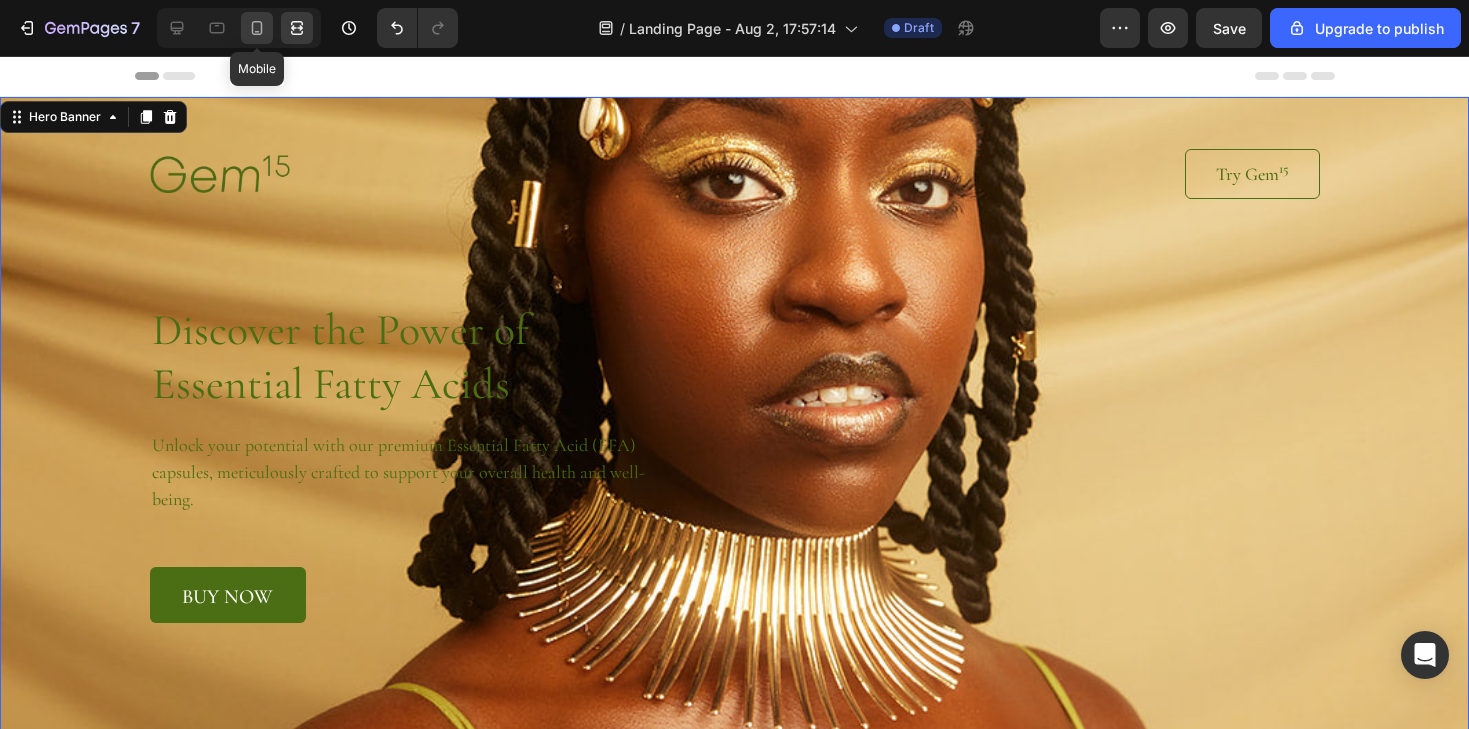 click 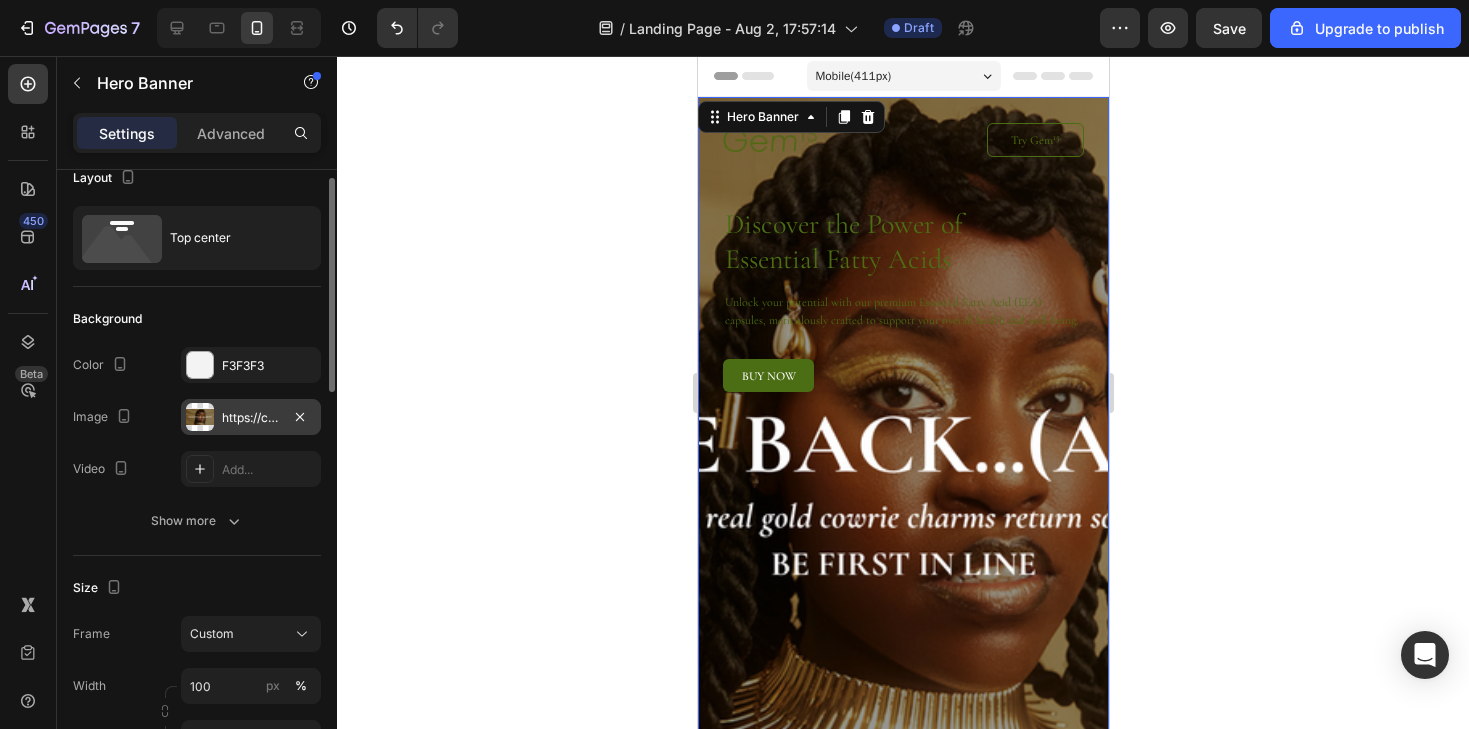 click on "https://cdn.shopify.com/s/files/1/0563/7449/3246/files/gempages_534249811990283360-62fb7db8-de9c-4d7e-aae8-f63f65adfbf3.png" at bounding box center [251, 418] 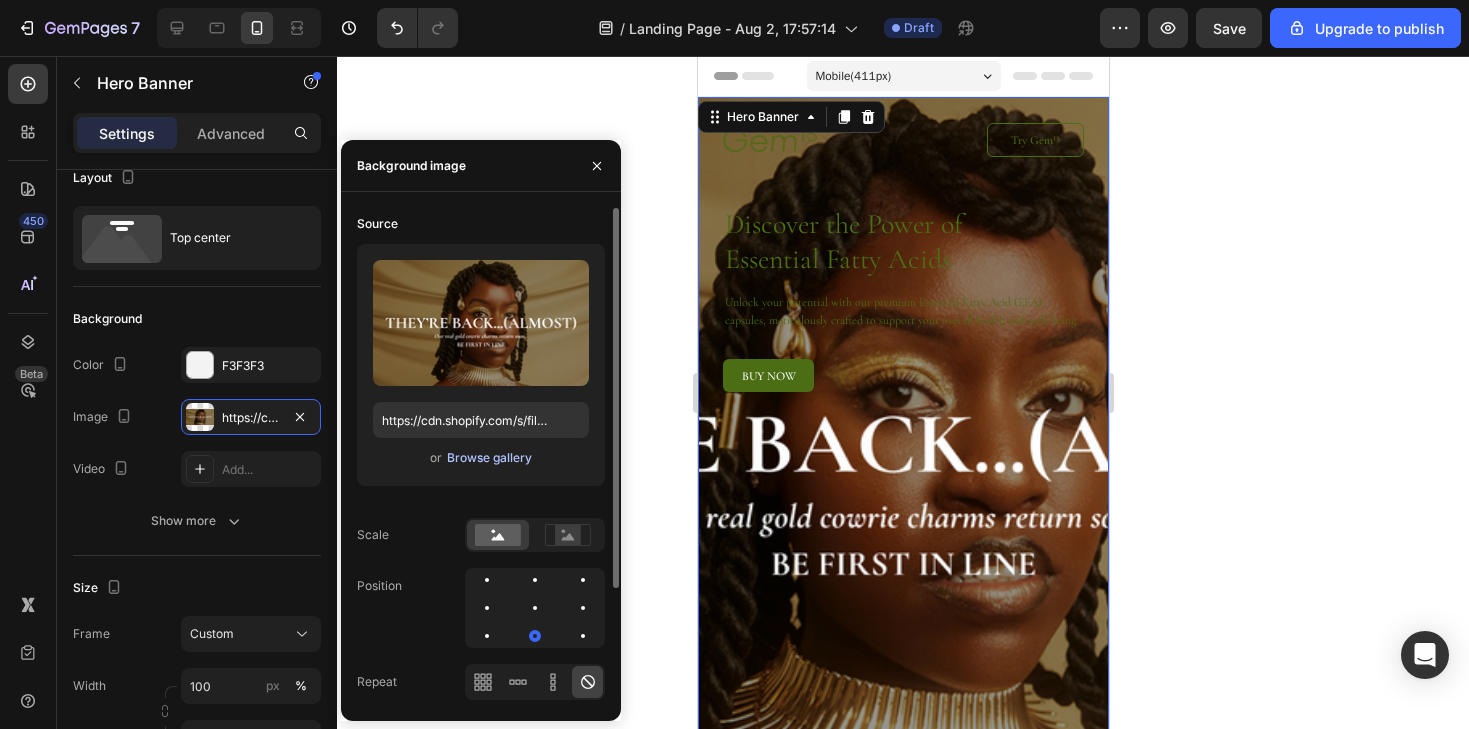 click on "Browse gallery" at bounding box center [489, 458] 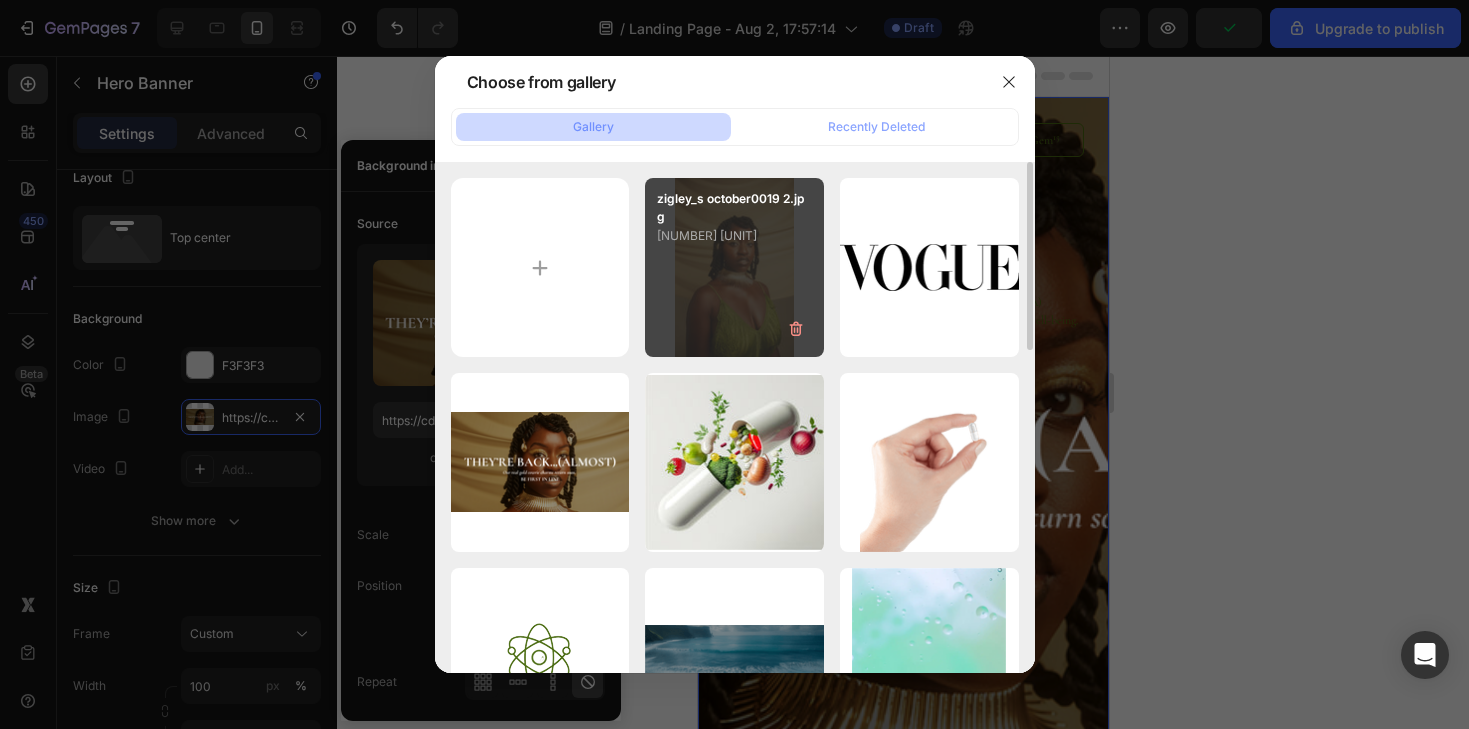 click on "zigley_s october0019 2.jpg 403.24 kb" at bounding box center (734, 267) 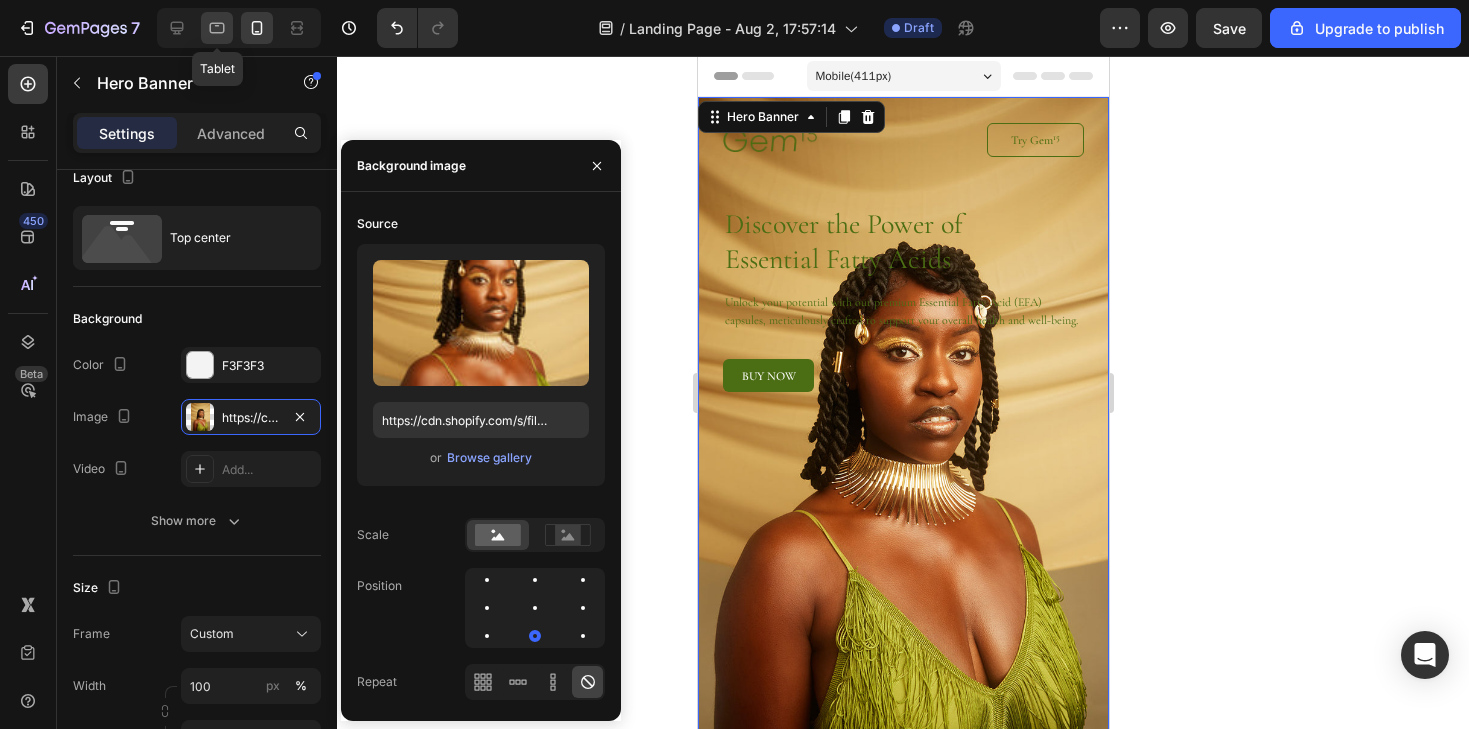 click 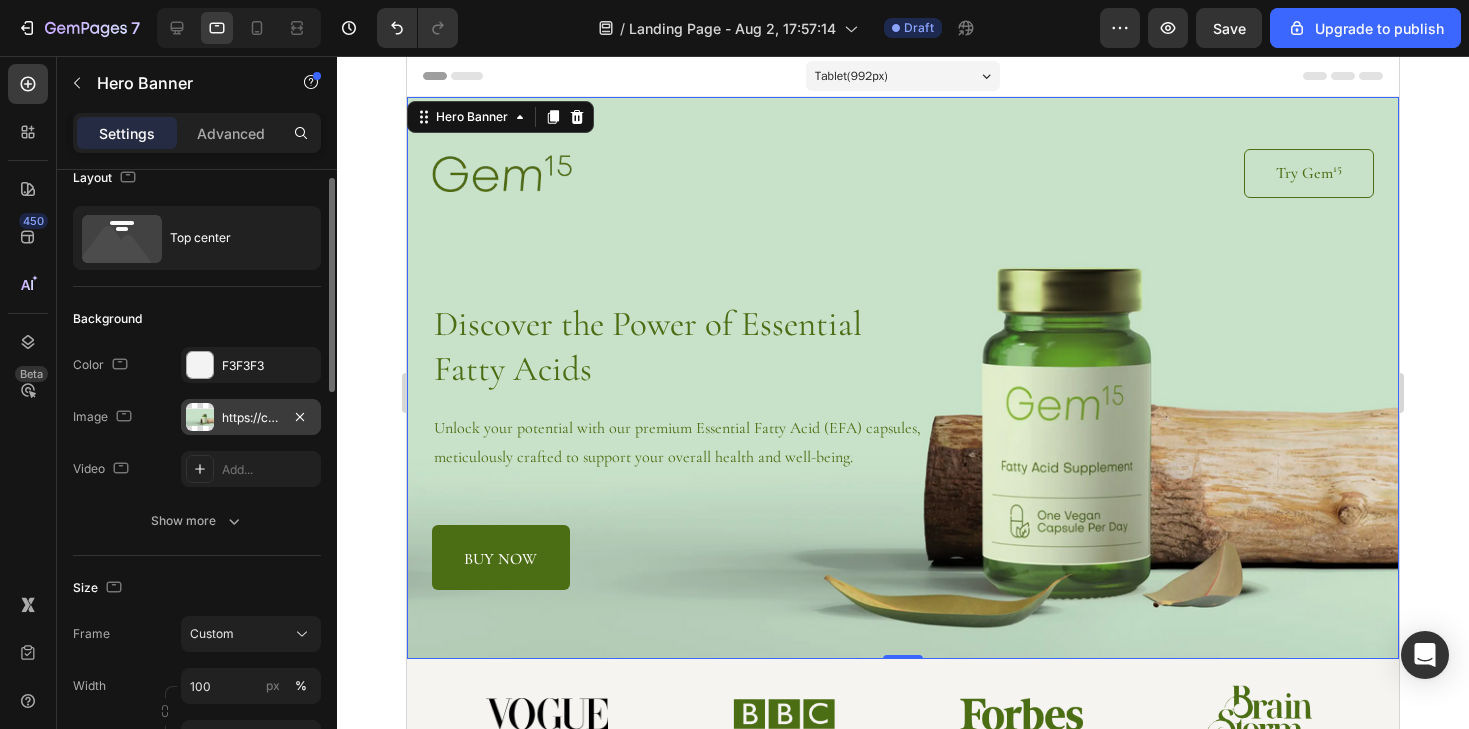 click on "https://cdn.shopify.com/s/files/1/0563/7449/3246/files/gempages_534249811990283360-d90bd228-cdd1-4f8a-8a33-d715e6f01683.webp" at bounding box center (251, 417) 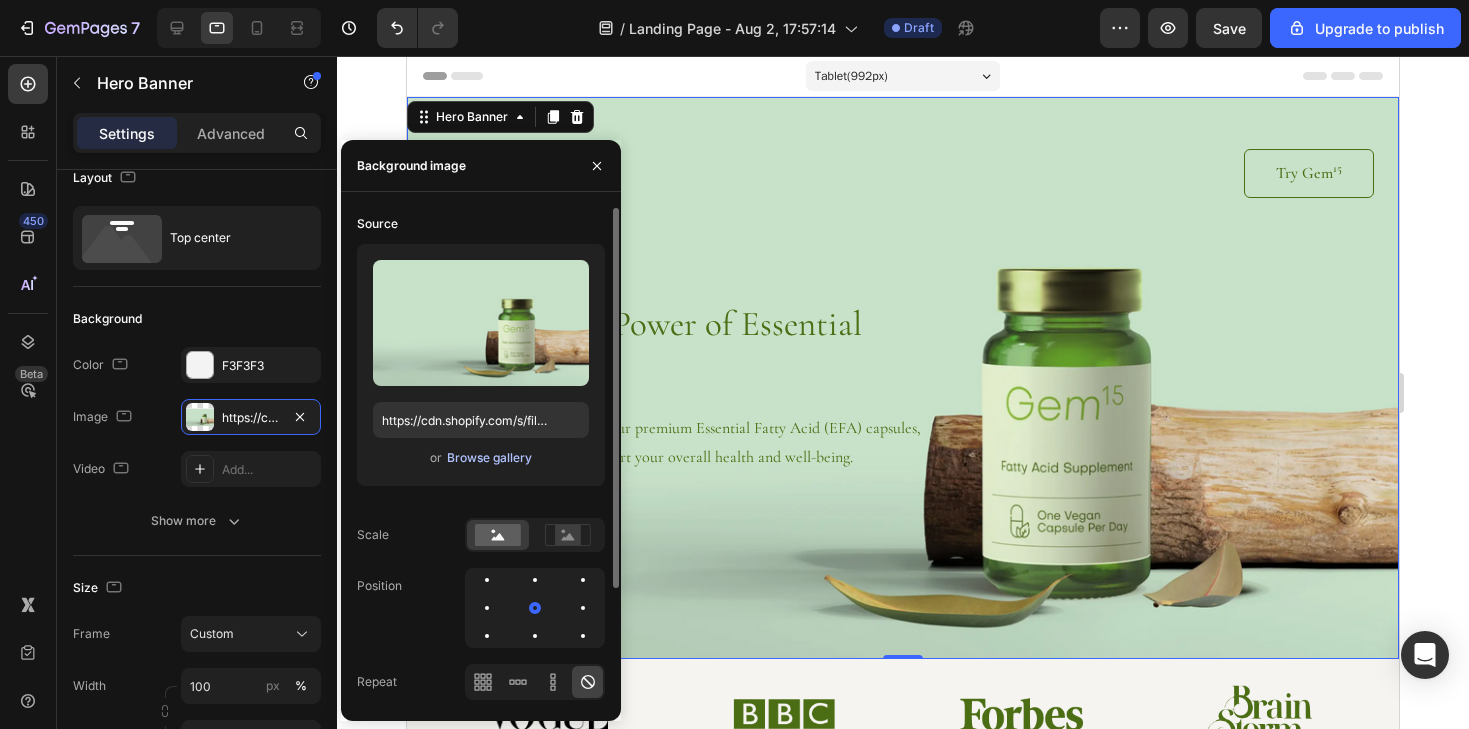 click on "Browse gallery" at bounding box center [489, 458] 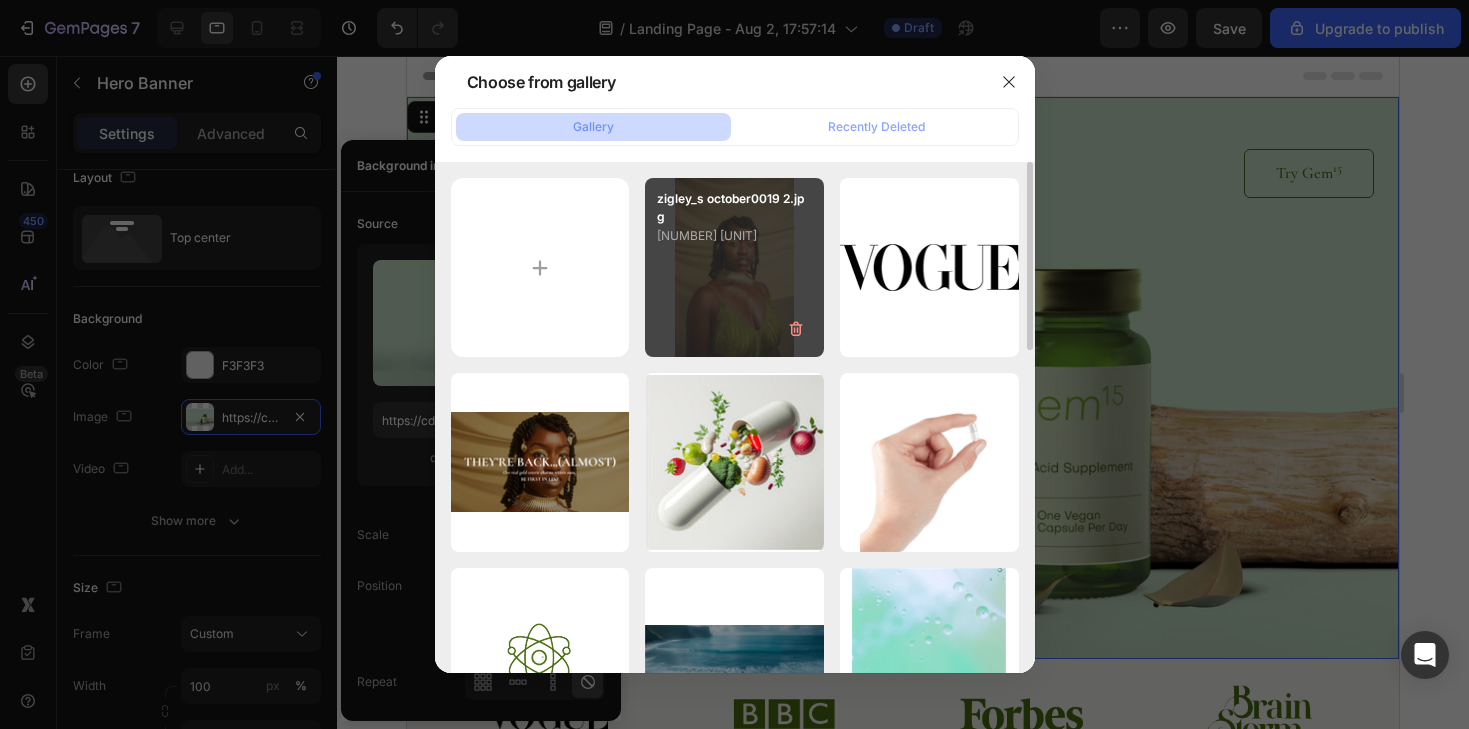 click on "zigley_s october0019 2.jpg 403.24 kb" at bounding box center (734, 267) 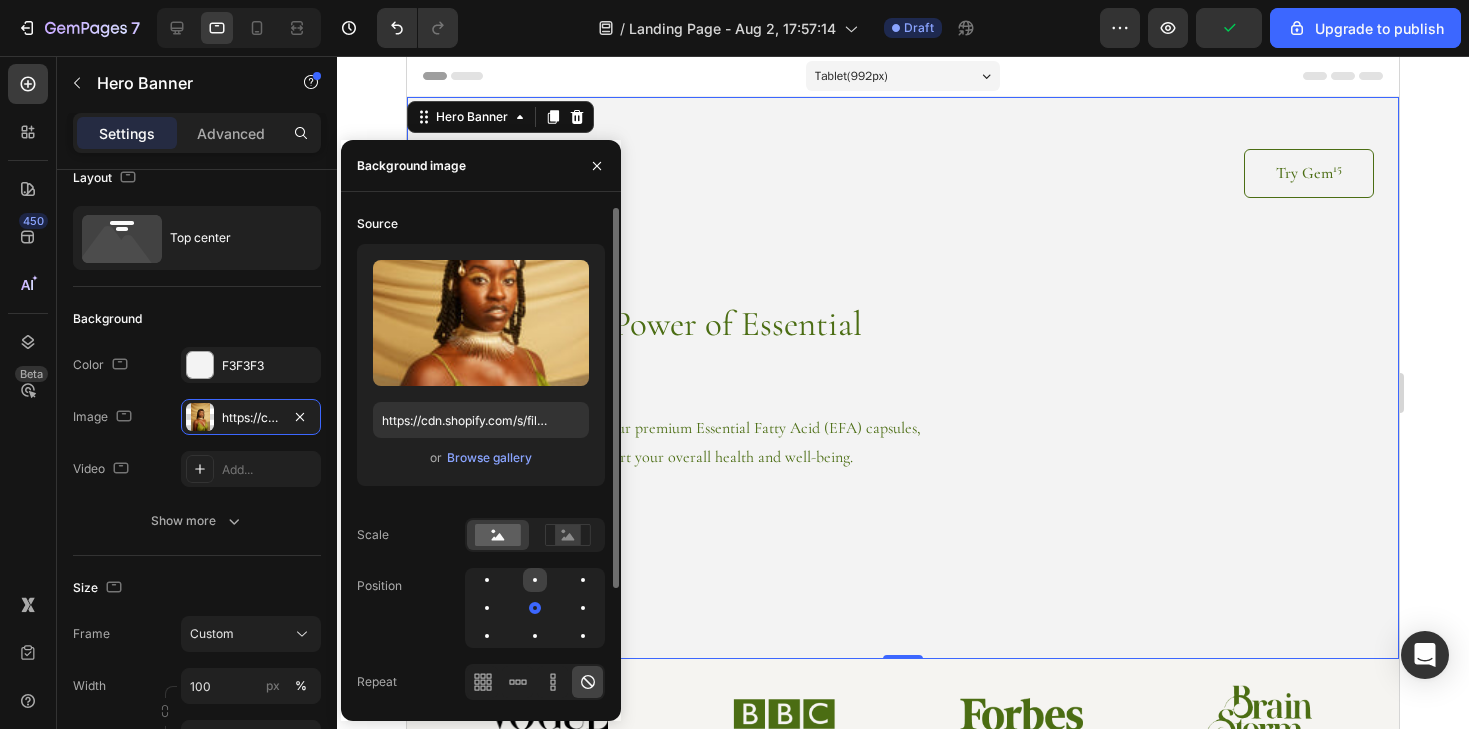 click 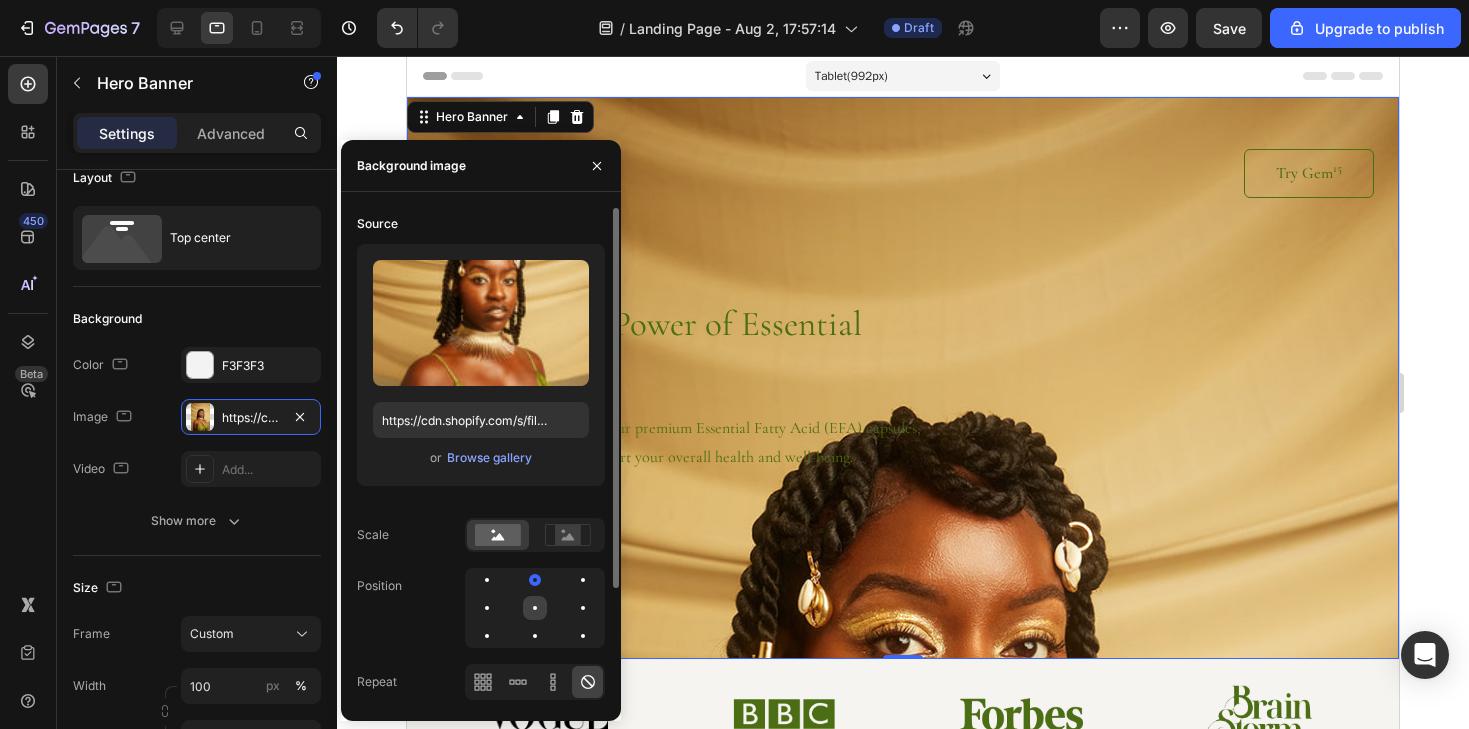 click 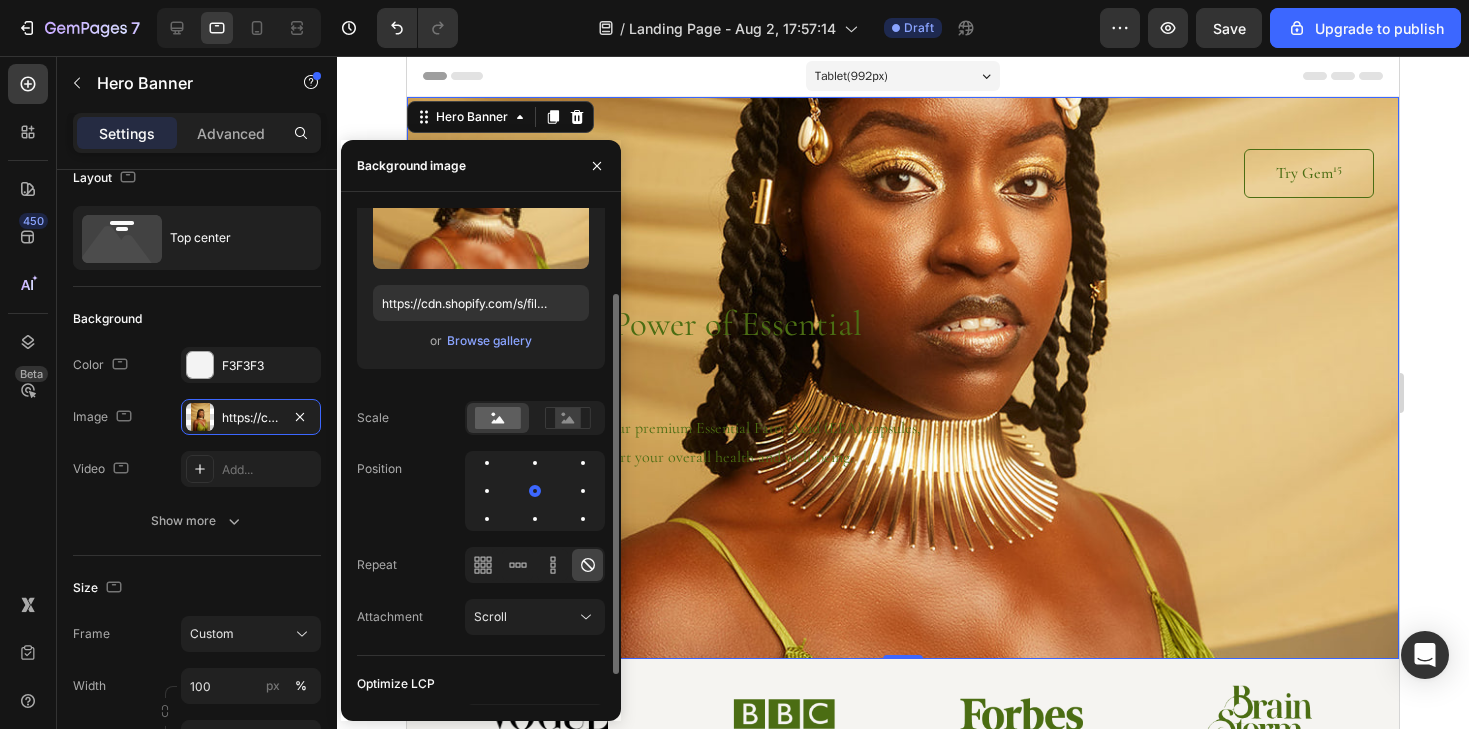 scroll, scrollTop: 118, scrollLeft: 0, axis: vertical 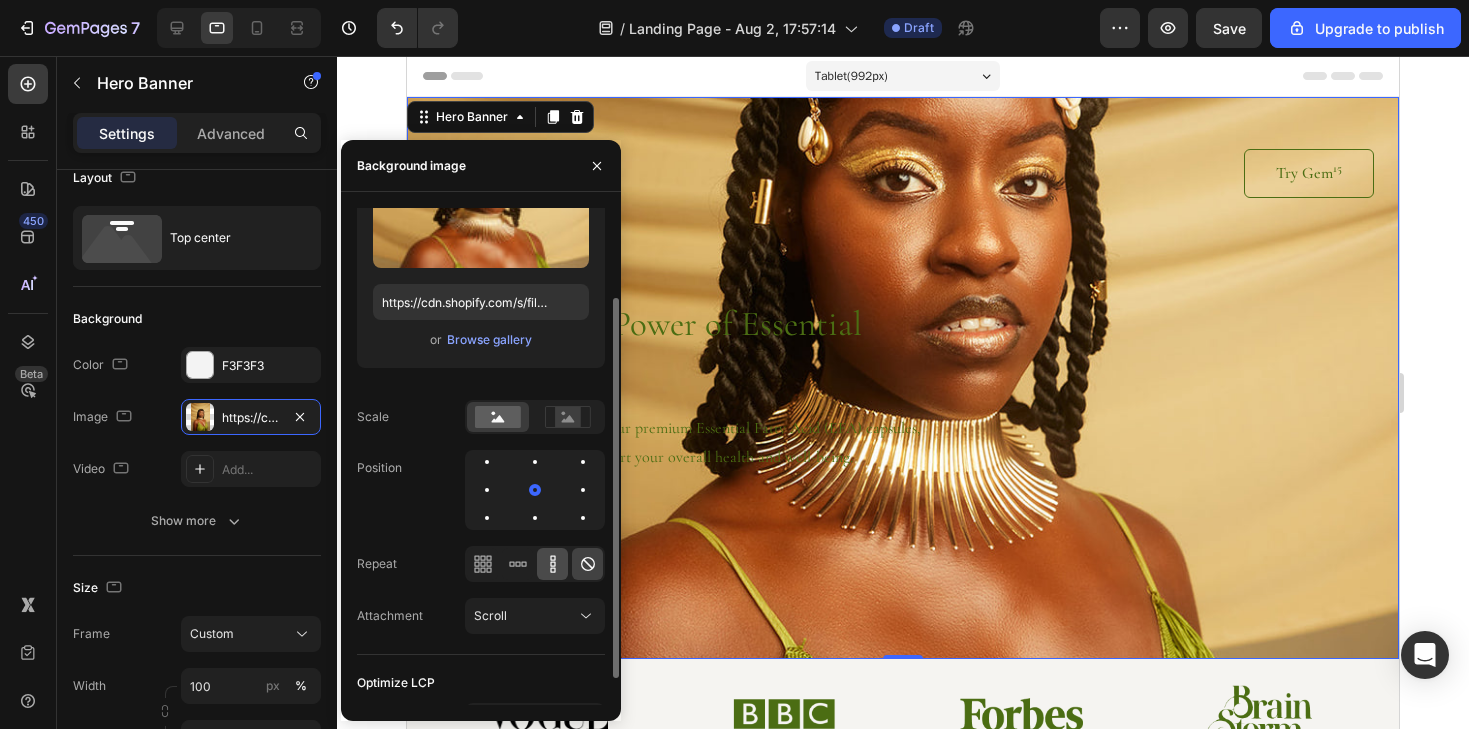 click 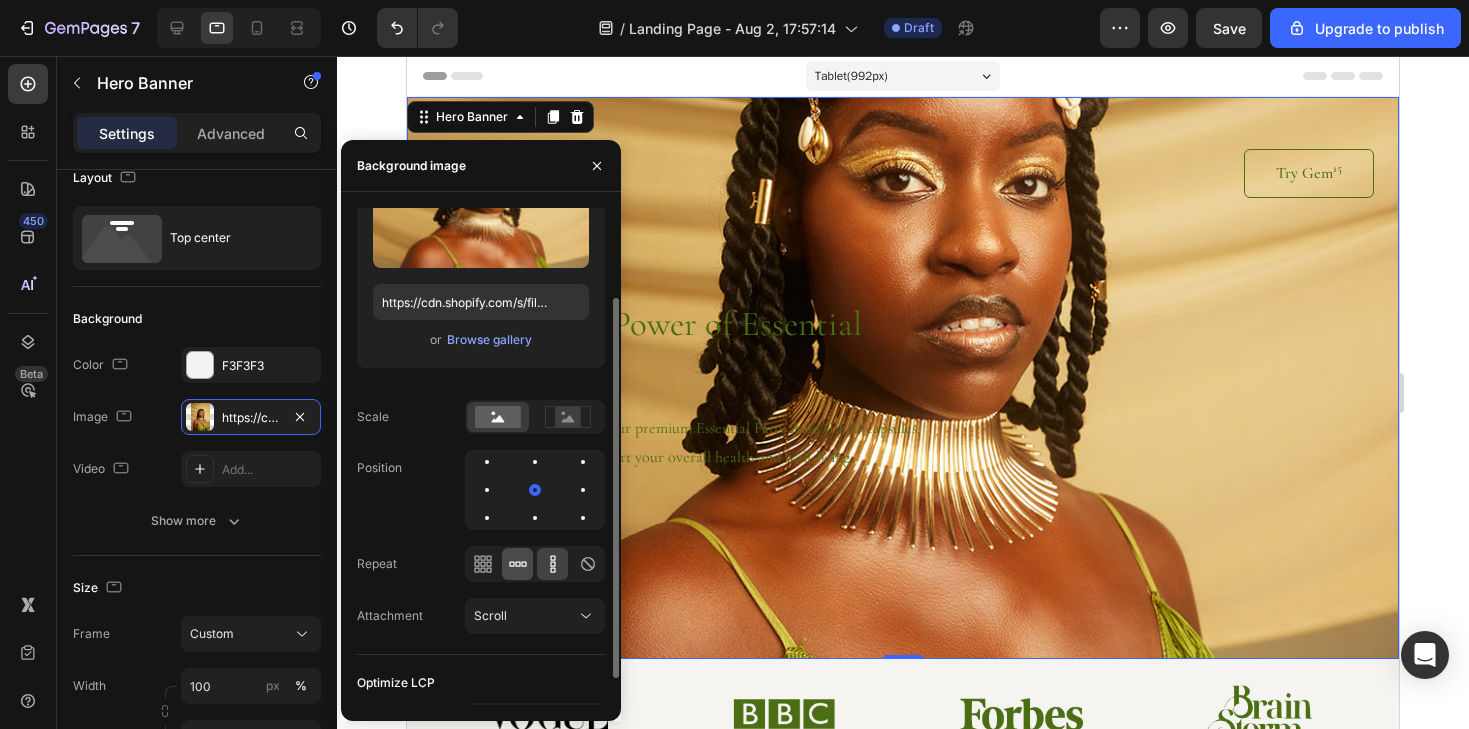 click 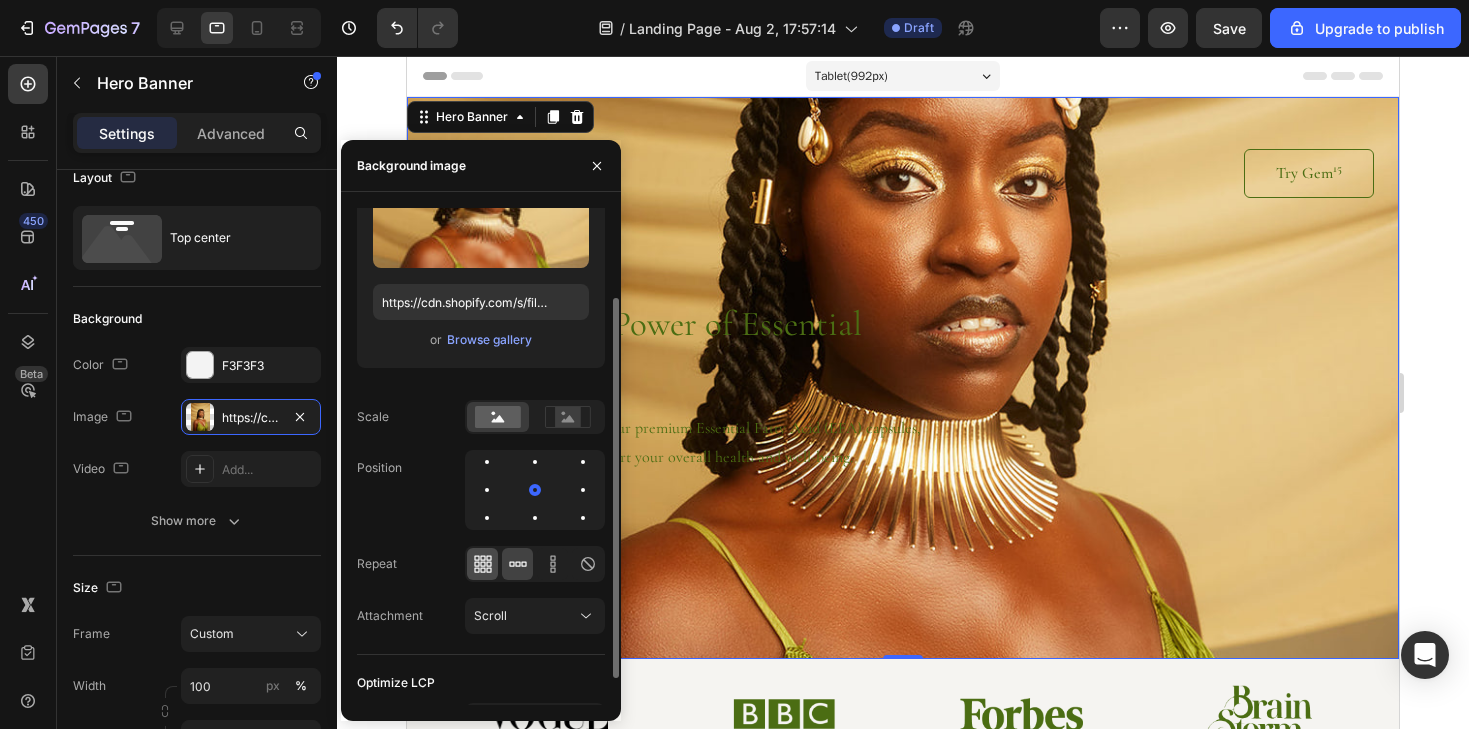 click 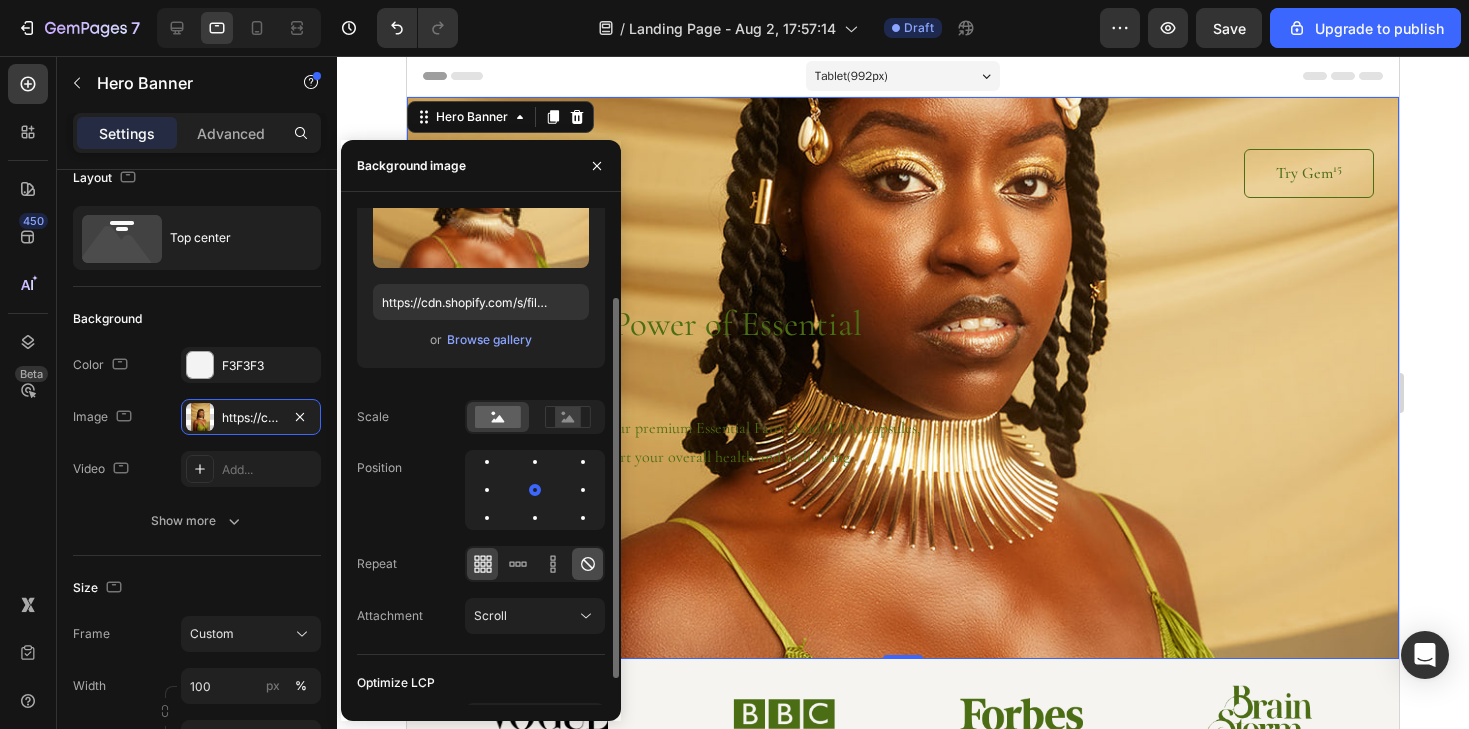 click 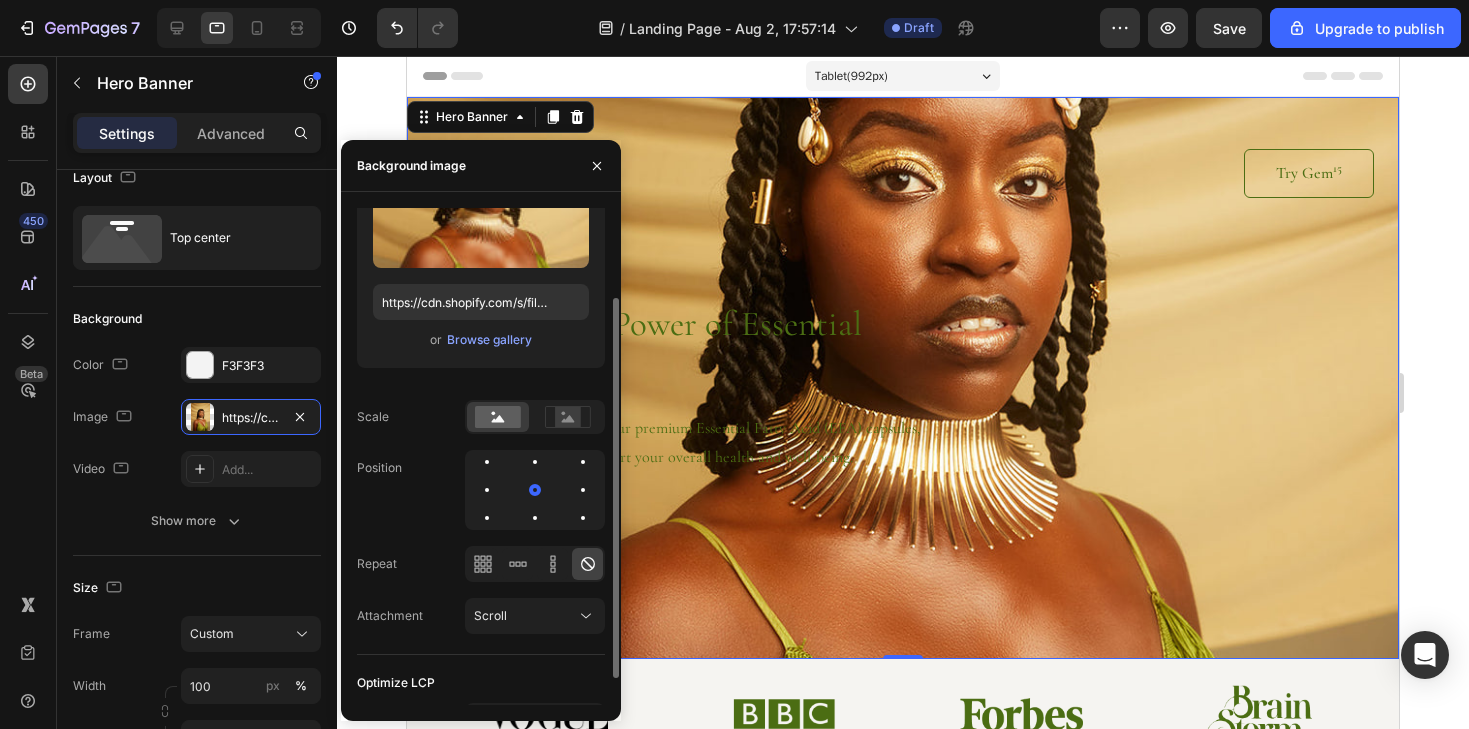 click on "Source Upload Image https://cdn.shopify.com/s/files/1/0563/7449/3246/files/gempages_534249811990283360-2f4c6d1a-0148-4eaa-85b8-39e9200fe22a.jpg or Browse gallery Scale Position Repeat Attachment Scroll" at bounding box center [481, 372] 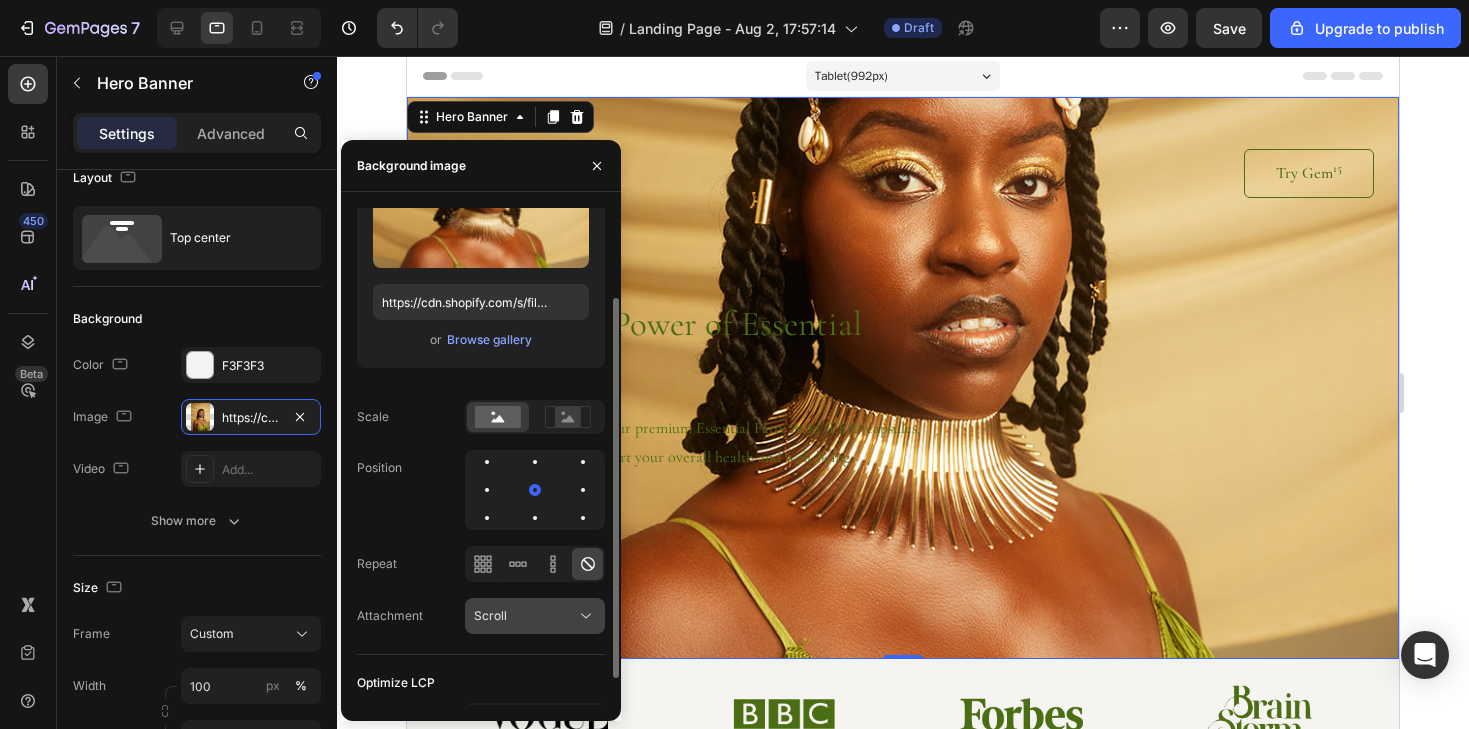 click on "Scroll" at bounding box center (535, 616) 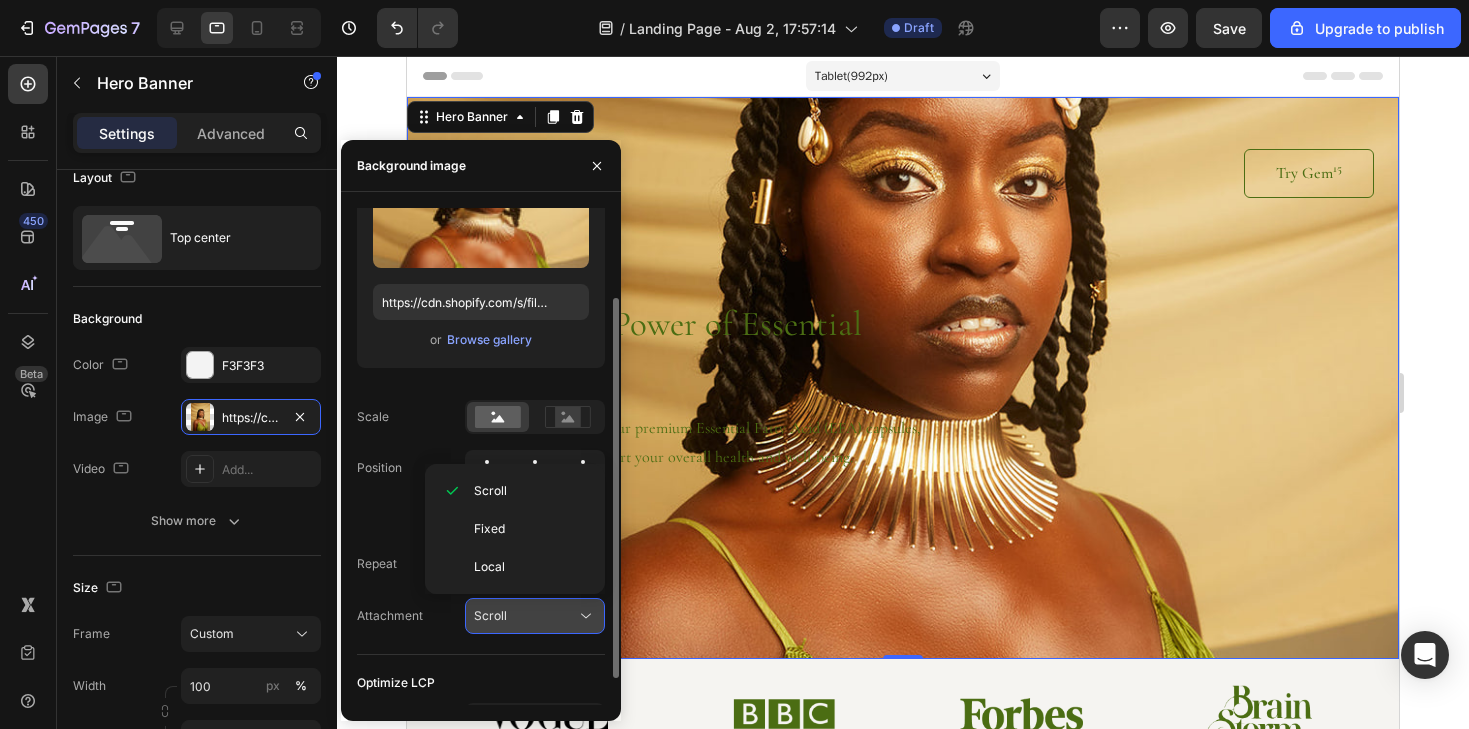 click on "Scroll" at bounding box center [535, 616] 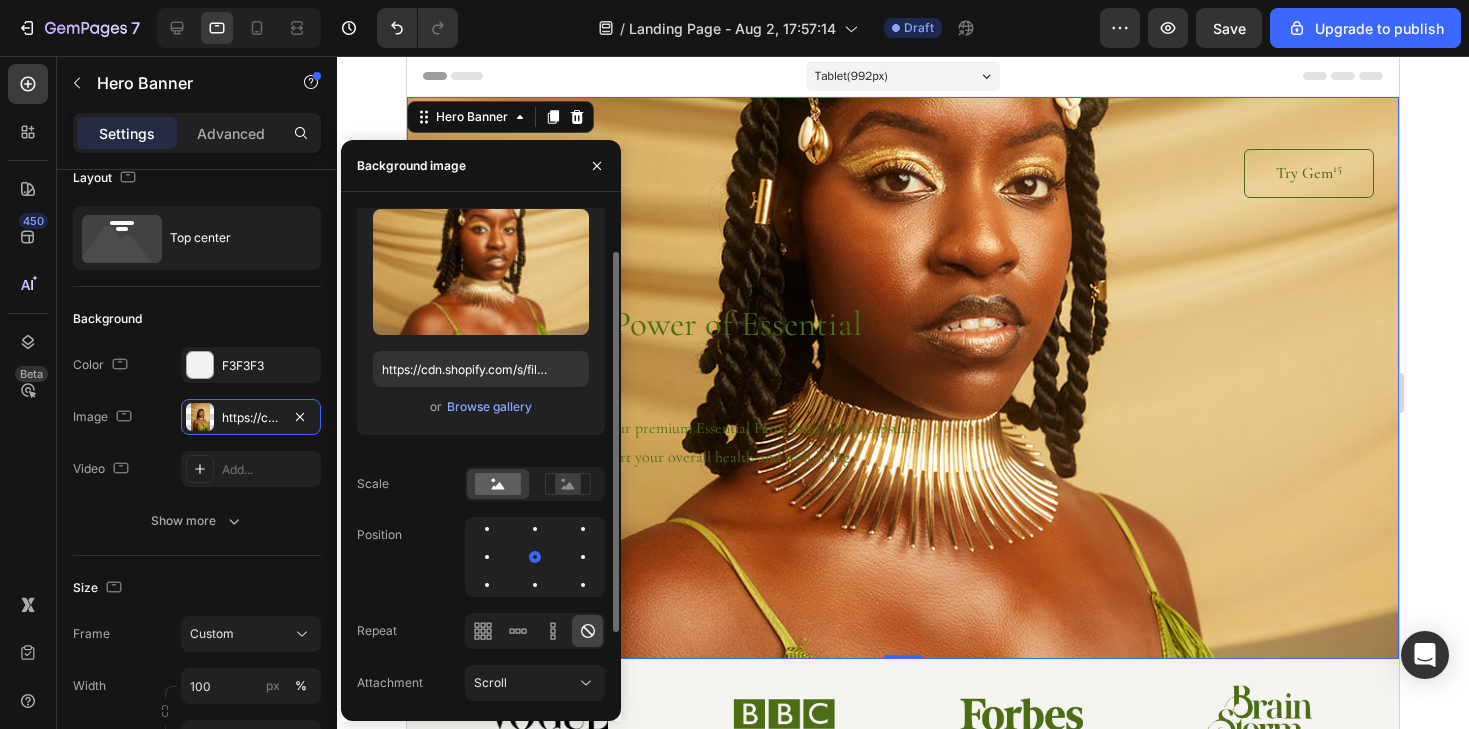 scroll, scrollTop: 0, scrollLeft: 0, axis: both 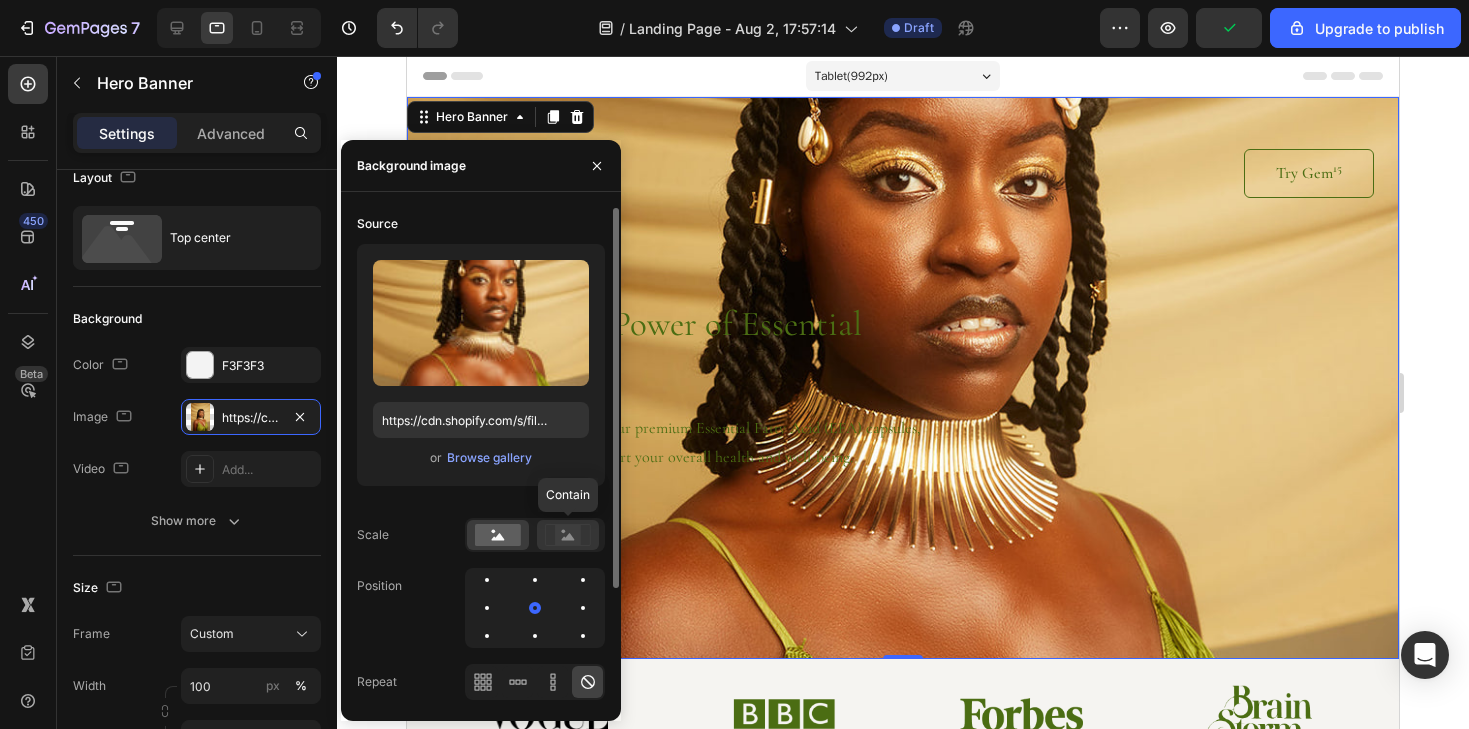 click 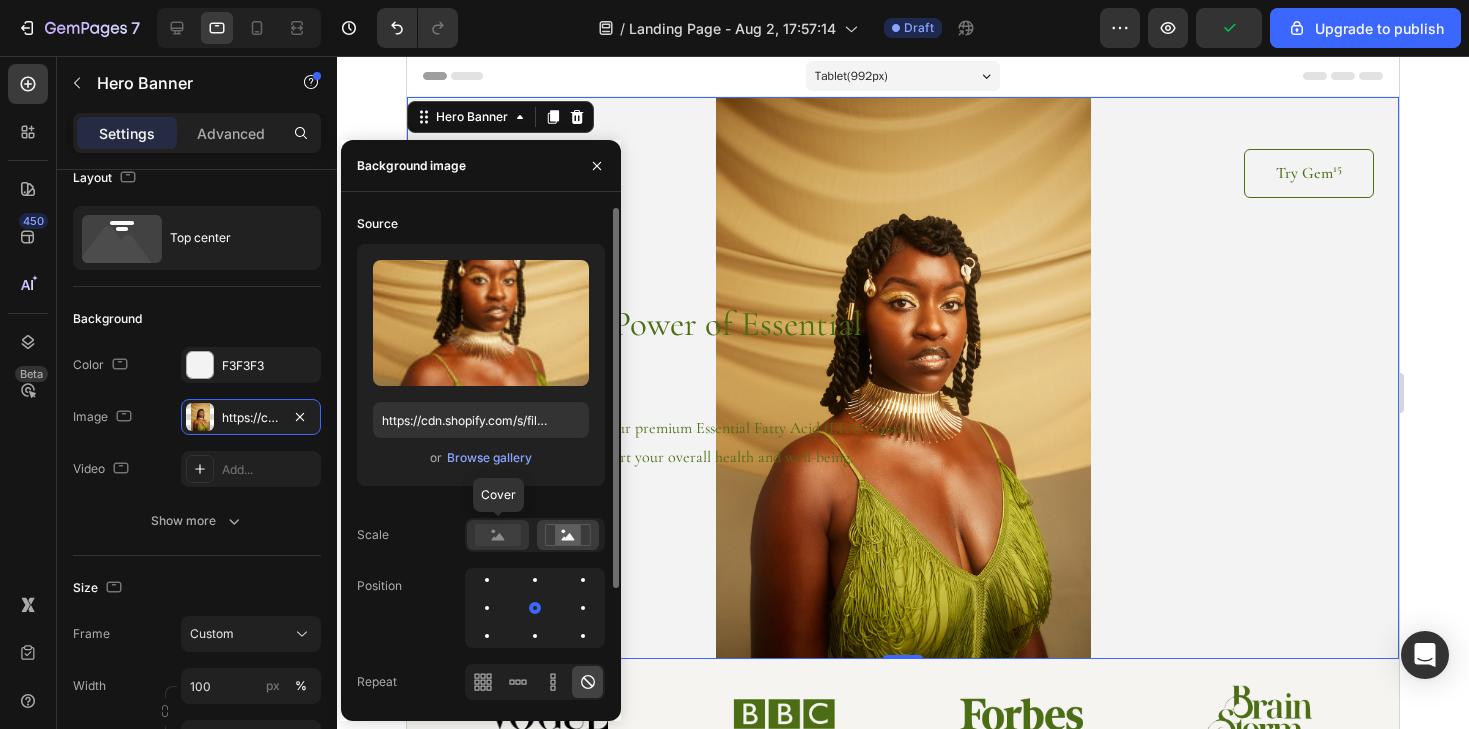 click 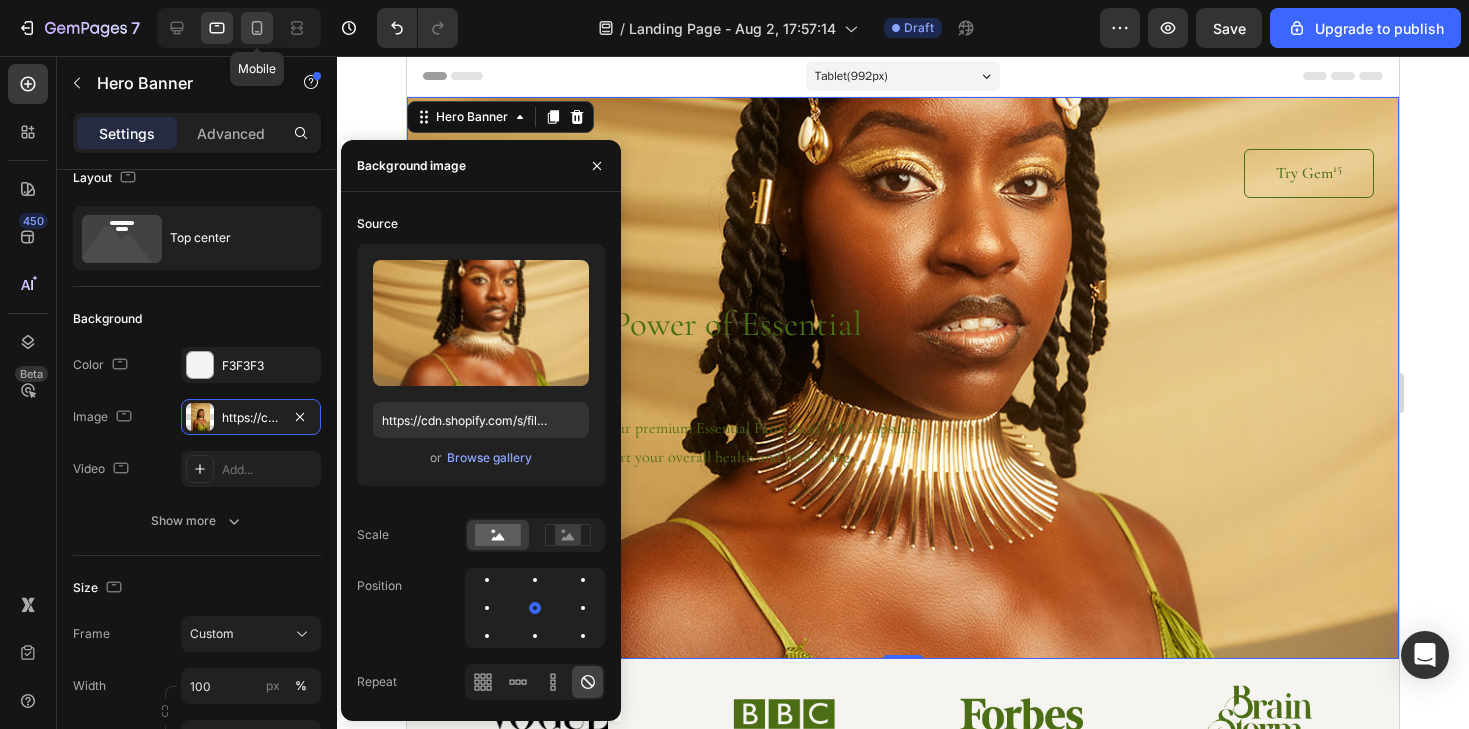 click 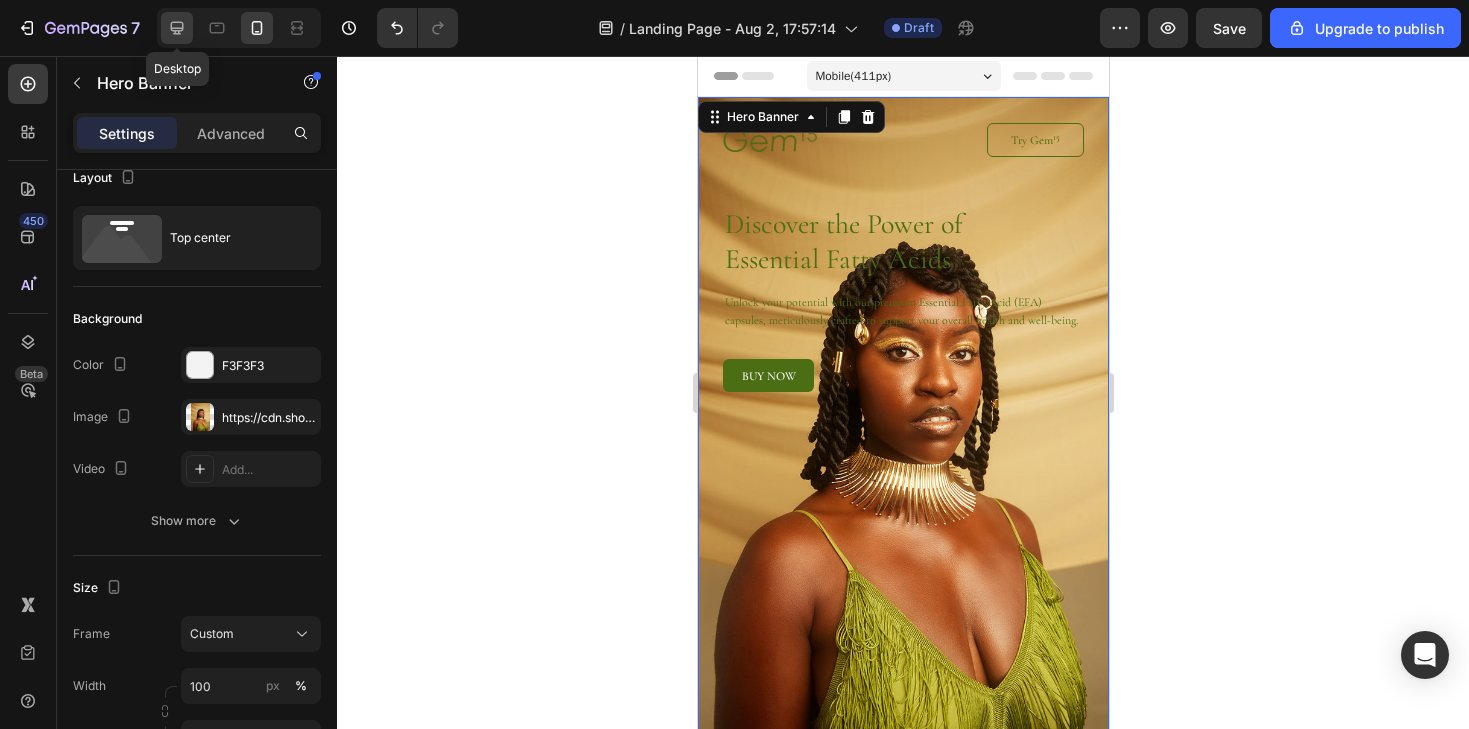 click 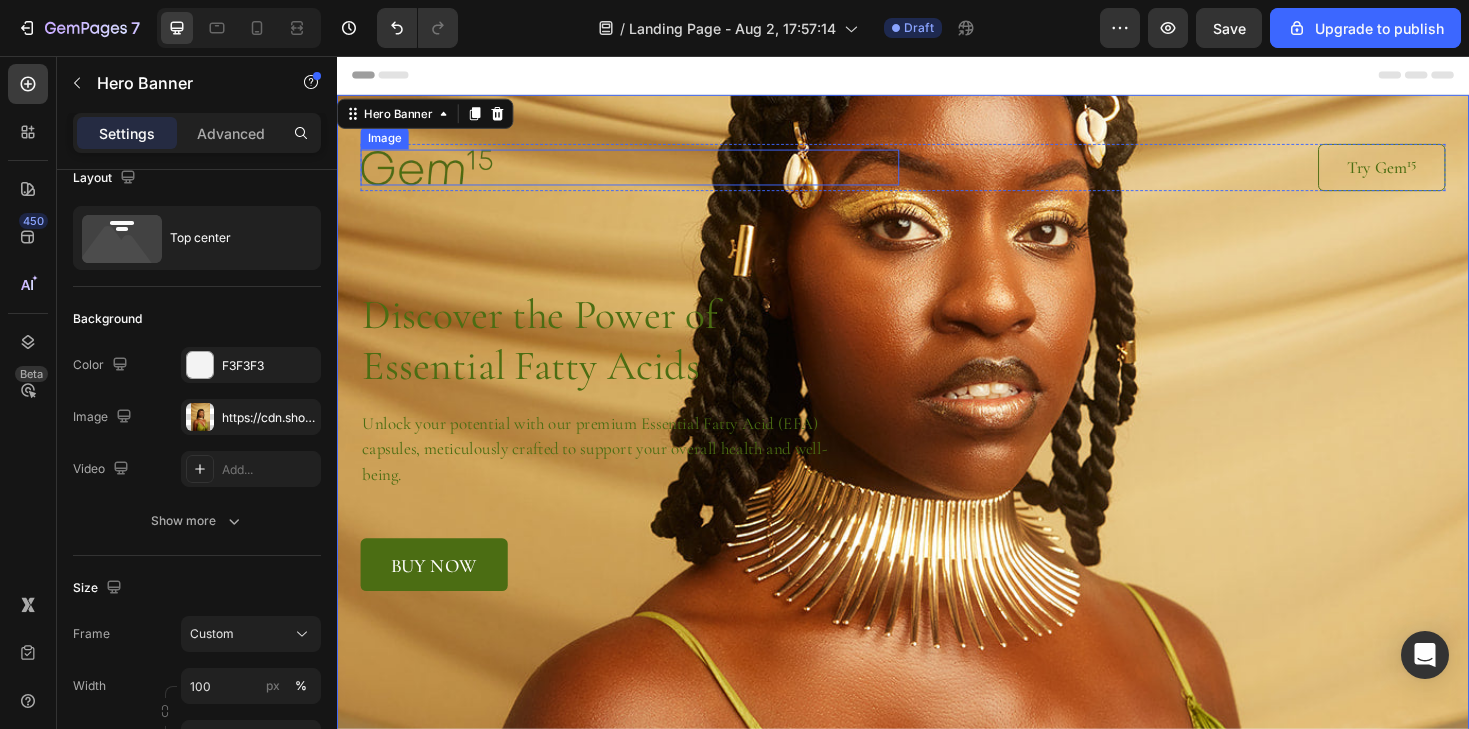 click at bounding box center [432, 173] 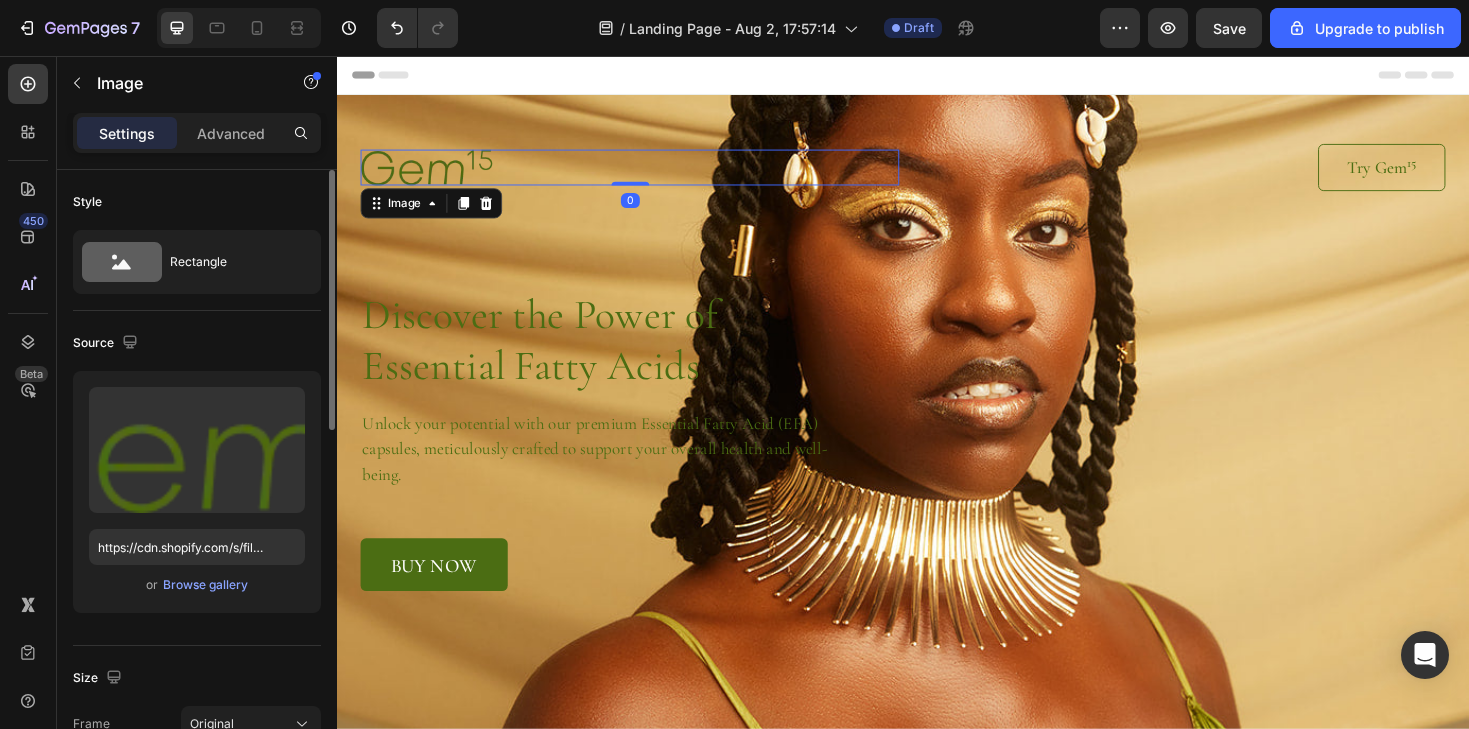 click at bounding box center [432, 173] 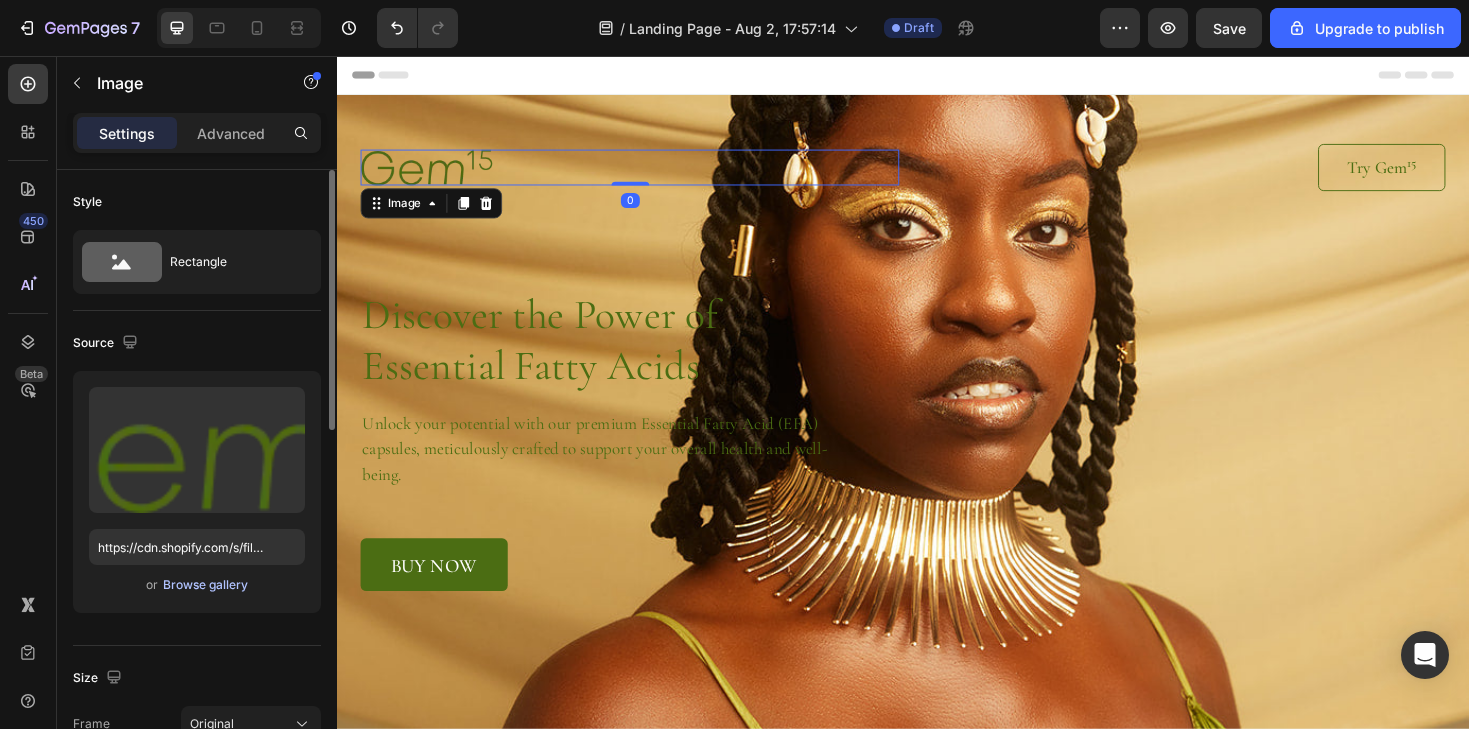 click on "Browse gallery" at bounding box center [205, 585] 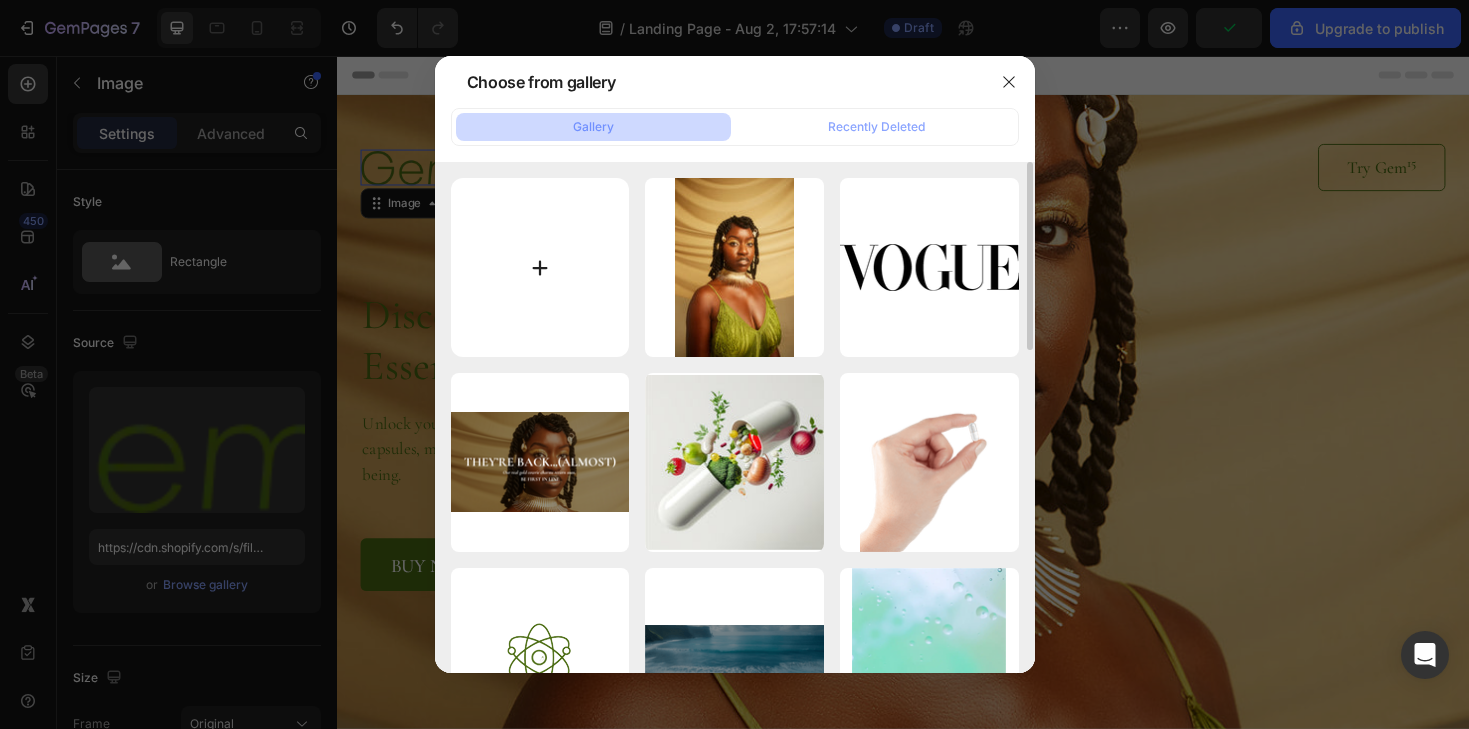 click at bounding box center (540, 267) 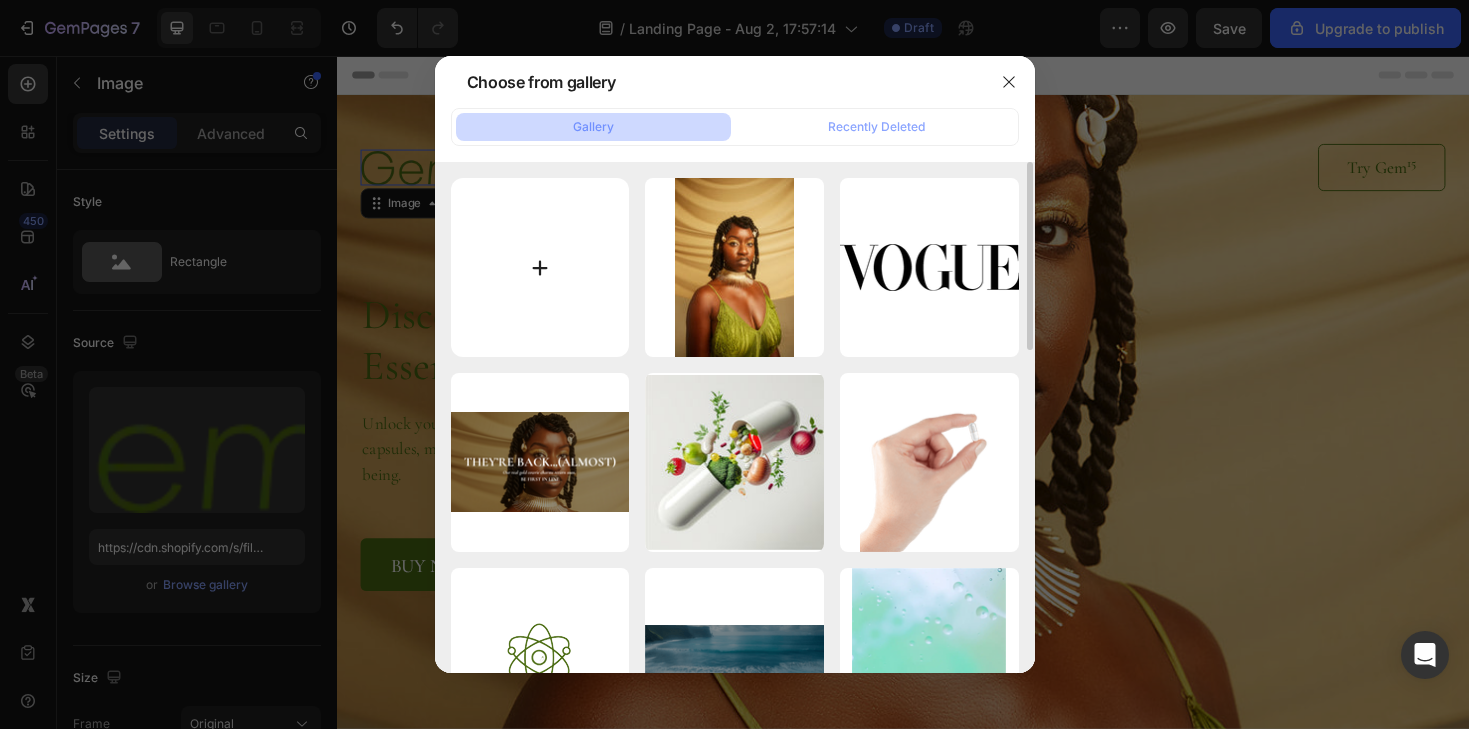 type on "[FILE_PATH]" 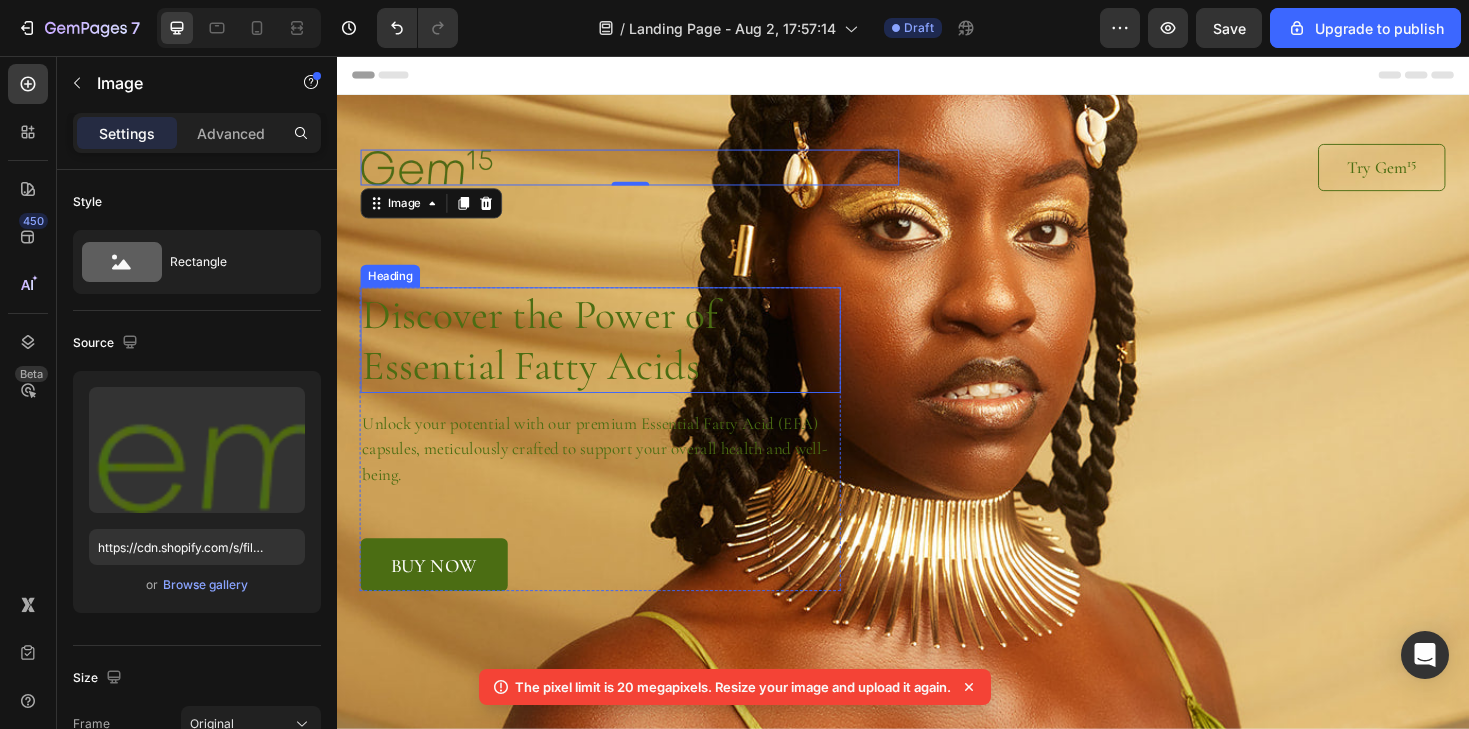 click on "Discover the Power of Essential Fatty Acids" at bounding box center (616, 357) 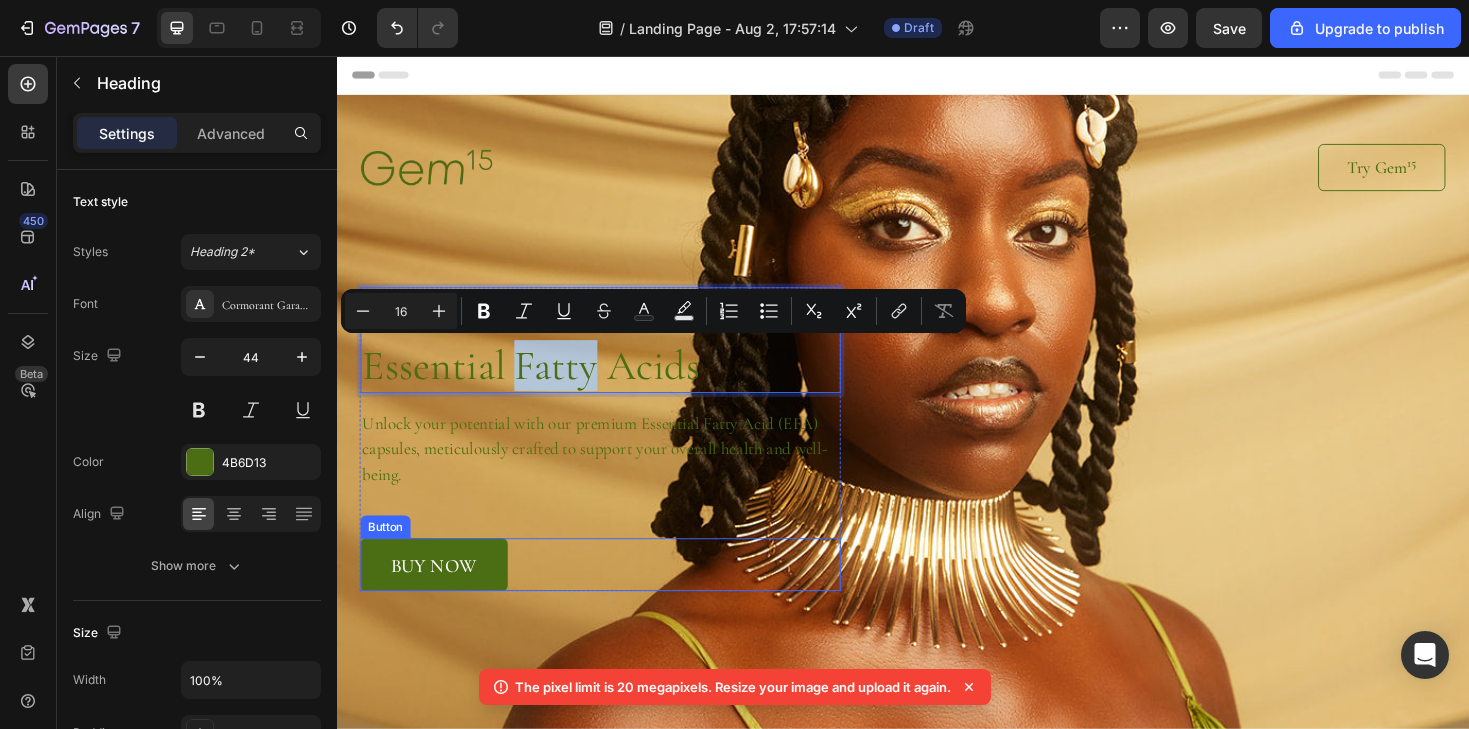 click on "buy now" at bounding box center [440, 595] 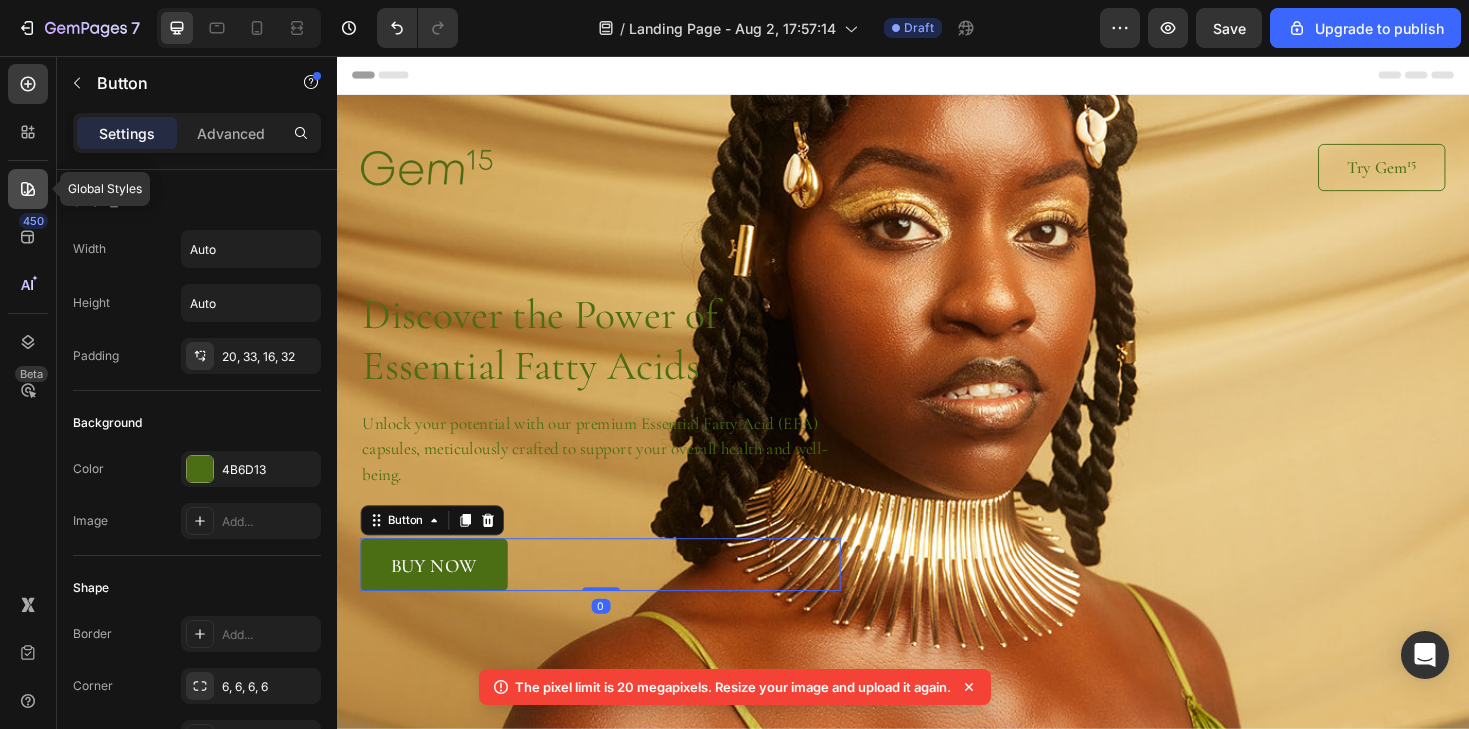 click 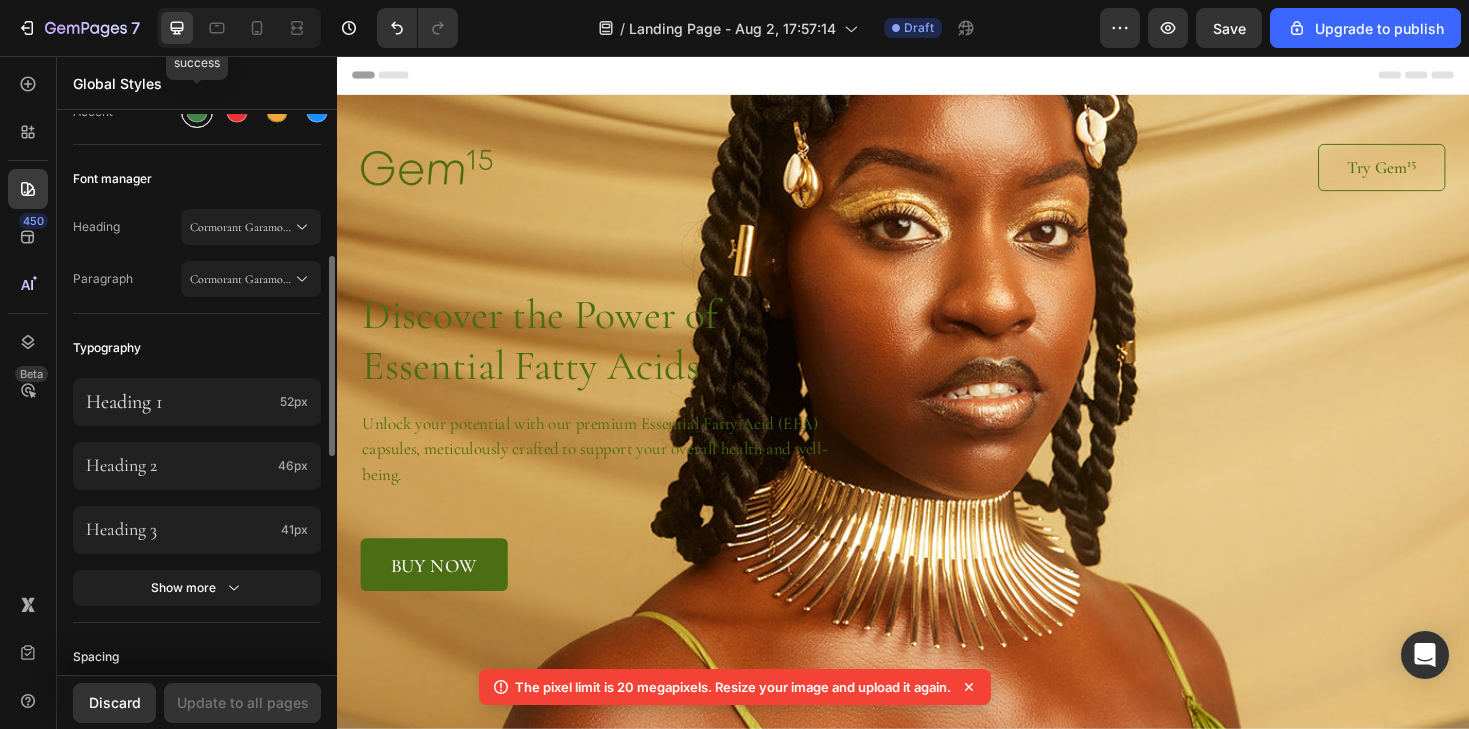 scroll, scrollTop: 378, scrollLeft: 0, axis: vertical 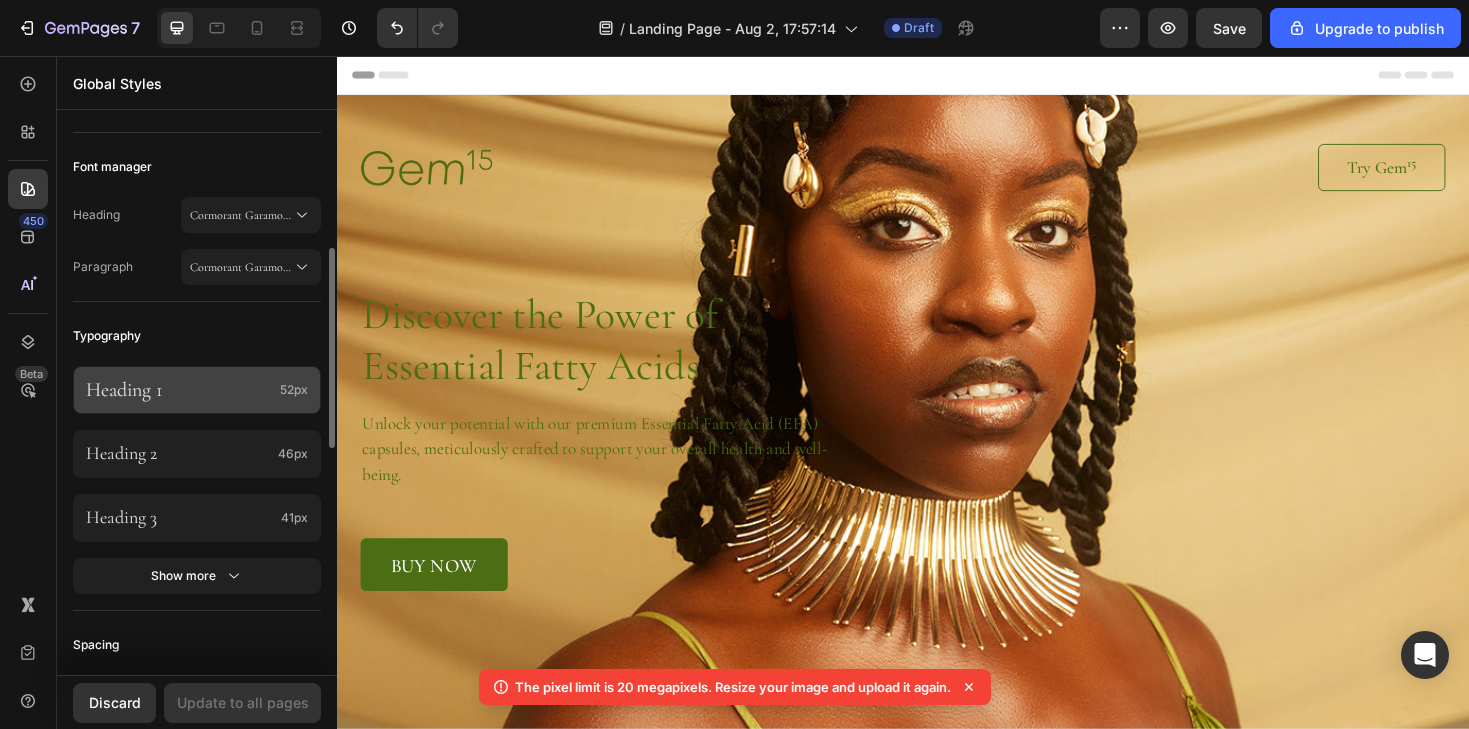 click on "Heading 1" at bounding box center [179, 390] 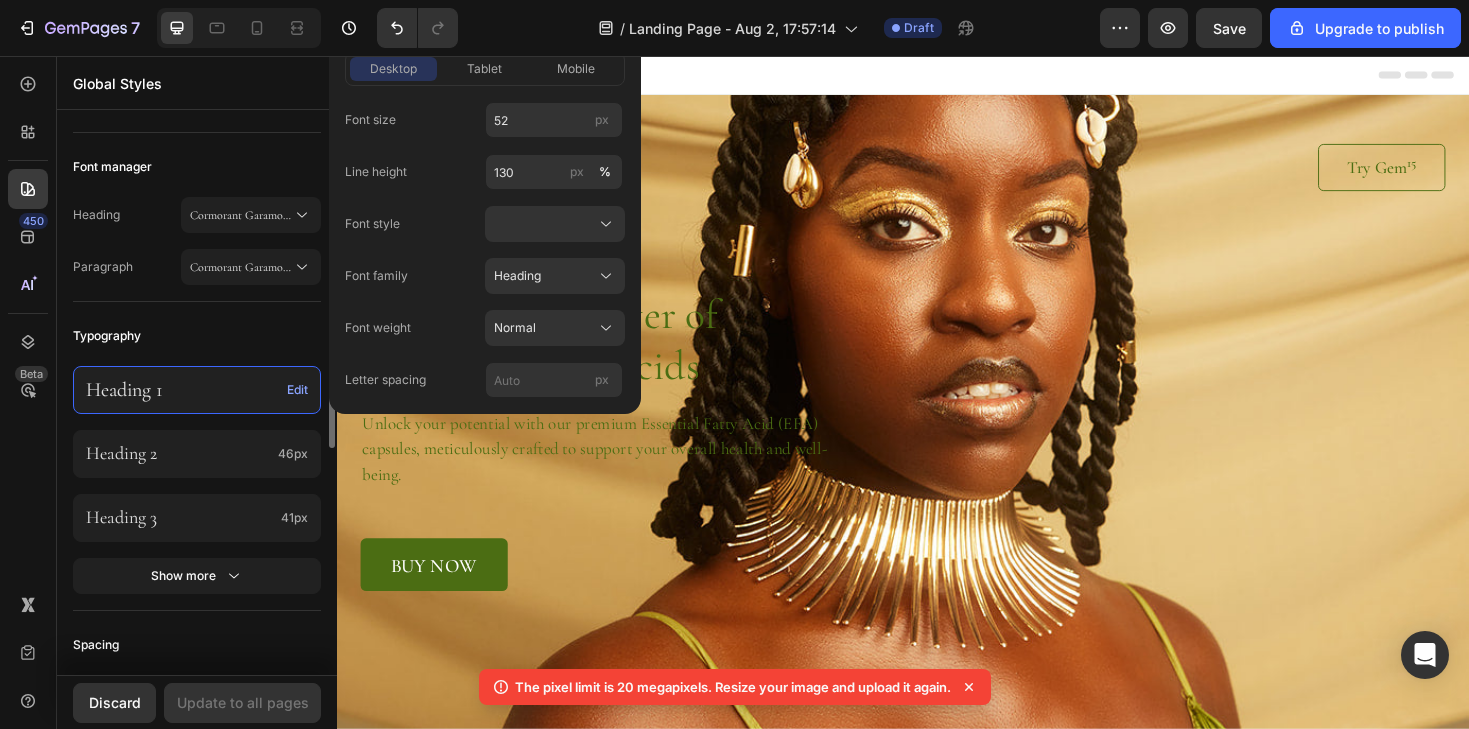 click on "Typography" at bounding box center [197, 336] 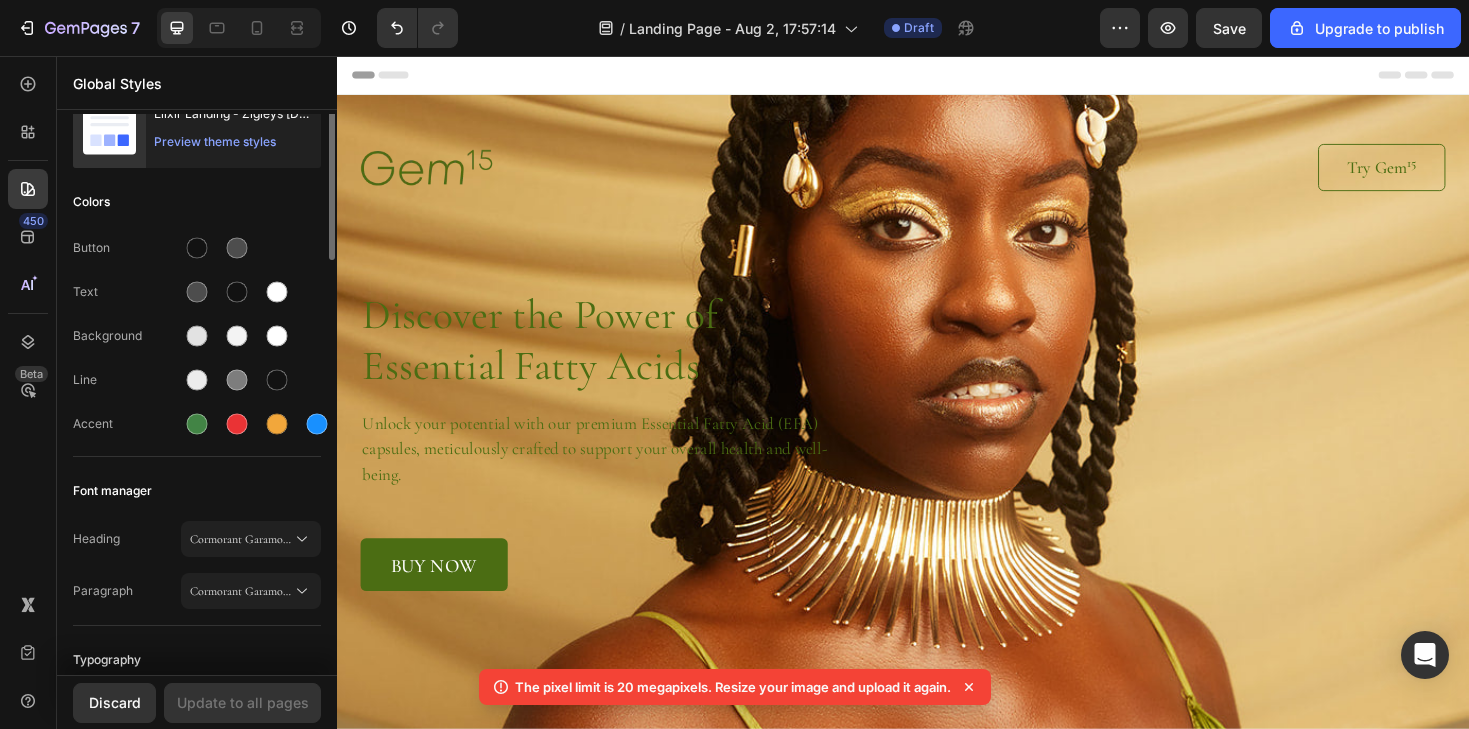 scroll, scrollTop: 0, scrollLeft: 0, axis: both 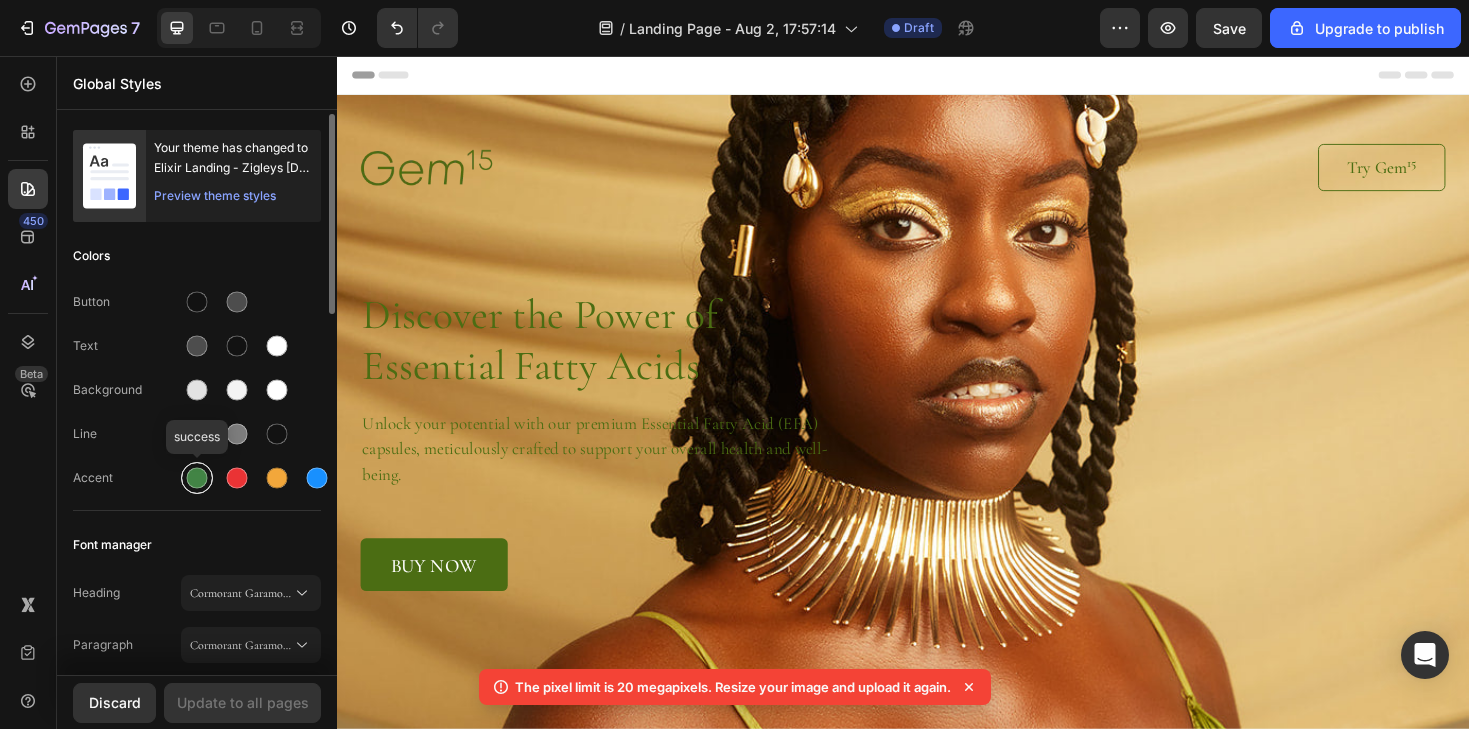 click at bounding box center [197, 478] 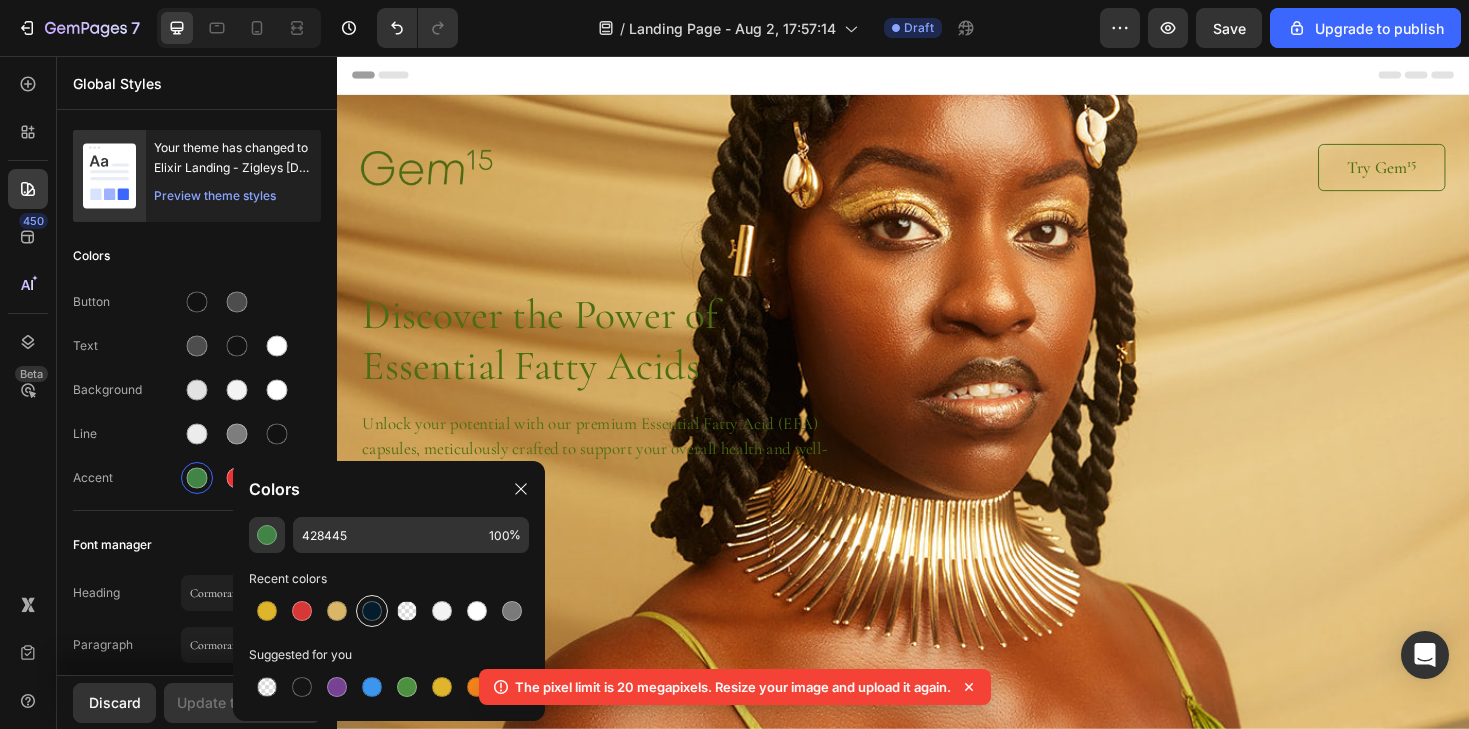 click at bounding box center (372, 611) 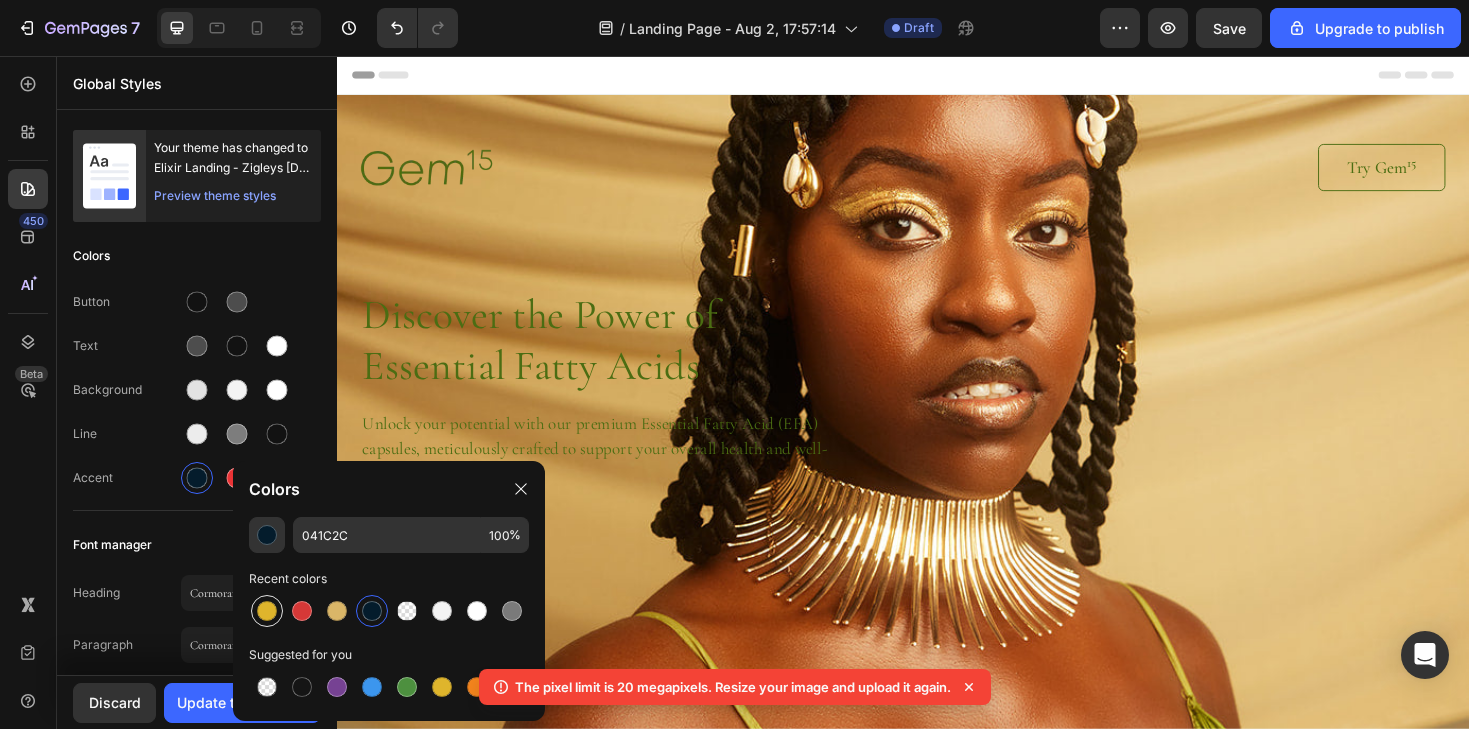 click at bounding box center (267, 611) 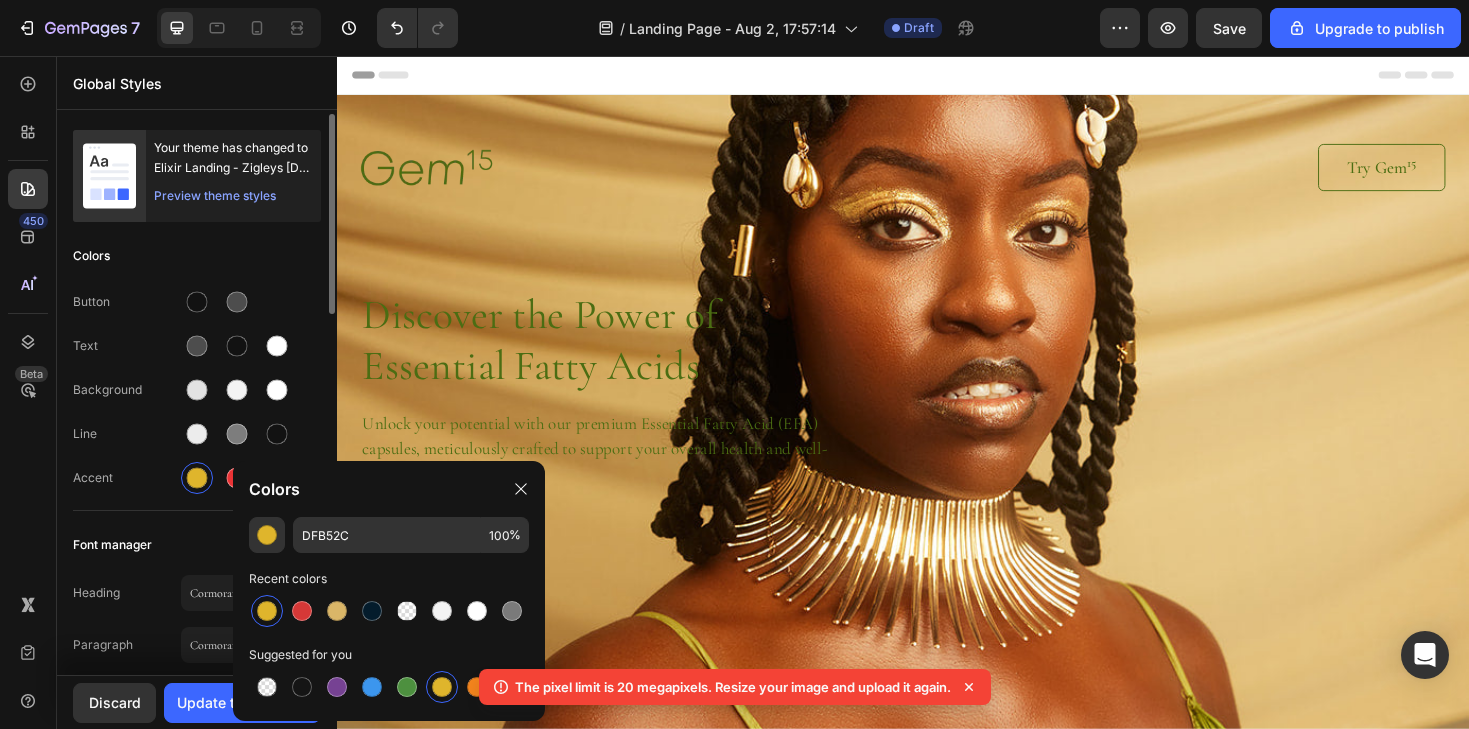 click on "Accent" at bounding box center [127, 478] 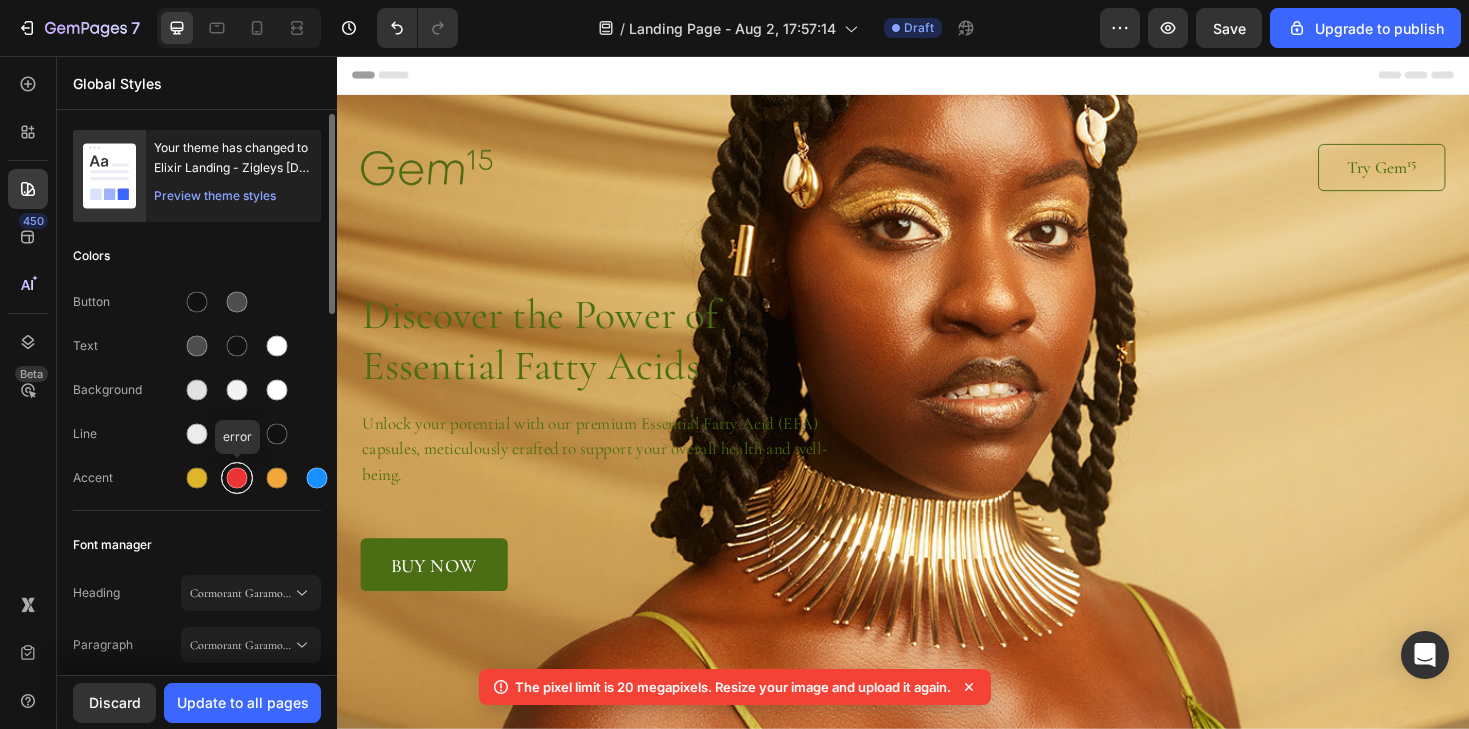 click at bounding box center [237, 478] 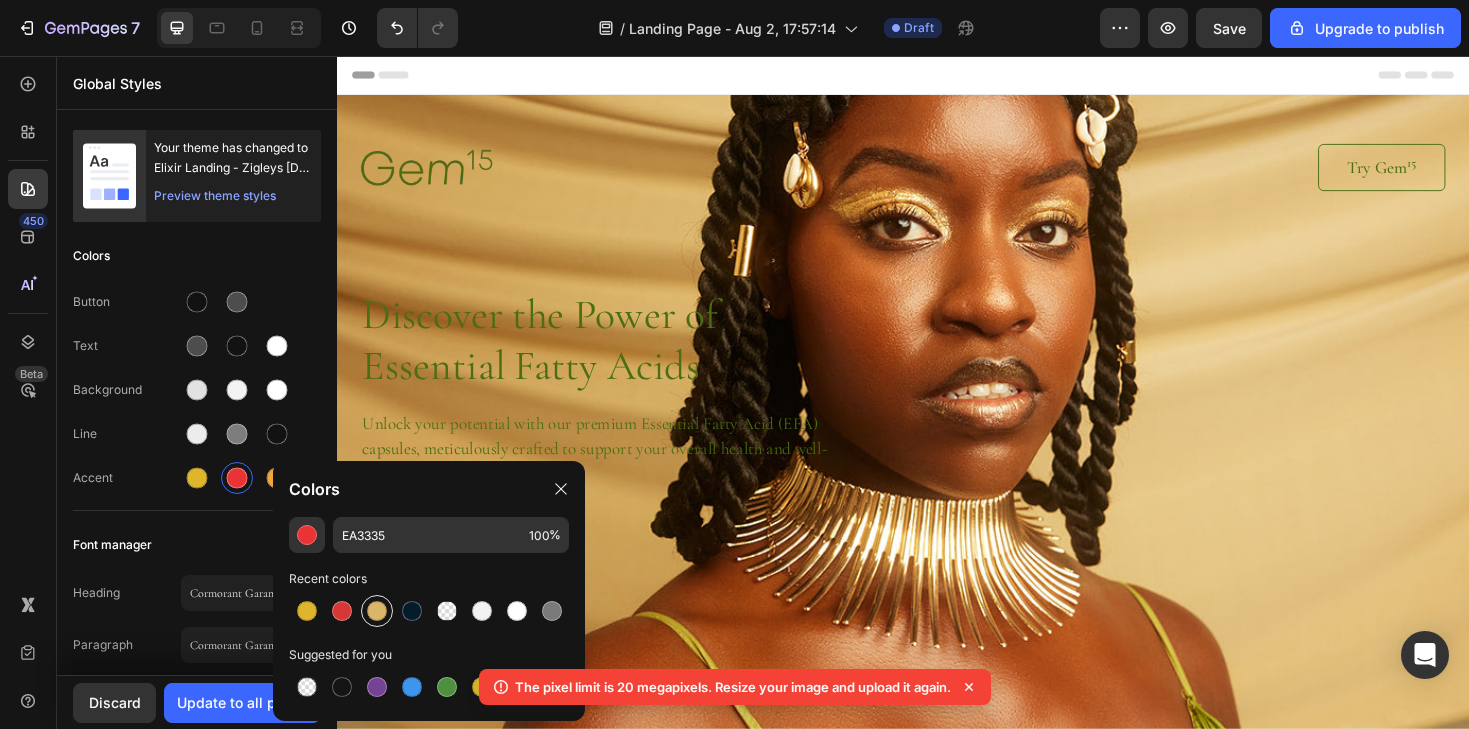 click at bounding box center [377, 611] 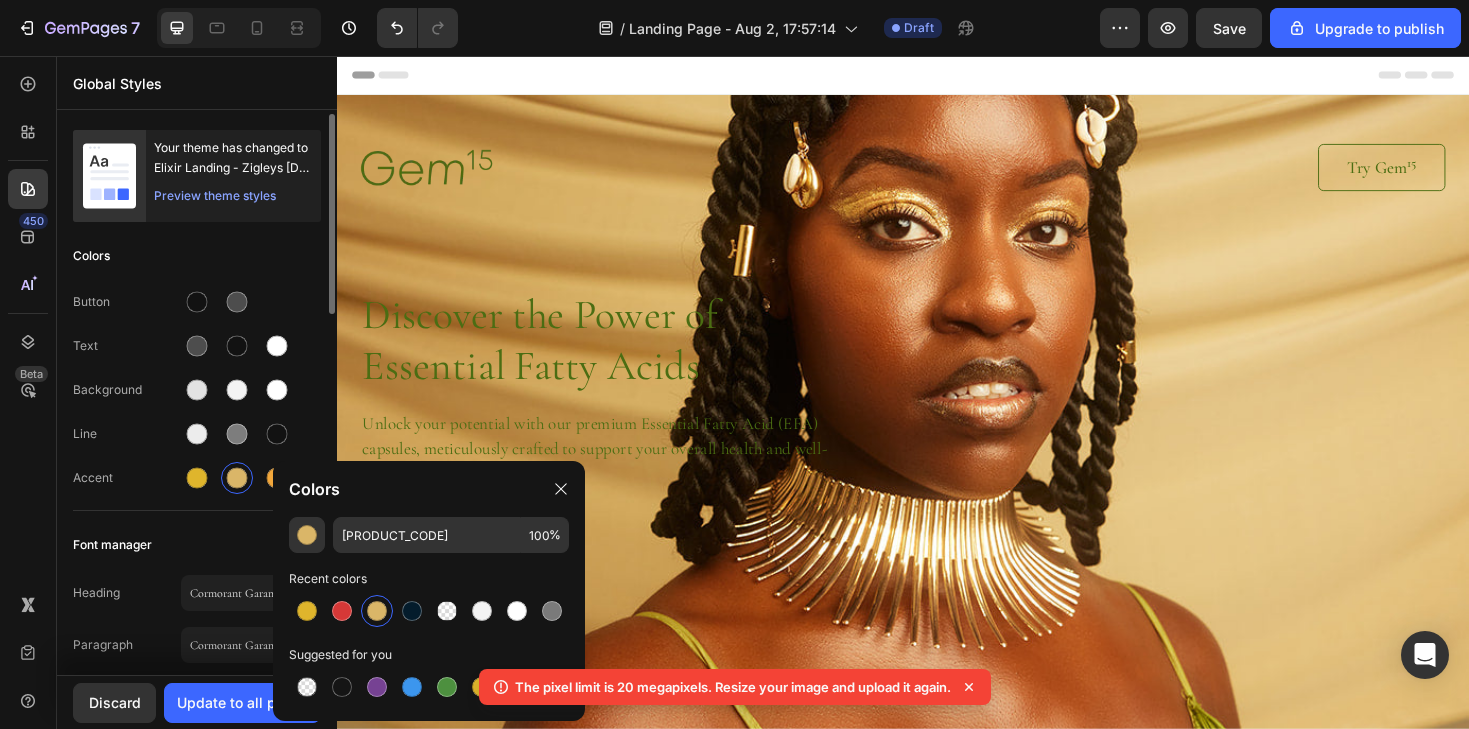 click on "Button Text Background Line Accent" 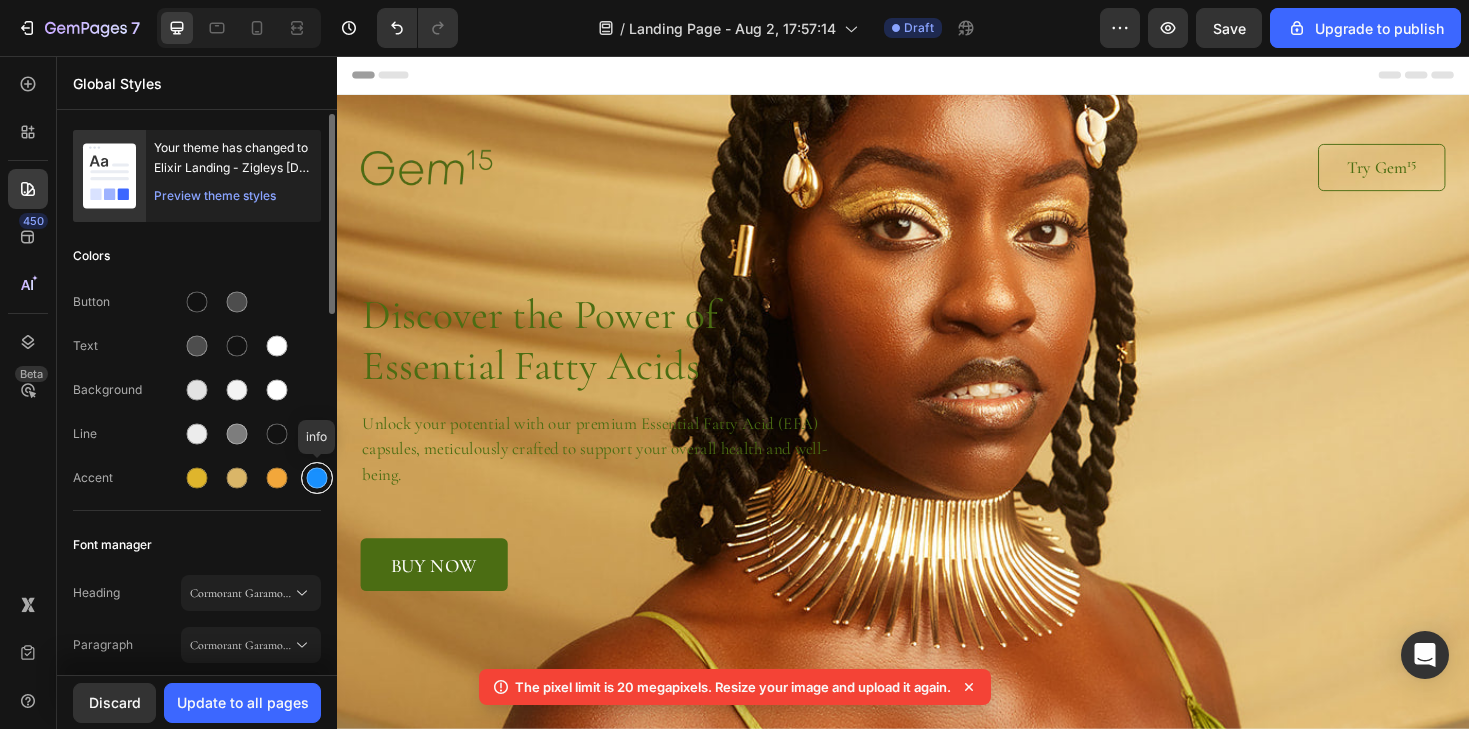 click at bounding box center (317, 478) 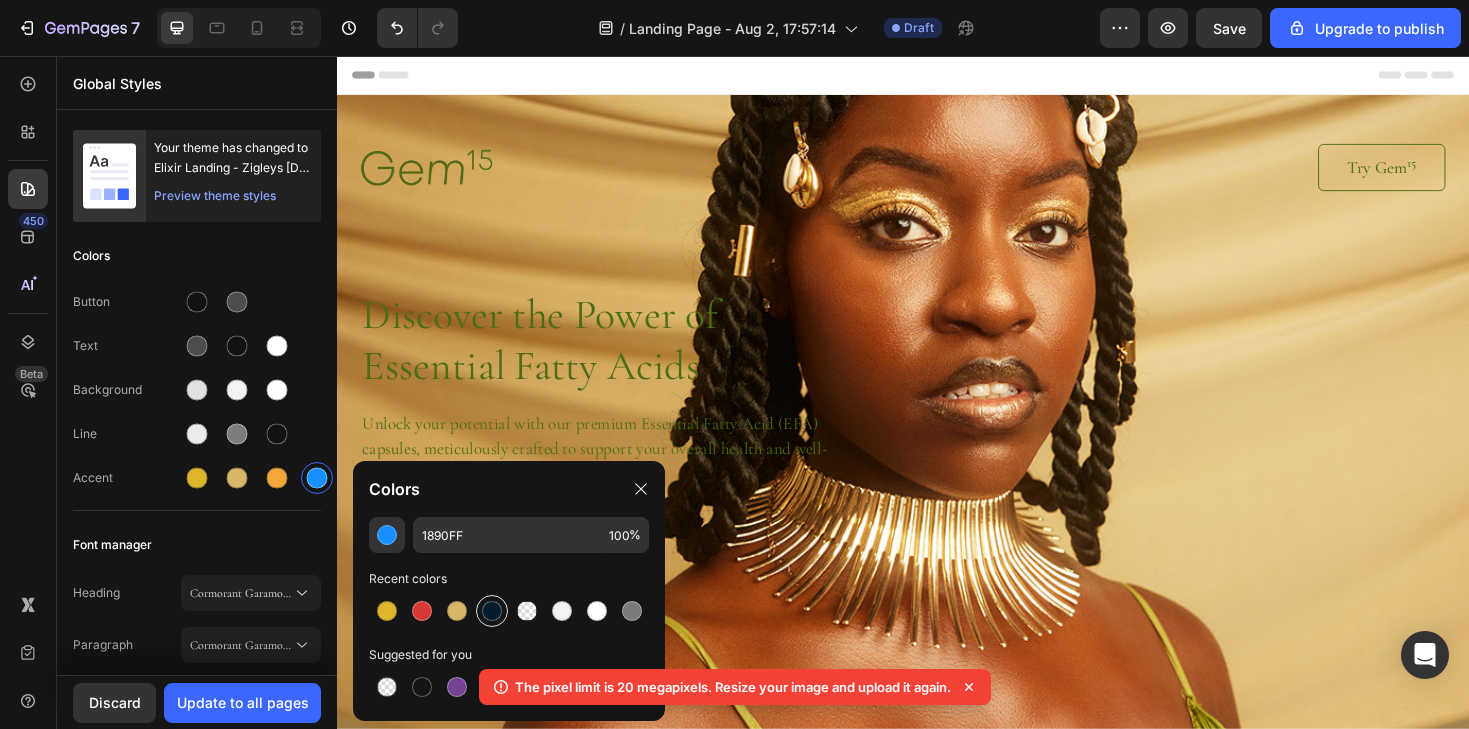 click at bounding box center (492, 611) 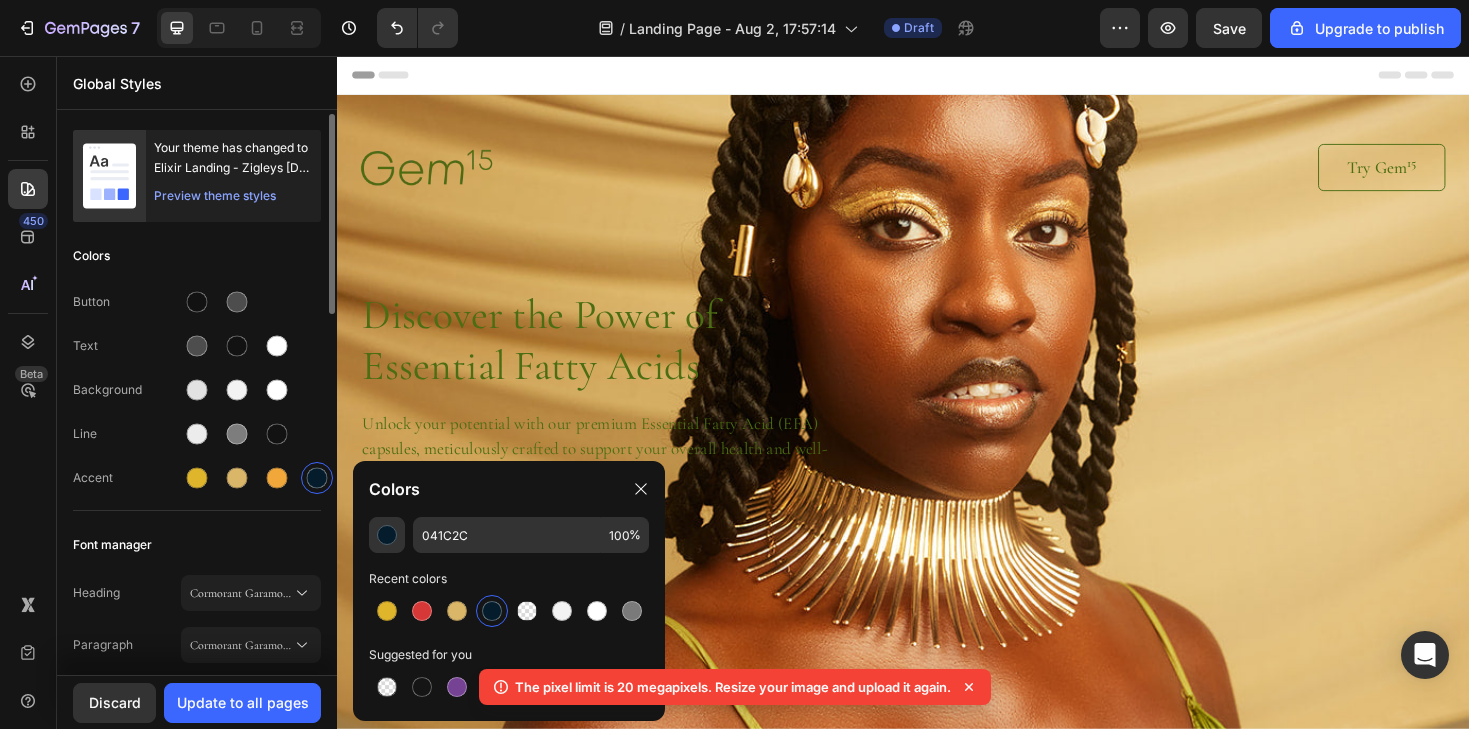 click on "Button Text Background Line Accent" 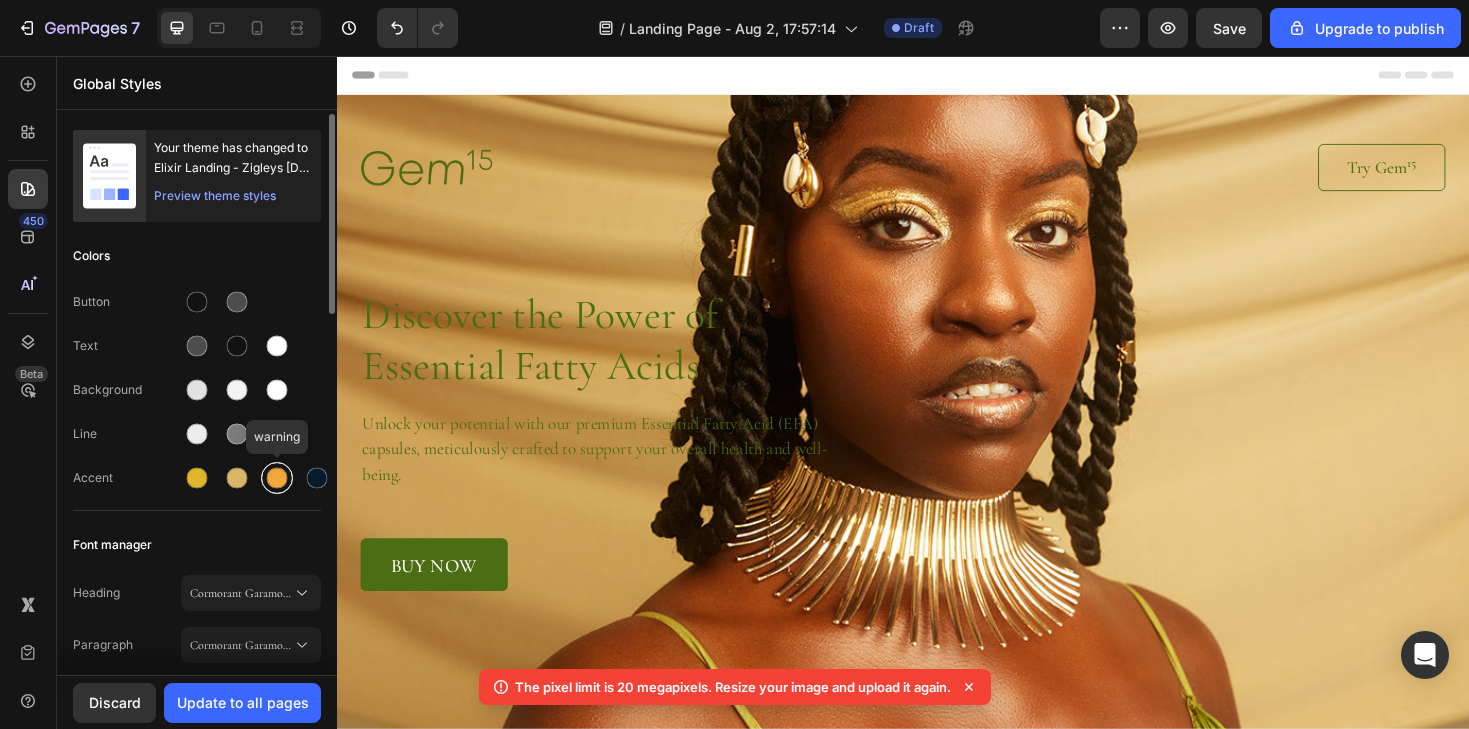 click at bounding box center [277, 478] 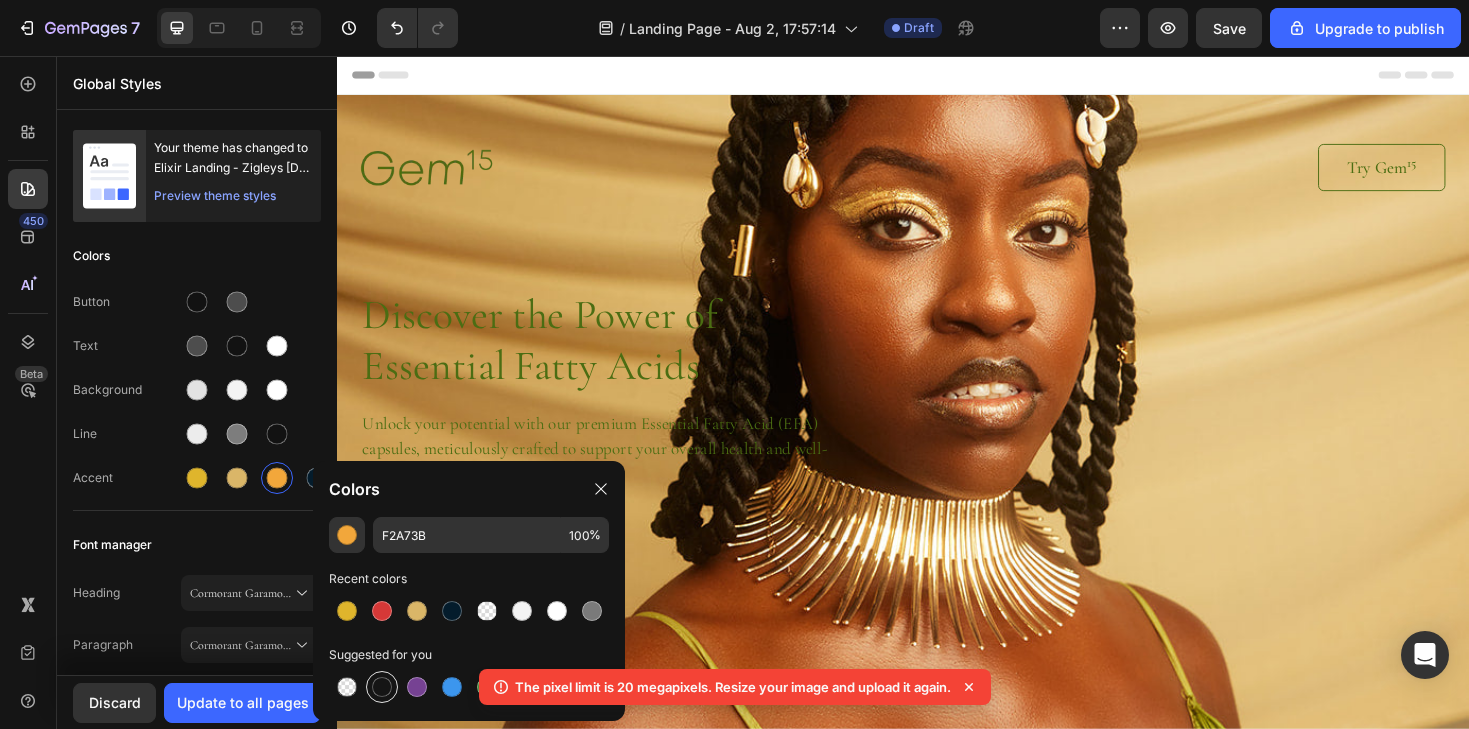click at bounding box center (382, 687) 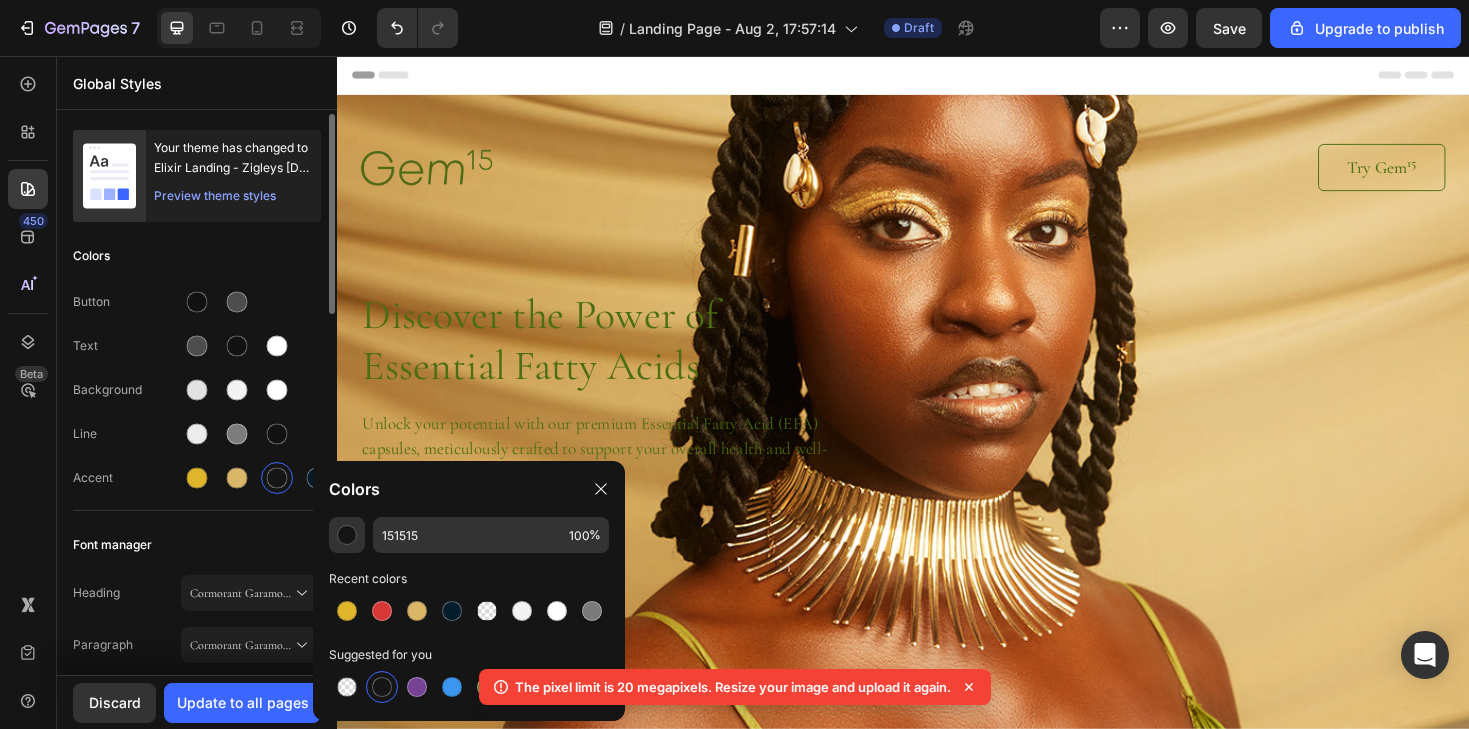 click on "Button Text Background Line Accent" 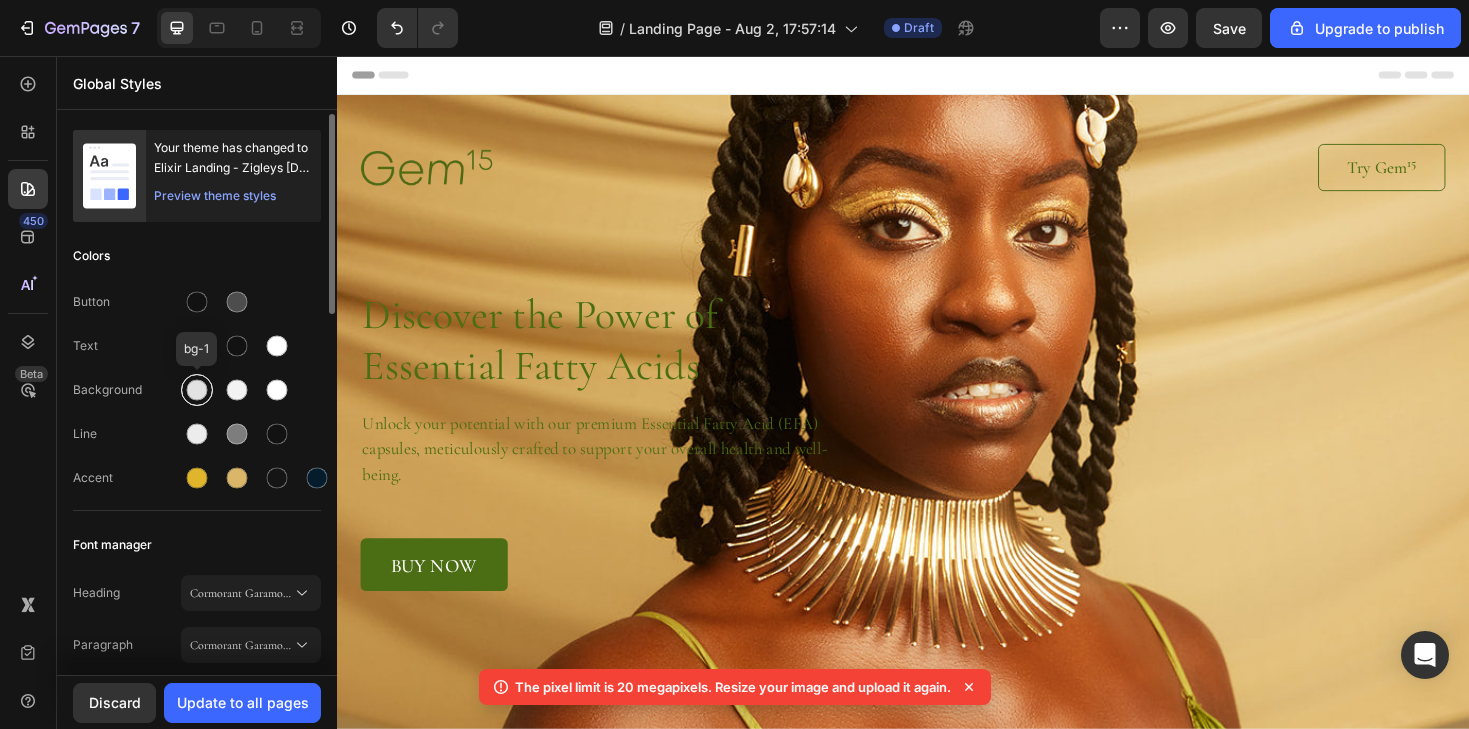 click at bounding box center (197, 390) 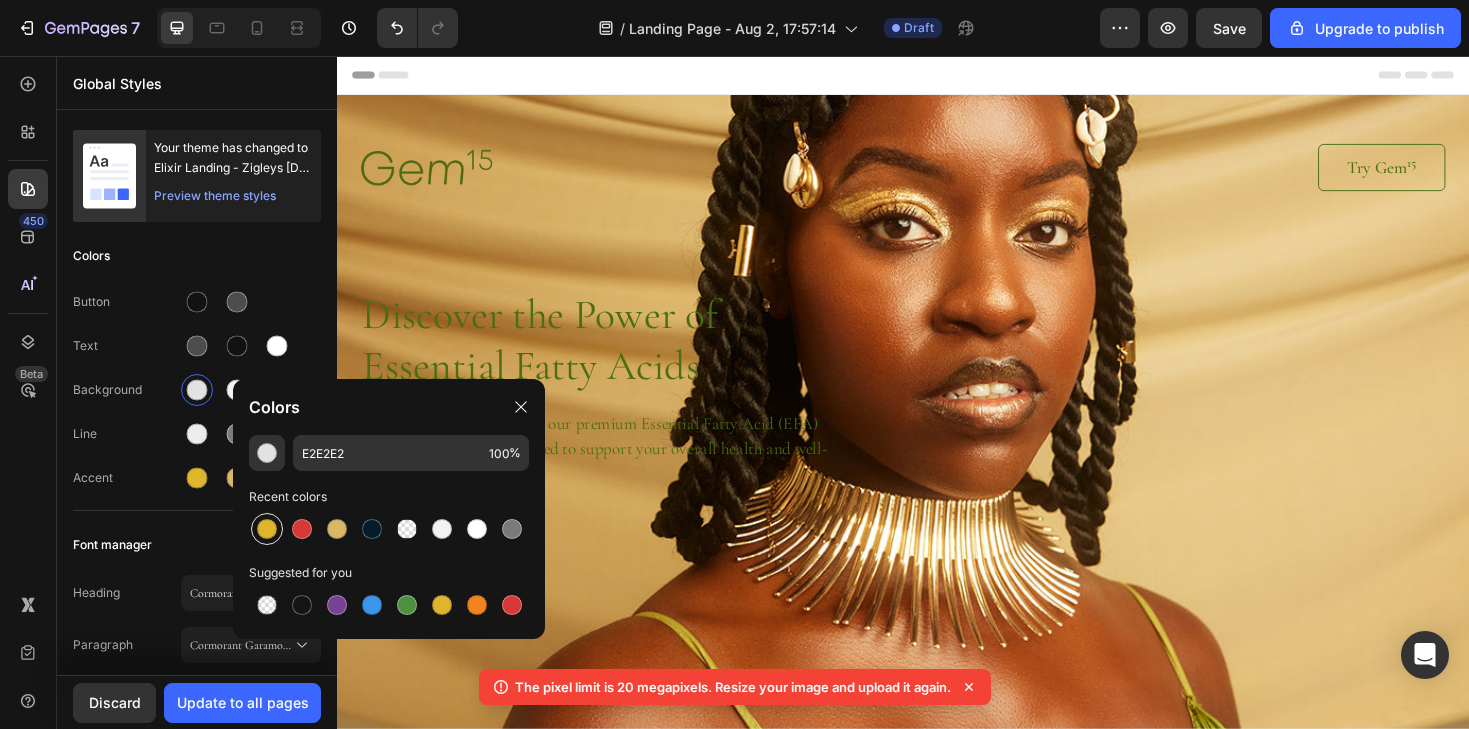 click at bounding box center [267, 529] 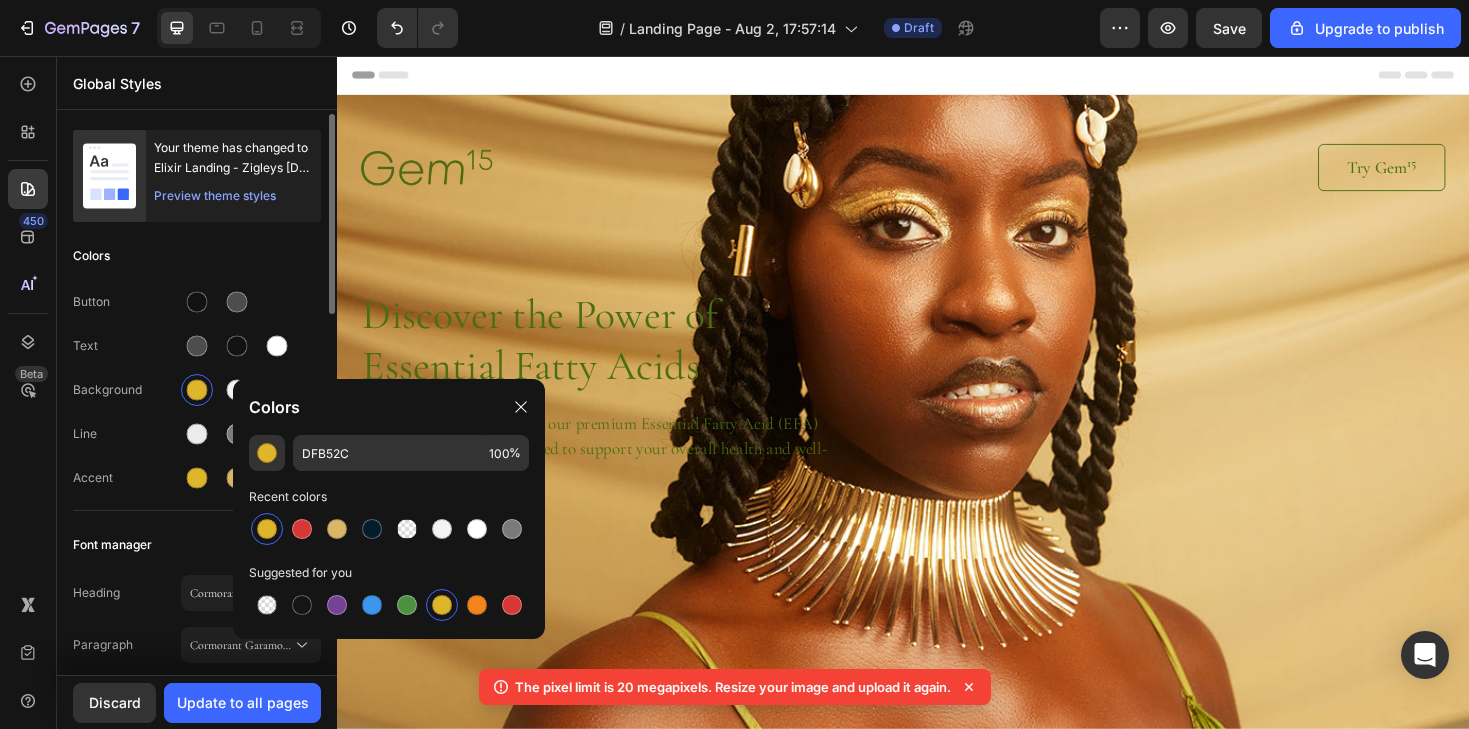 click on "Line" at bounding box center [127, 434] 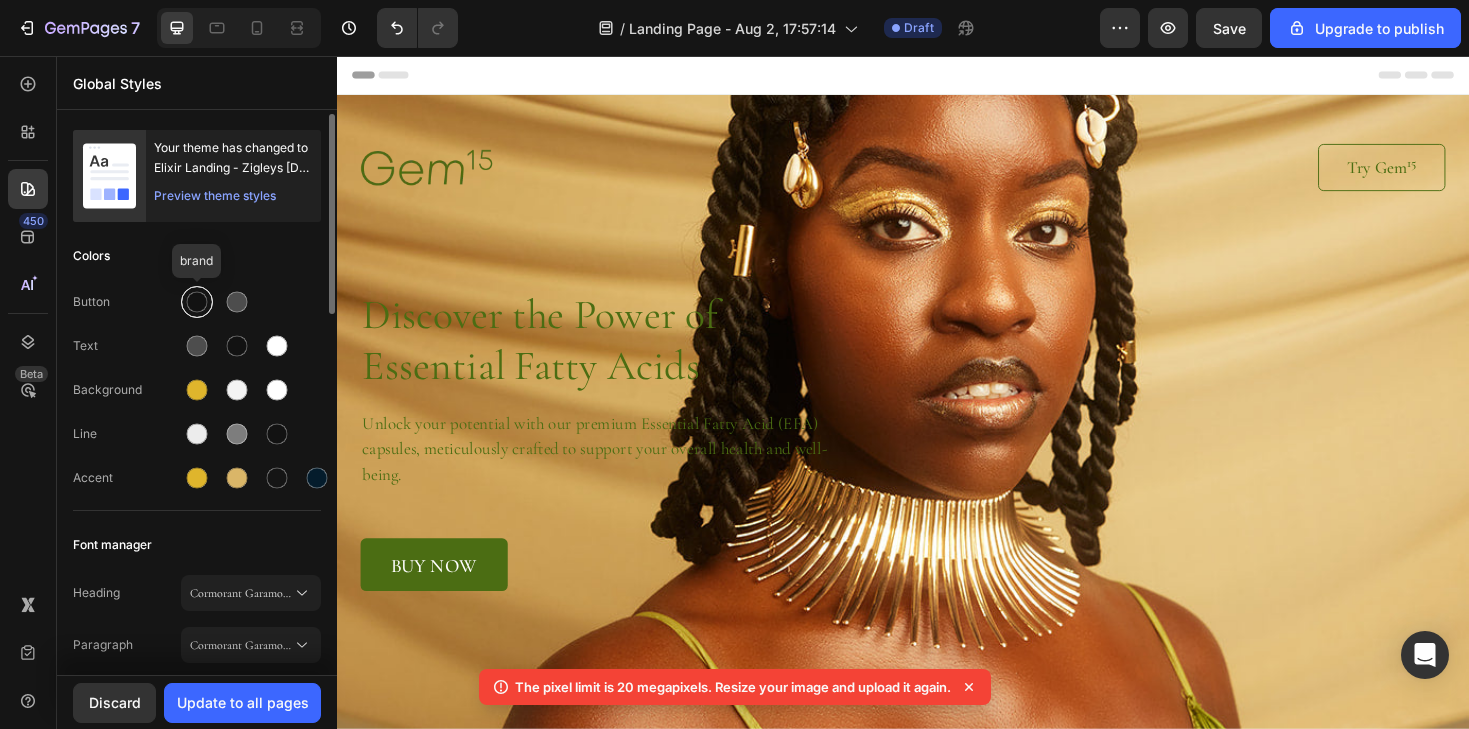 click at bounding box center [197, 302] 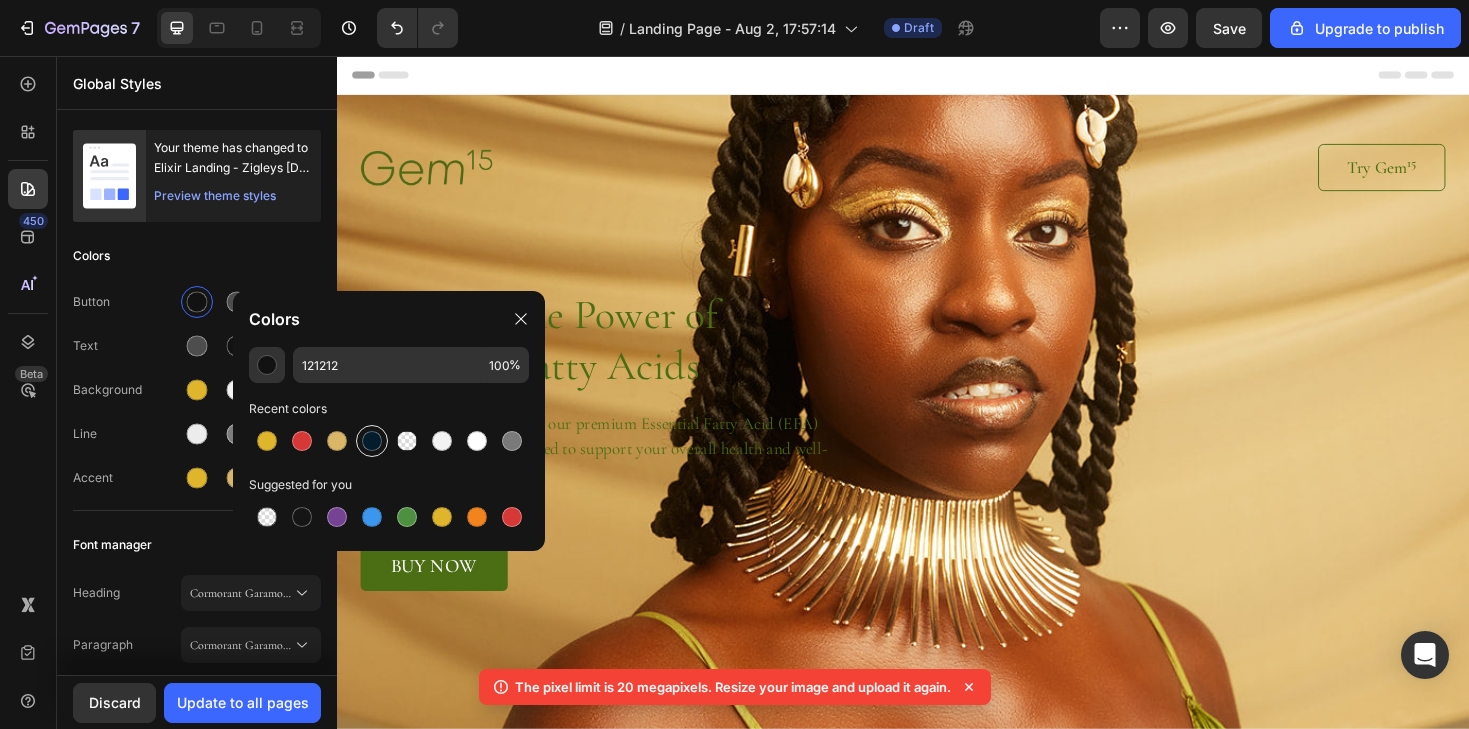 click at bounding box center (372, 441) 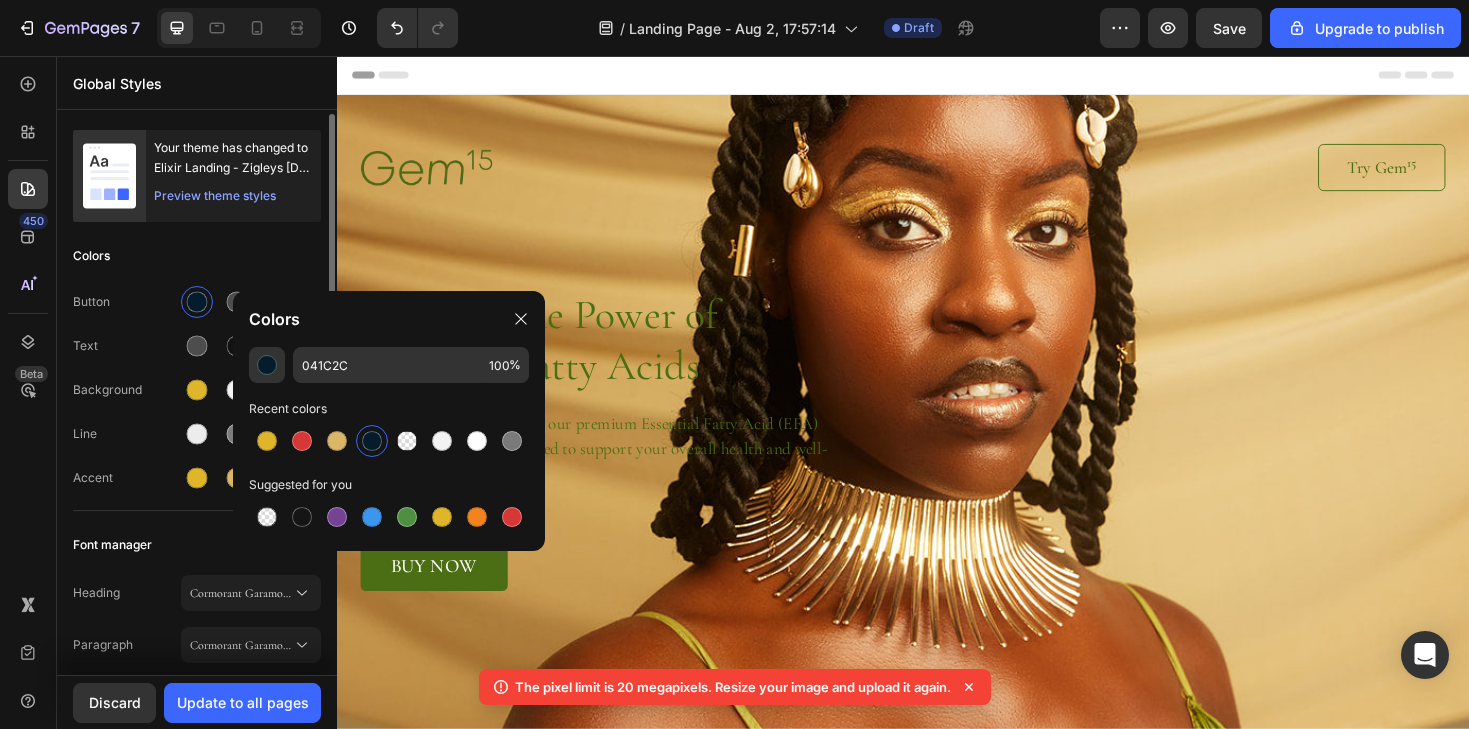 click on "Text" at bounding box center (197, 346) 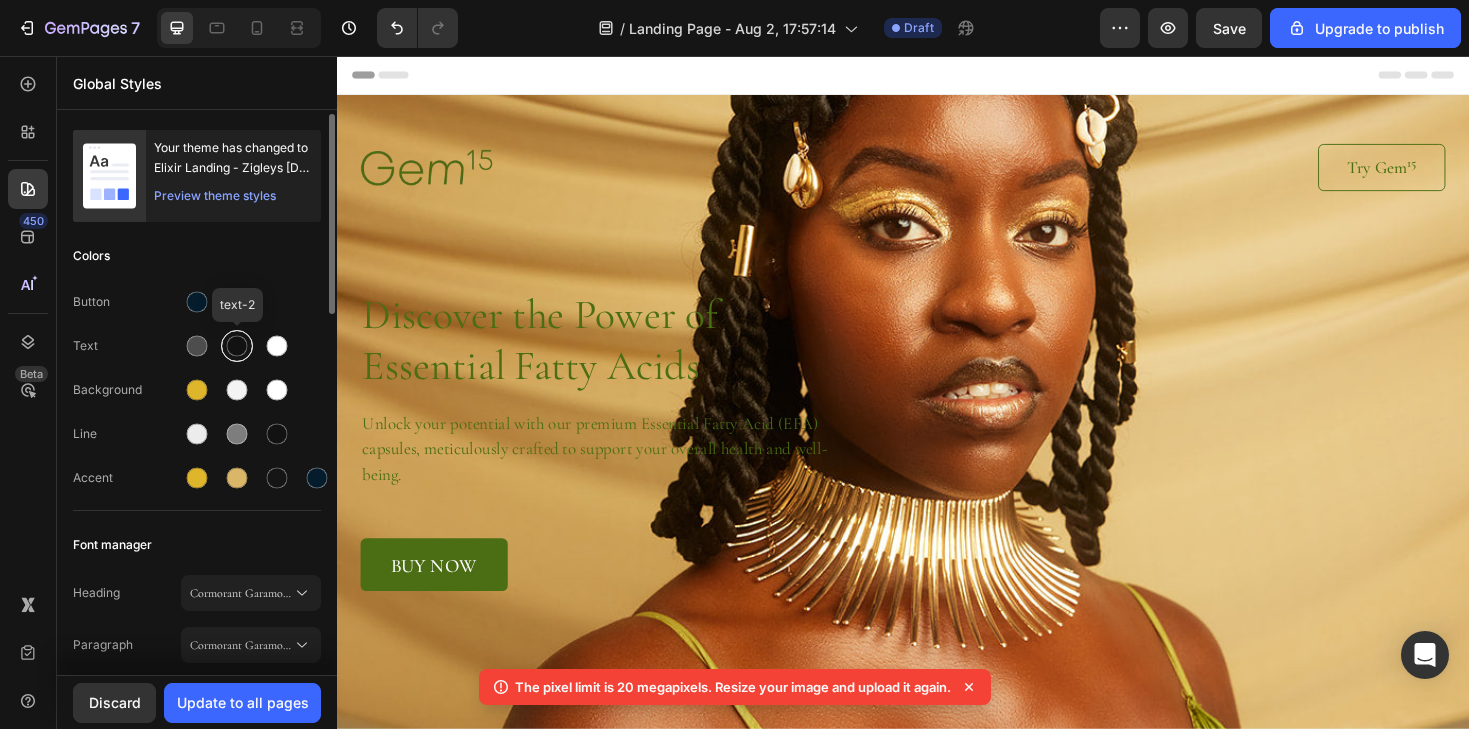 click at bounding box center (237, 346) 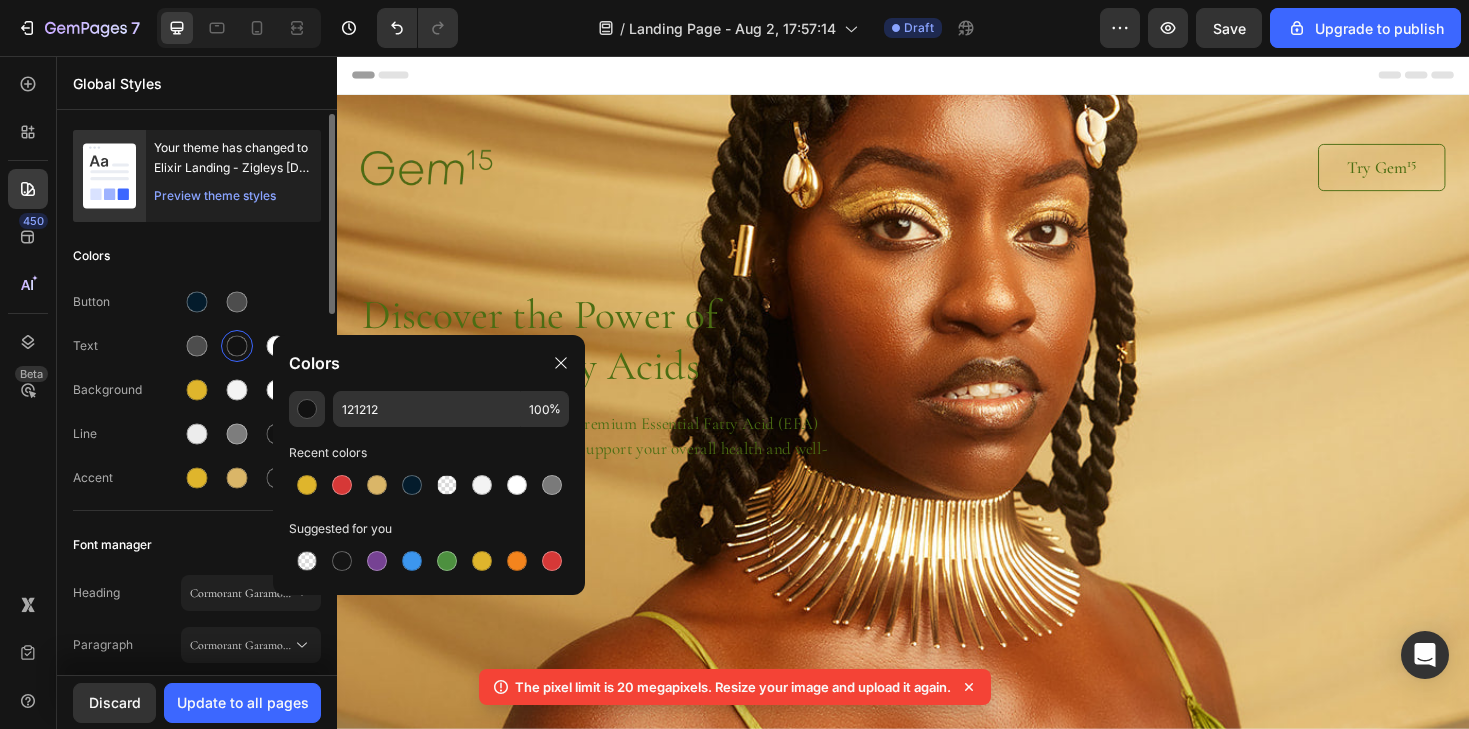 click on "Background" at bounding box center [127, 390] 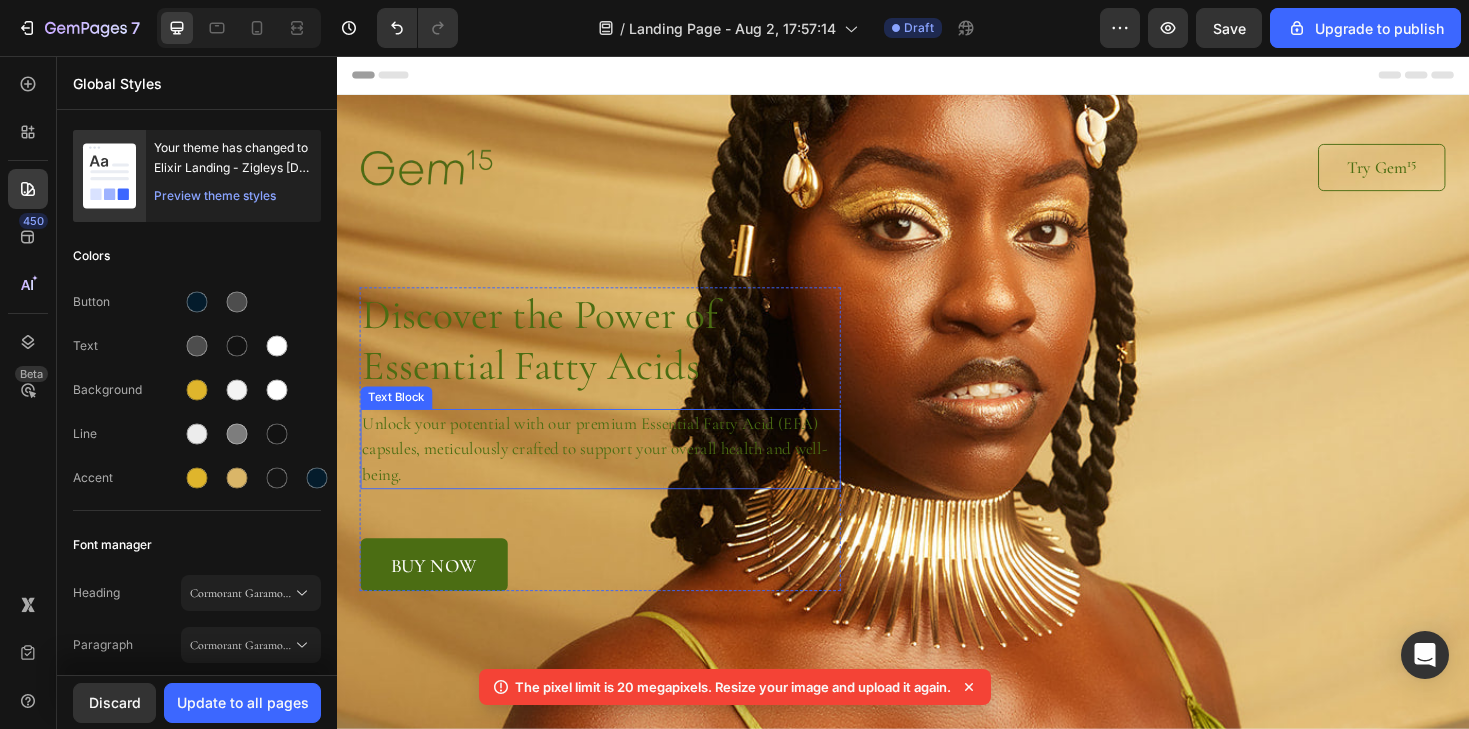 scroll, scrollTop: 134, scrollLeft: 0, axis: vertical 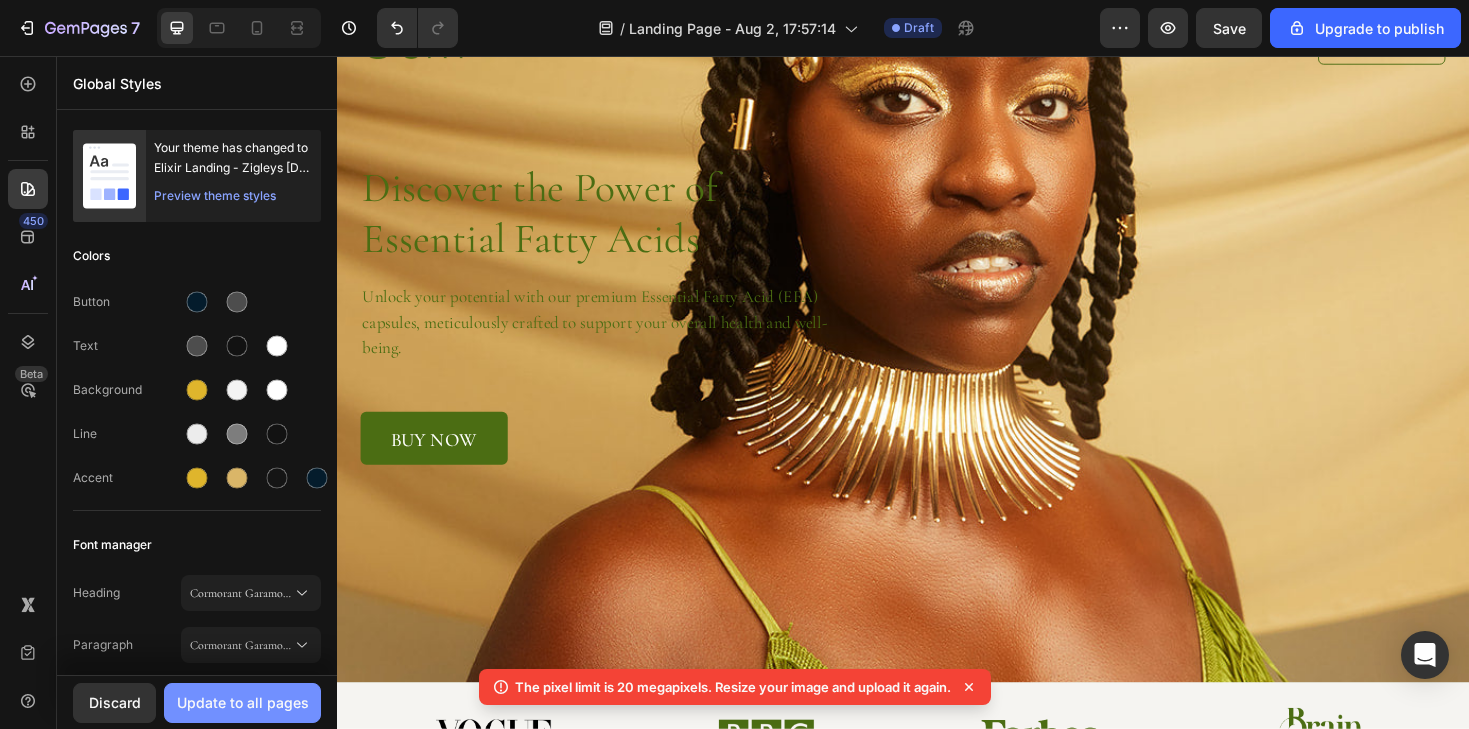 click on "Update to all pages" at bounding box center (243, 702) 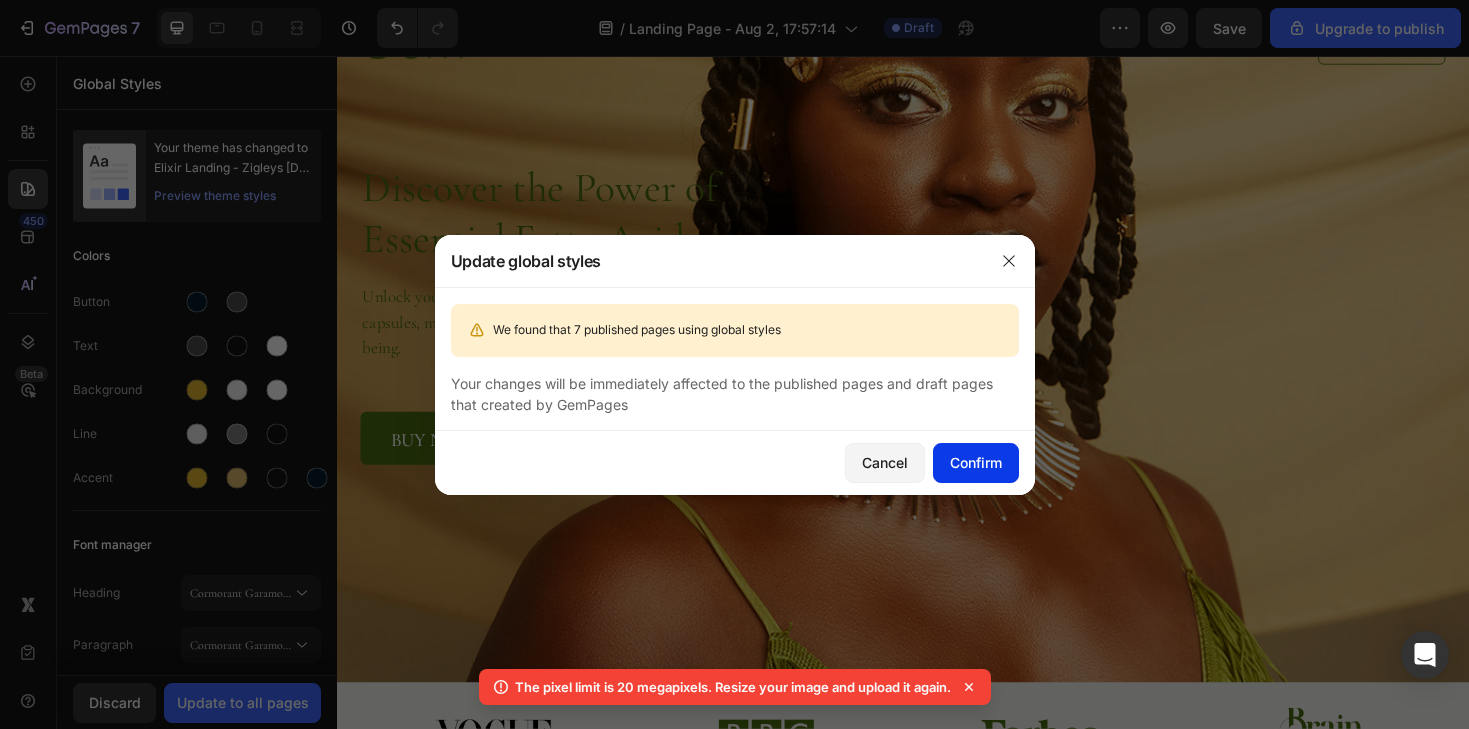 click on "Confirm" at bounding box center (976, 462) 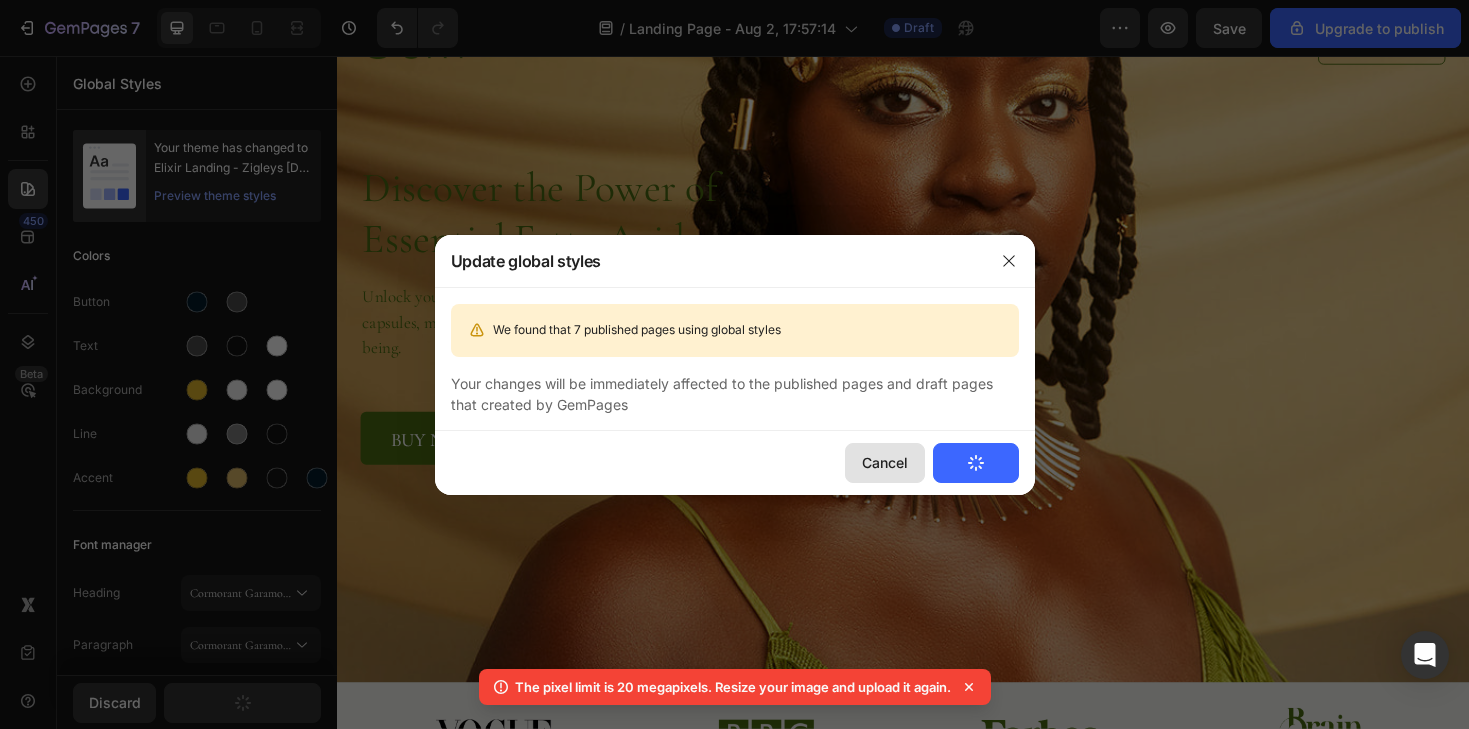 click on "Cancel" at bounding box center [885, 462] 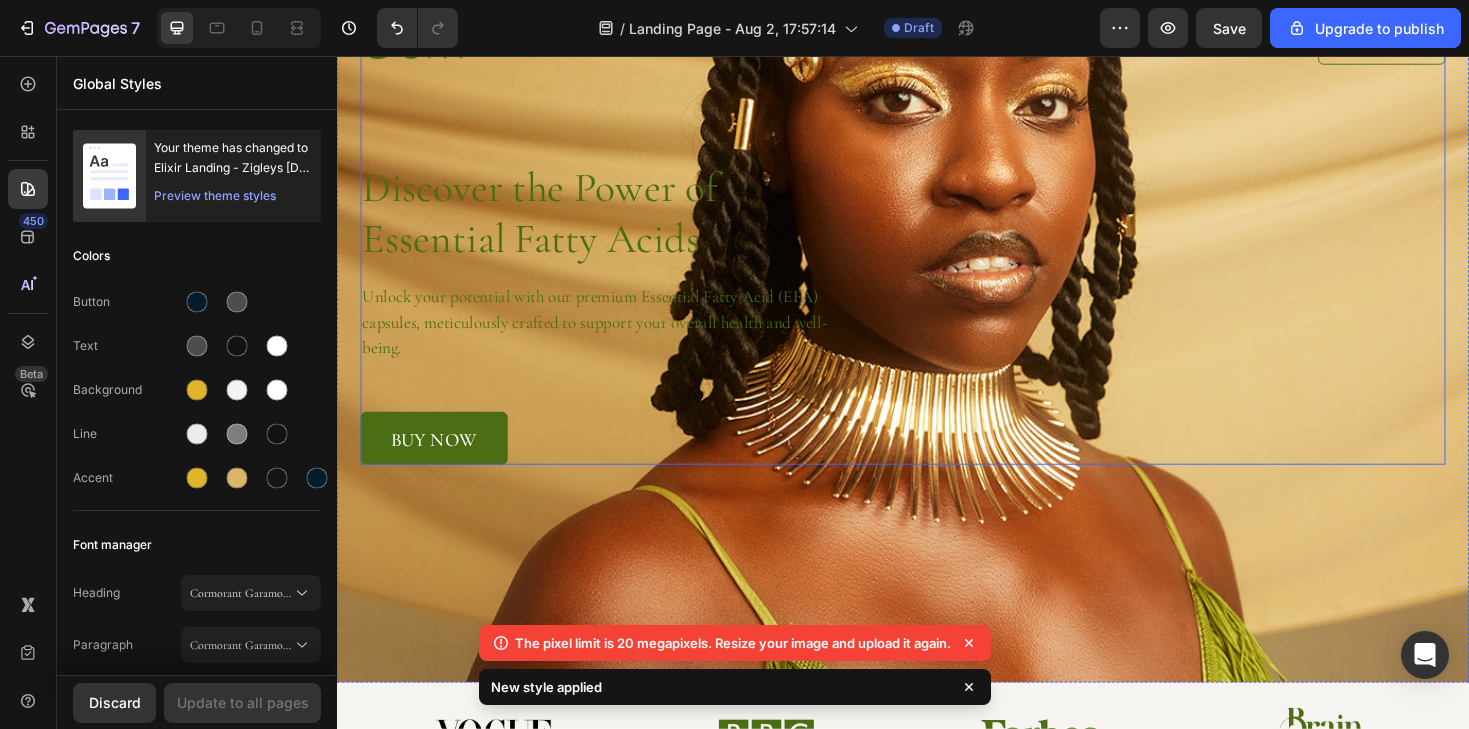 click on "Image Try Gem 15 Button Row Discover the Power of Essential Fatty Acids Heading Unlock your potential with our premium Essential Fatty Acid (EFA) capsules, meticulously crafted to support your overall health and well-being. Text Block buy now Button Row" at bounding box center (937, 252) 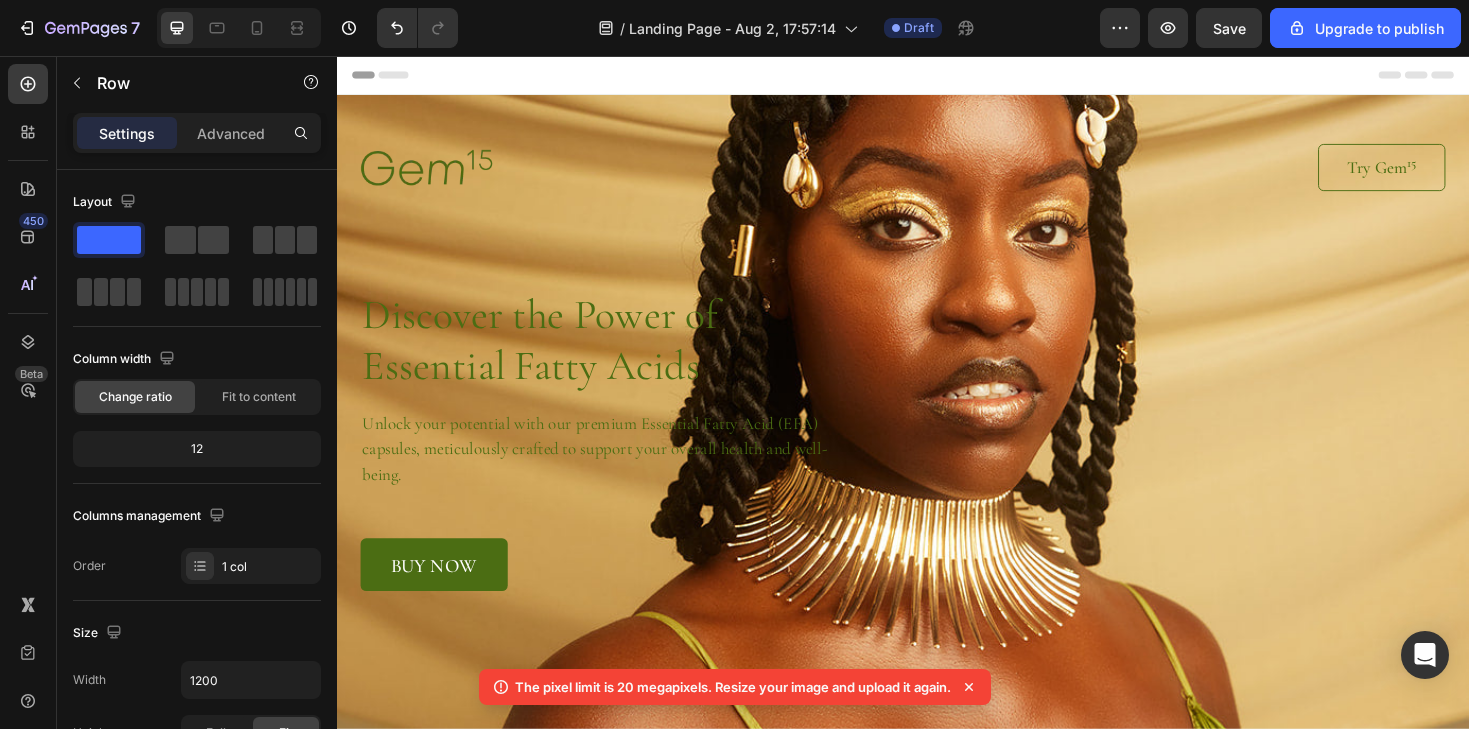 scroll, scrollTop: 0, scrollLeft: 0, axis: both 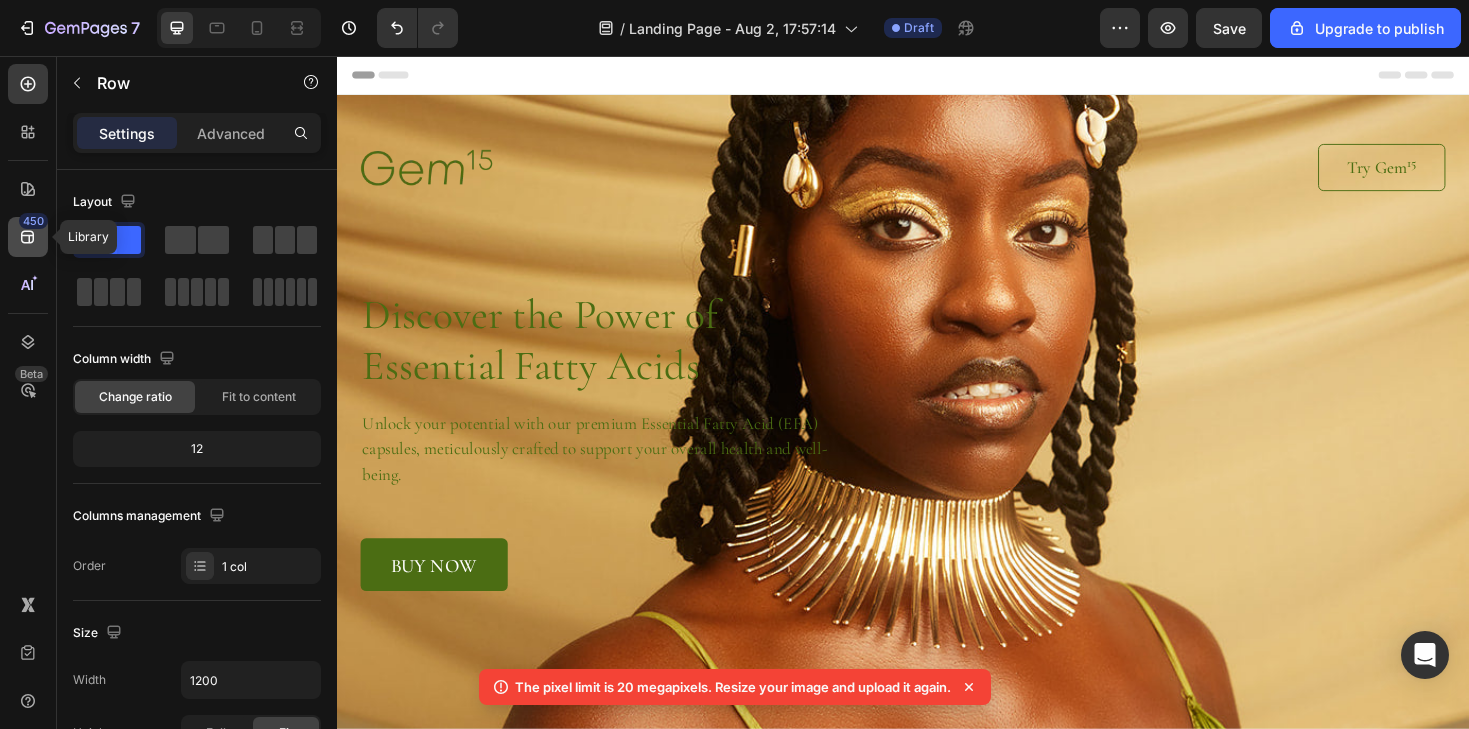 click 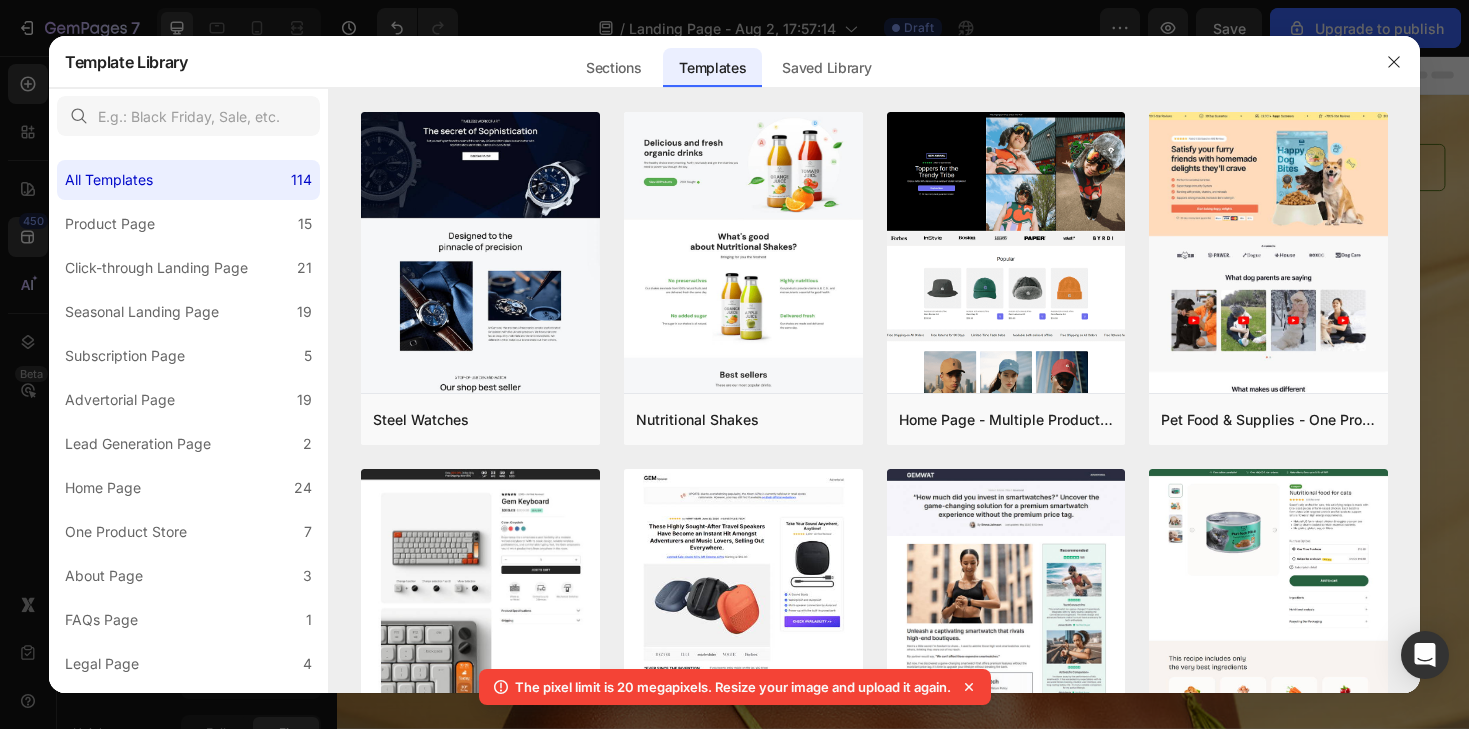click at bounding box center (734, 364) 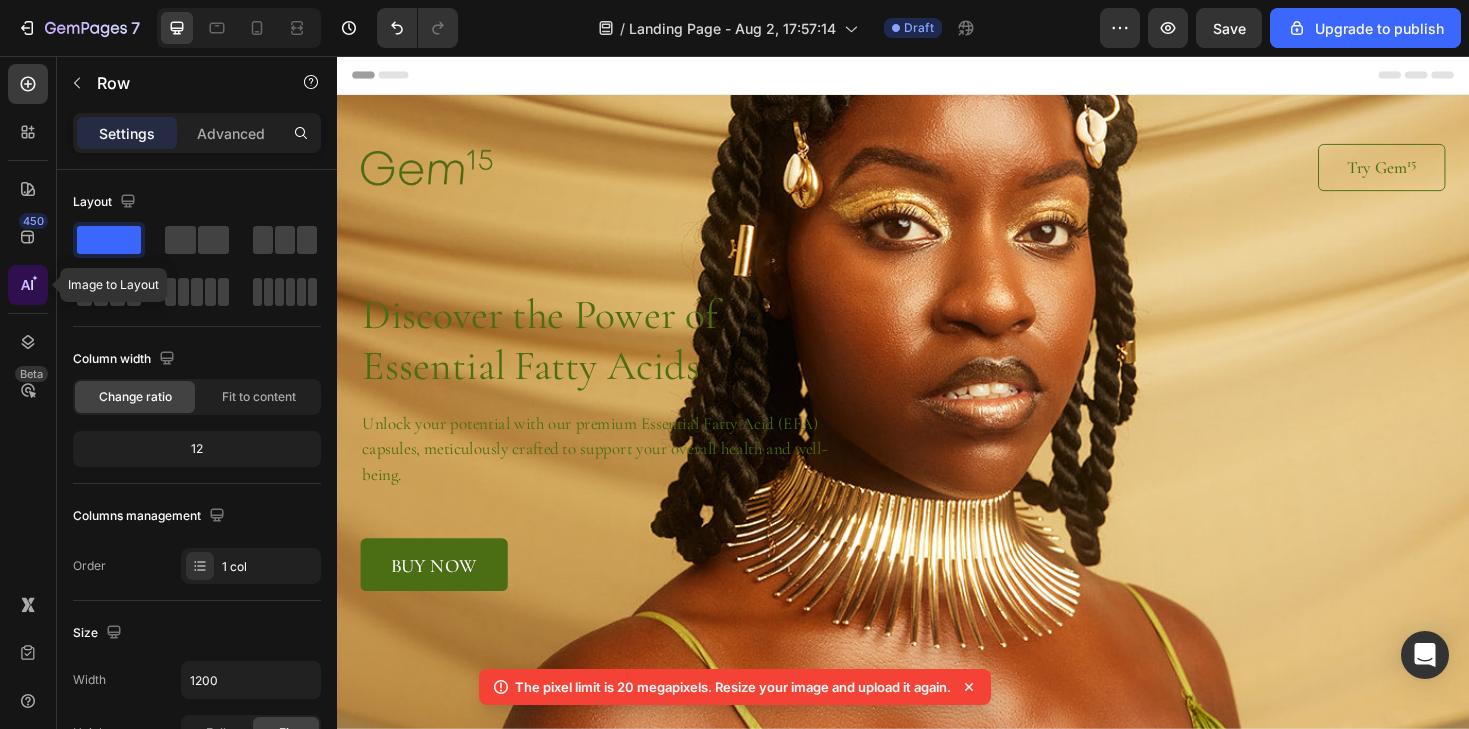click 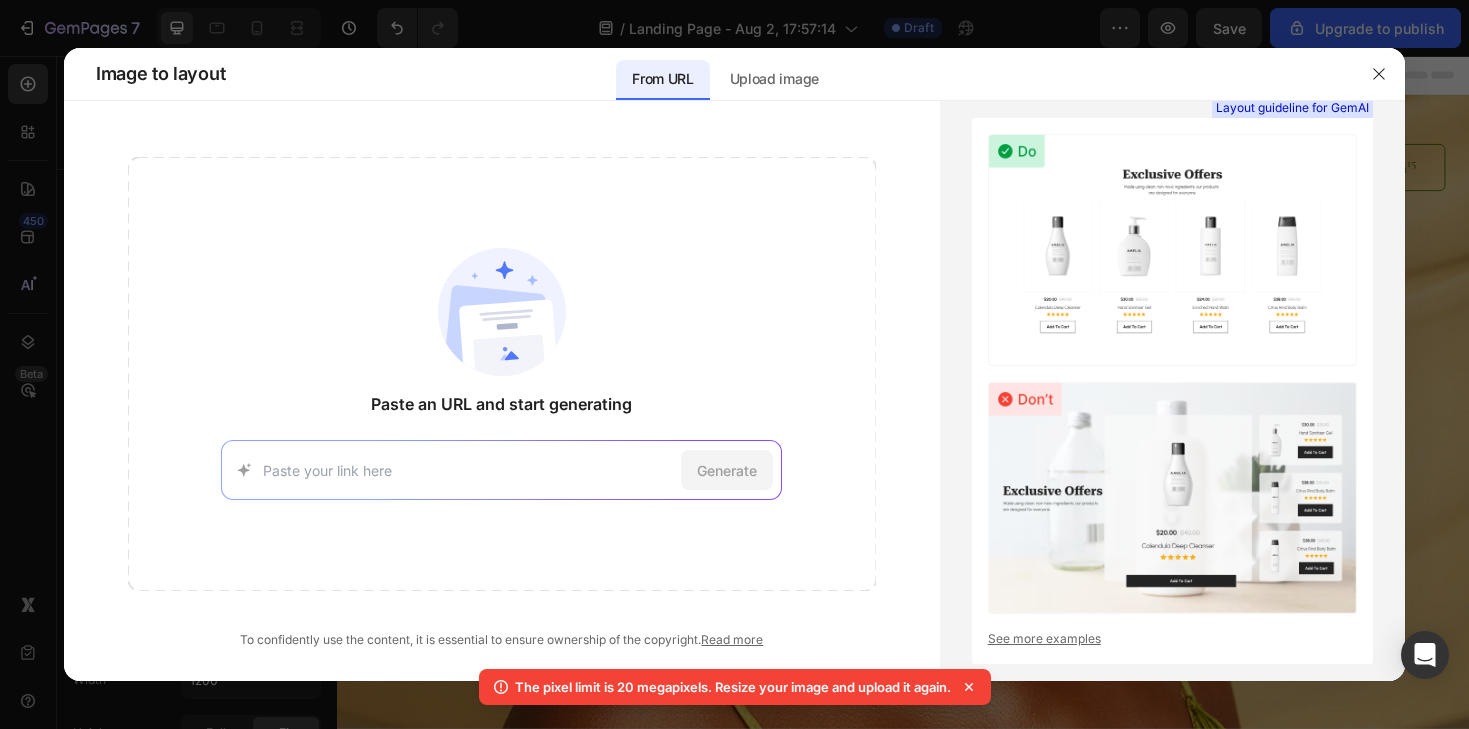 click at bounding box center (734, 364) 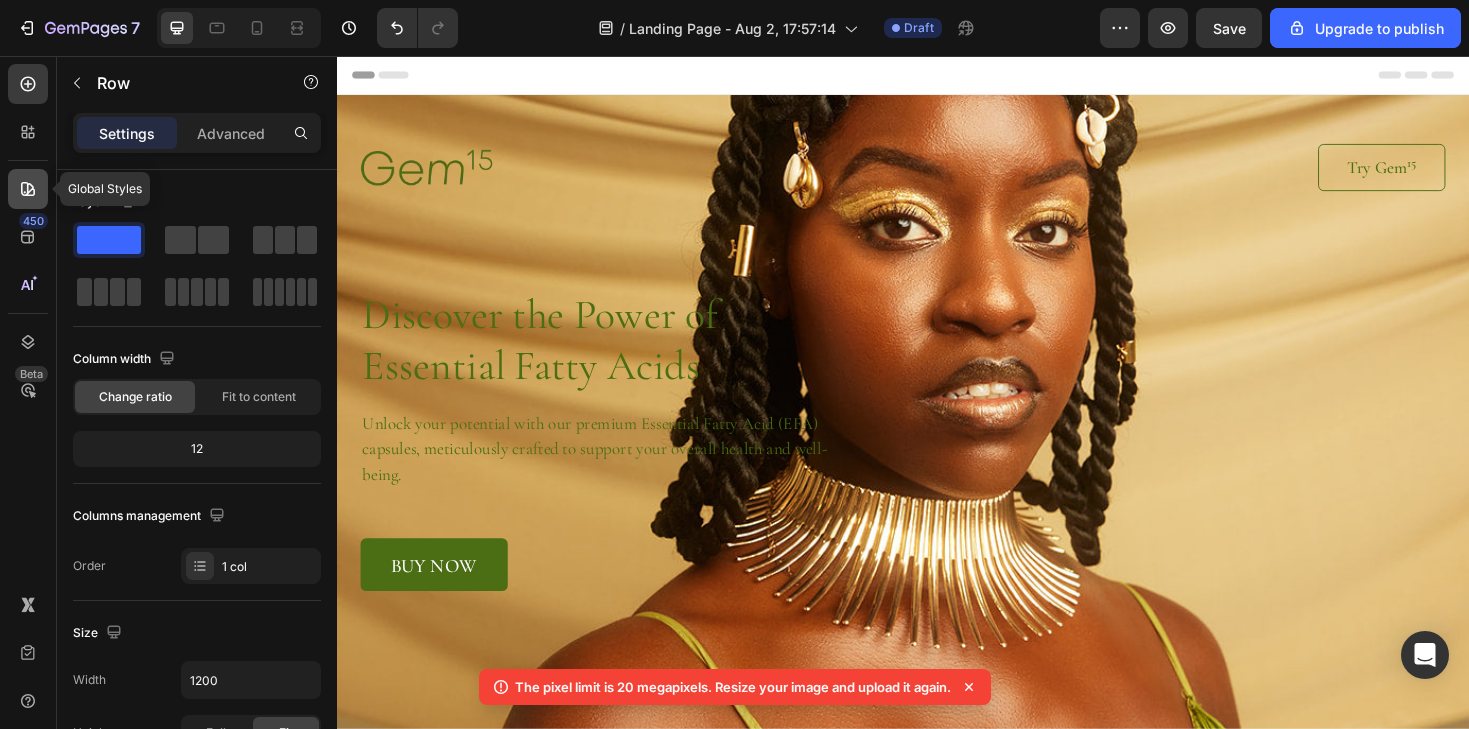 click 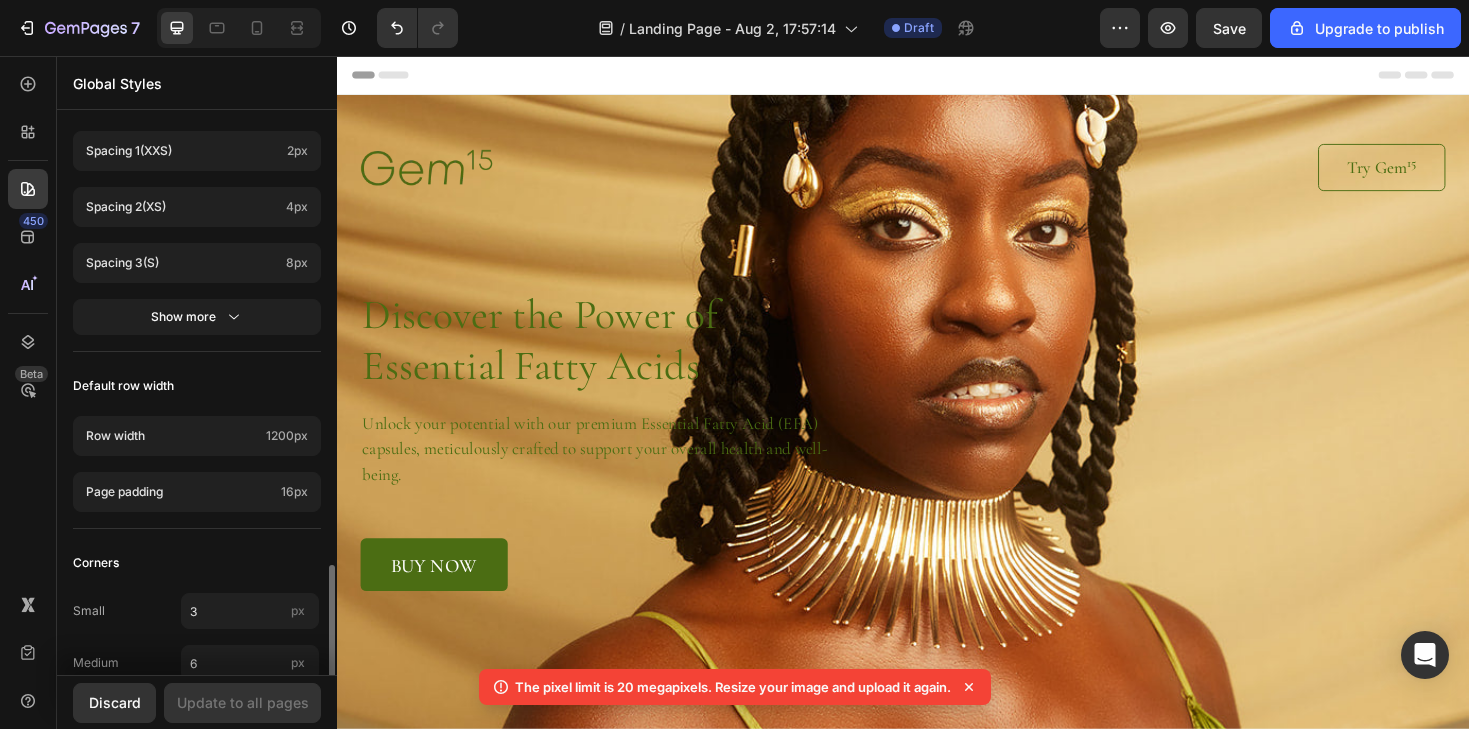 scroll, scrollTop: 1012, scrollLeft: 0, axis: vertical 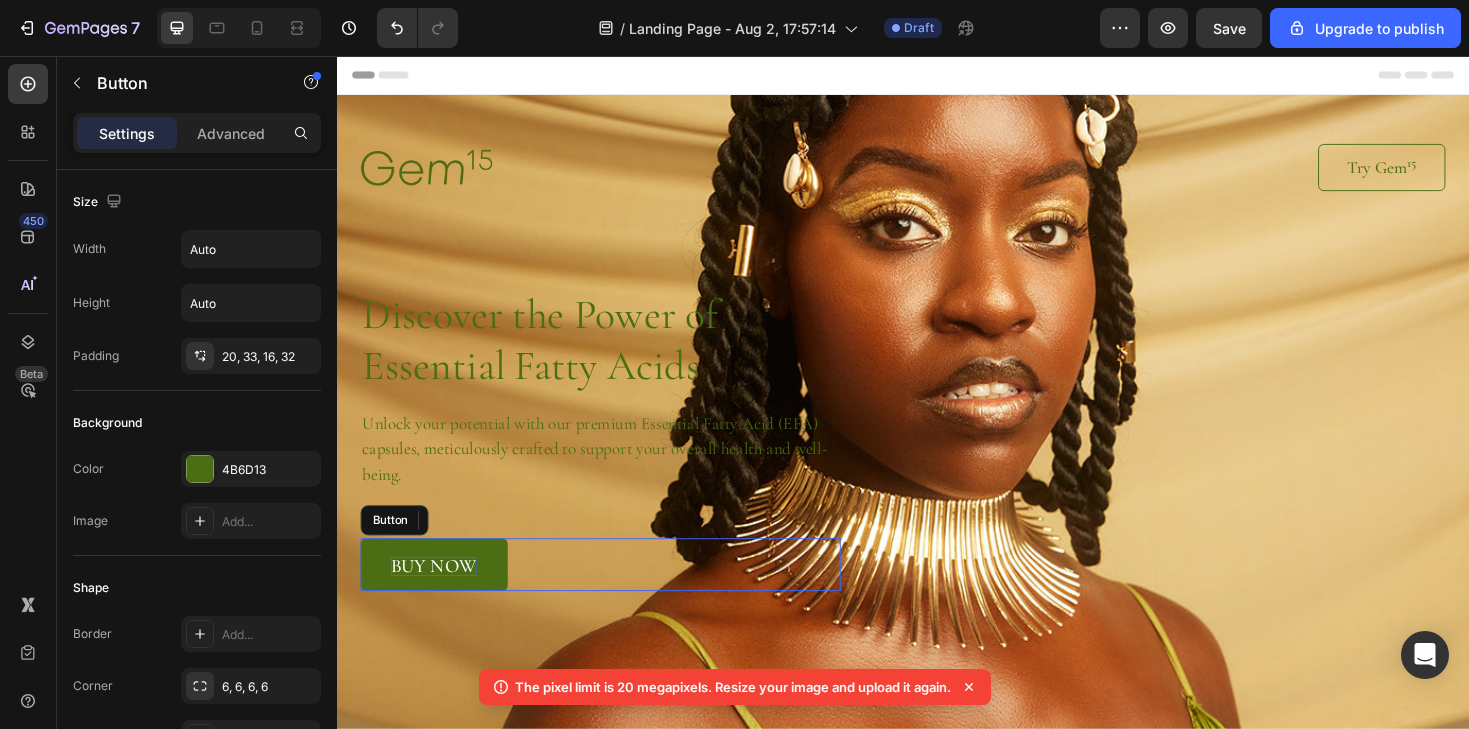 click on "buy now" at bounding box center (439, 597) 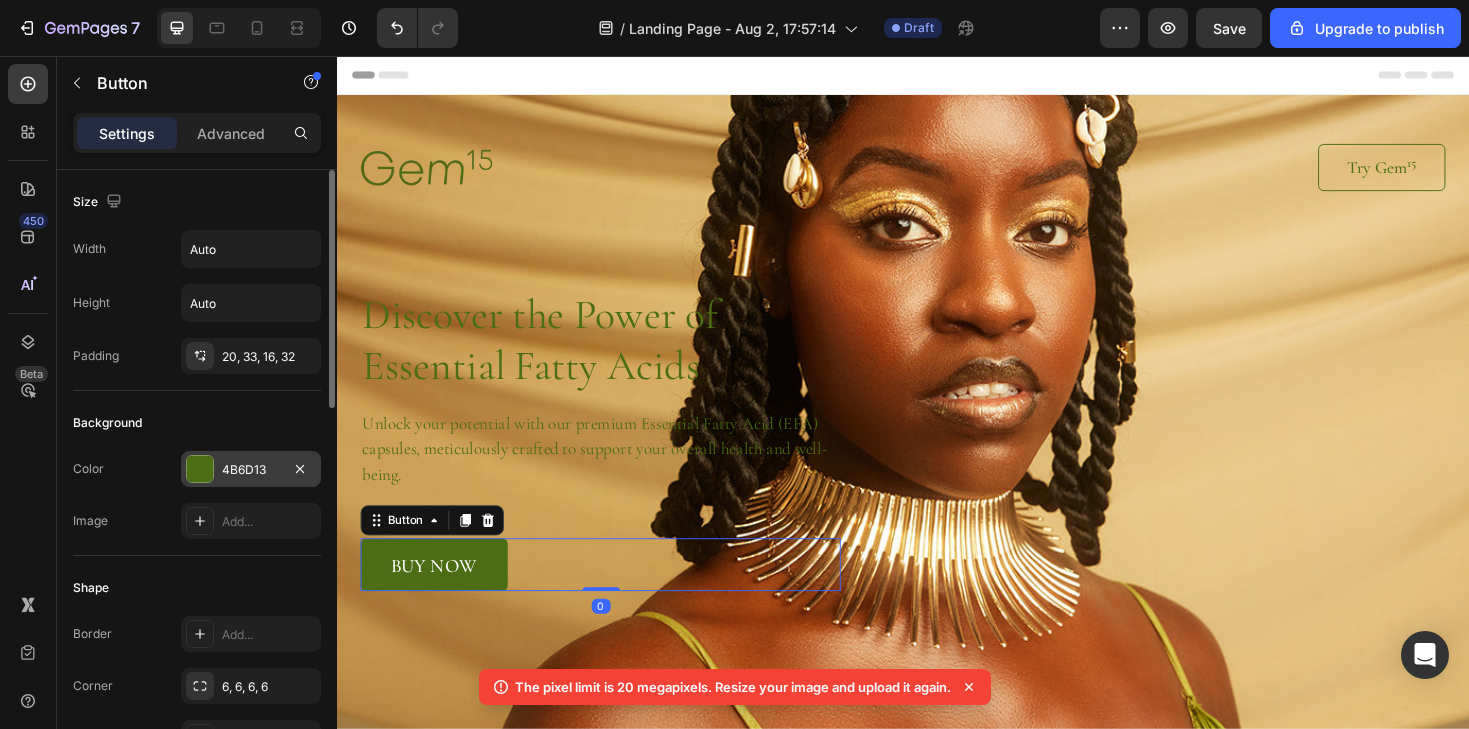 click at bounding box center [200, 469] 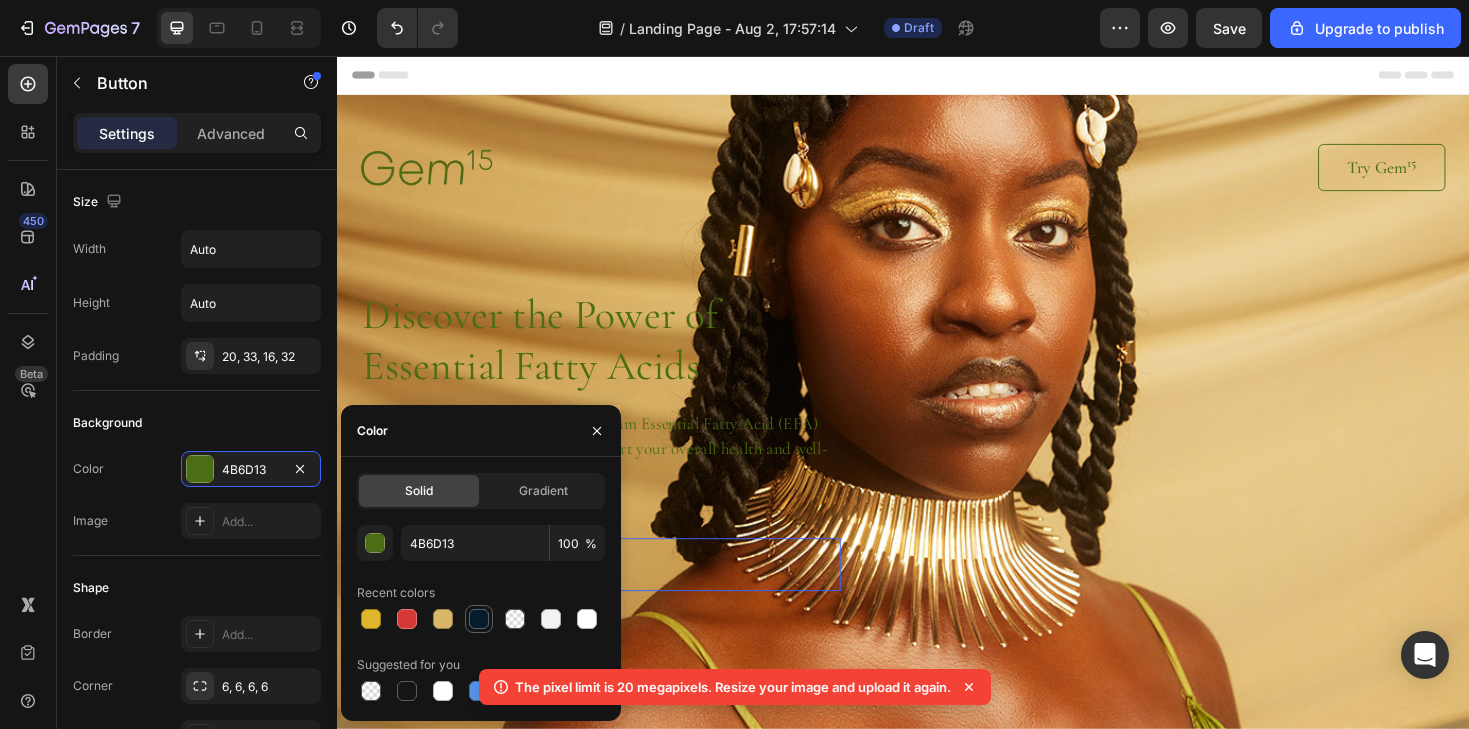 click at bounding box center (479, 619) 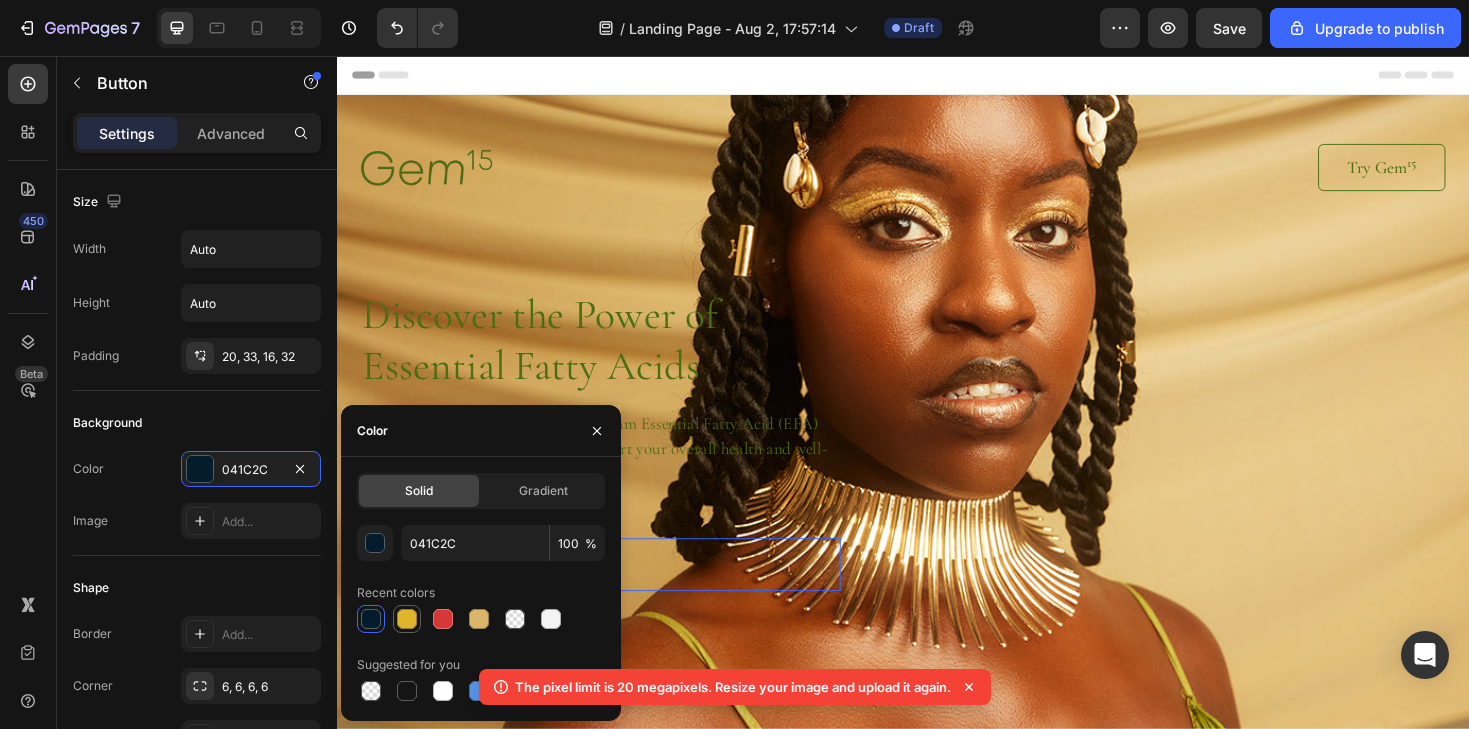 click at bounding box center [407, 619] 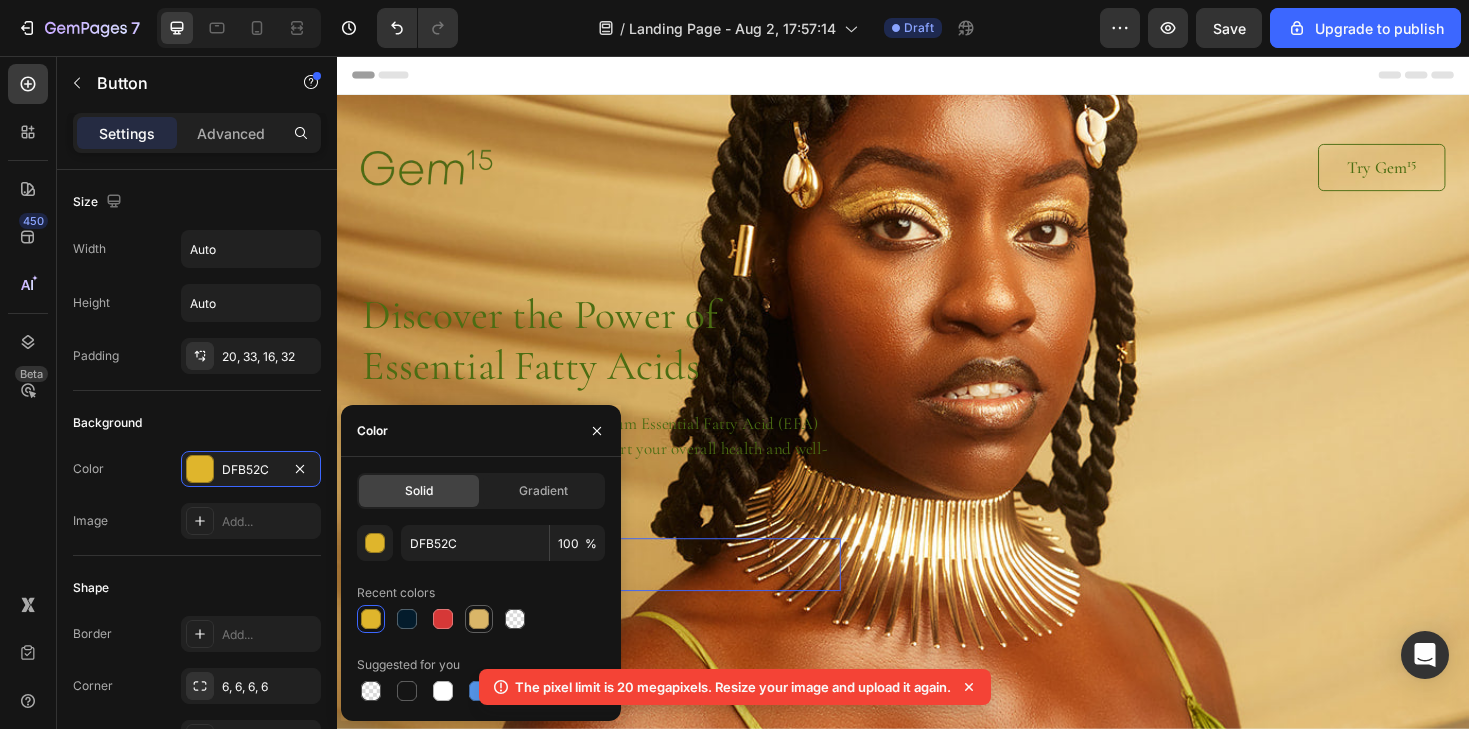 click at bounding box center (479, 619) 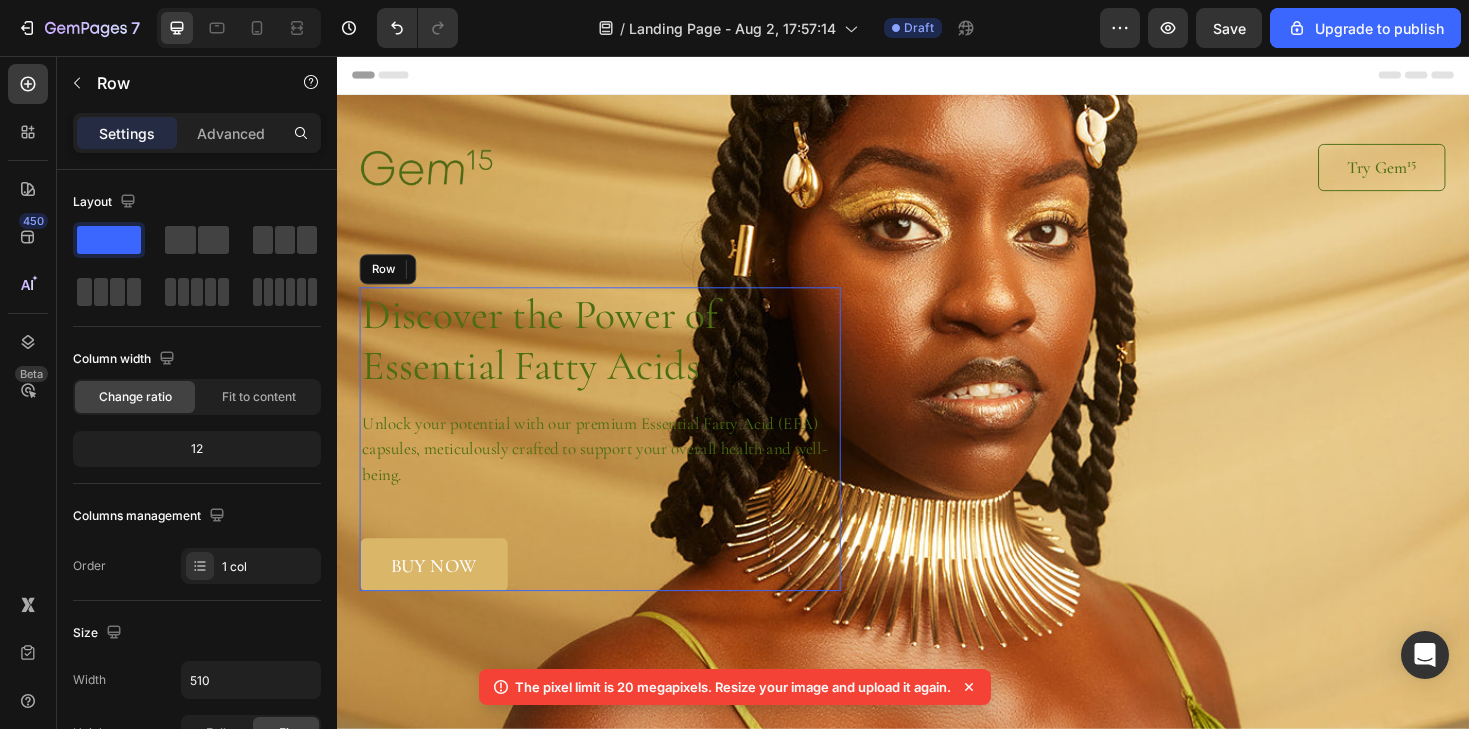 click on "Discover the Power of Essential Fatty Acids Heading Unlock your potential with our premium Essential Fatty Acid (EFA) capsules, meticulously crafted to support your overall health and well-being. Text Block buy now Button   0" at bounding box center (616, 462) 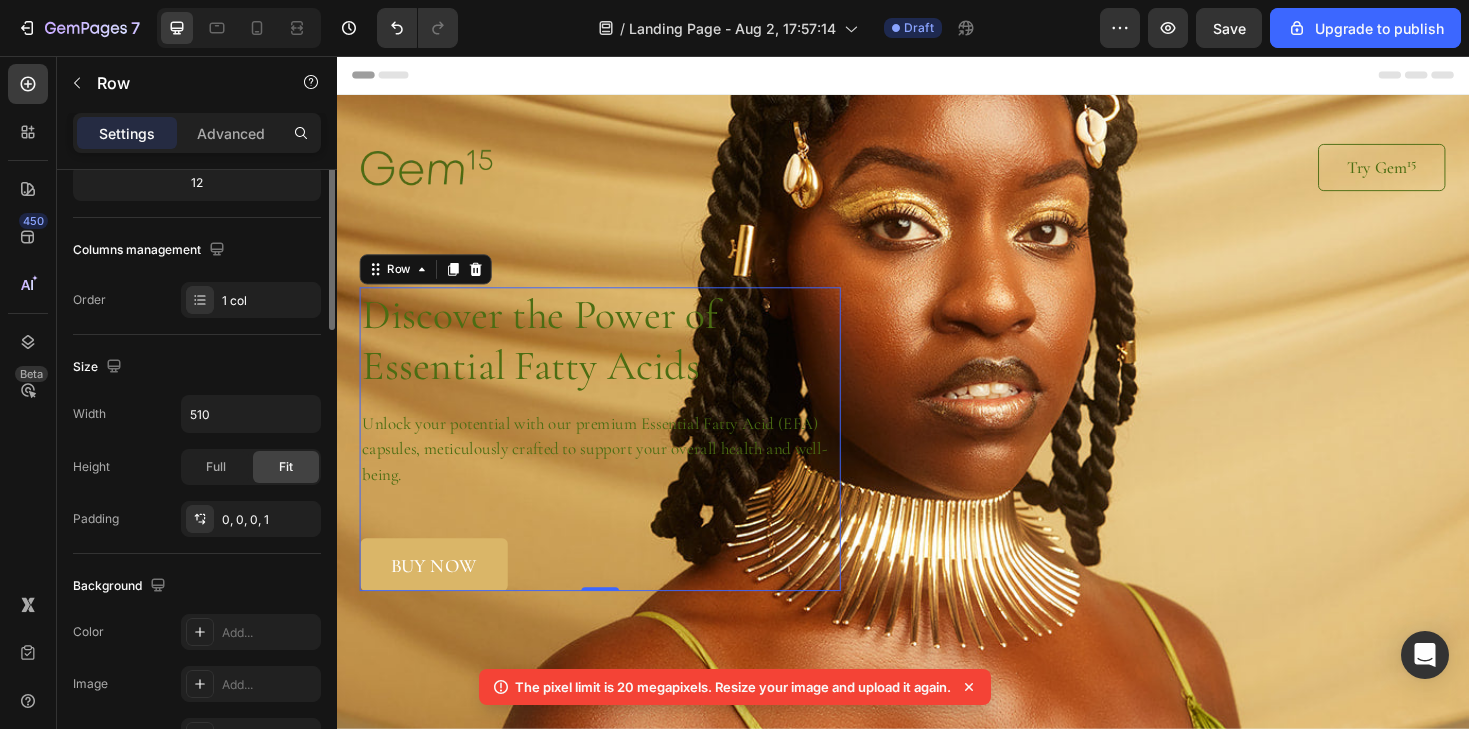 scroll, scrollTop: 450, scrollLeft: 0, axis: vertical 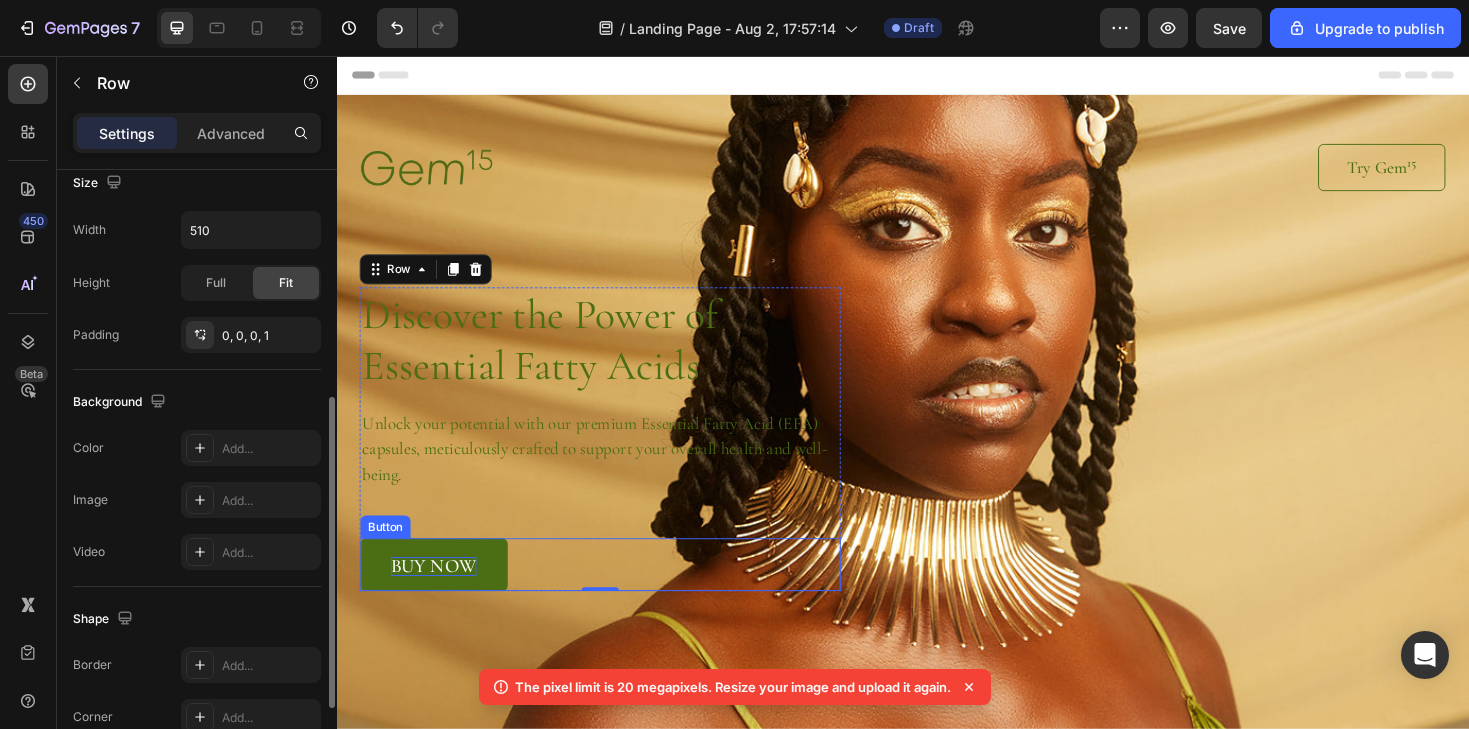 click on "buy now" at bounding box center (439, 597) 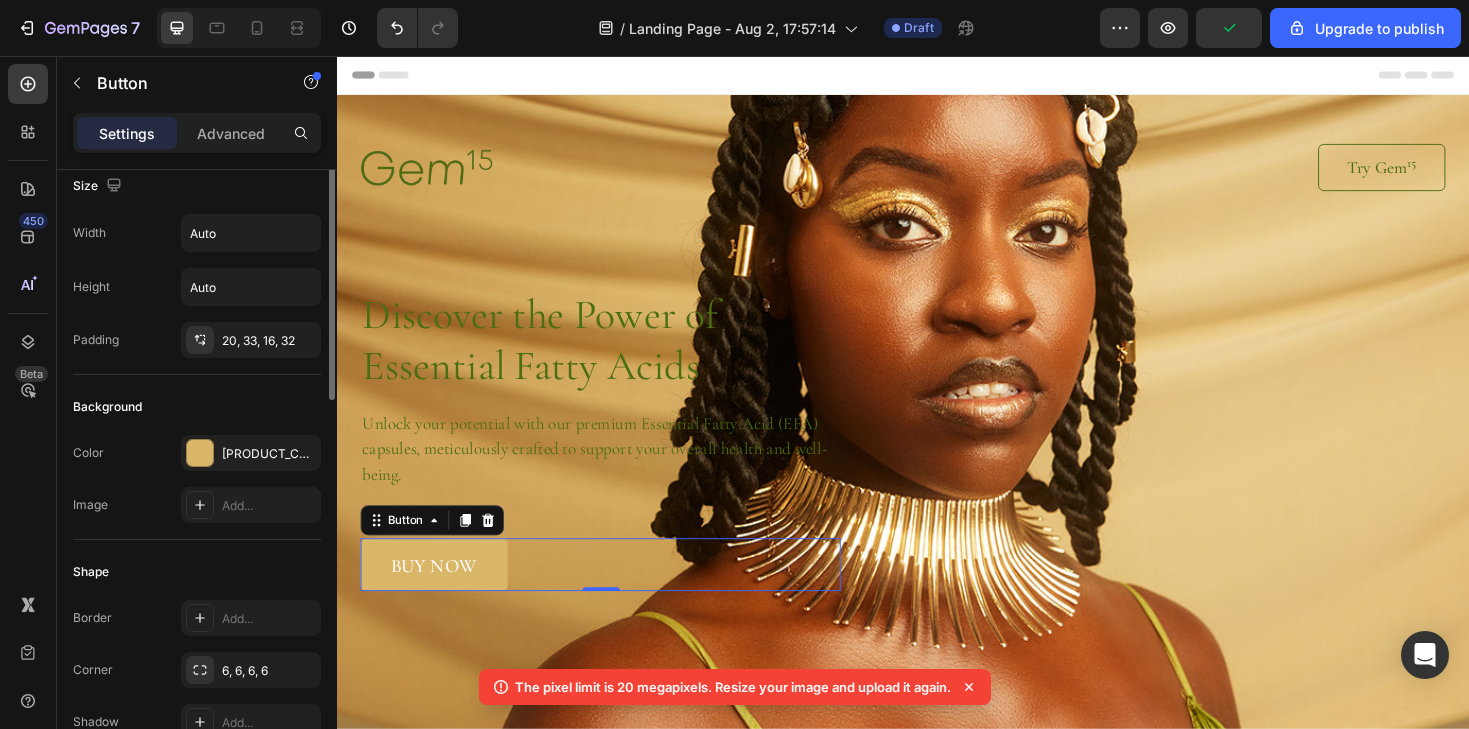 scroll, scrollTop: 0, scrollLeft: 0, axis: both 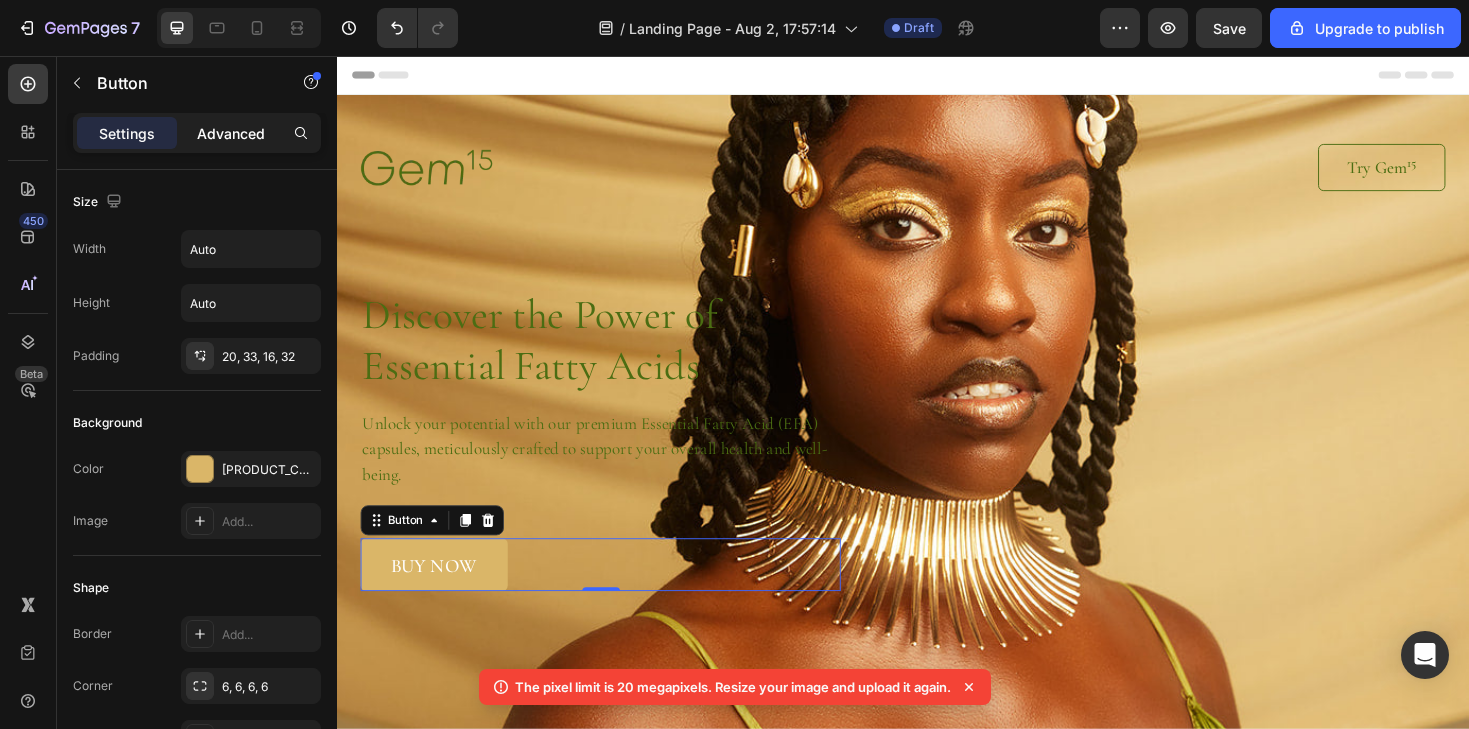 click on "Advanced" 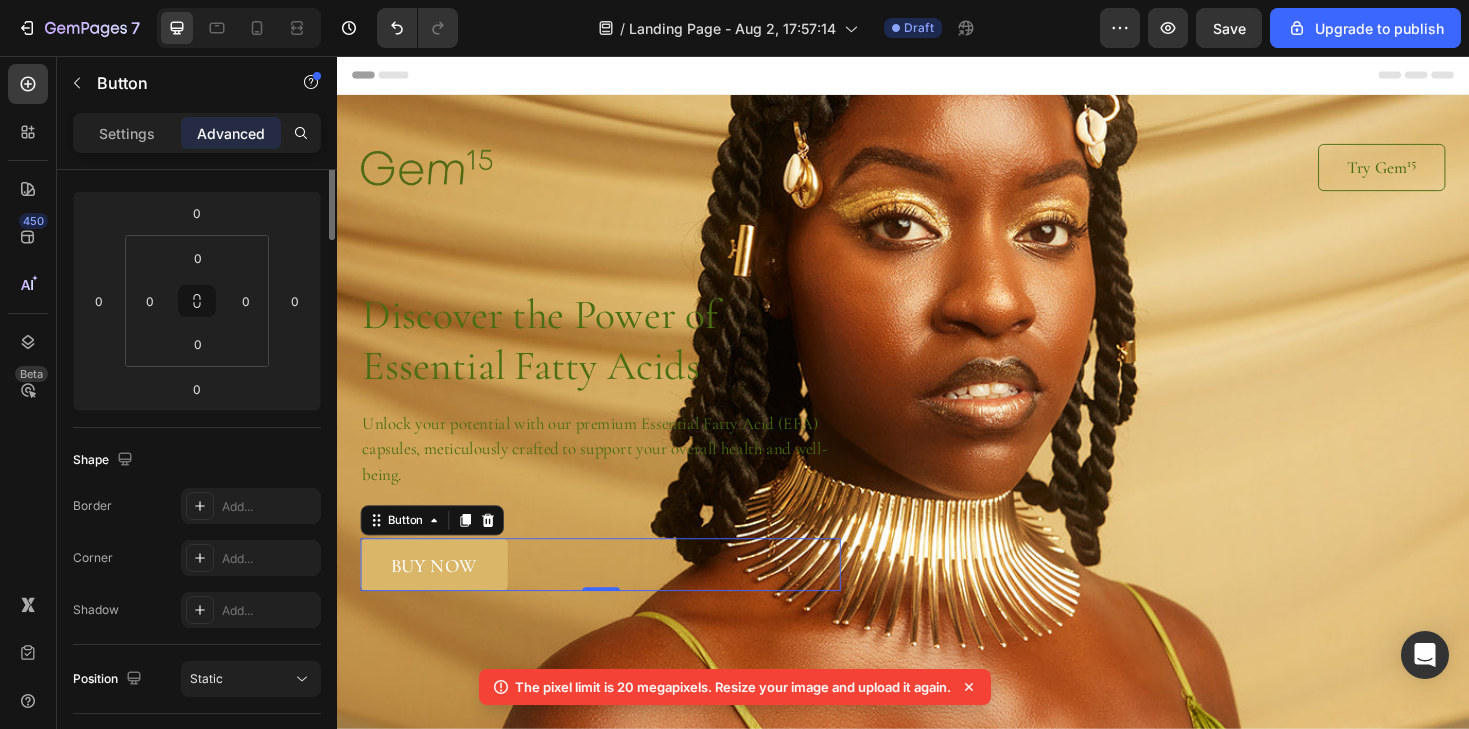 scroll, scrollTop: 0, scrollLeft: 0, axis: both 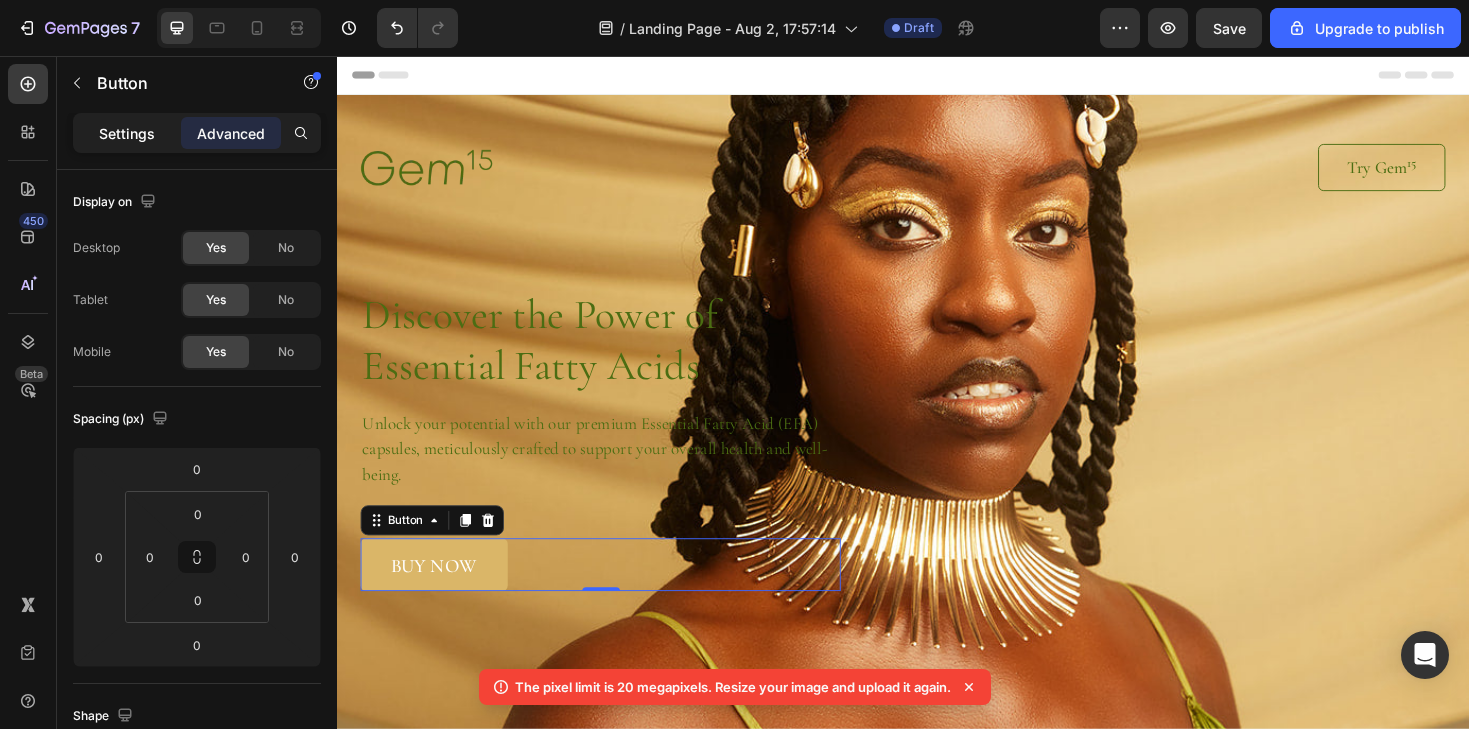 click on "Settings" 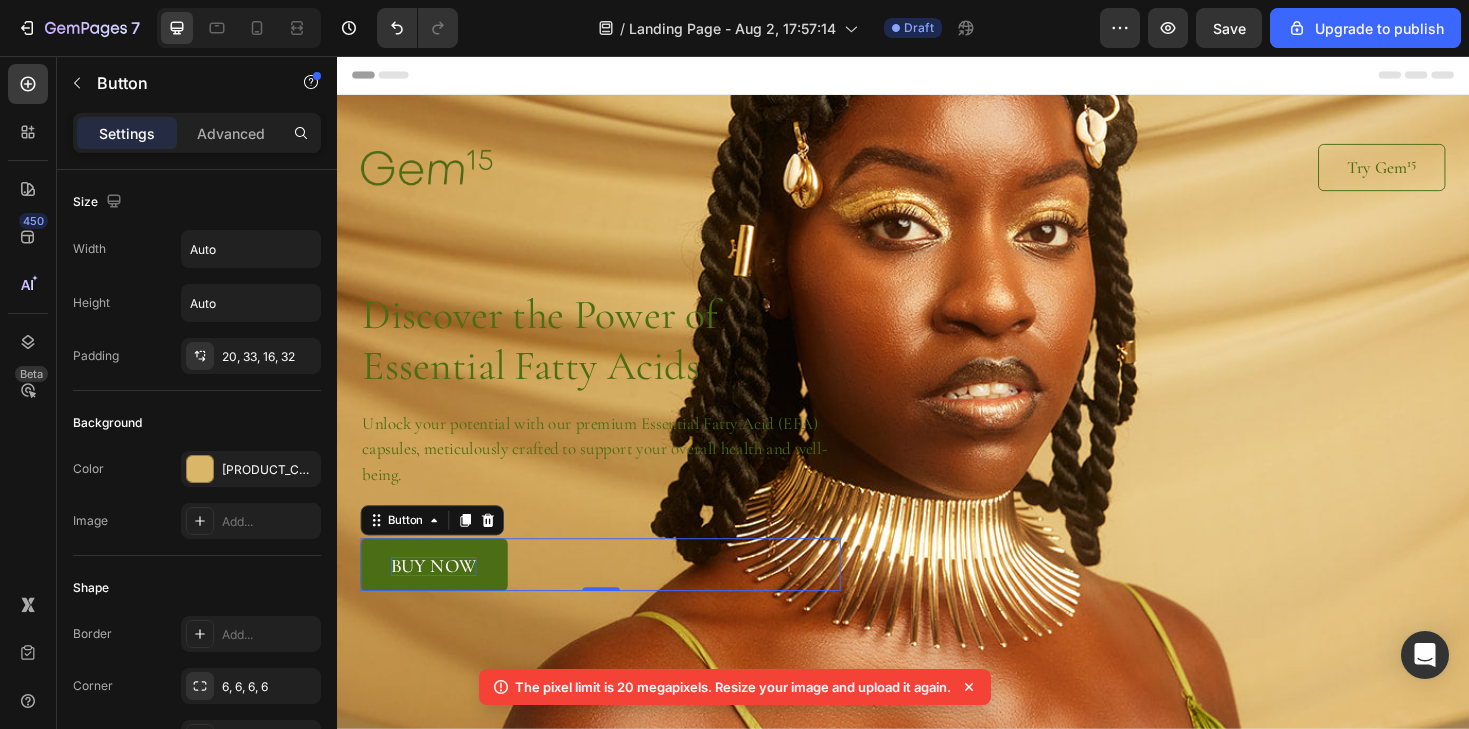 click on "buy now" at bounding box center (439, 597) 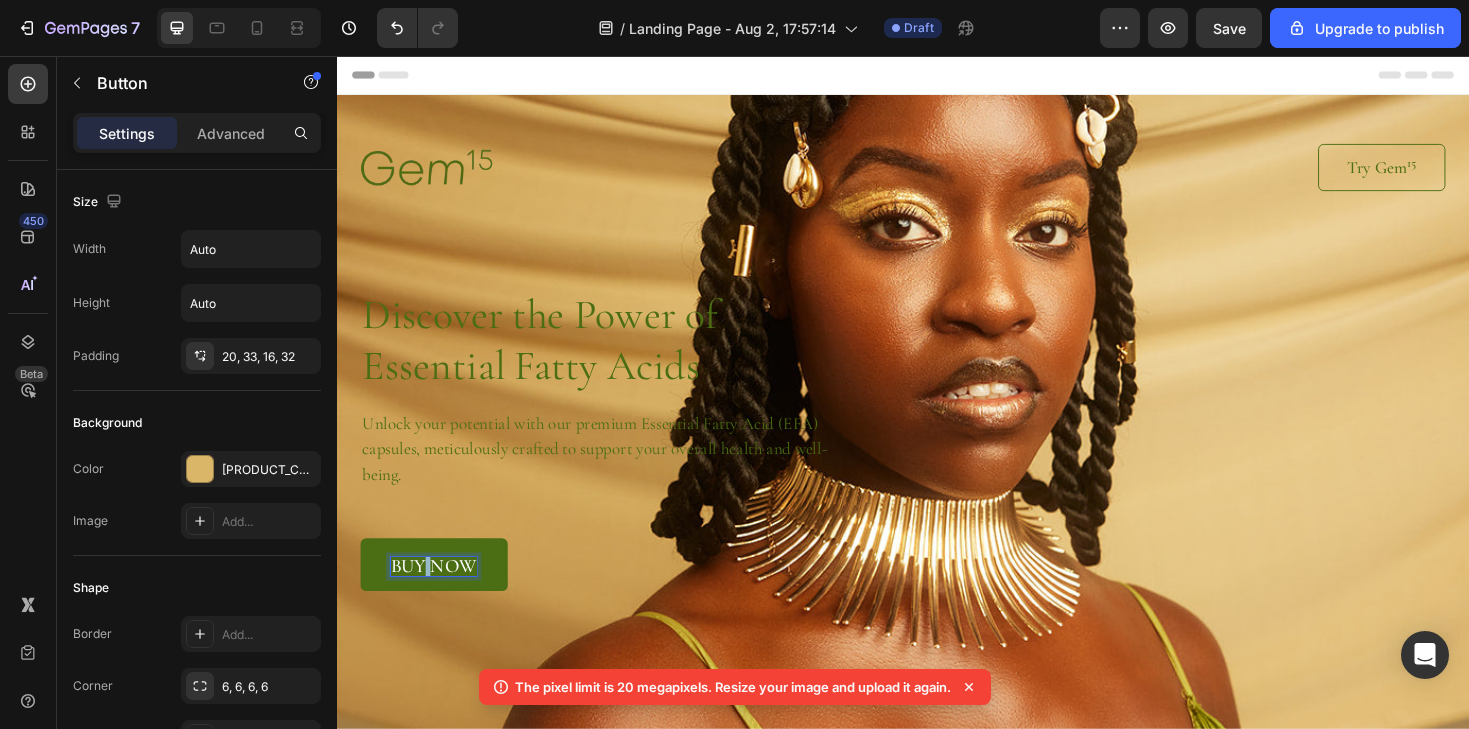 click on "buy now" at bounding box center [439, 597] 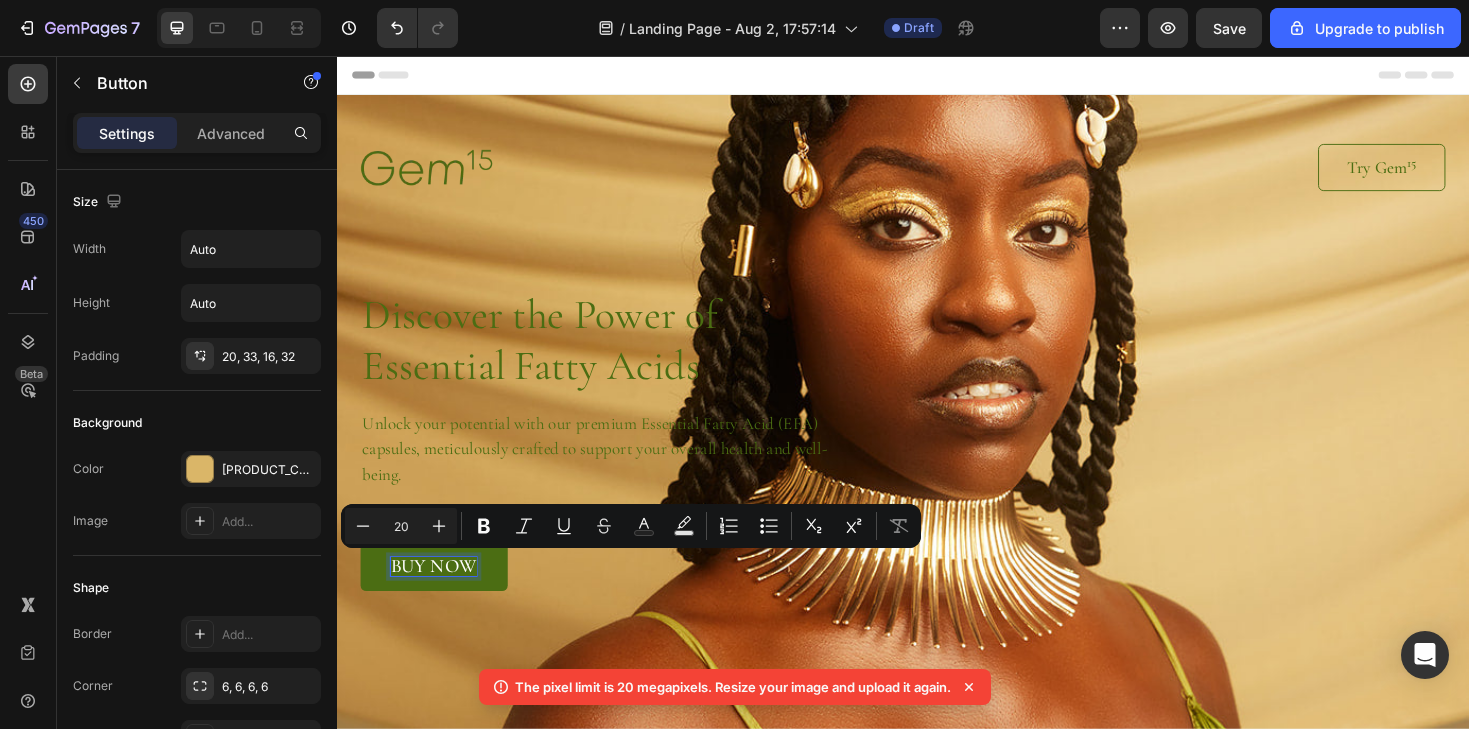 click on "buy now" at bounding box center (439, 597) 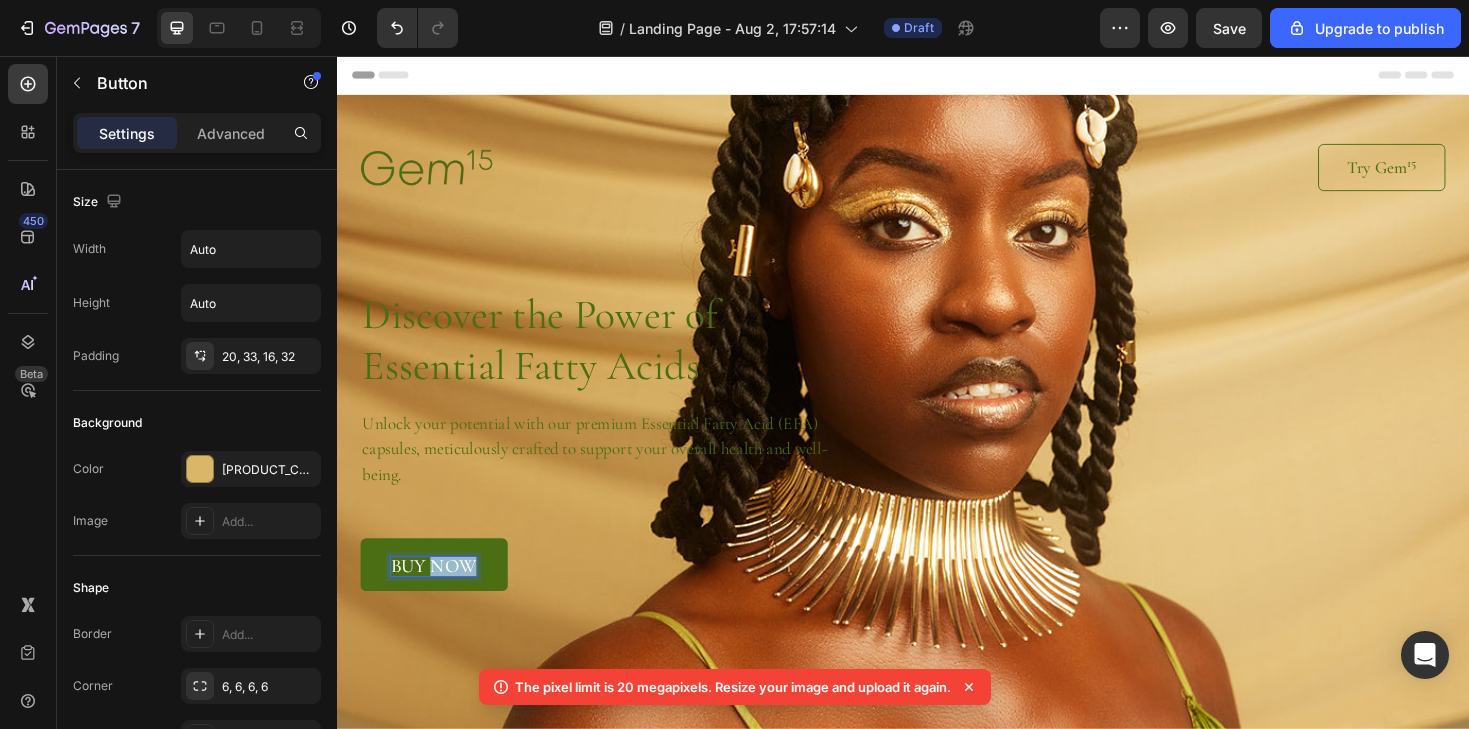 click on "buy now" at bounding box center [439, 597] 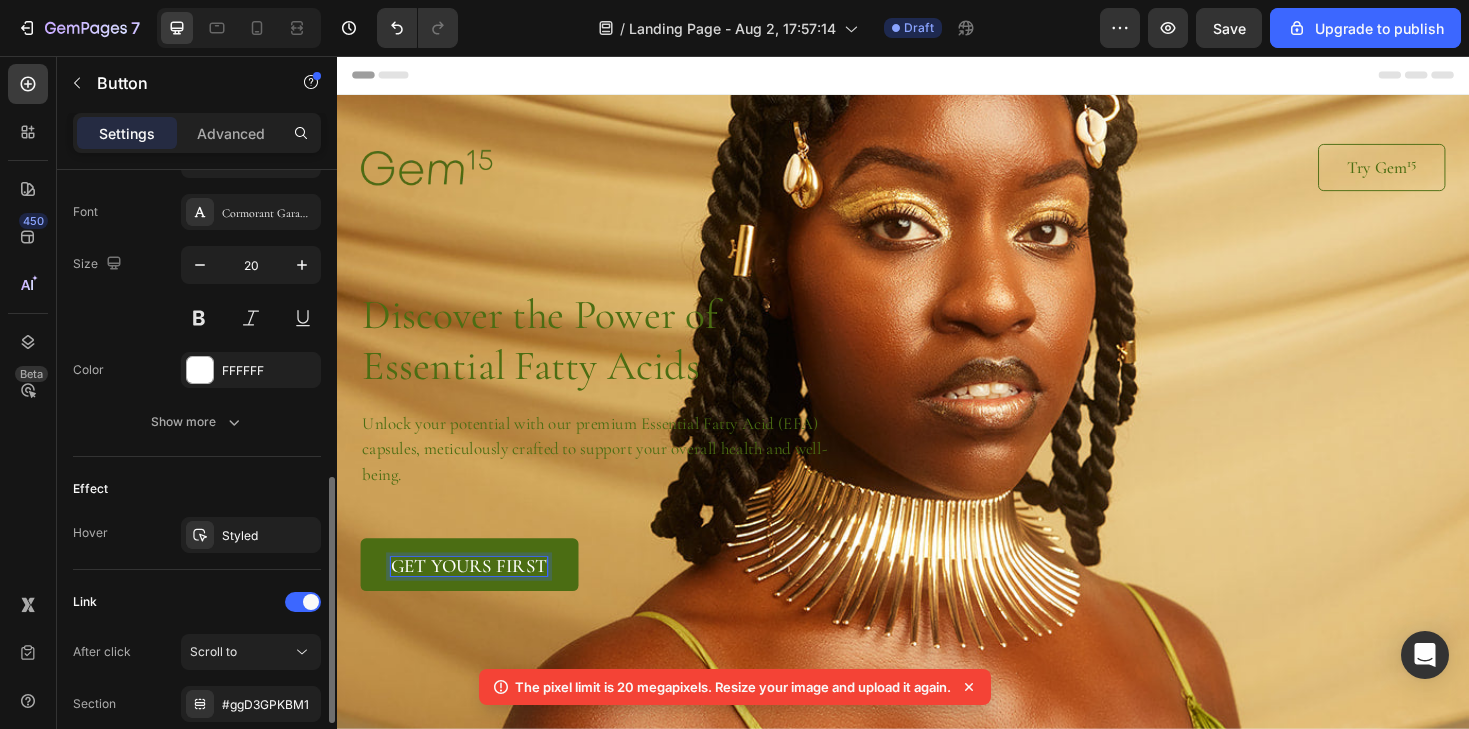 scroll, scrollTop: 765, scrollLeft: 0, axis: vertical 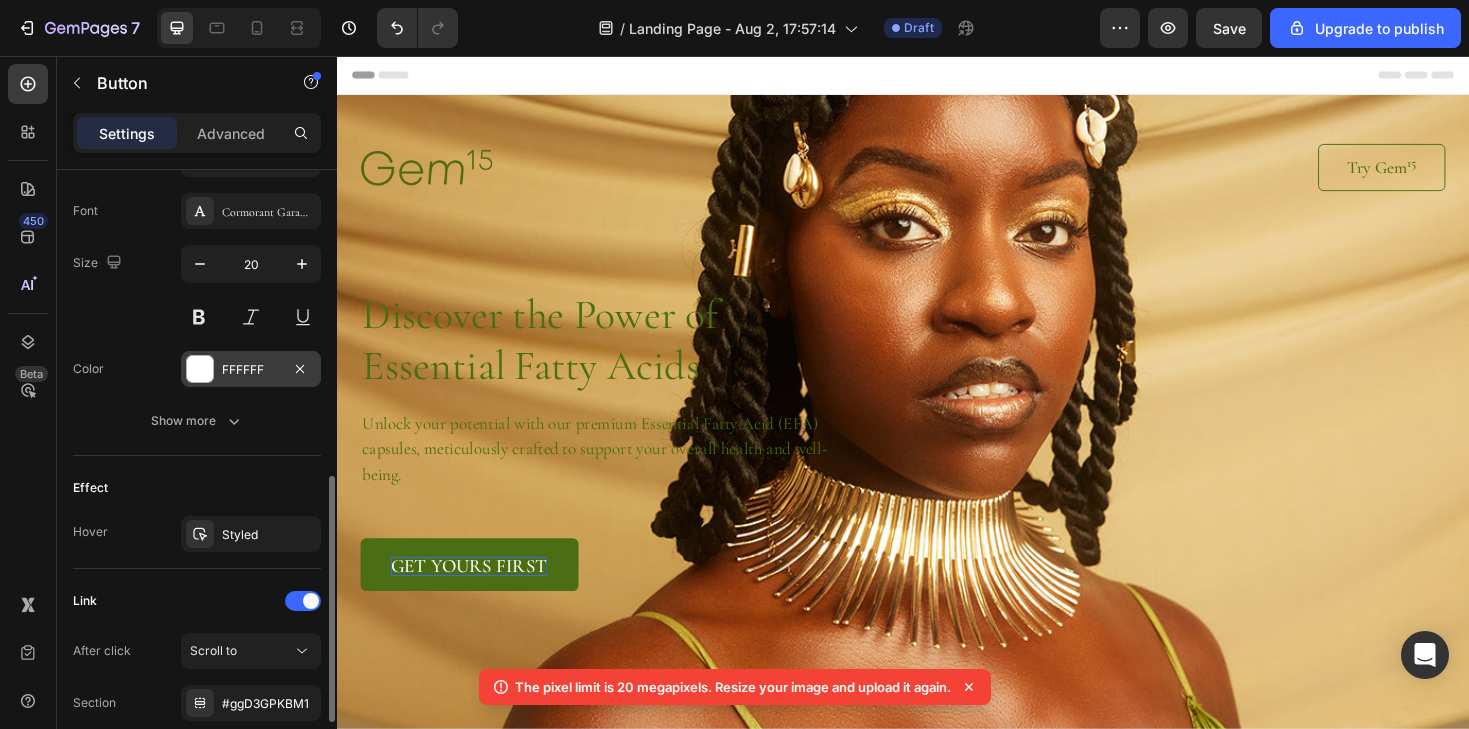 click at bounding box center [200, 369] 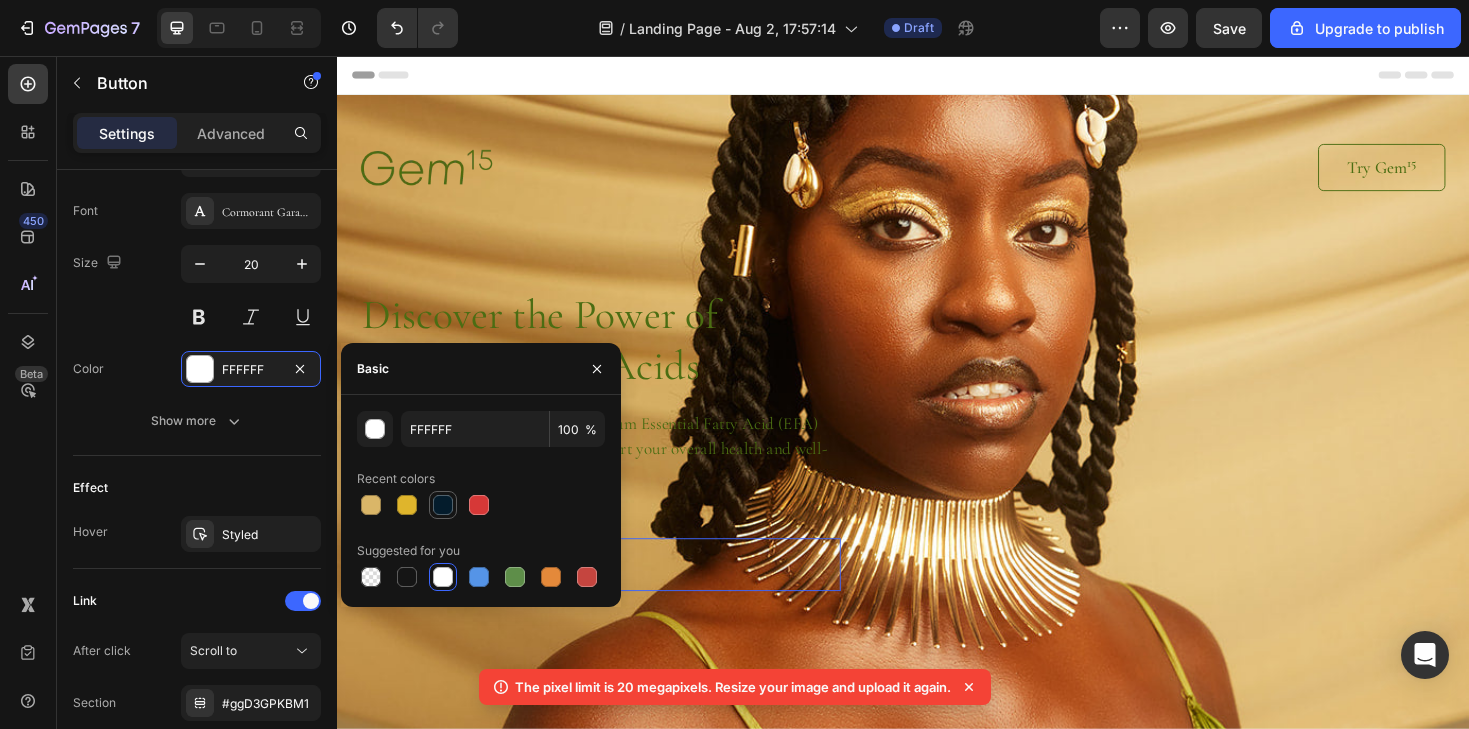click at bounding box center (443, 505) 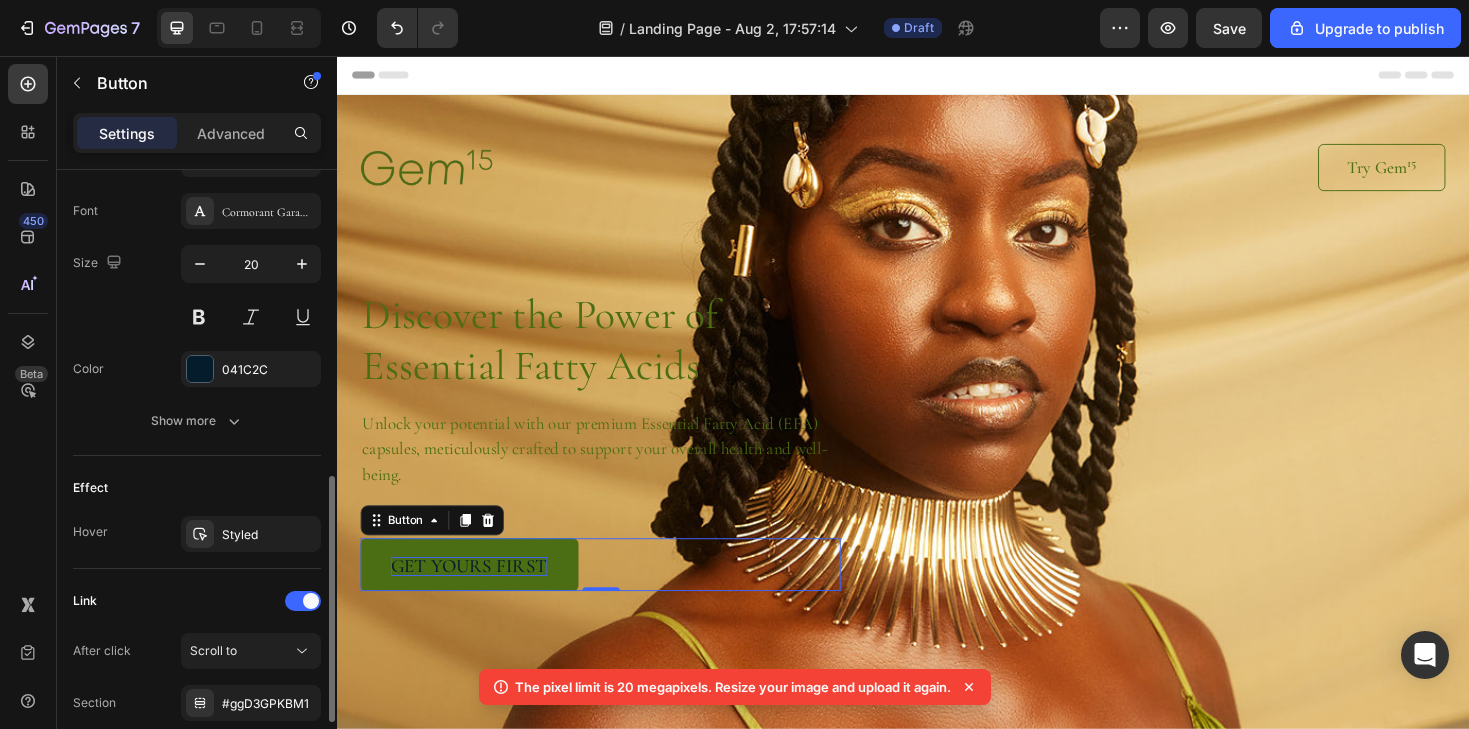 click on "Effect" at bounding box center [197, 488] 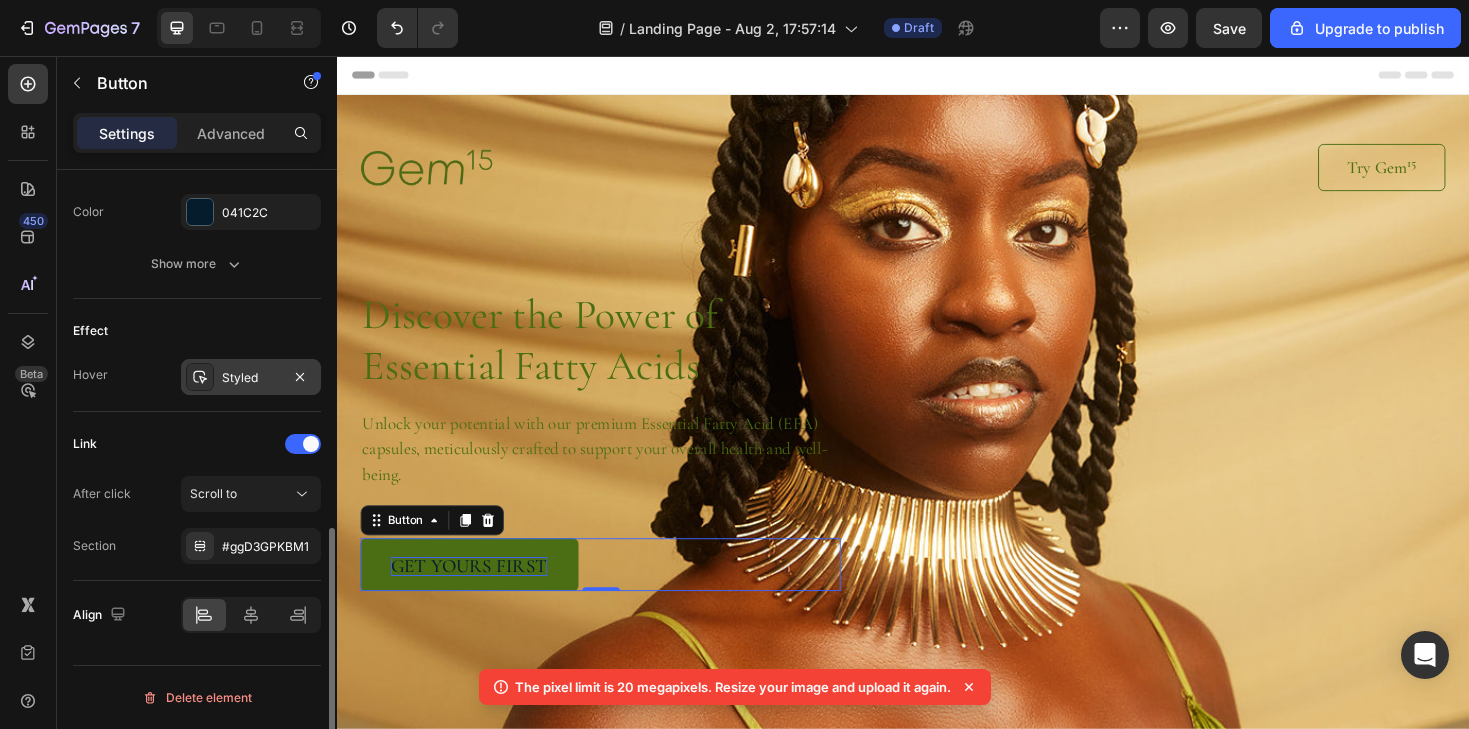 scroll, scrollTop: 922, scrollLeft: 0, axis: vertical 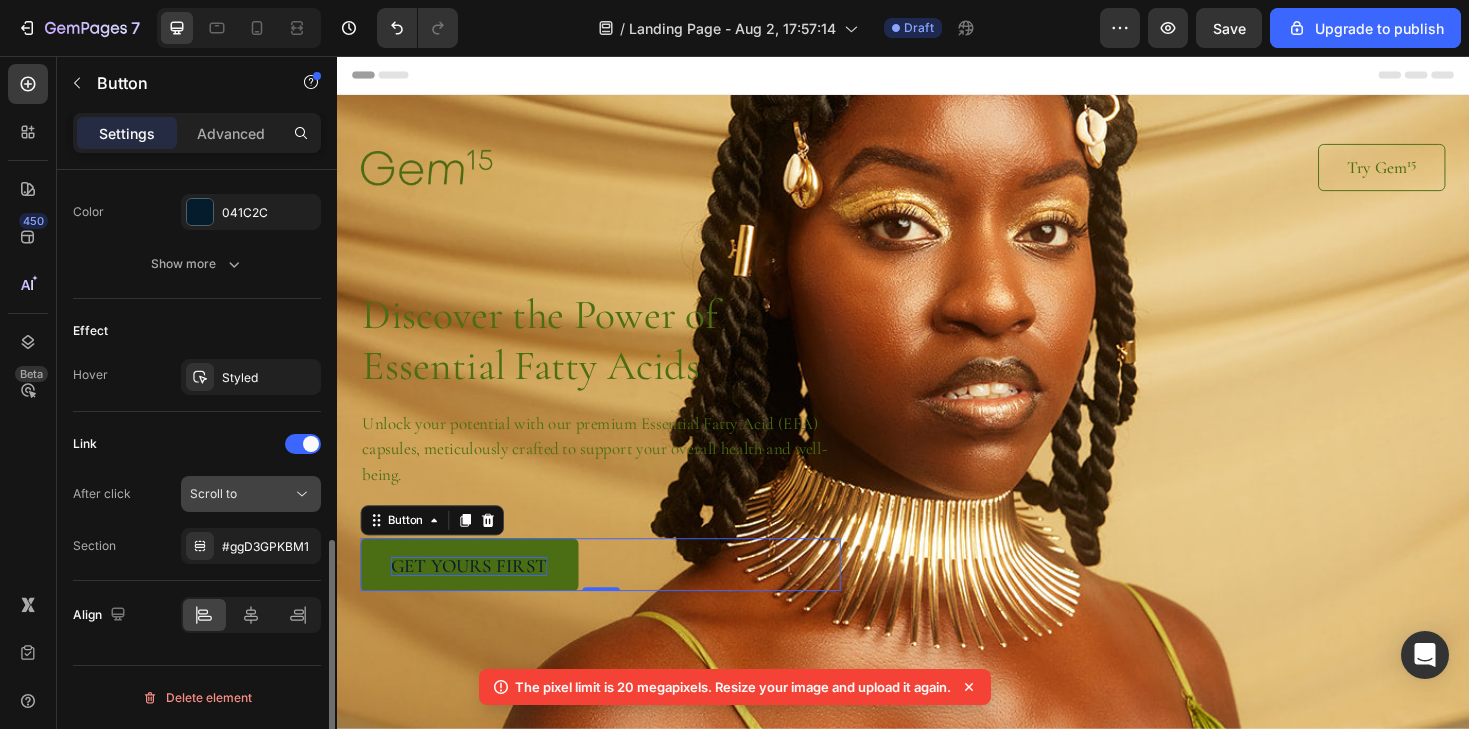 click on "Scroll to" at bounding box center (241, 494) 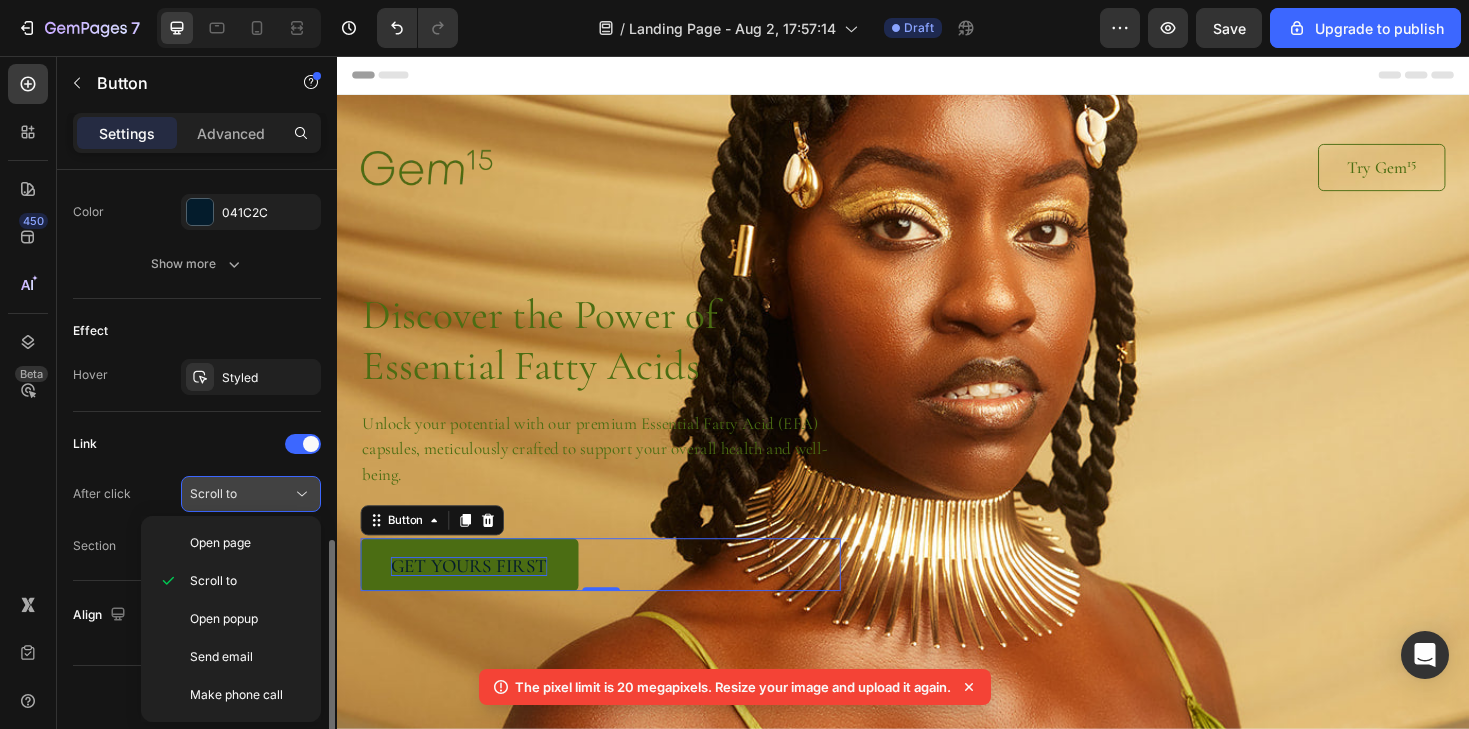 click on "Scroll to" at bounding box center [241, 494] 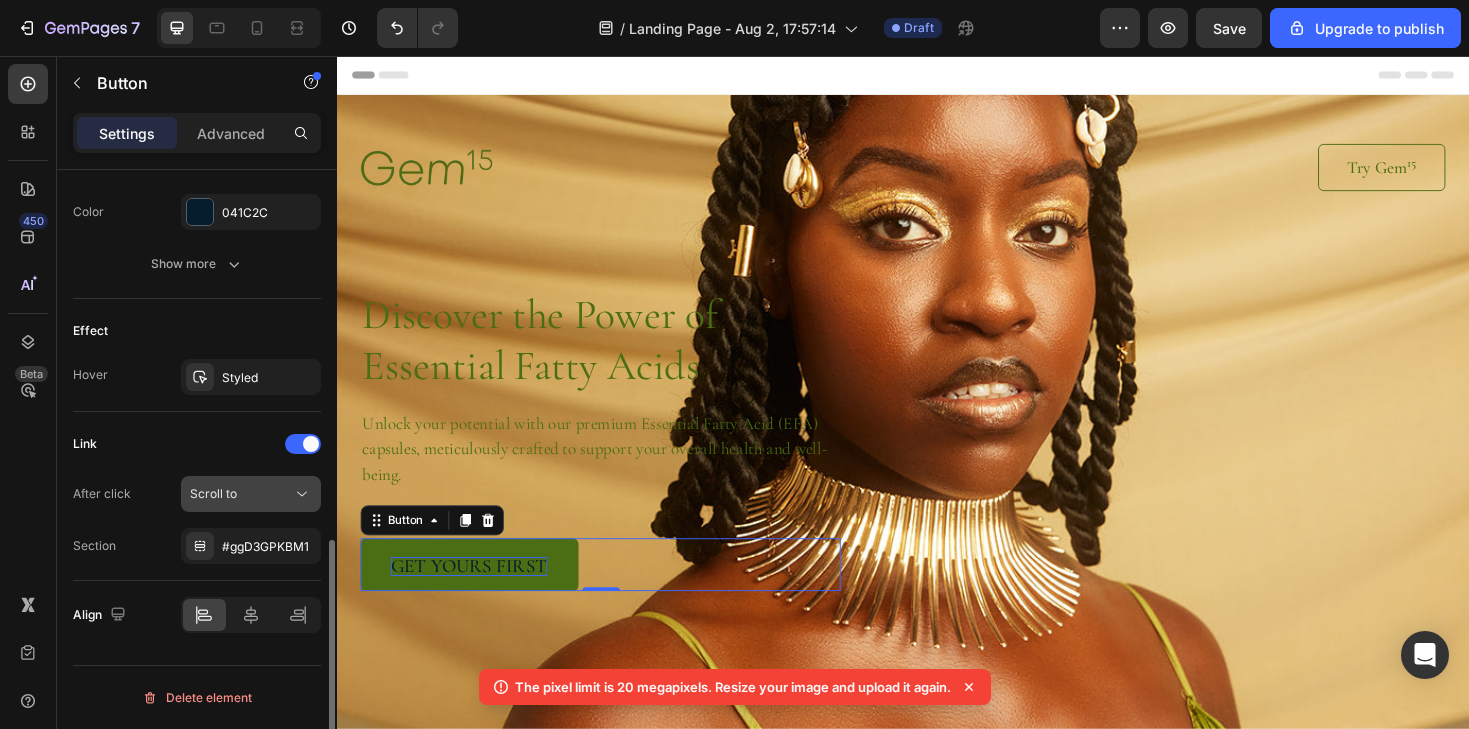 click on "Scroll to" at bounding box center (241, 494) 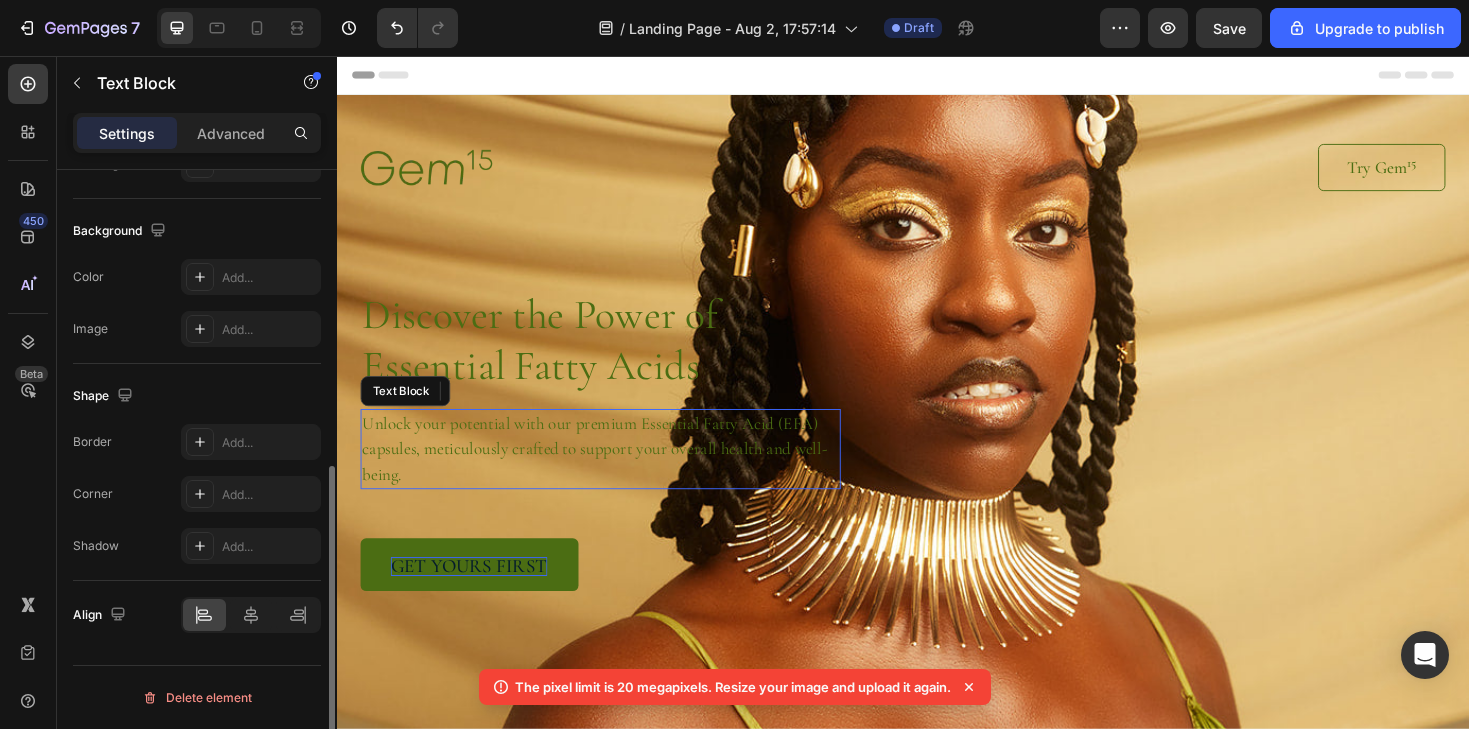 click on "Unlock your potential with our premium Essential Fatty Acid (EFA) capsules, meticulously crafted to support your overall health and well-being." at bounding box center (616, 472) 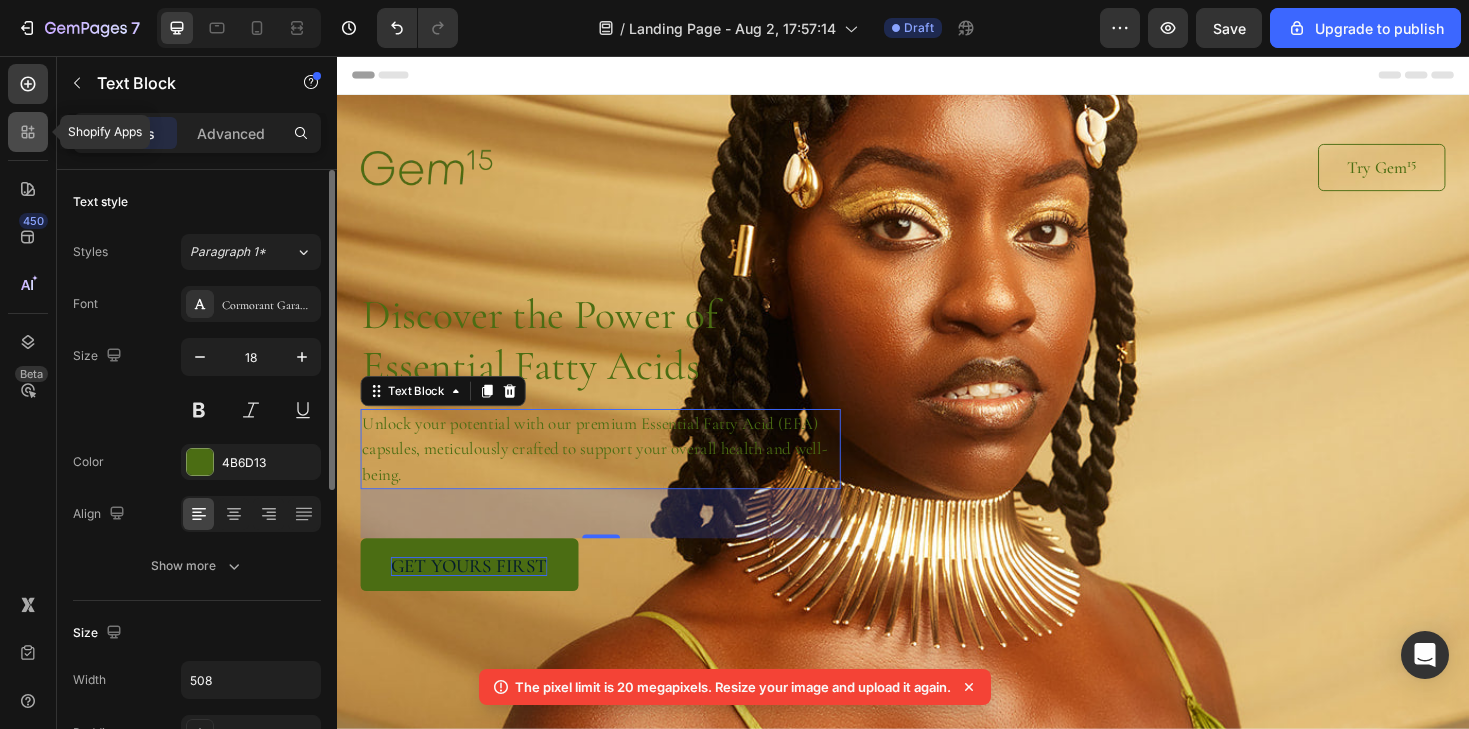 click 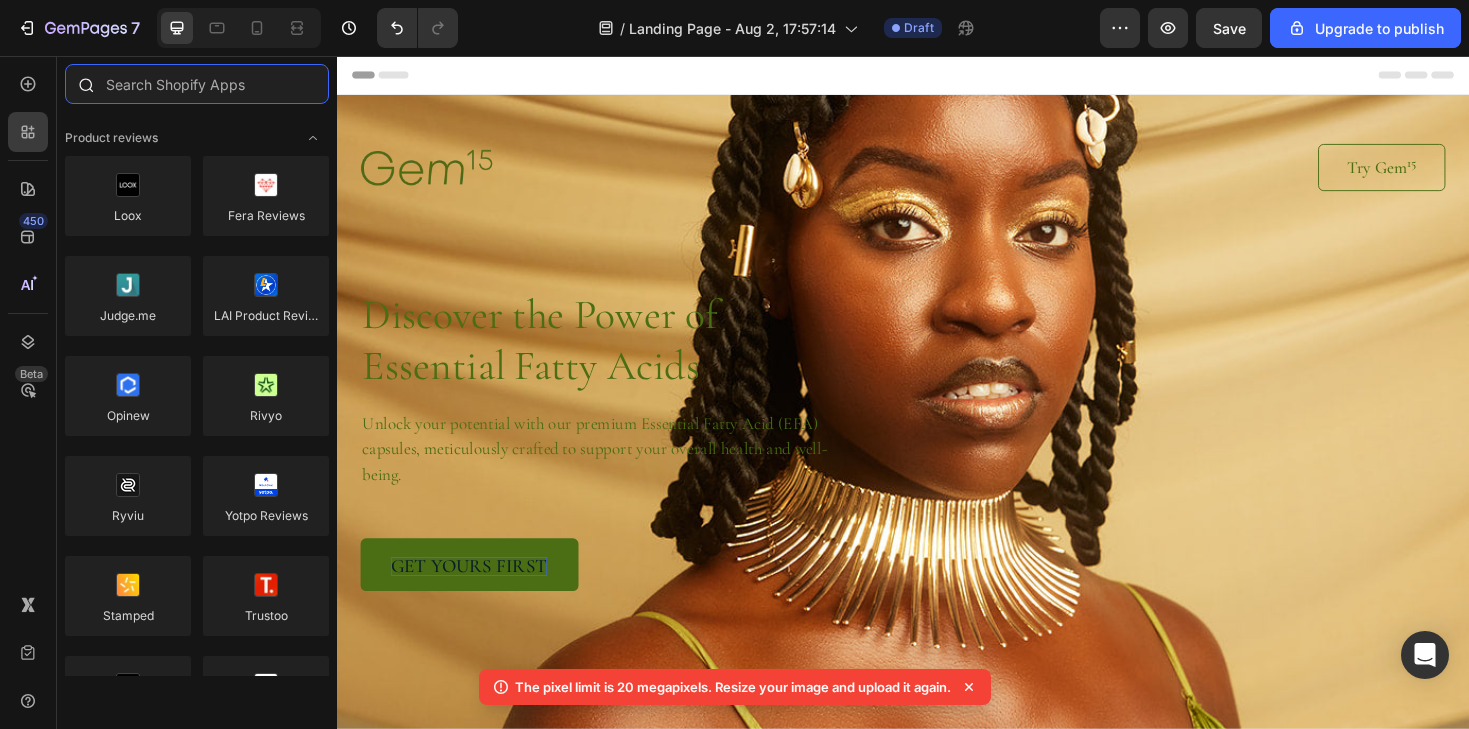click at bounding box center [197, 84] 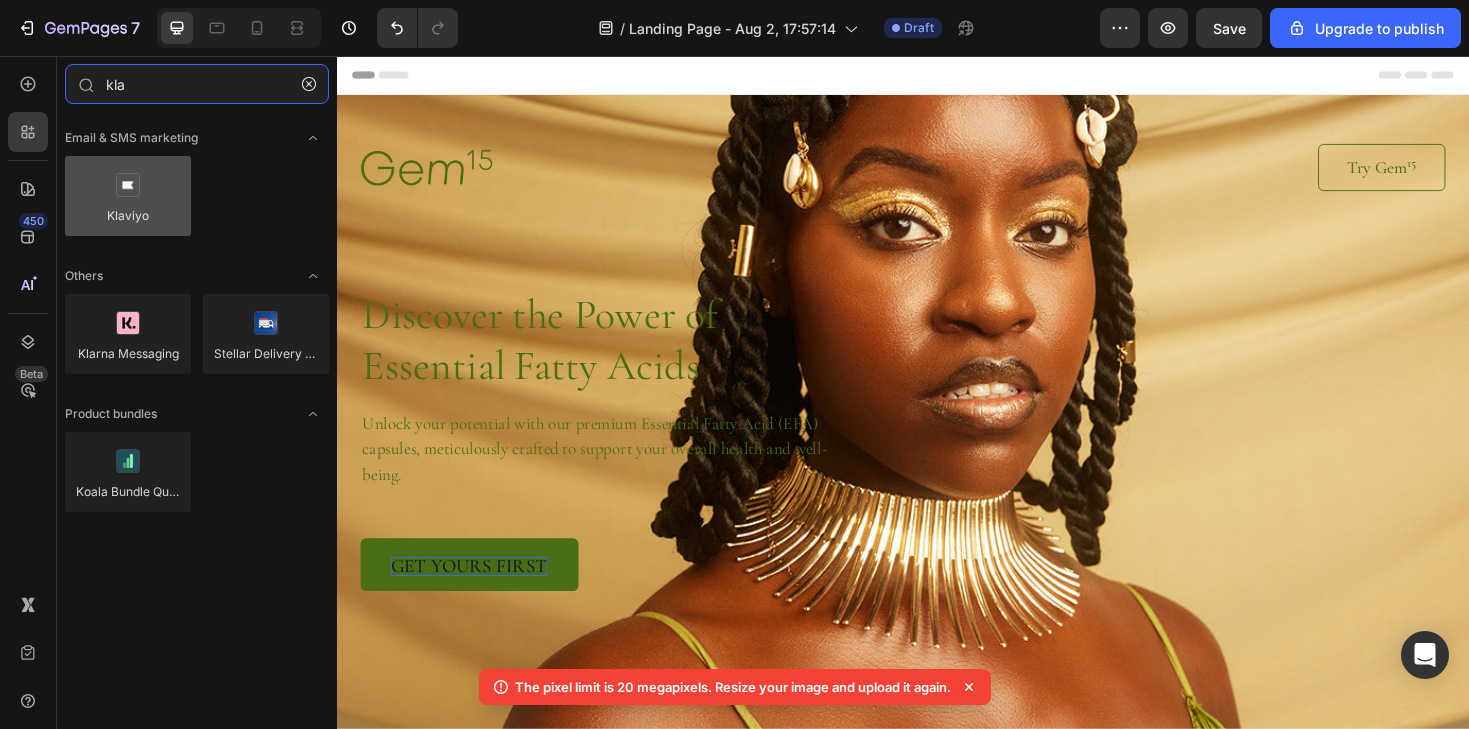 type on "kla" 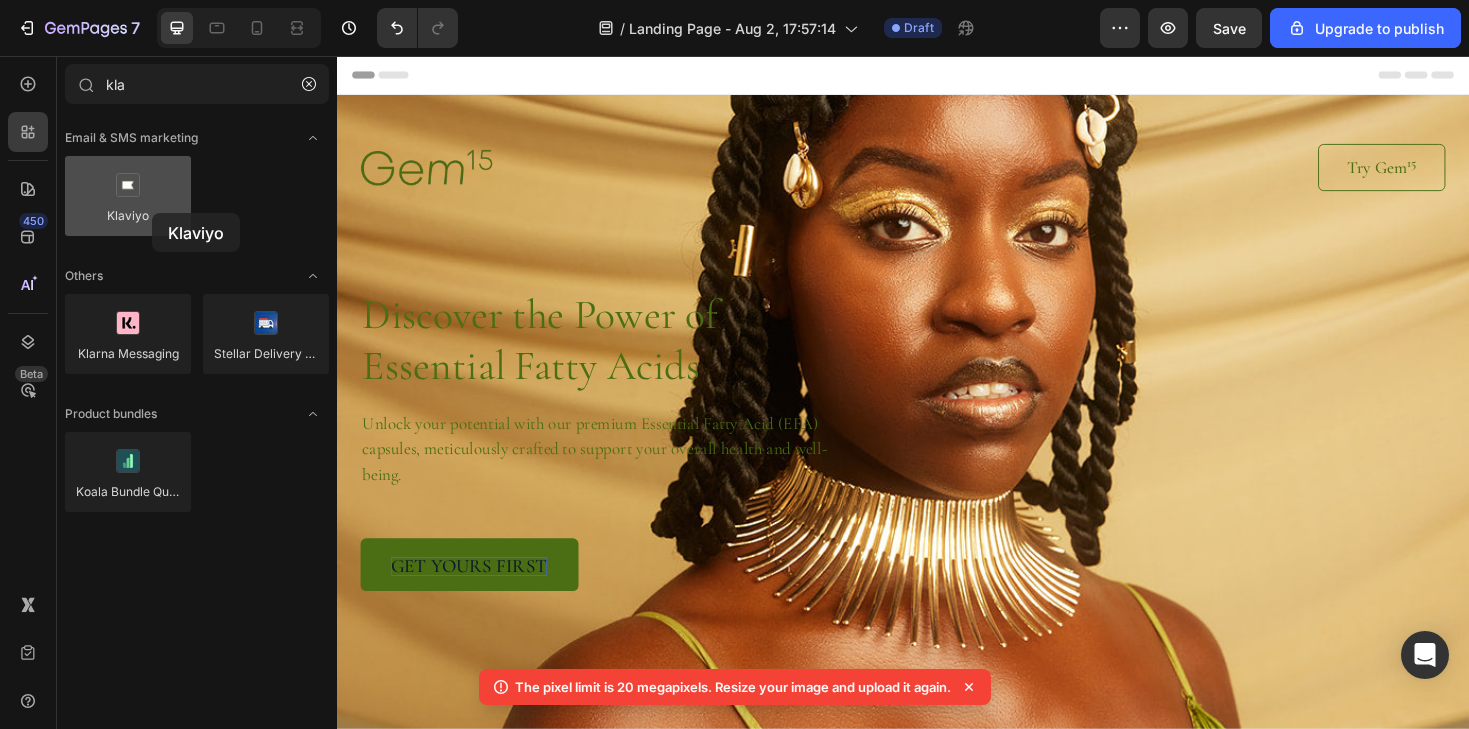 click at bounding box center [128, 196] 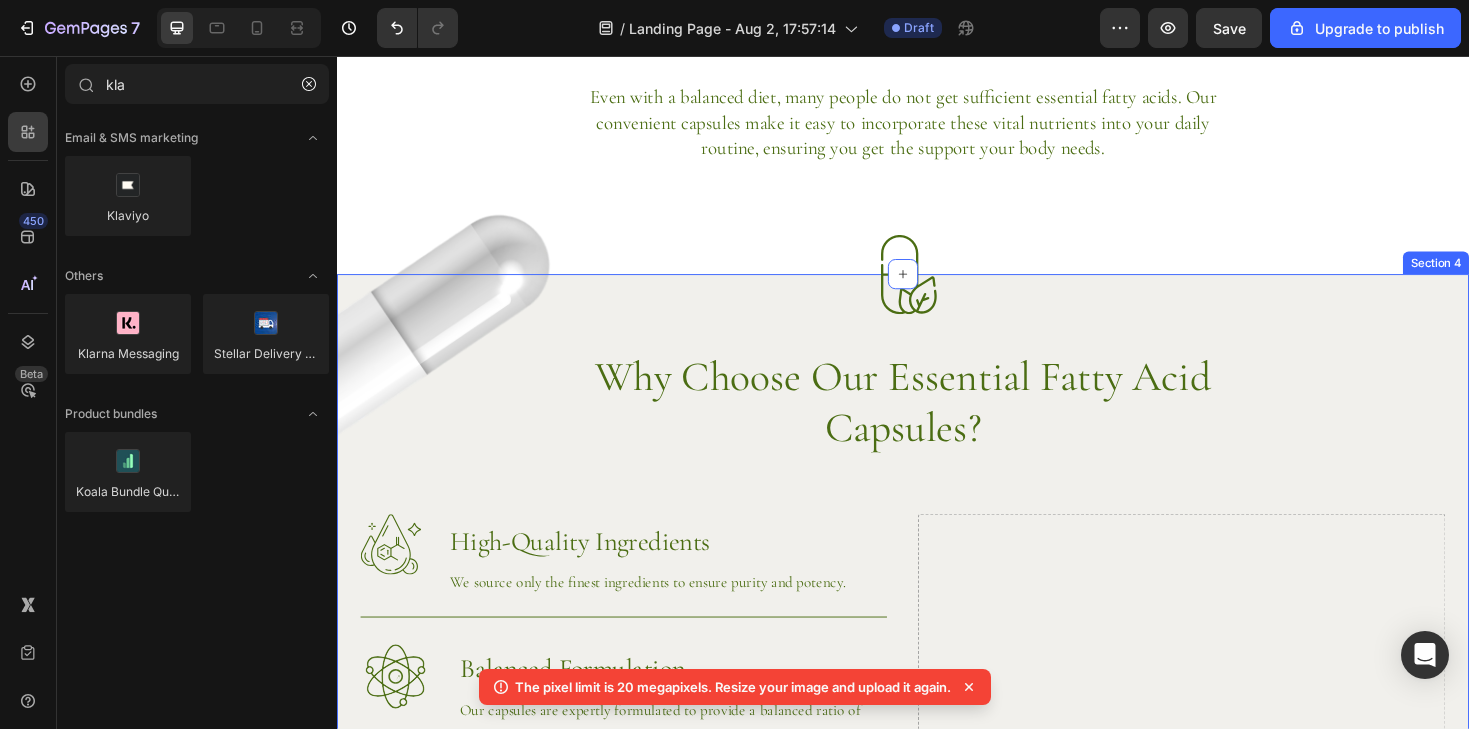 scroll, scrollTop: 1092, scrollLeft: 0, axis: vertical 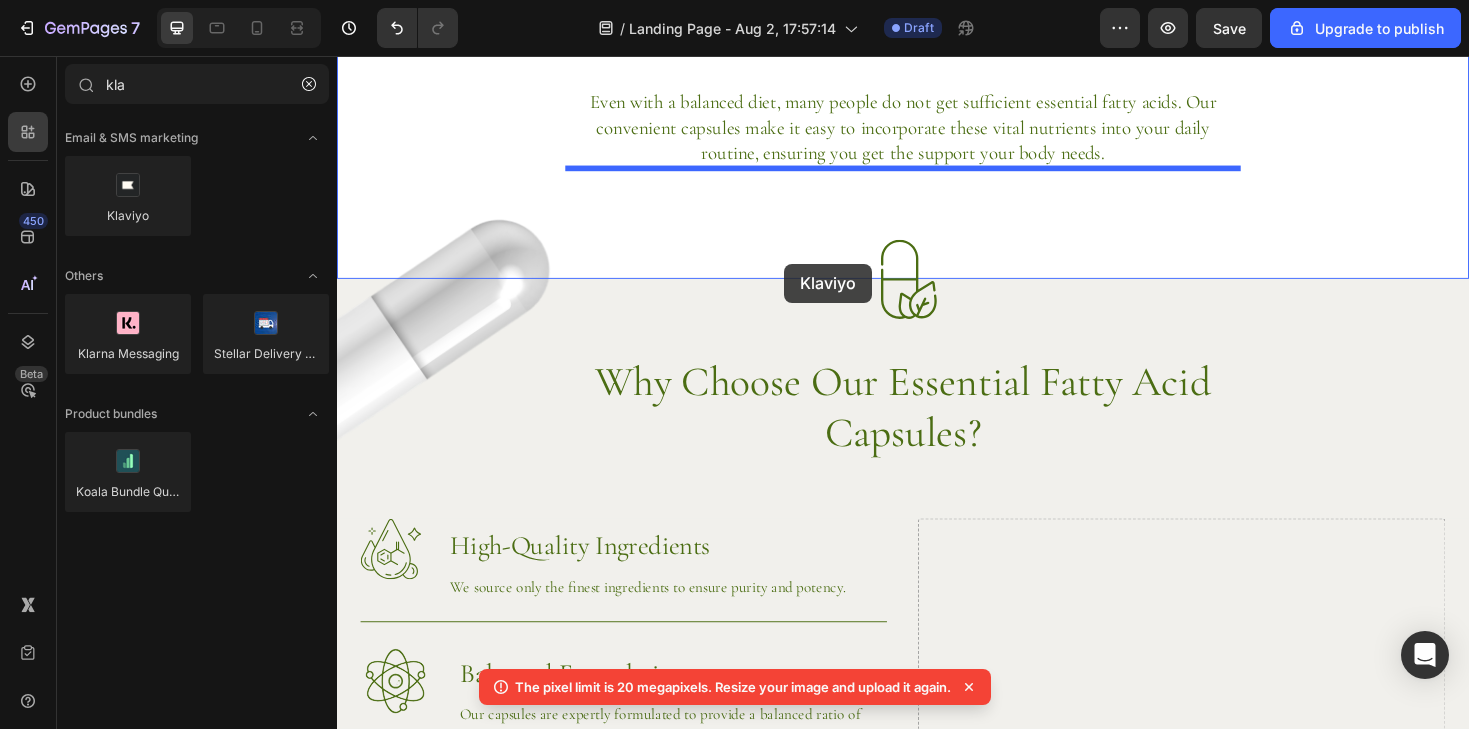 drag, startPoint x: 483, startPoint y: 230, endPoint x: 811, endPoint y: 276, distance: 331.2099 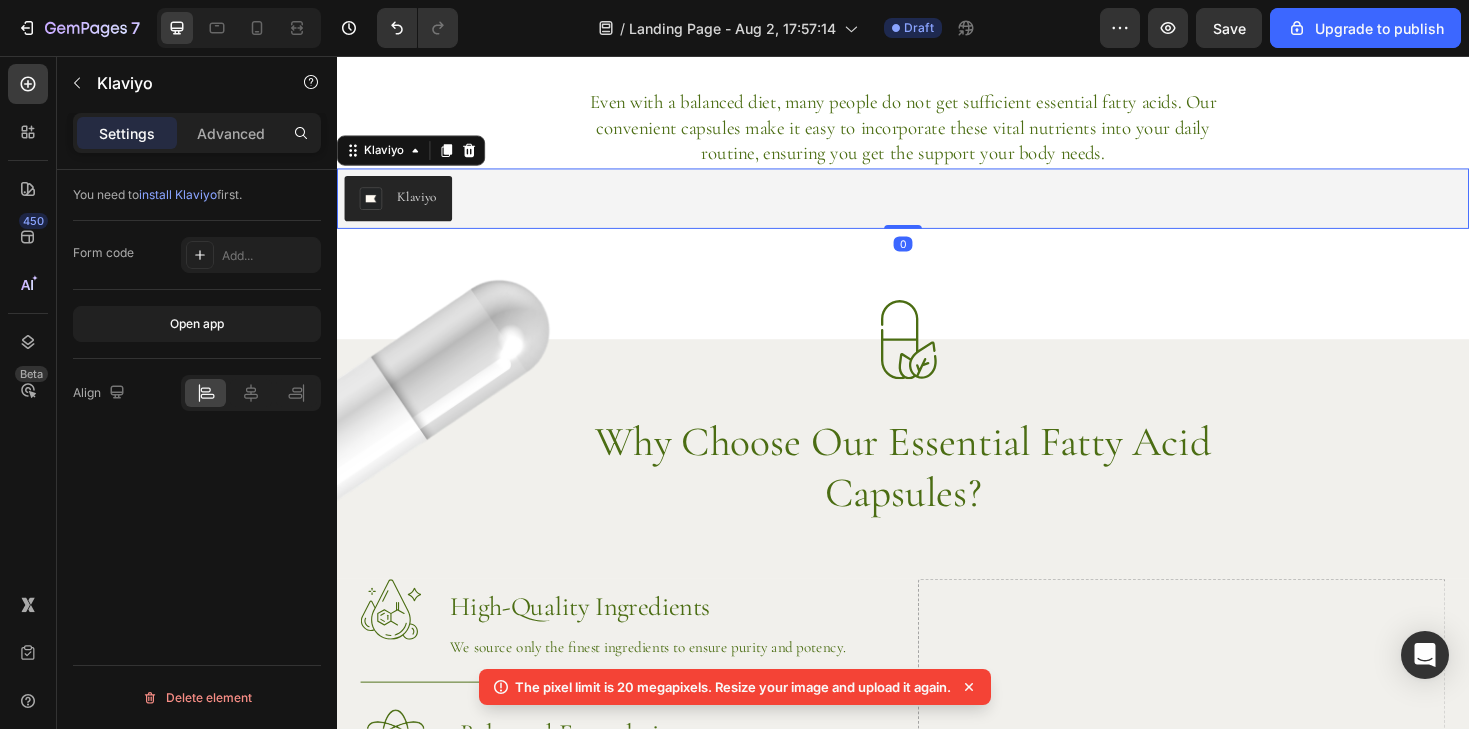 click on "Klaviyo" at bounding box center [402, 207] 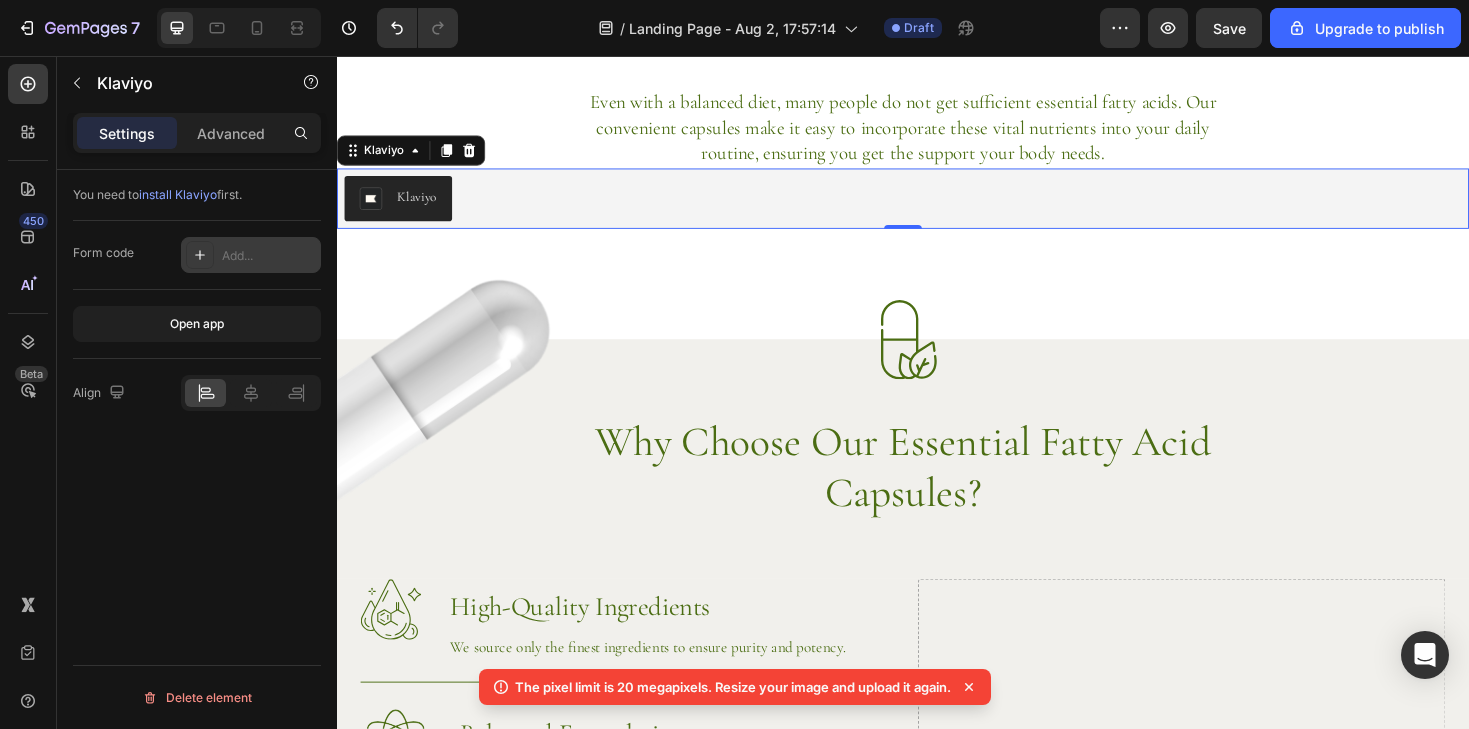 click on "Add..." at bounding box center [251, 255] 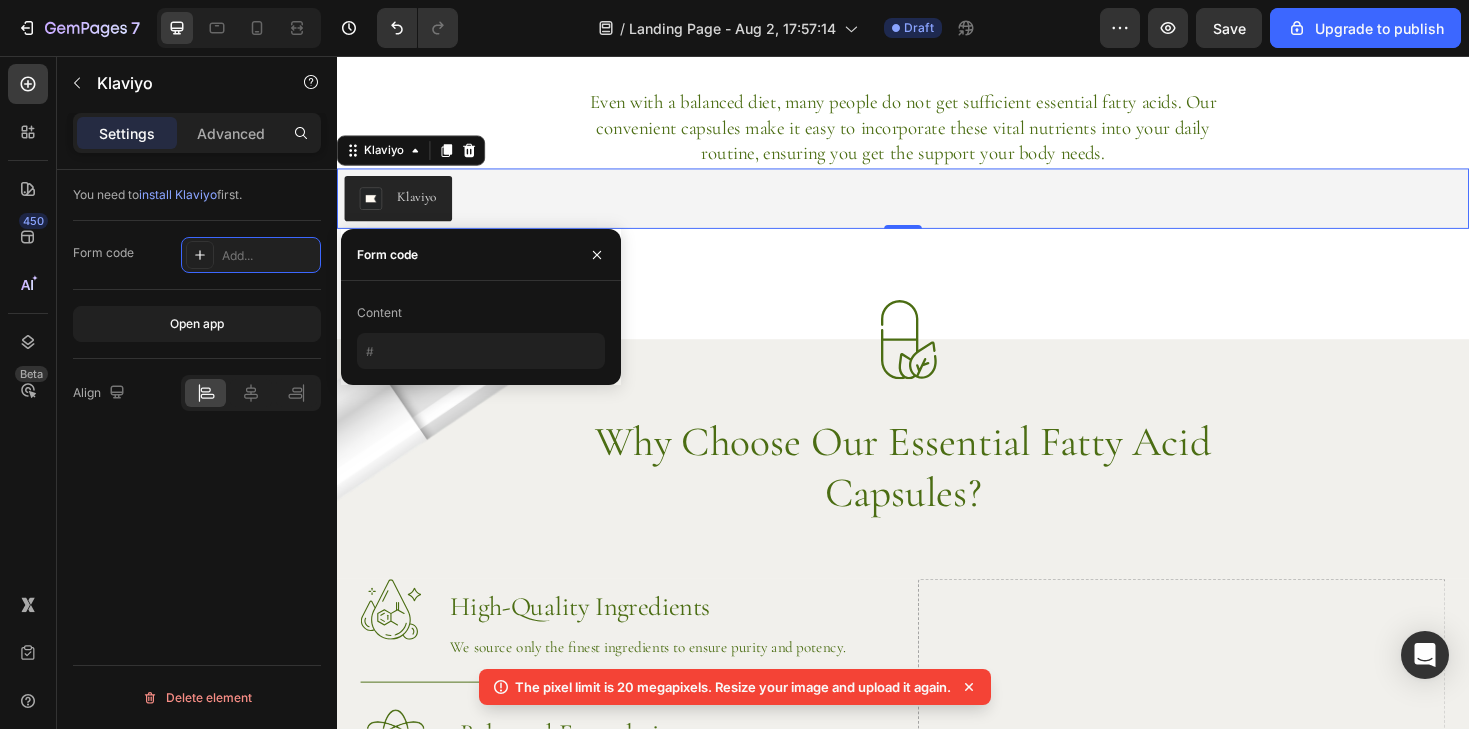 click on "Content" at bounding box center (481, 333) 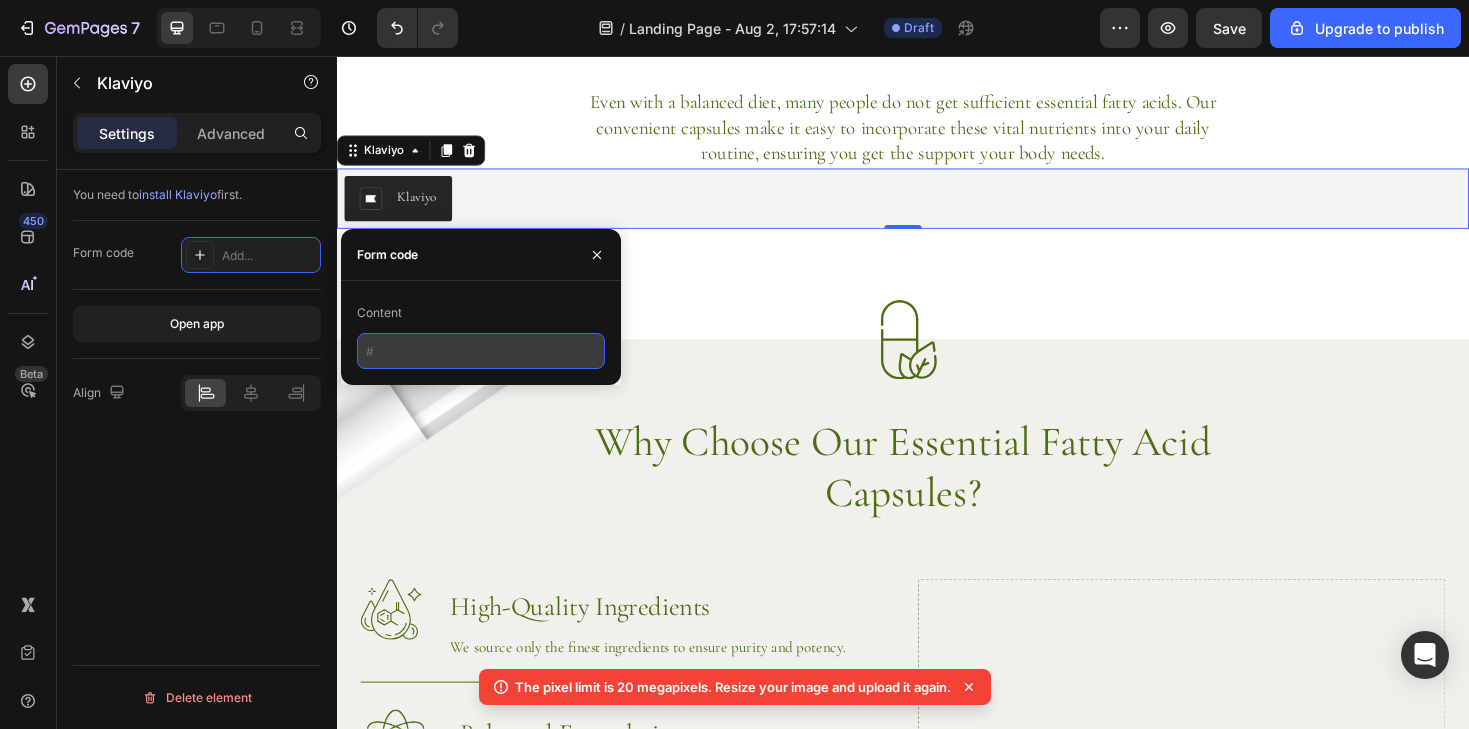 click at bounding box center (481, 351) 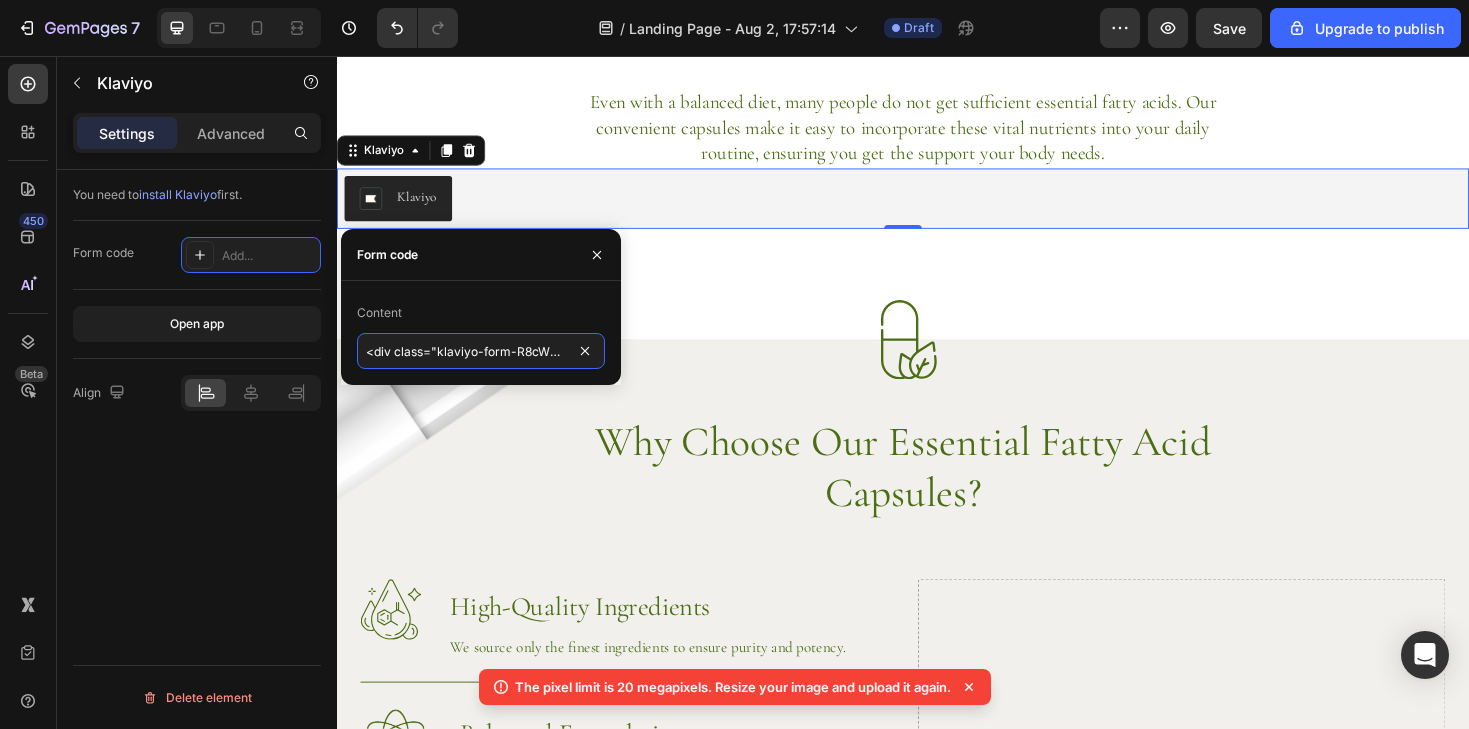 type on "<div class="klaviyo-form-R8cW7a"></div>" 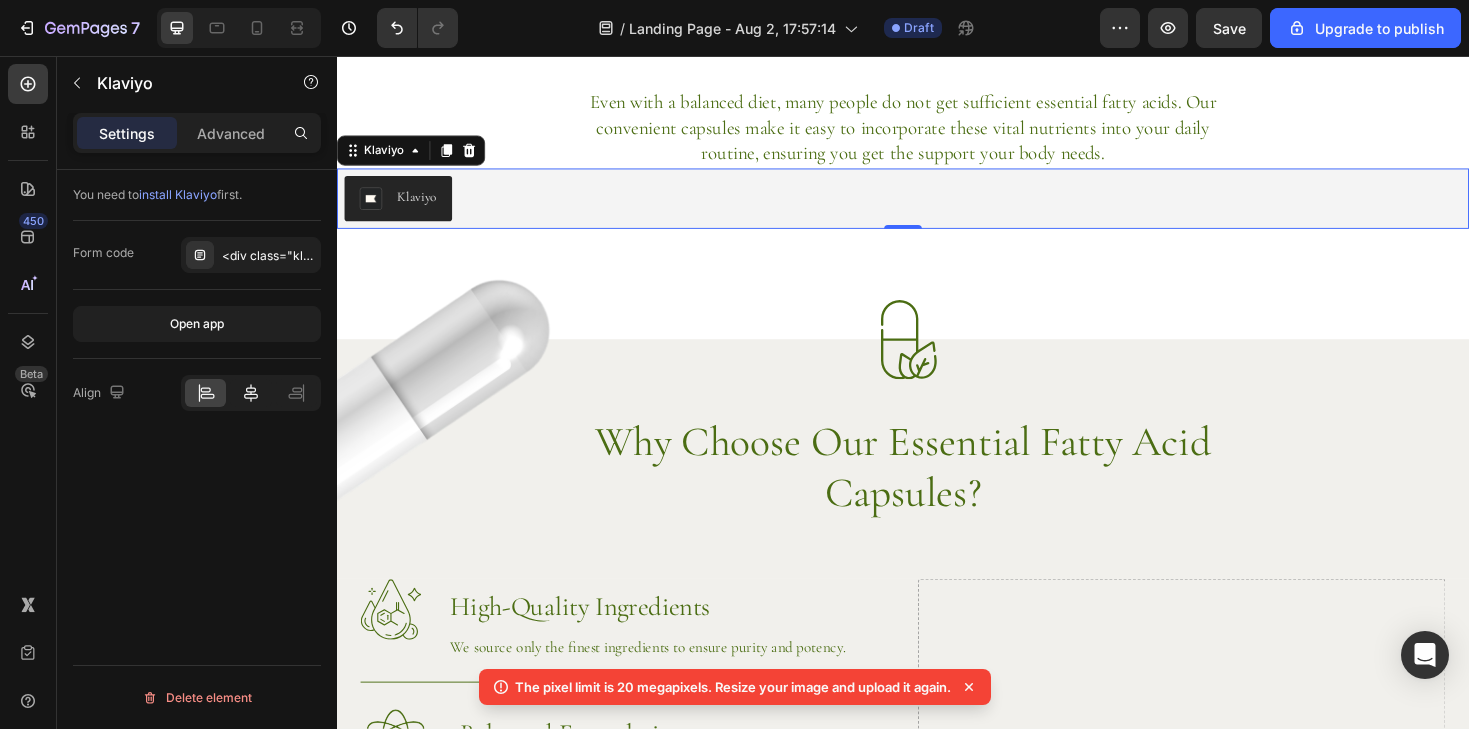 click 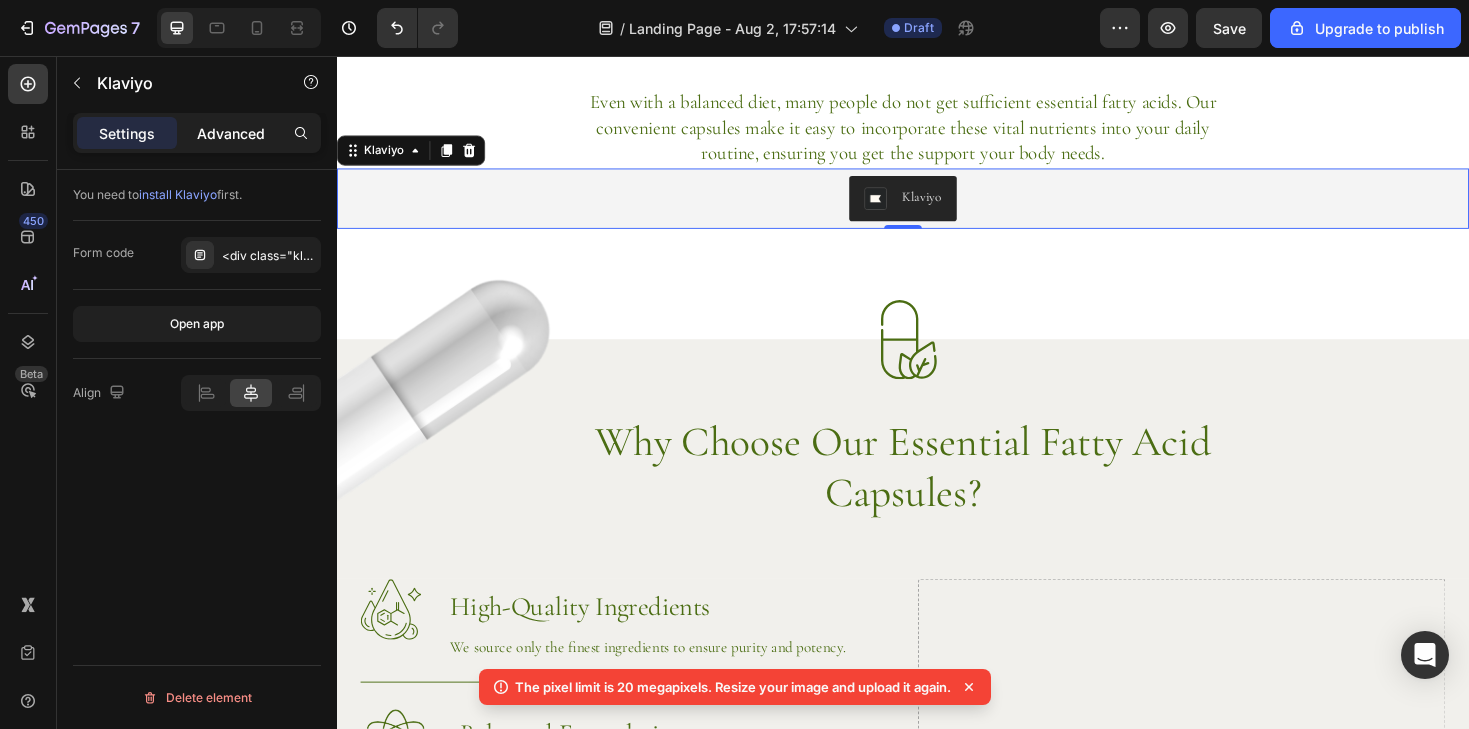 click on "Advanced" 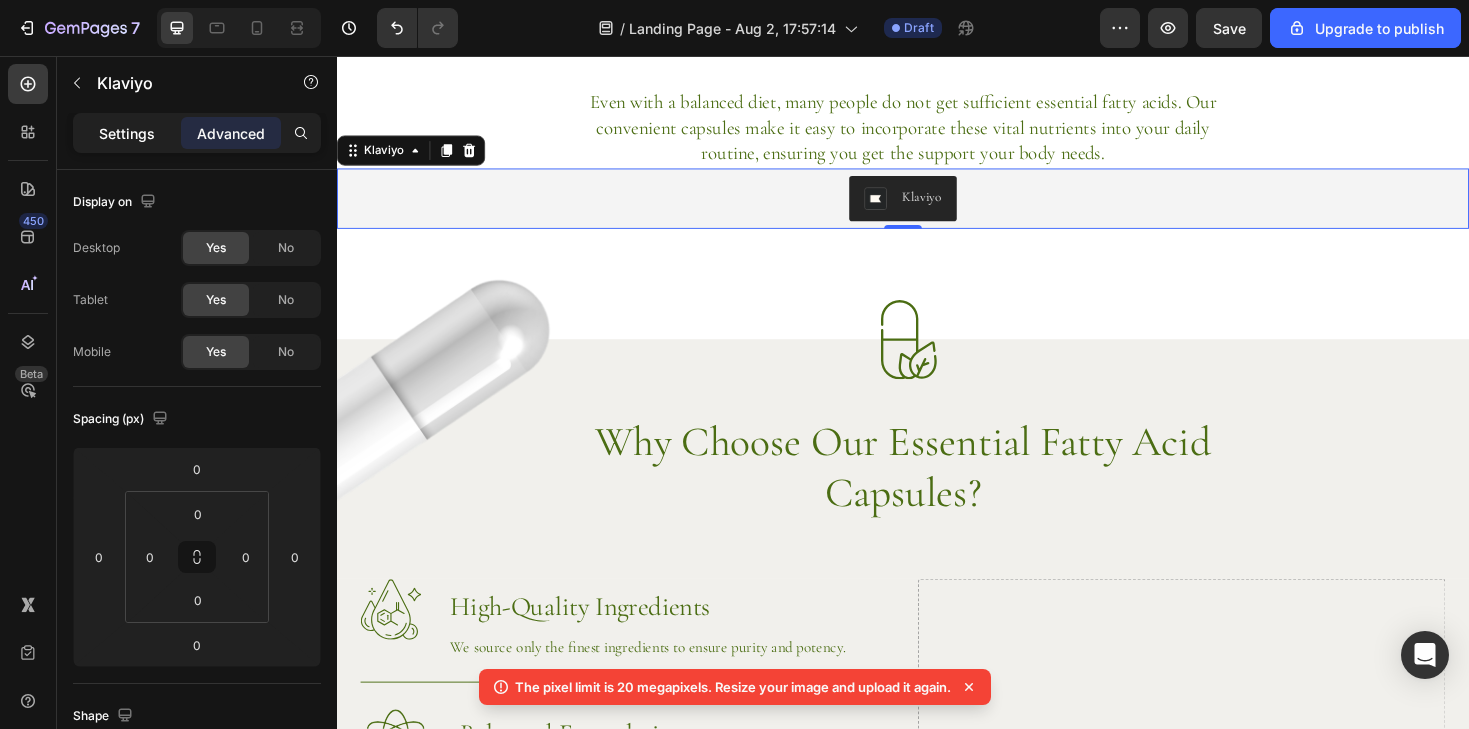 click on "Settings" at bounding box center (127, 133) 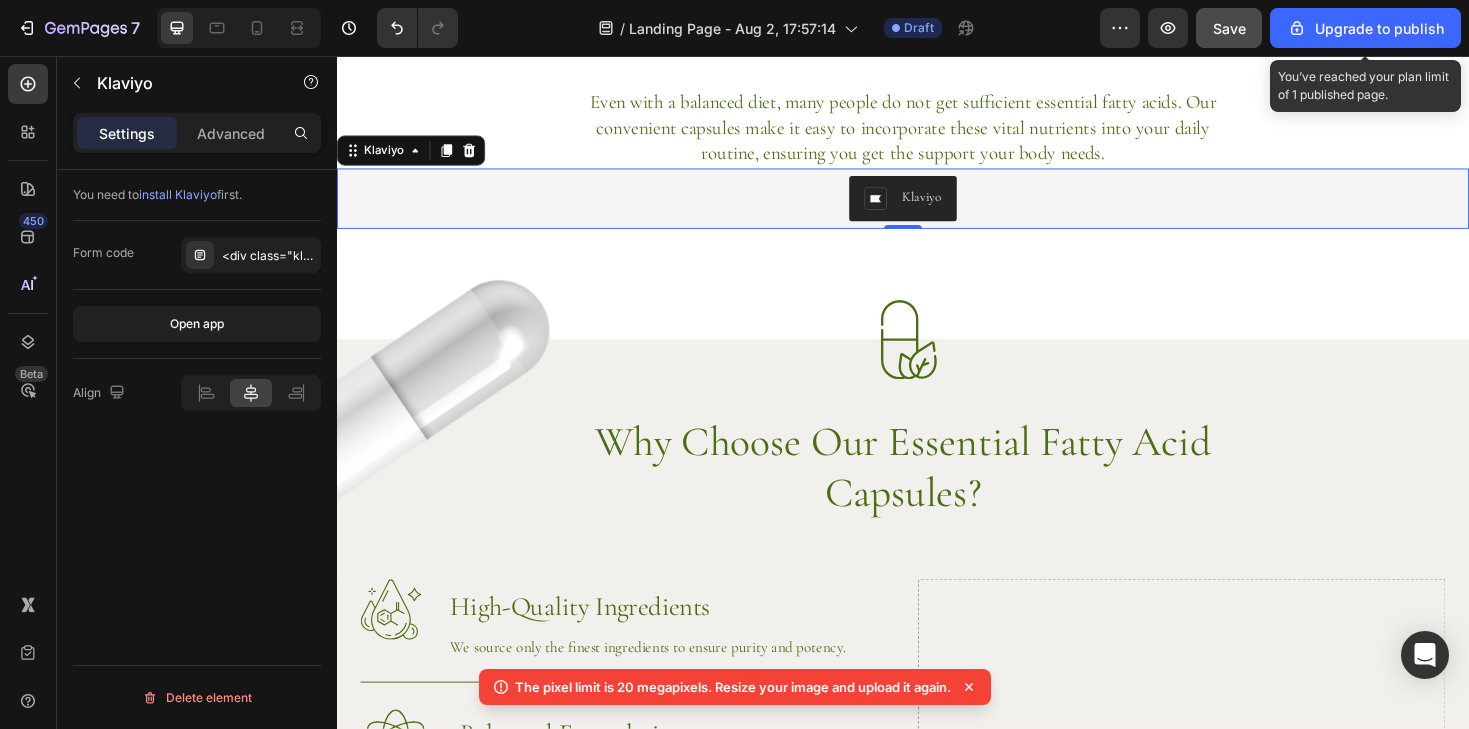 click on "Save" 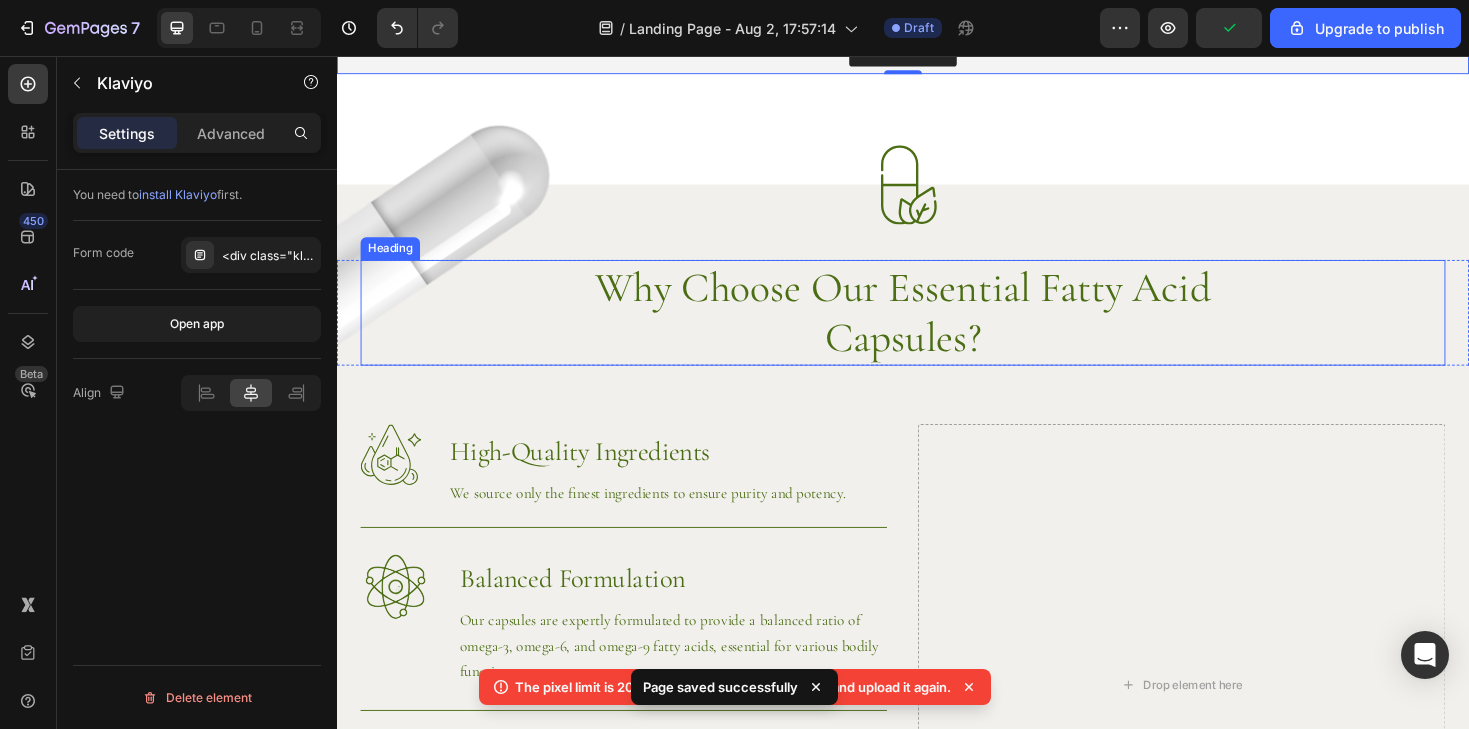 scroll, scrollTop: 1257, scrollLeft: 0, axis: vertical 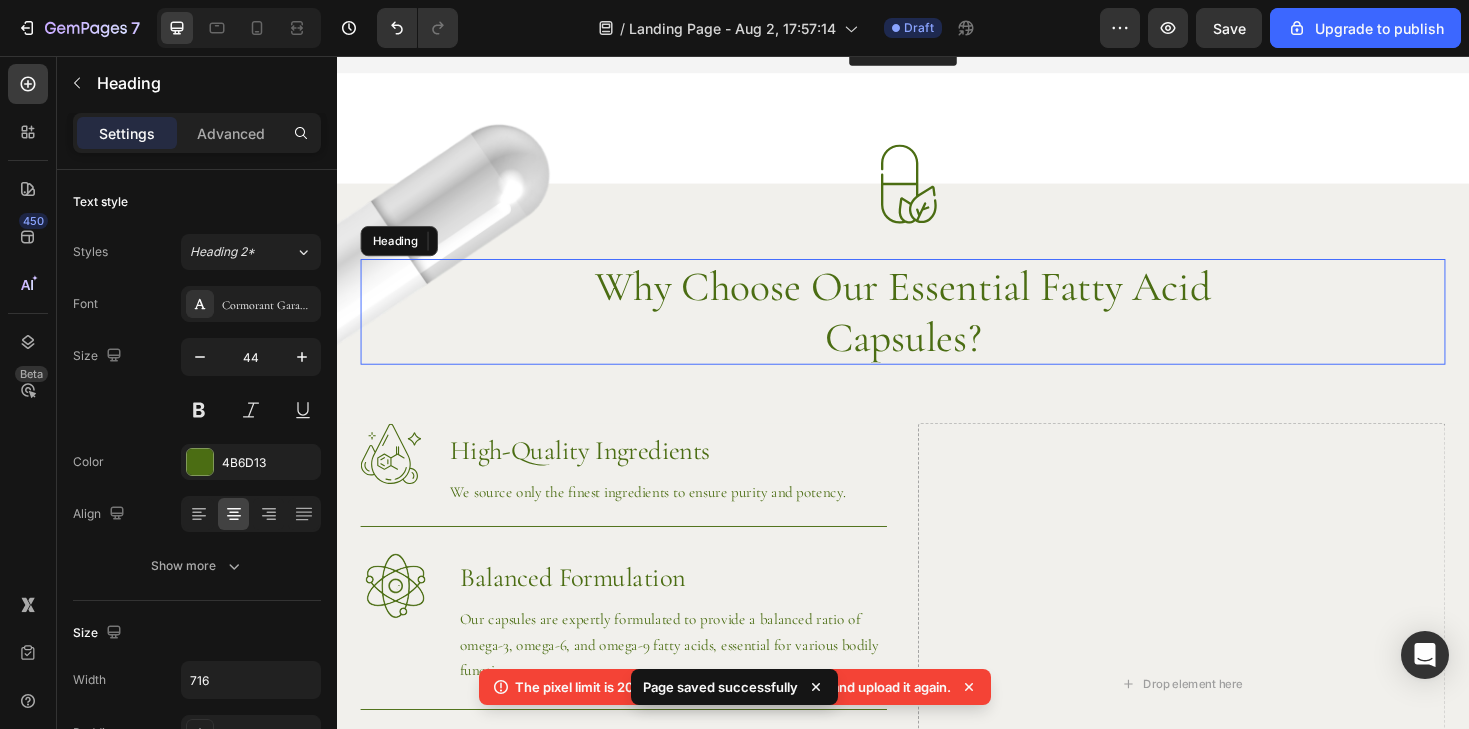 click on "Why Choose Our Essential Fatty Acid Capsules?" at bounding box center (937, 327) 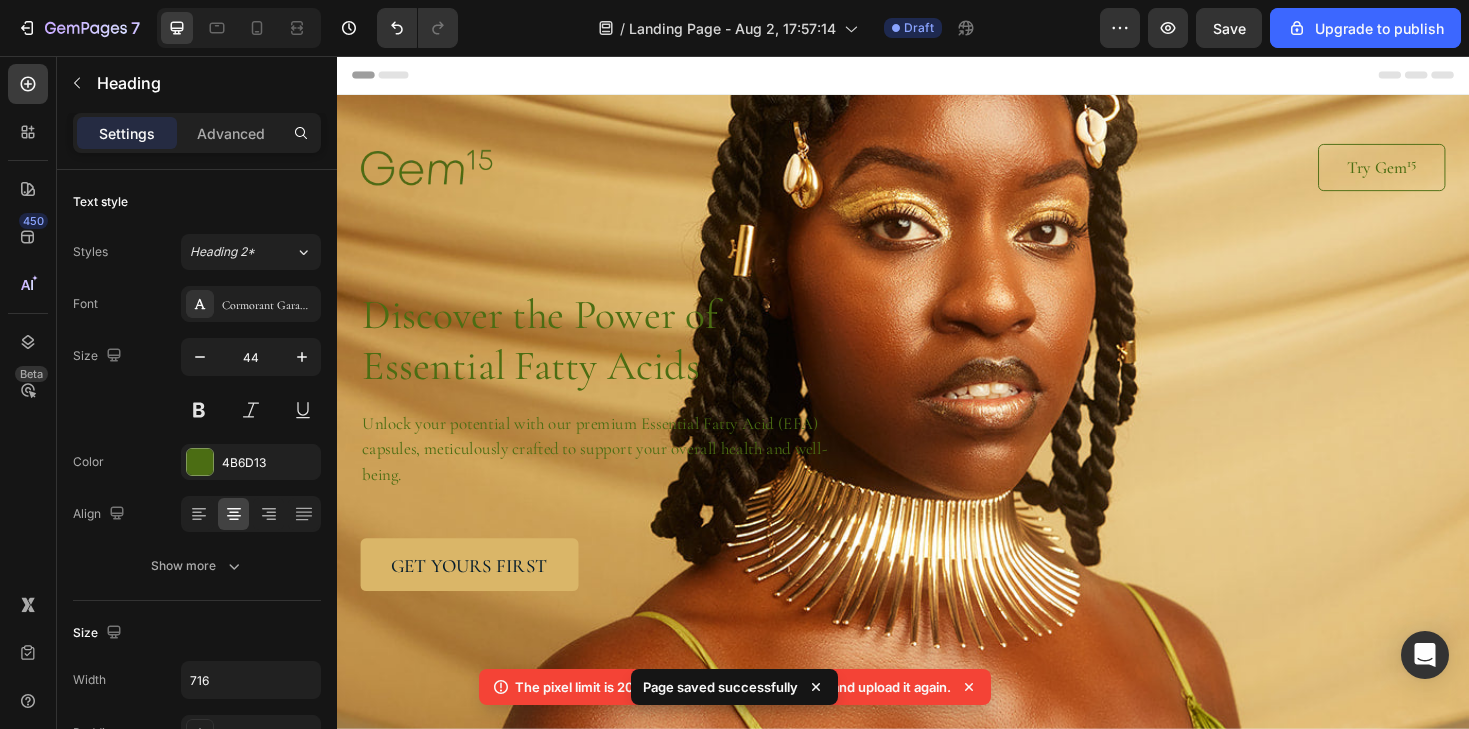 scroll, scrollTop: 0, scrollLeft: 0, axis: both 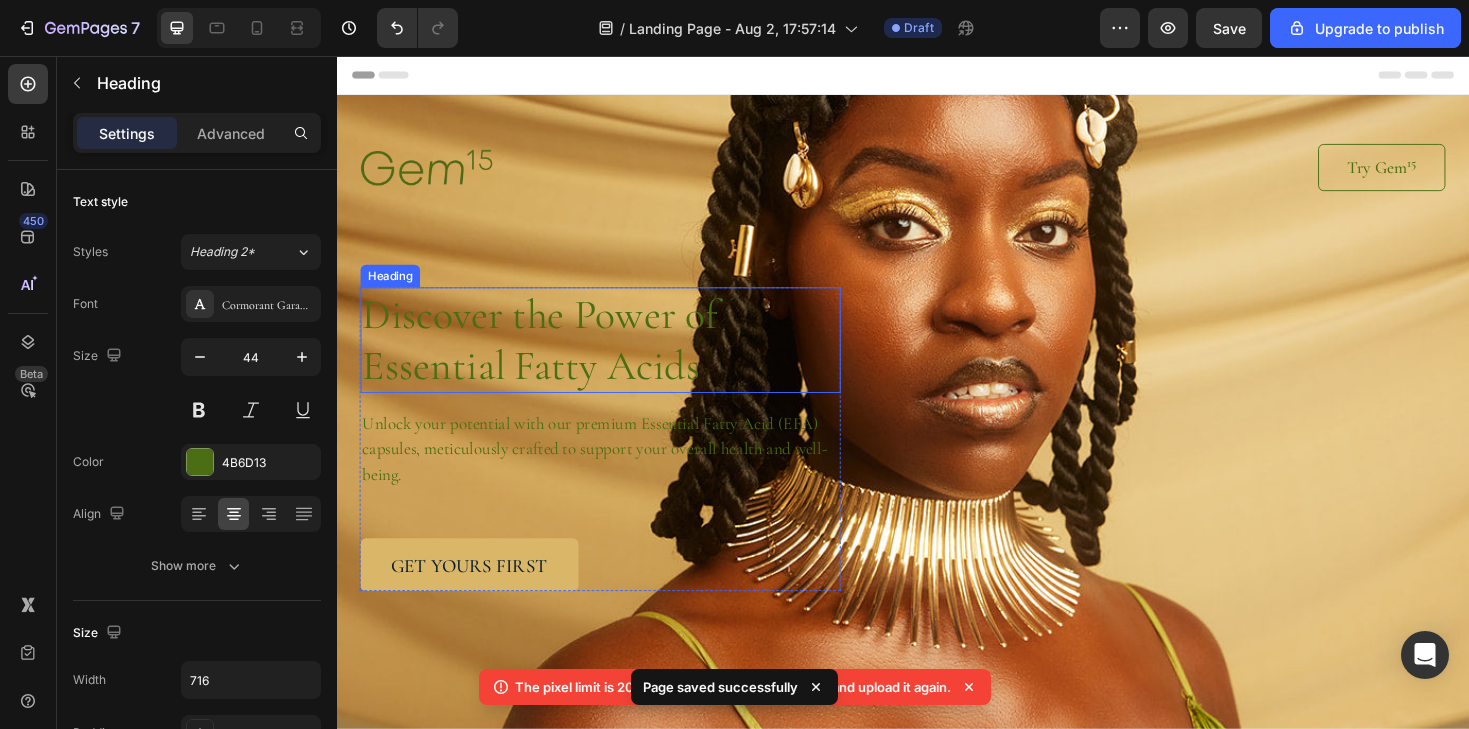 click on "Discover the Power of Essential Fatty Acids" at bounding box center (616, 357) 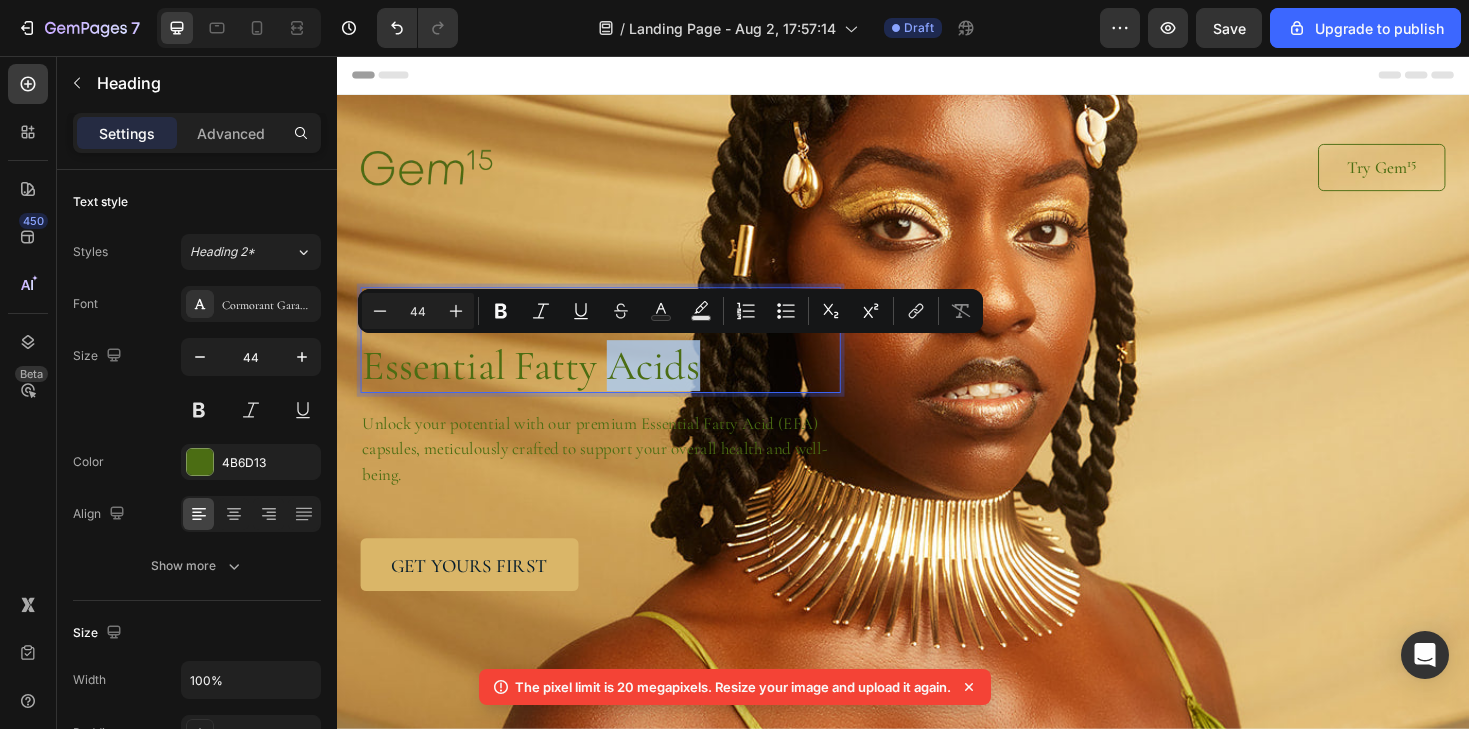 click on "Discover the Power of Essential Fatty Acids" at bounding box center [616, 357] 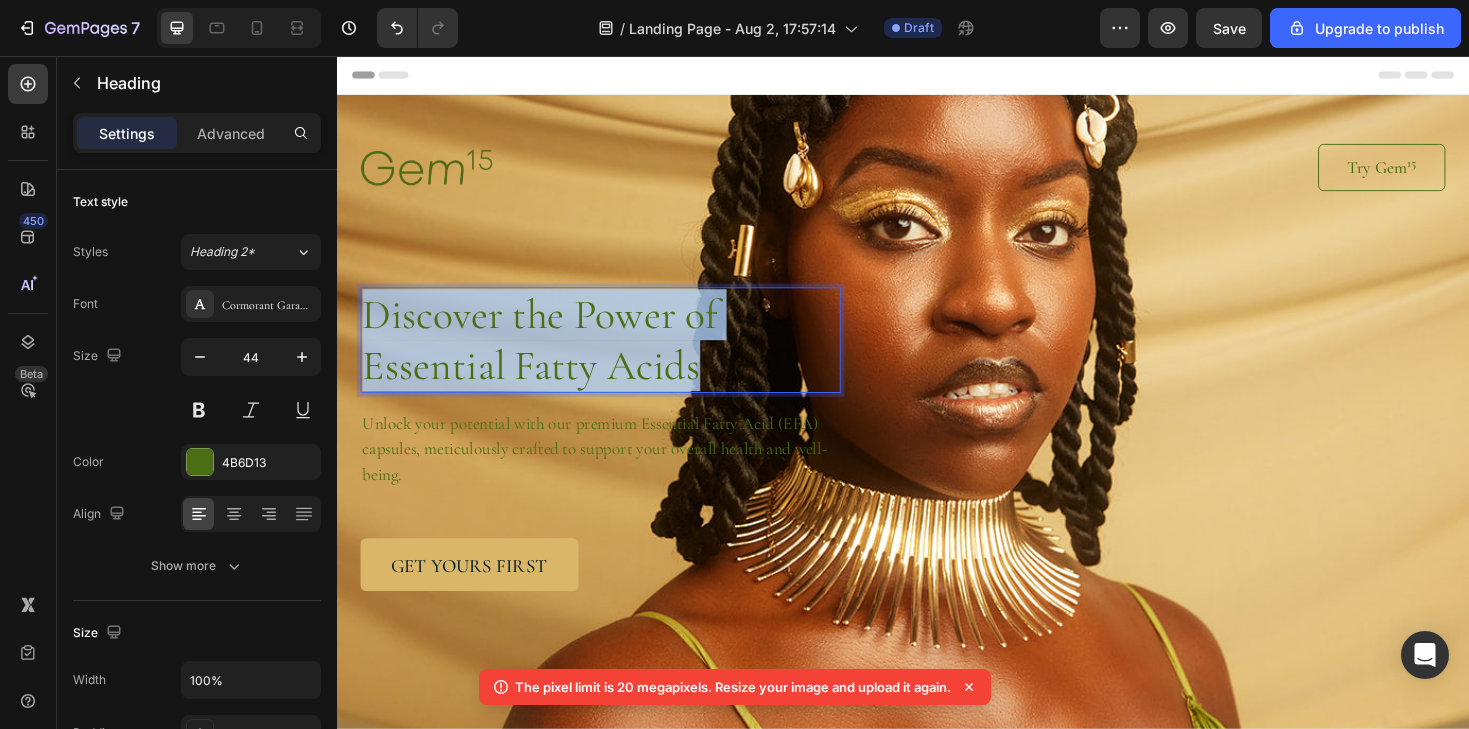 drag, startPoint x: 748, startPoint y: 377, endPoint x: 375, endPoint y: 333, distance: 375.5862 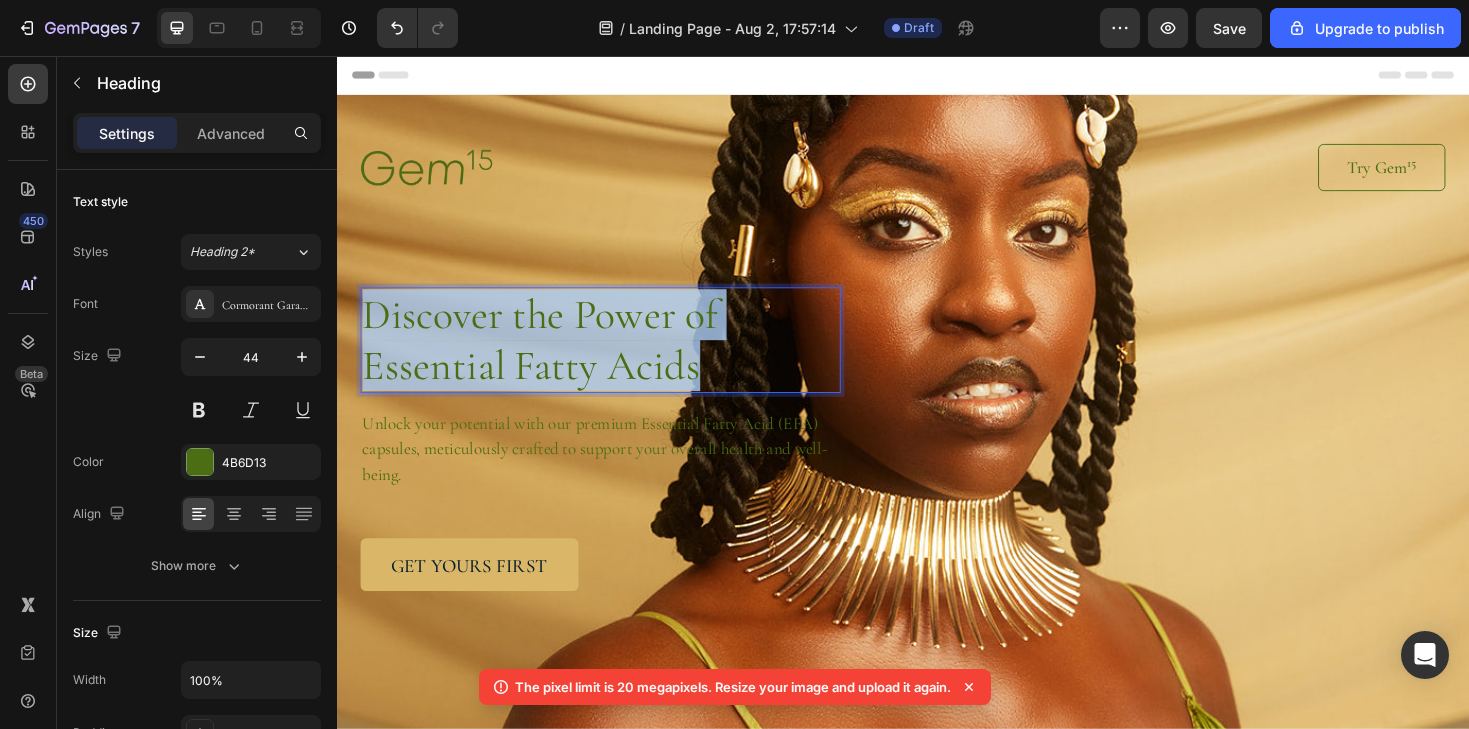 click on "Discover the Power of Essential Fatty Acids" at bounding box center [616, 357] 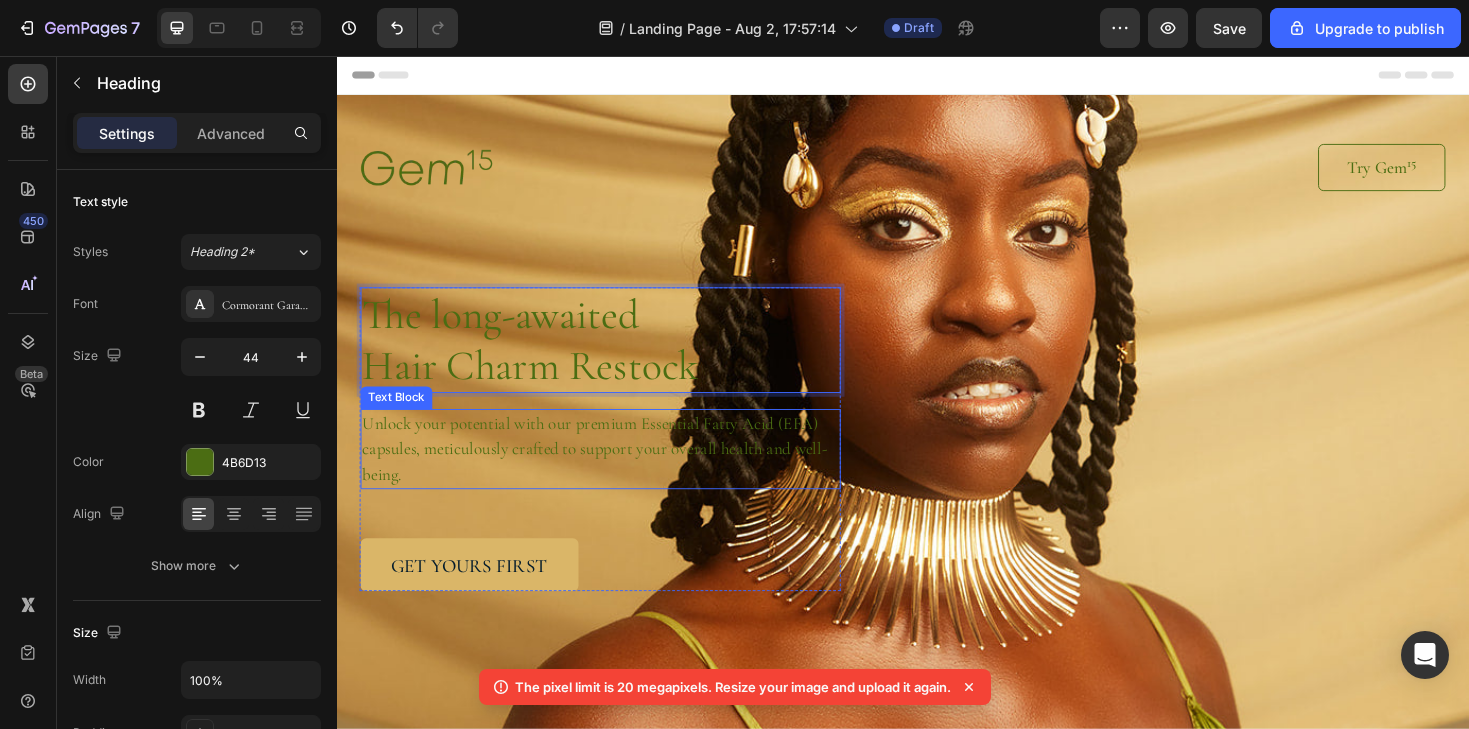 click on "Unlock your potential with our premium Essential Fatty Acid (EFA) capsules, meticulously crafted to support your overall health and well-being." at bounding box center (616, 472) 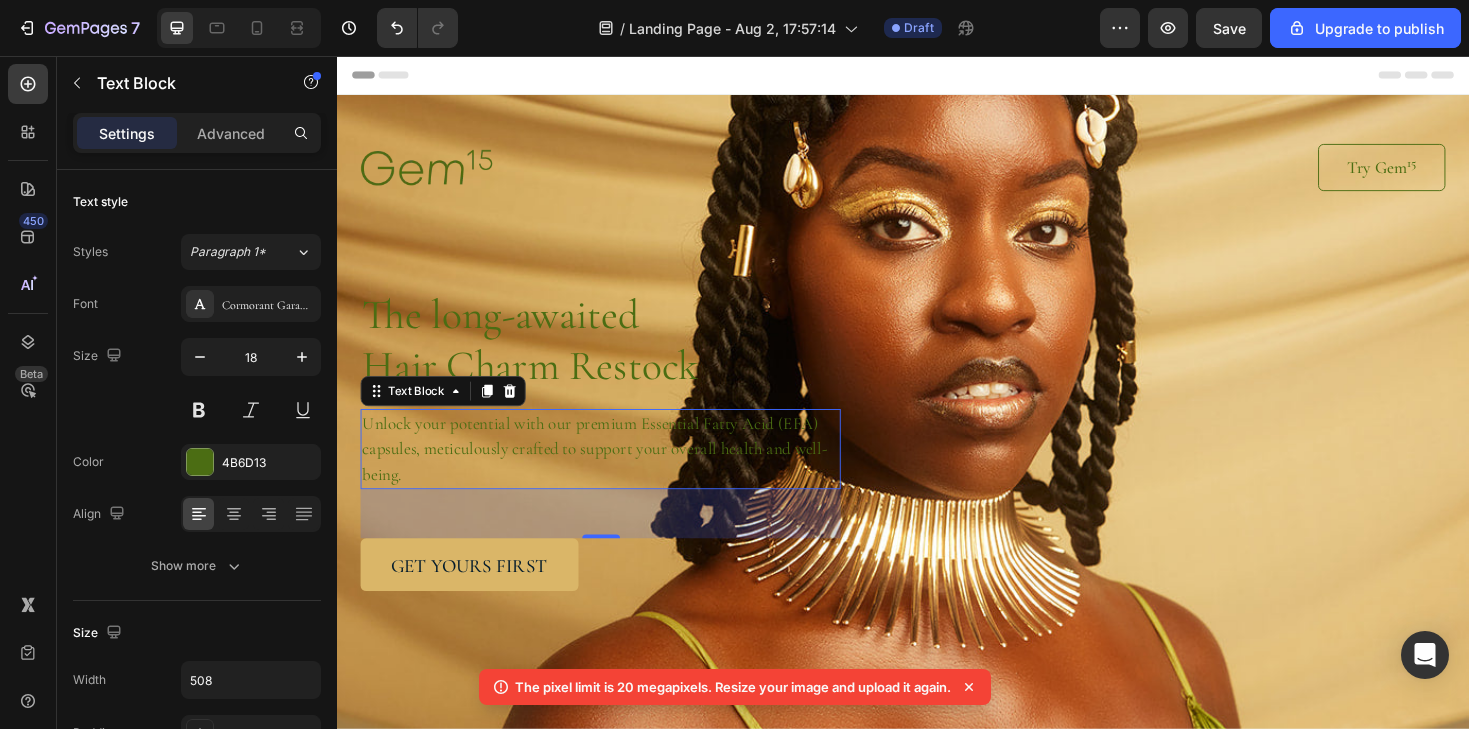 click on "Unlock your potential with our premium Essential Fatty Acid (EFA) capsules, meticulously crafted to support your overall health and well-being." at bounding box center (616, 472) 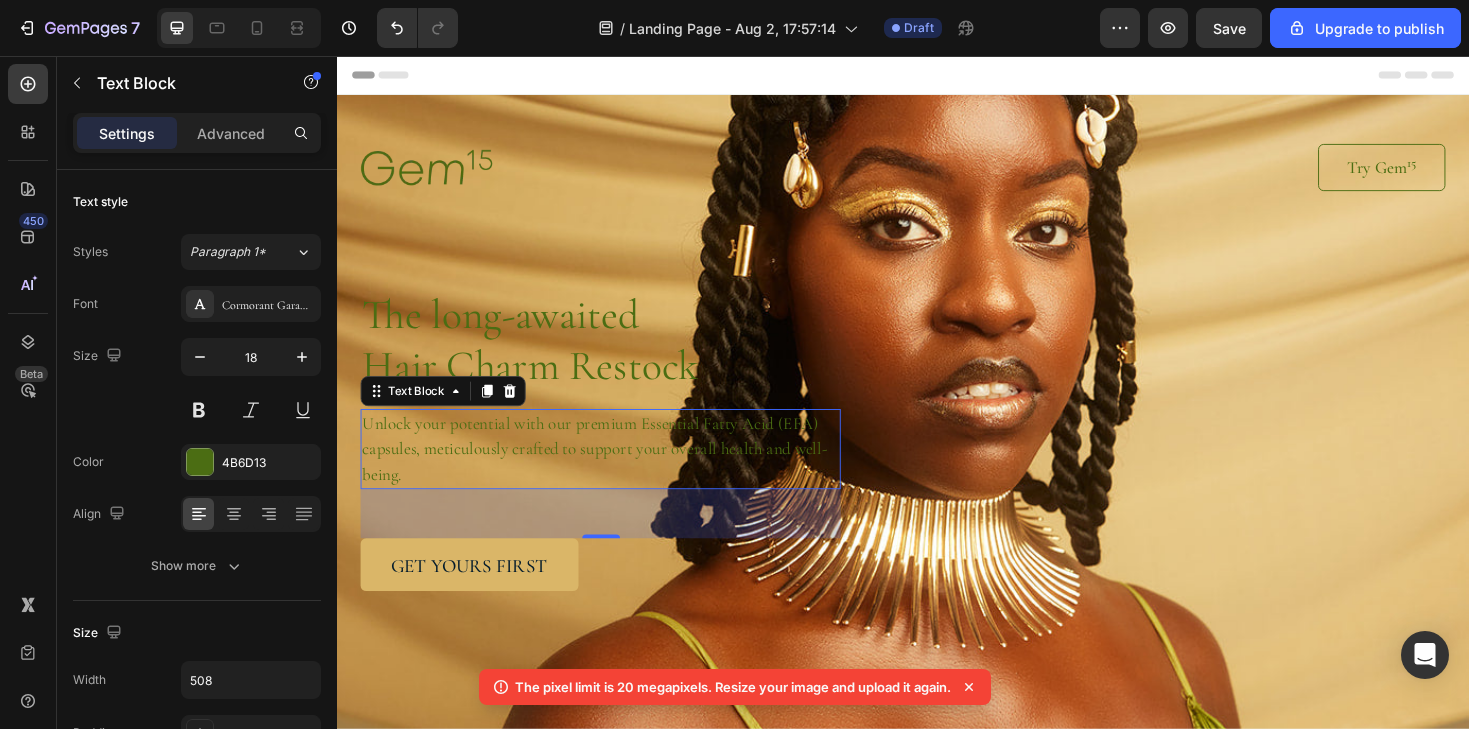 click on "Unlock your potential with our premium Essential Fatty Acid (EFA) capsules, meticulously crafted to support your overall health and well-being." at bounding box center [616, 472] 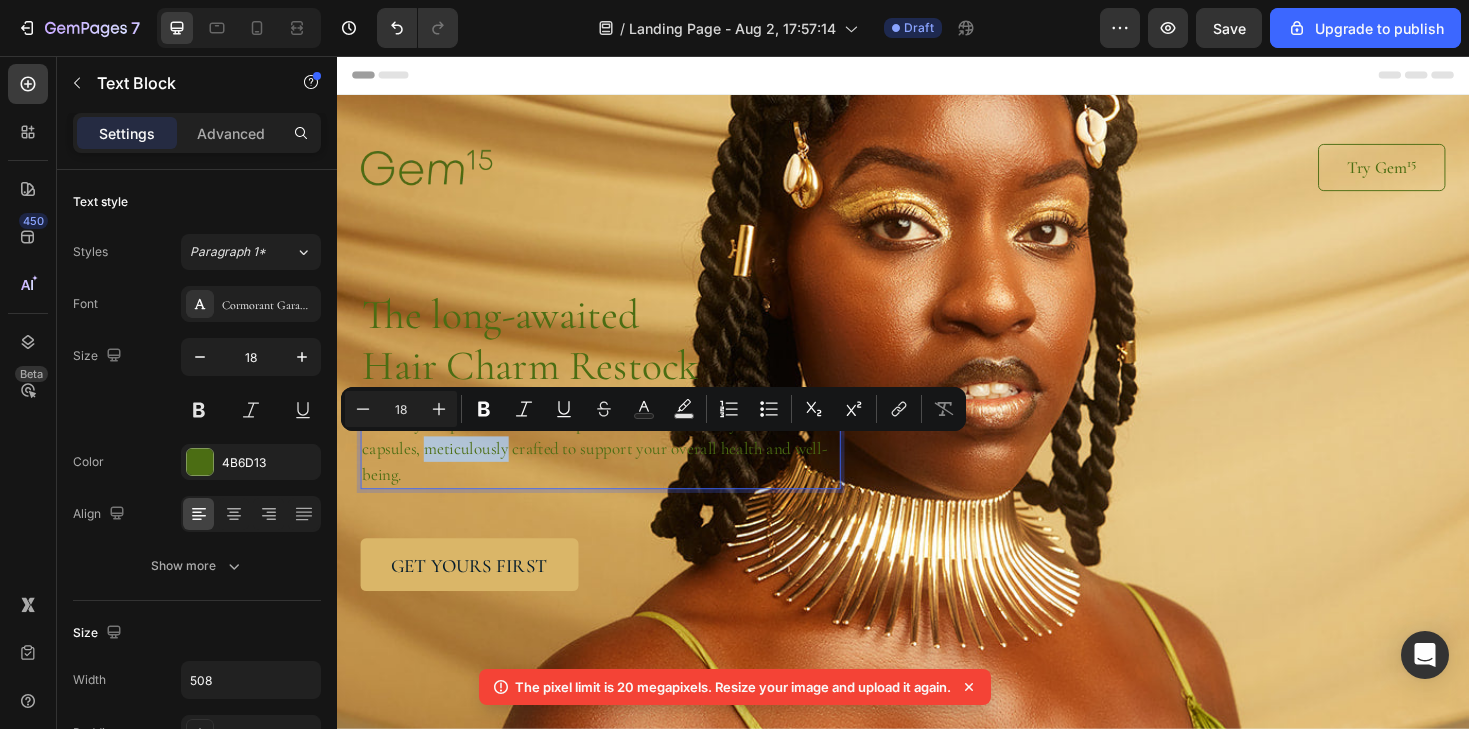 click on "Unlock your potential with our premium Essential Fatty Acid (EFA) capsules, meticulously crafted to support your overall health and well-being." at bounding box center [616, 472] 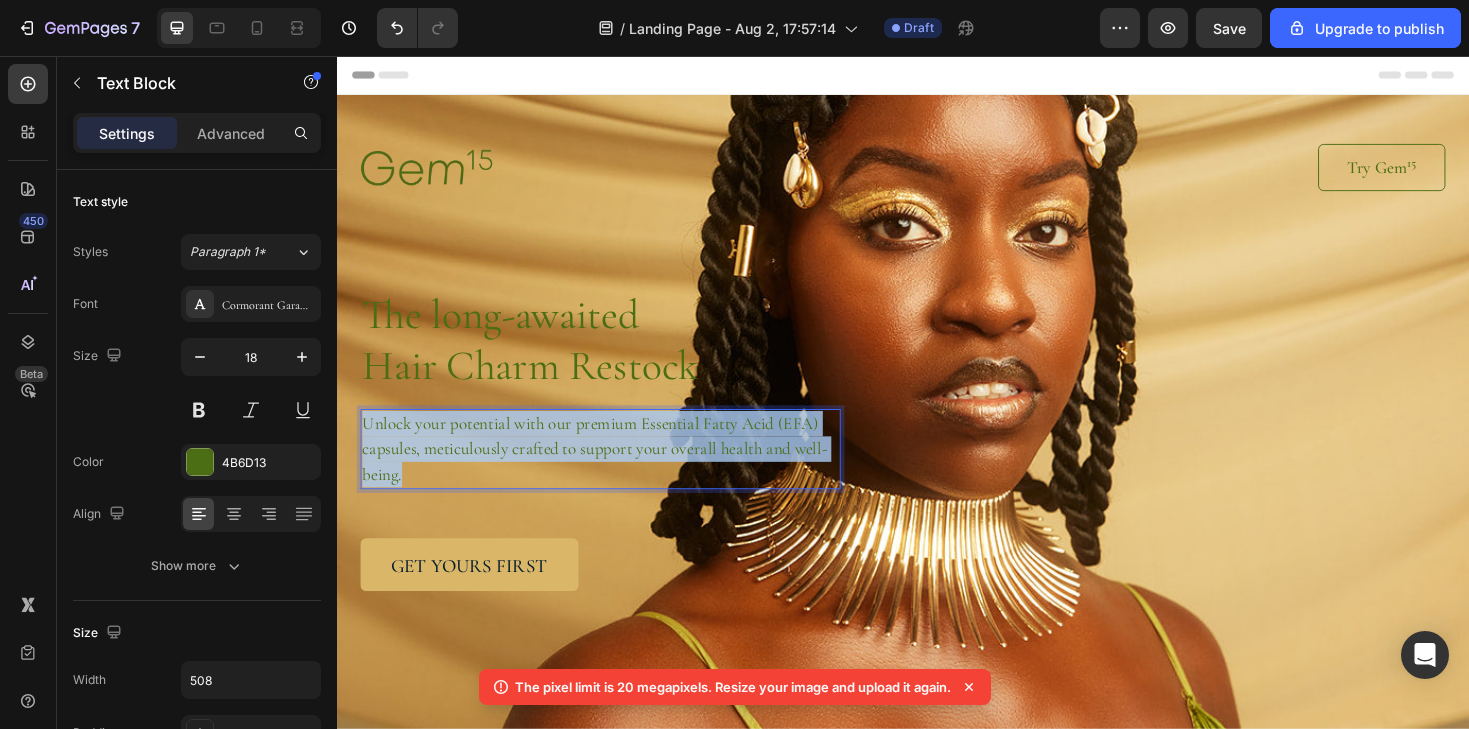 drag, startPoint x: 454, startPoint y: 487, endPoint x: 369, endPoint y: 434, distance: 100.16985 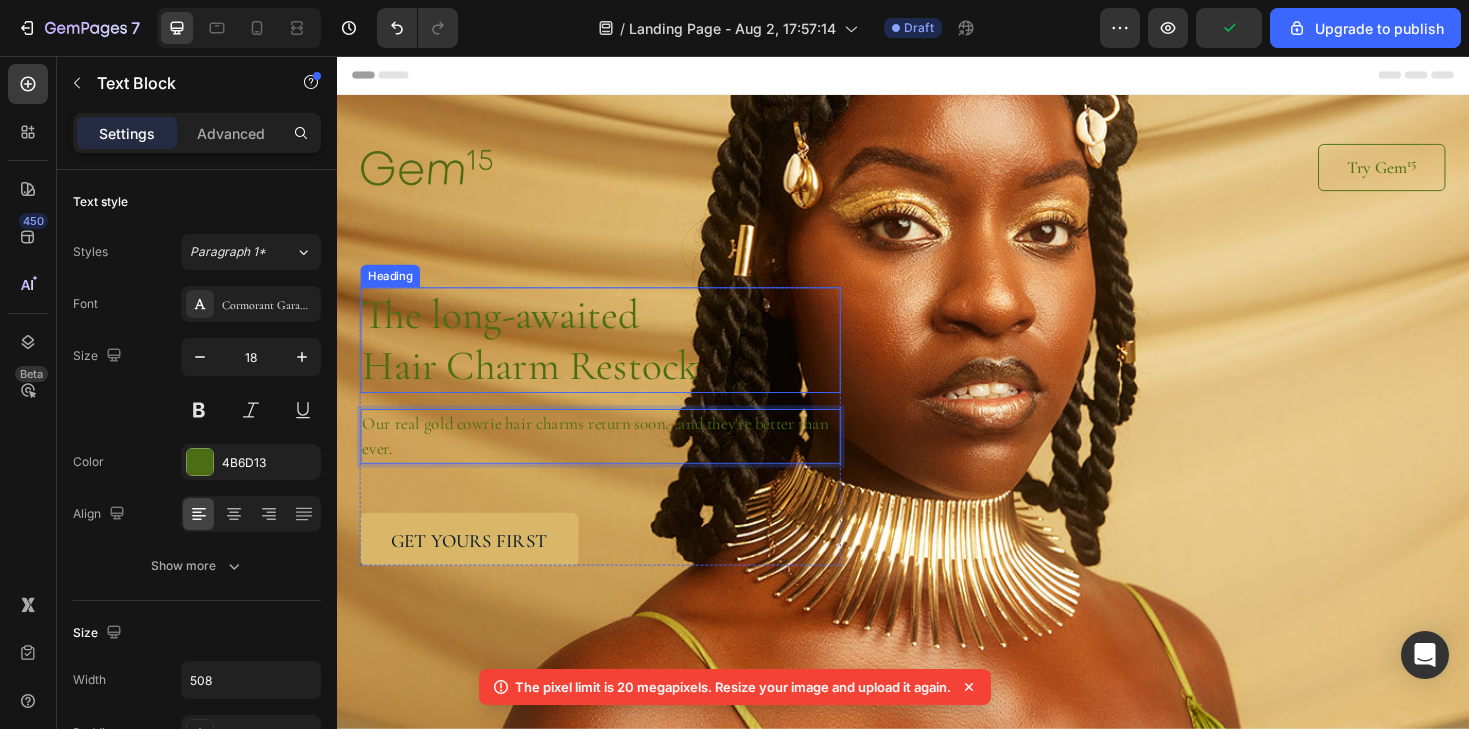click on "The long-awaited Hair Charm Restock" at bounding box center (616, 357) 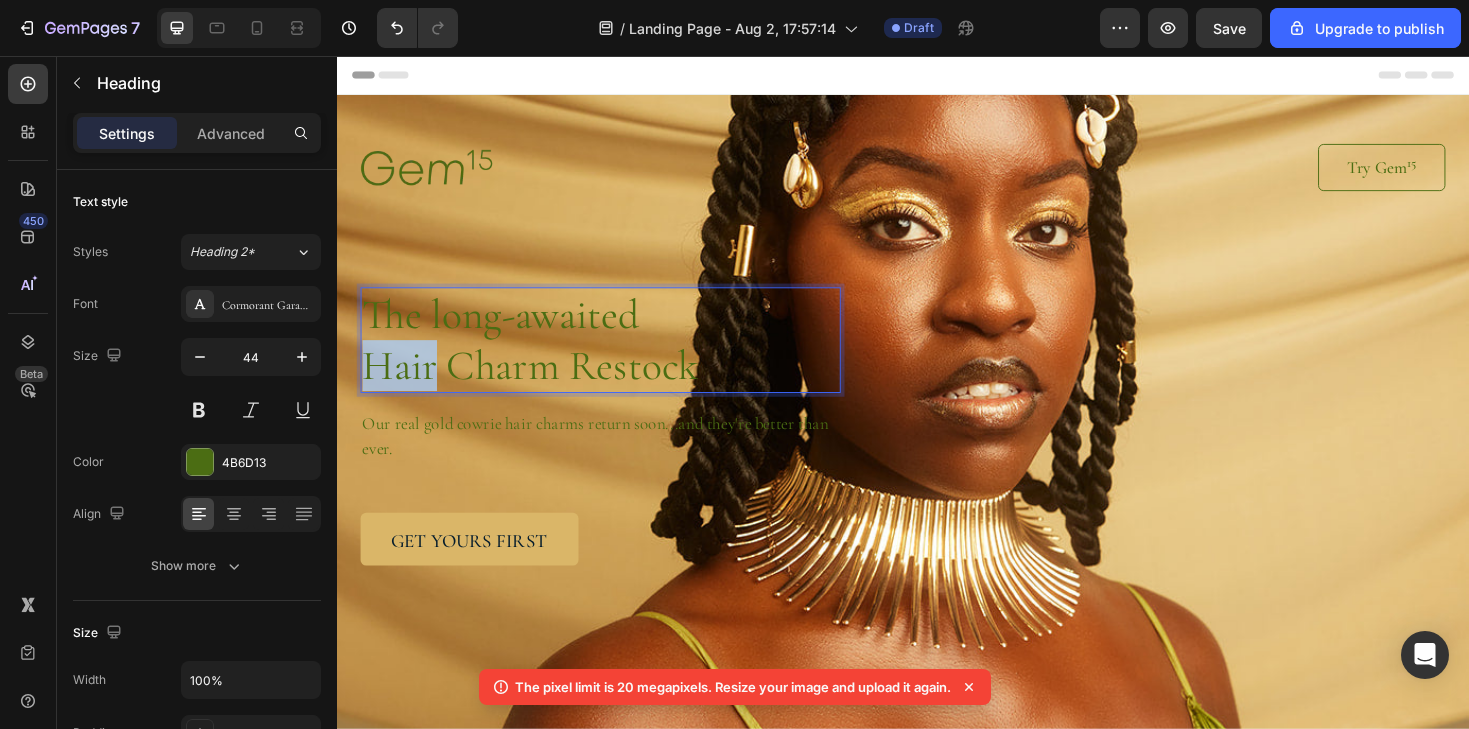 click on "The long-awaited Hair Charm Restock" at bounding box center [616, 357] 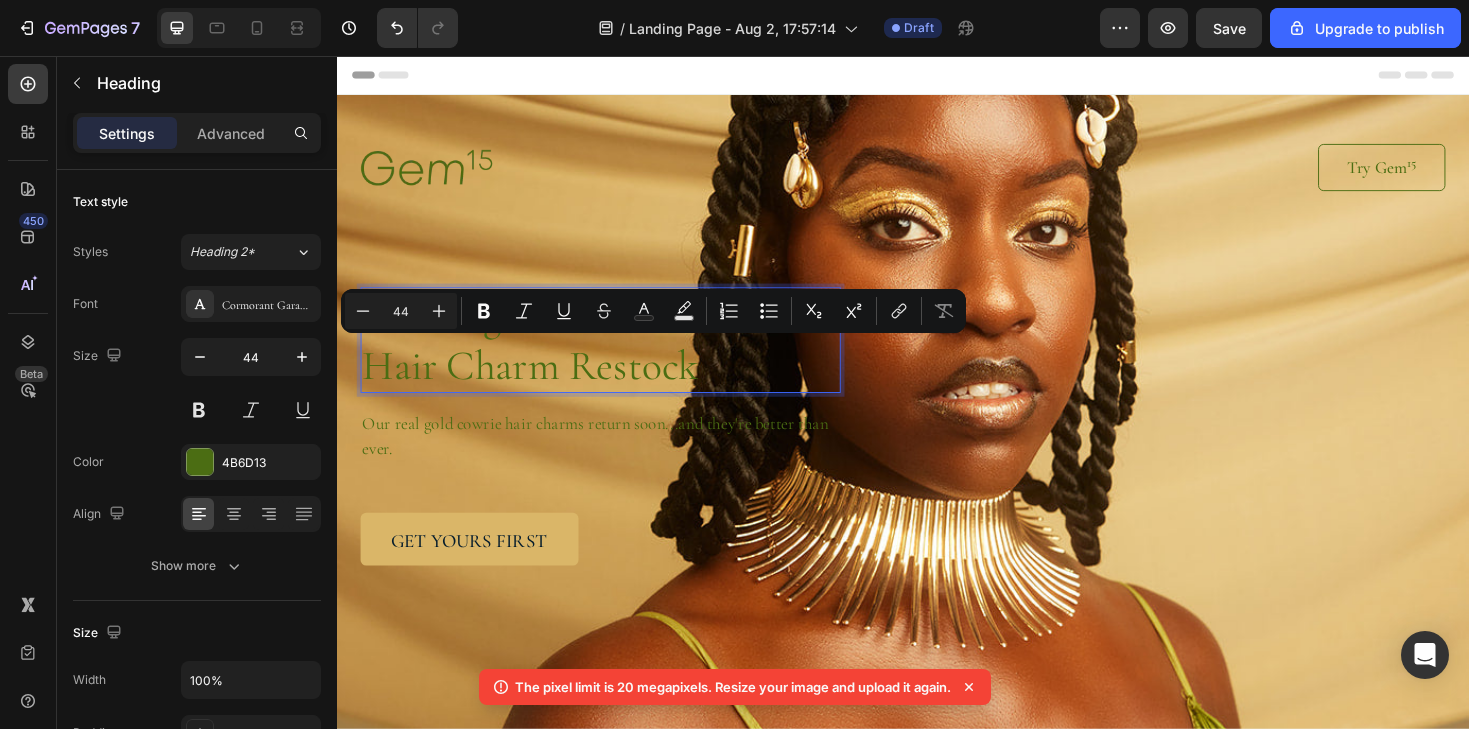 click on "The long-awaited Hair Charm Restock" at bounding box center (616, 357) 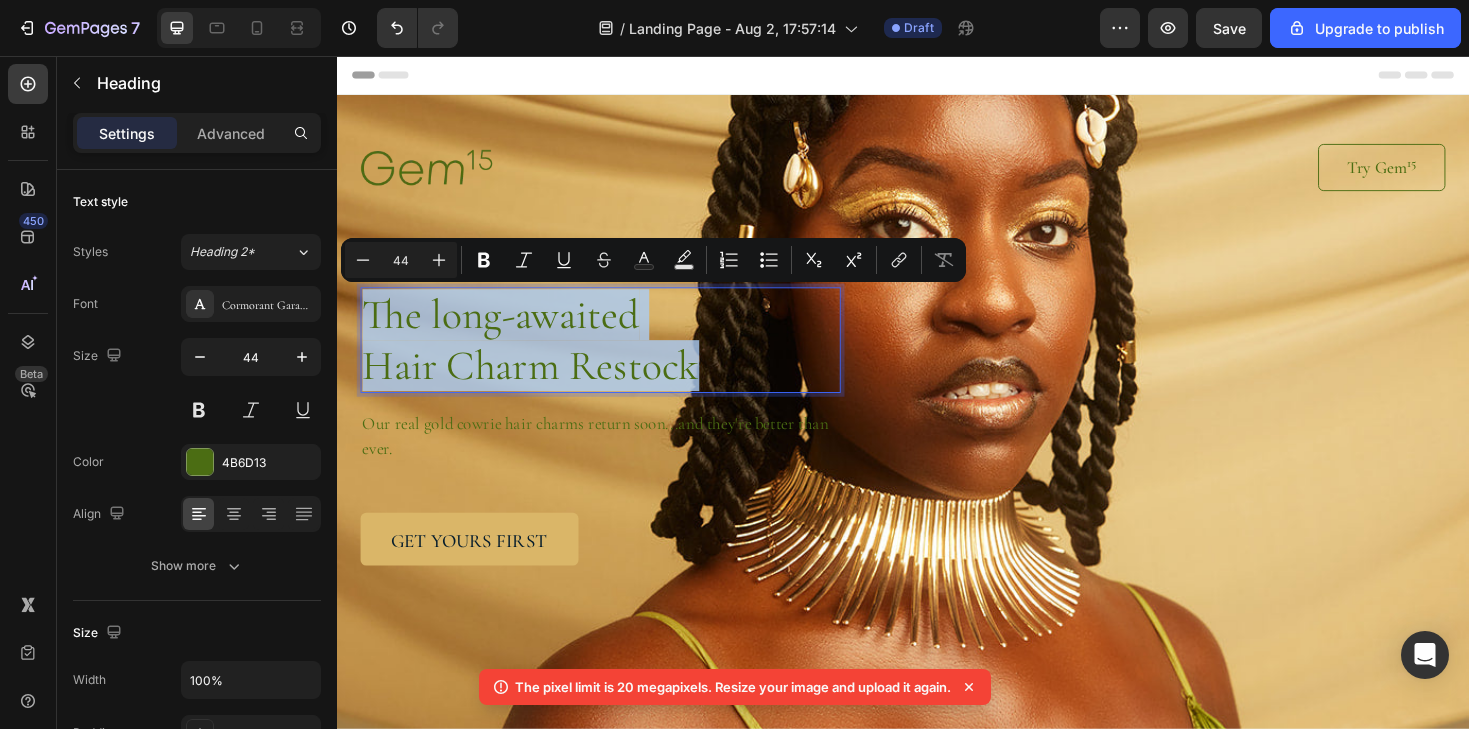 drag, startPoint x: 731, startPoint y: 392, endPoint x: 374, endPoint y: 328, distance: 362.6913 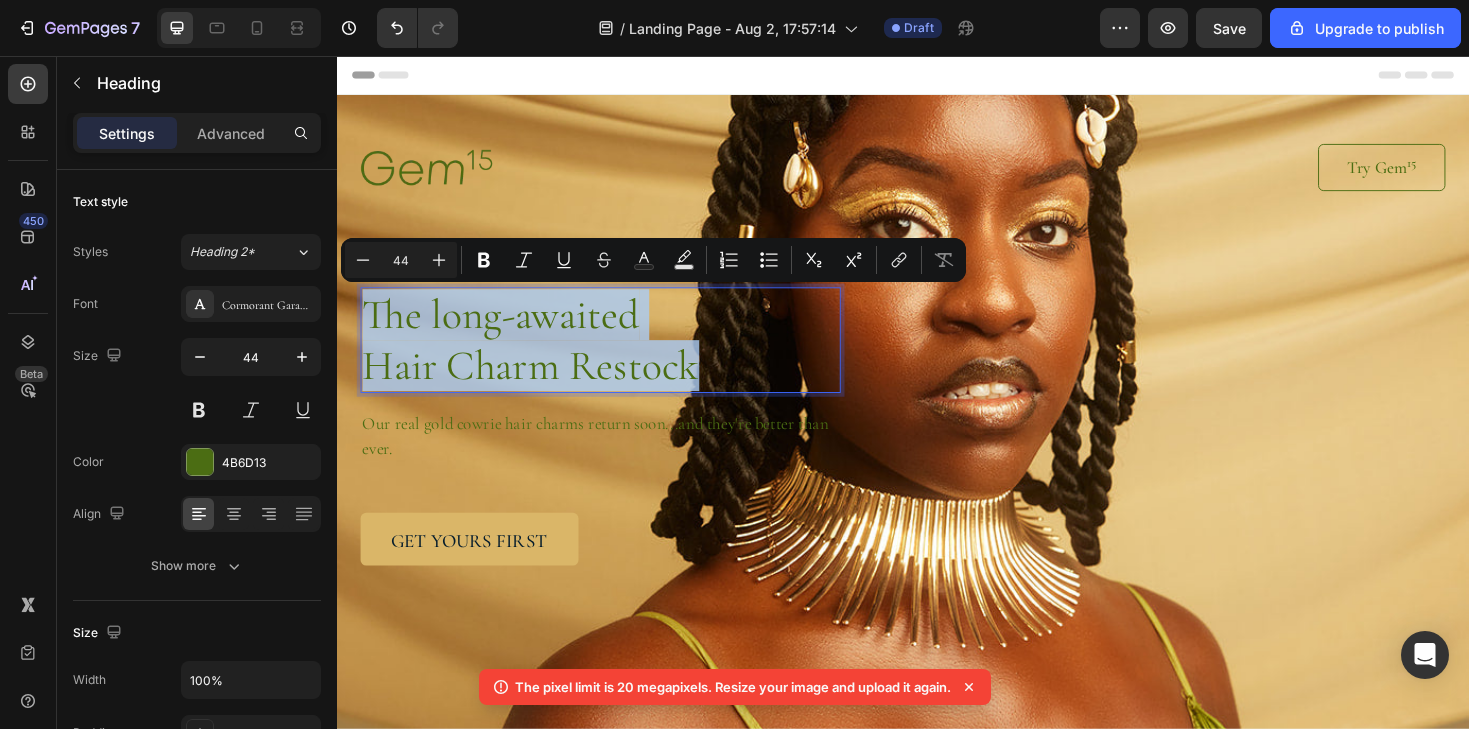 click on "The long-awaited Hair Charm Restock" at bounding box center [616, 357] 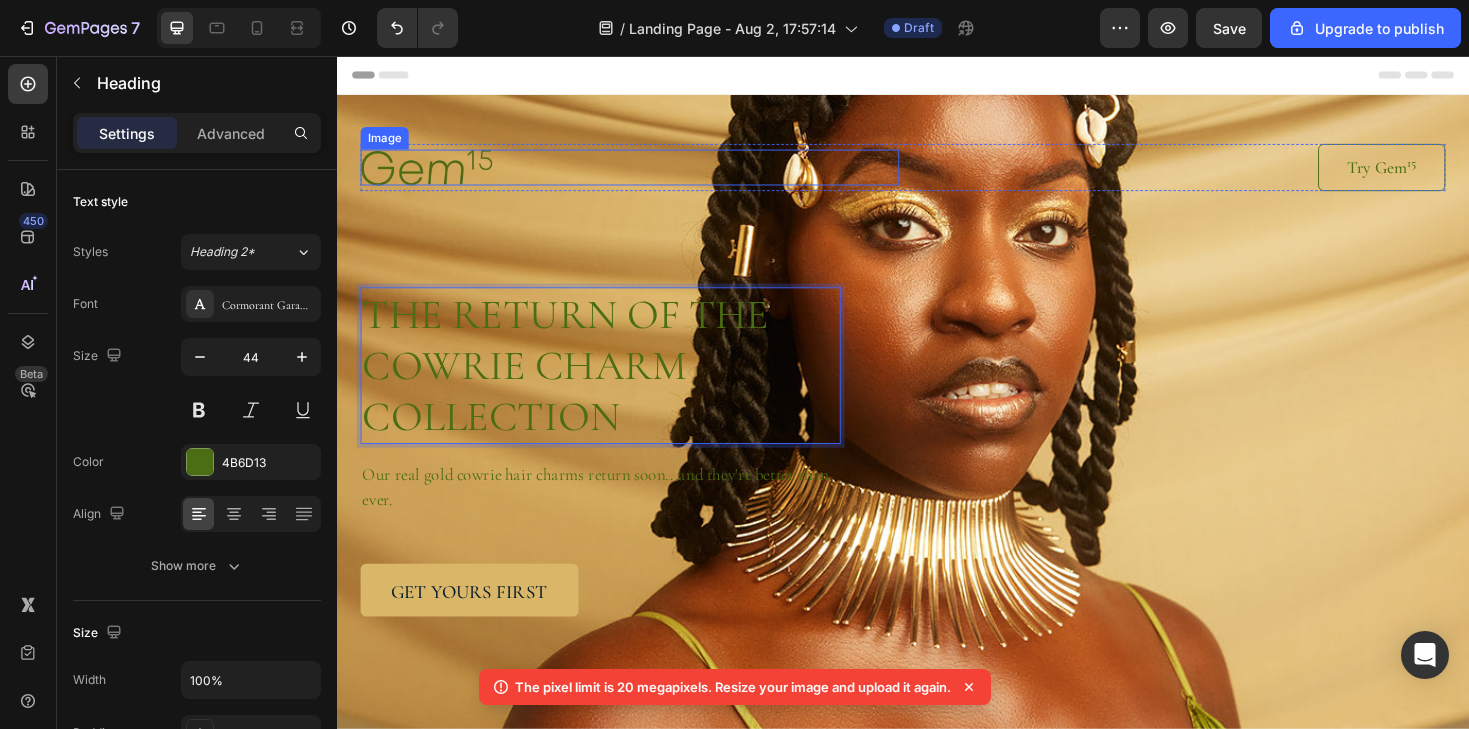 click at bounding box center (432, 173) 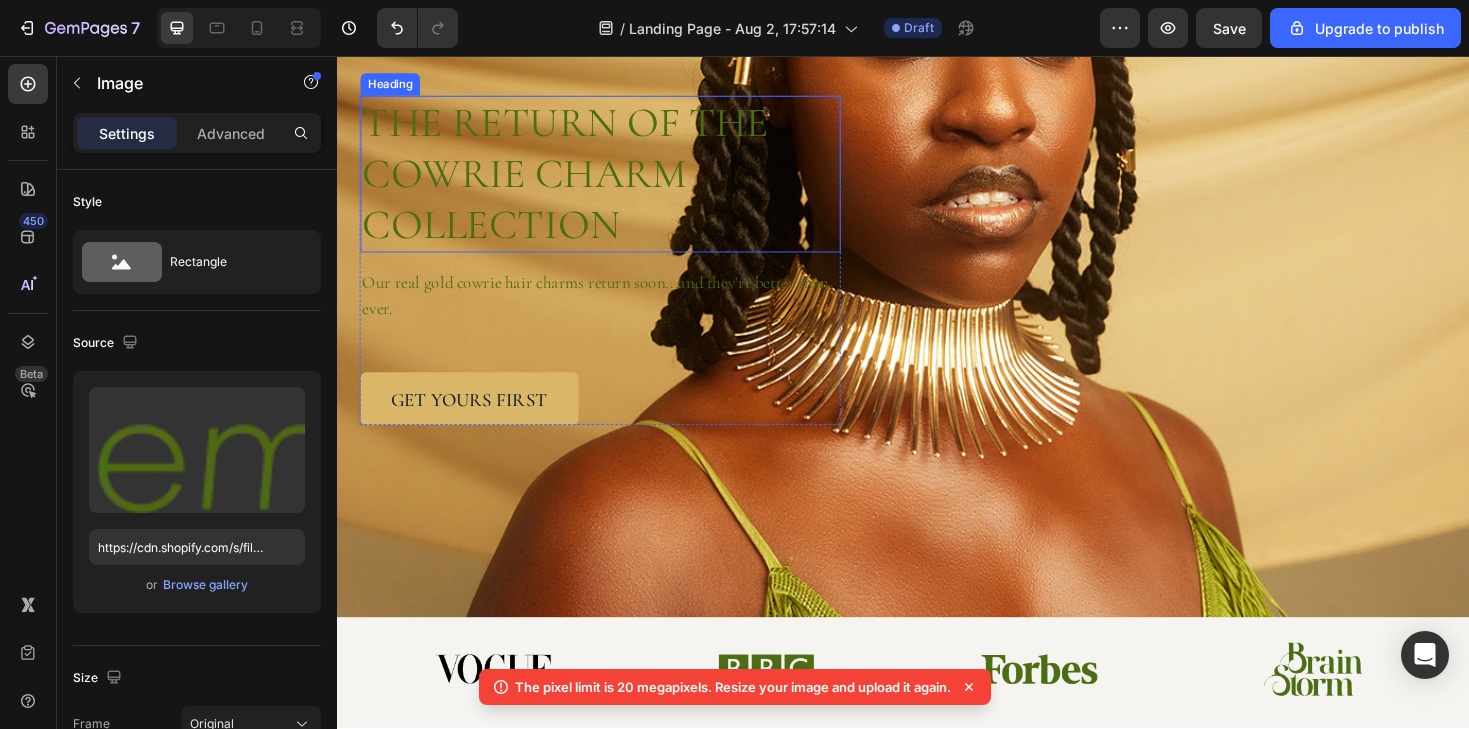 scroll, scrollTop: 246, scrollLeft: 0, axis: vertical 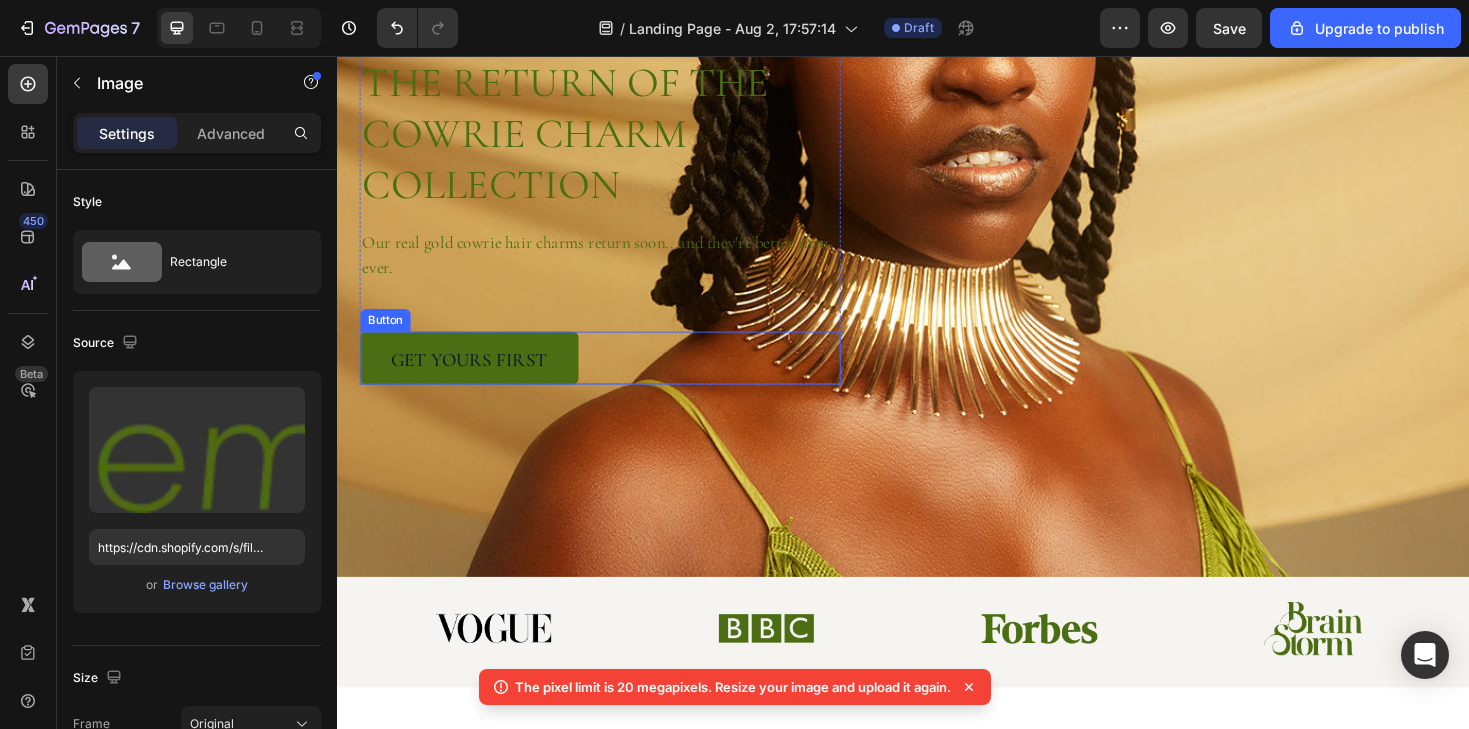 click on "get yours first" at bounding box center [477, 376] 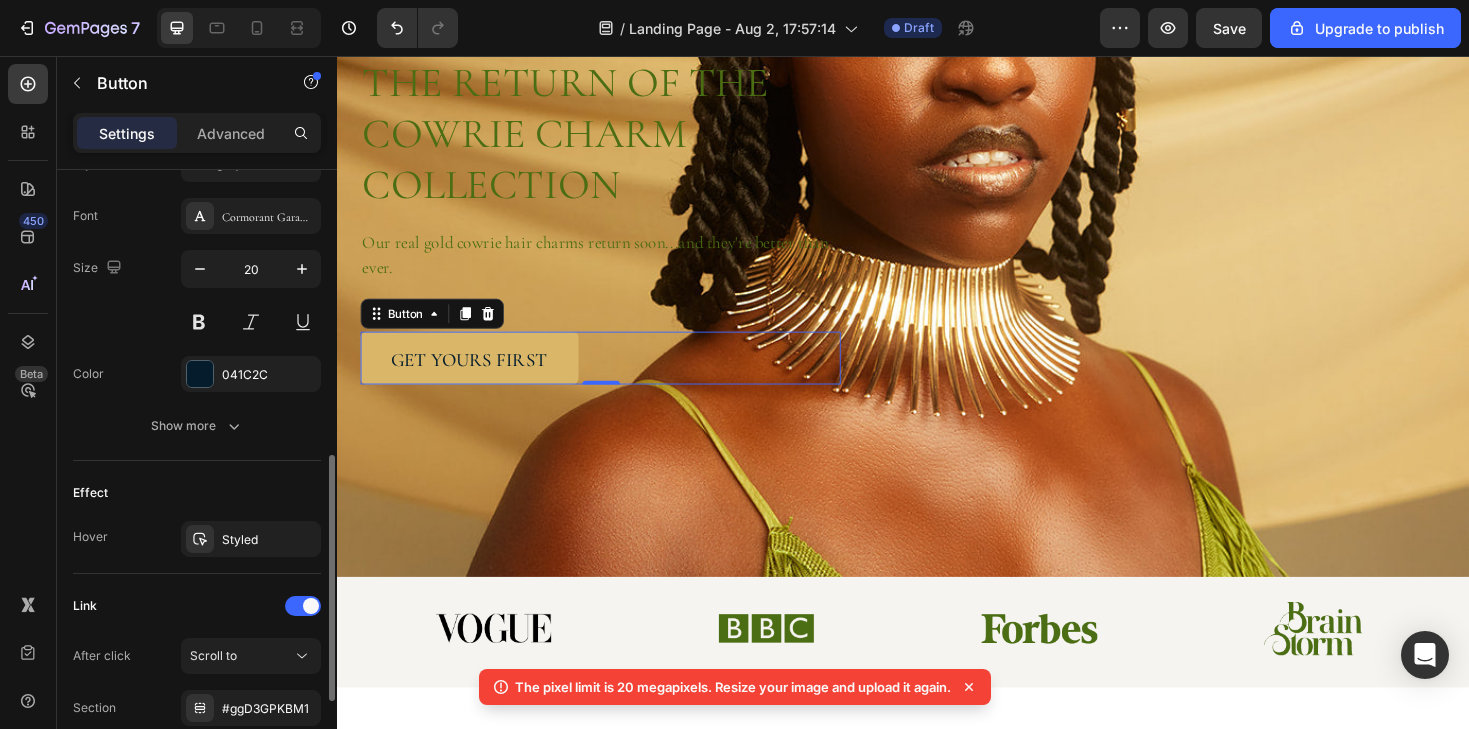 scroll, scrollTop: 744, scrollLeft: 0, axis: vertical 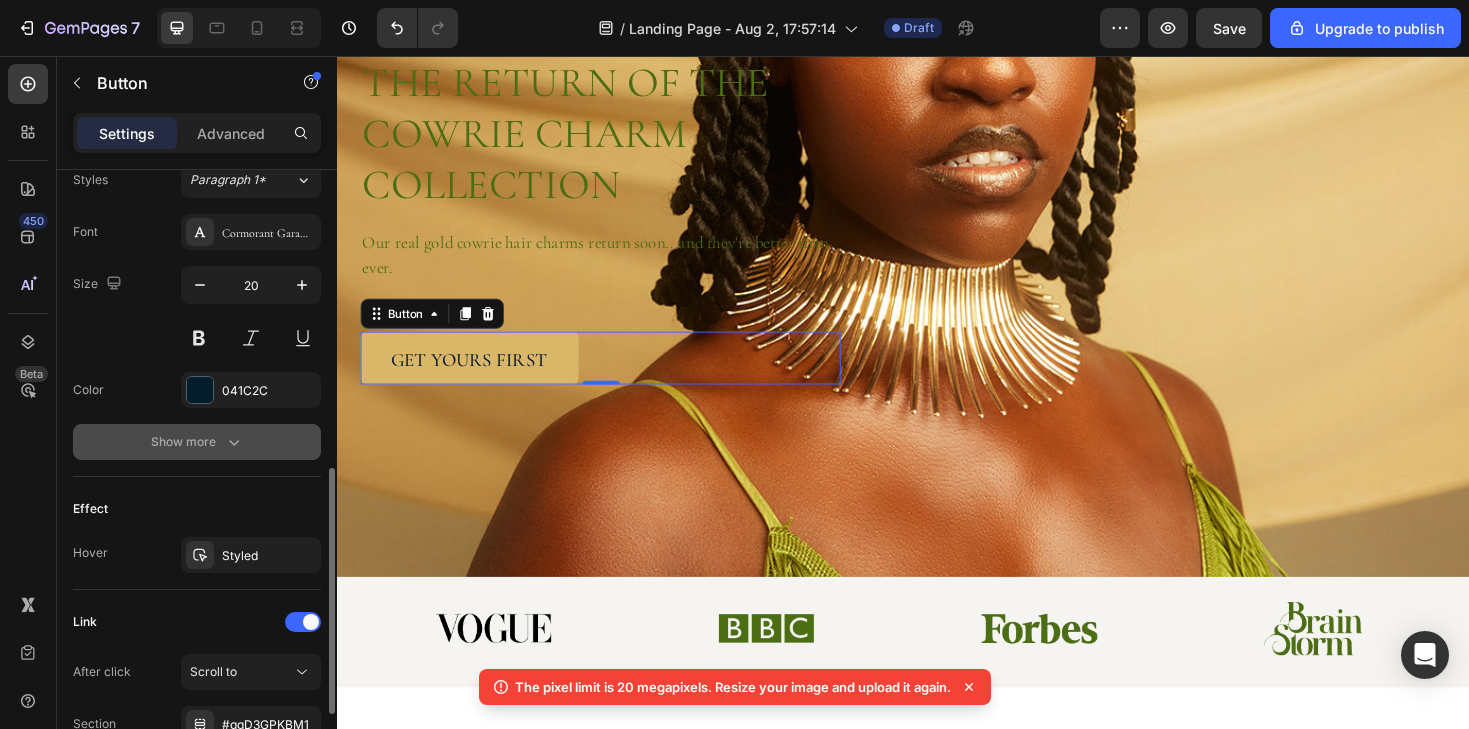click on "Show more" at bounding box center [197, 442] 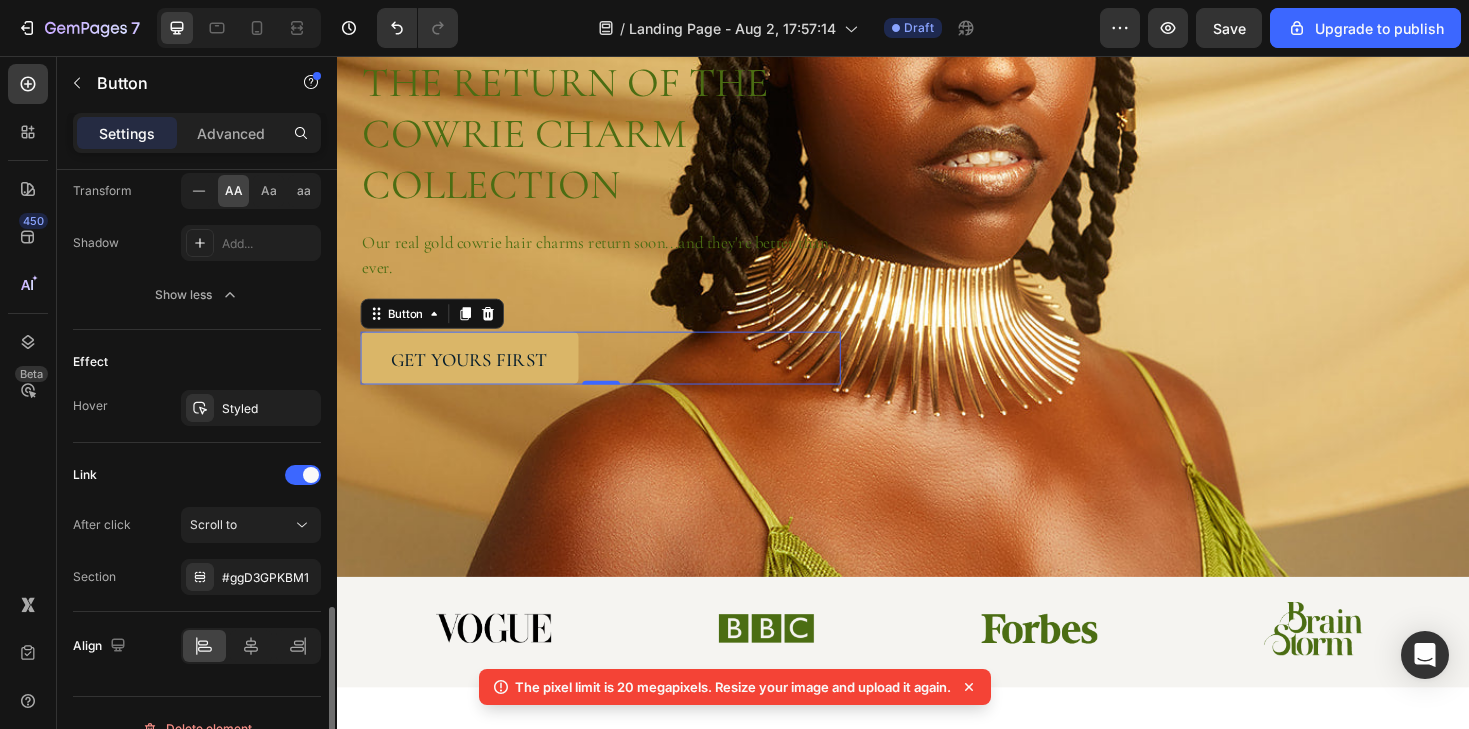 scroll, scrollTop: 1186, scrollLeft: 0, axis: vertical 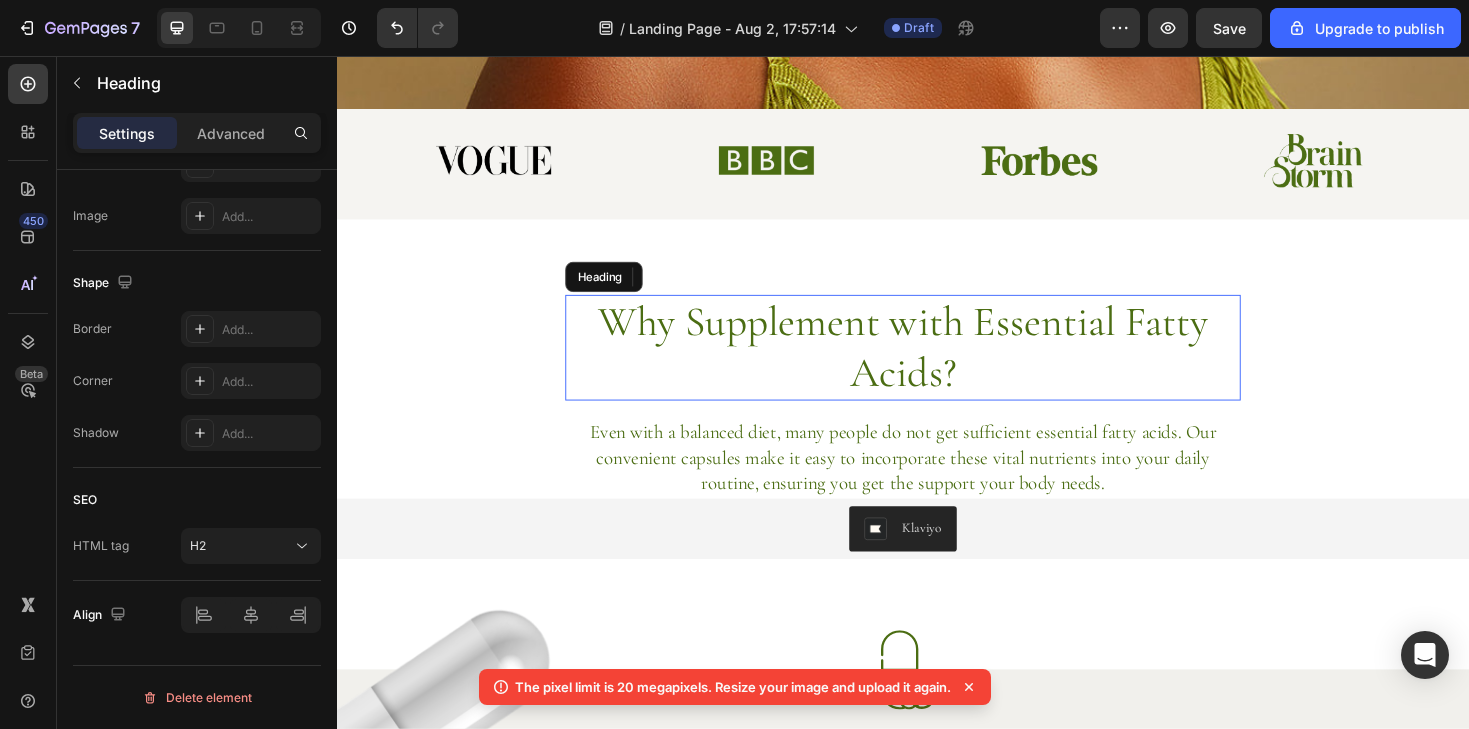 click on "Why Supplement with Essential Fatty Acids?" at bounding box center (937, 365) 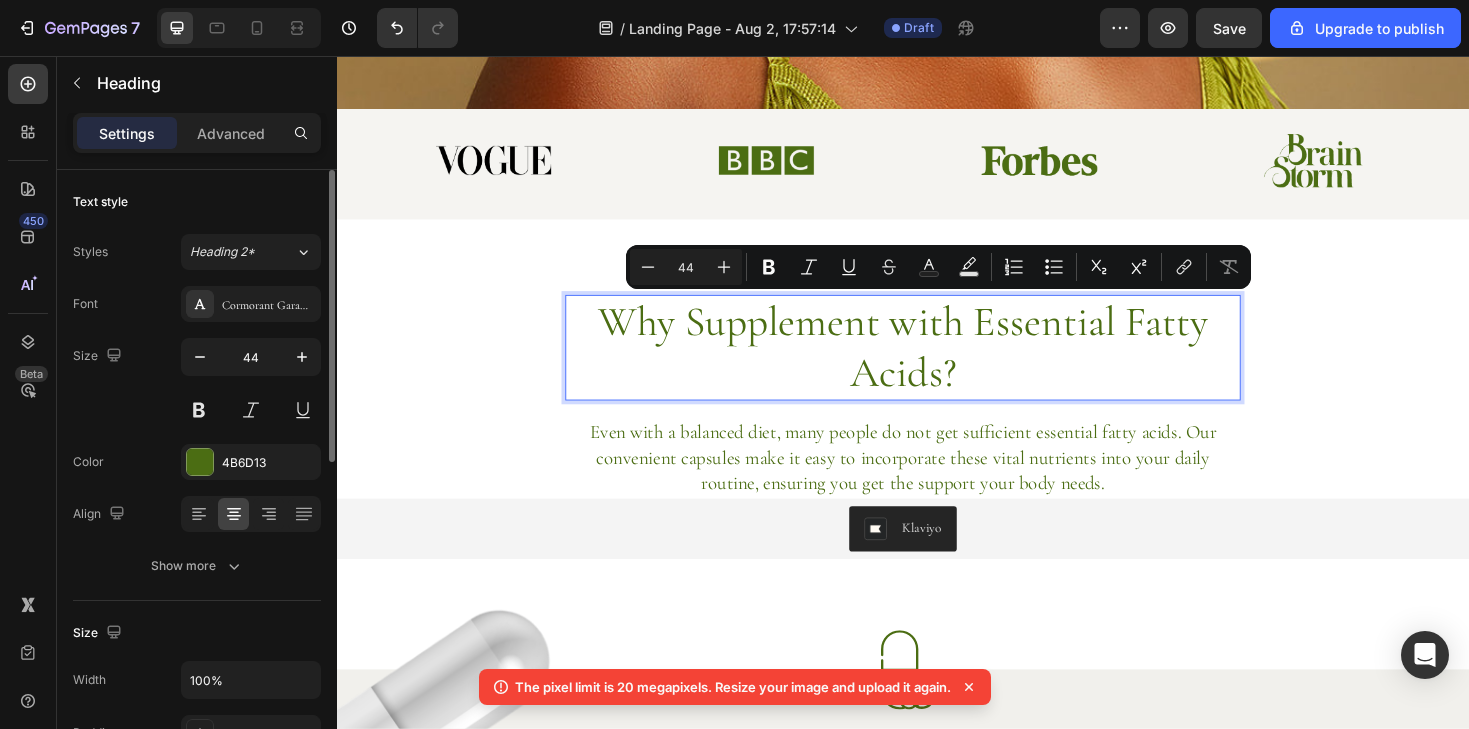 click on "Why Supplement with Essential Fatty Acids?" at bounding box center [937, 365] 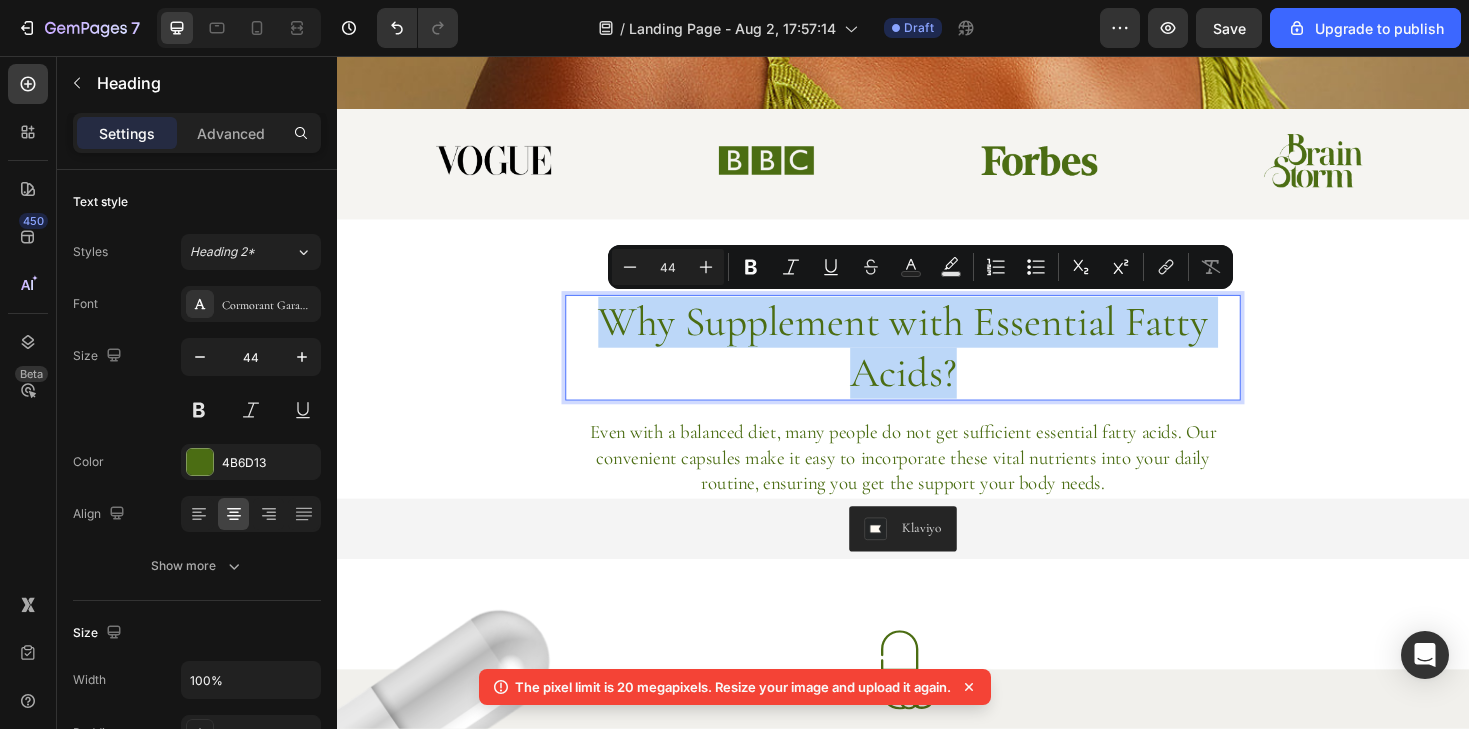 drag, startPoint x: 1029, startPoint y: 390, endPoint x: 620, endPoint y: 327, distance: 413.82364 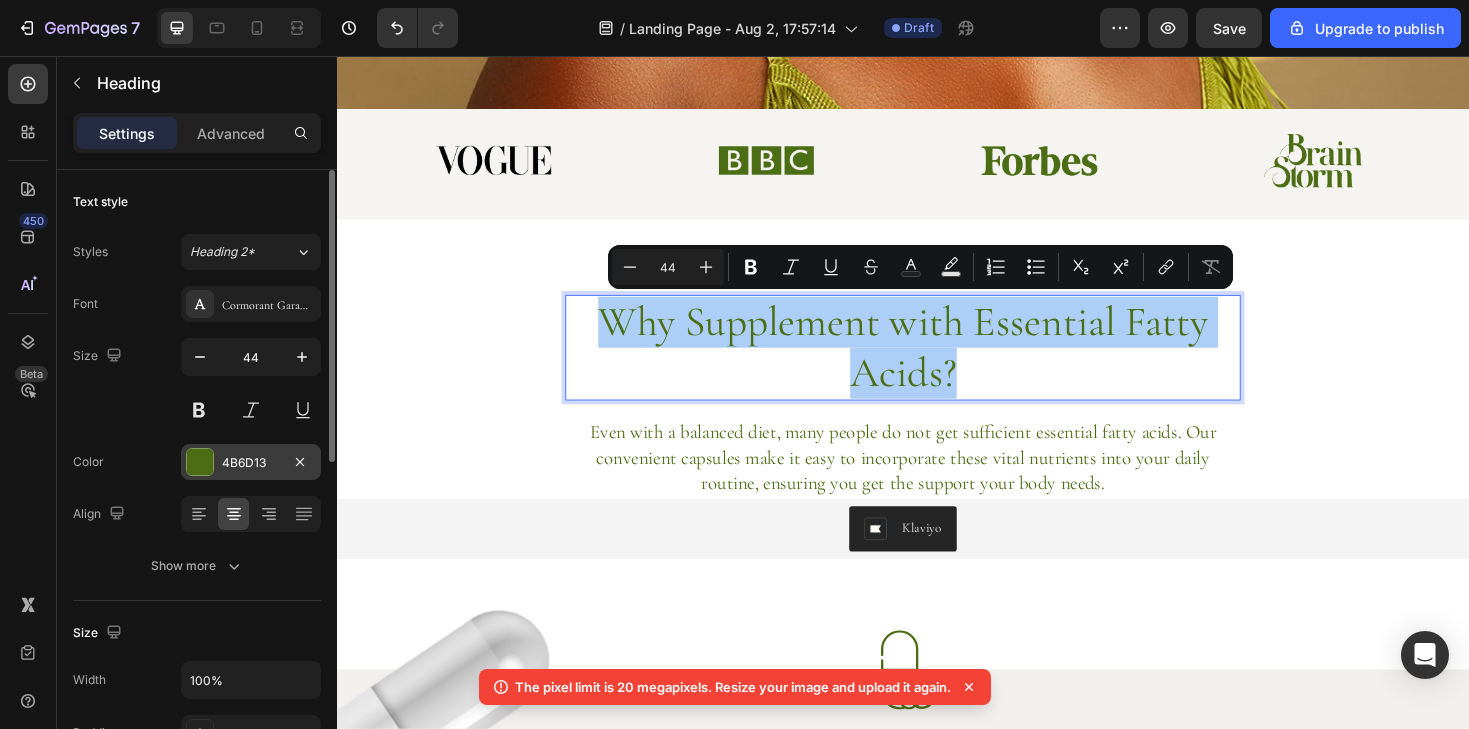 click at bounding box center (200, 462) 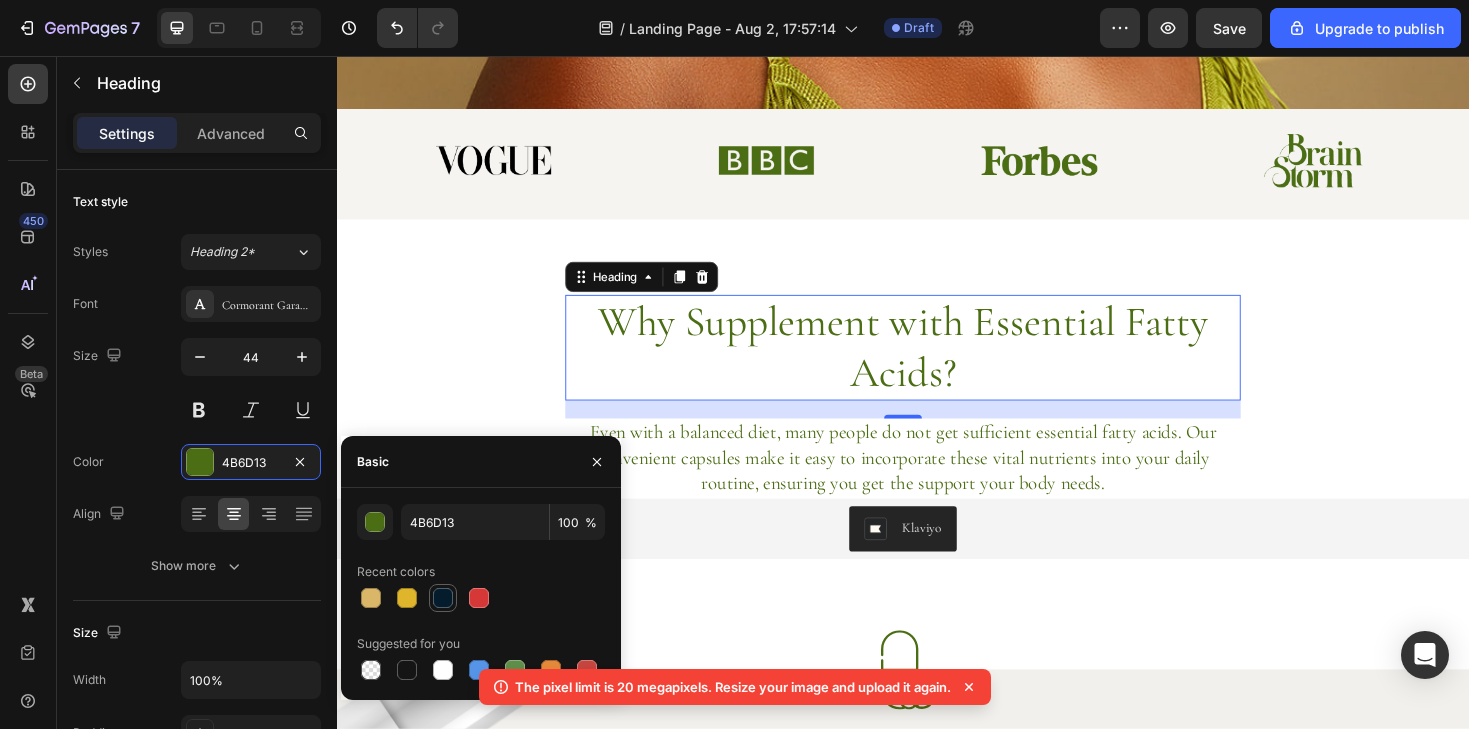 click at bounding box center [443, 598] 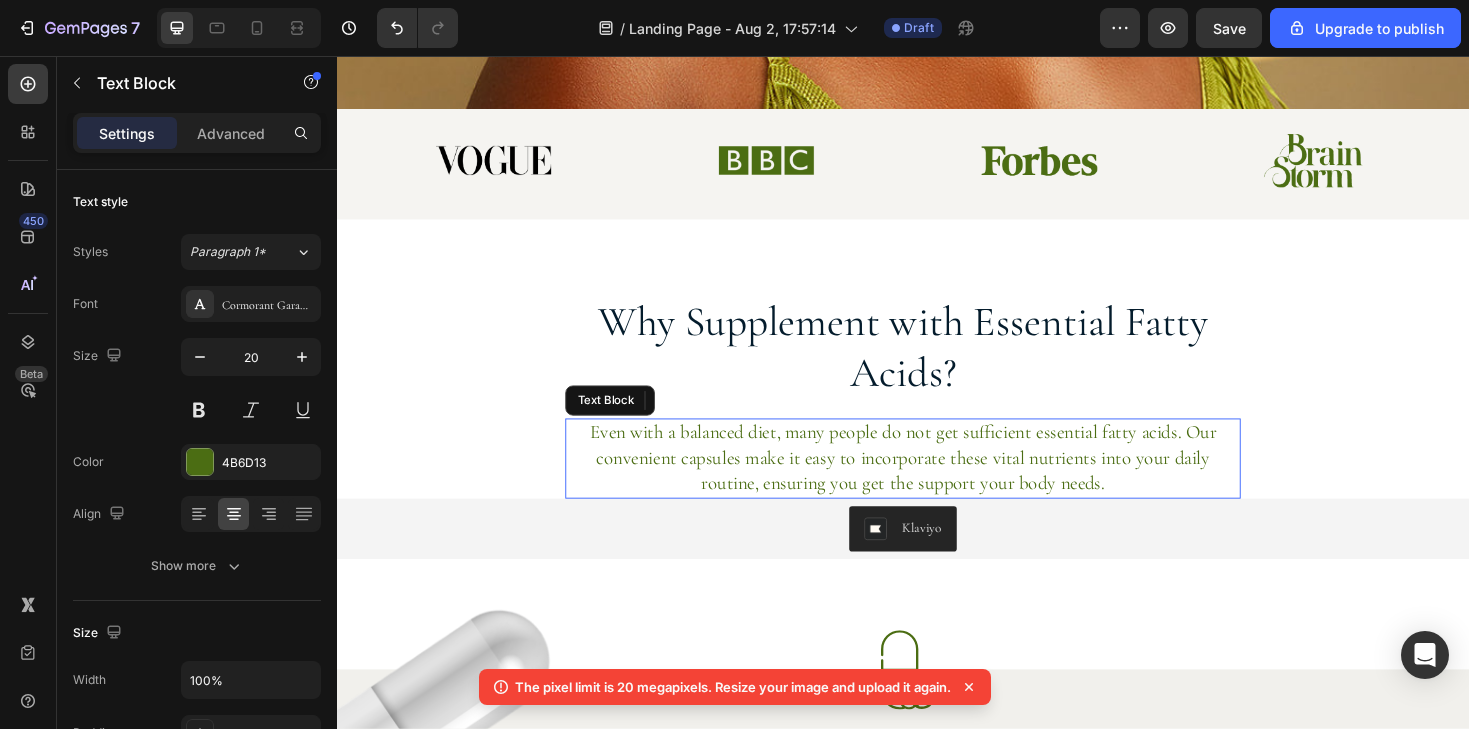 click on "Even with a balanced diet, many people do not get sufficient essential fatty acids. Our convenient capsules make it easy to incorporate these vital nutrients into your daily routine, ensuring you get the support your body needs." at bounding box center (937, 482) 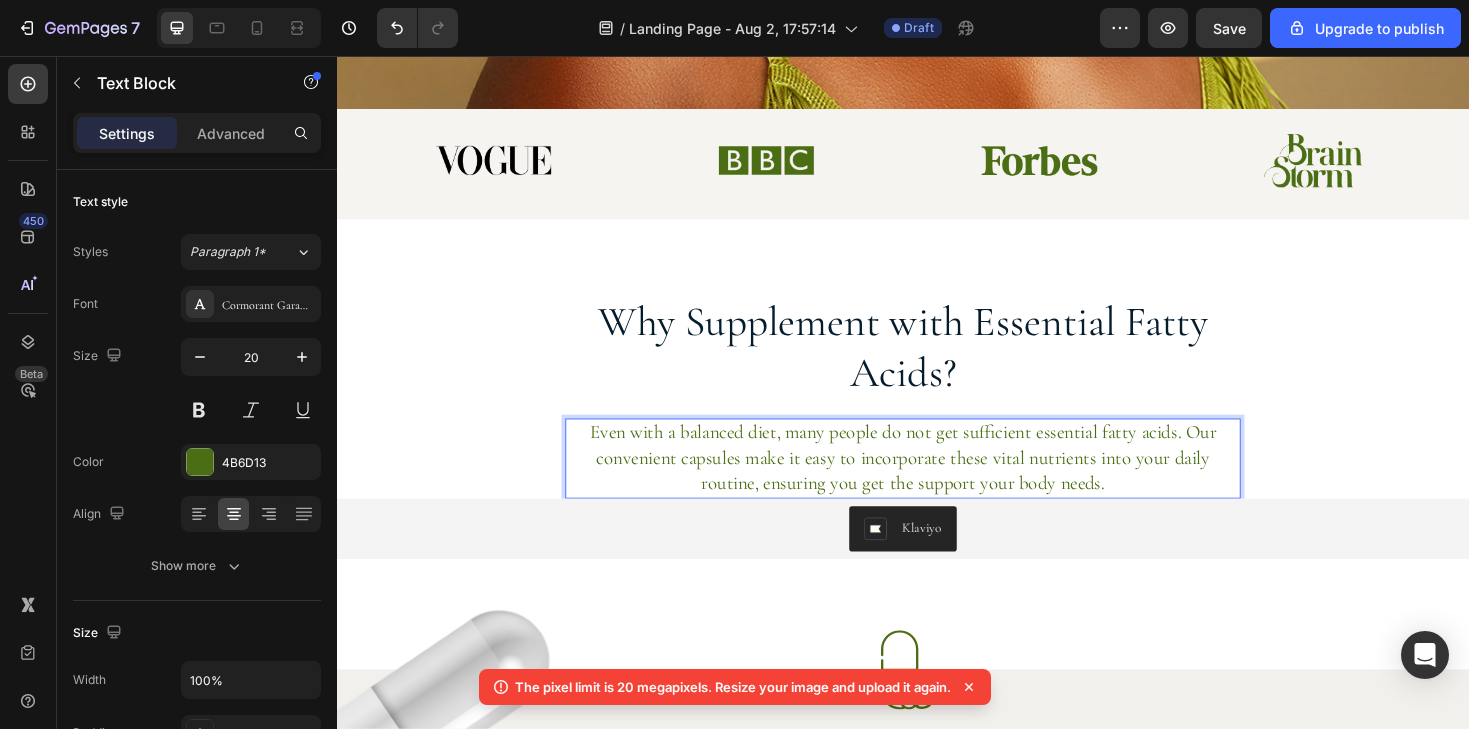 click on "Even with a balanced diet, many people do not get sufficient essential fatty acids. Our convenient capsules make it easy to incorporate these vital nutrients into your daily routine, ensuring you get the support your body needs." at bounding box center [937, 482] 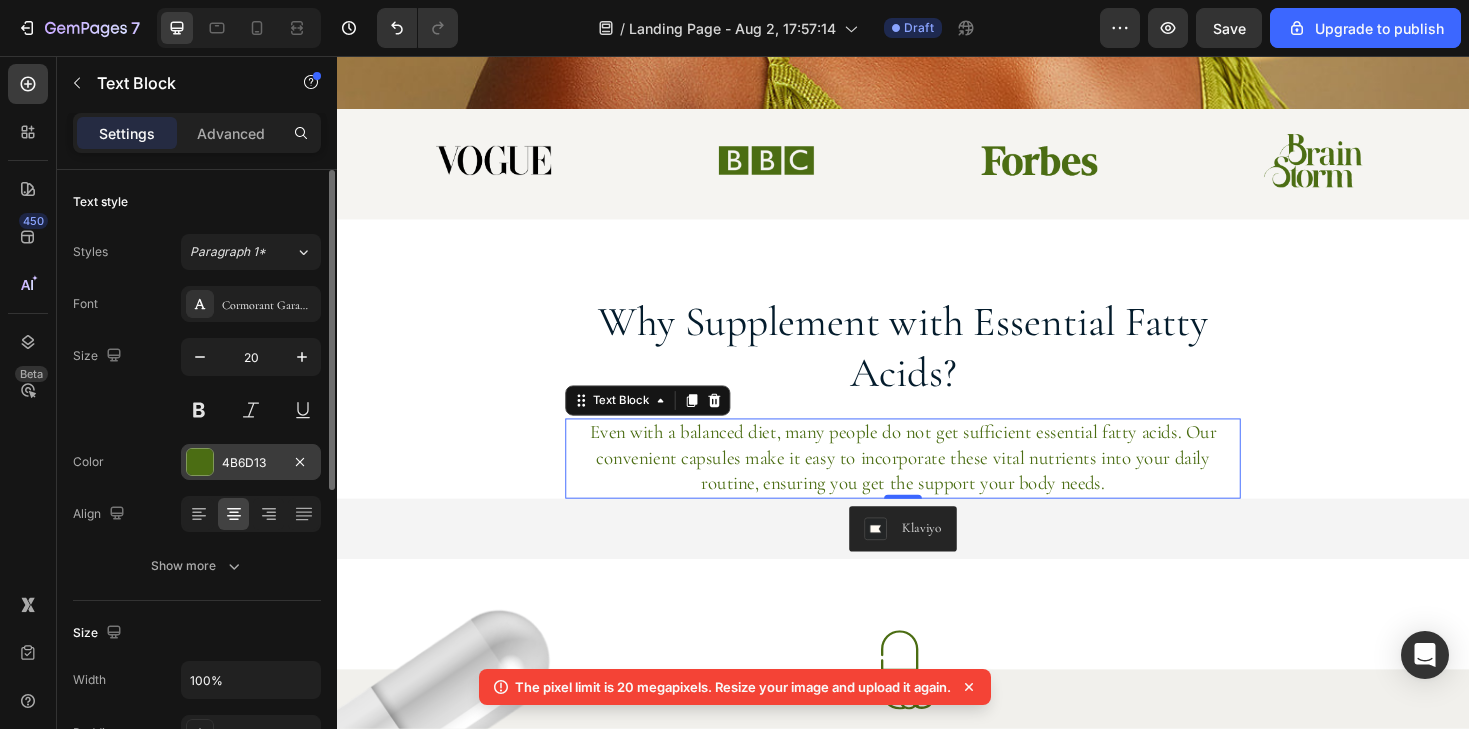 click at bounding box center (200, 462) 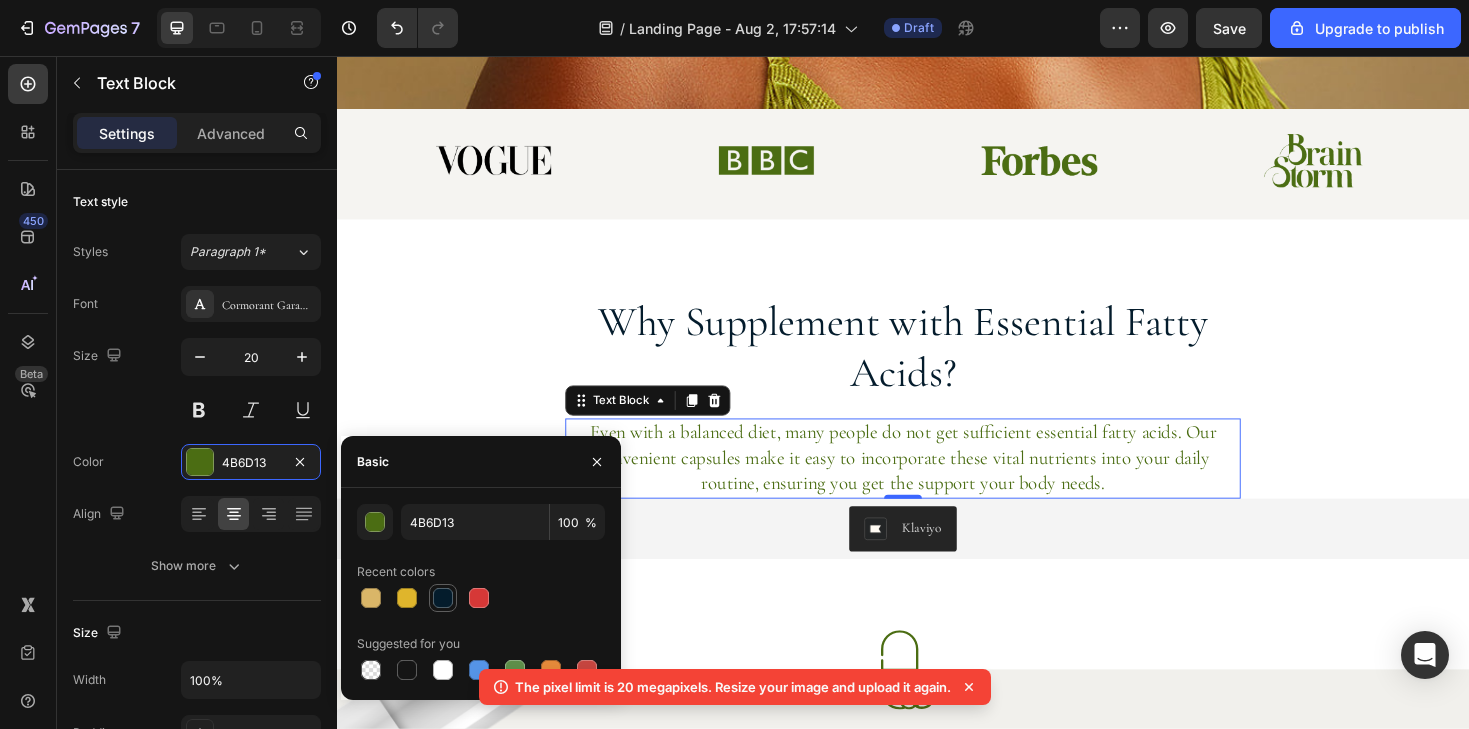 click at bounding box center [443, 598] 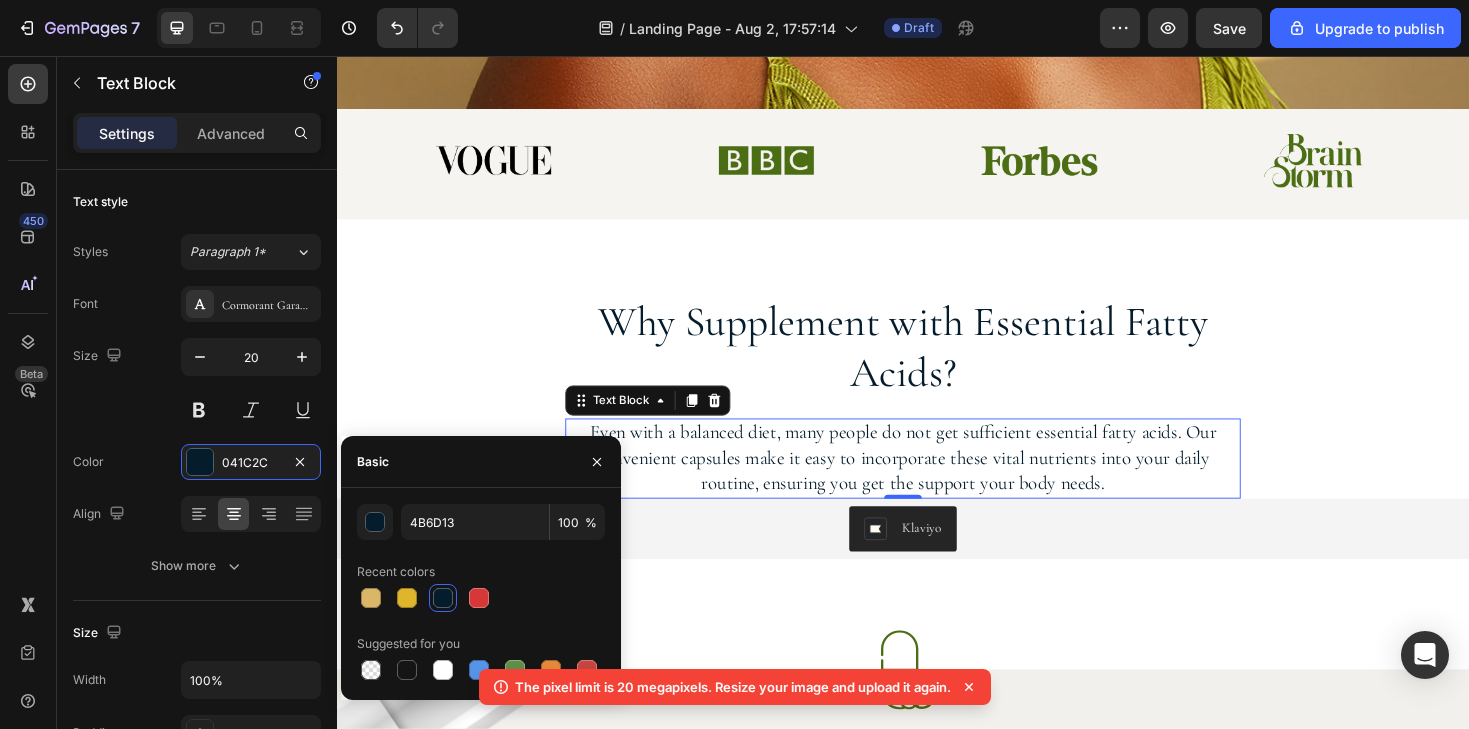 type on "041C2C" 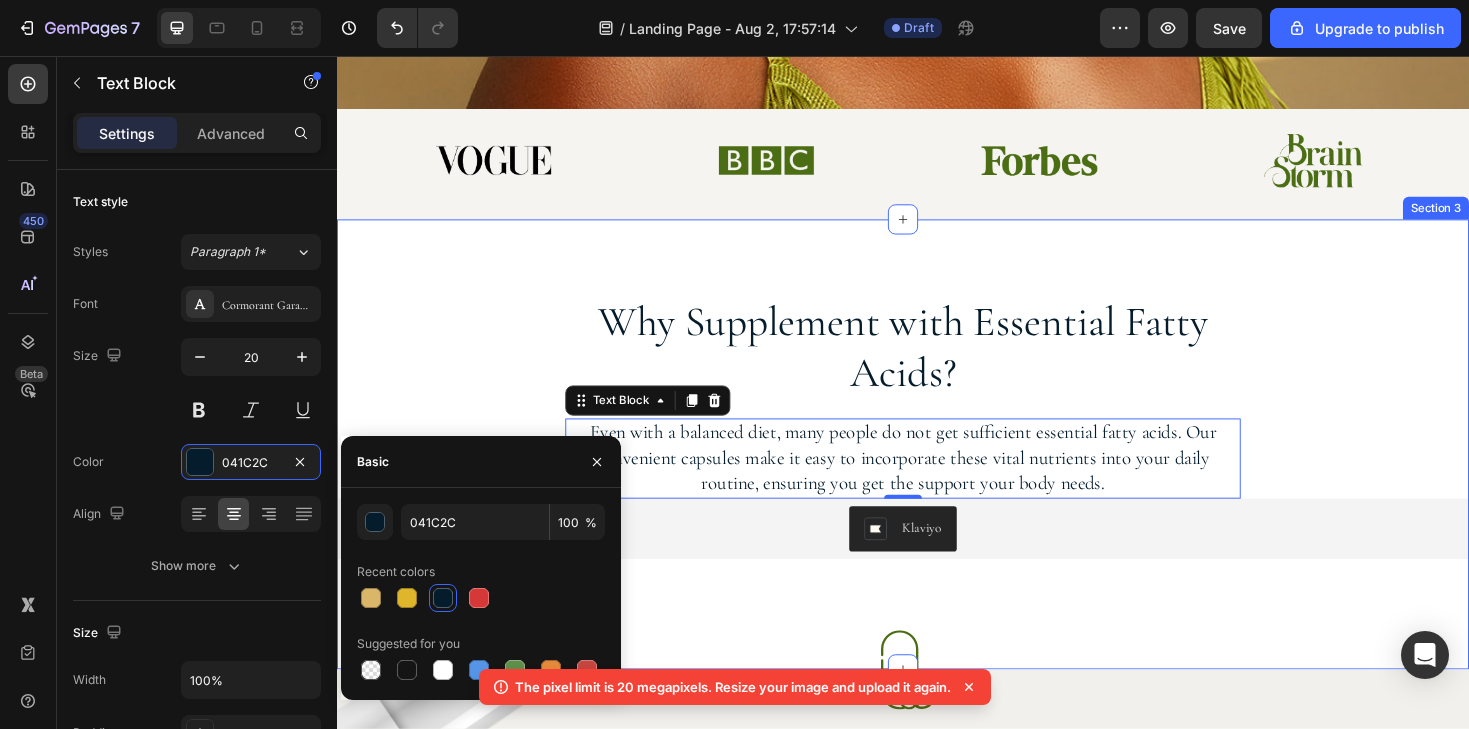 click on "Why Supplement with Essential Fatty Acids? Heading Even with a balanced diet, many people do not get sufficient essential fatty acids. Our convenient capsules make it easy to incorporate these vital nutrients into your daily routine, ensuring you get the support your body needs. Text Block   0 Row Klaviyo Klaviyo" at bounding box center (937, 449) 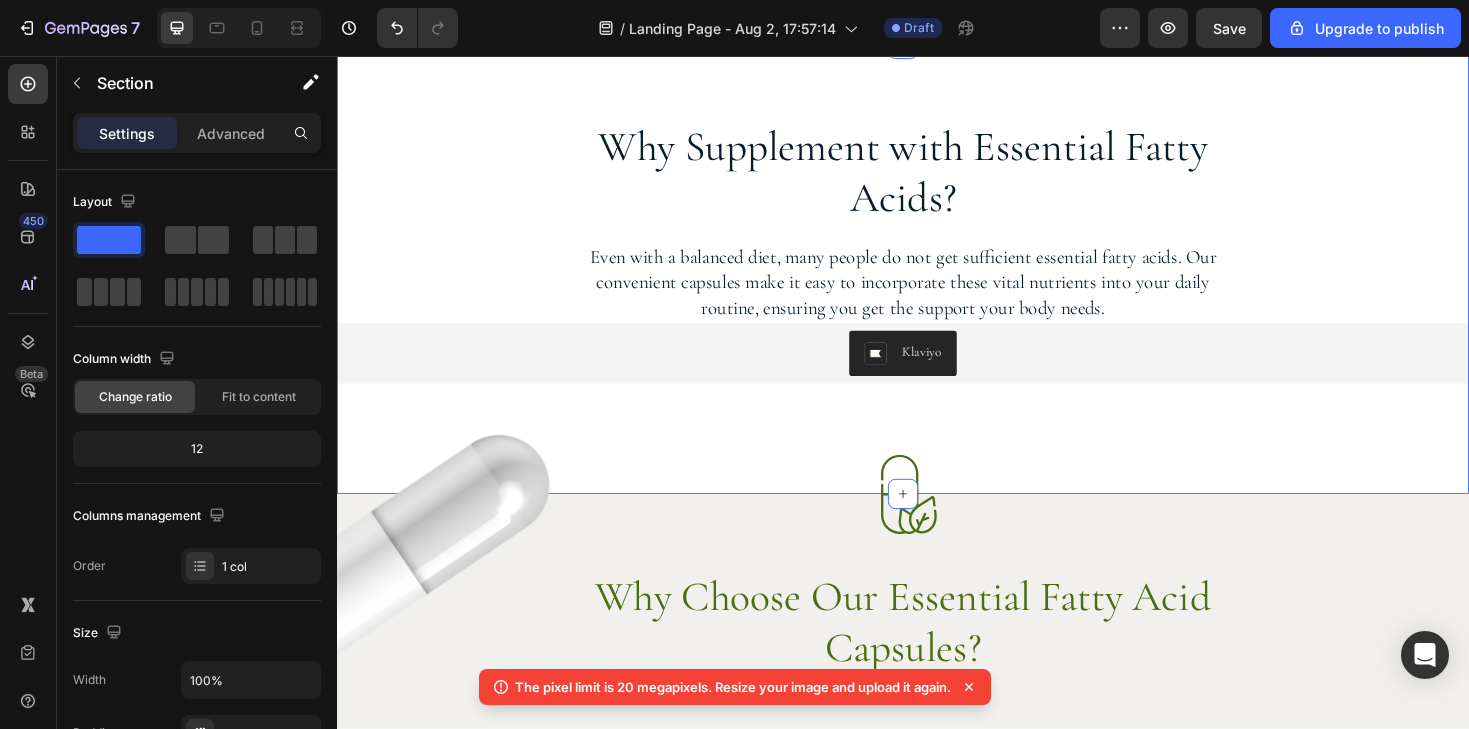 scroll, scrollTop: 930, scrollLeft: 0, axis: vertical 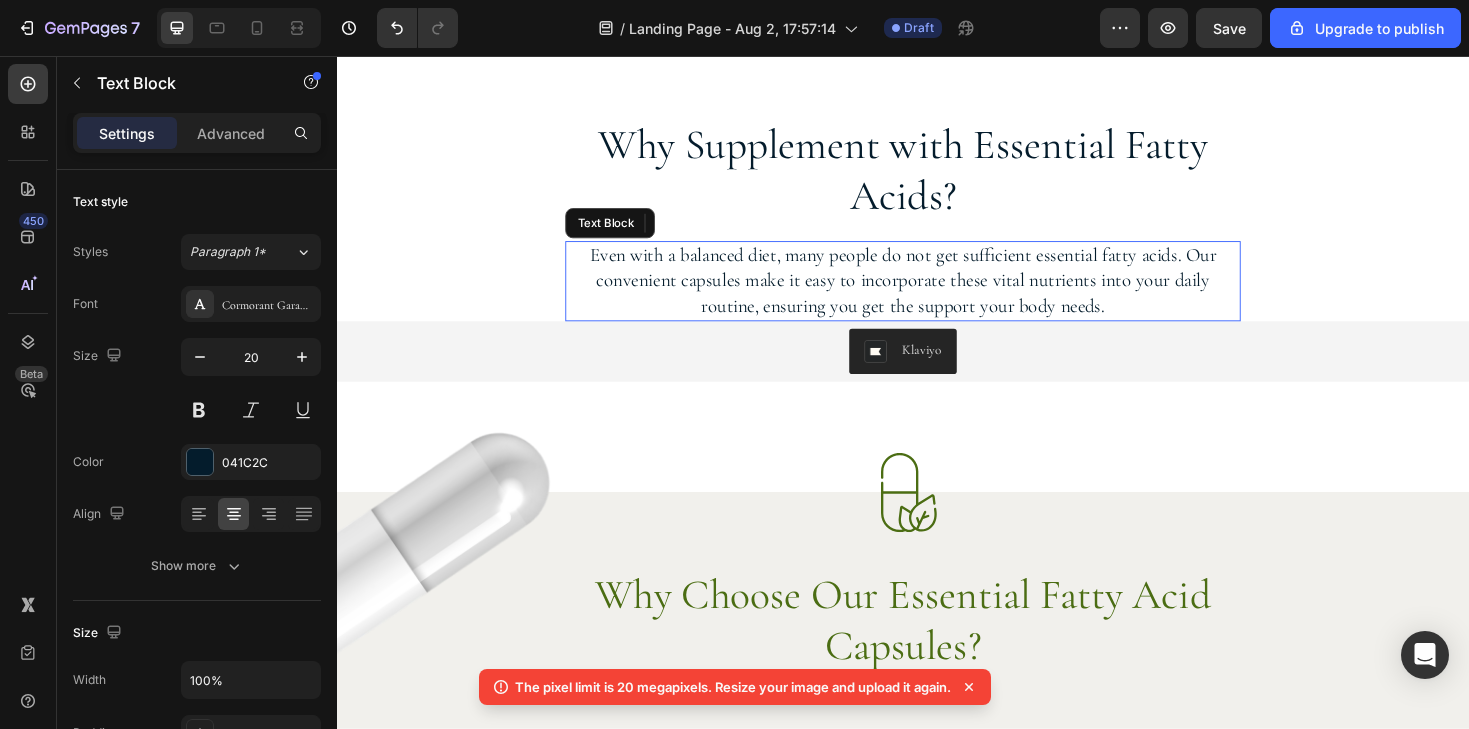 click on "Even with a balanced diet, many people do not get sufficient essential fatty acids. Our convenient capsules make it easy to incorporate these vital nutrients into your daily routine, ensuring you get the support your body needs." at bounding box center [937, 294] 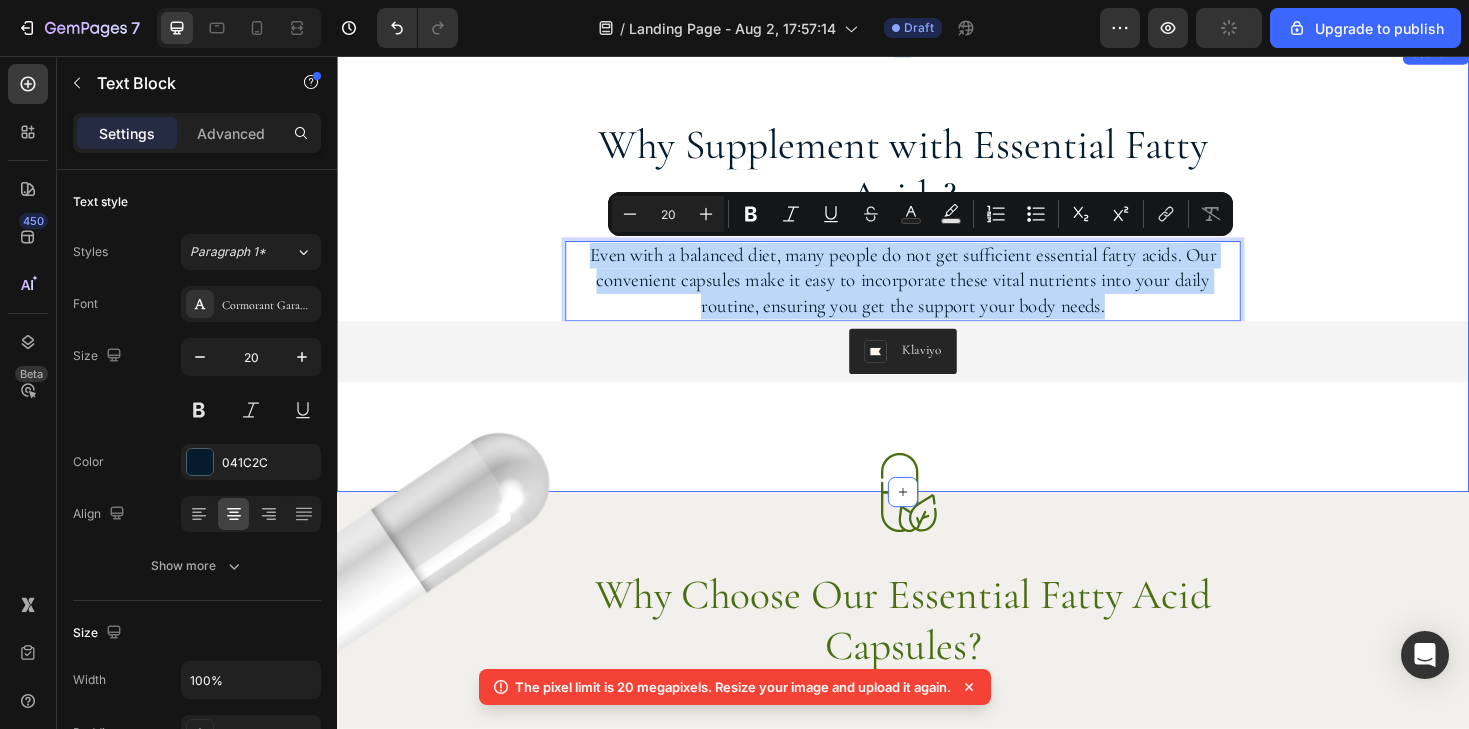 drag, startPoint x: 1192, startPoint y: 325, endPoint x: 561, endPoint y: 251, distance: 635.32434 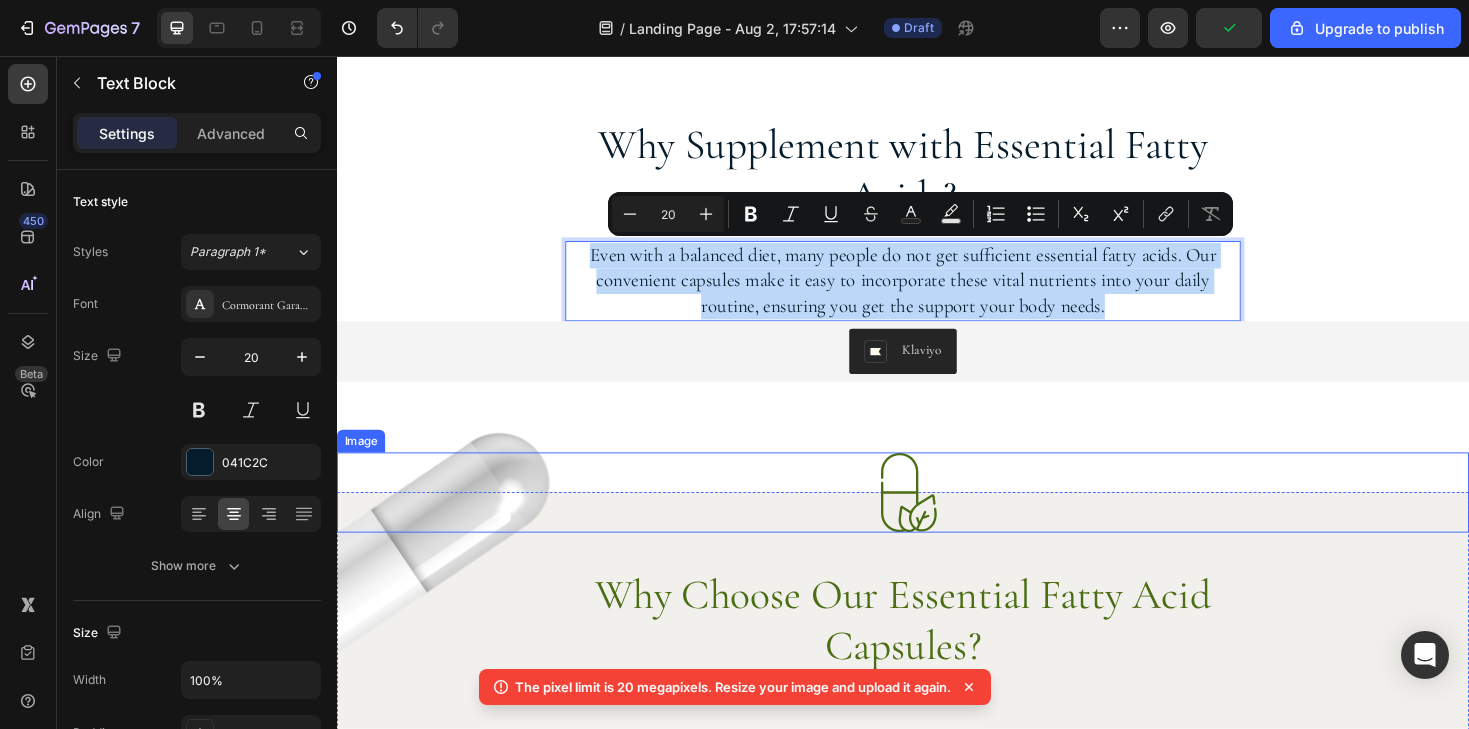 click at bounding box center (937, 518) 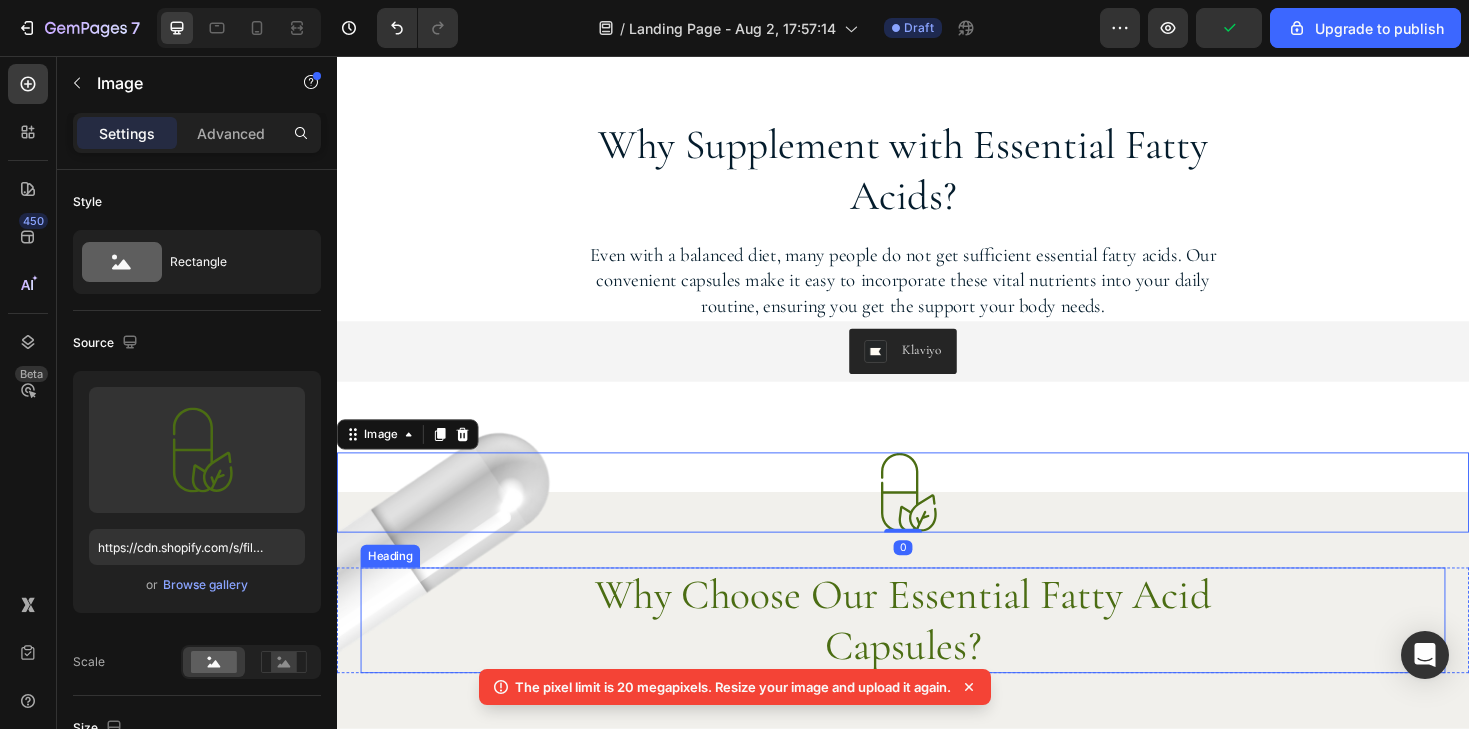 click on "Why Choose Our Essential Fatty Acid Capsules?" at bounding box center (937, 654) 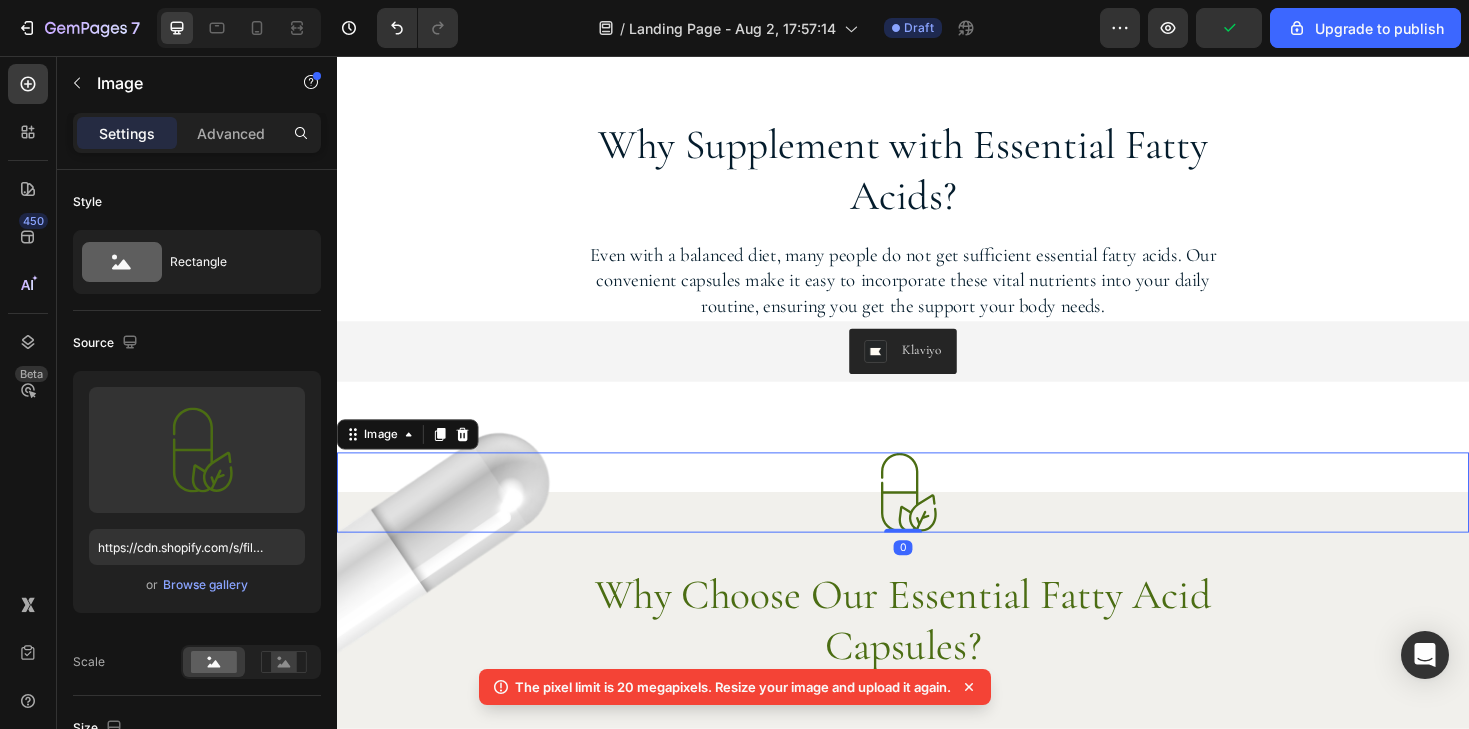 click at bounding box center (937, 518) 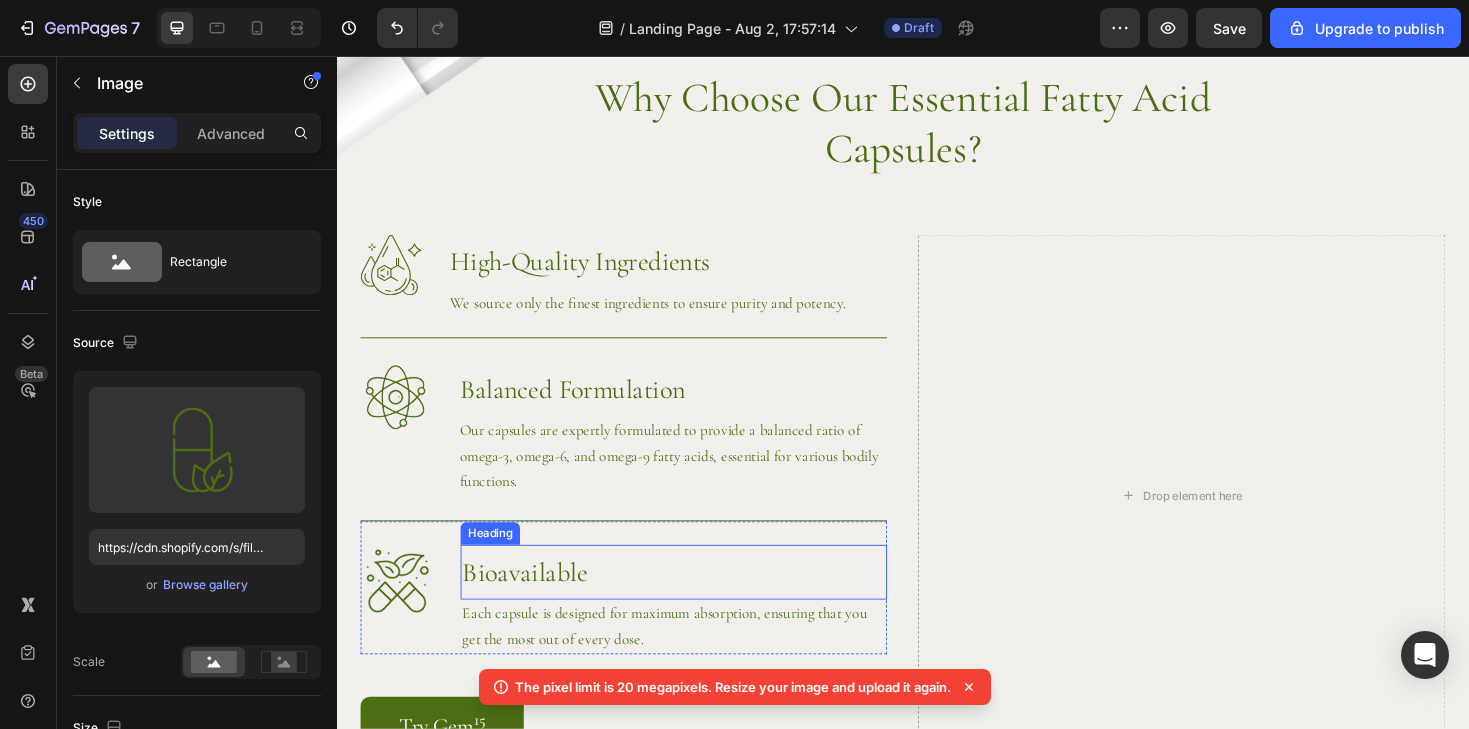 scroll, scrollTop: 1447, scrollLeft: 0, axis: vertical 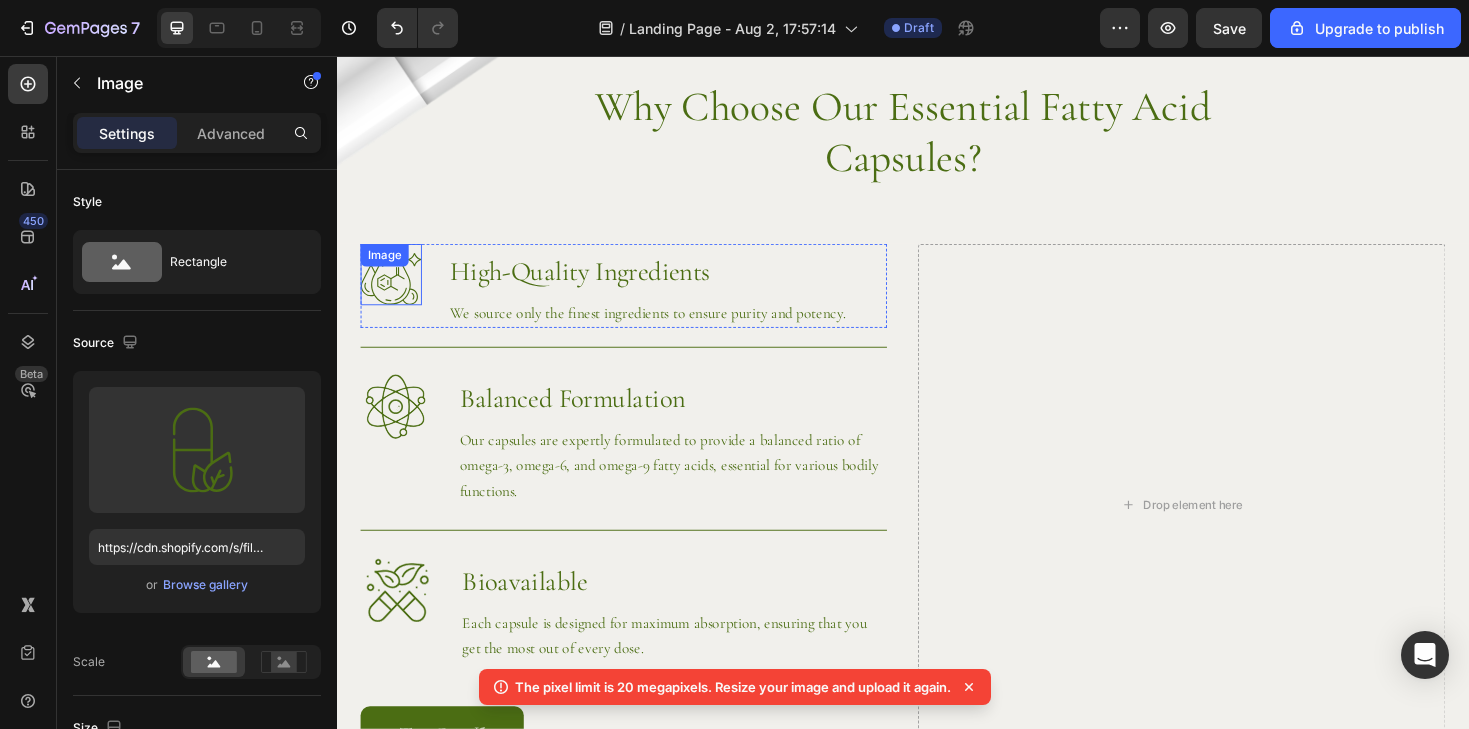 click at bounding box center (394, 287) 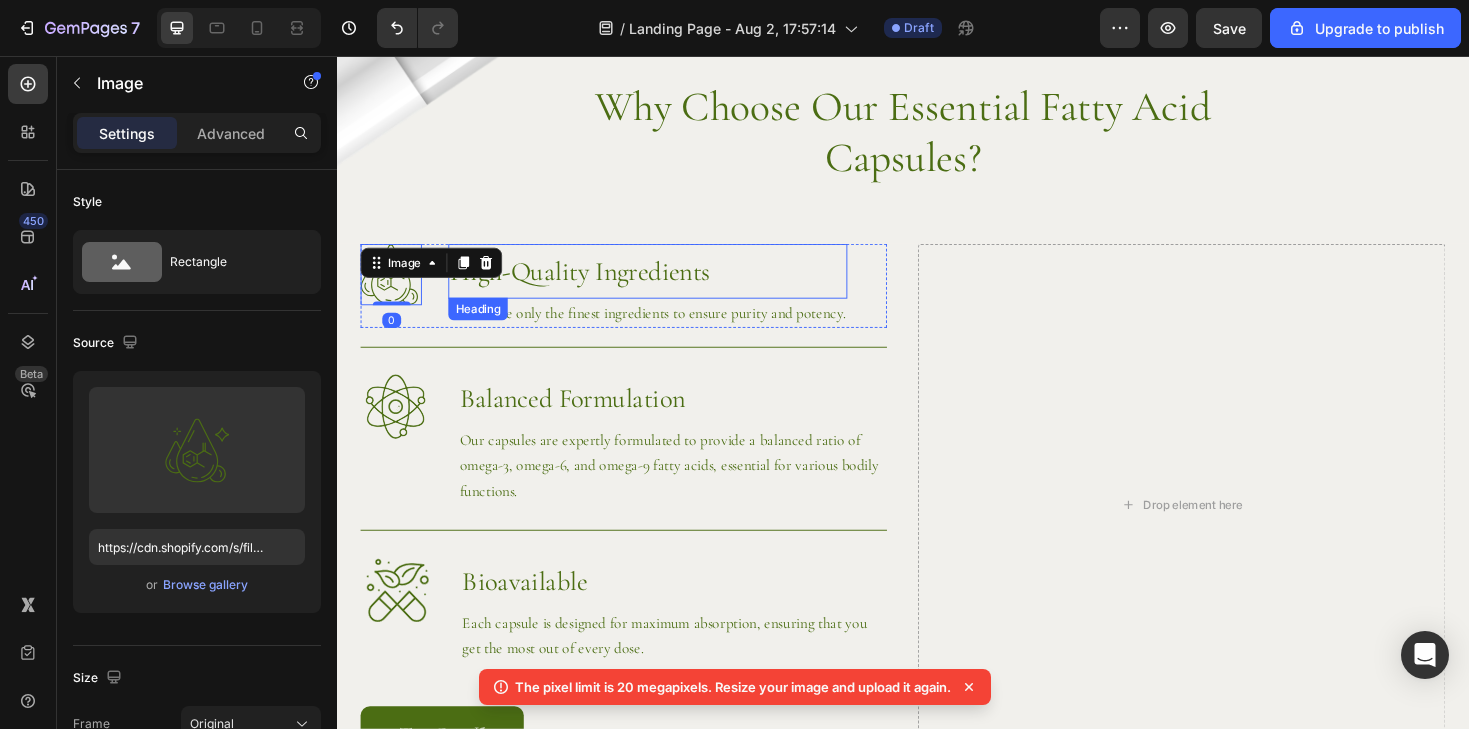 click on "High-Quality Ingredients" at bounding box center [666, 284] 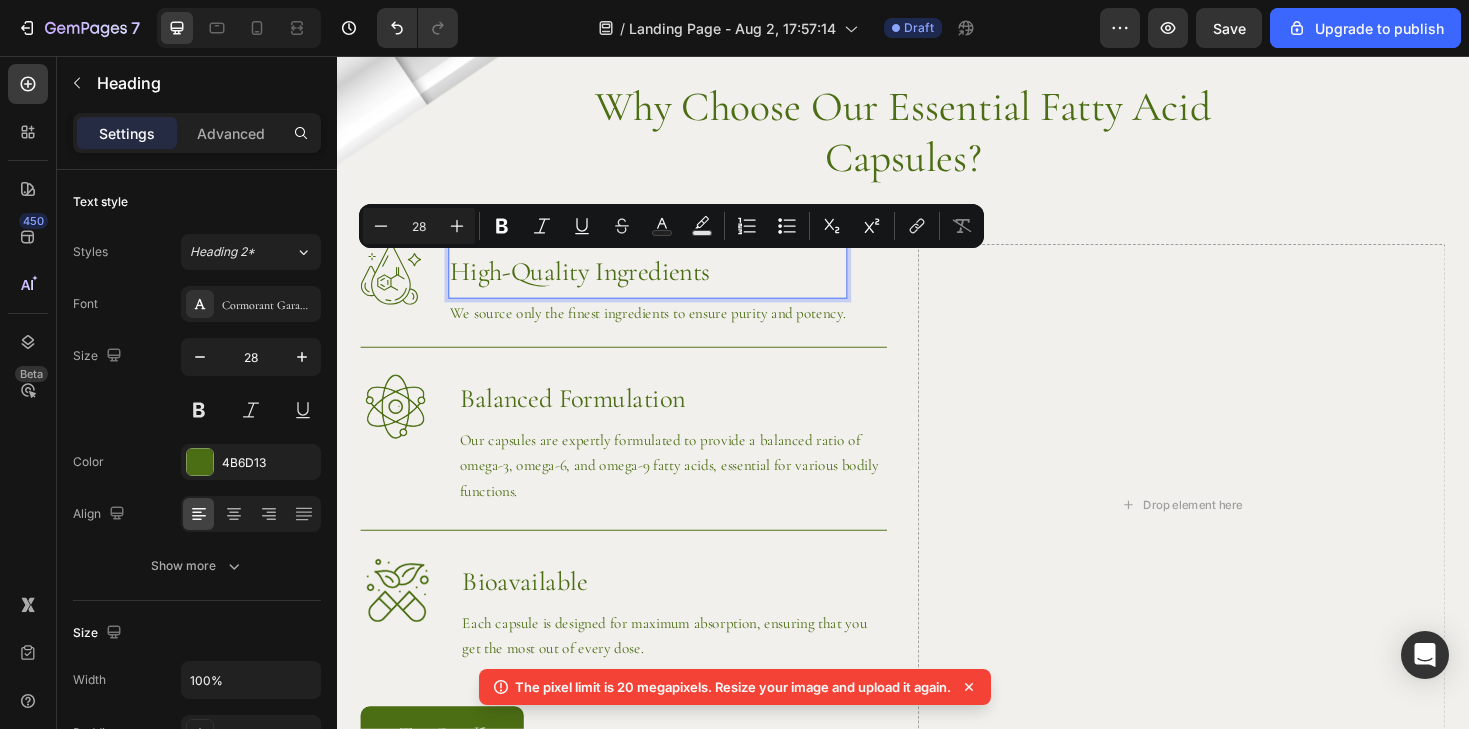 click on "High-Quality Ingredients" at bounding box center (666, 284) 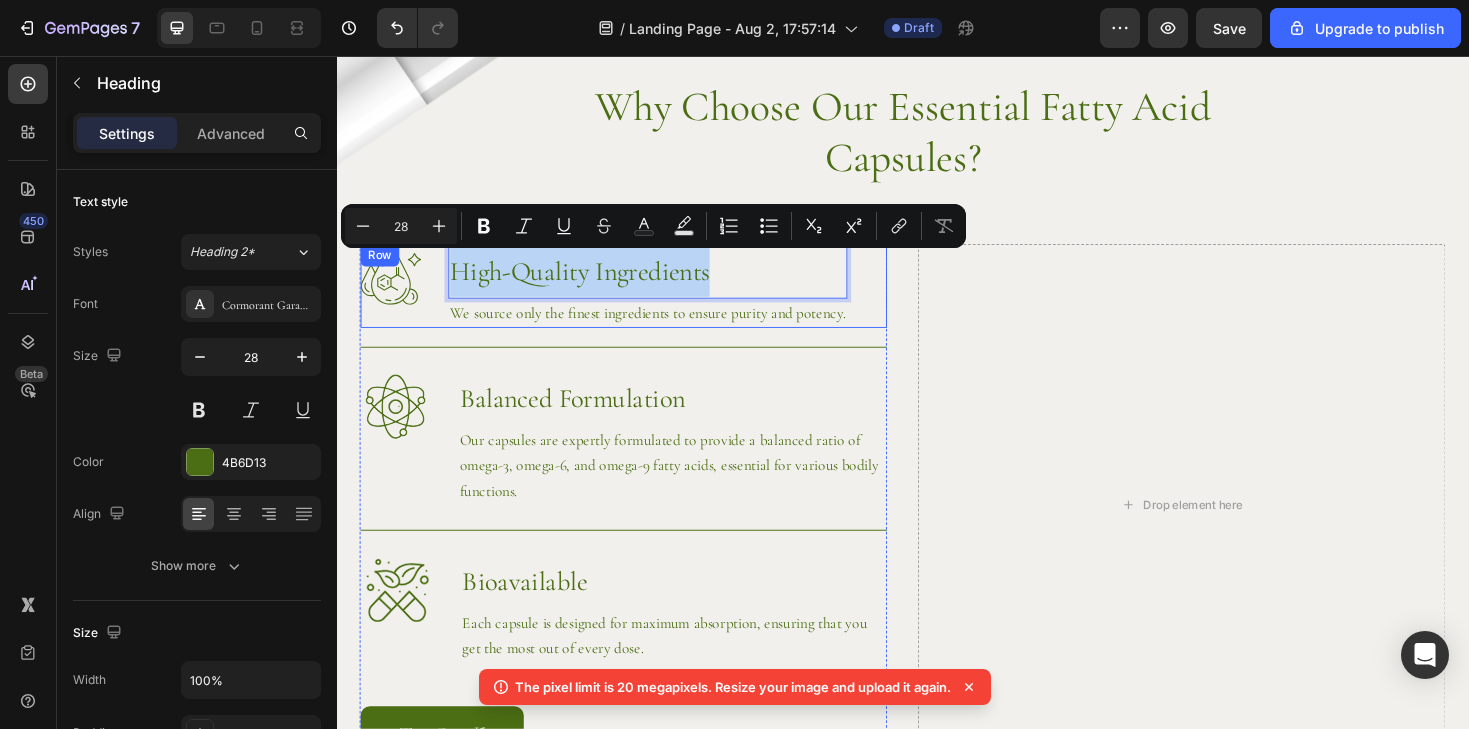 drag, startPoint x: 766, startPoint y: 282, endPoint x: 437, endPoint y: 281, distance: 329.00153 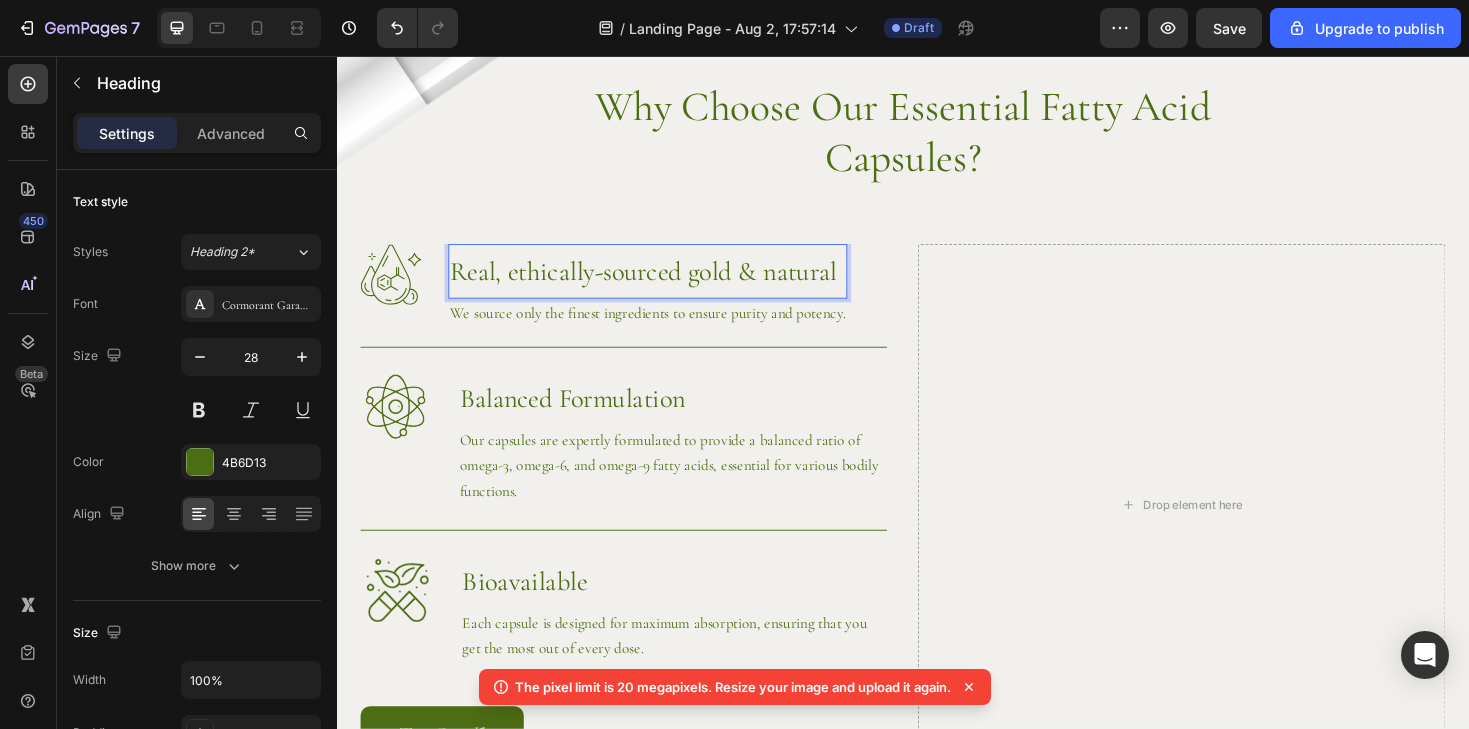 drag, startPoint x: 763, startPoint y: 283, endPoint x: 872, endPoint y: 287, distance: 109.07337 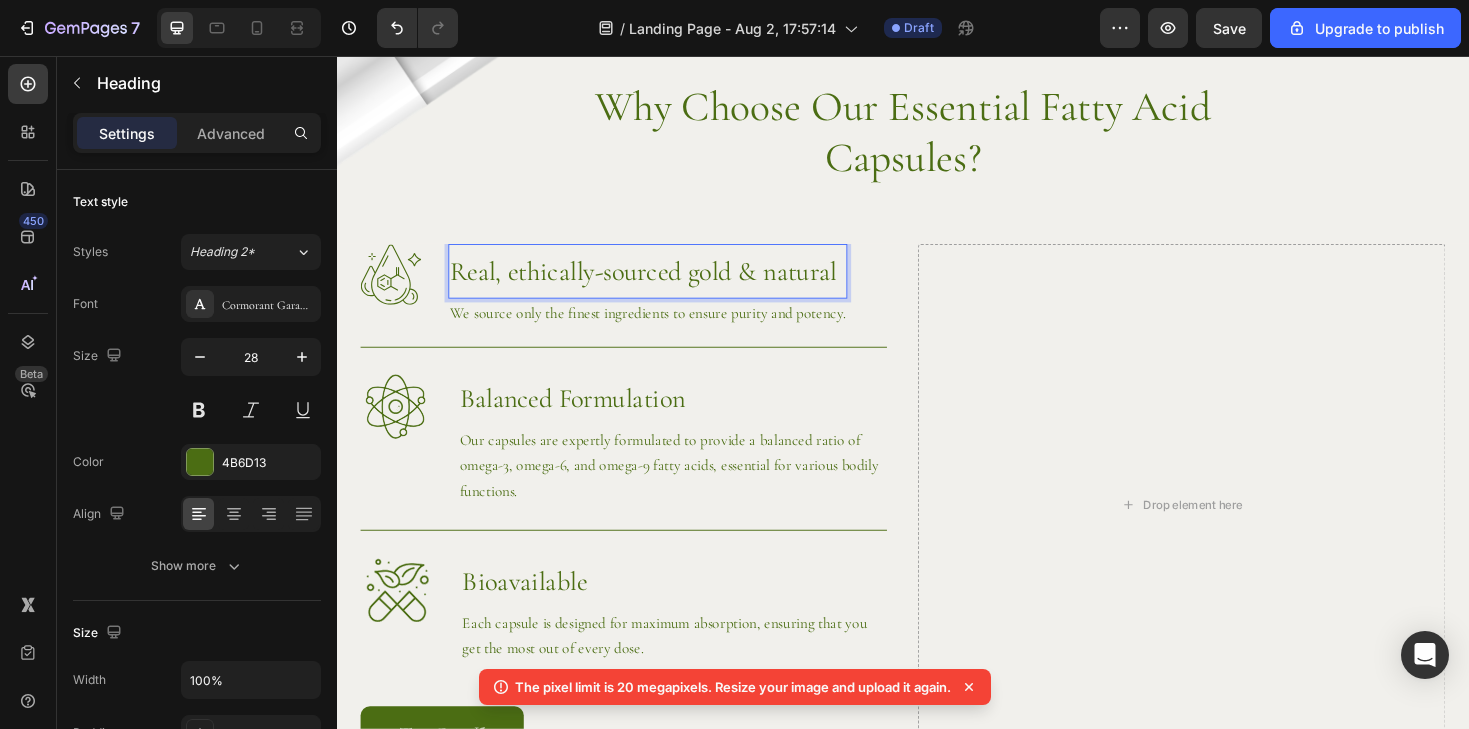 click on "Real, ethically-sourced gold & natural" at bounding box center [666, 284] 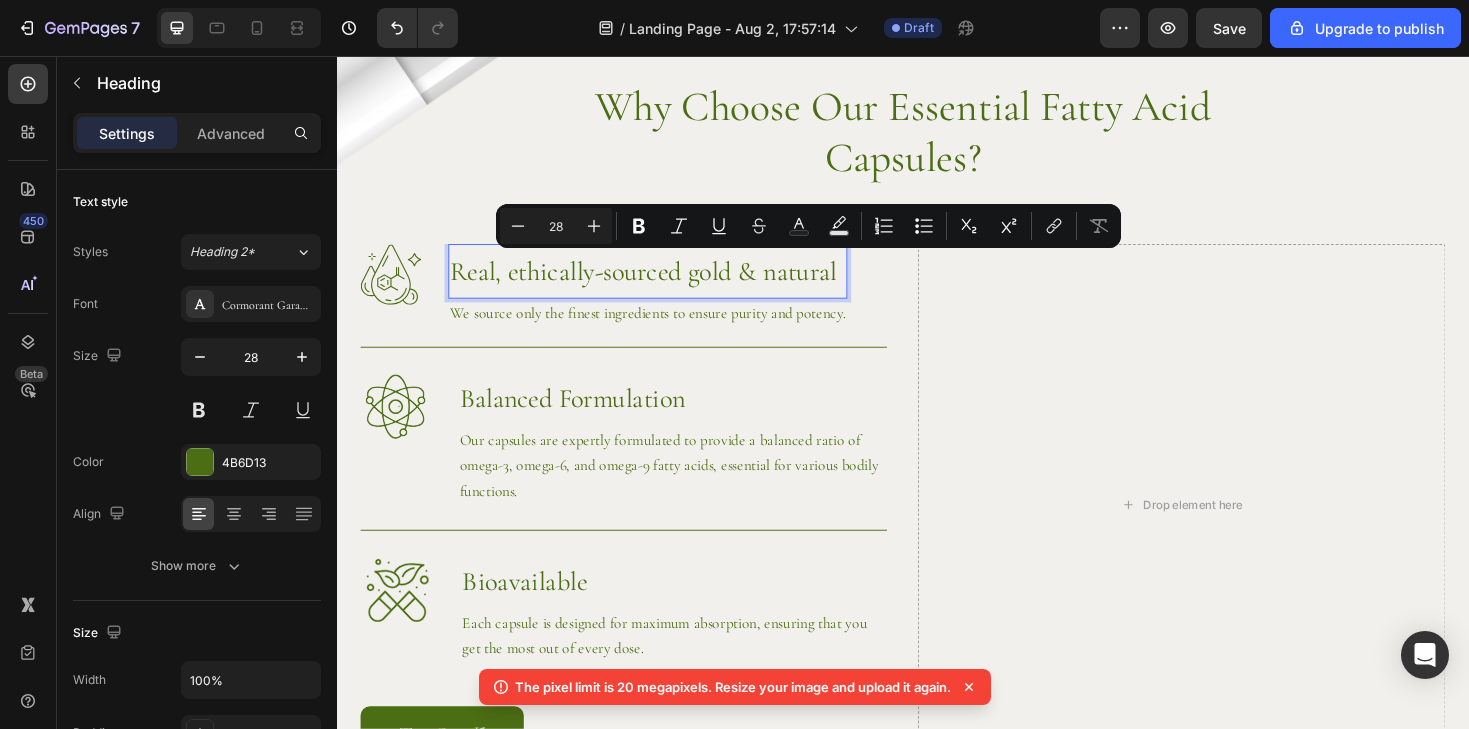 click on "Real, ethically-sourced gold & natural" at bounding box center [666, 284] 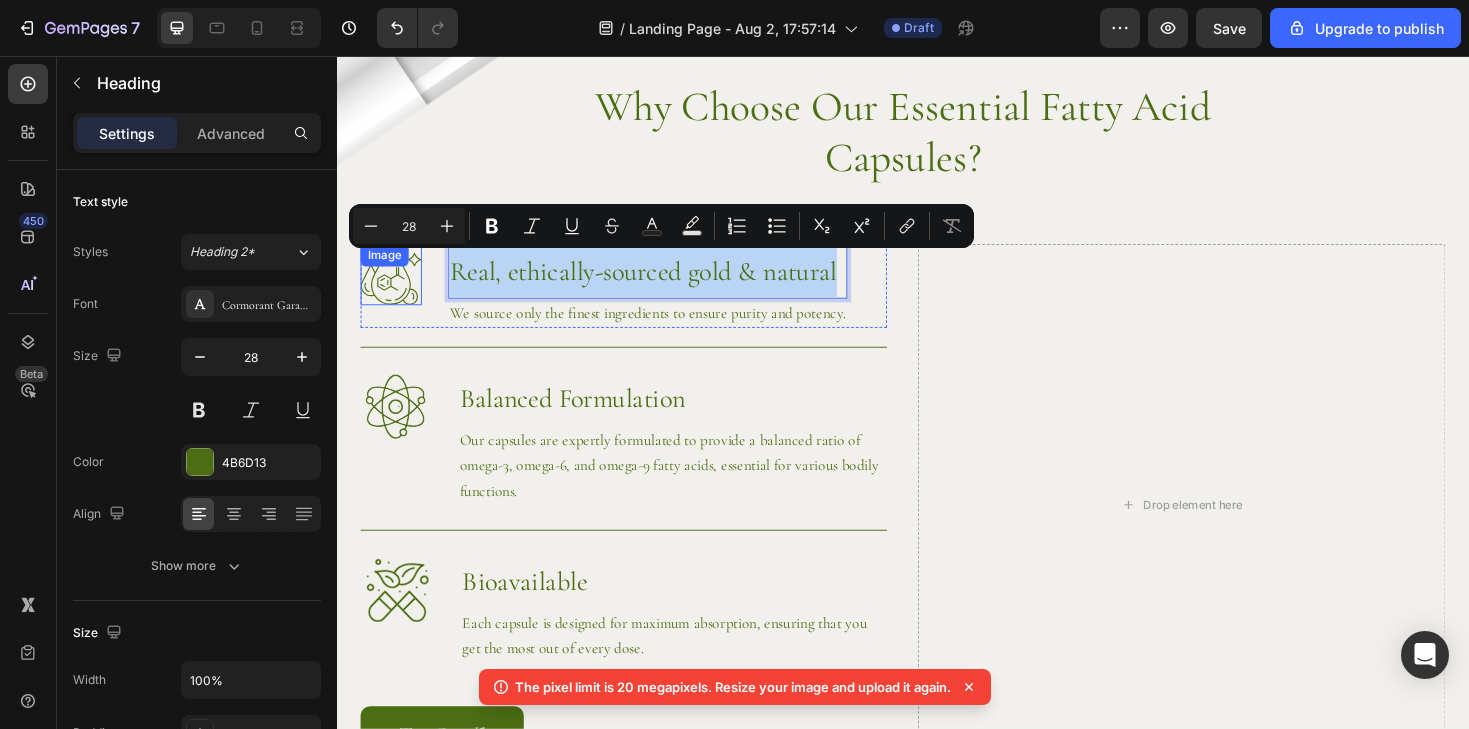 drag, startPoint x: 733, startPoint y: 289, endPoint x: 422, endPoint y: 280, distance: 311.1302 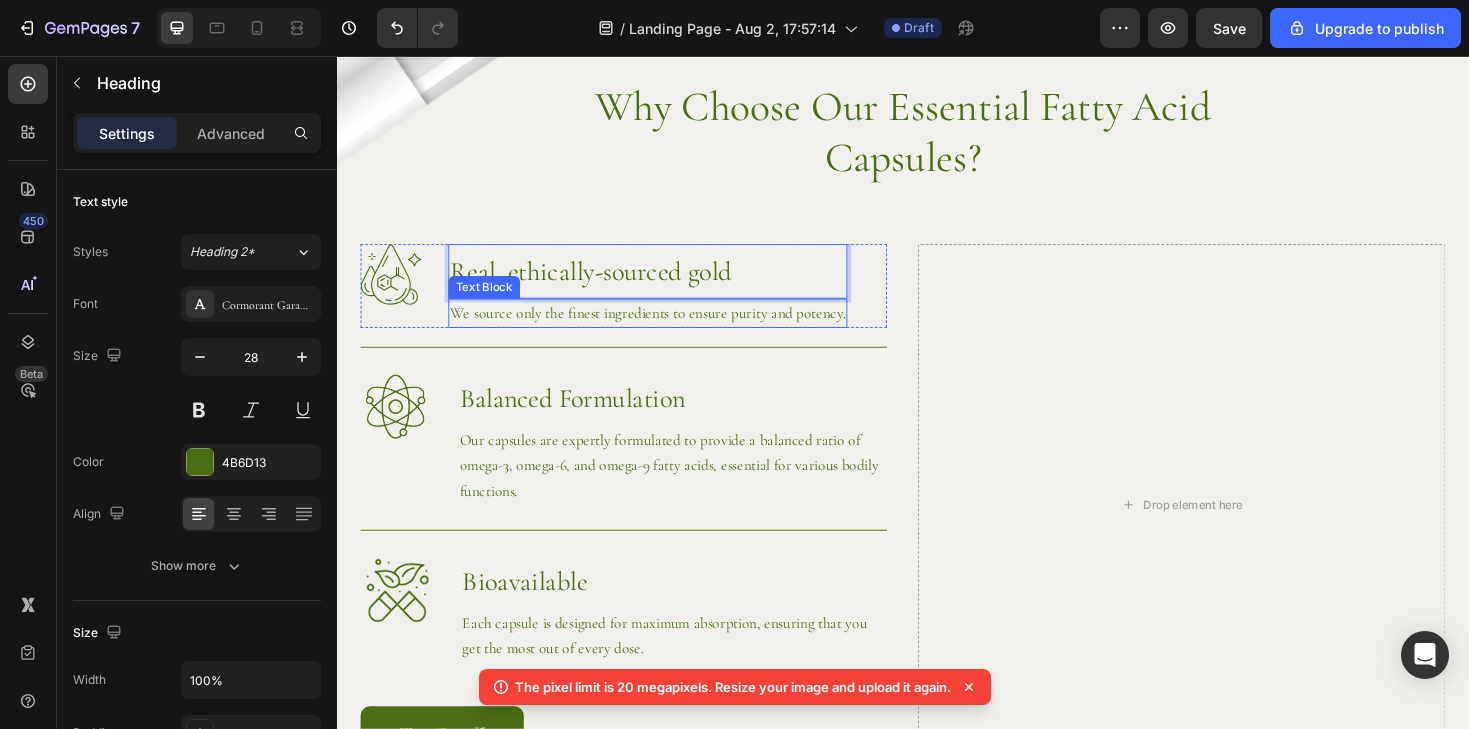 click on "We source only the finest ingredients to ensure purity and potency." at bounding box center (666, 328) 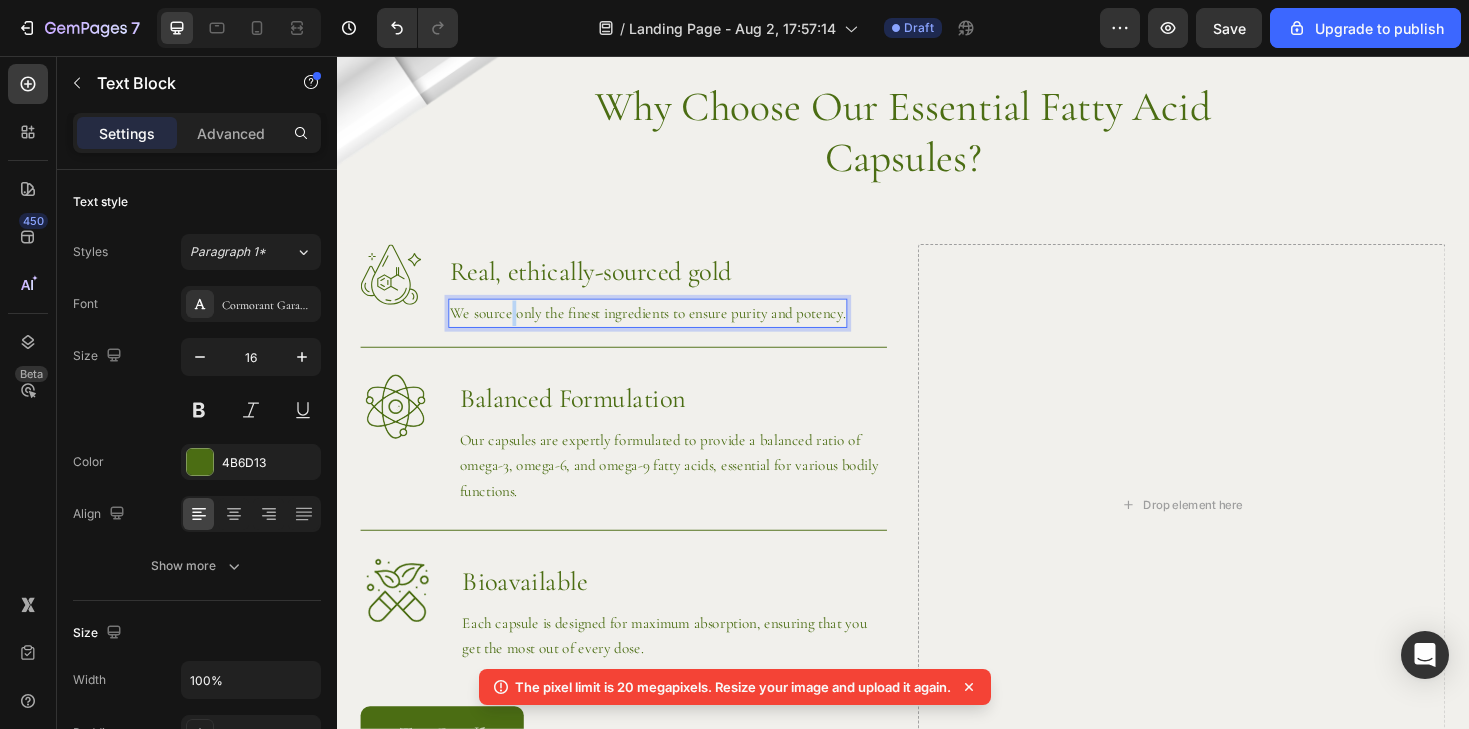 click on "We source only the finest ingredients to ensure purity and potency." at bounding box center (666, 328) 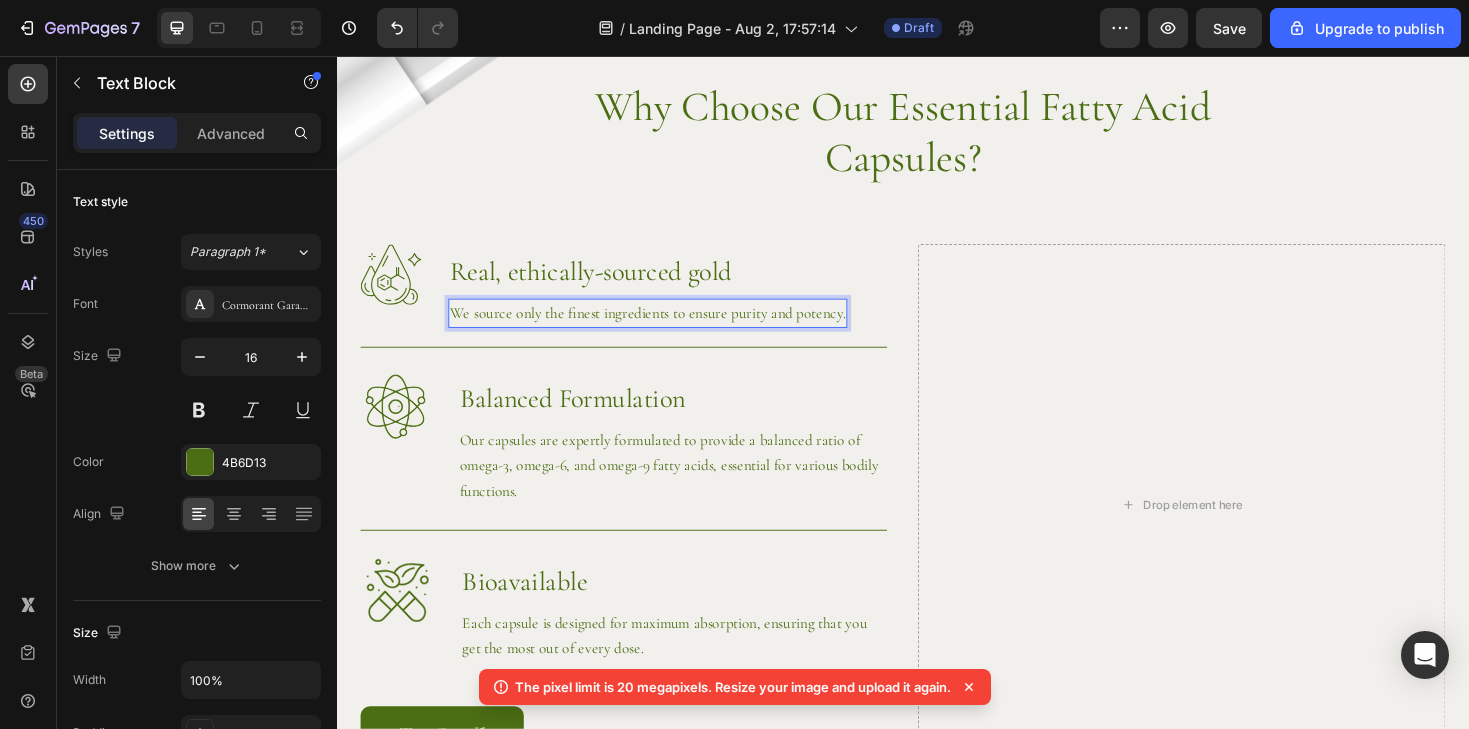 click on "We source only the finest ingredients to ensure purity and potency." at bounding box center [666, 328] 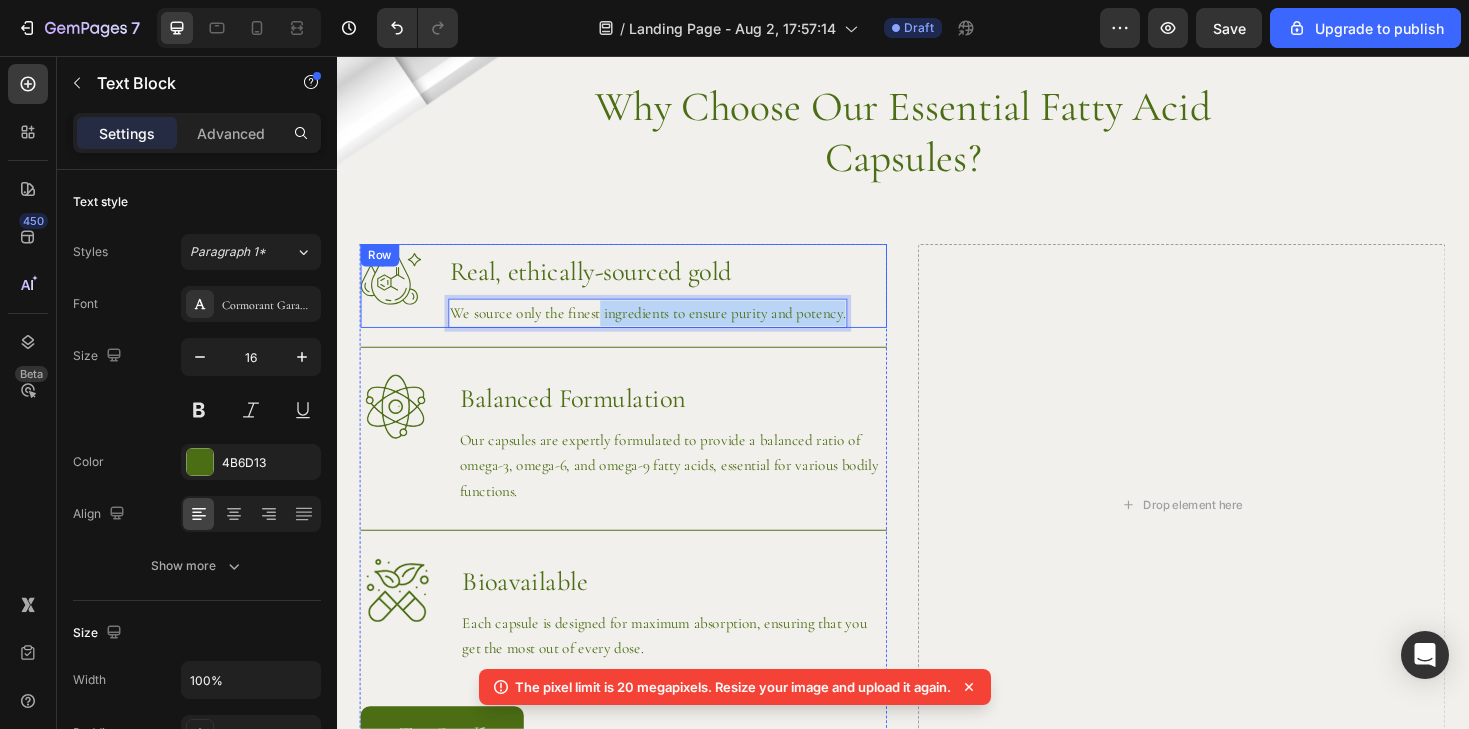 drag, startPoint x: 613, startPoint y: 329, endPoint x: 877, endPoint y: 331, distance: 264.00757 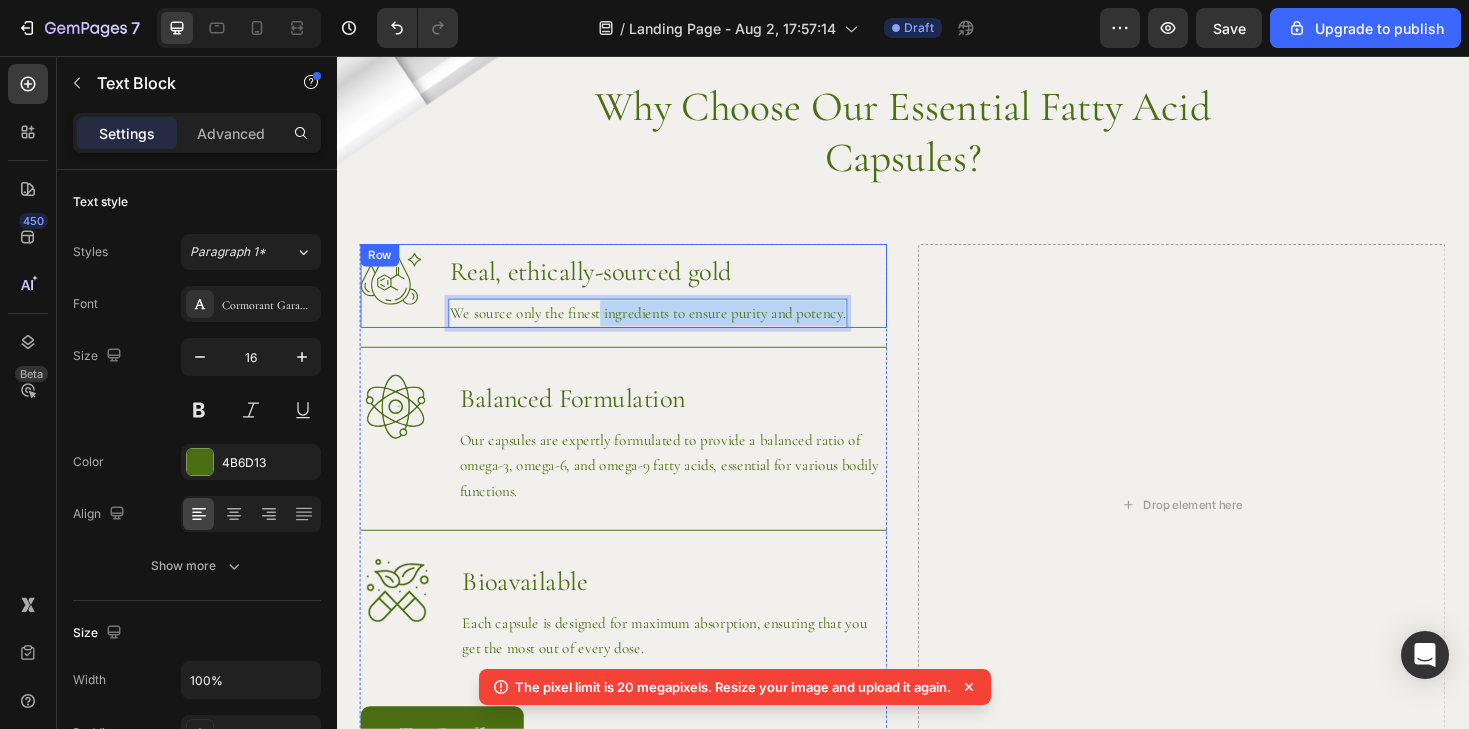 click on "Image Real, ethically-sourced gold  Heading We source only the finest ingredients to ensure purity and potency. Text Block   0 Row" at bounding box center [641, 299] 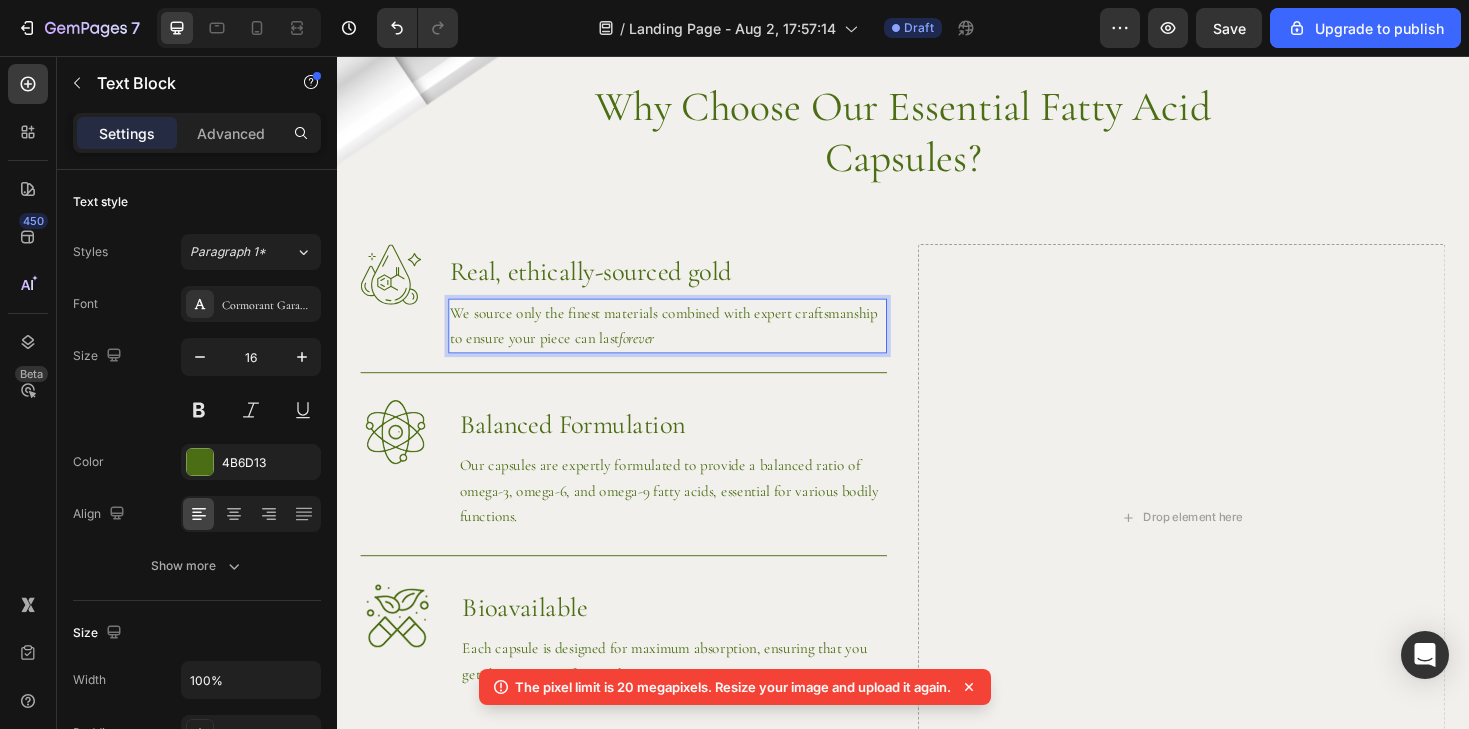 click on "forever" at bounding box center [654, 355] 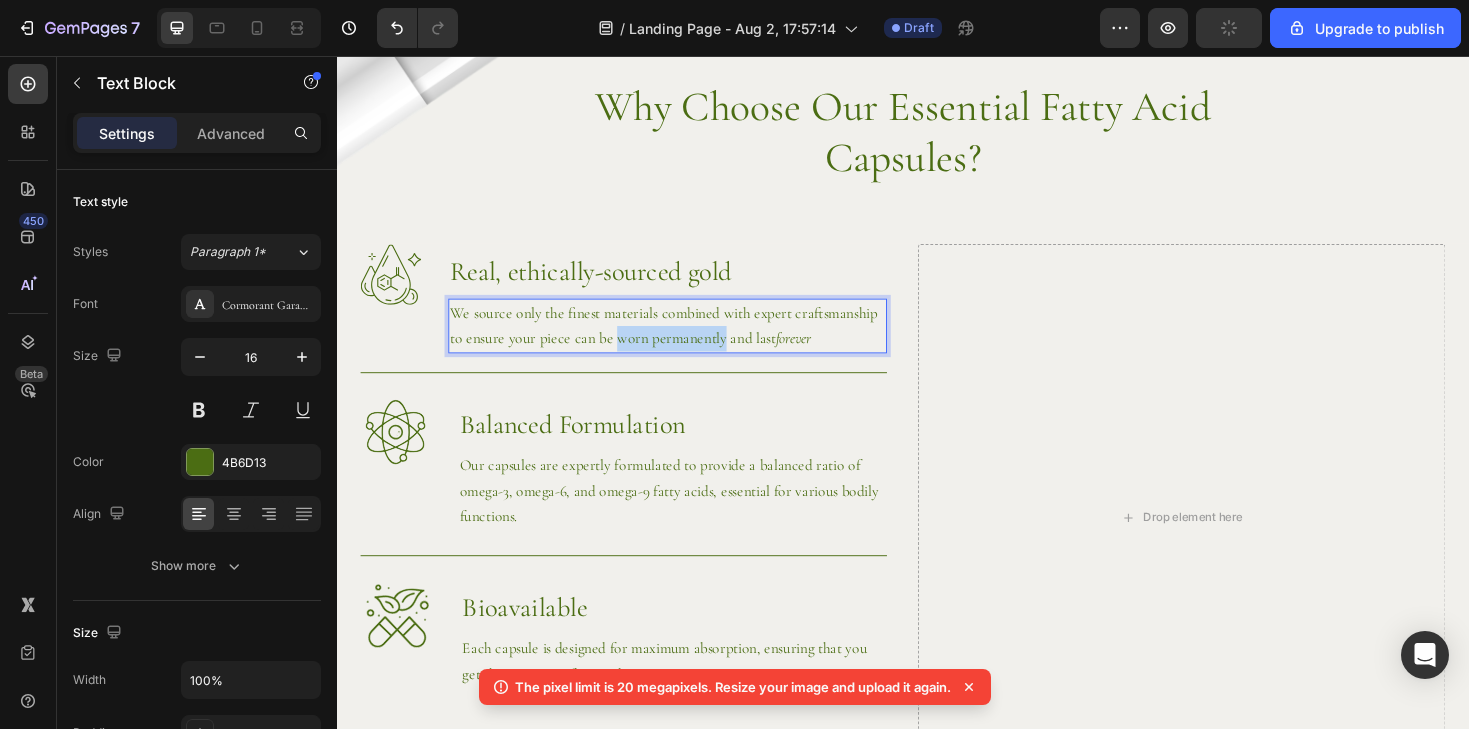 drag, startPoint x: 632, startPoint y: 354, endPoint x: 743, endPoint y: 356, distance: 111.01801 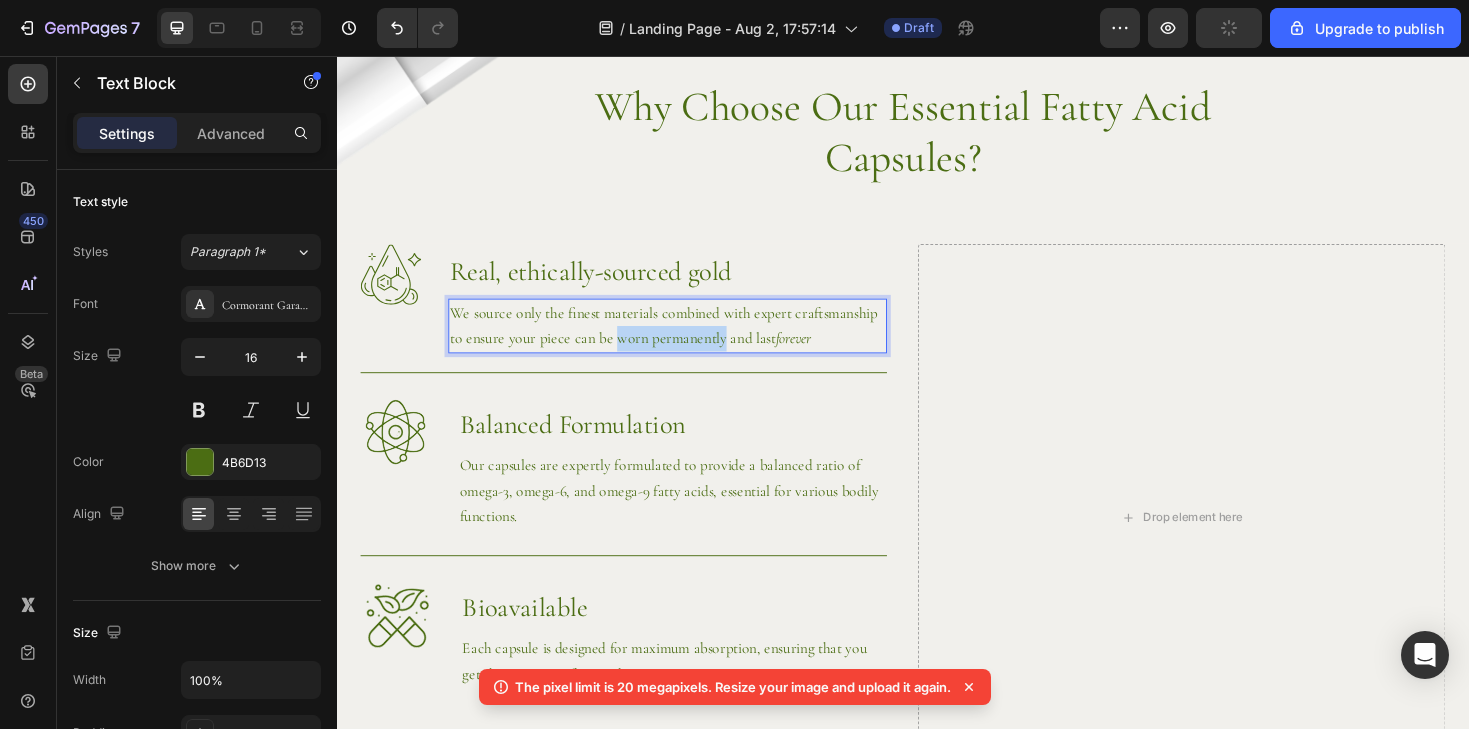 click on "We source only the finest materials combined with expert craftsmanship to ensure your piece can be worn permanently and last  forever" at bounding box center (687, 342) 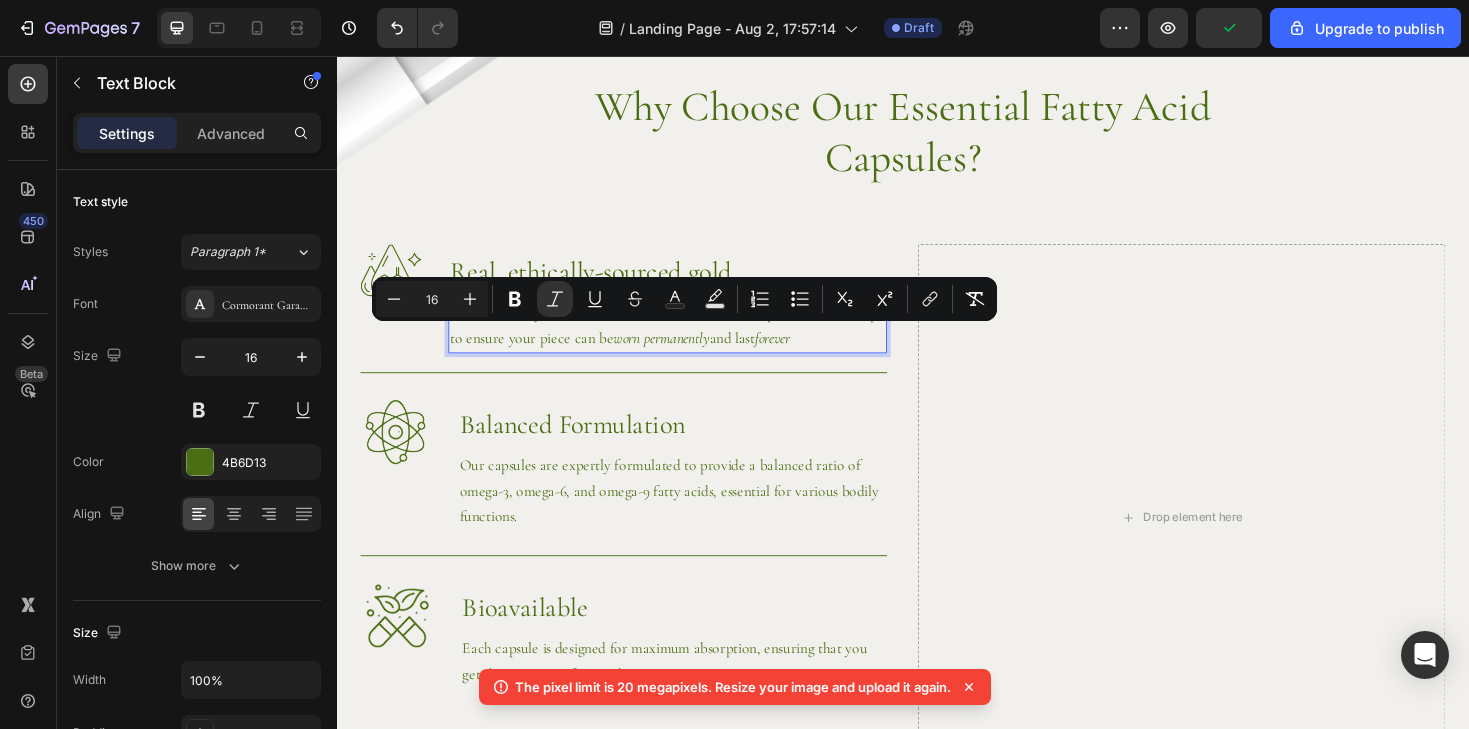 click on "worn permanently" at bounding box center [681, 355] 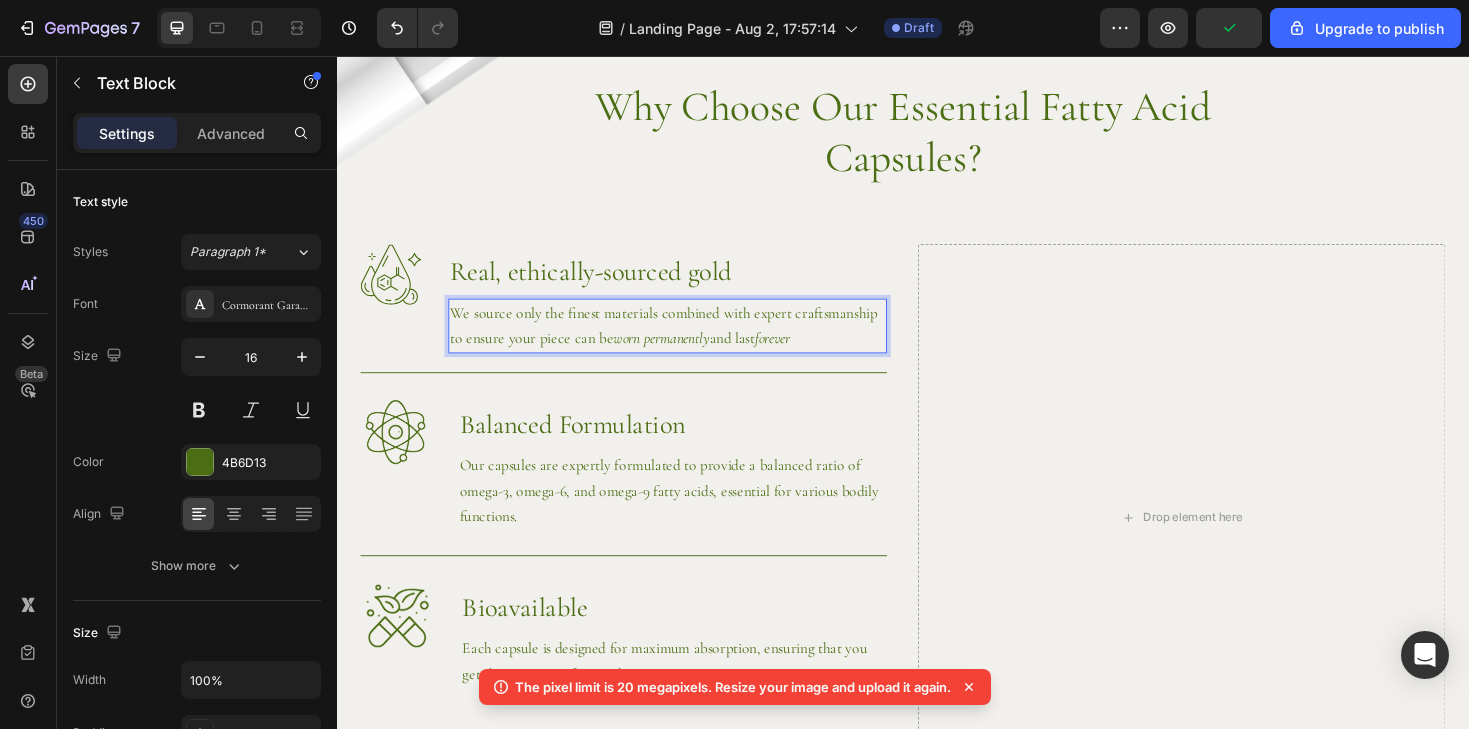 click on "We source only the finest materials combined with expert craftsmanship to ensure your piece can be  worn permanently  and last  forever" at bounding box center (687, 342) 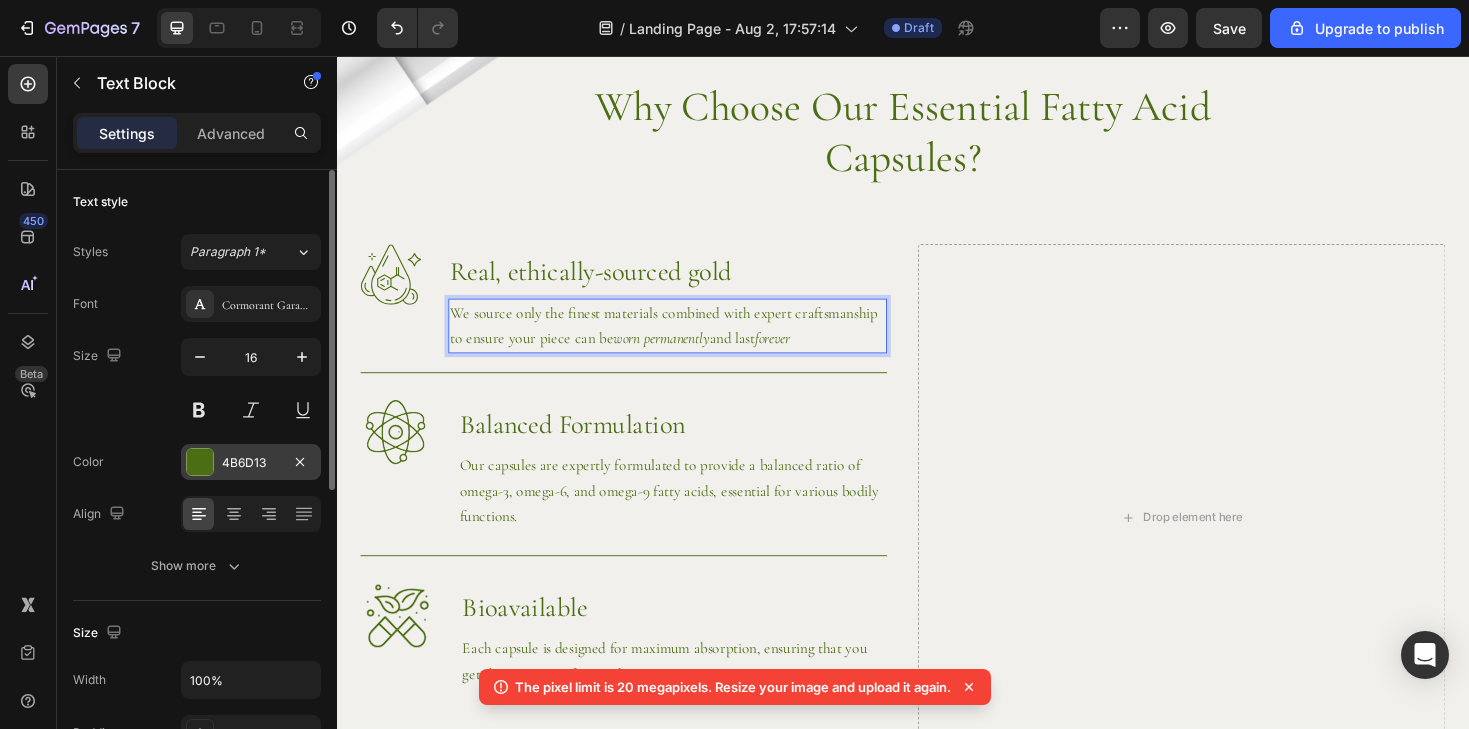 click at bounding box center (200, 462) 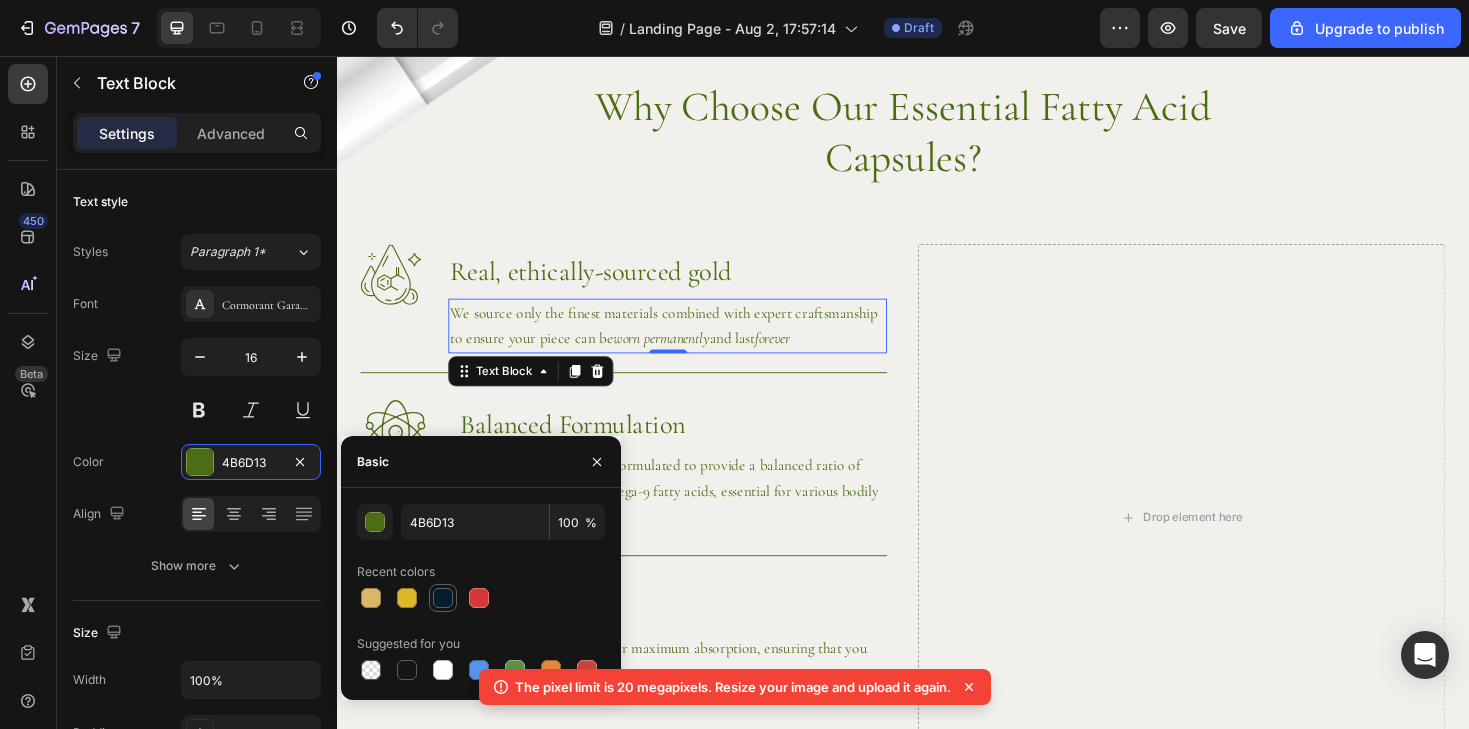 click at bounding box center (443, 598) 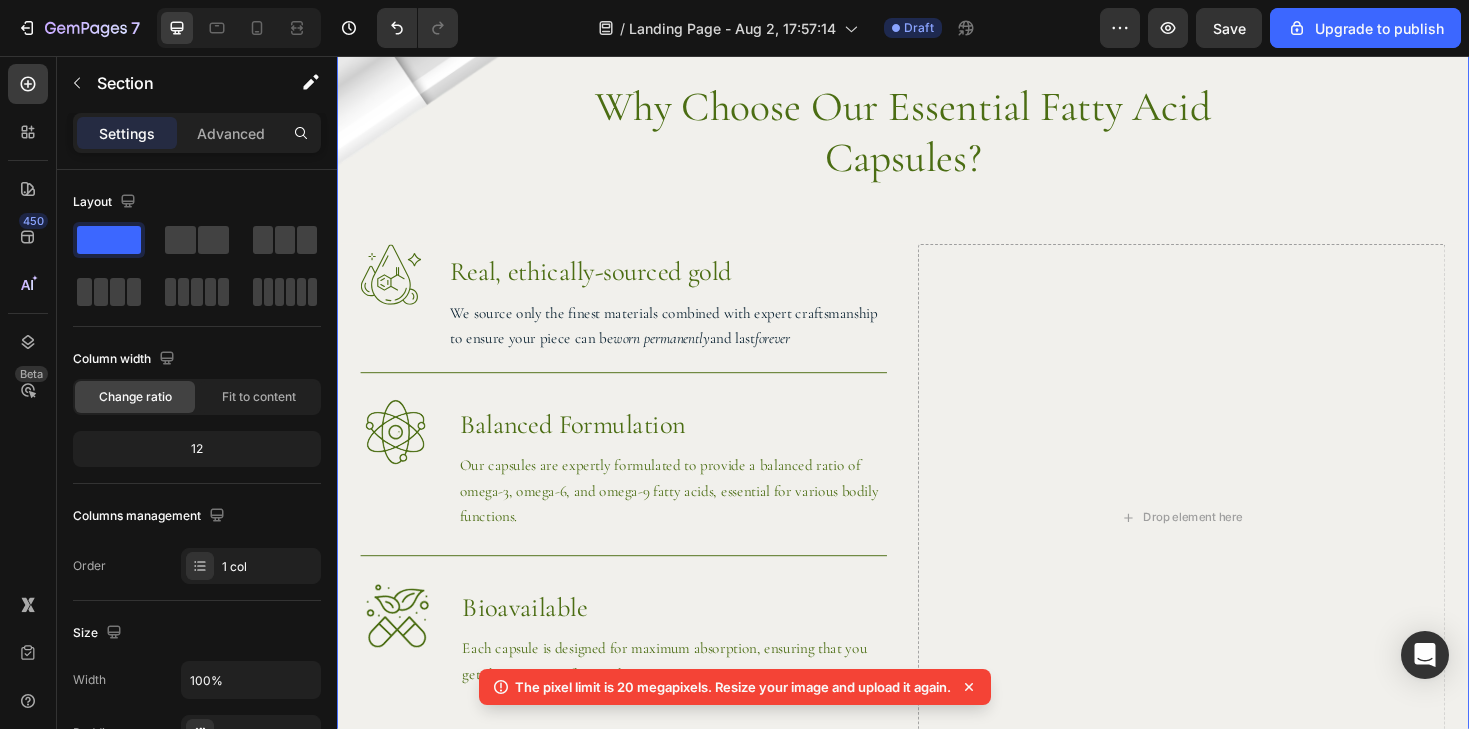 click on "Image Image Why Choose Our Essential Fatty Acid Capsules? Heading Row Image Real, ethically-sourced gold  Heading We source only the finest materials combined with expert craftsmanship to ensure your piece can be  worn permanently  and last  forever  Text Block   0 Row Image Balanced Formulation Heading Our capsules are expertly formulated to provide a balanced ratio of omega-3, omega-6, and omega-9 fatty acids, essential for various bodily functions. Text Block Row Image Bioavailable Heading Each capsule is designed for maximum absorption, ensuring that you get the most out of every dose. Text Block Row Try Gem 15 Button Row
Drop element here Hero Banner" at bounding box center [937, 488] 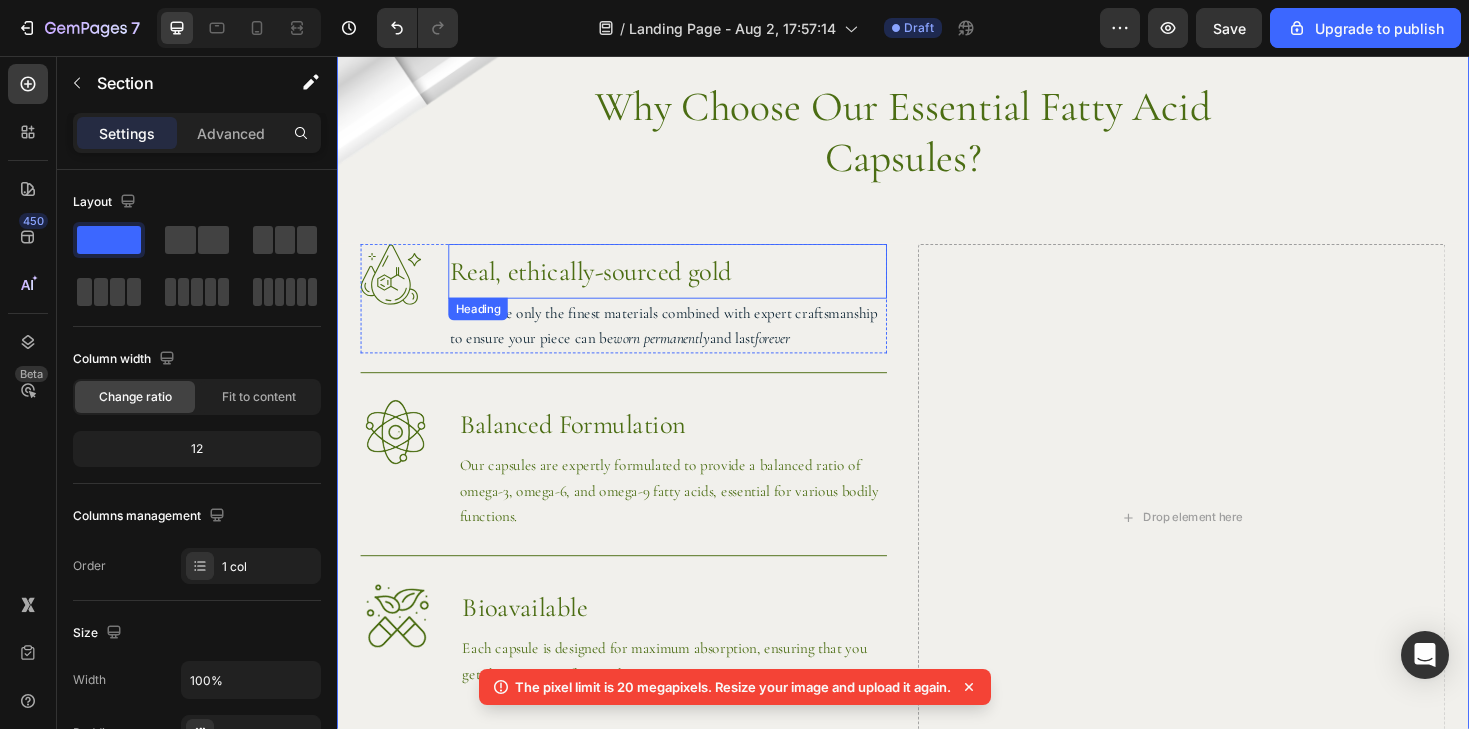 click on "Real, ethically-sourced gold" at bounding box center [687, 284] 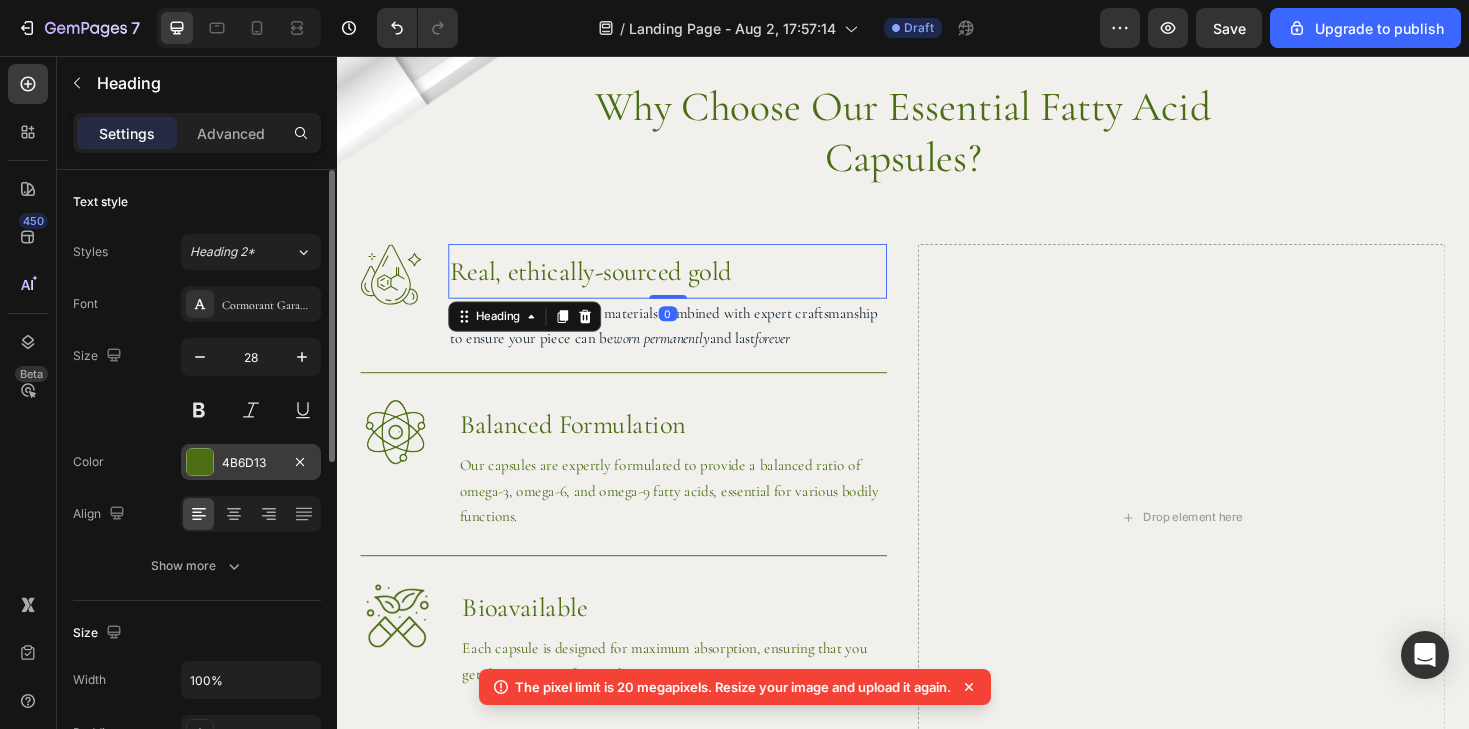 click at bounding box center (200, 462) 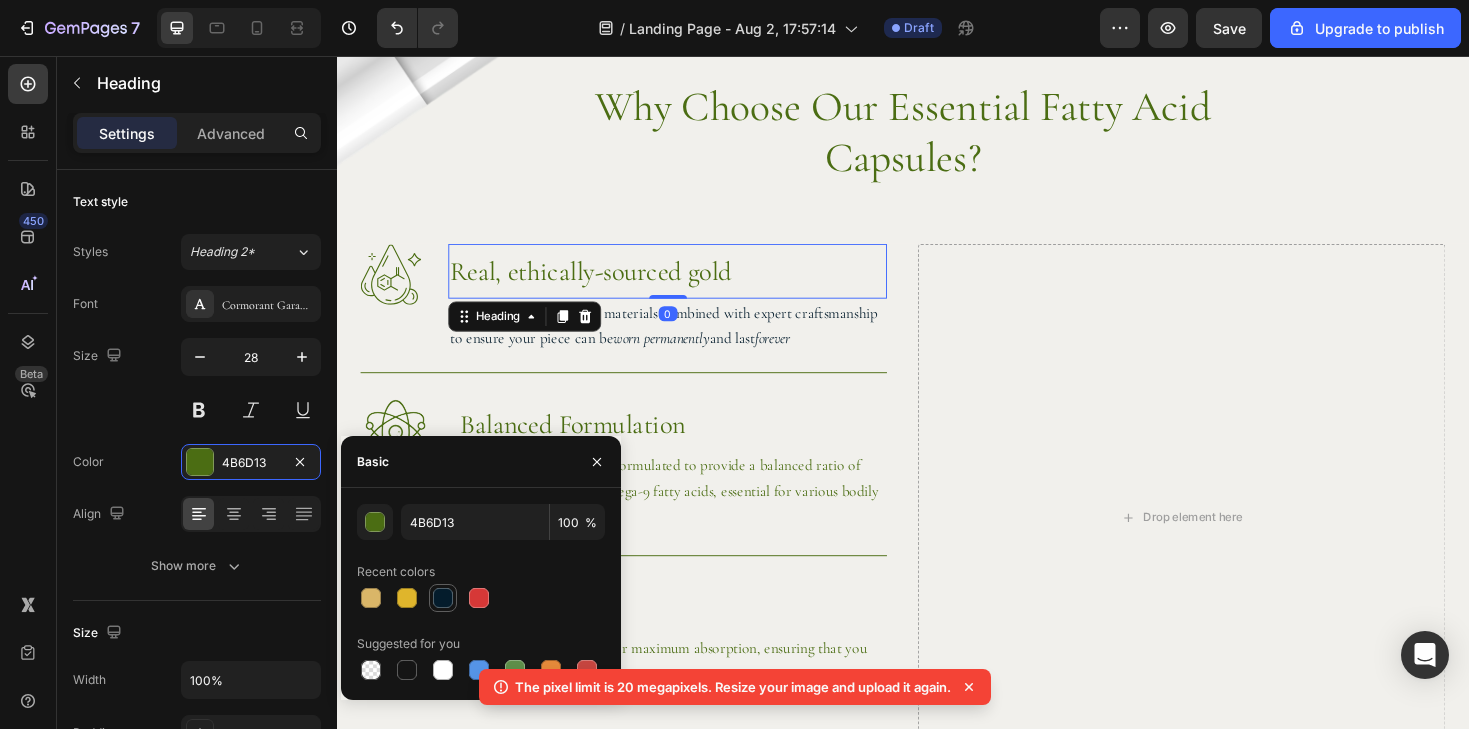 click at bounding box center (443, 598) 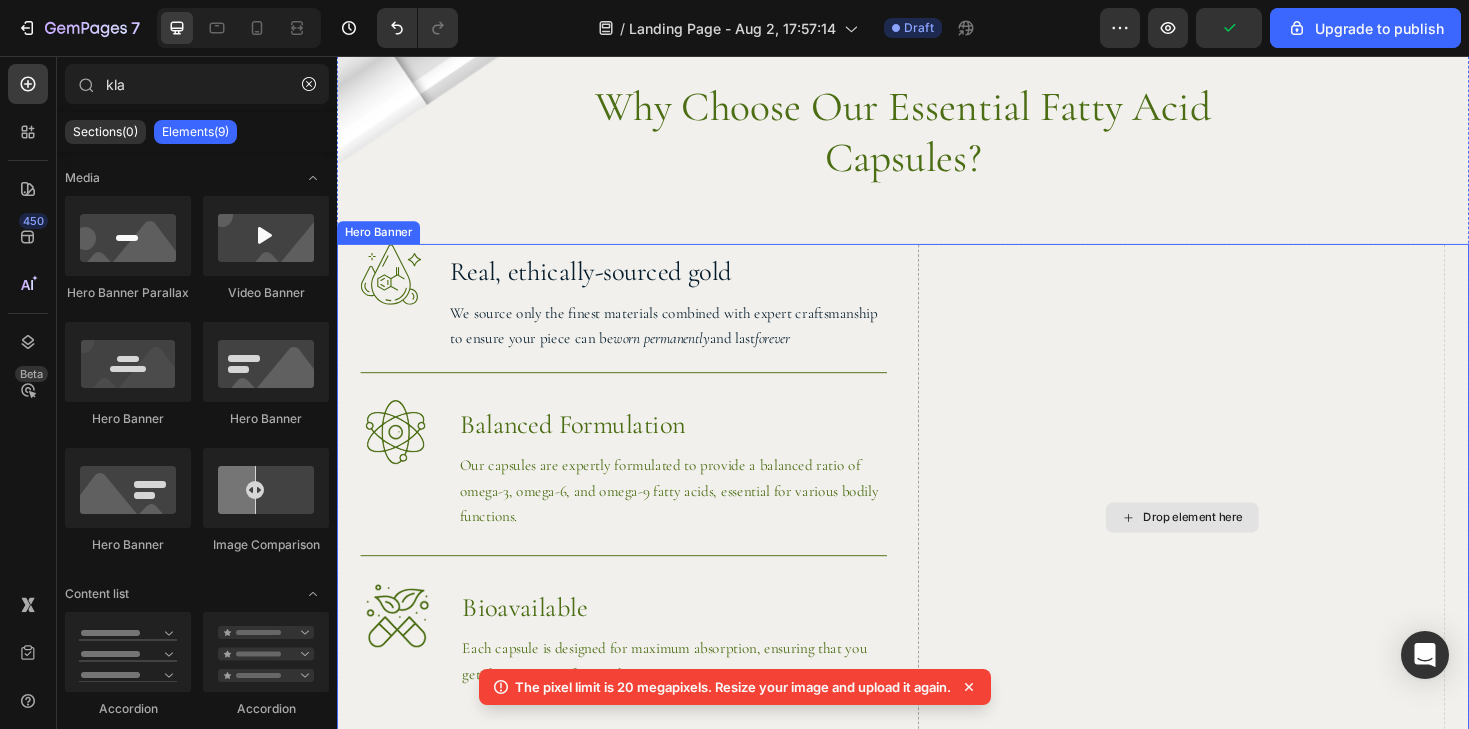 click on "Drop element here" at bounding box center [1245, 545] 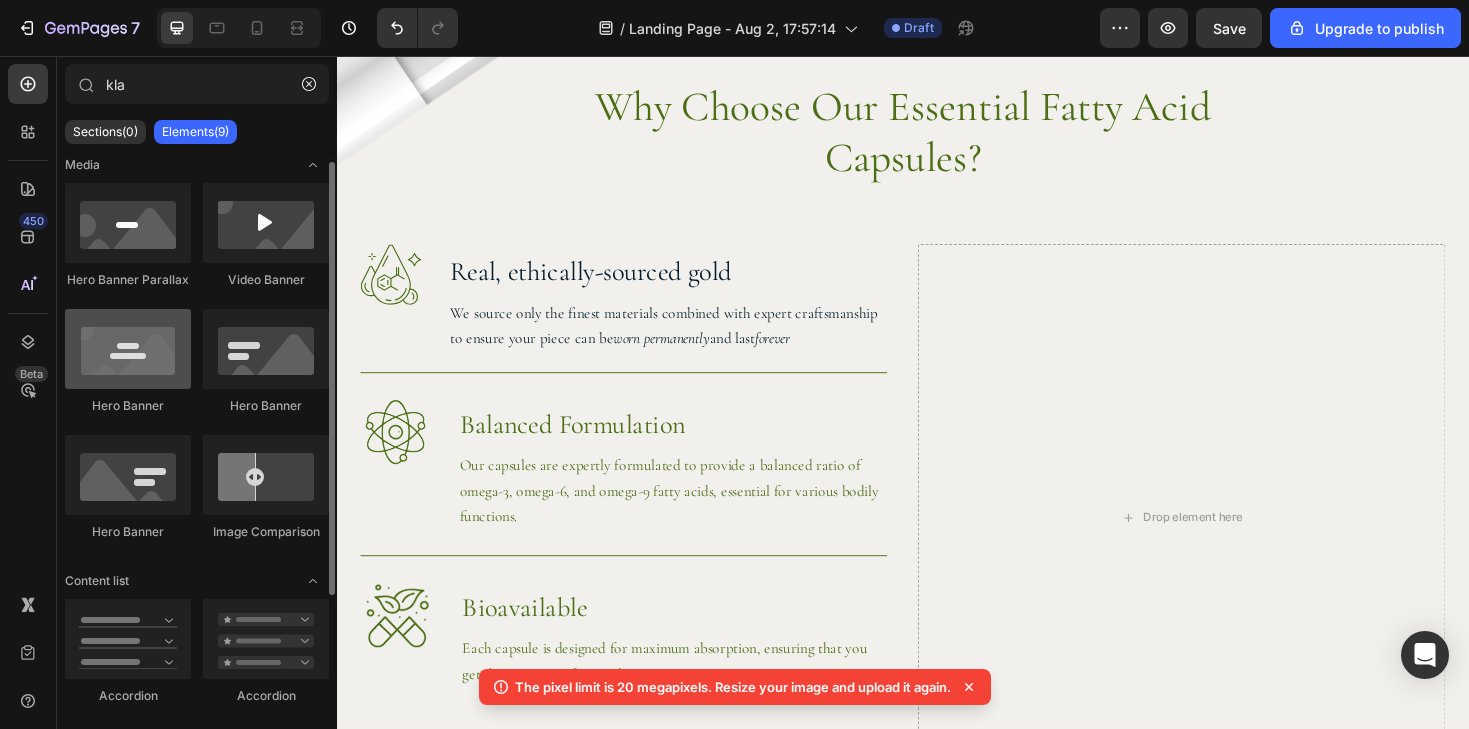 scroll, scrollTop: 13, scrollLeft: 0, axis: vertical 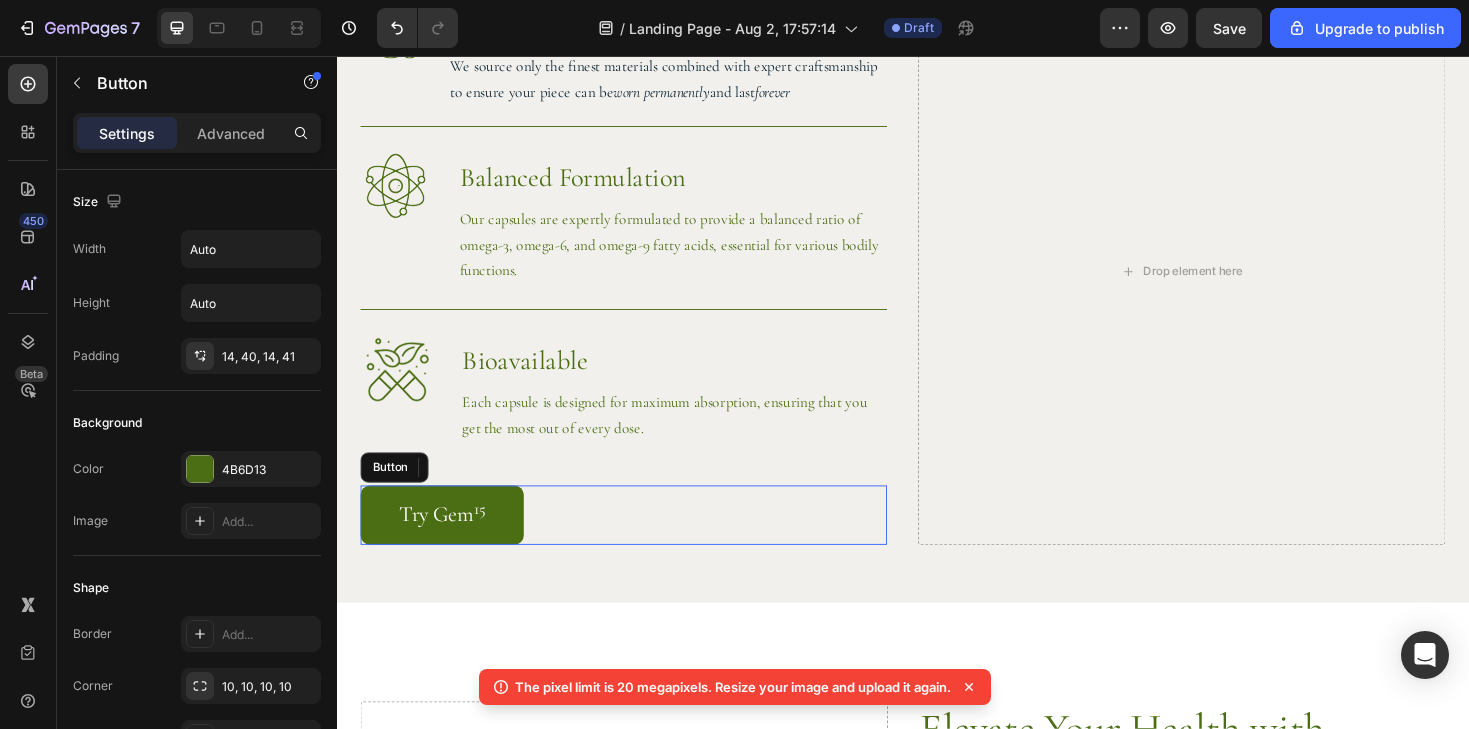click on "Try Gem 15" at bounding box center [448, 542] 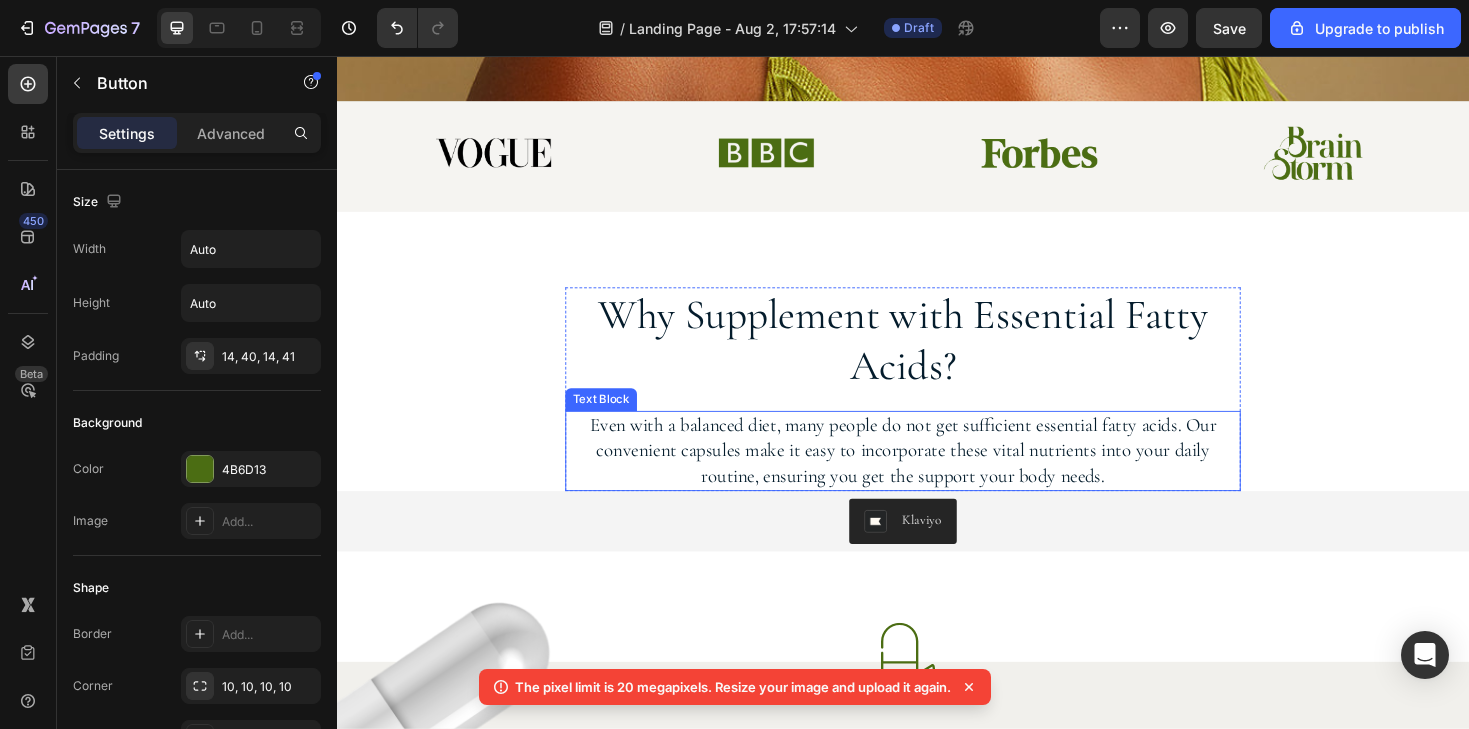 scroll, scrollTop: 761, scrollLeft: 0, axis: vertical 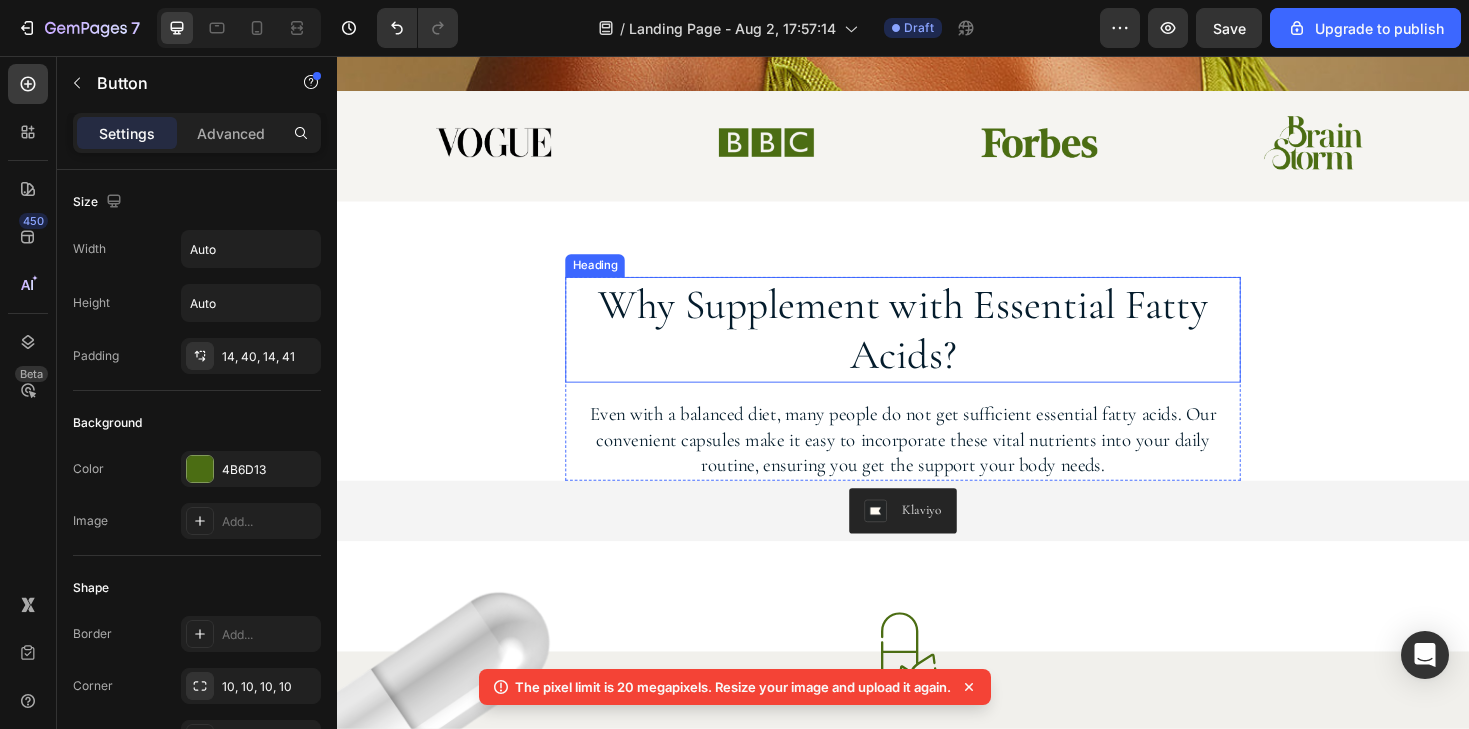 click on "Why Supplement with Essential Fatty Acids?" at bounding box center (937, 346) 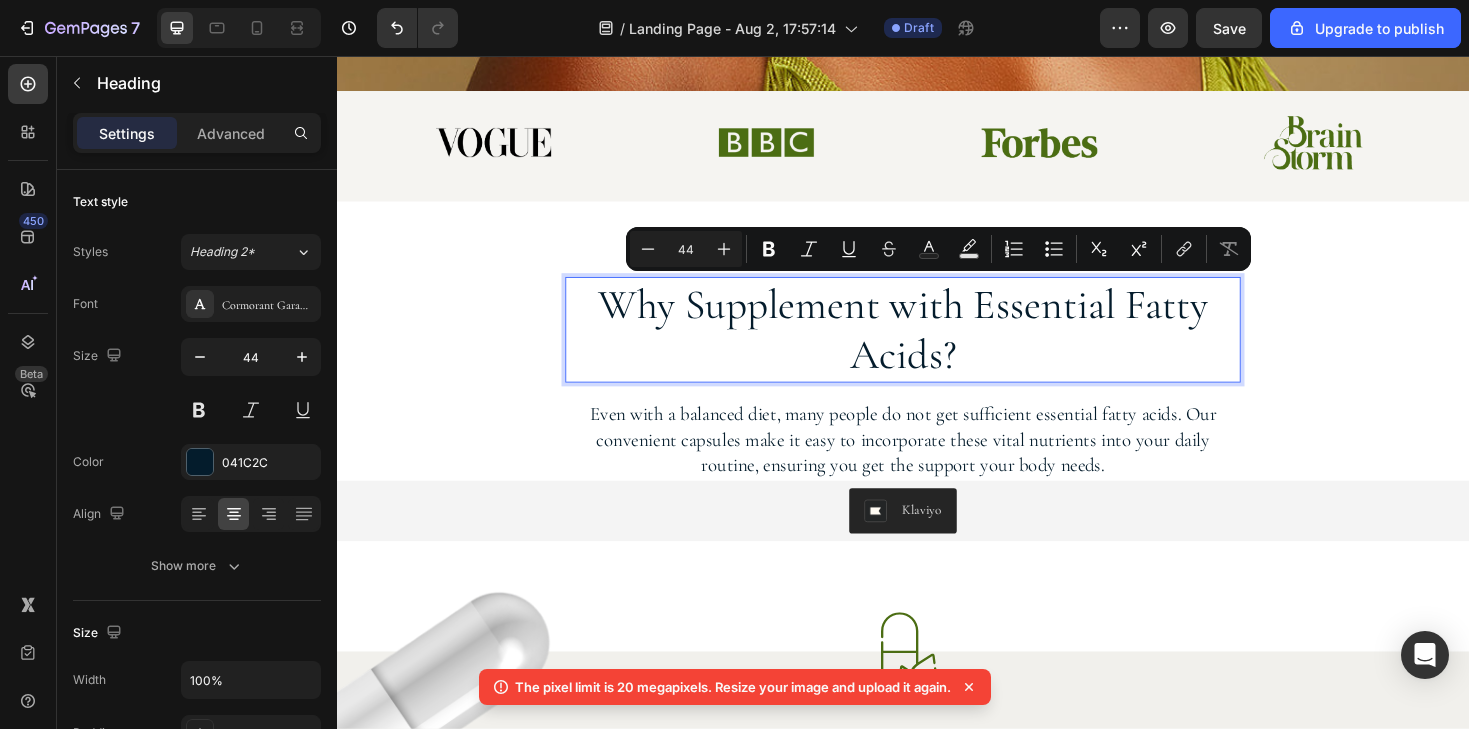 click on "Why Supplement with Essential Fatty Acids?" at bounding box center [937, 346] 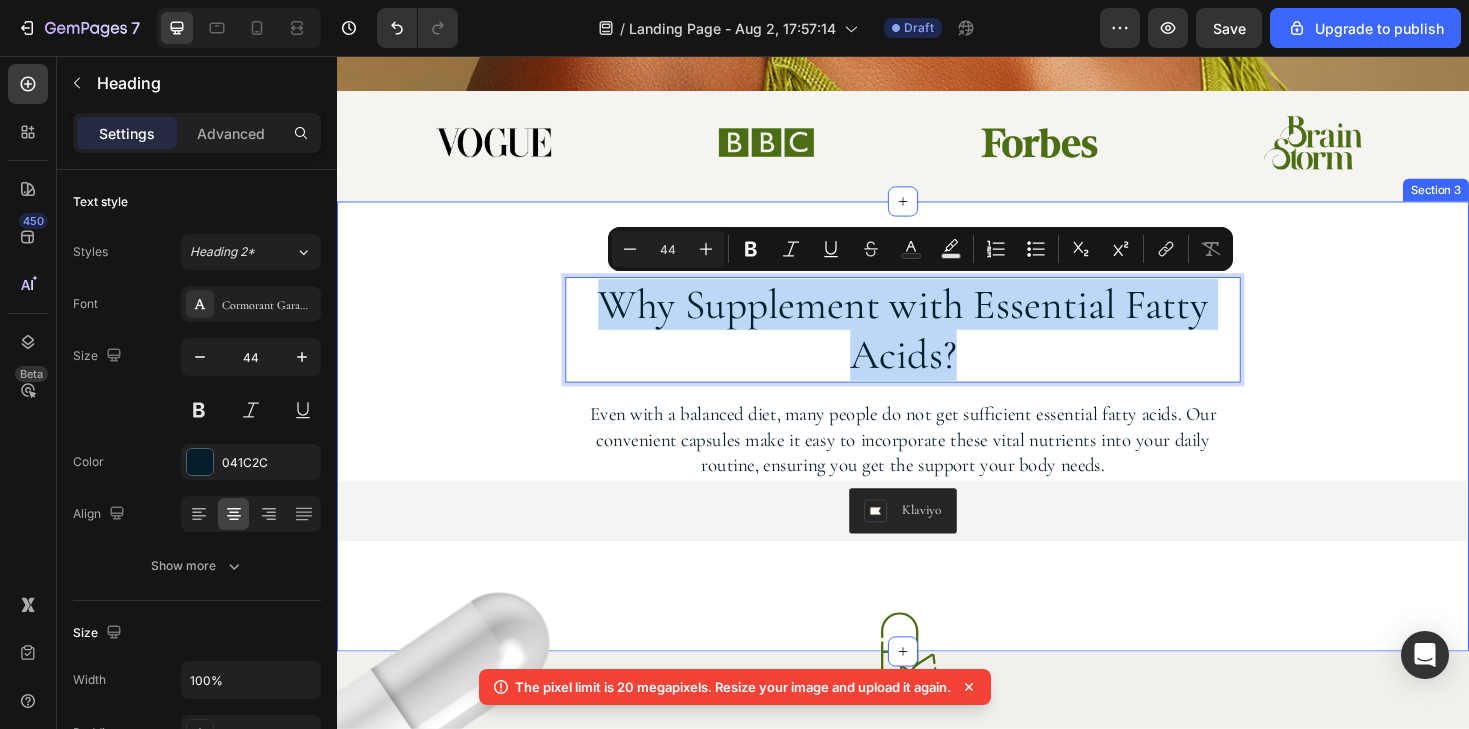 drag, startPoint x: 1048, startPoint y: 382, endPoint x: 576, endPoint y: 317, distance: 476.45462 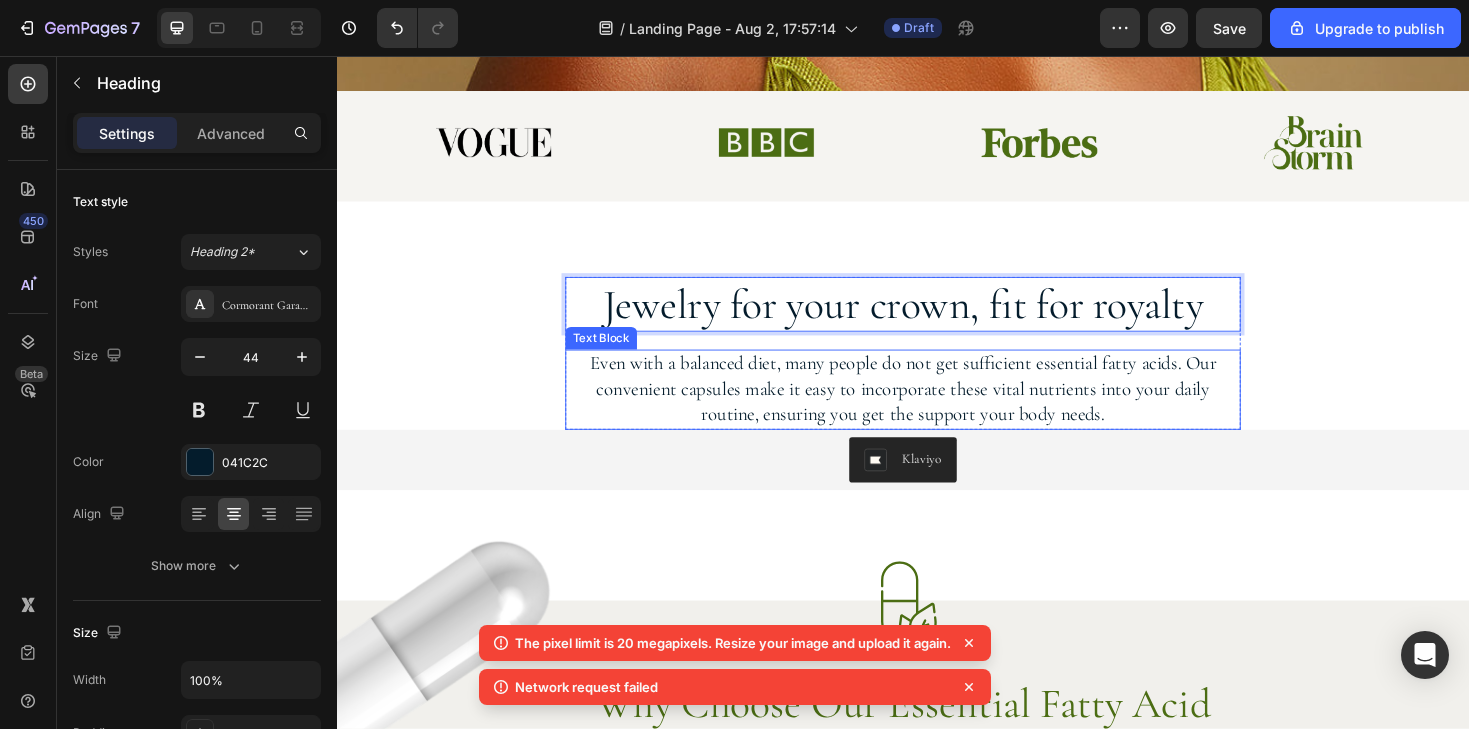 click on "Even with a balanced diet, many people do not get sufficient essential fatty acids. Our convenient capsules make it easy to incorporate these vital nutrients into your daily routine, ensuring you get the support your body needs." at bounding box center [937, 409] 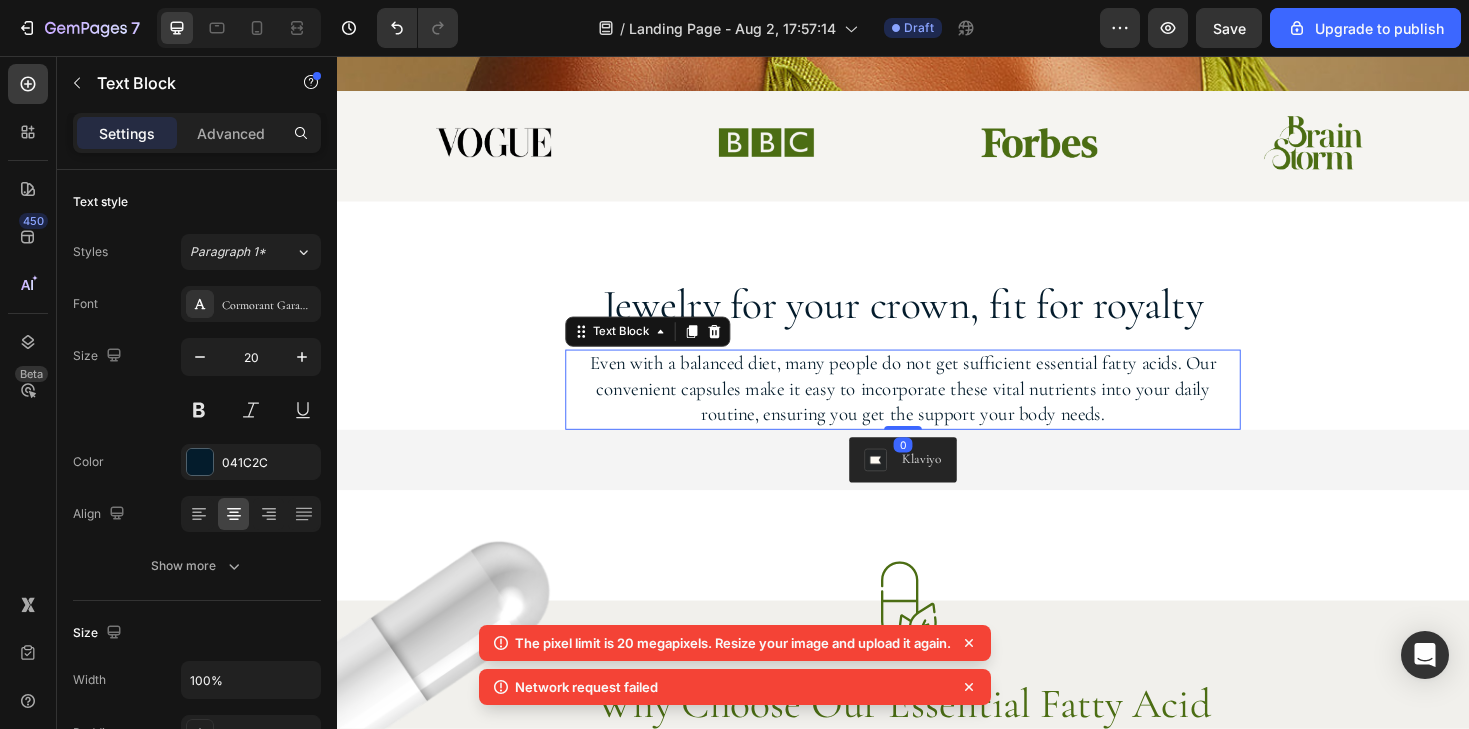 click on "Even with a balanced diet, many people do not get sufficient essential fatty acids. Our convenient capsules make it easy to incorporate these vital nutrients into your daily routine, ensuring you get the support your body needs." at bounding box center (937, 409) 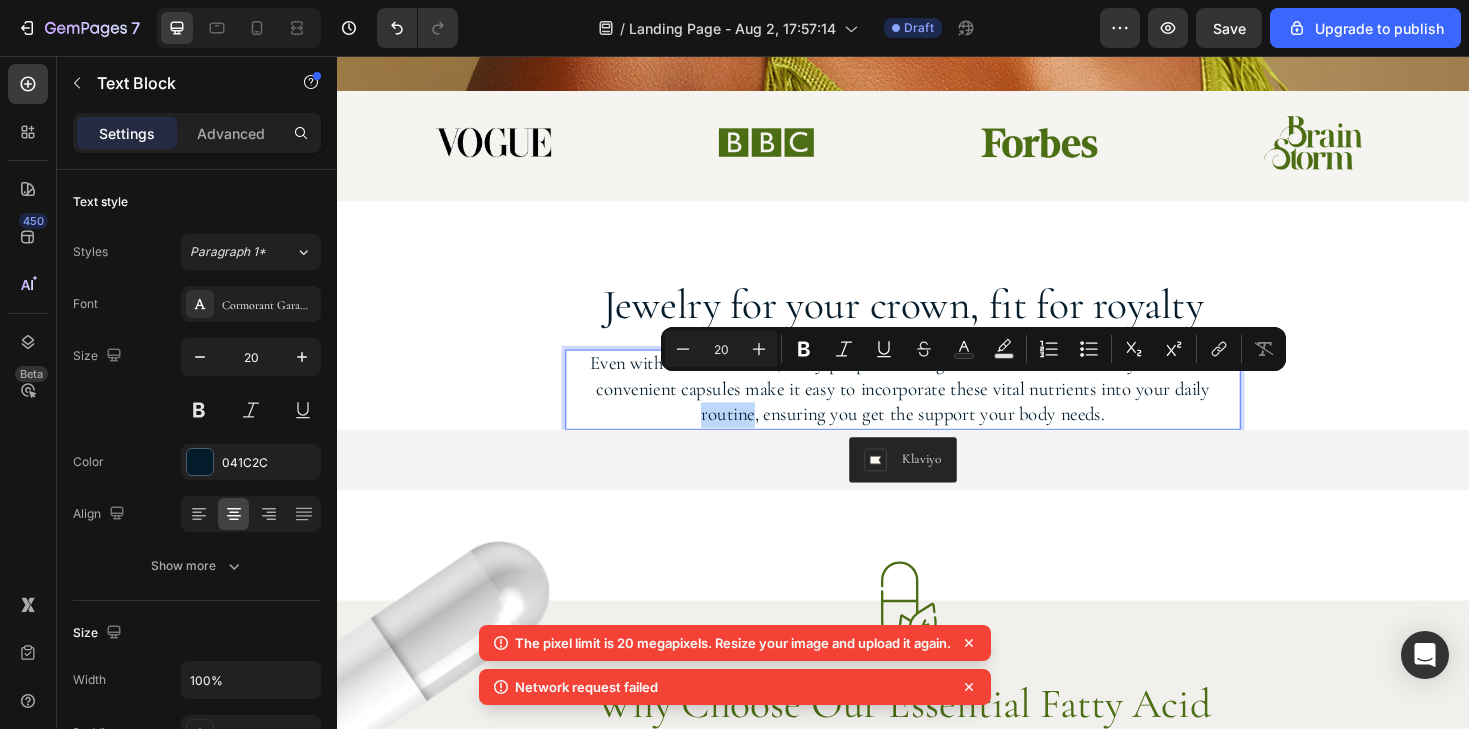 click on "Even with a balanced diet, many people do not get sufficient essential fatty acids. Our convenient capsules make it easy to incorporate these vital nutrients into your daily routine, ensuring you get the support your body needs." at bounding box center (937, 409) 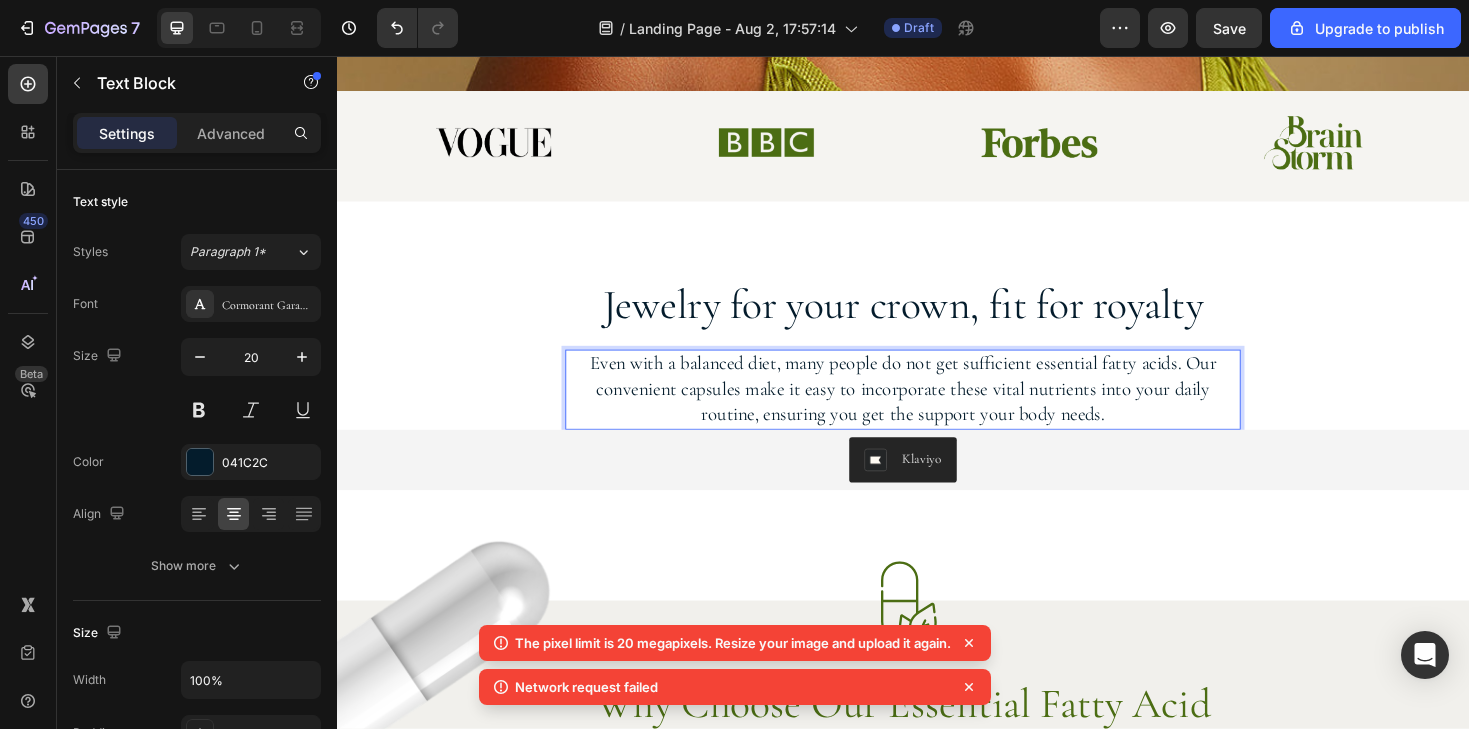 click on "Even with a balanced diet, many people do not get sufficient essential fatty acids. Our convenient capsules make it easy to incorporate these vital nutrients into your daily routine, ensuring you get the support your body needs." at bounding box center [937, 409] 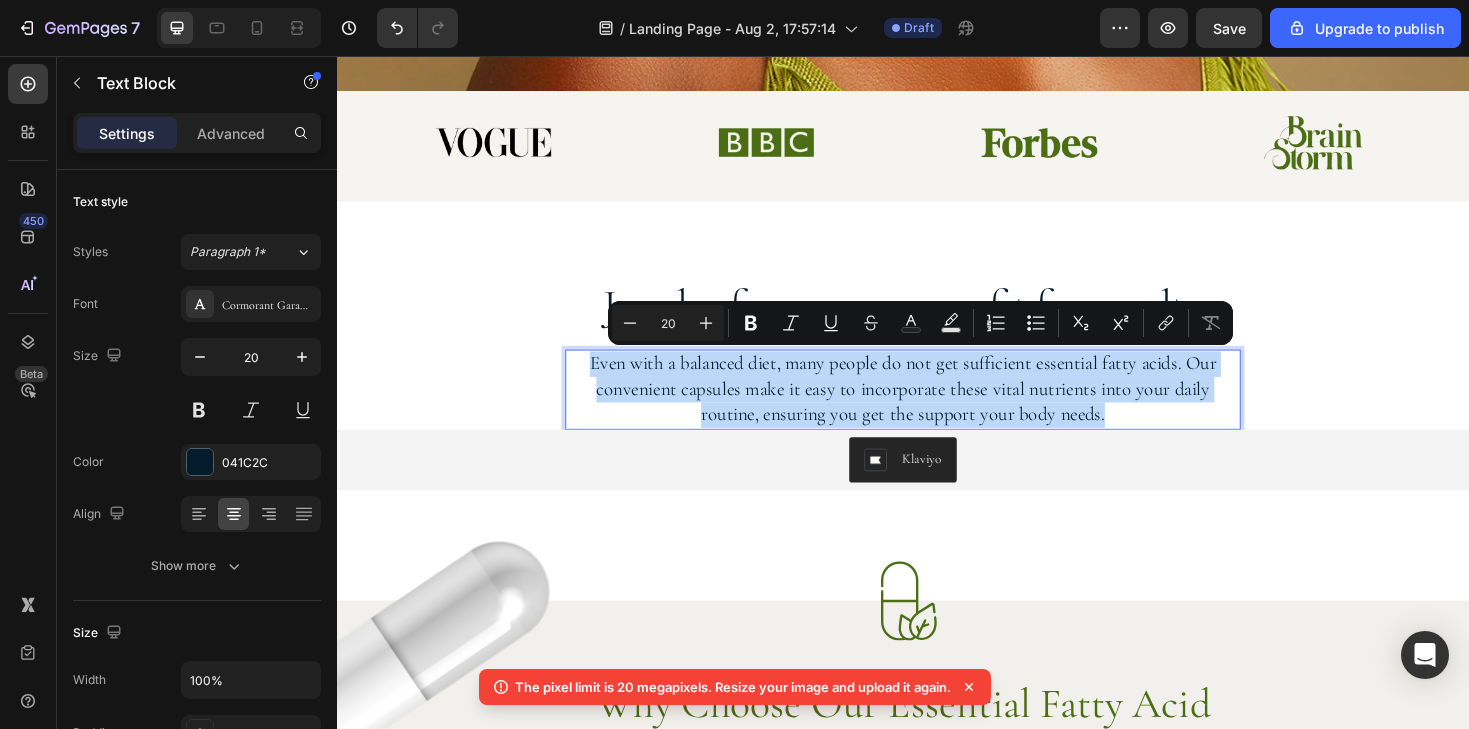 drag, startPoint x: 1165, startPoint y: 428, endPoint x: 585, endPoint y: 369, distance: 582.99316 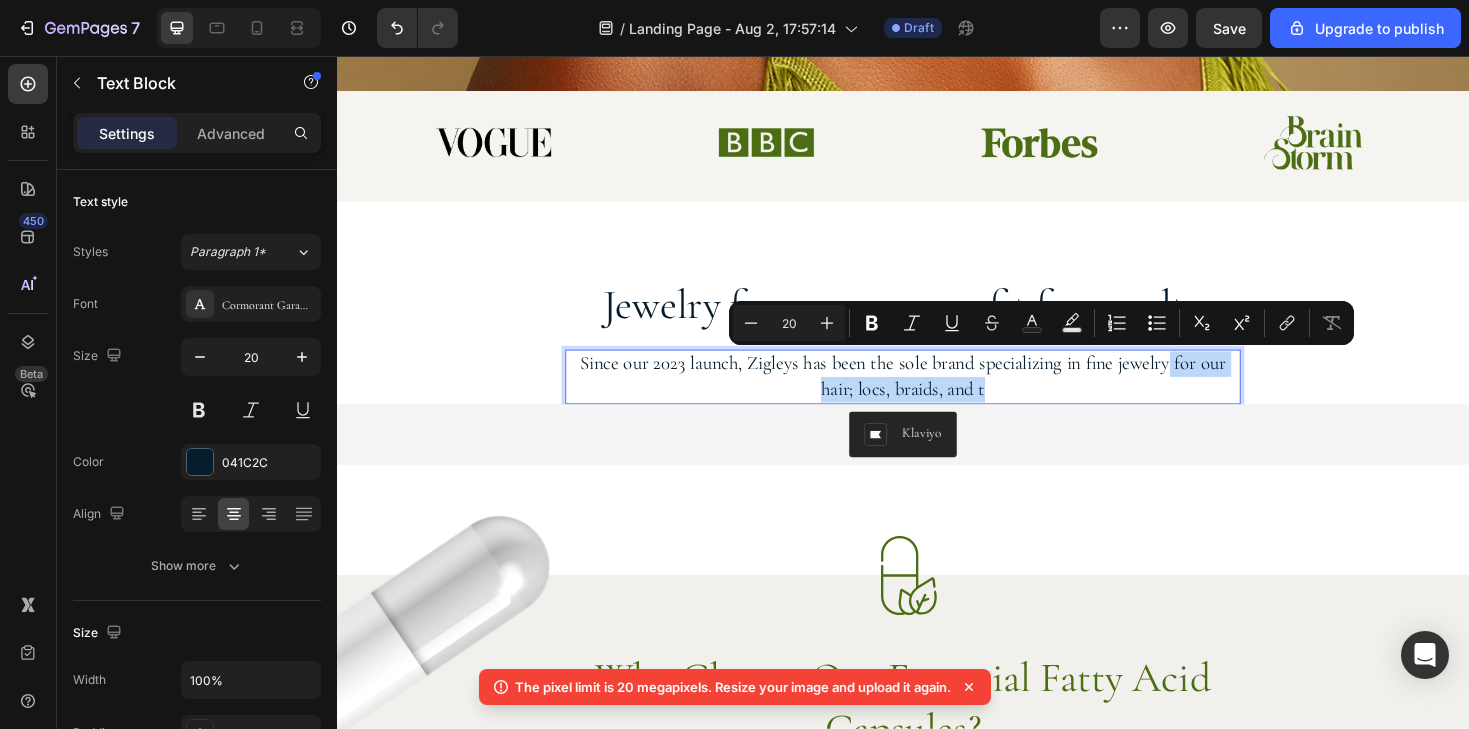 drag, startPoint x: 1115, startPoint y: 405, endPoint x: 1221, endPoint y: 381, distance: 108.68302 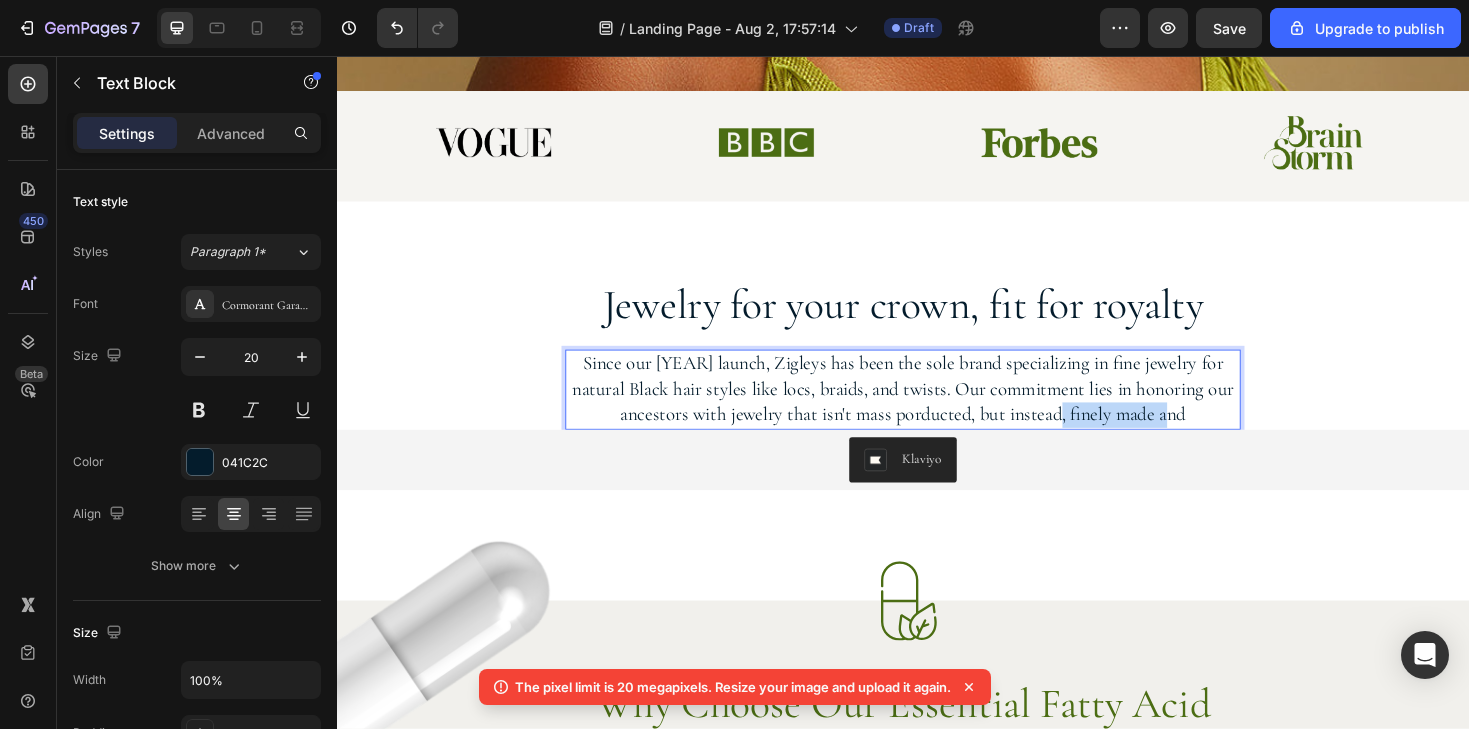 drag, startPoint x: 1116, startPoint y: 432, endPoint x: 1254, endPoint y: 439, distance: 138.17743 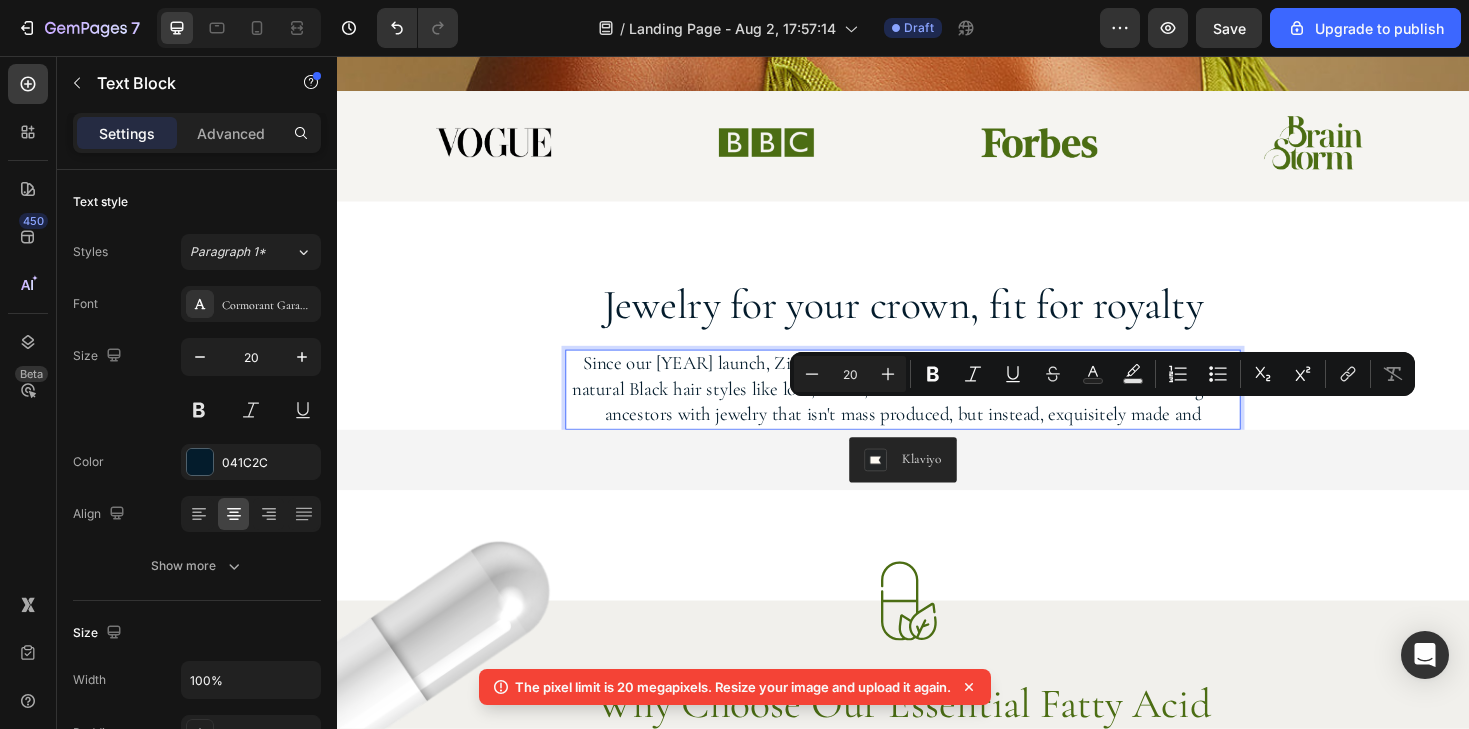 click on "Since our [YEAR] launch, Zigleys has been the sole brand specializing in fine jewelry for natural Black hair styles like locs, braids, and twists. Our commitment lies in honoring our ancestors with jewelry that isn't mass produced, but instead, exquisitely made and" at bounding box center [937, 409] 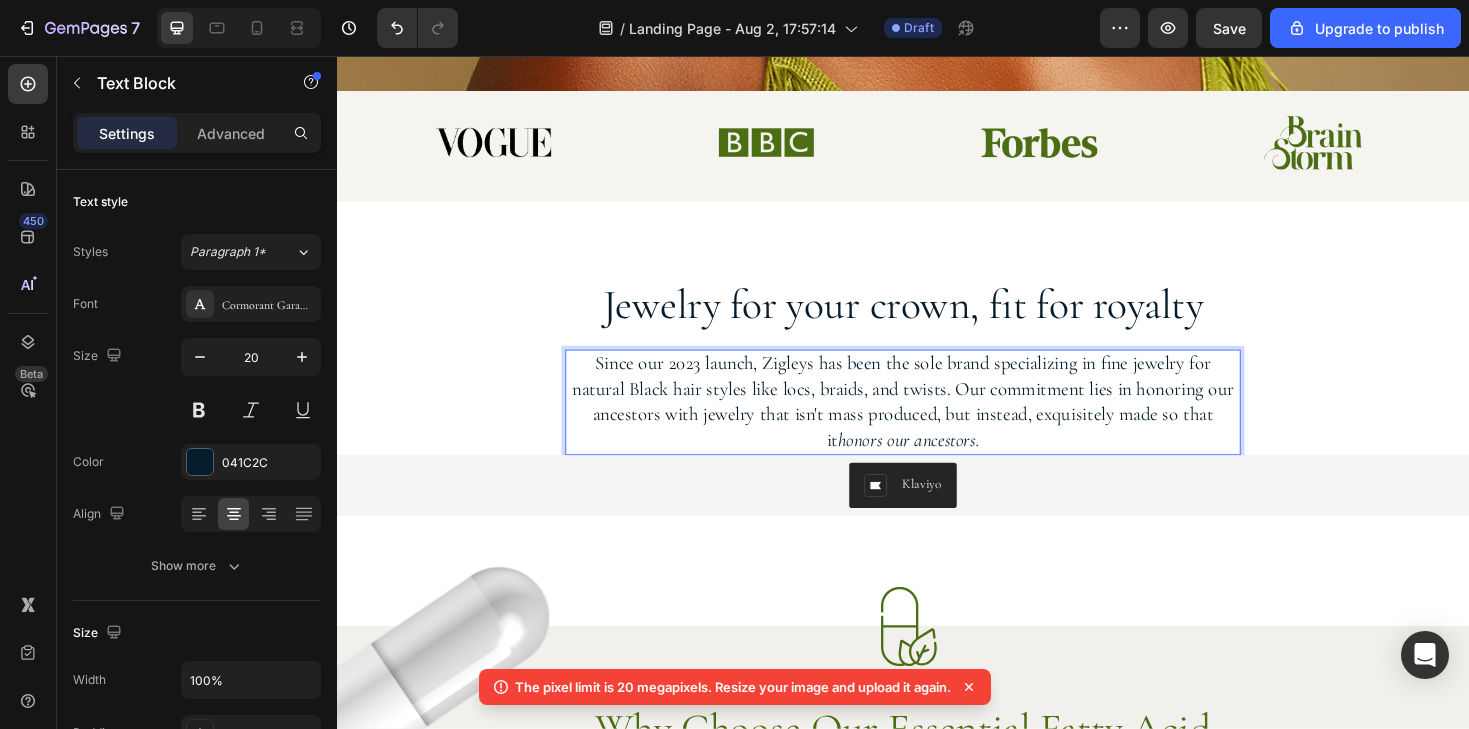 click on "Since our [YEAR] launch, Zigleys has been the sole brand specializing in fine jewelry for natural Black hair styles like locs, braids, and twists. Our commitment lies in honoring our ancestors with jewelry that isn't mass produced, but instead, exquisitely made so that it  honors our ancestors." at bounding box center [937, 423] 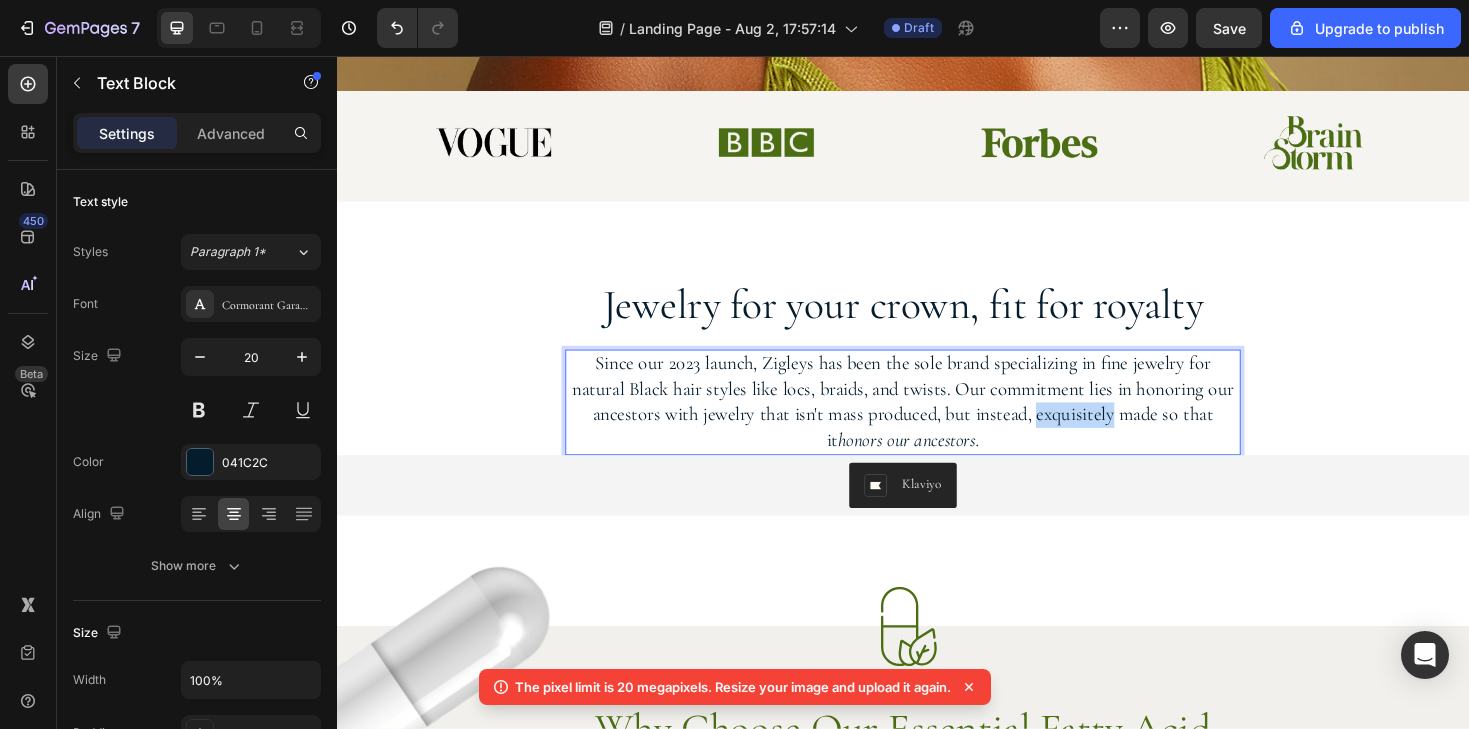 click on "Since our [YEAR] launch, Zigleys has been the sole brand specializing in fine jewelry for natural Black hair styles like locs, braids, and twists. Our commitment lies in honoring our ancestors with jewelry that isn't mass produced, but instead, exquisitely made so that it  honors our ancestors." at bounding box center (937, 423) 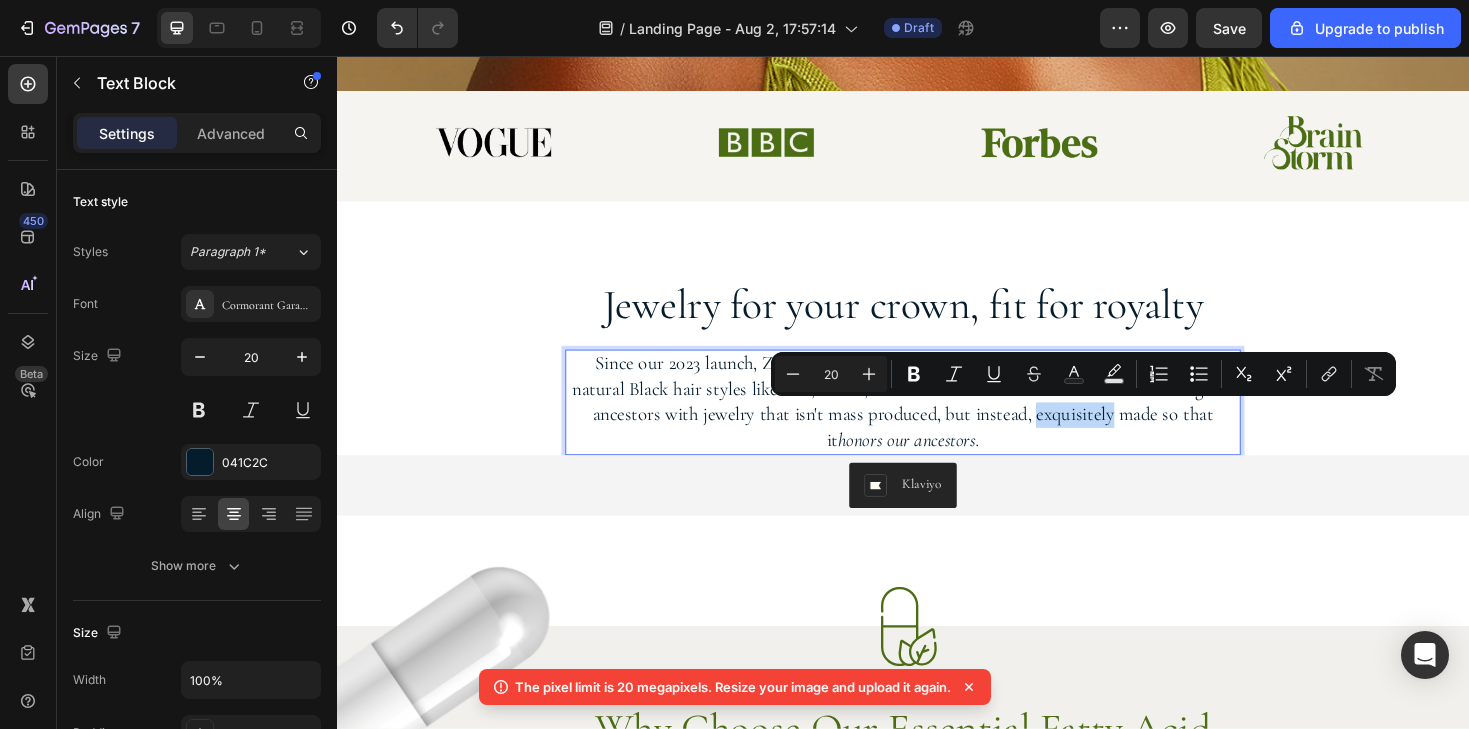 click on "Since our [YEAR] launch, Zigleys has been the sole brand specializing in fine jewelry for natural Black hair styles like locs, braids, and twists. Our commitment lies in honoring our ancestors with jewelry that isn't mass produced, but instead, exquisitely made so that it  honors our ancestors." at bounding box center [937, 423] 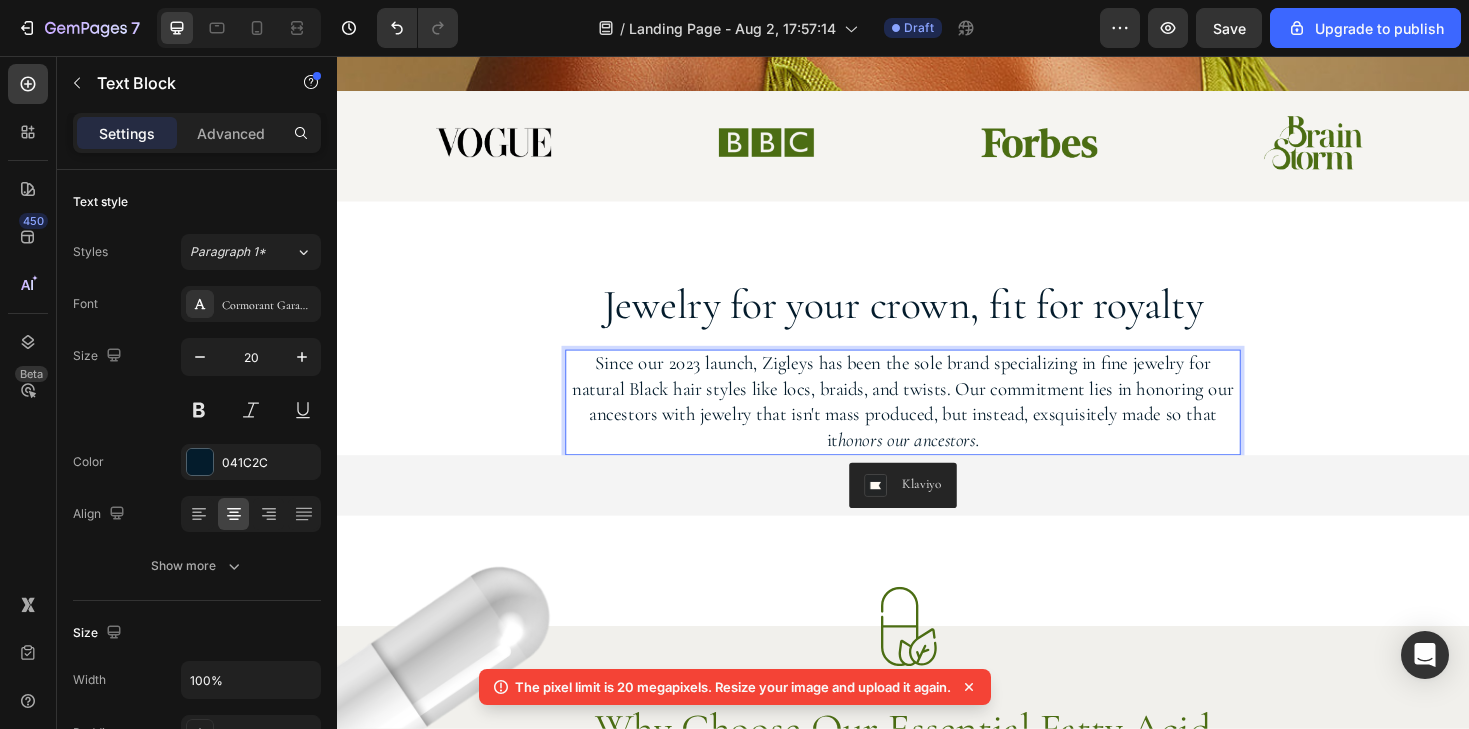drag, startPoint x: 1156, startPoint y: 427, endPoint x: 1163, endPoint y: 407, distance: 21.189621 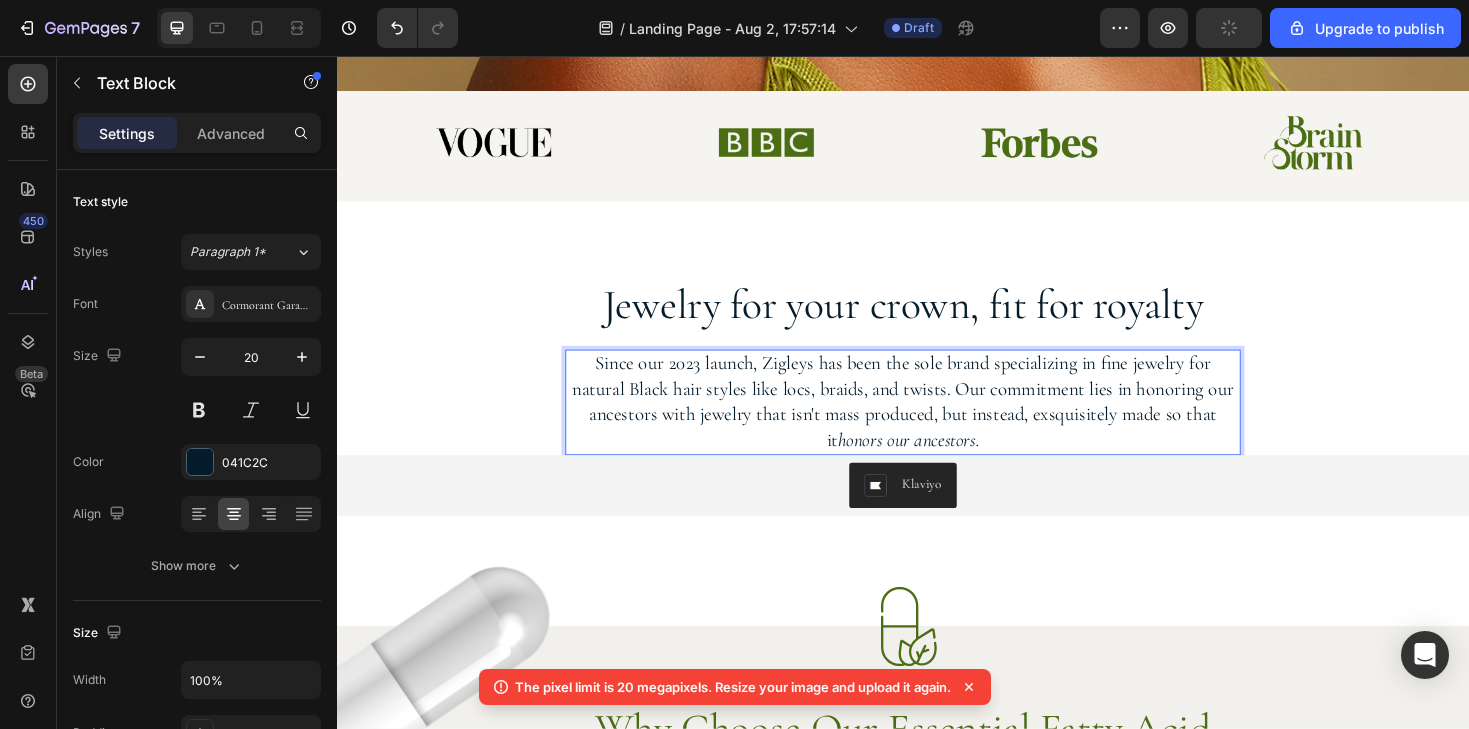 click on "Since our 2023 launch, Zigleys has been the sole brand specializing in fine jewelry for natural Black hair styles like locs, braids, and twists. Our commitment lies in honoring our ancestors with jewelry that isn't mass produced, but instead, exsquisitely made so that it  honors our ancestors." at bounding box center (937, 423) 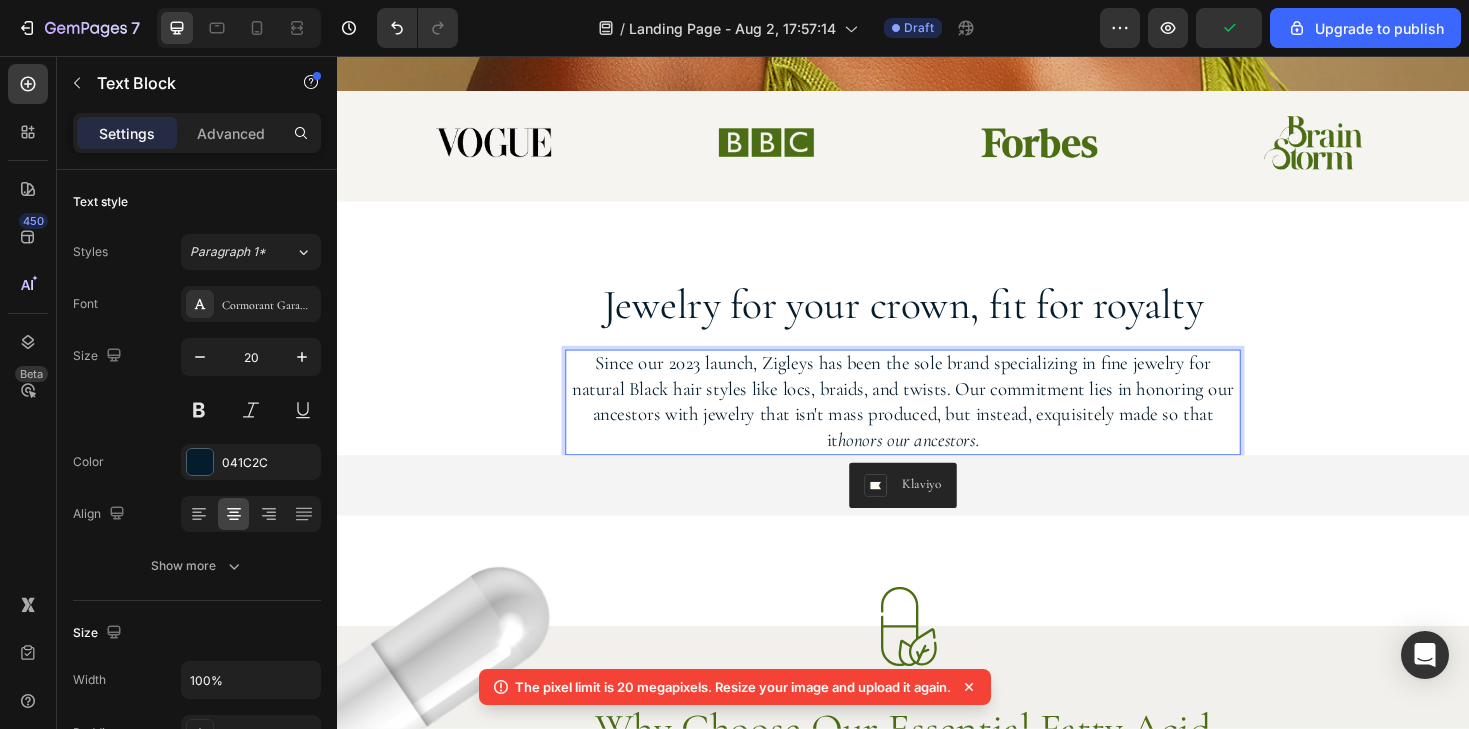 click on "Since our [YEAR] launch, Zigleys has been the sole brand specializing in fine jewelry for natural Black hair styles like locs, braids, and twists. Our commitment lies in honoring our ancestors with jewelry that isn't mass produced, but instead, exquisitely made so that it  honors our ancestors." at bounding box center (937, 423) 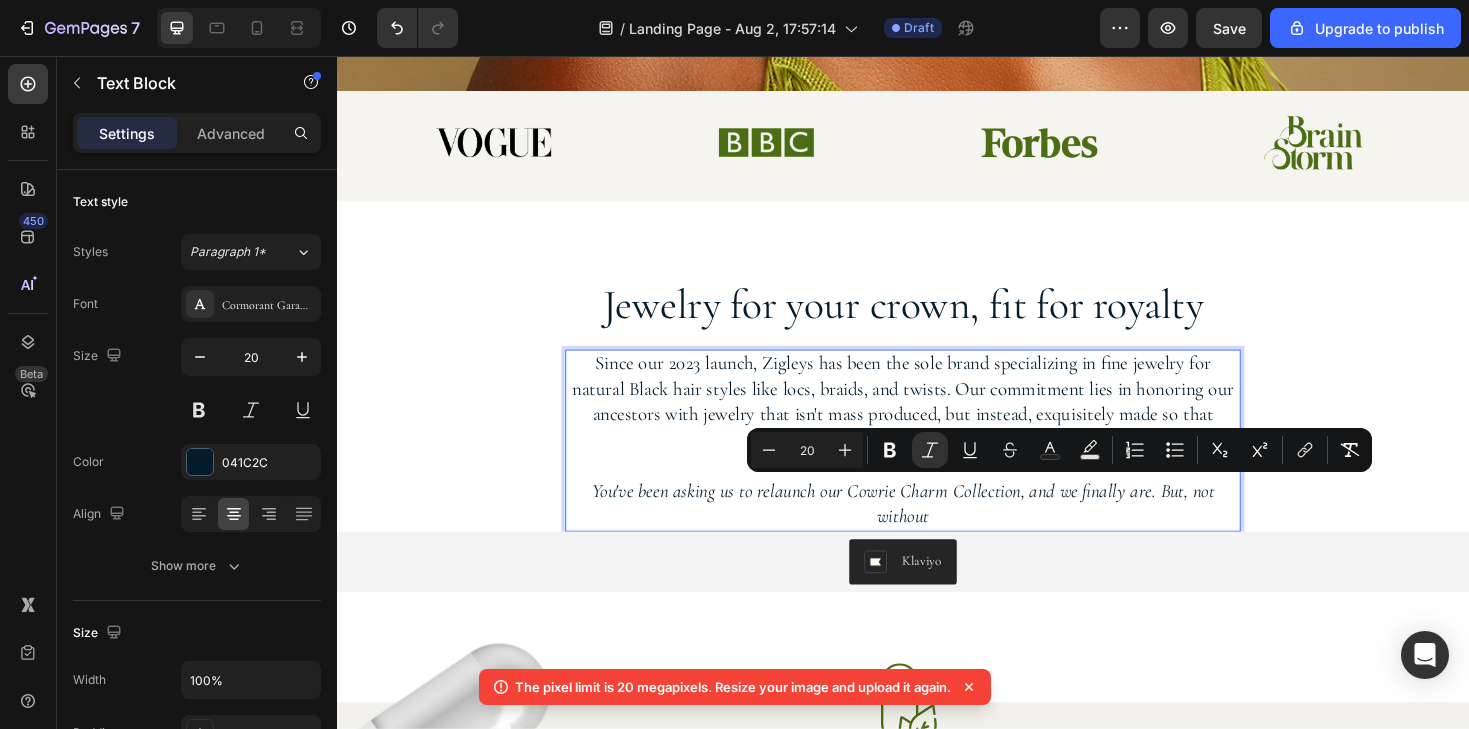 drag, startPoint x: 1044, startPoint y: 547, endPoint x: 1252, endPoint y: 523, distance: 209.38004 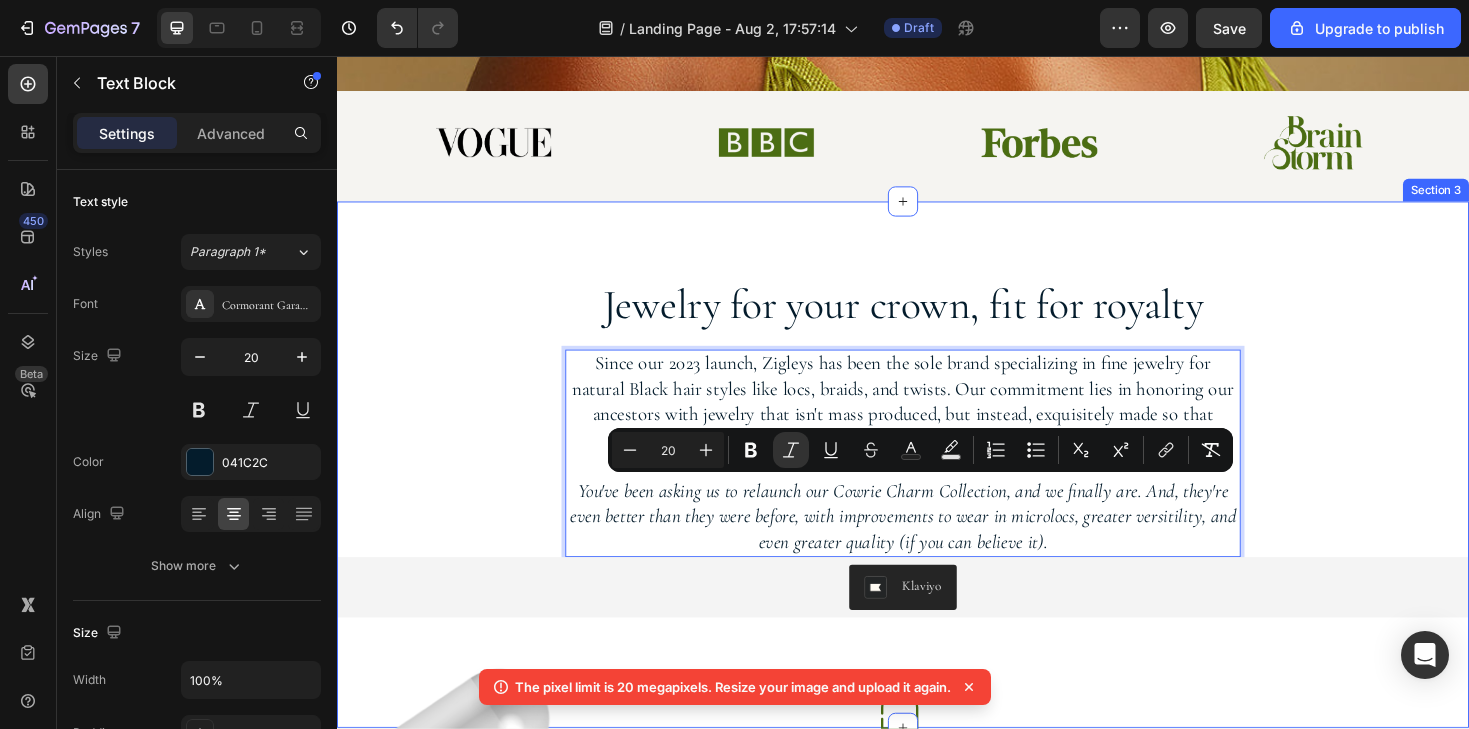 drag, startPoint x: 1190, startPoint y: 571, endPoint x: 576, endPoint y: 518, distance: 616.2832 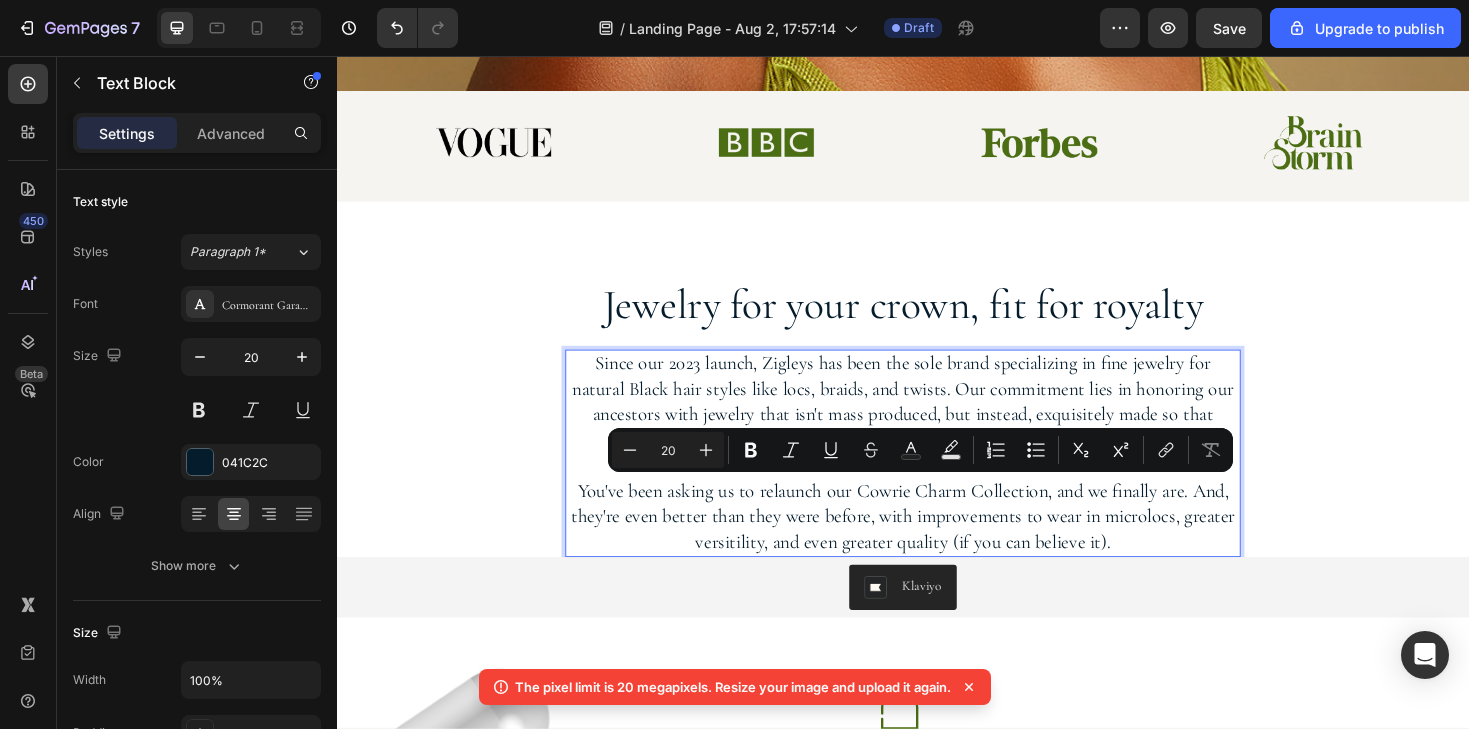 click on "Since our [YEAR] launch, Zigleys has been the sole brand specializing in fine jewelry for natural Black hair styles like locs, braids, and twists. Our commitment lies in honoring our ancestors with jewelry that isn't mass produced, but instead, exquisitely made so that it  honors our ancestors." at bounding box center (937, 423) 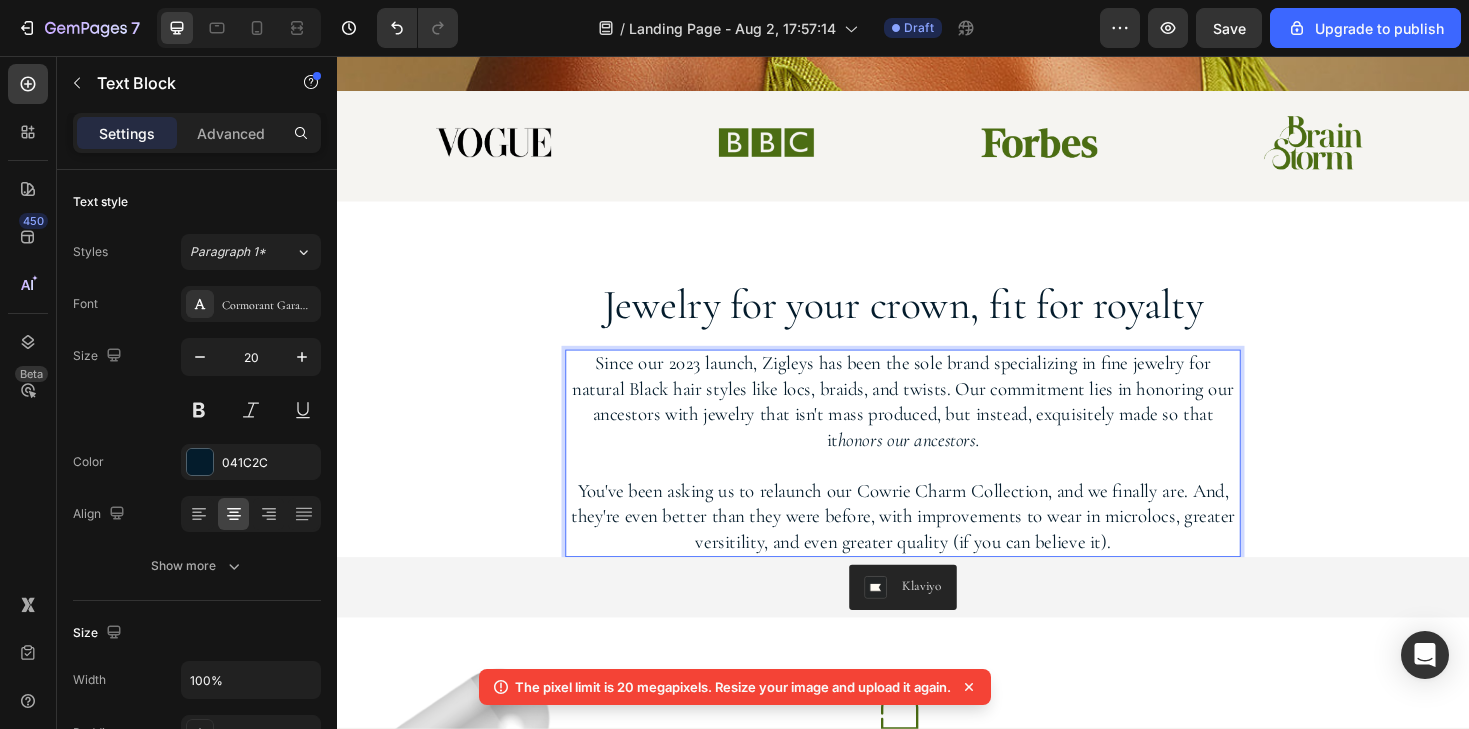 drag, startPoint x: 602, startPoint y: 378, endPoint x: 1192, endPoint y: 573, distance: 621.3896 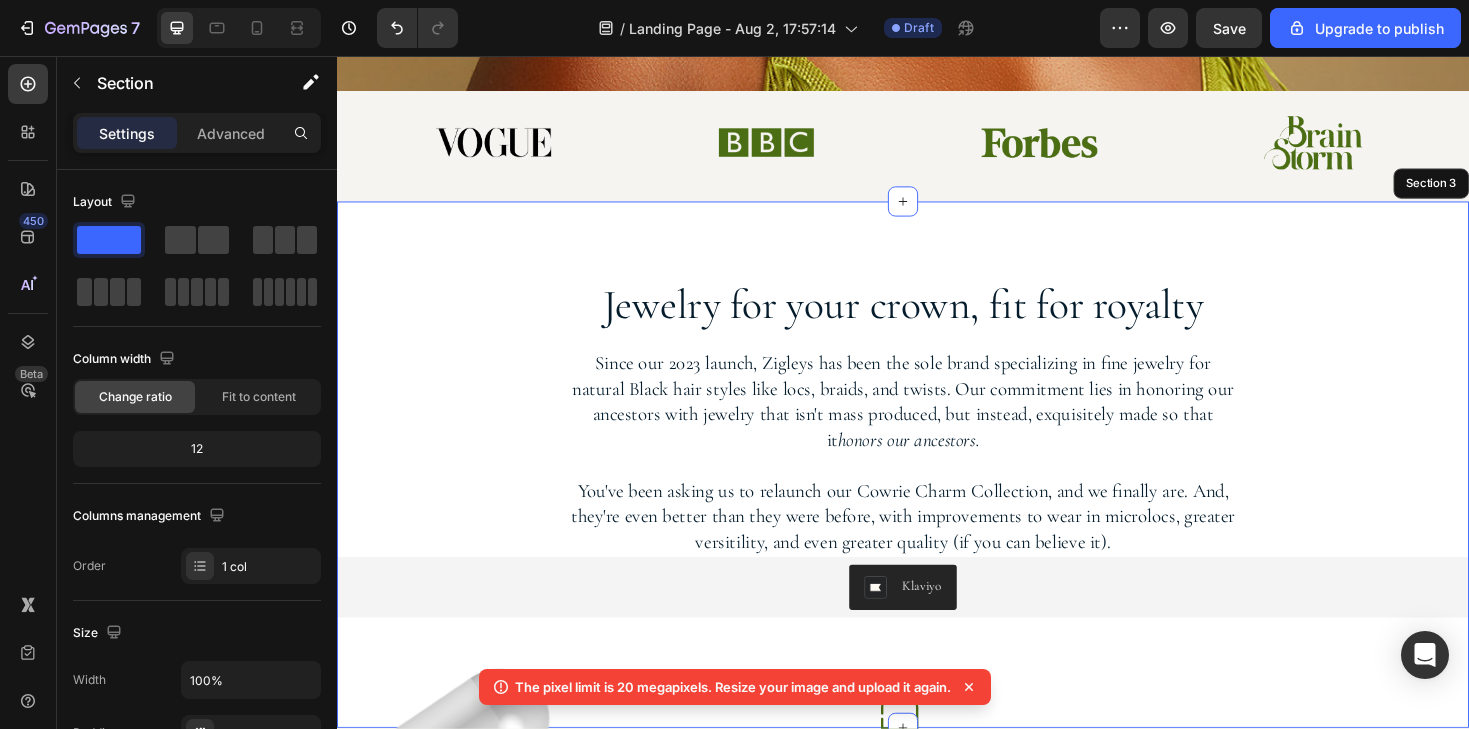 click on "Jewelry for your crown, fit for royalty Heading Since our [YEAR] launch, Zigleys has been the sole brand specializing in fine jewelry for natural Black hair styles like locs, braids, and twists. Our commitment lies in honoring our ancestors with jewelry that isn't mass produced, but instead, exquisitely made so that it  honors our ancestors.  You've been asking us to relaunch our Cowrie Charm Collection, and we finally are. And, they're even better than they were before, with improvements to wear in microlocs, greater versitility, and even greater quality (if you can believe it).  Text Block   [NUMBER] Row Klaviyo Klaviyo" at bounding box center (937, 470) 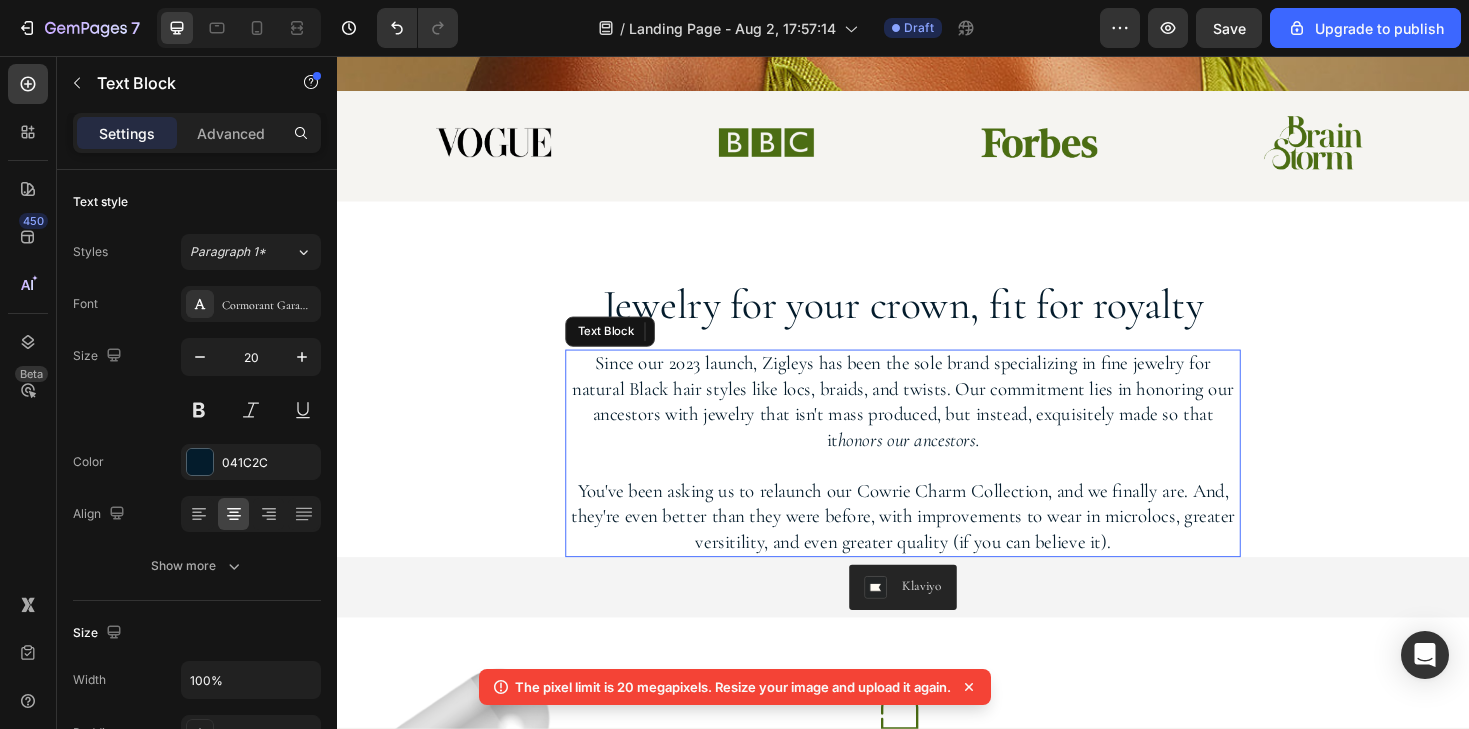 click on "You've been asking us to relaunch our Cowrie Charm Collection, and we finally are. And, they're even better than they were before, with improvements to wear in microlocs, greater versitility, and even greater quality (if you can believe it)." at bounding box center [937, 544] 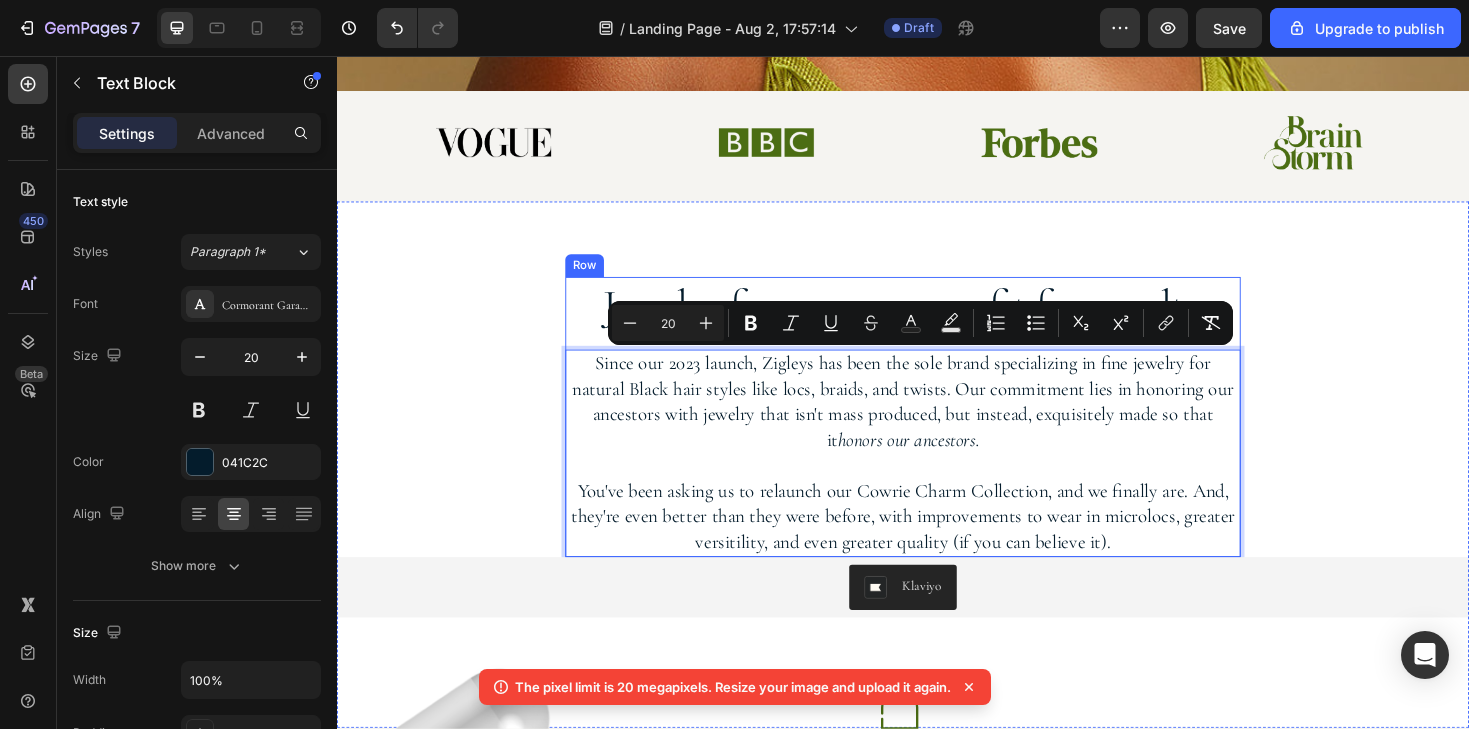 drag, startPoint x: 1238, startPoint y: 572, endPoint x: 604, endPoint y: 358, distance: 669.14276 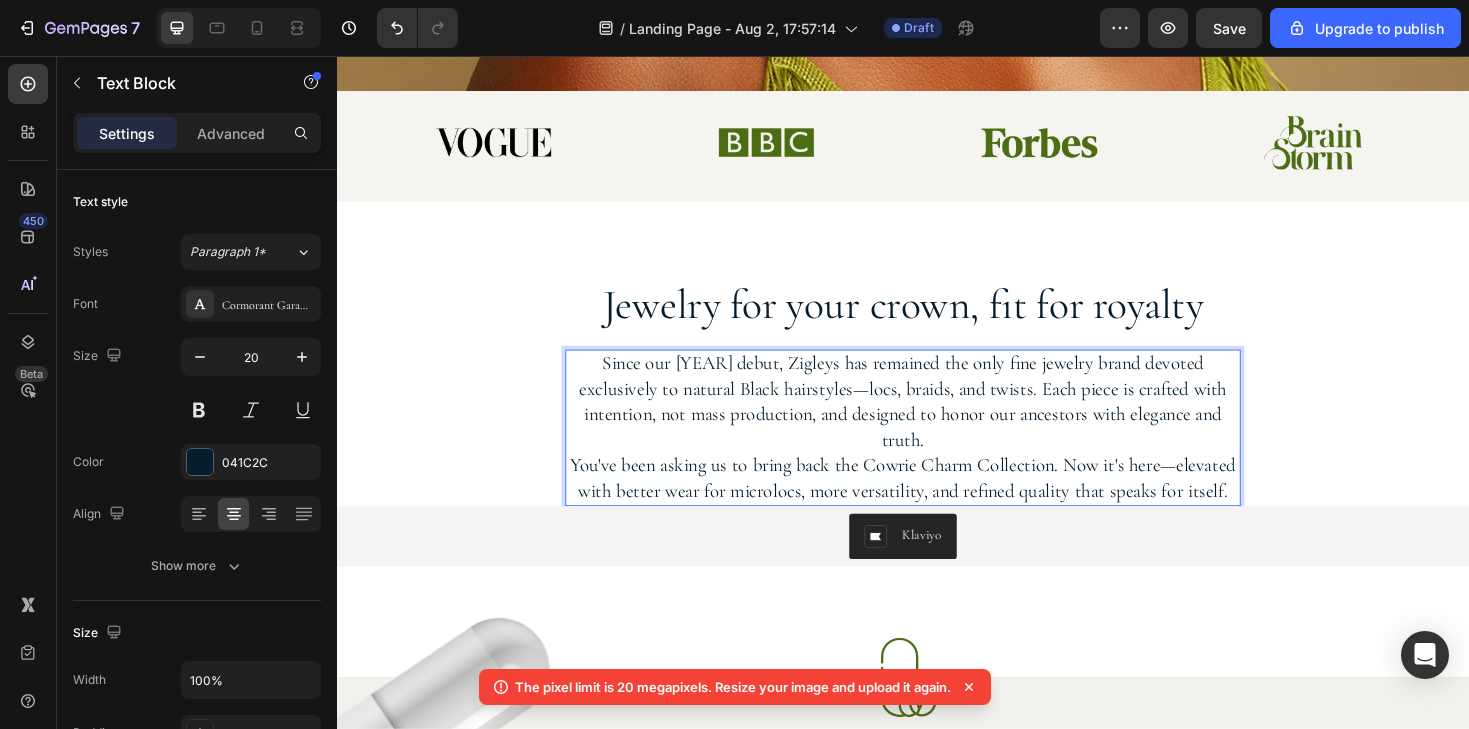 click on "Since our [YEAR] debut, Zigleys has remained the only fine jewelry brand devoted exclusively to natural Black hairstyles—locs, braids, and twists. Each piece is crafted with intention, not mass production, and designed to honor our ancestors with elegance and truth." at bounding box center (937, 423) 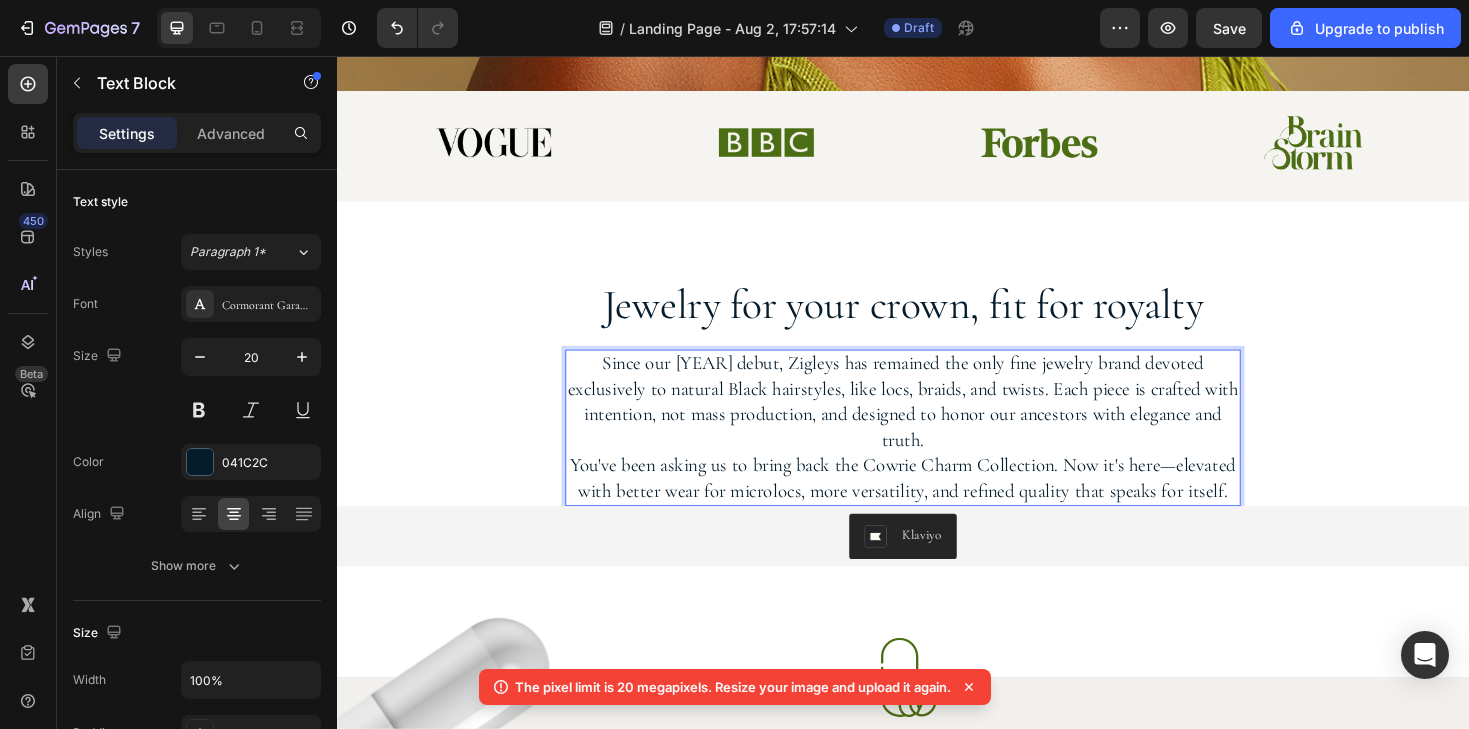 click on "Since our [YEAR] debut, Zigleys has remained the only fine jewelry brand devoted exclusively to natural Black hairstyles, like locs, braids, and twists. Each piece is crafted with intention, not mass production, and designed to honor our ancestors with elegance and truth." at bounding box center (937, 423) 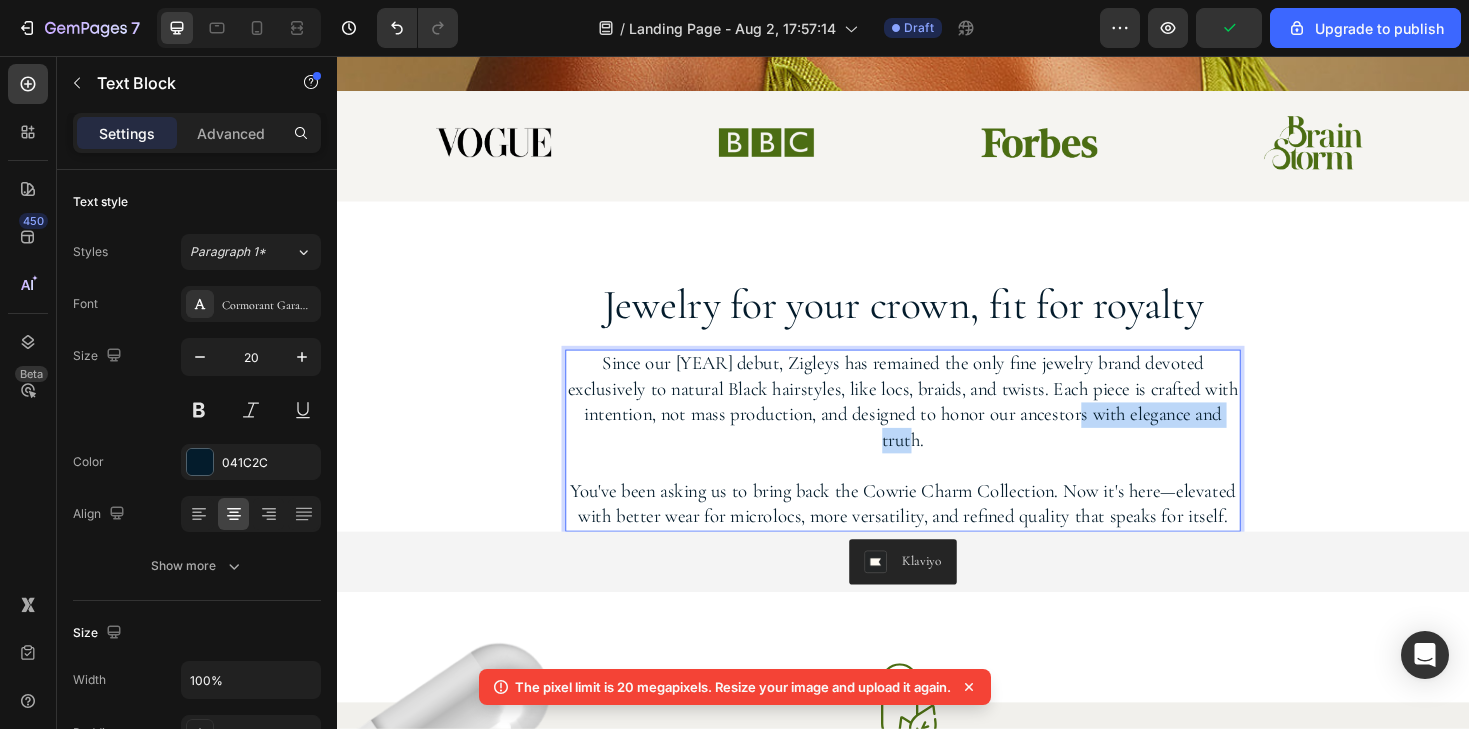 drag, startPoint x: 1072, startPoint y: 431, endPoint x: 1264, endPoint y: 434, distance: 192.02344 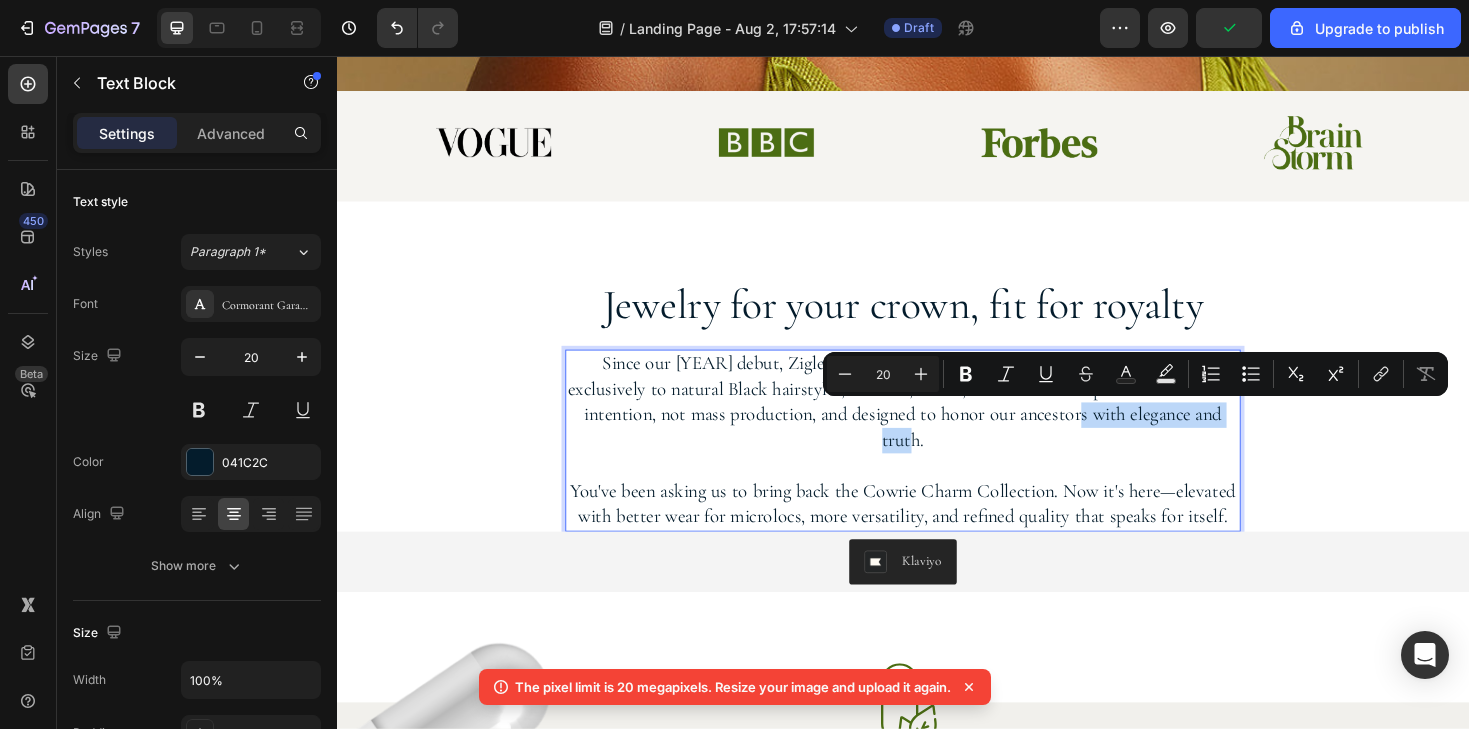 click on "Since our [YEAR] debut, Zigleys has remained the only fine jewelry brand devoted exclusively to natural Black hairstyles, like locs, braids, and twists. Each piece is crafted with intention, not mass production, and designed to honor our ancestors with elegance and truth." at bounding box center [937, 423] 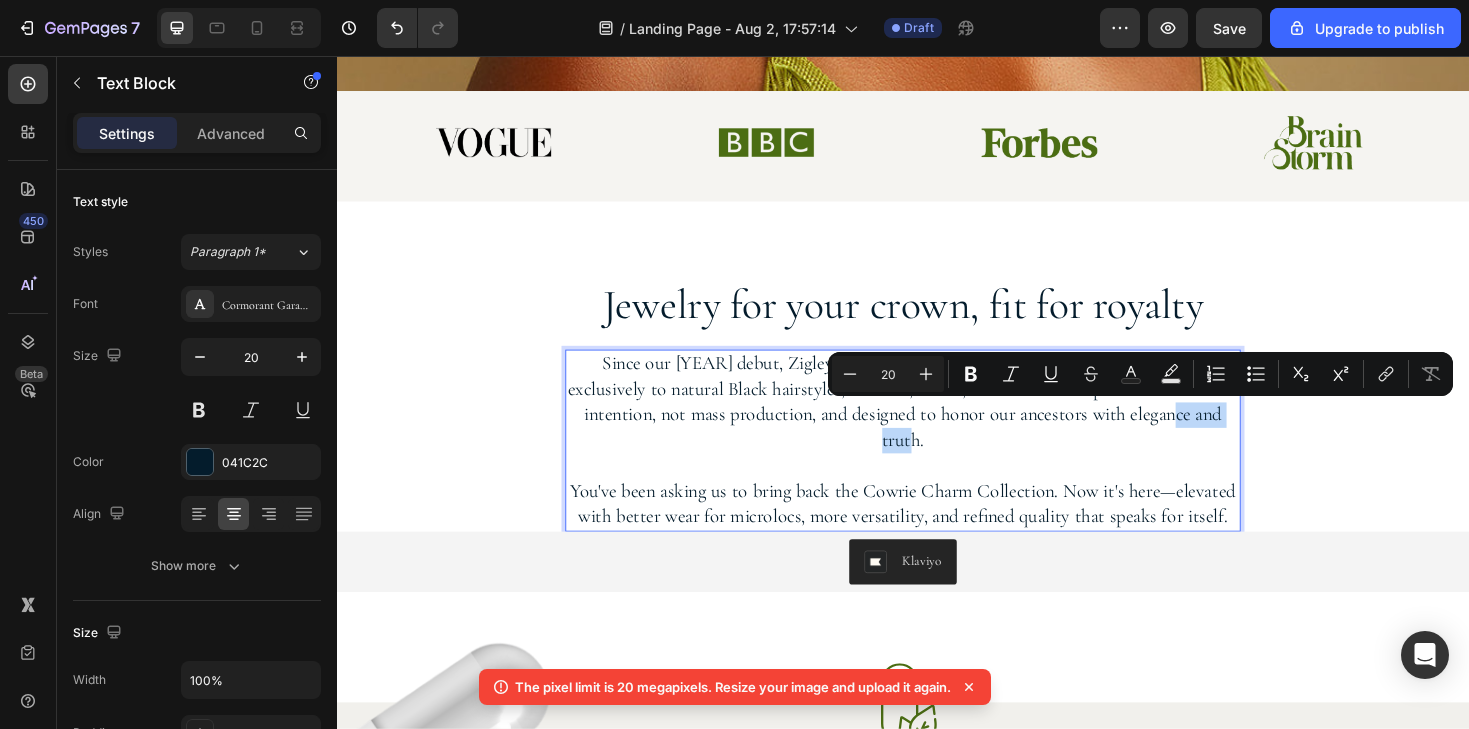 drag, startPoint x: 1264, startPoint y: 437, endPoint x: 1173, endPoint y: 442, distance: 91.13726 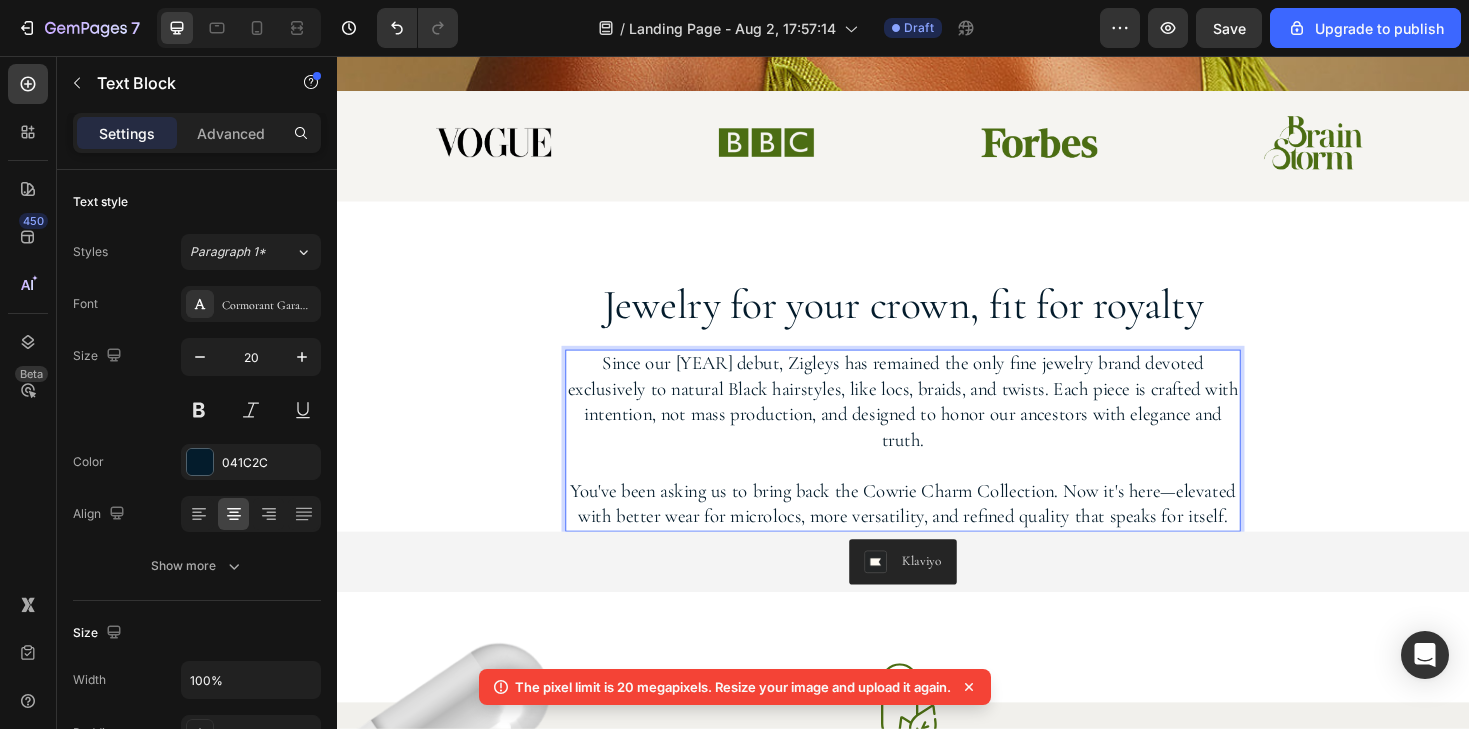 click on "You've been asking us to bring back the Cowrie Charm Collection. Now it's here—elevated with better wear for microlocs, more versatility, and refined quality that speaks for itself." at bounding box center [937, 531] 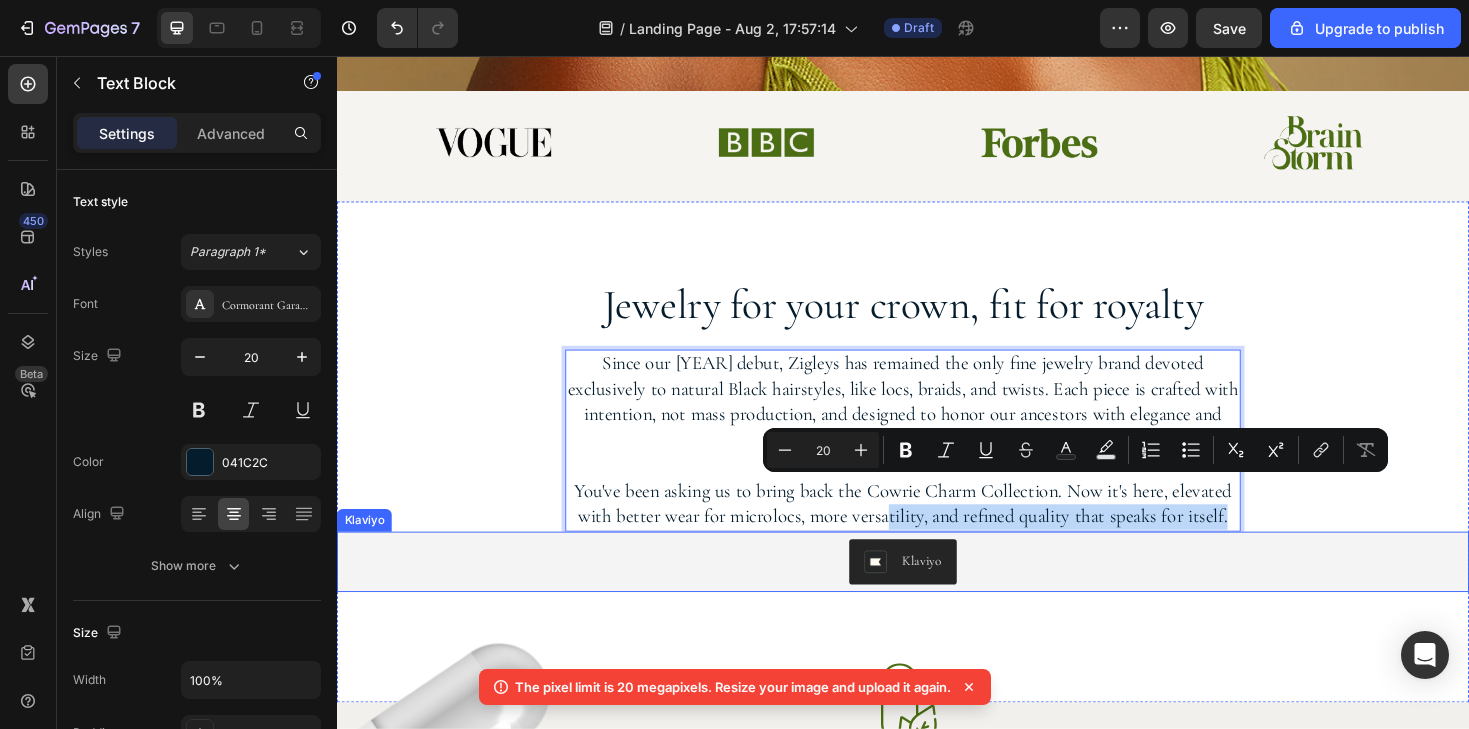 drag, startPoint x: 918, startPoint y: 512, endPoint x: 1271, endPoint y: 535, distance: 353.7485 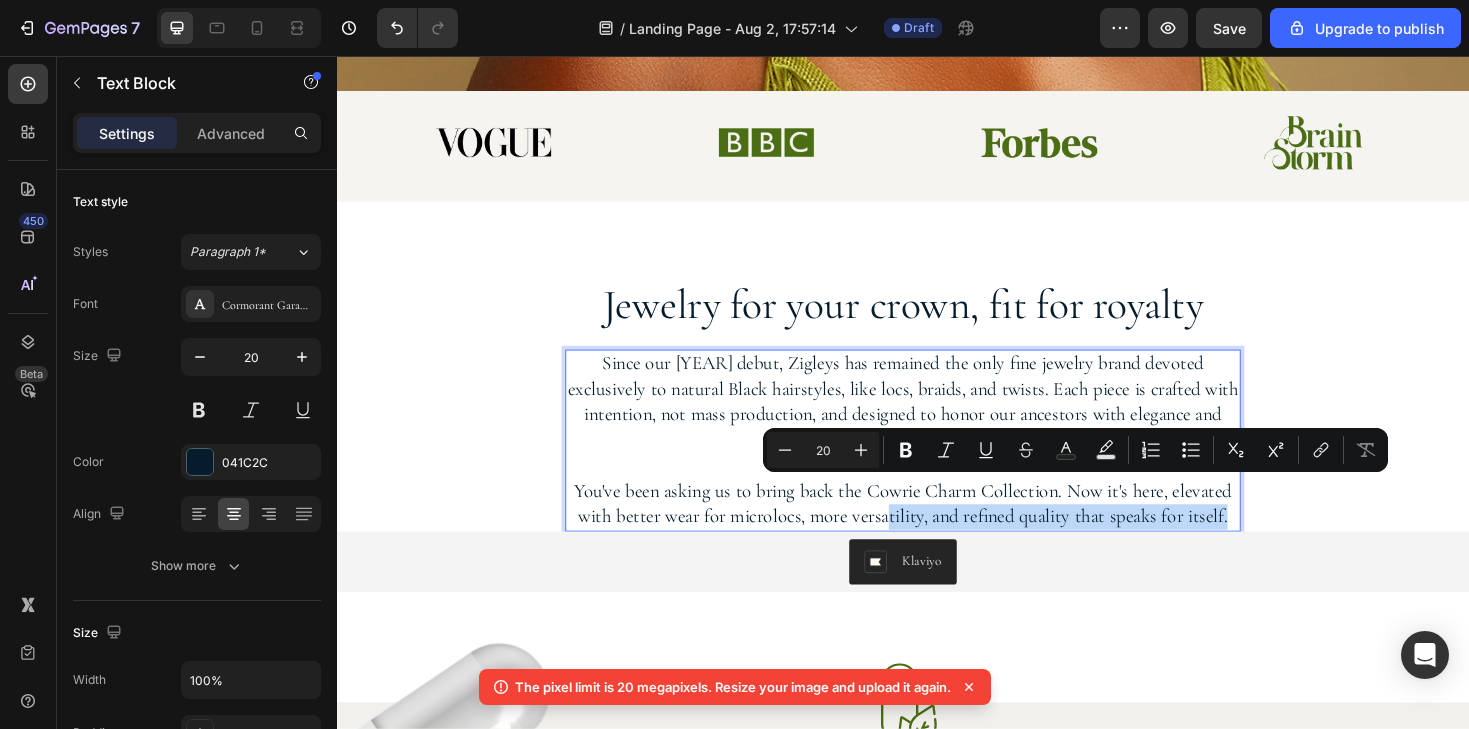 click on "You've been asking us to bring back the Cowrie Charm Collection. Now it's here, elevated with better wear for microlocs, more versatility, and refined quality that speaks for itself." at bounding box center (937, 531) 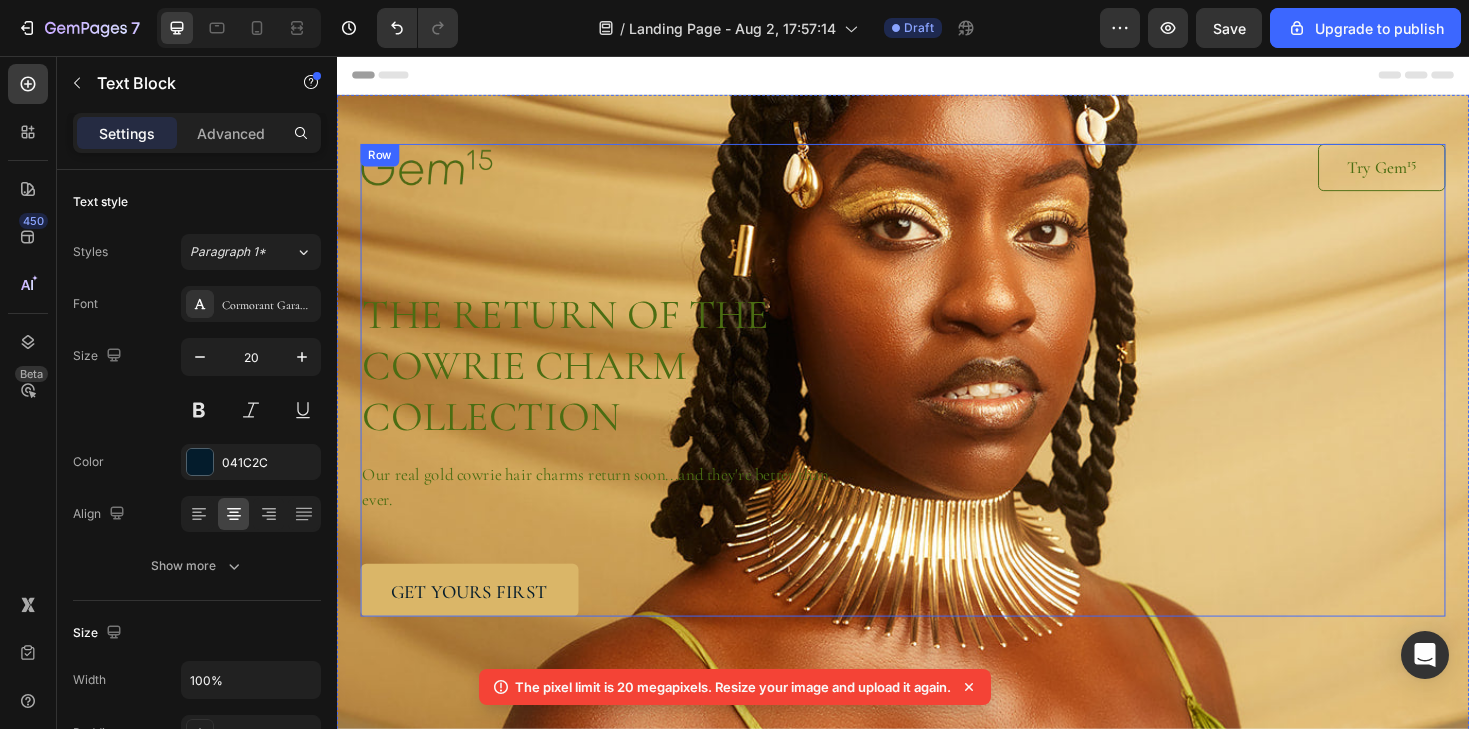 scroll, scrollTop: 0, scrollLeft: 0, axis: both 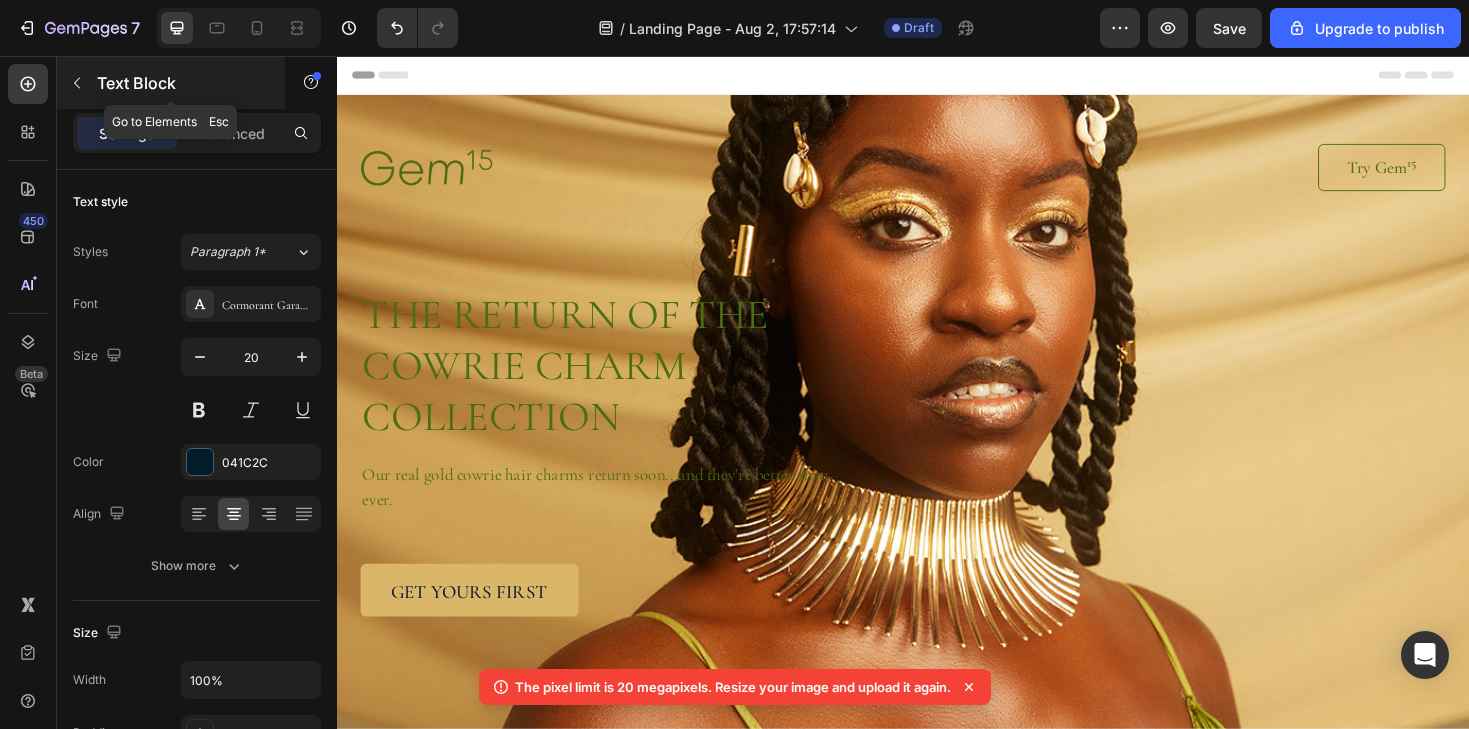 click at bounding box center (77, 83) 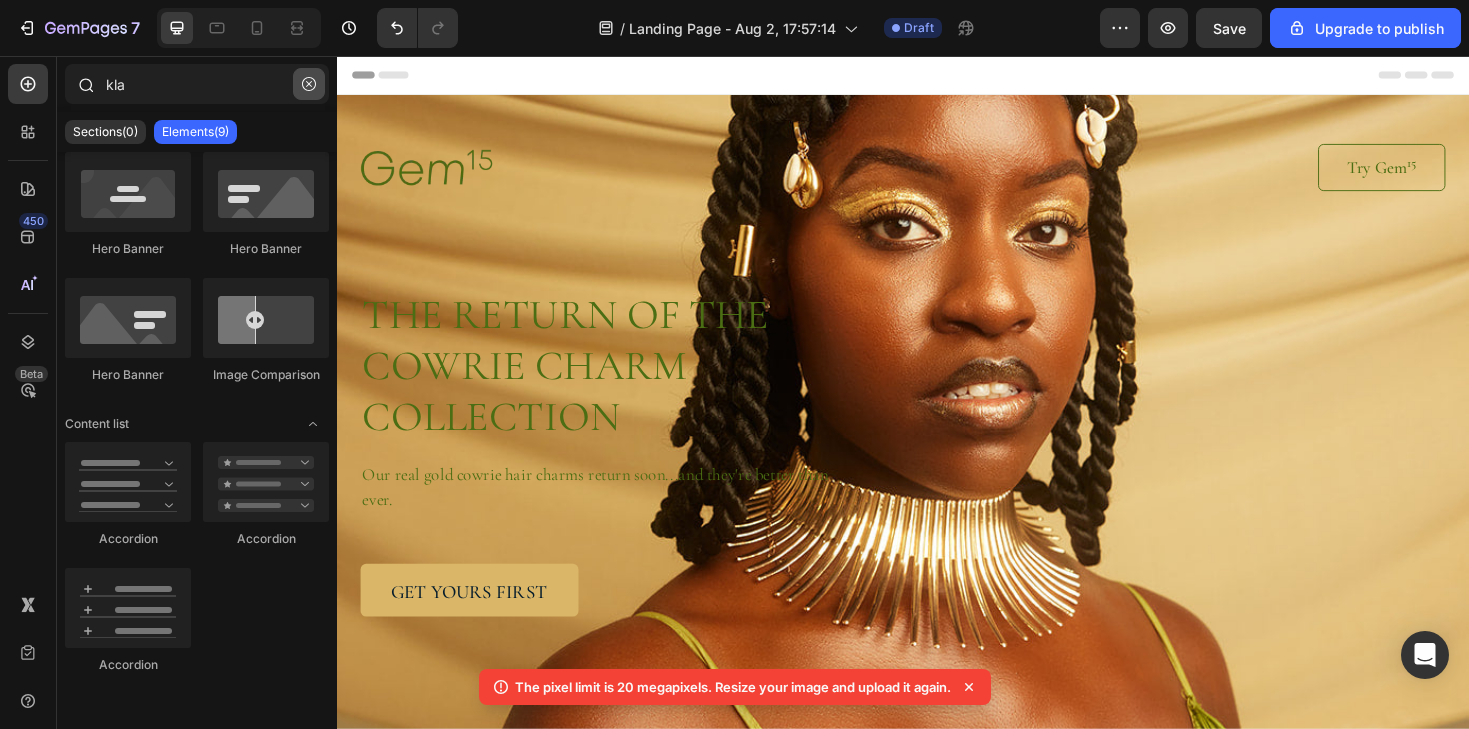 click 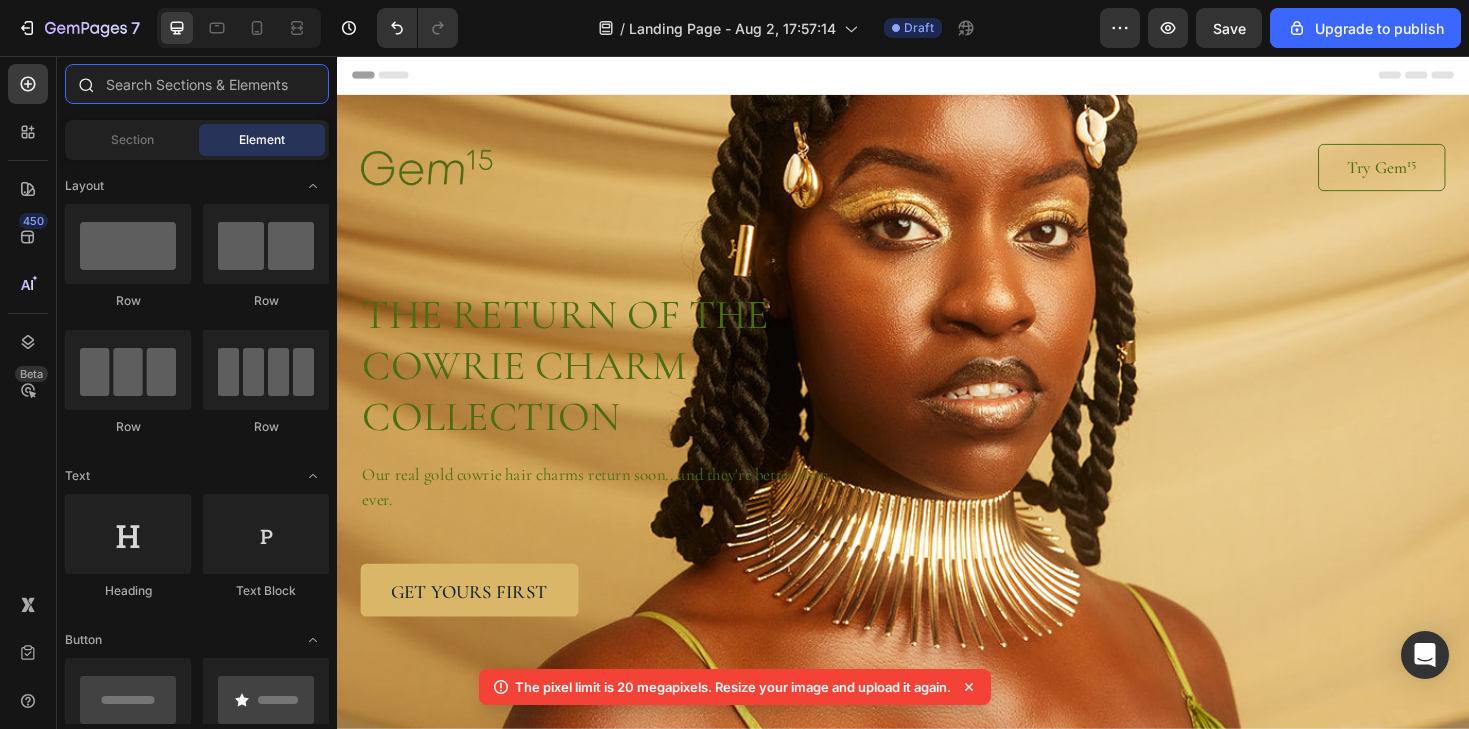 click at bounding box center (197, 84) 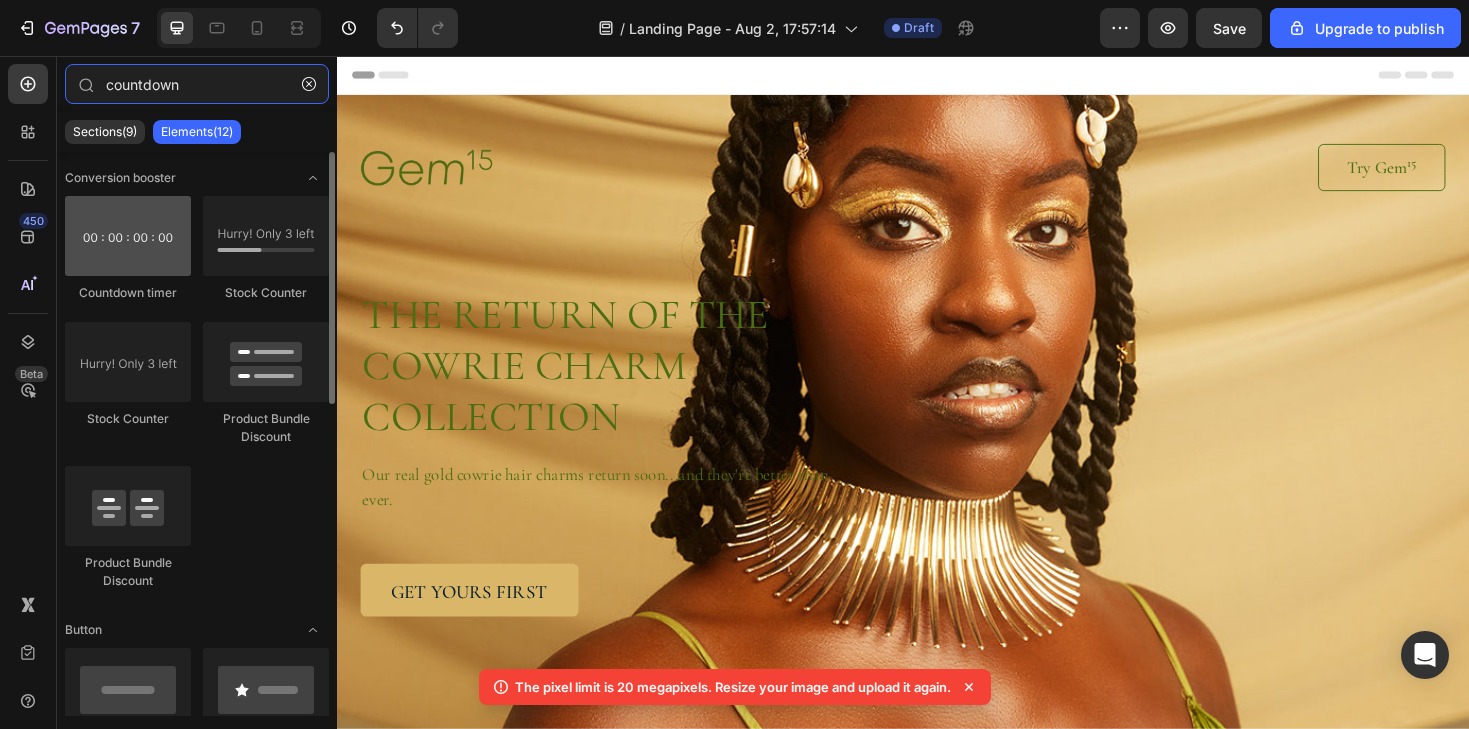 type on "countdown" 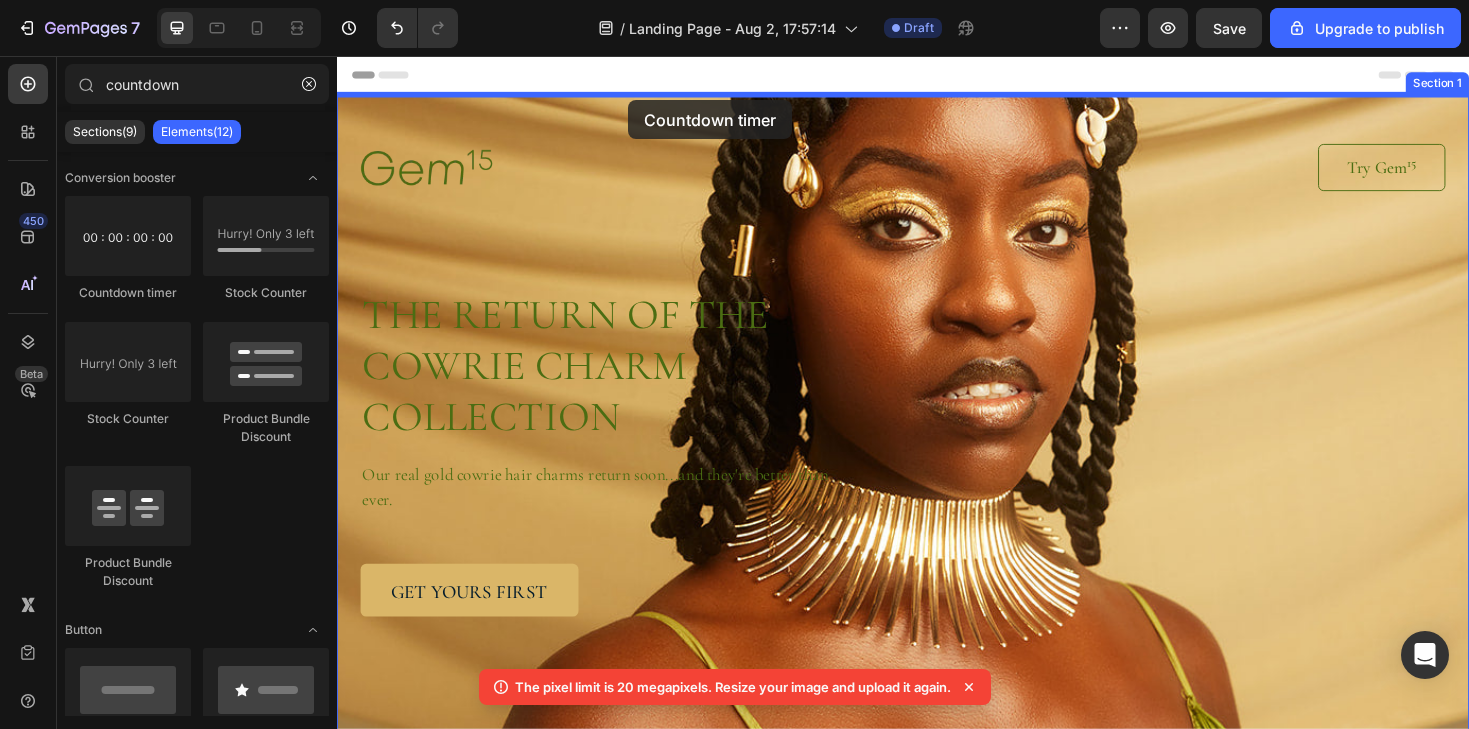 drag, startPoint x: 484, startPoint y: 313, endPoint x: 645, endPoint y: 103, distance: 264.6148 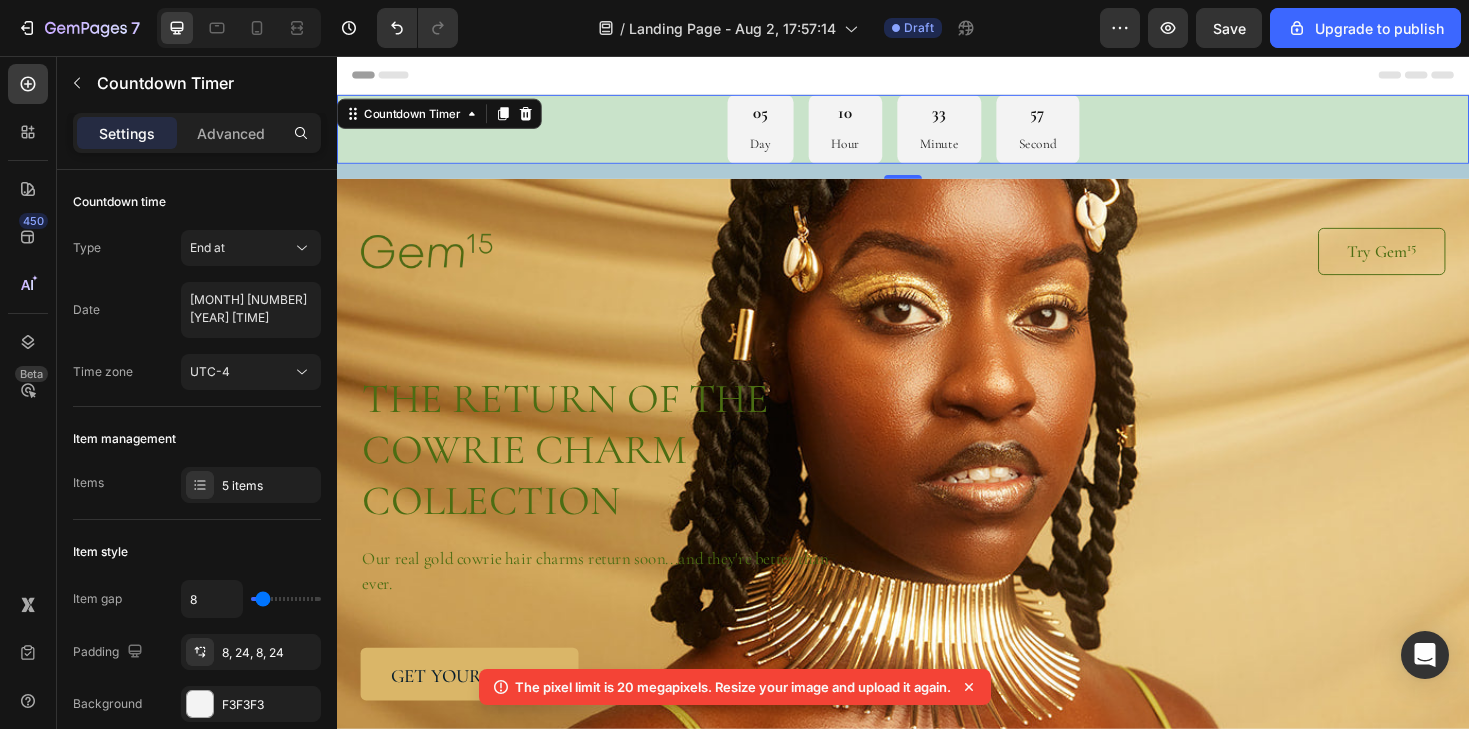 click on "[NUMBER] Day [NUMBER] Hour [NUMBER] Minute [NUMBER] Second" at bounding box center [937, 133] 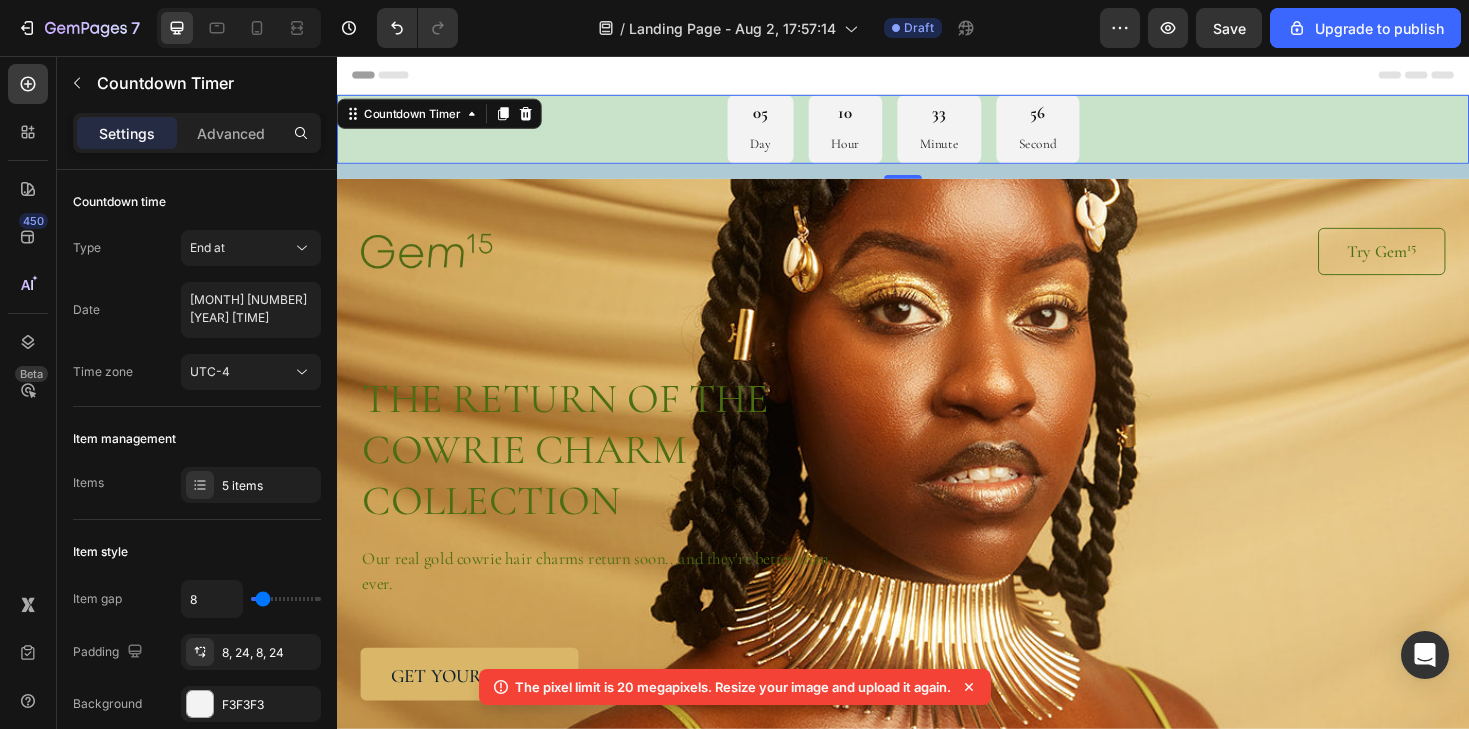 click on "05 Day" at bounding box center [786, 133] 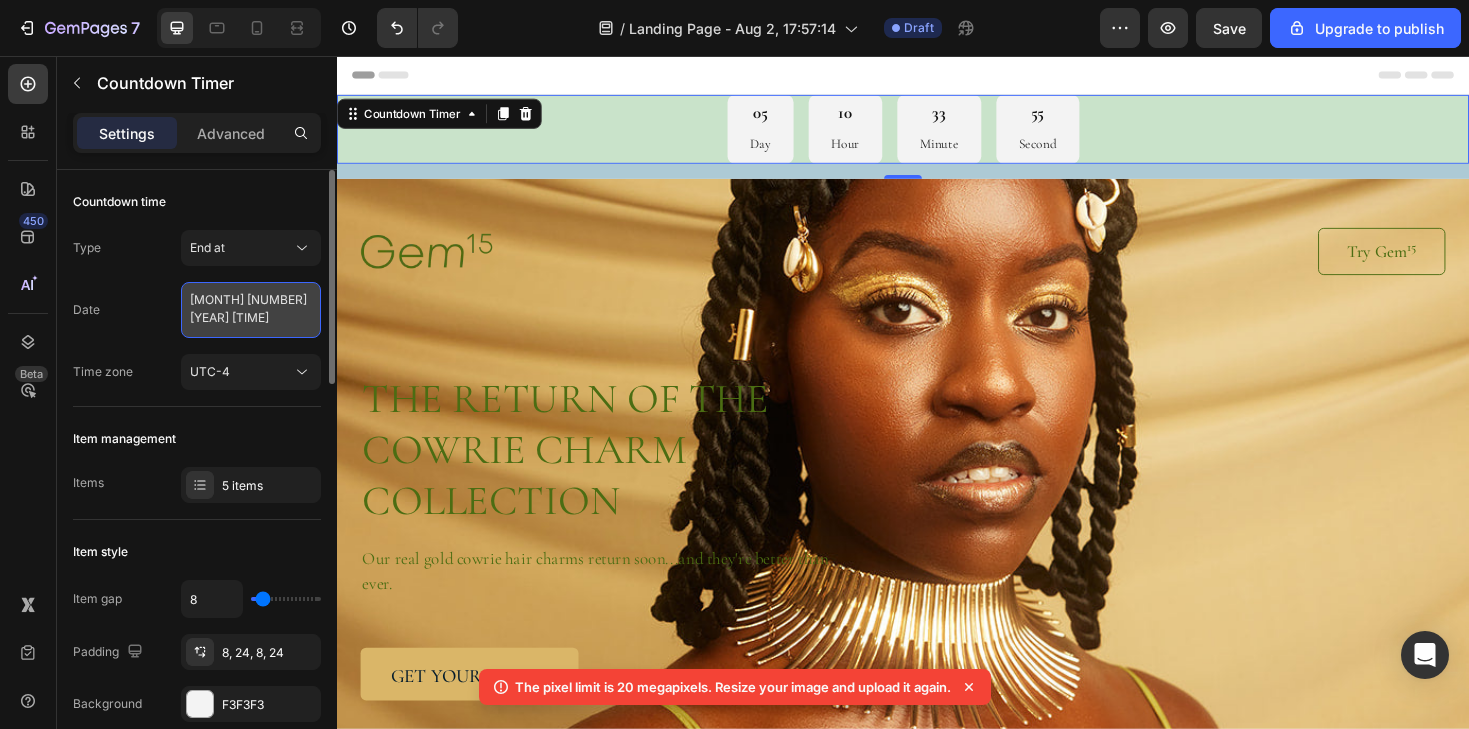 click on "[MONTH] [NUMBER] [YEAR] [TIME]" at bounding box center [251, 310] 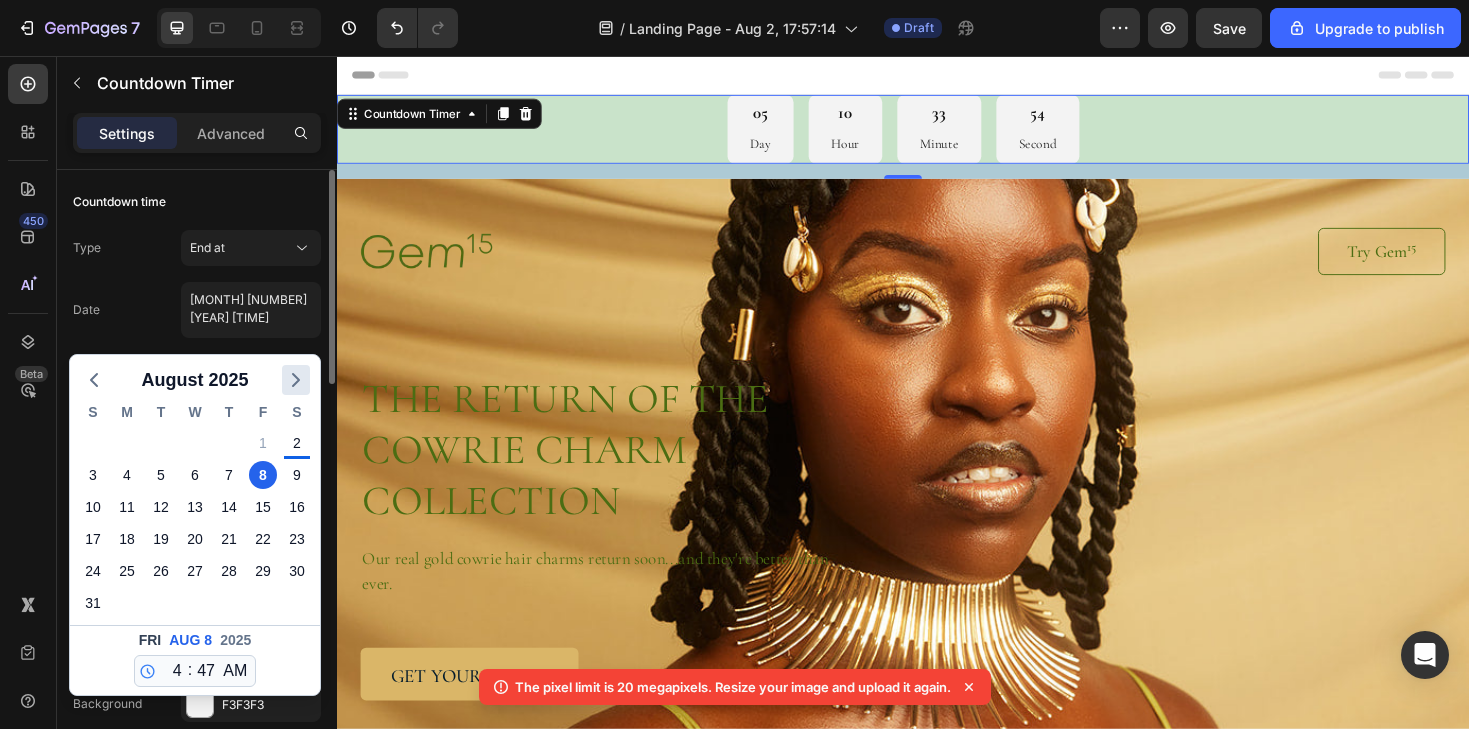 click 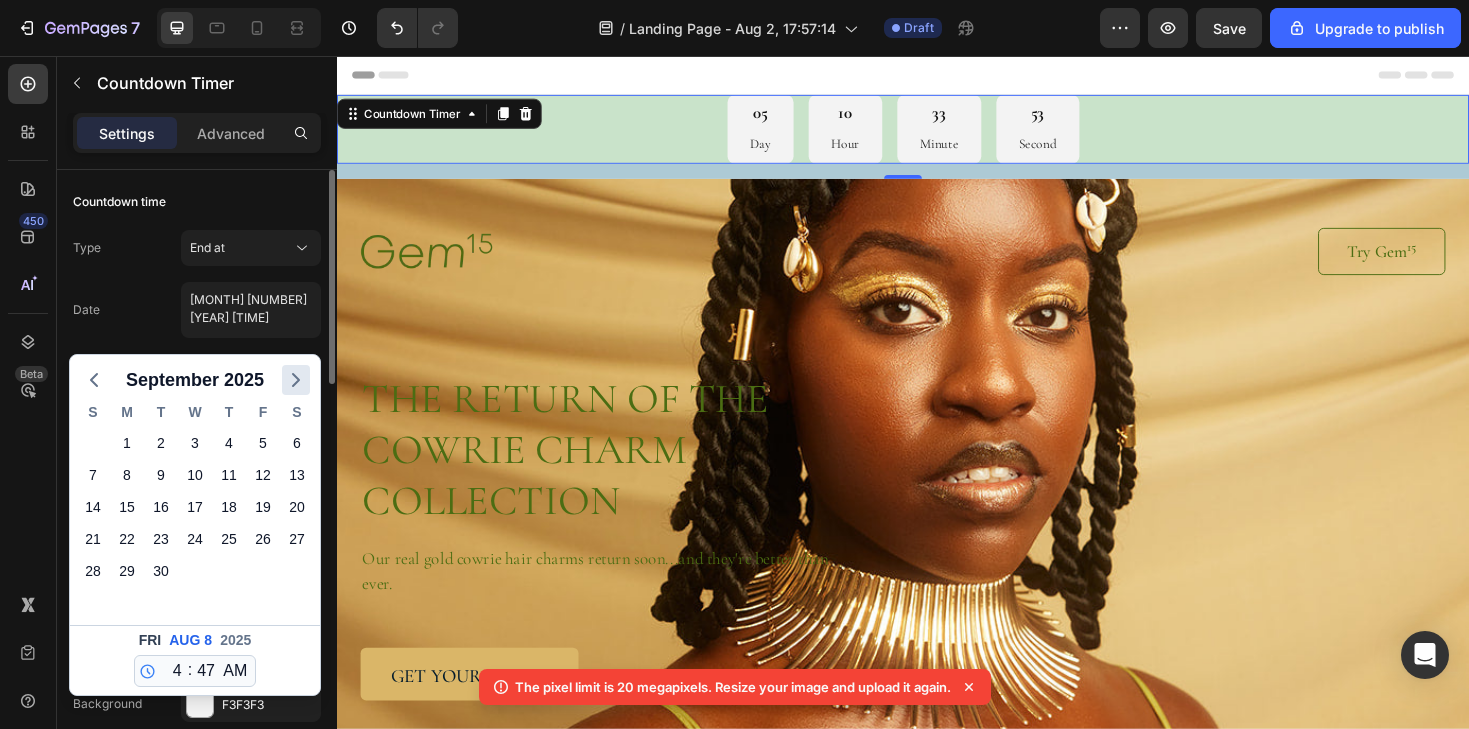 click 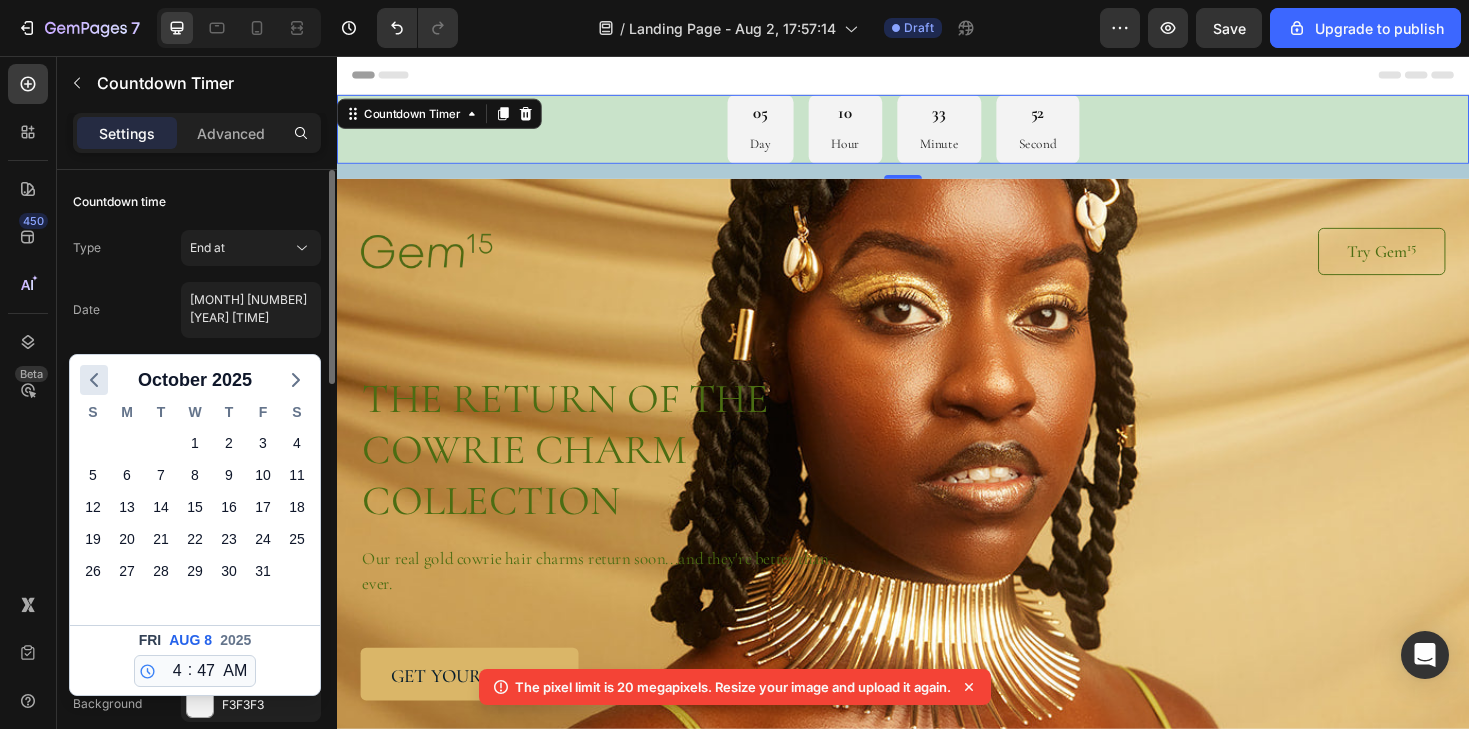 click 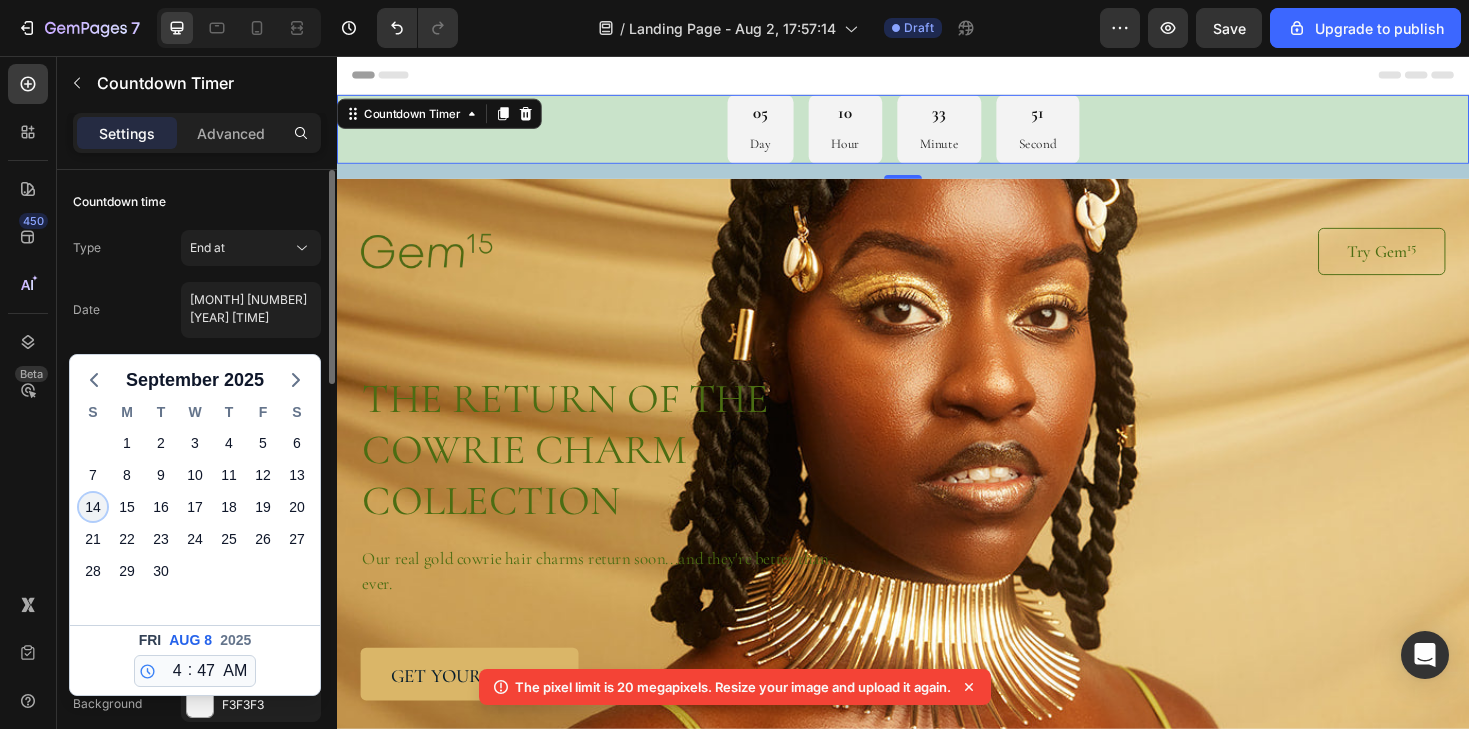 click on "14" 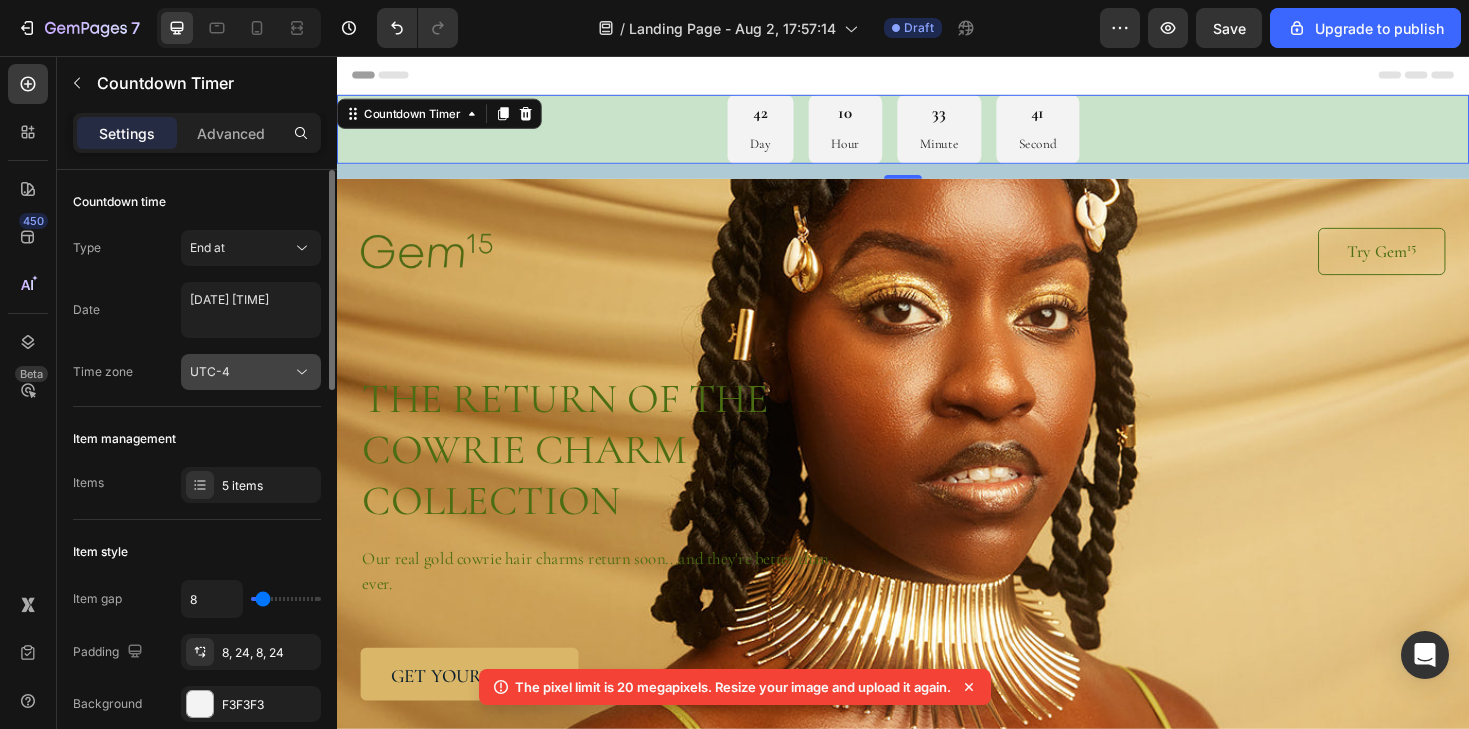 click on "UTC-4" at bounding box center [210, 371] 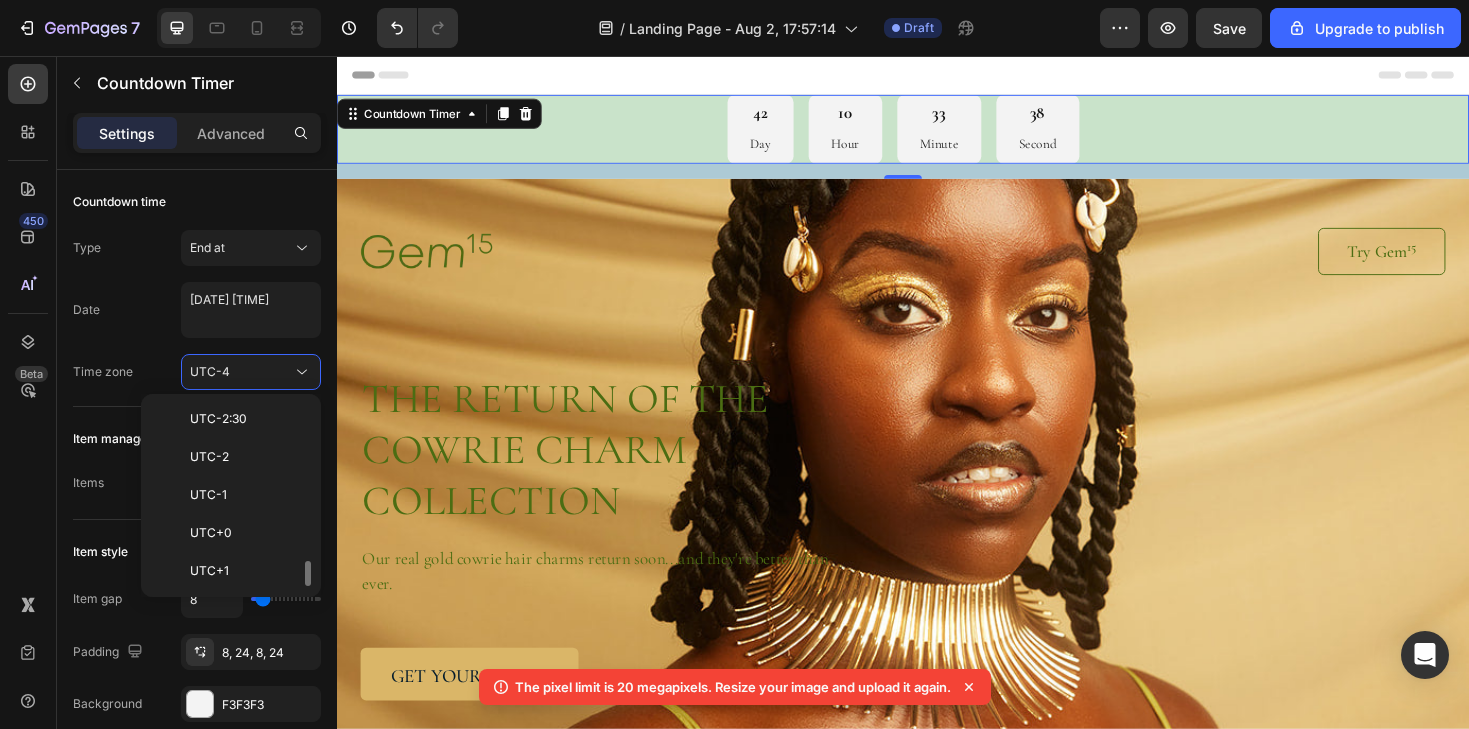 scroll, scrollTop: 0, scrollLeft: 0, axis: both 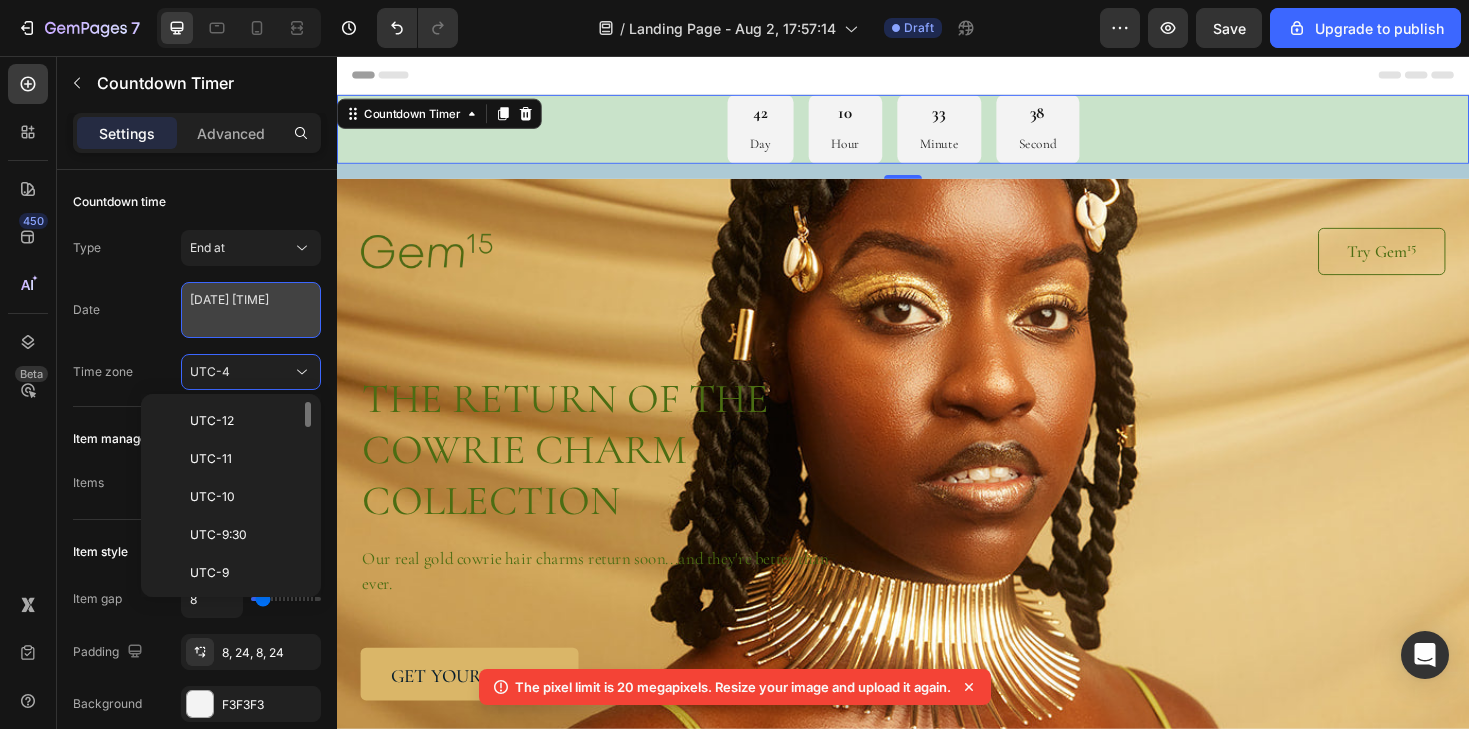 select on "4" 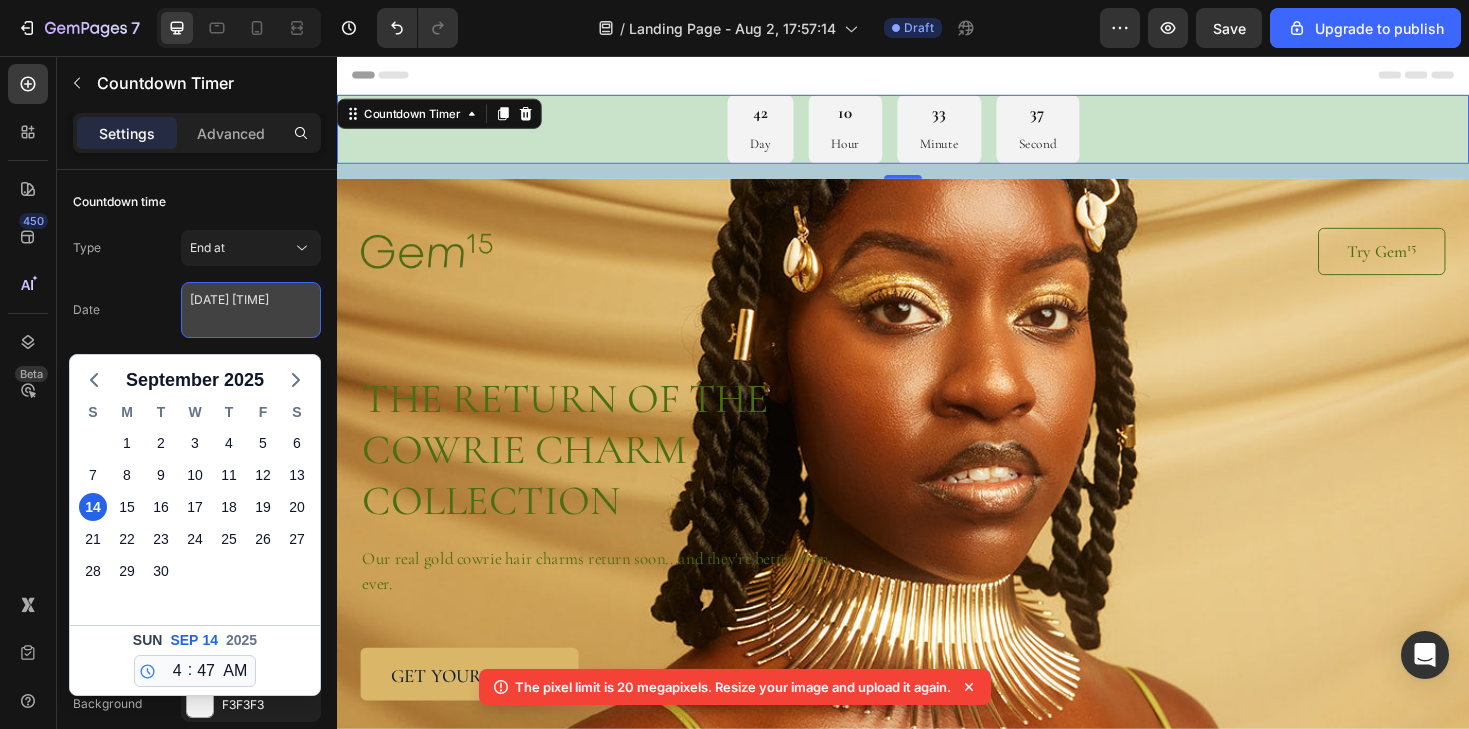 click on "[DATE] [TIME]" at bounding box center [251, 310] 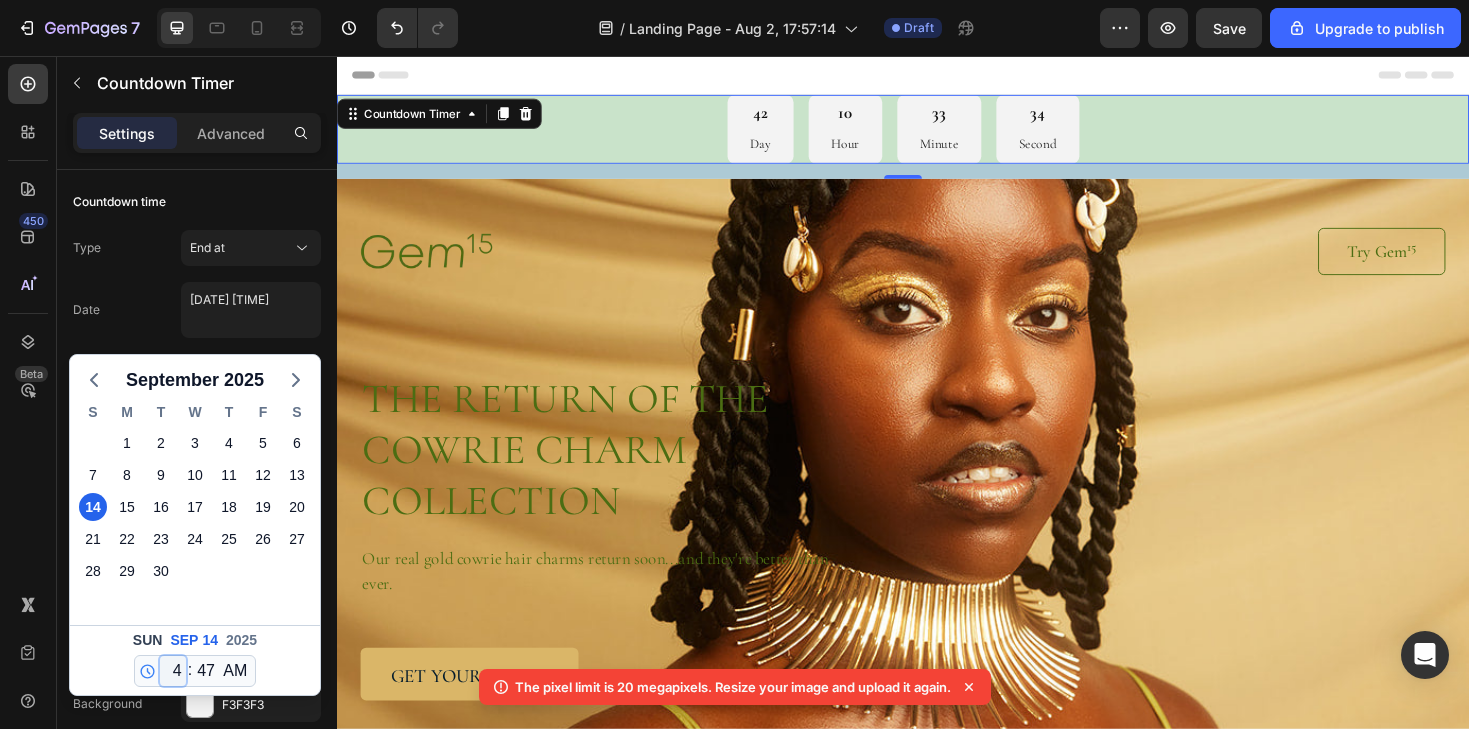 select on "9" 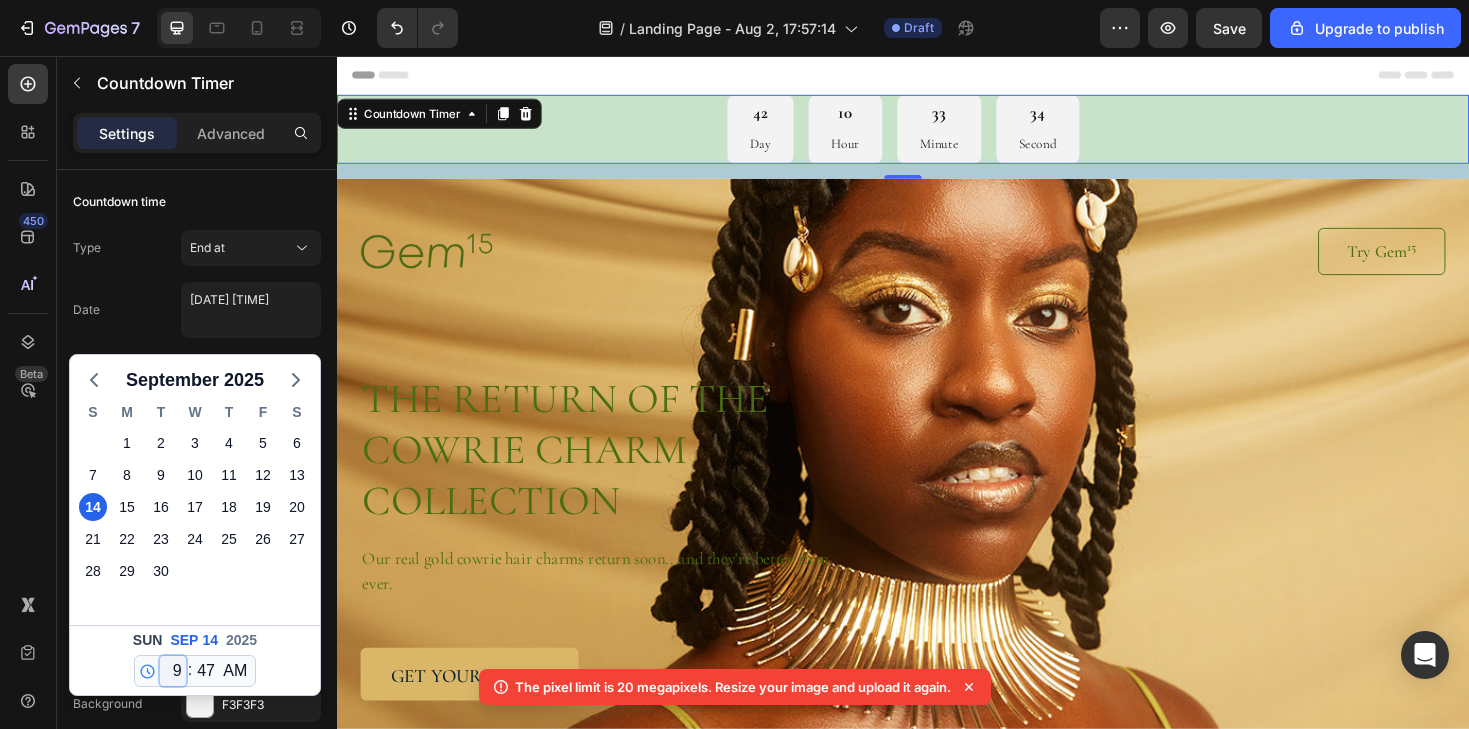 type on "[DATE] [TIME]" 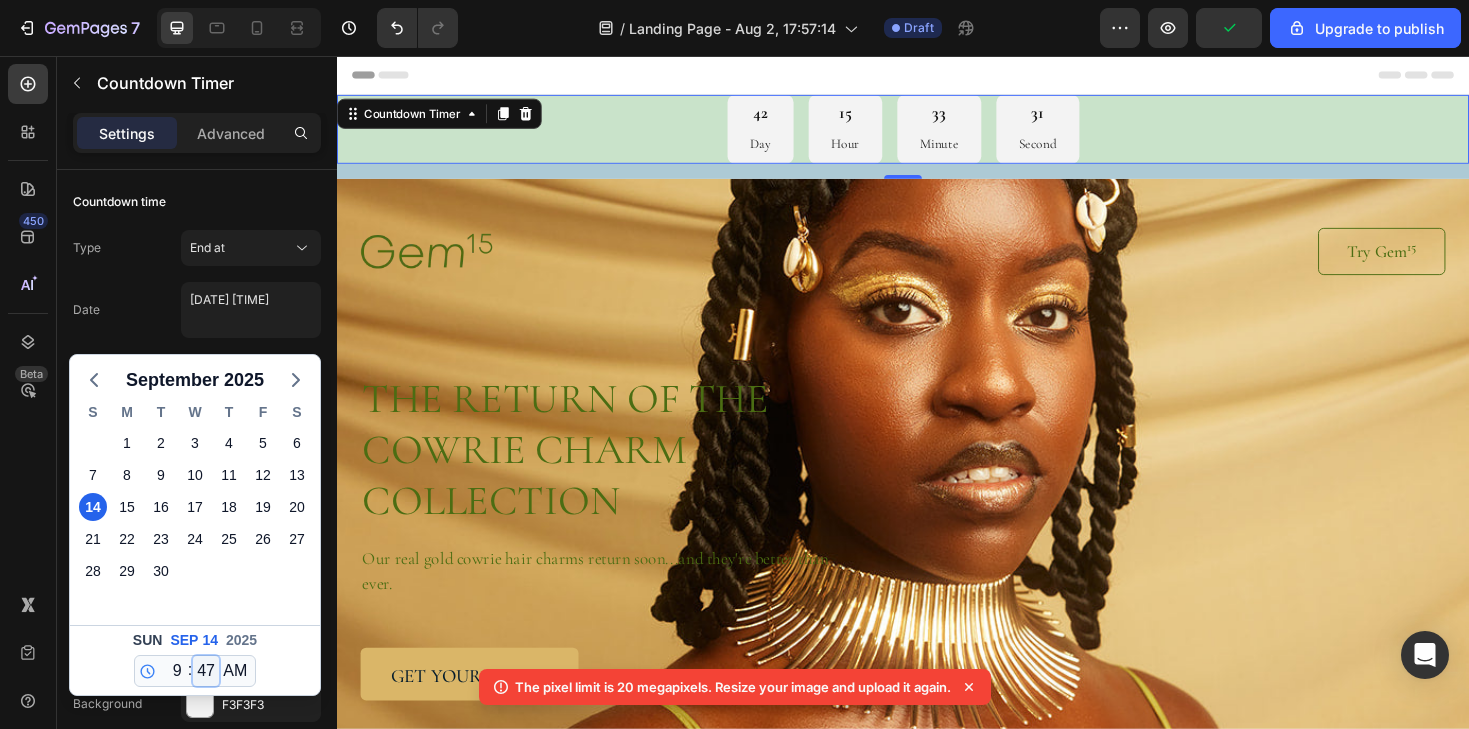 select on "0" 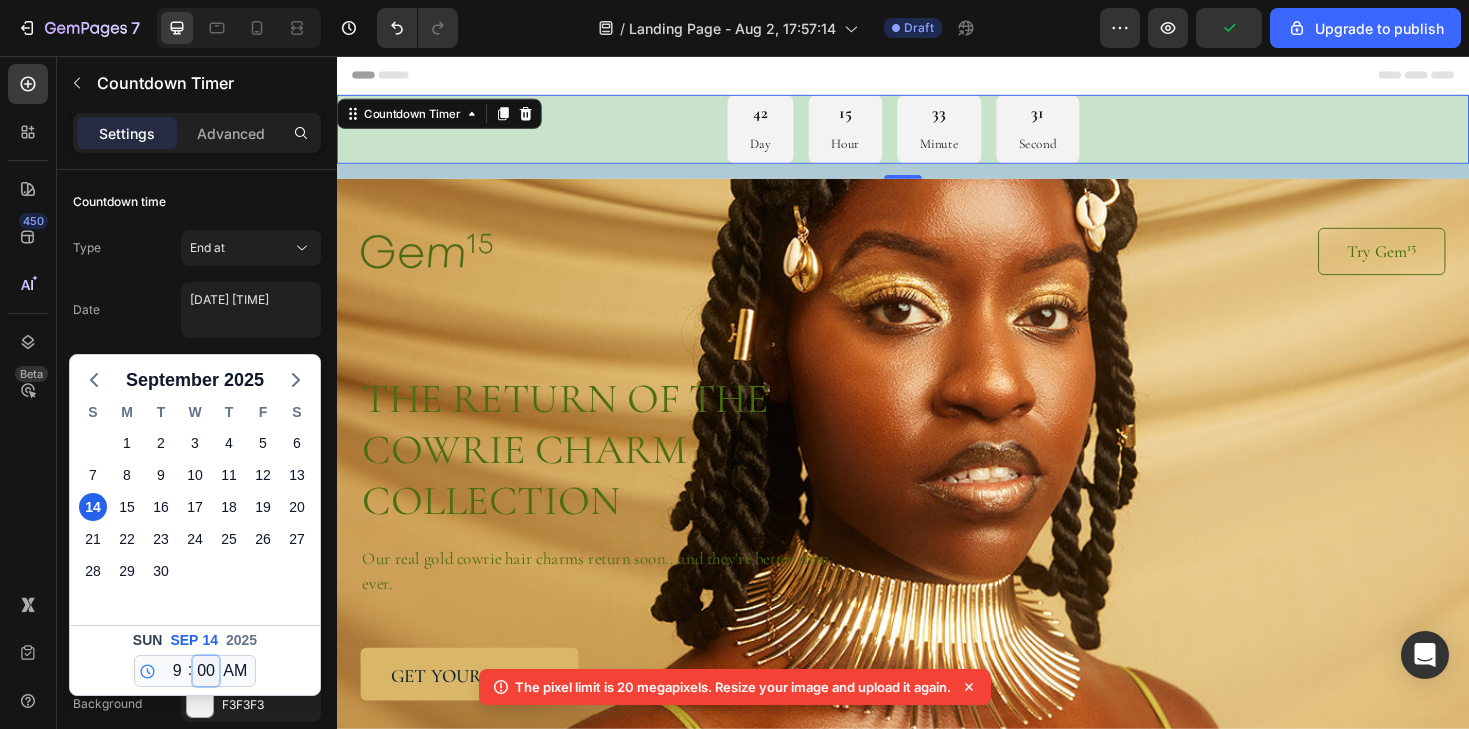 type on "[MONTH] [DAY] [YEAR] [HOUR] [MINUTE] [AMPM]" 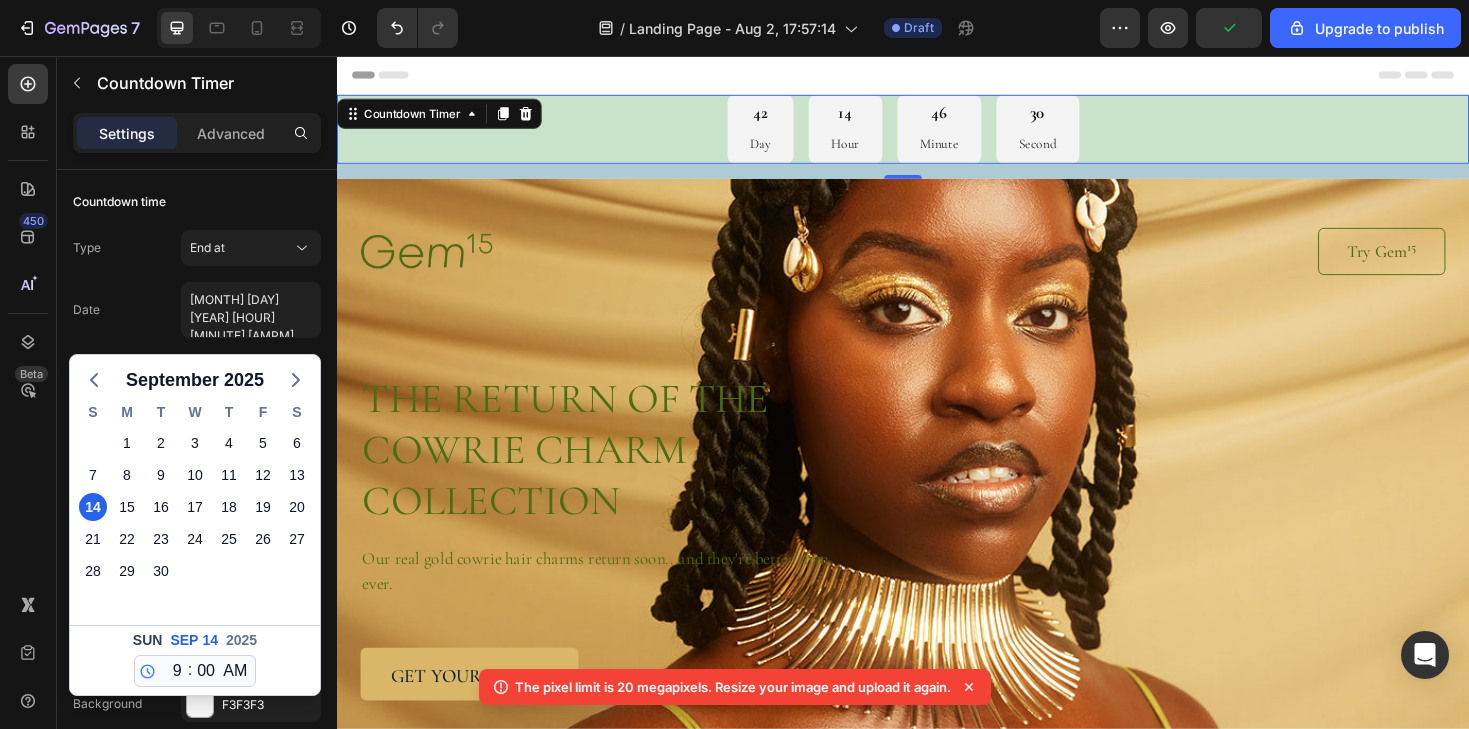 click on "Date [MONTH] [DAY] [YEAR] [TIME] [YEAR] S M T W T F S 31 1 2 3 4 5 6 7 8 9 10 11 12 13 14 15 16 17 18 19 20 21 22 23 24 25 26 27 28 29 30 1 2 3 4 5 6 7 8 9 10 11 Sun [MONTH] [DAY] [YEAR] 12 1 2 3 4 5 6 7 8 9 10 11 : 00 01 02 03 04 05 06 07 08 09 10 11 12 13 14 15 16 17 18 19 20 21 22 23 24 25 26 27 28 29 30 31 32 33 34 35 36 37 38 39 40 41 42 43 44 45 46 47 48 49 50 51 52 53 54 55 56 57 58 59 AM PM" at bounding box center [197, 310] 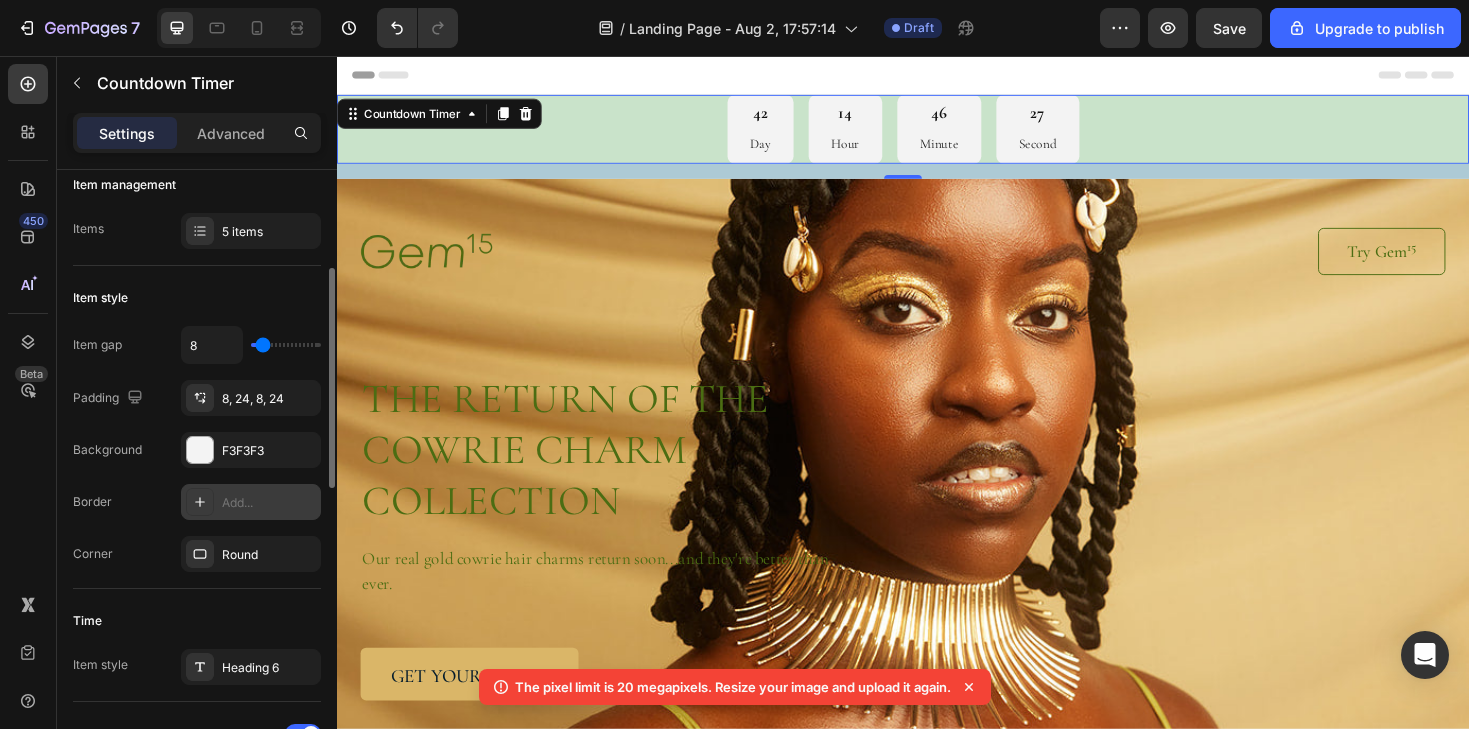 scroll, scrollTop: 260, scrollLeft: 0, axis: vertical 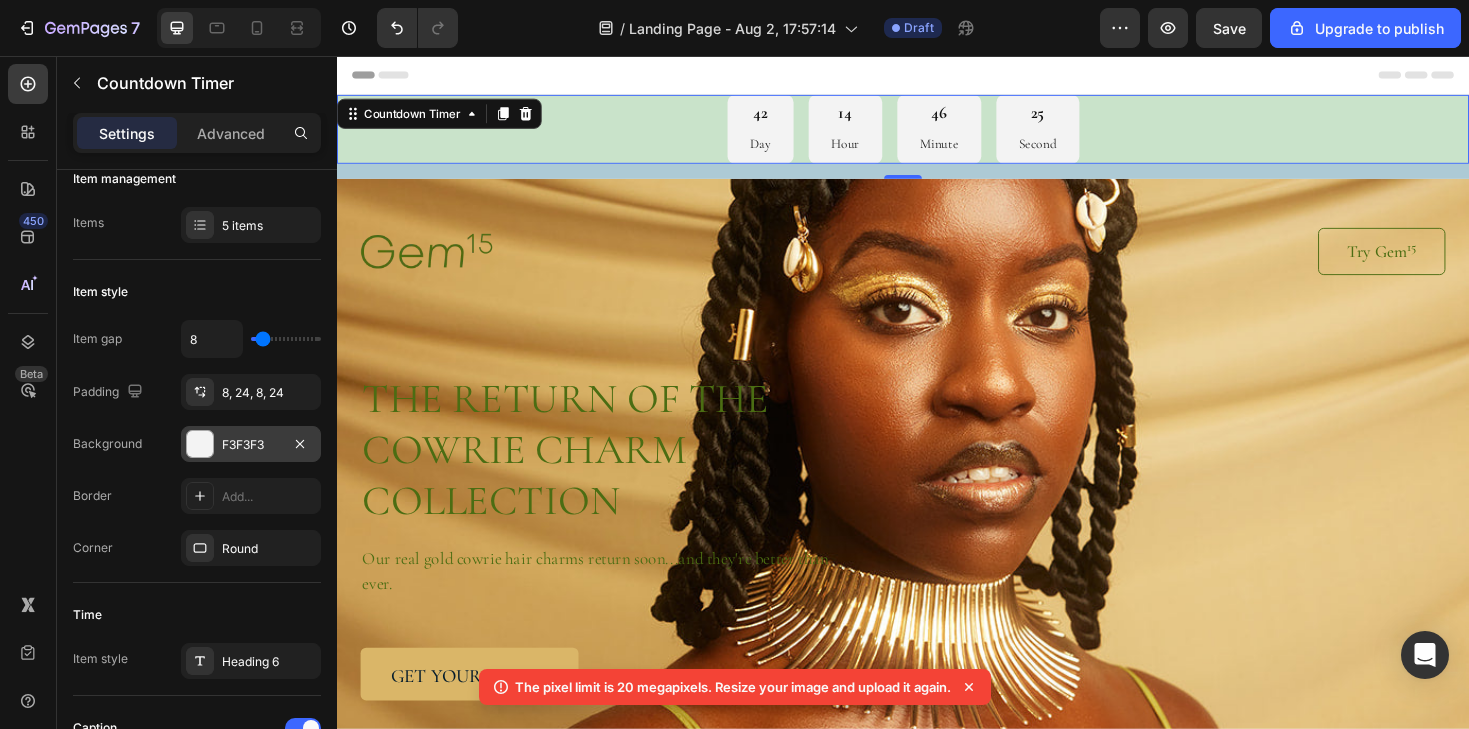 click at bounding box center (200, 444) 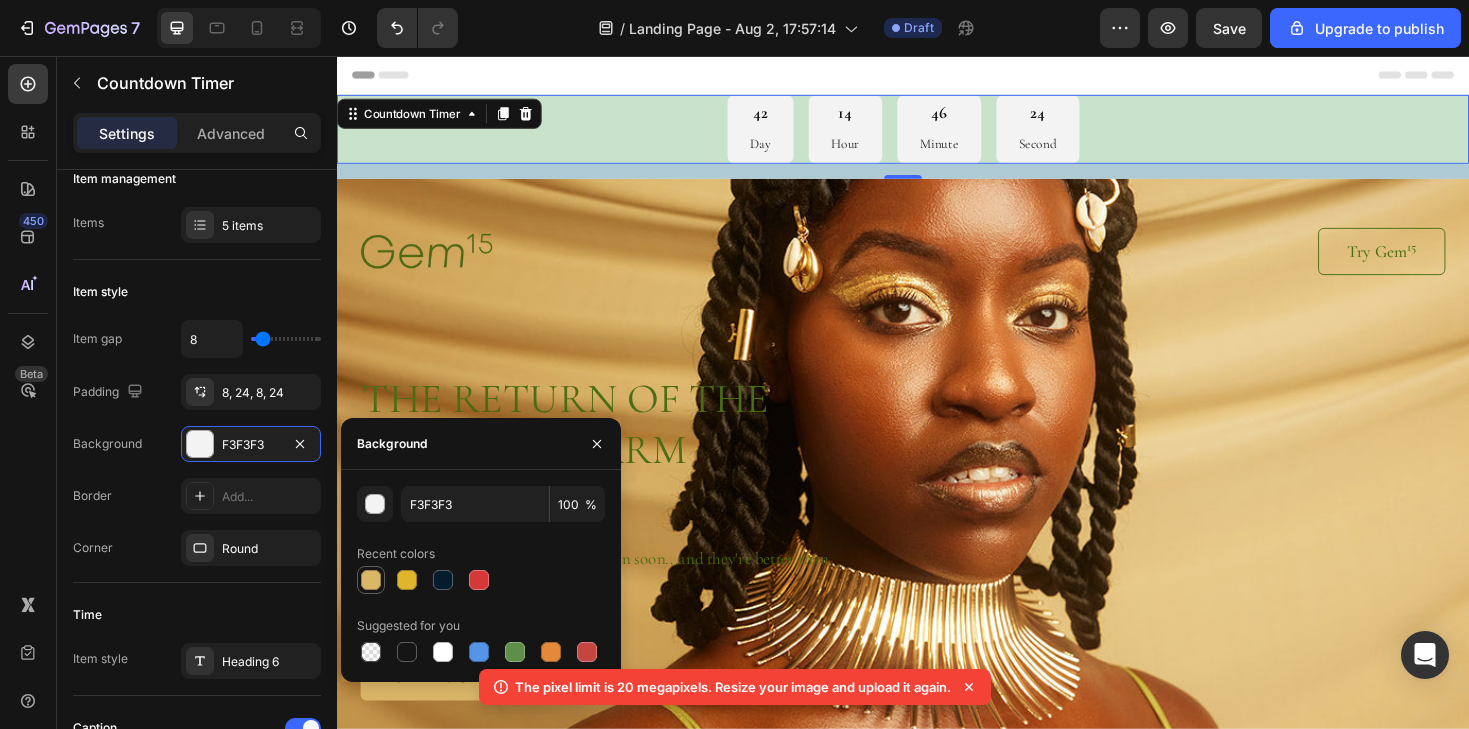 click at bounding box center (371, 580) 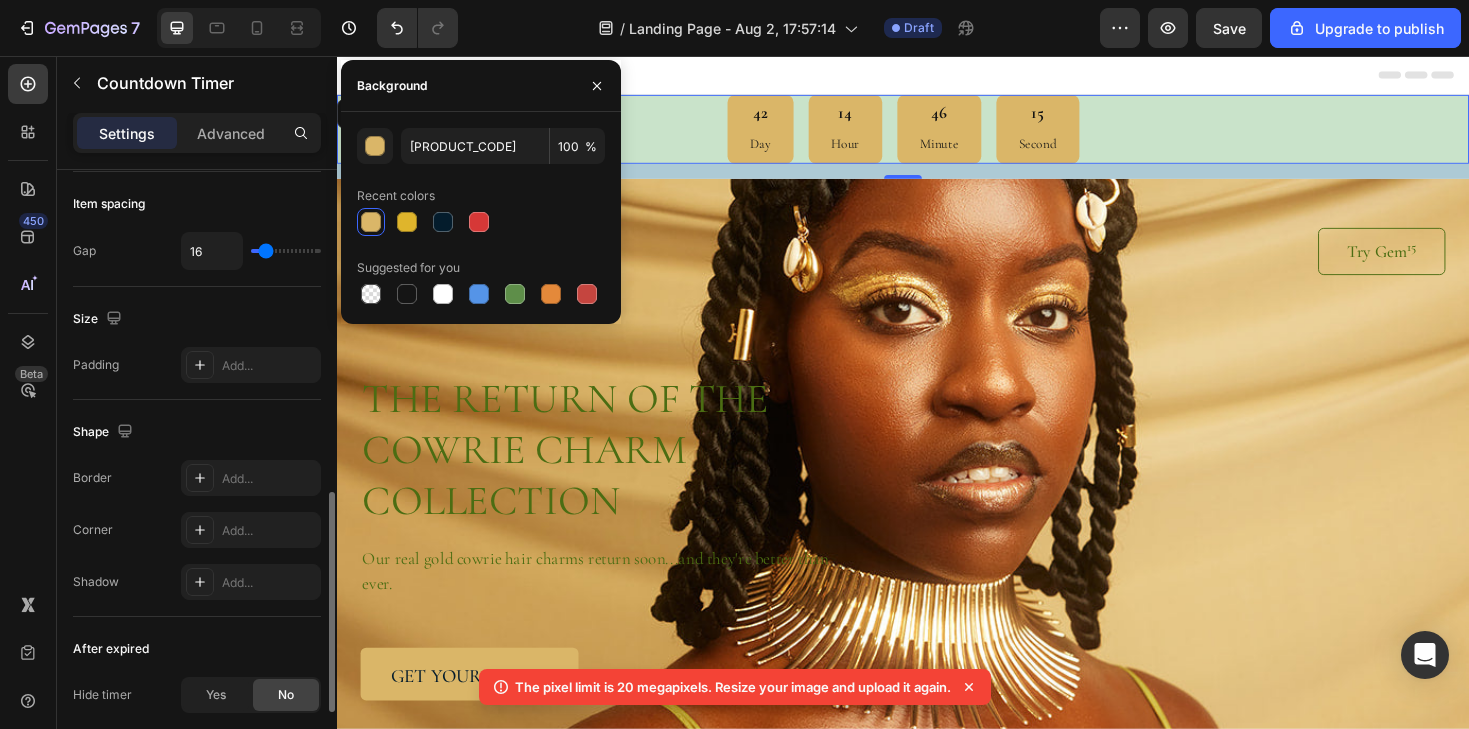 scroll, scrollTop: 900, scrollLeft: 0, axis: vertical 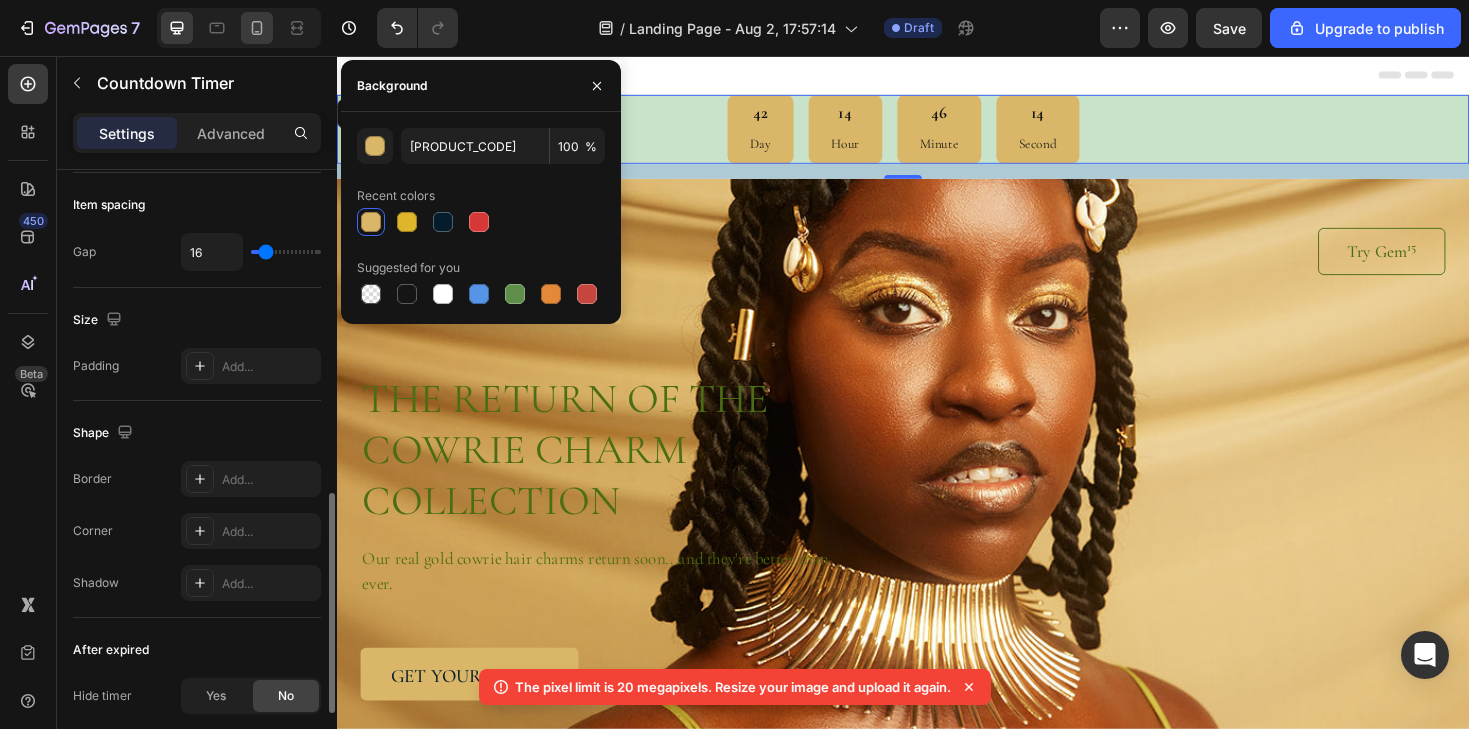 click 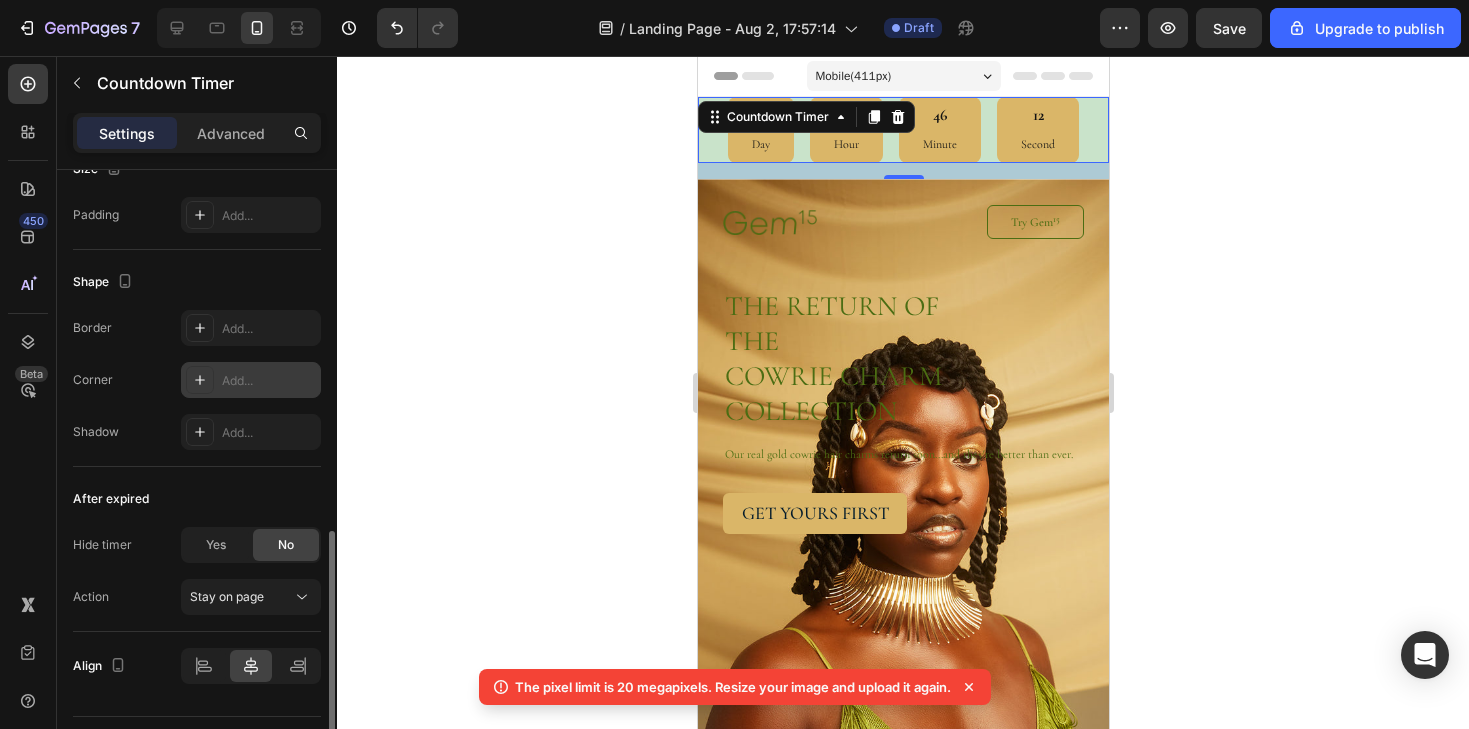 scroll, scrollTop: 1102, scrollLeft: 0, axis: vertical 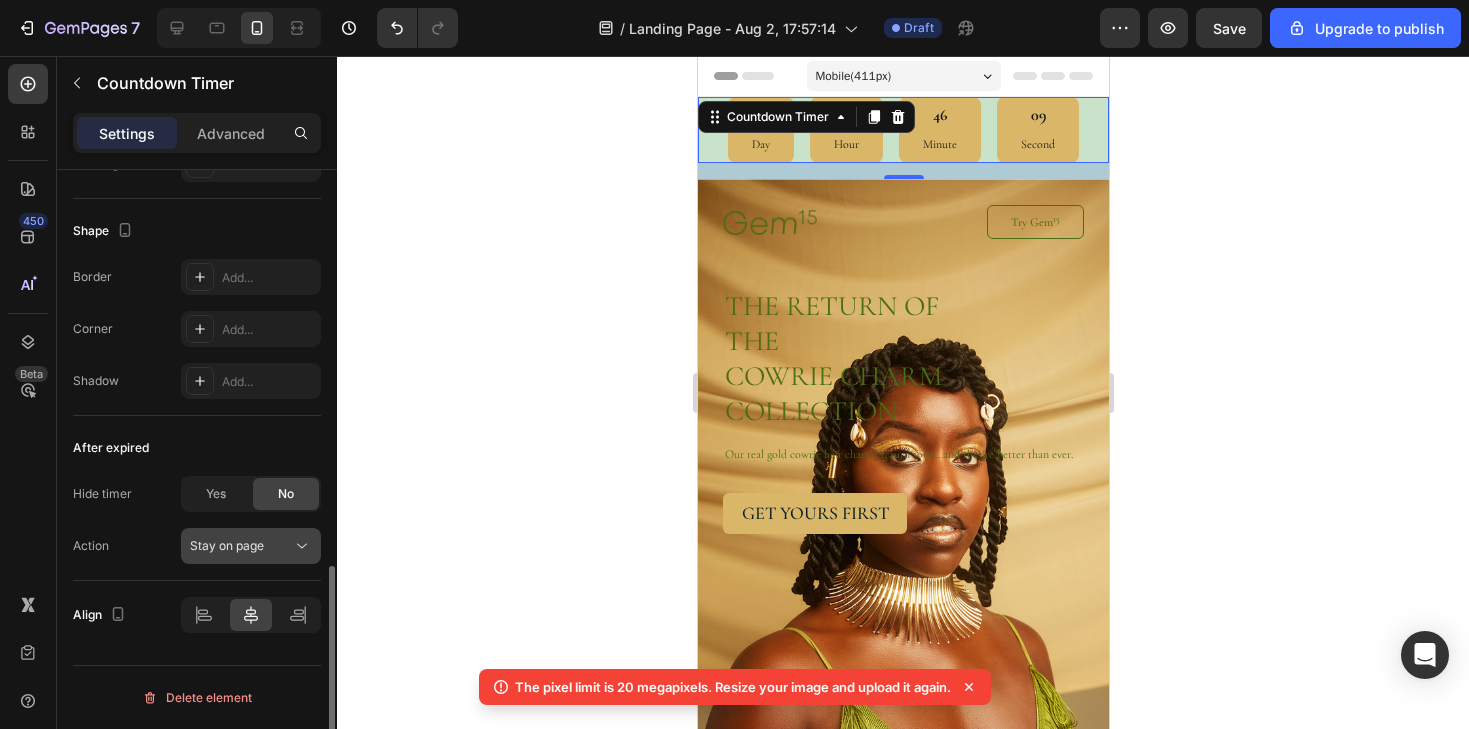 click on "Stay on page" at bounding box center [241, 546] 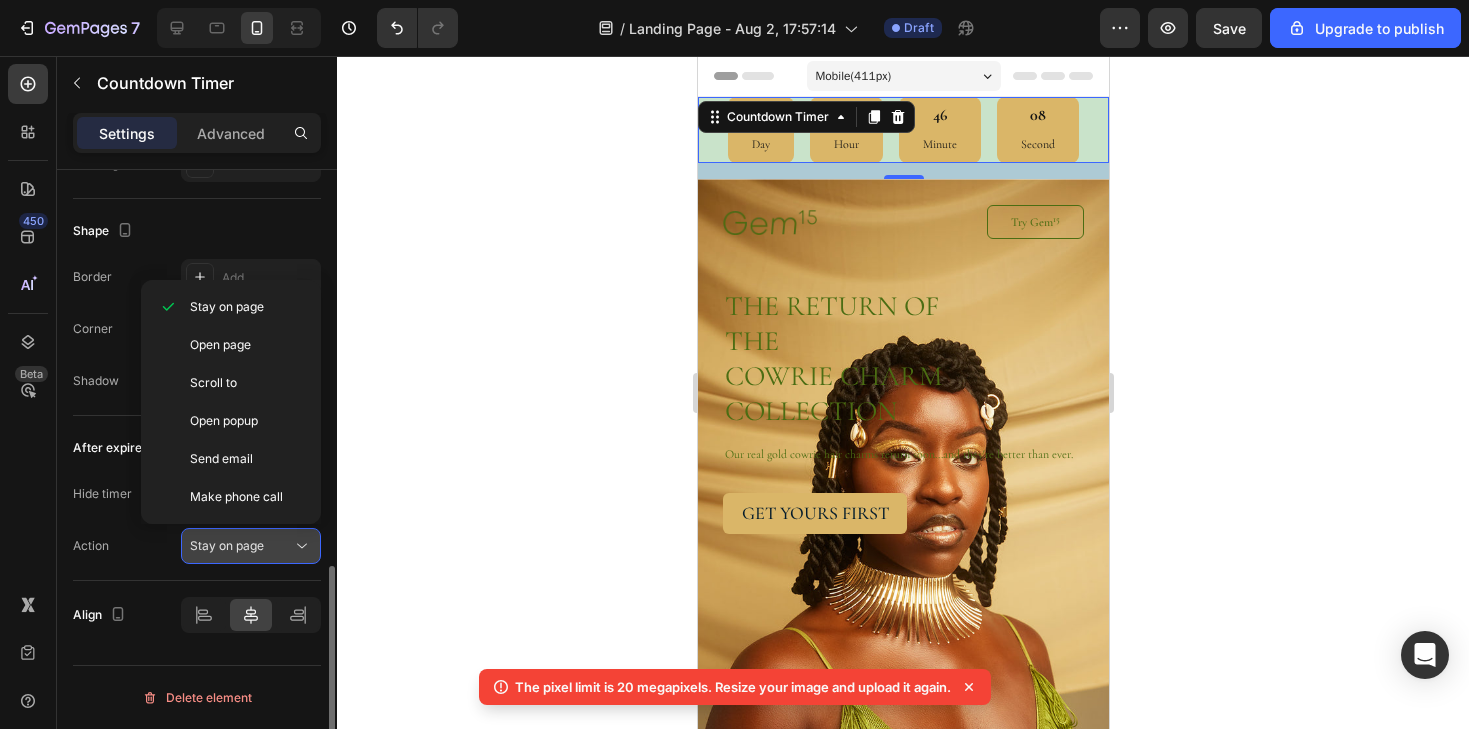 click on "Stay on page" at bounding box center [241, 546] 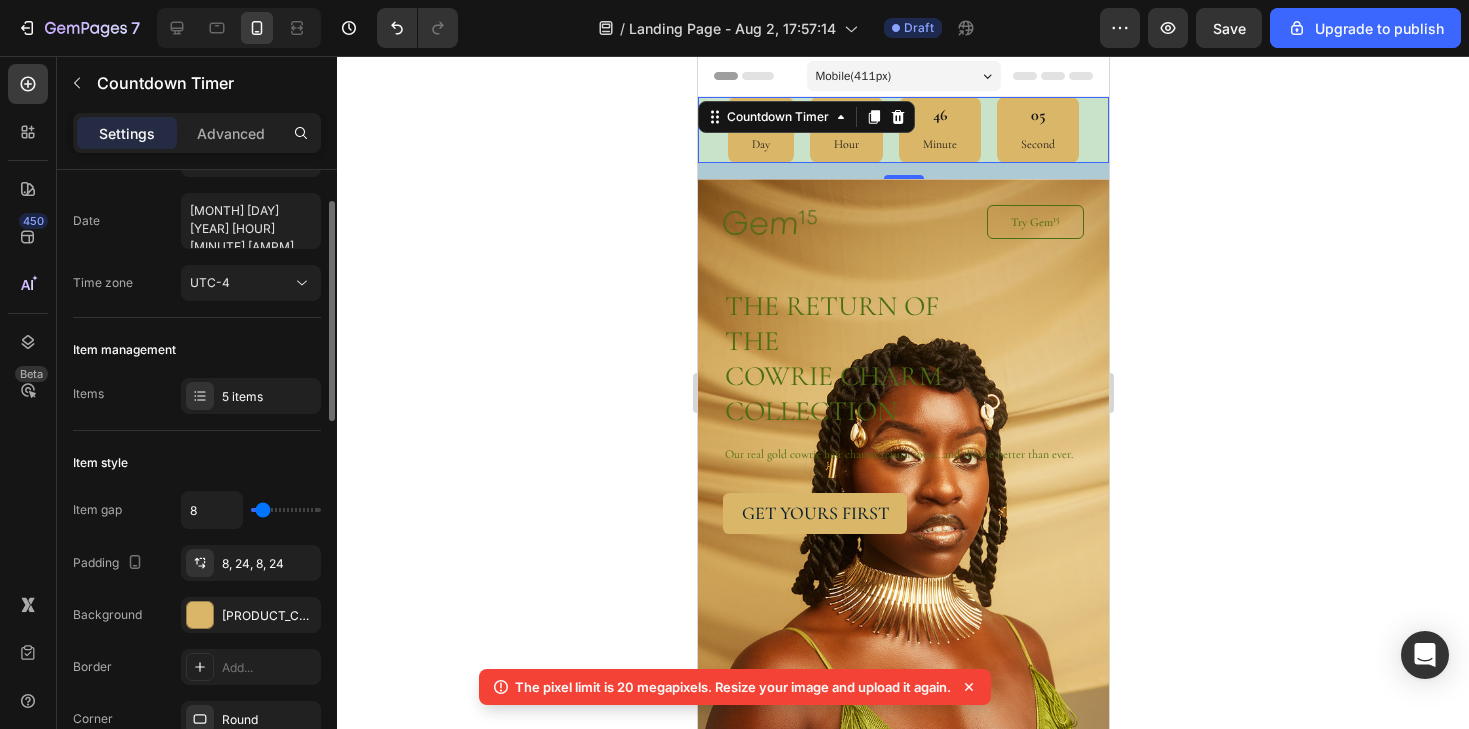 scroll, scrollTop: 91, scrollLeft: 0, axis: vertical 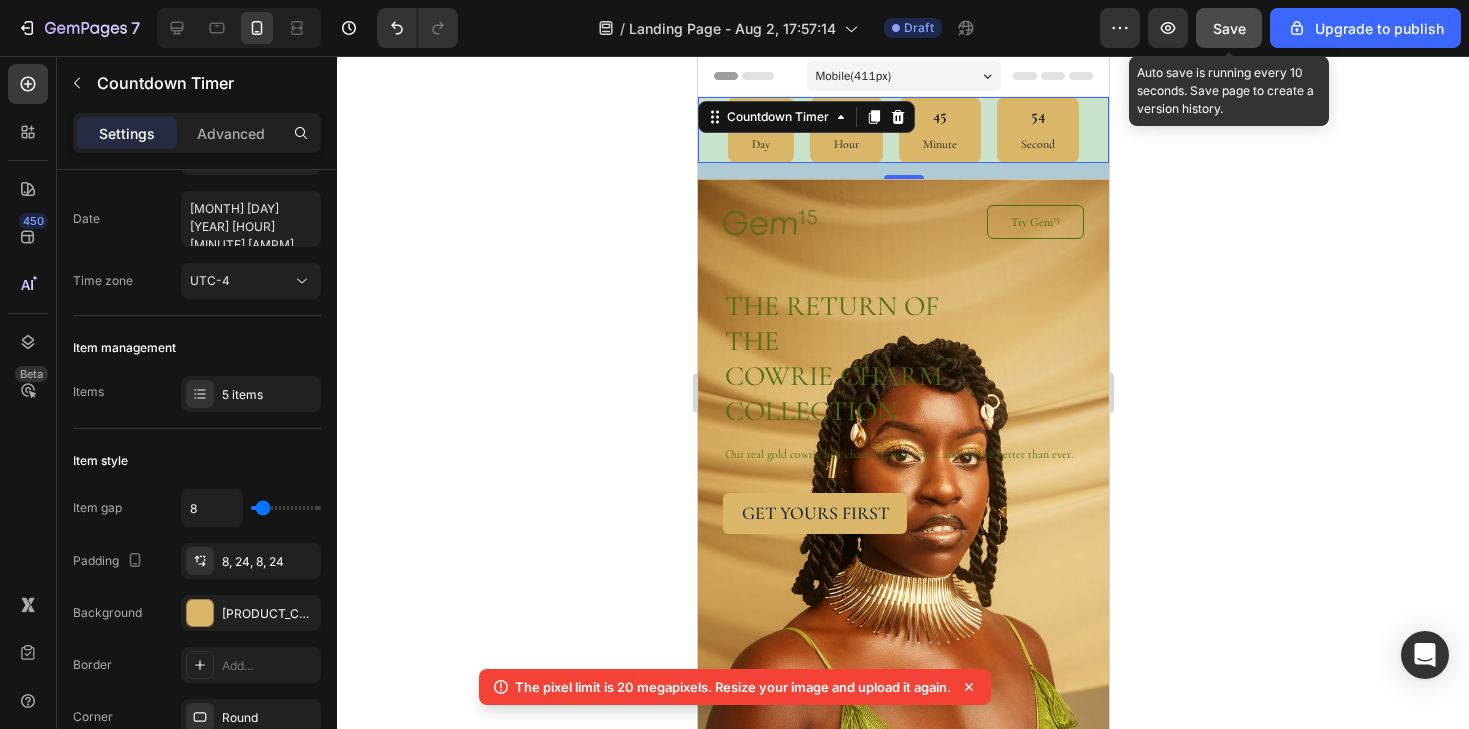 click on "Save" at bounding box center (1229, 28) 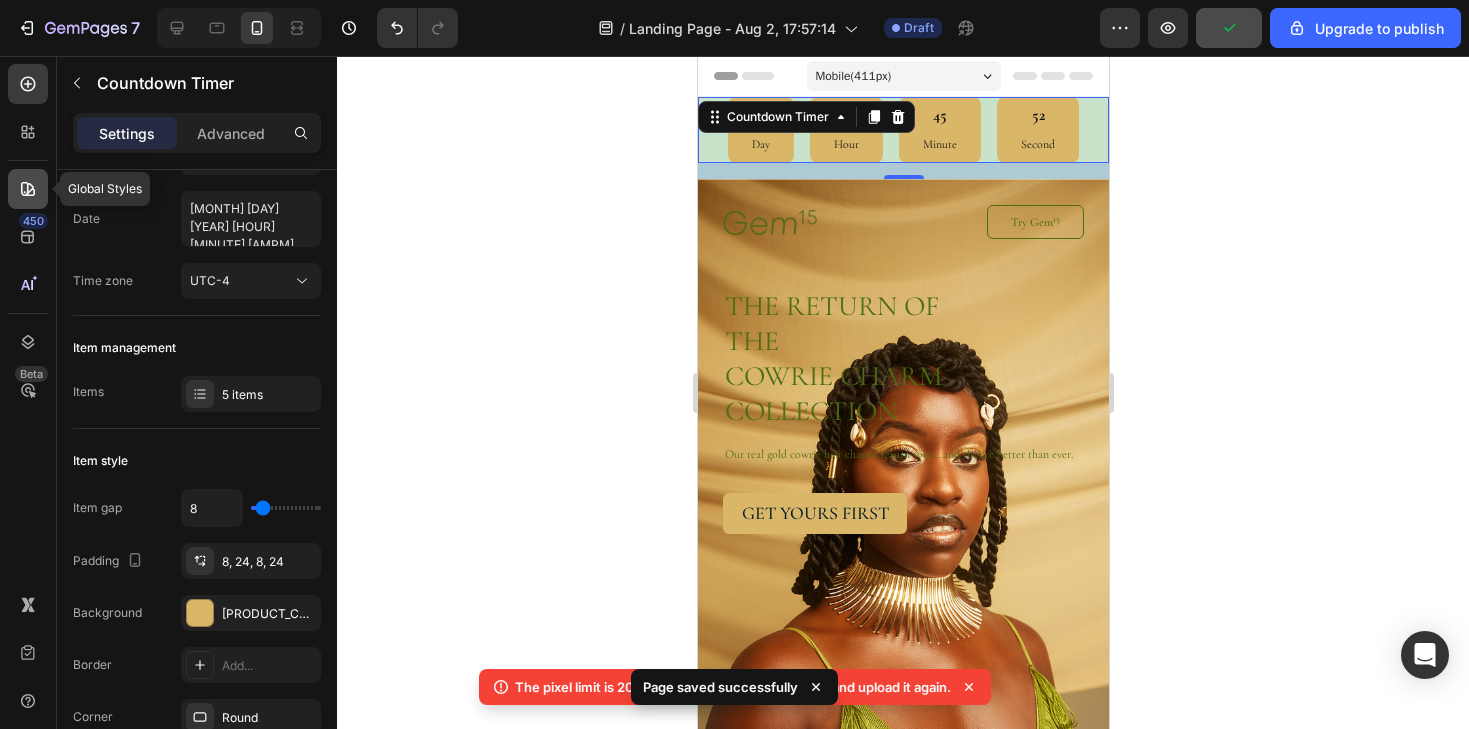 click 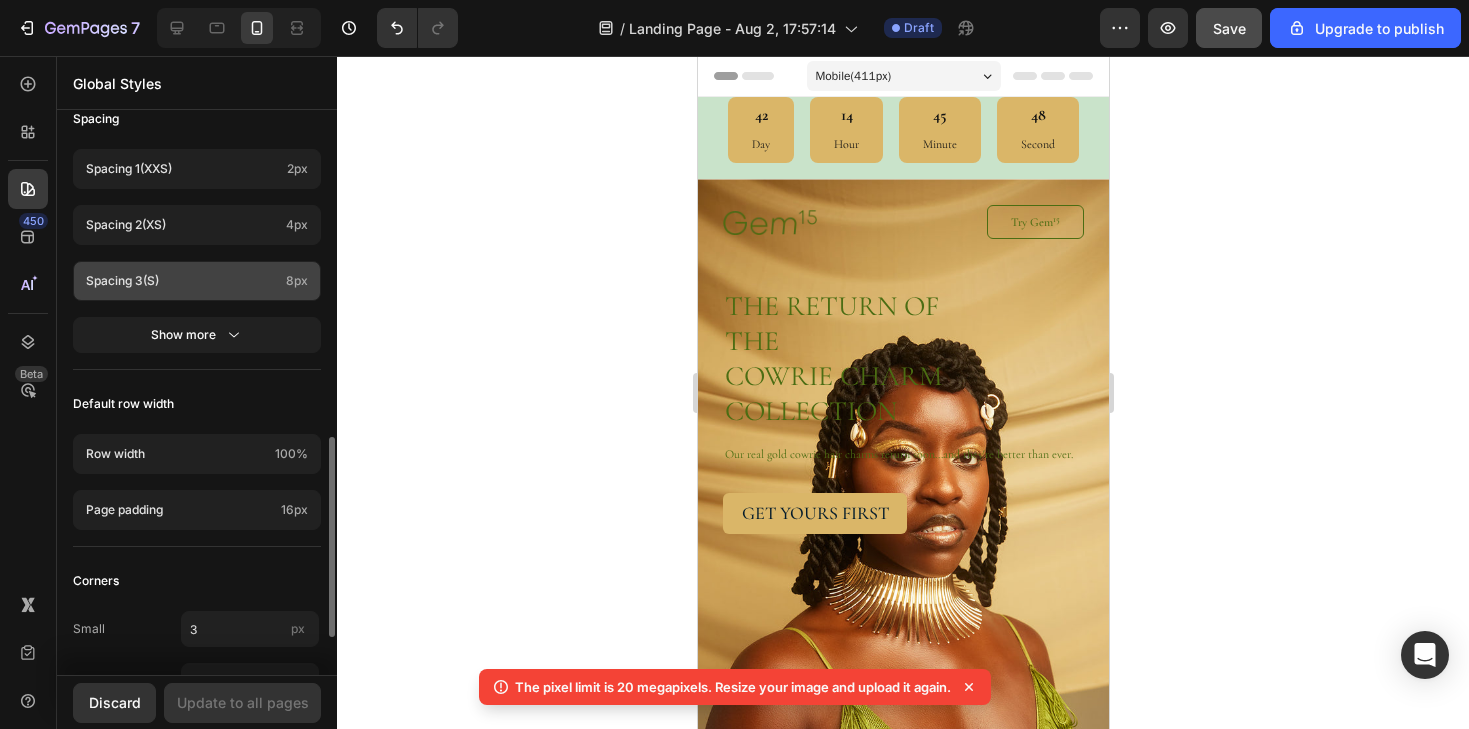 scroll, scrollTop: 913, scrollLeft: 0, axis: vertical 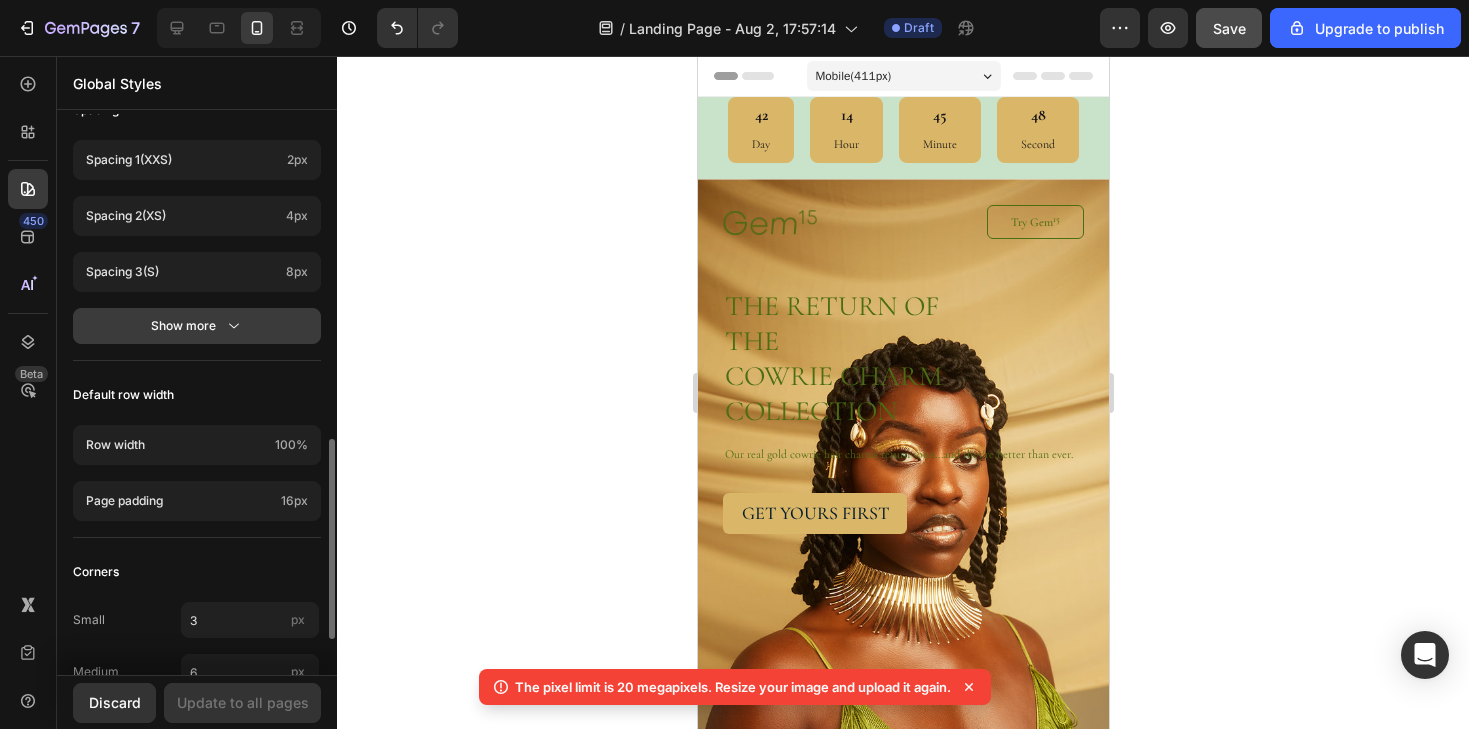 click on "Show more" 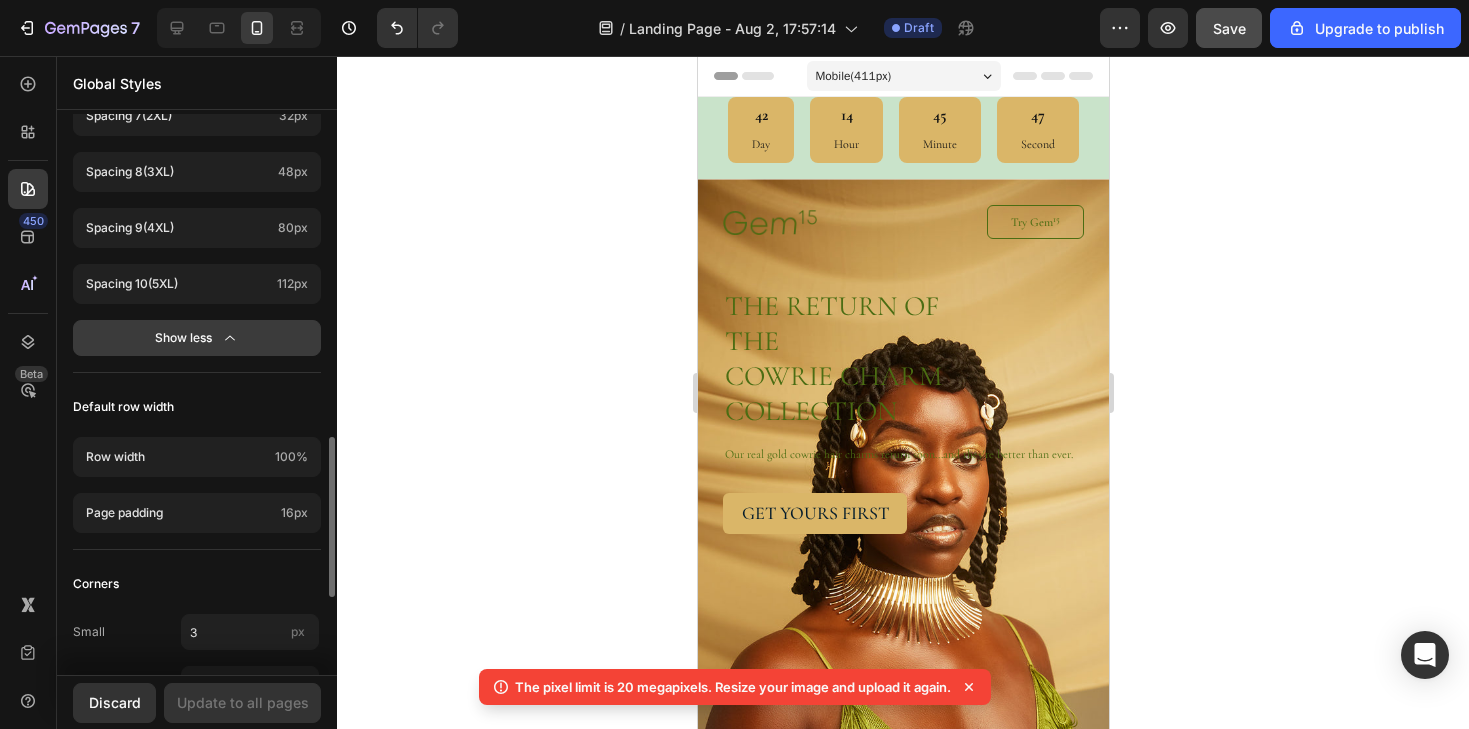 scroll, scrollTop: 1404, scrollLeft: 0, axis: vertical 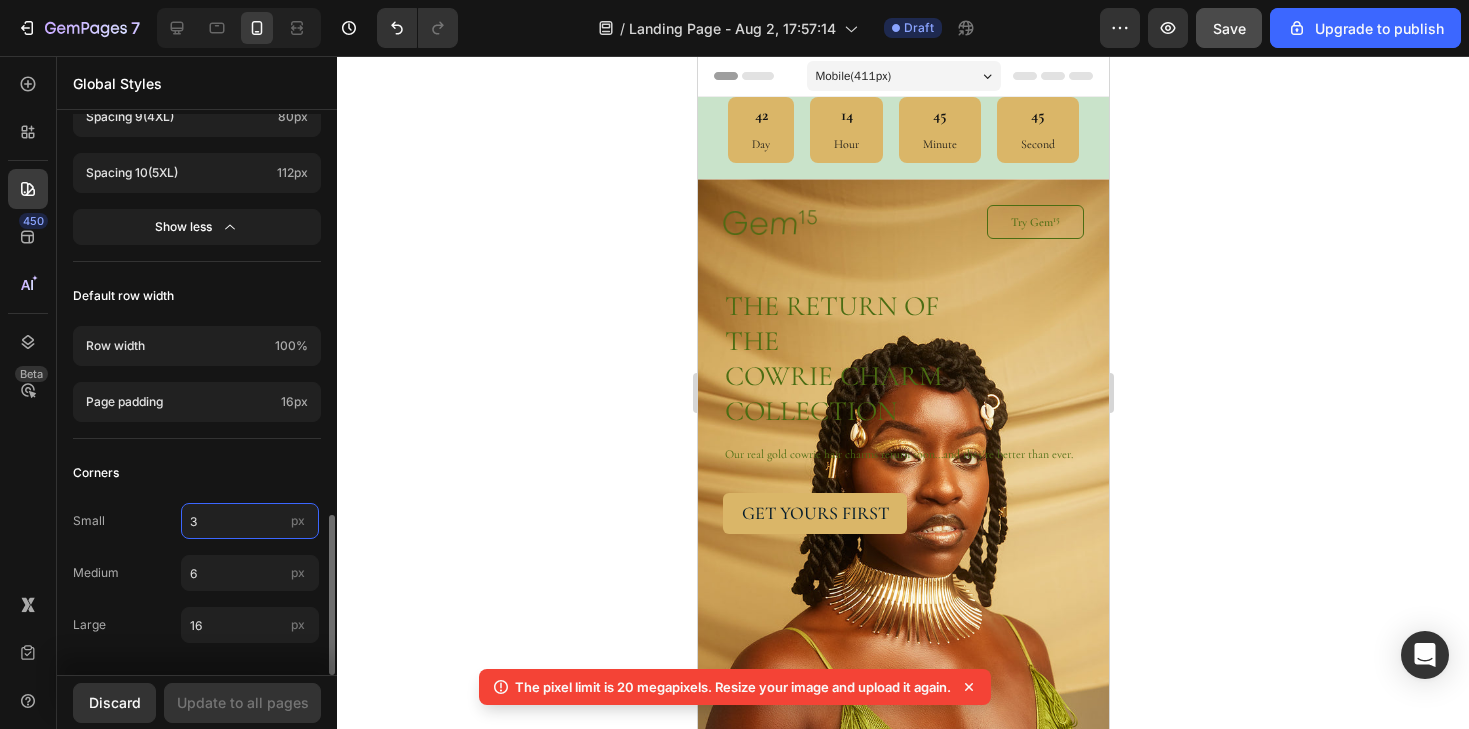drag, startPoint x: 229, startPoint y: 519, endPoint x: 181, endPoint y: 519, distance: 48 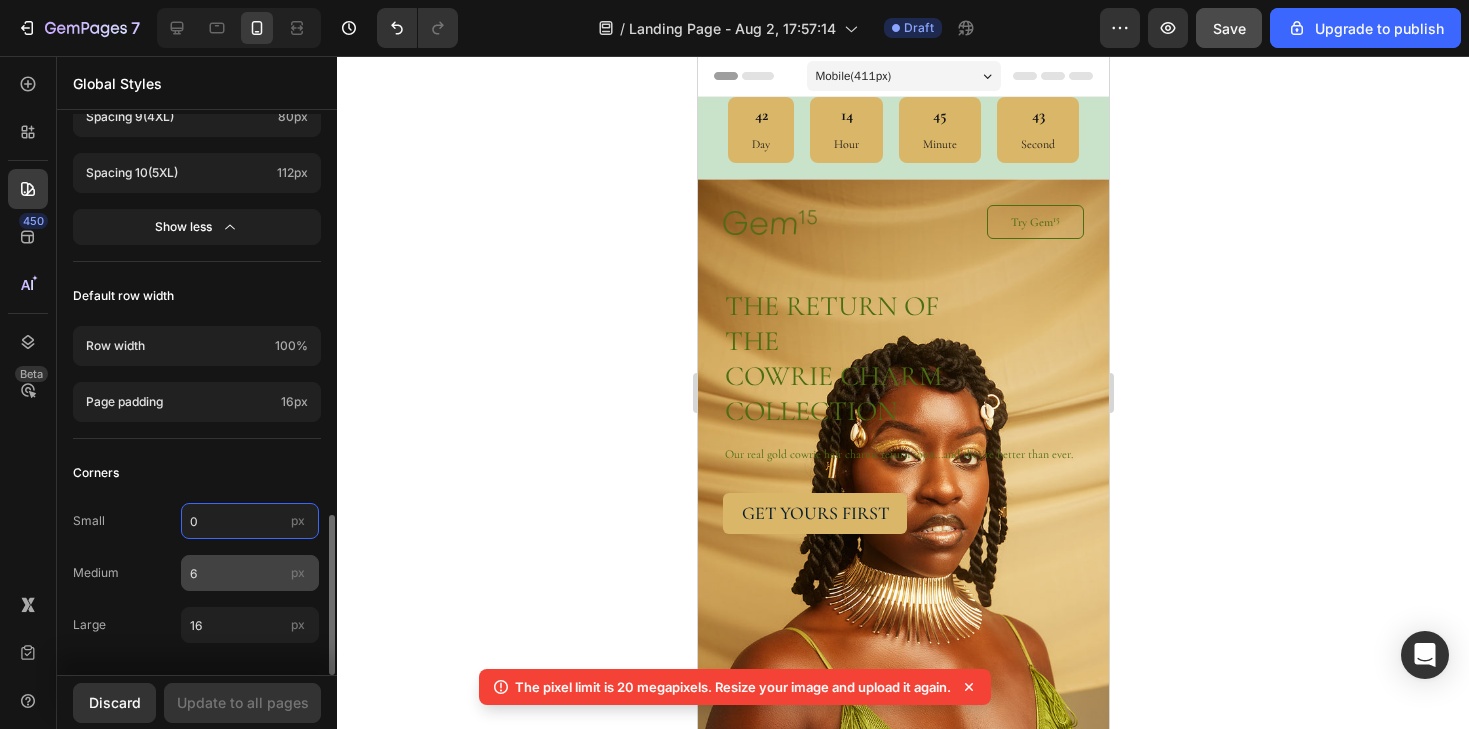 type on "0" 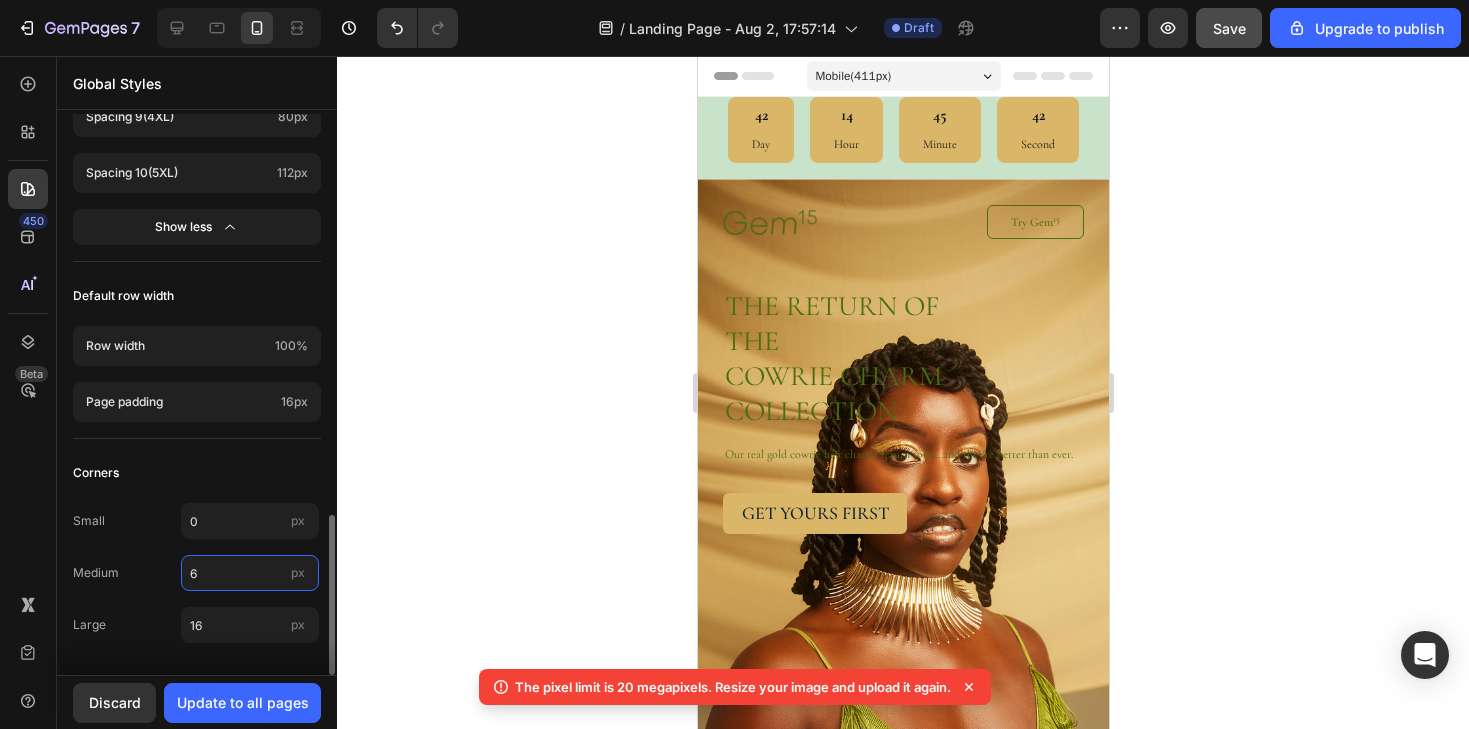 drag, startPoint x: 222, startPoint y: 572, endPoint x: 174, endPoint y: 571, distance: 48.010414 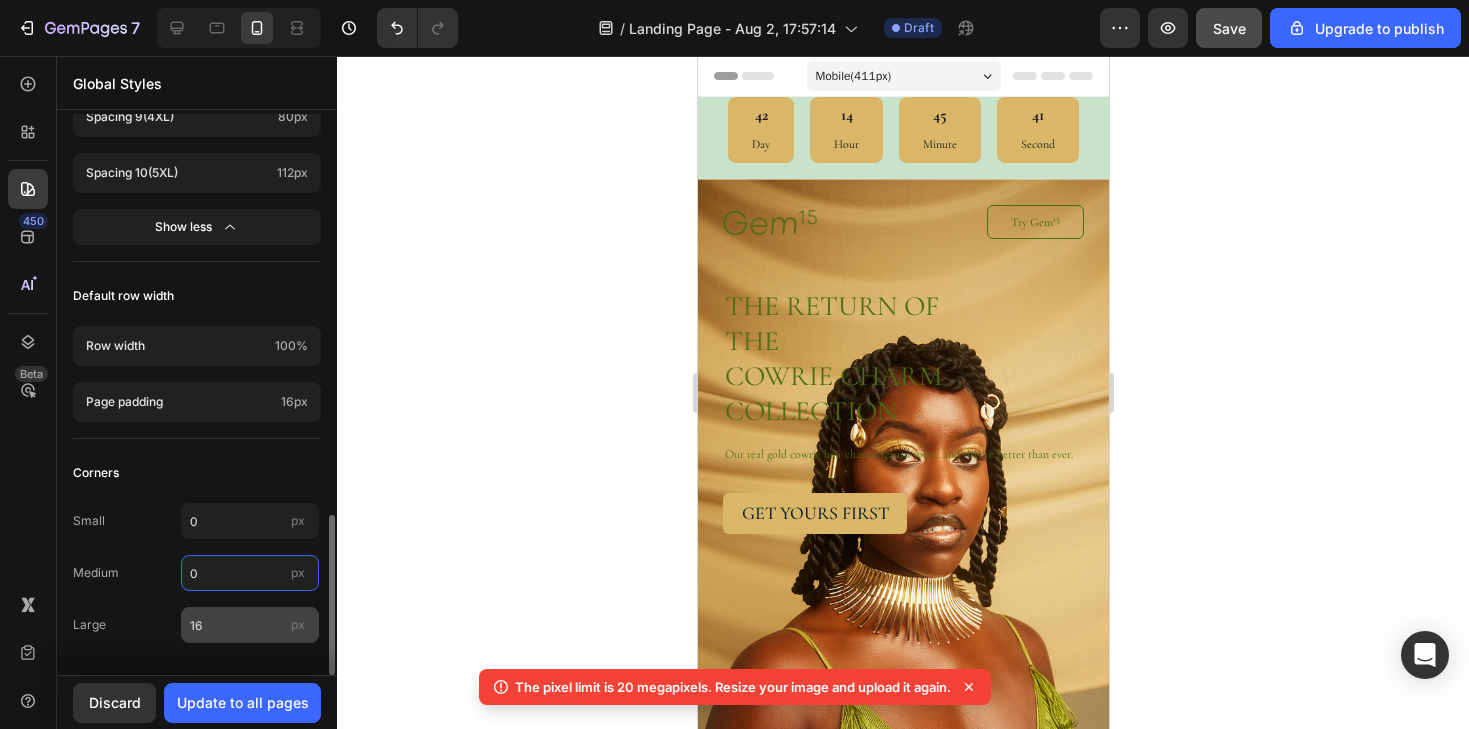 type on "0" 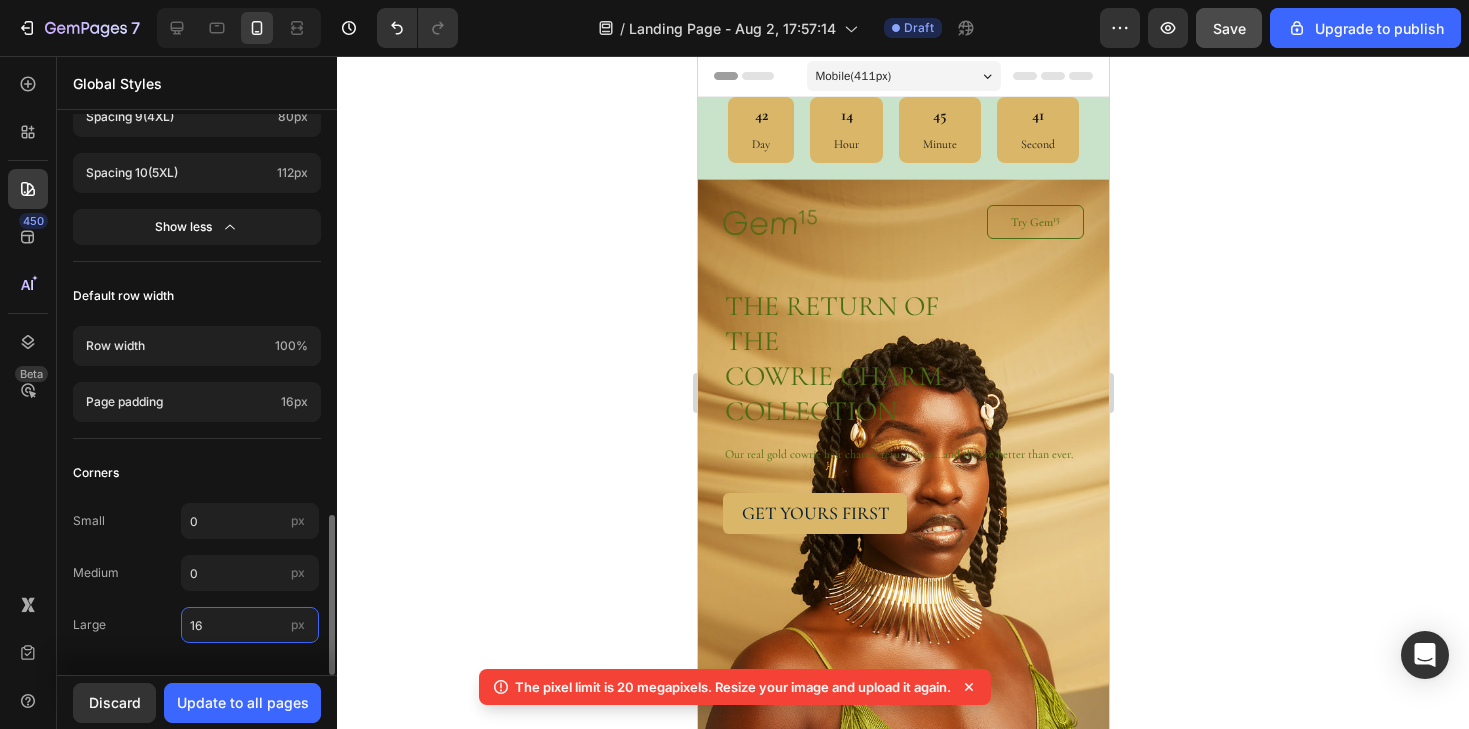 drag, startPoint x: 237, startPoint y: 623, endPoint x: 129, endPoint y: 621, distance: 108.01852 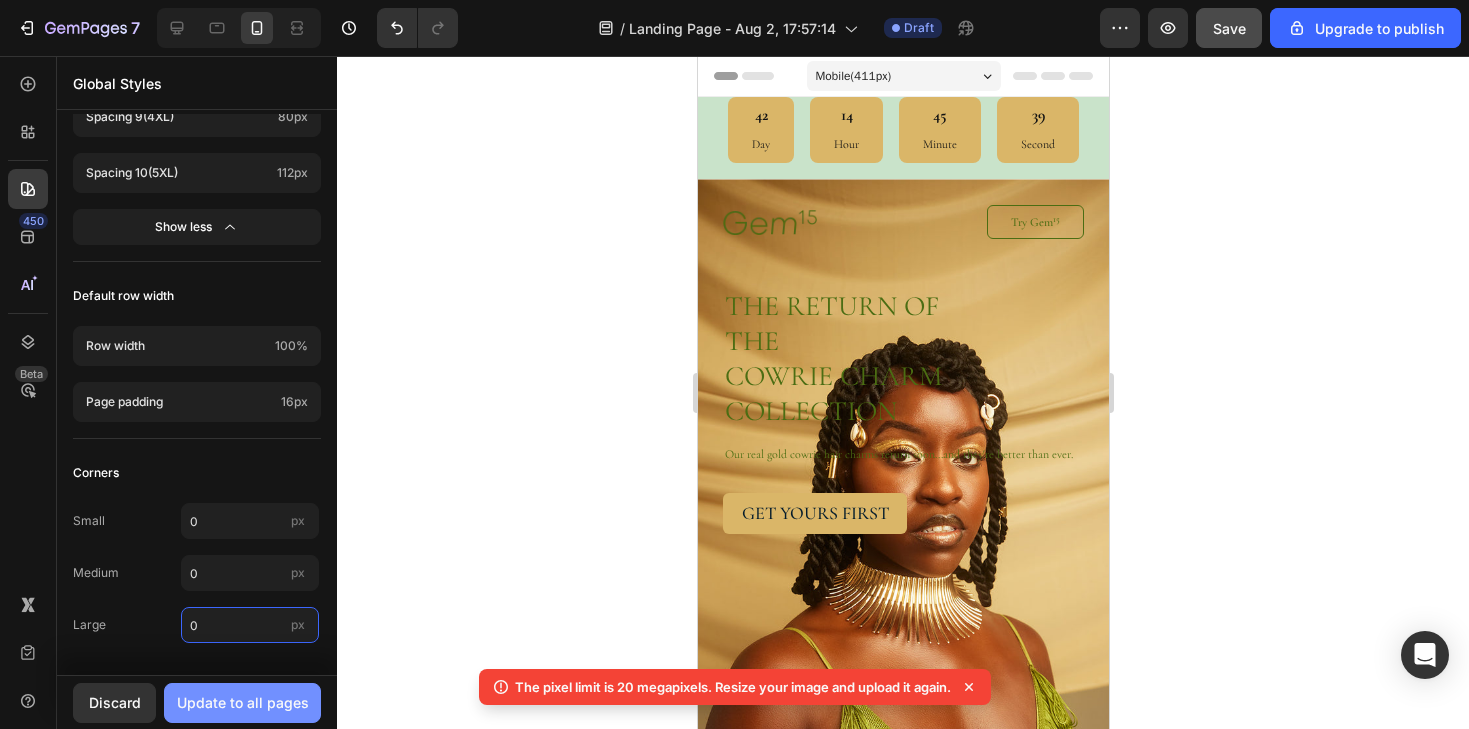 type on "0" 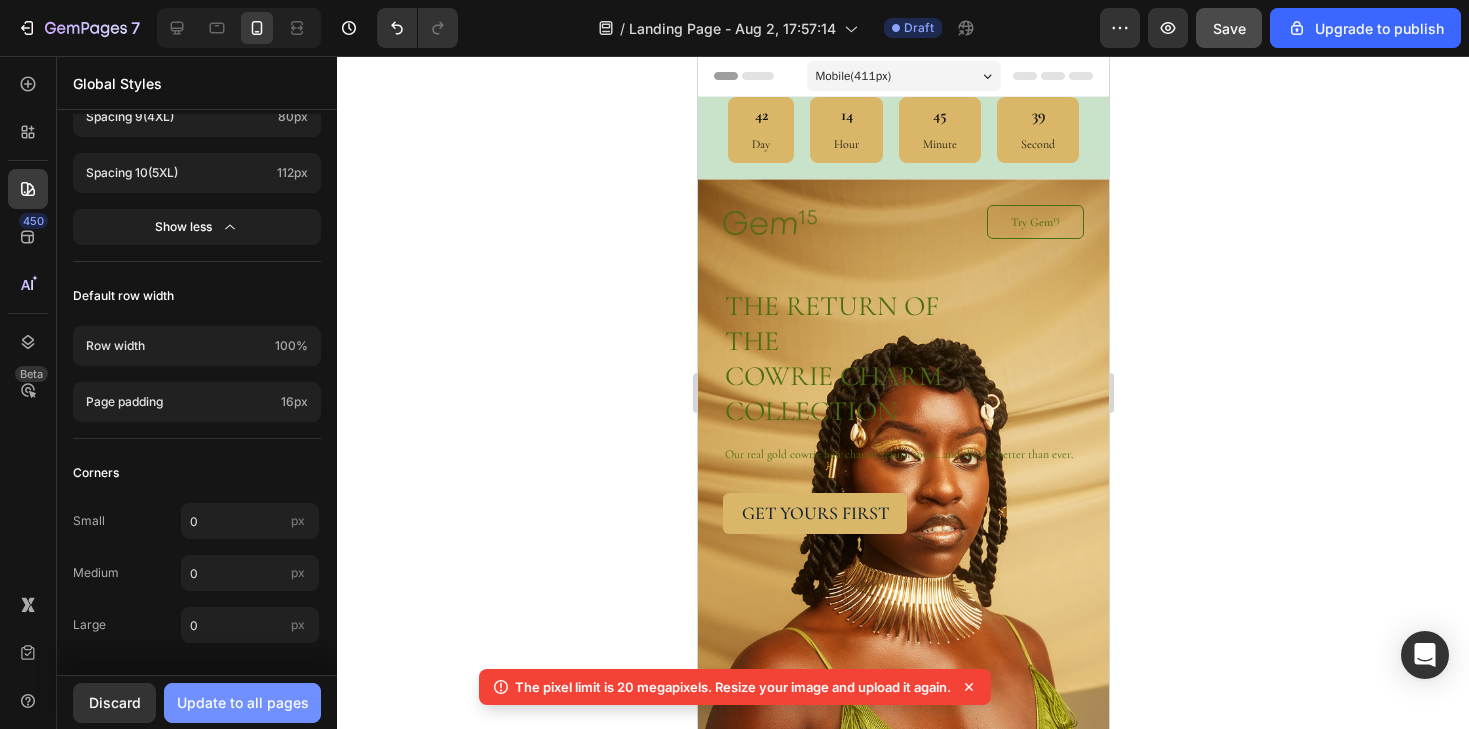 click on "Update to all pages" at bounding box center [243, 702] 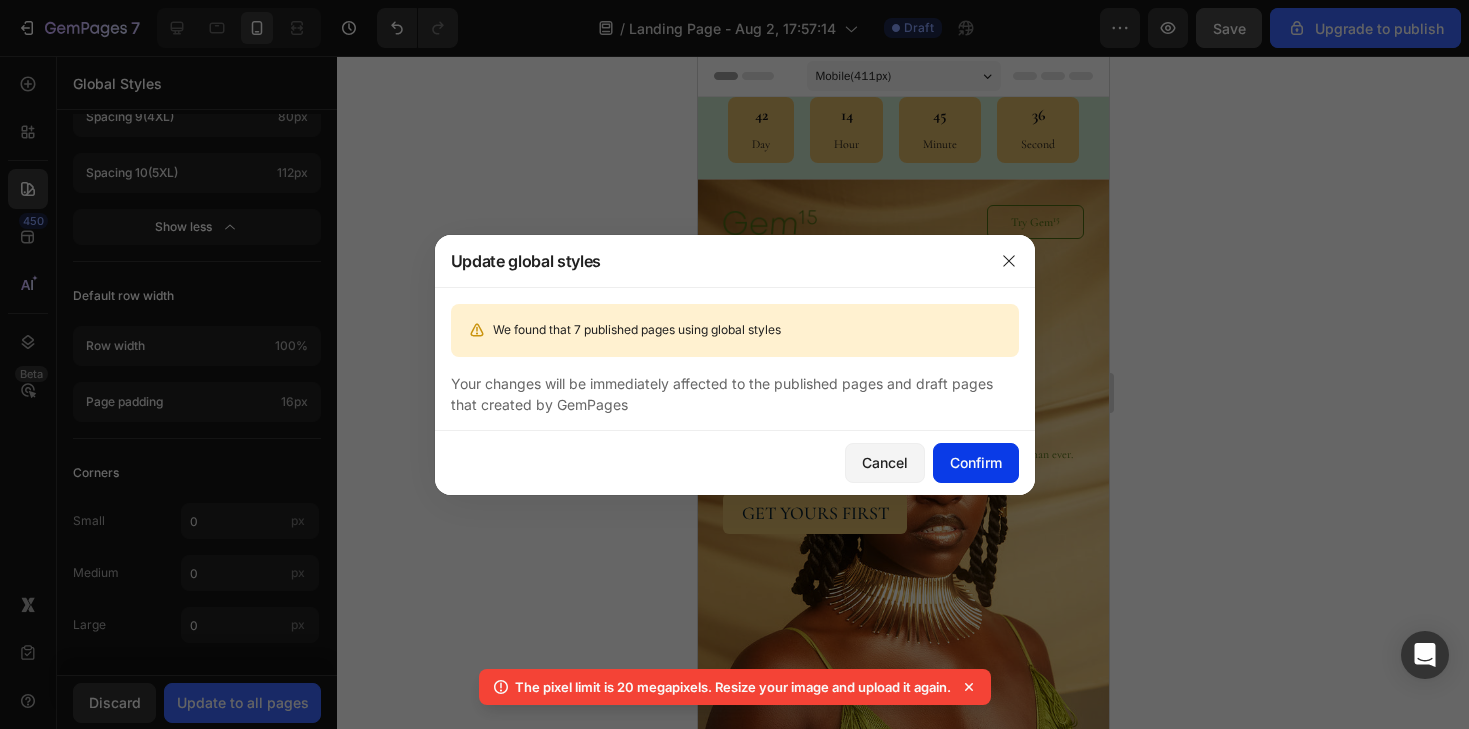 click on "Confirm" at bounding box center [976, 462] 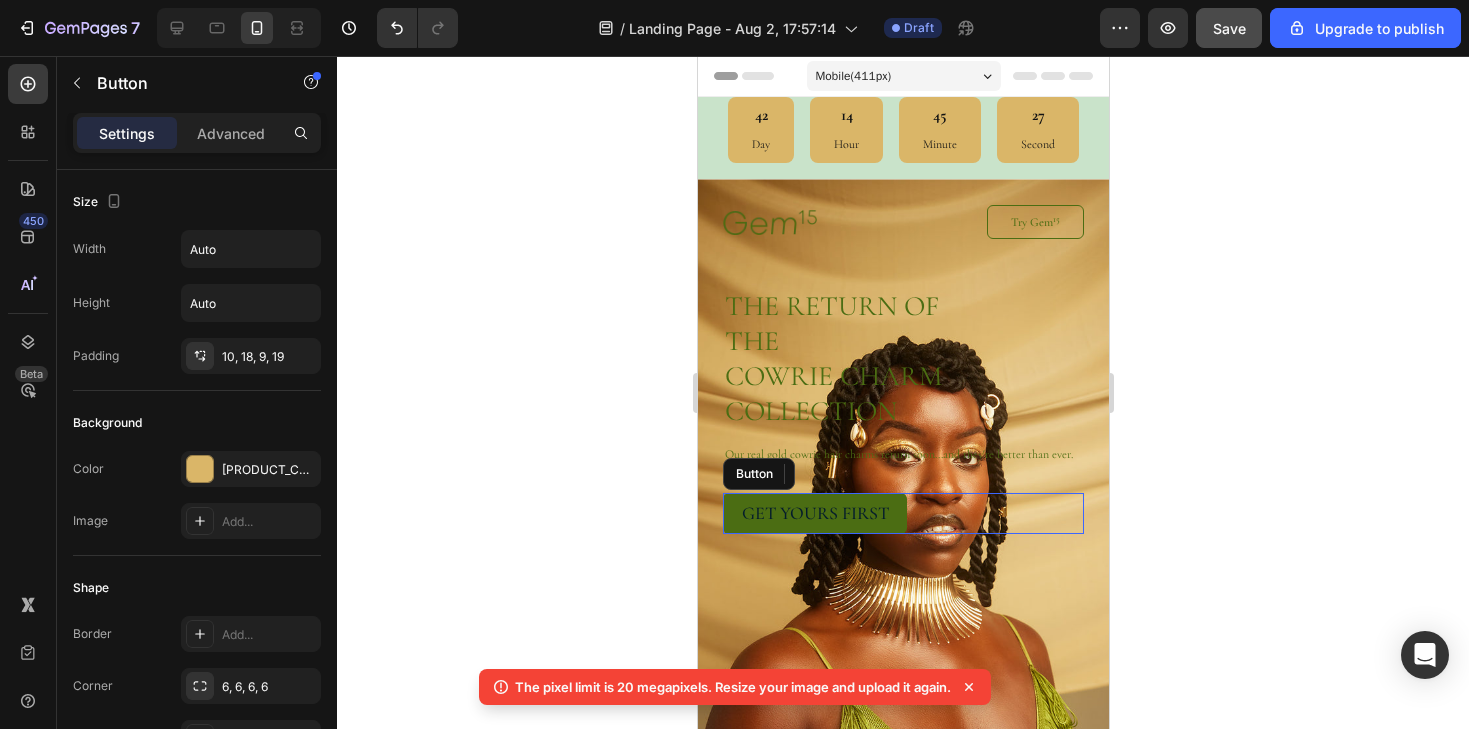 click on "get yours first" at bounding box center (814, 513) 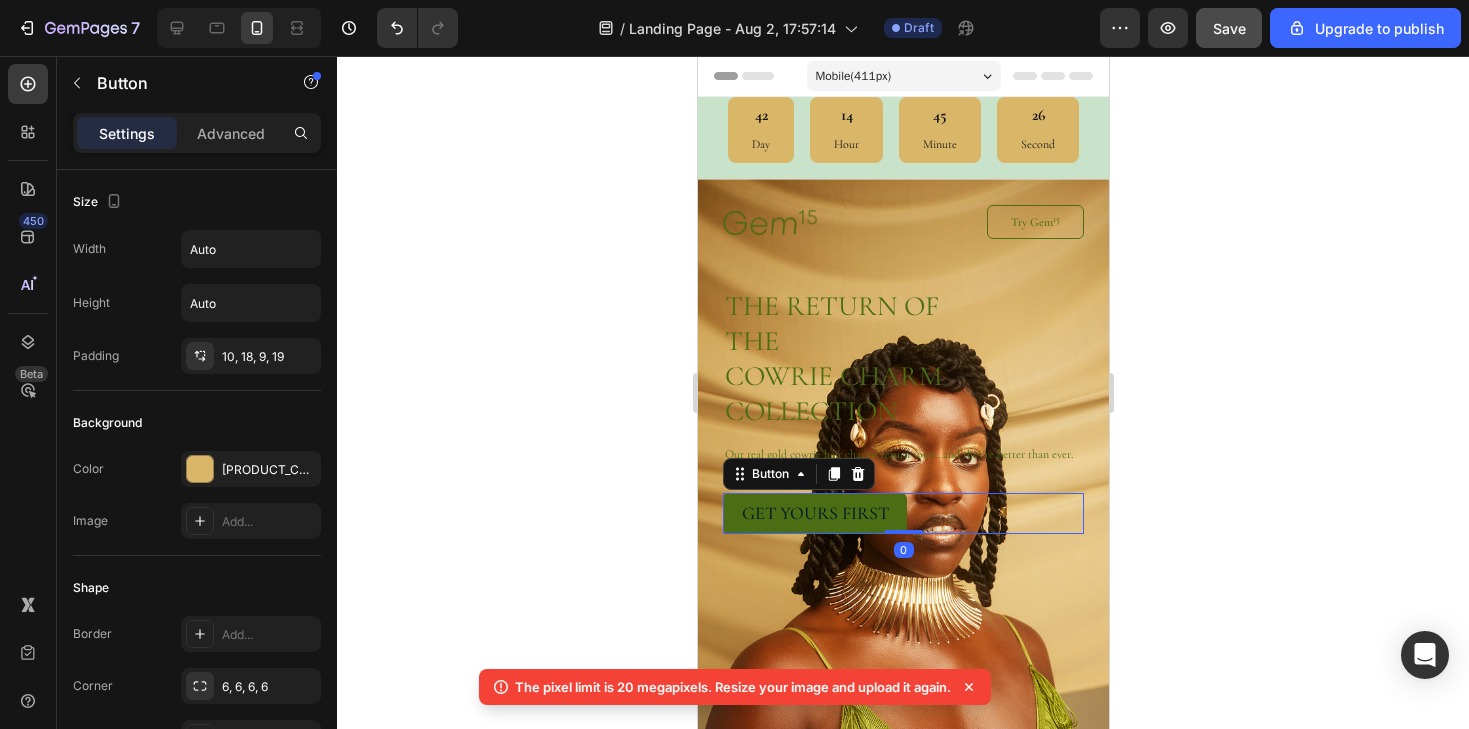 click on "get yours first" at bounding box center (814, 513) 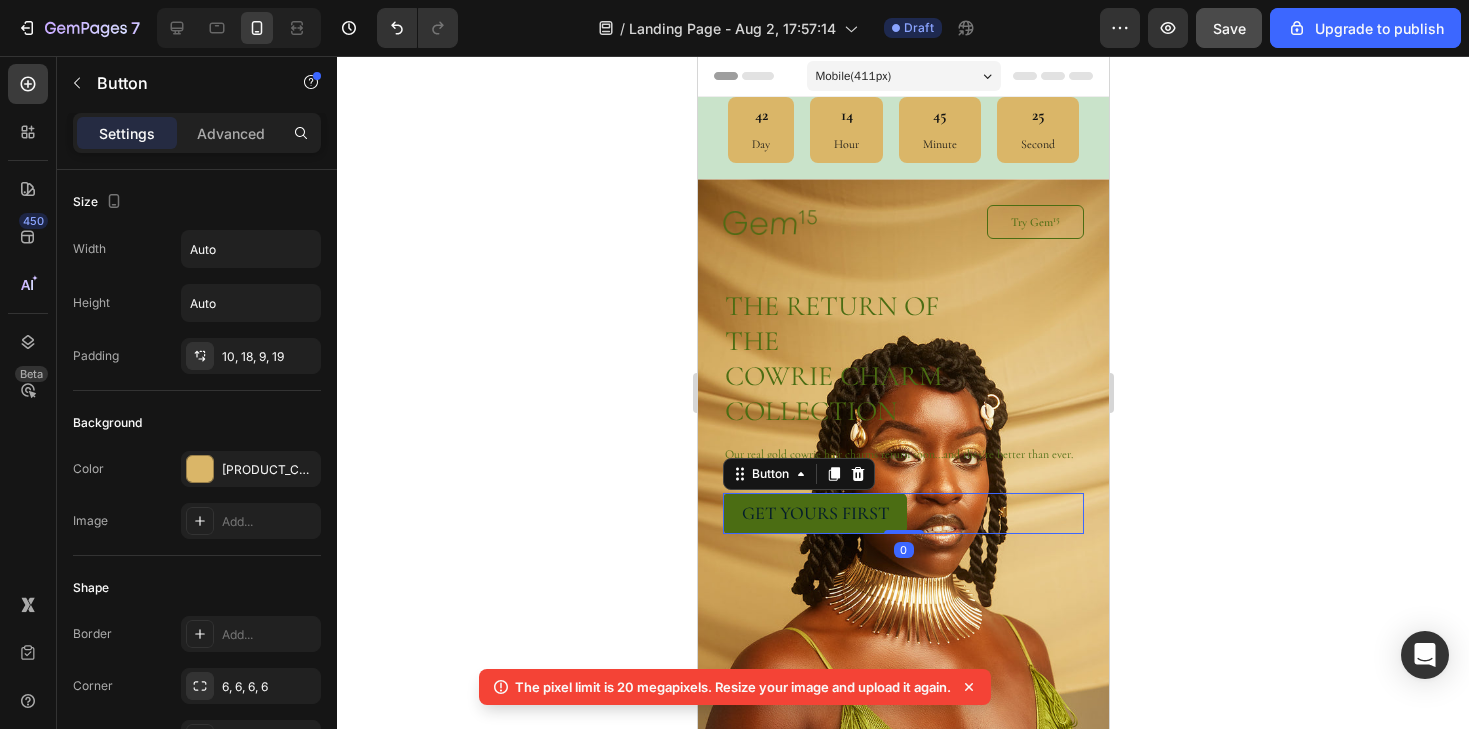 click on "get yours first" at bounding box center (814, 513) 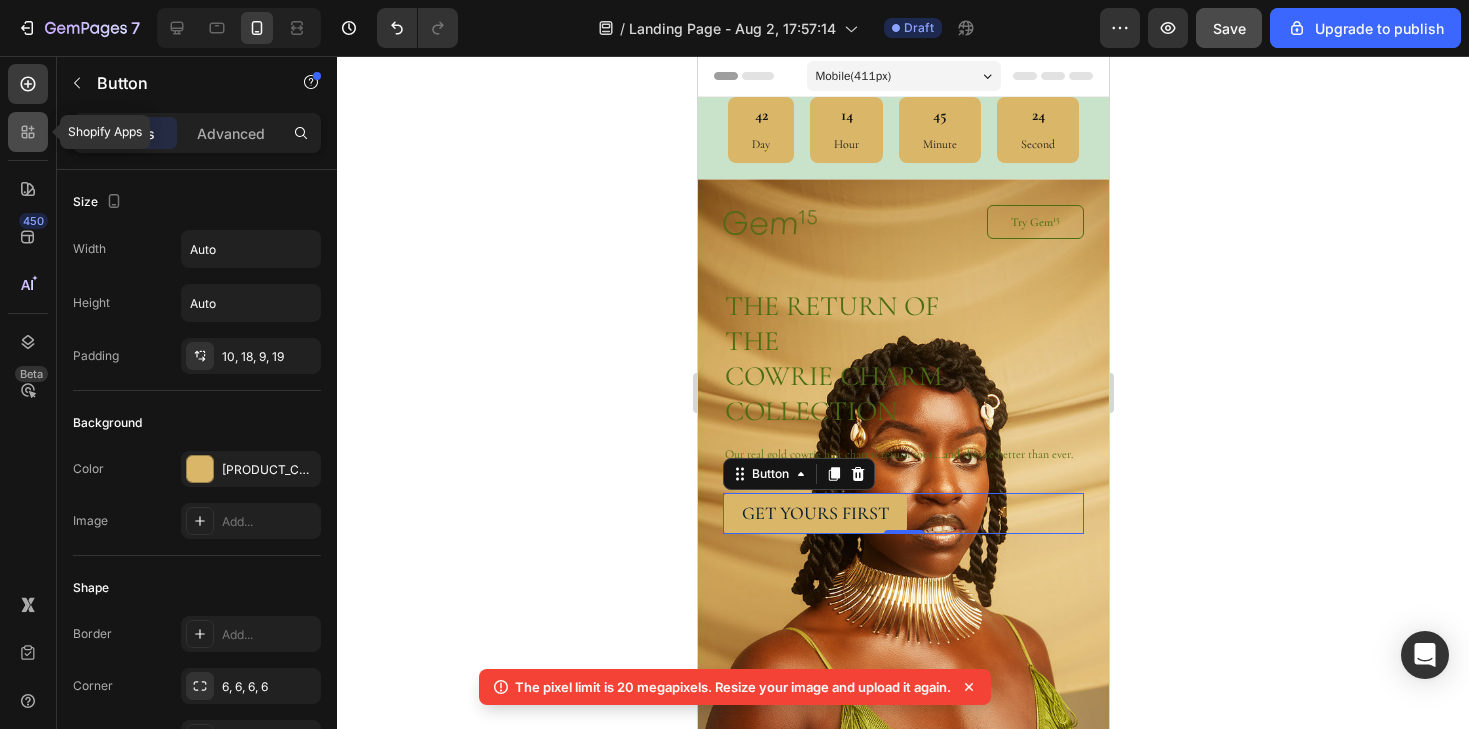 click 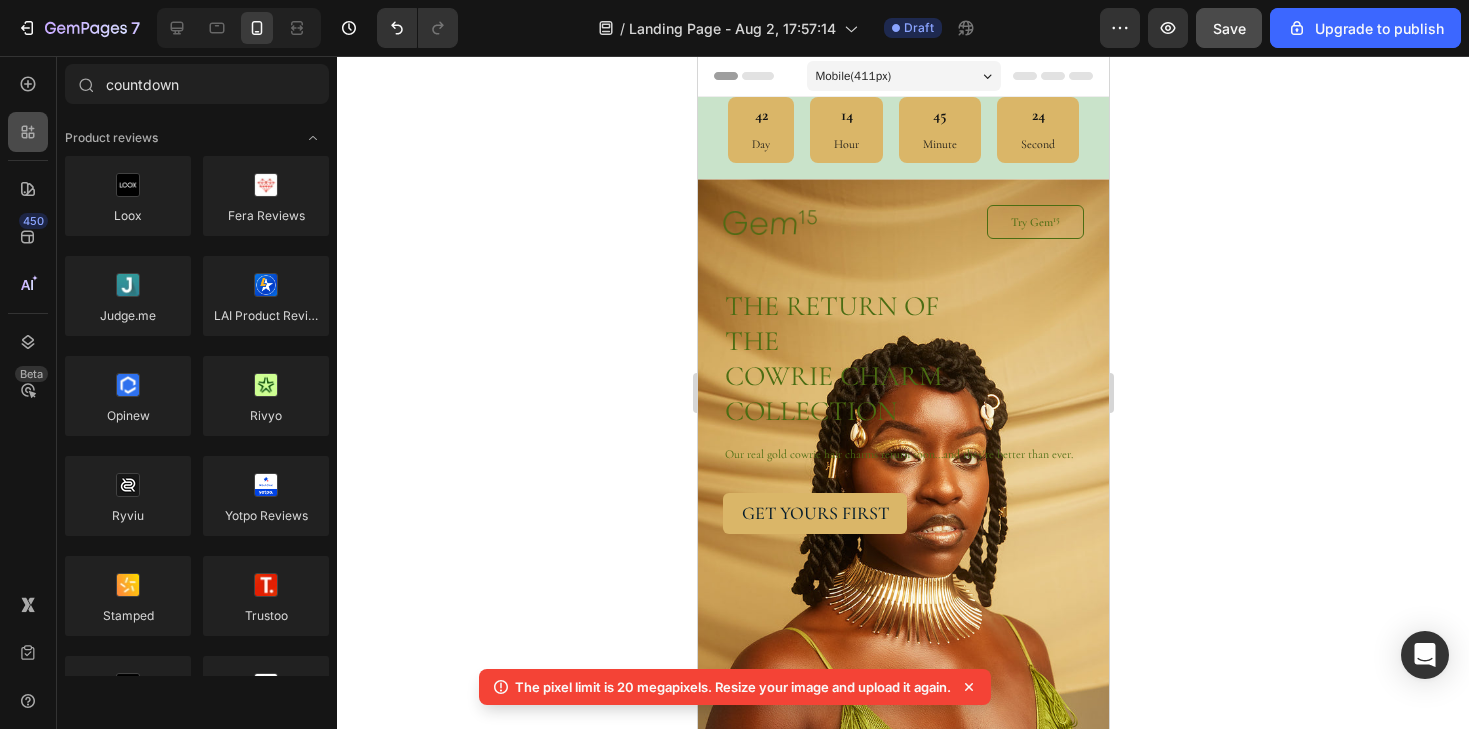 type 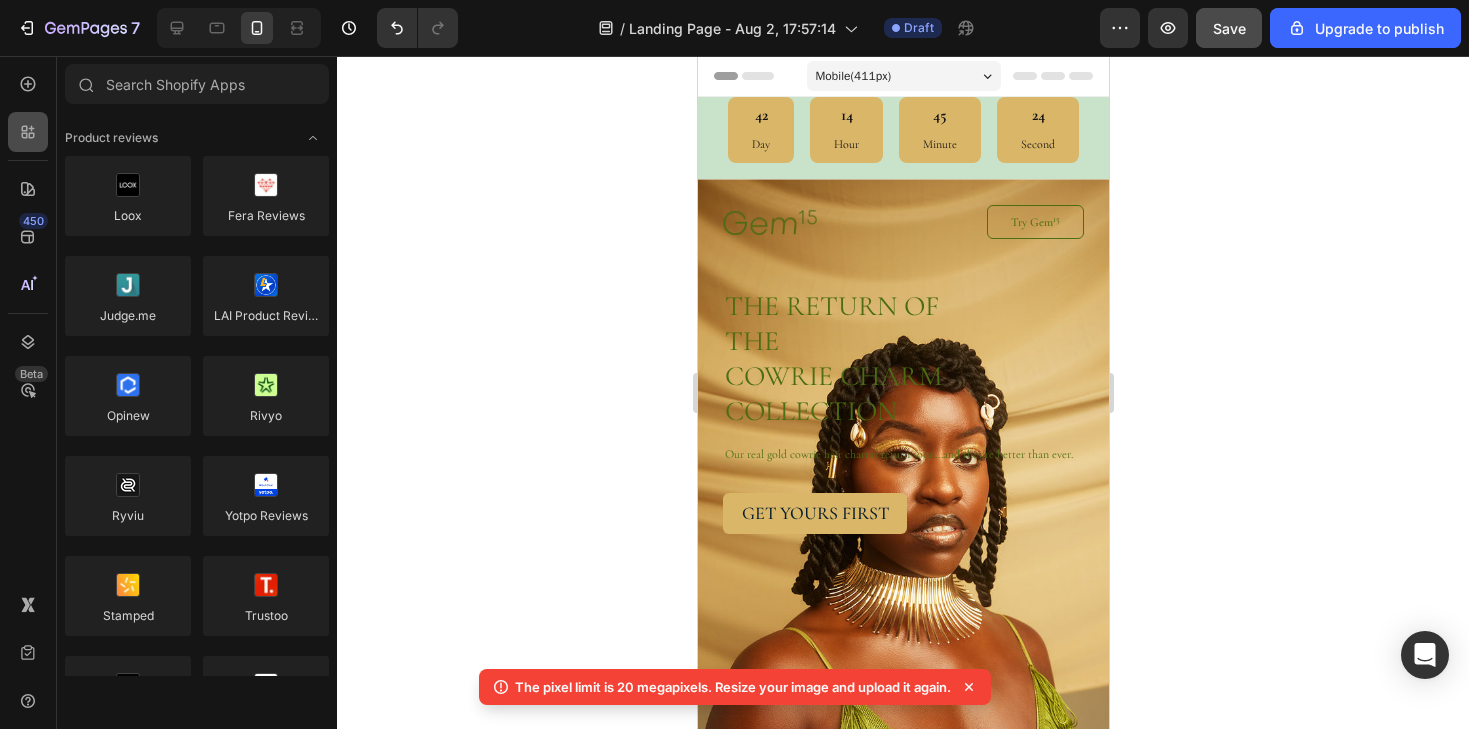 scroll, scrollTop: 170, scrollLeft: 0, axis: vertical 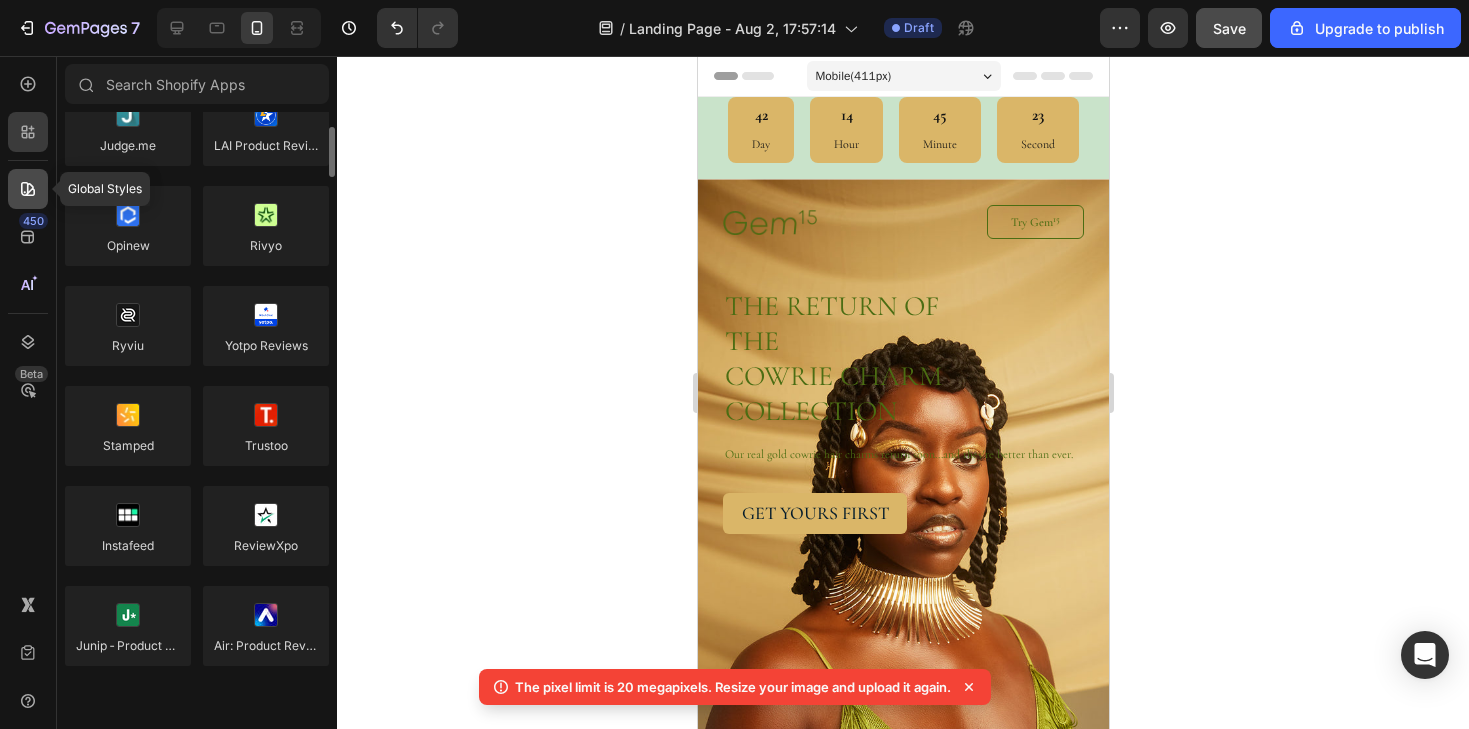 click 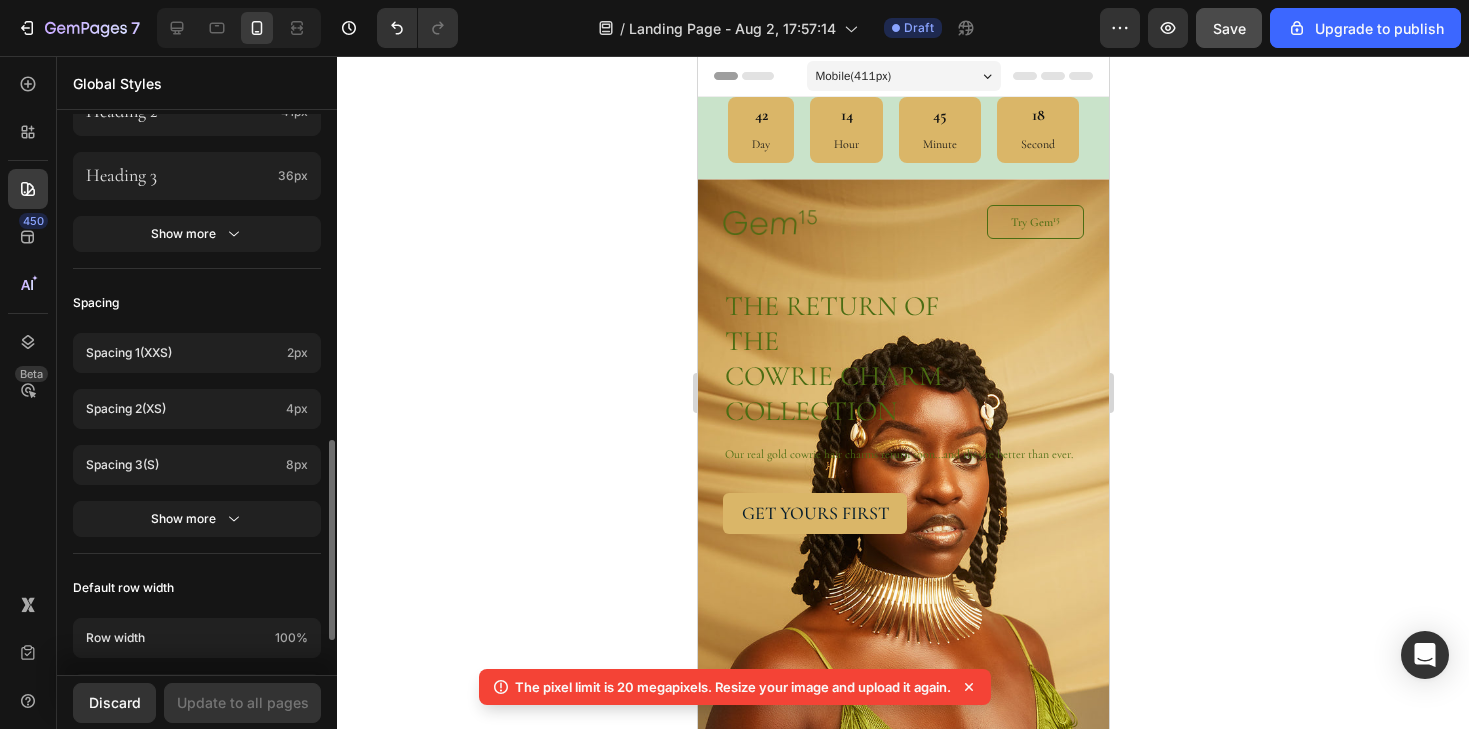 scroll, scrollTop: 771, scrollLeft: 0, axis: vertical 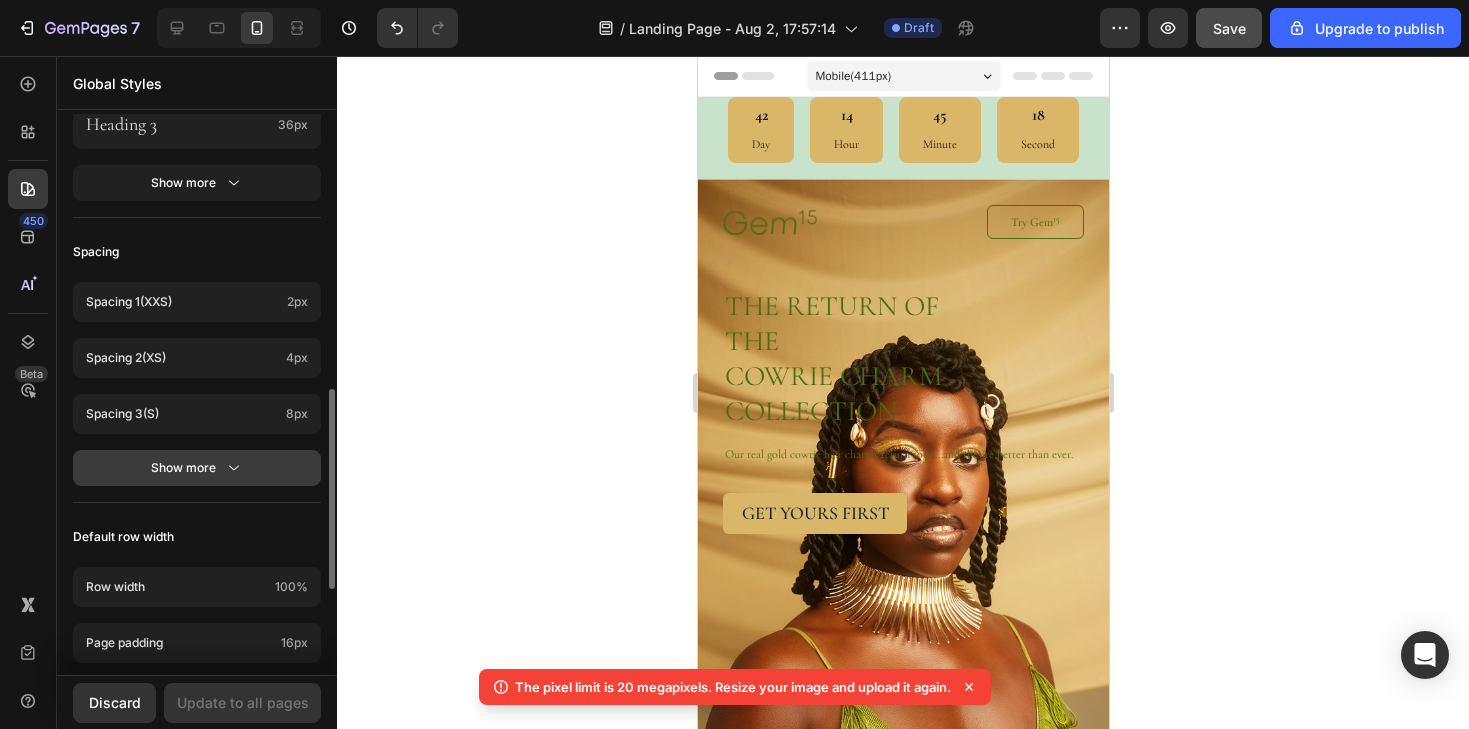 click on "Show more" at bounding box center [197, 468] 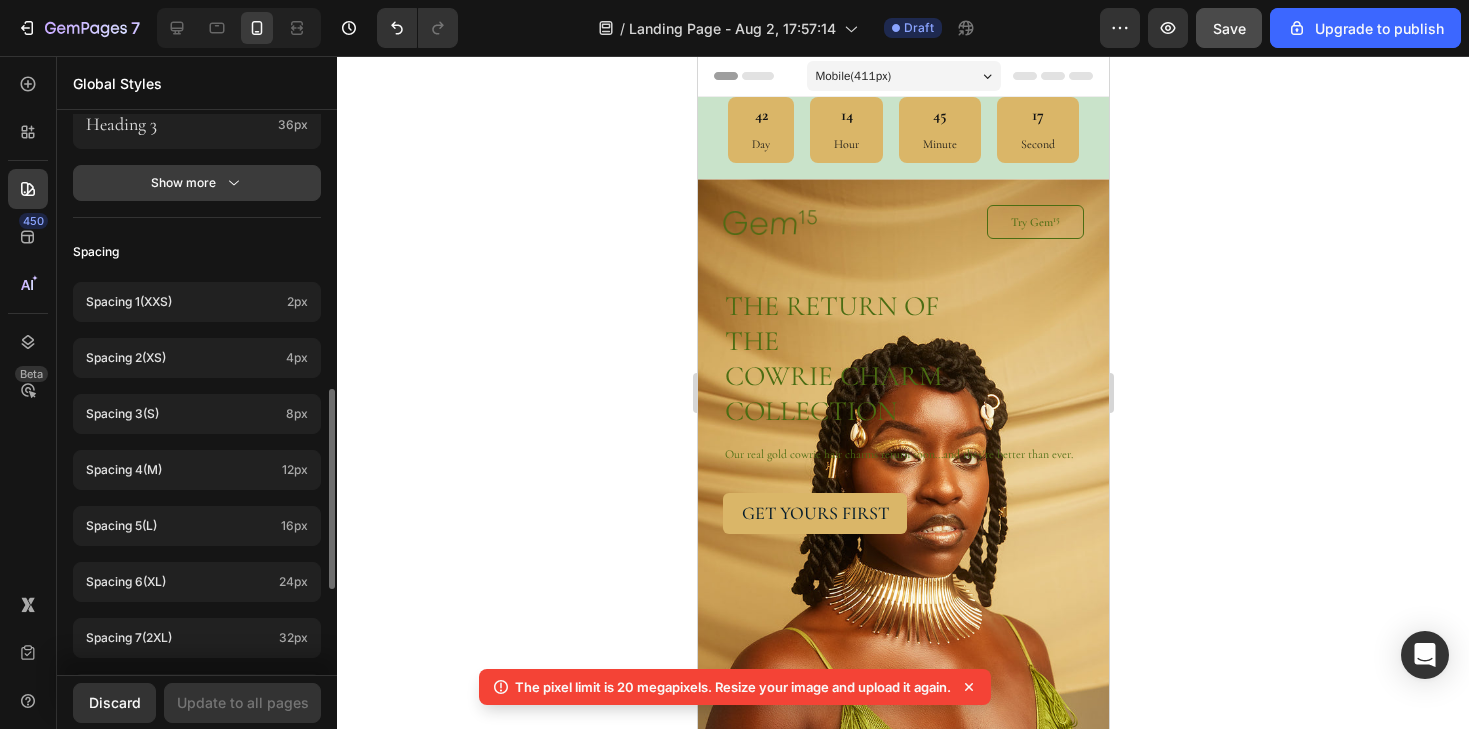 click on "Show more" at bounding box center [197, 183] 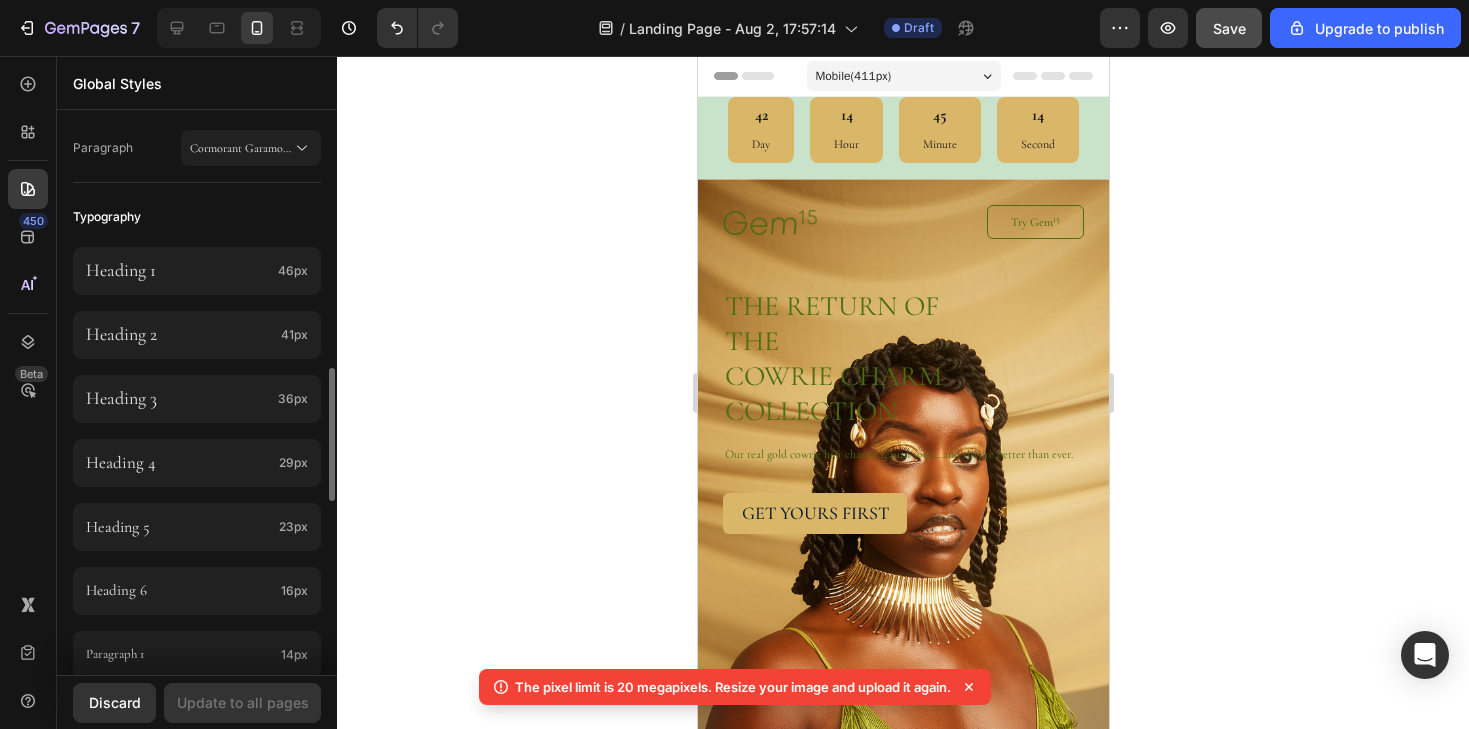 scroll, scrollTop: 0, scrollLeft: 0, axis: both 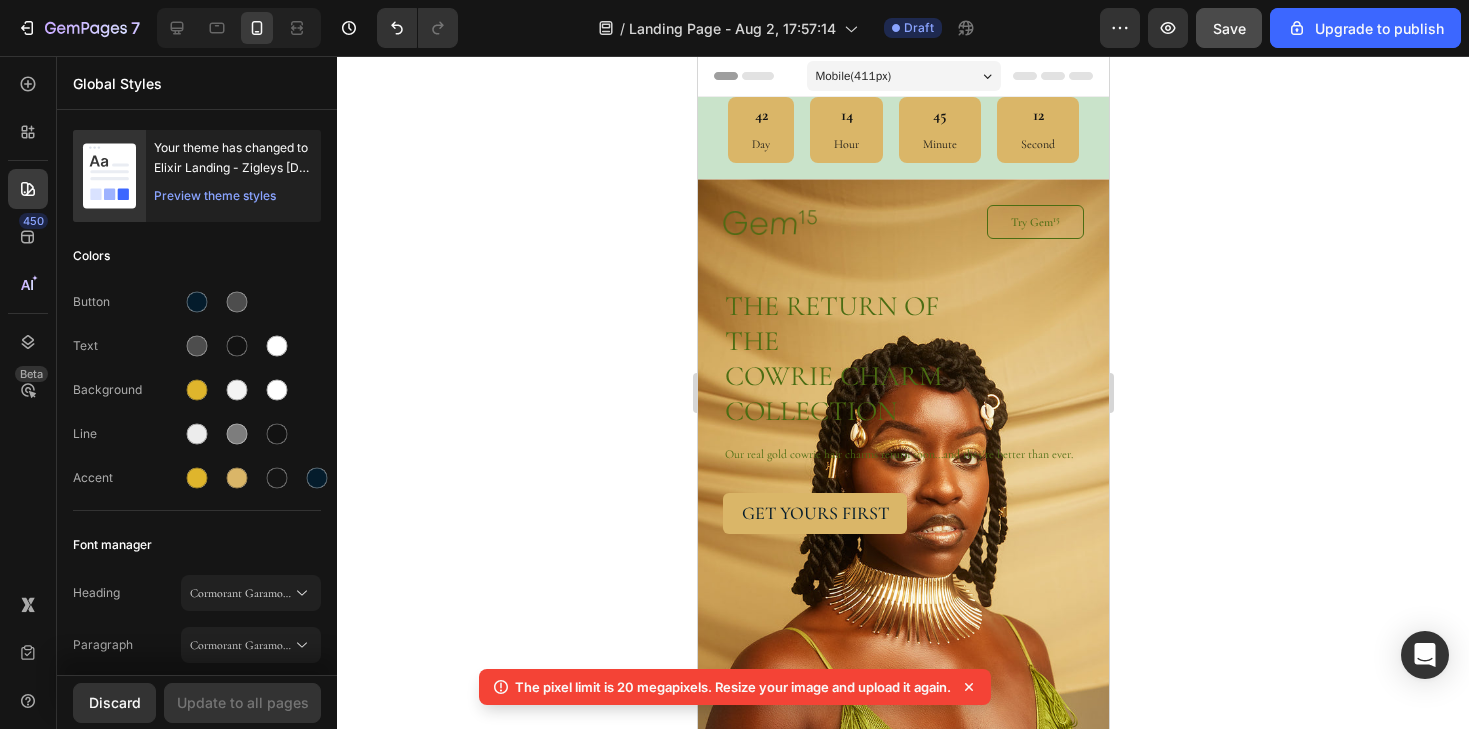 click 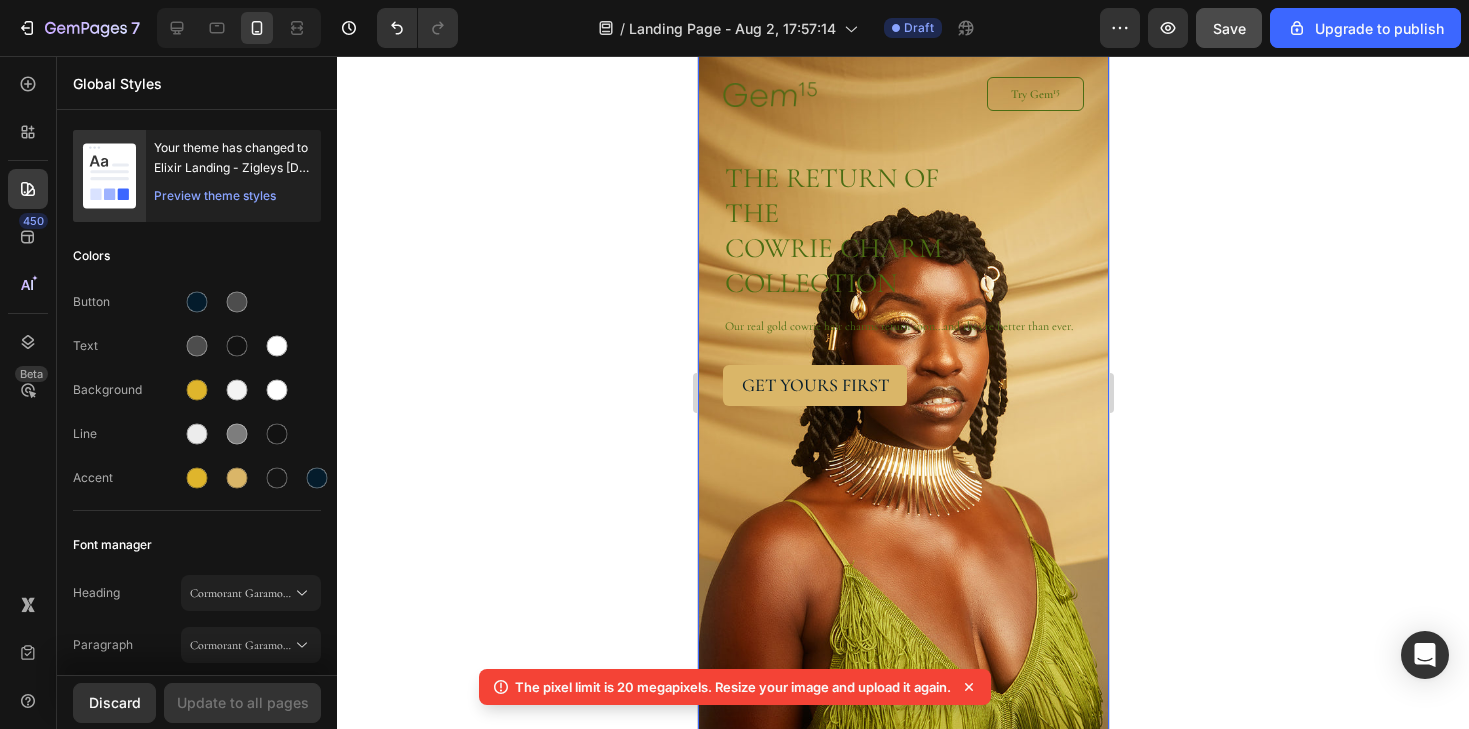 scroll, scrollTop: 127, scrollLeft: 0, axis: vertical 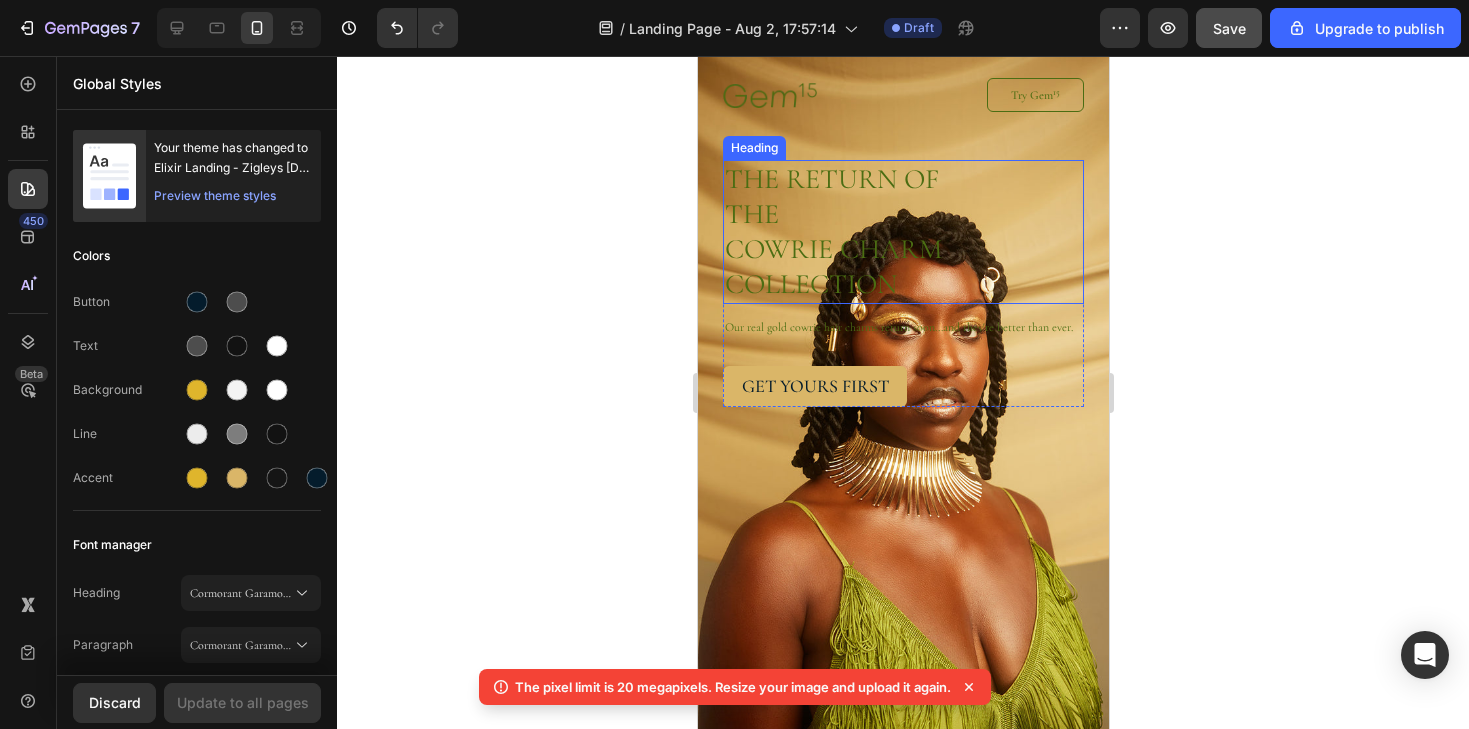 click on "THE RETURN OF THE COWRIE CHARM COLLECTION" at bounding box center [859, 232] 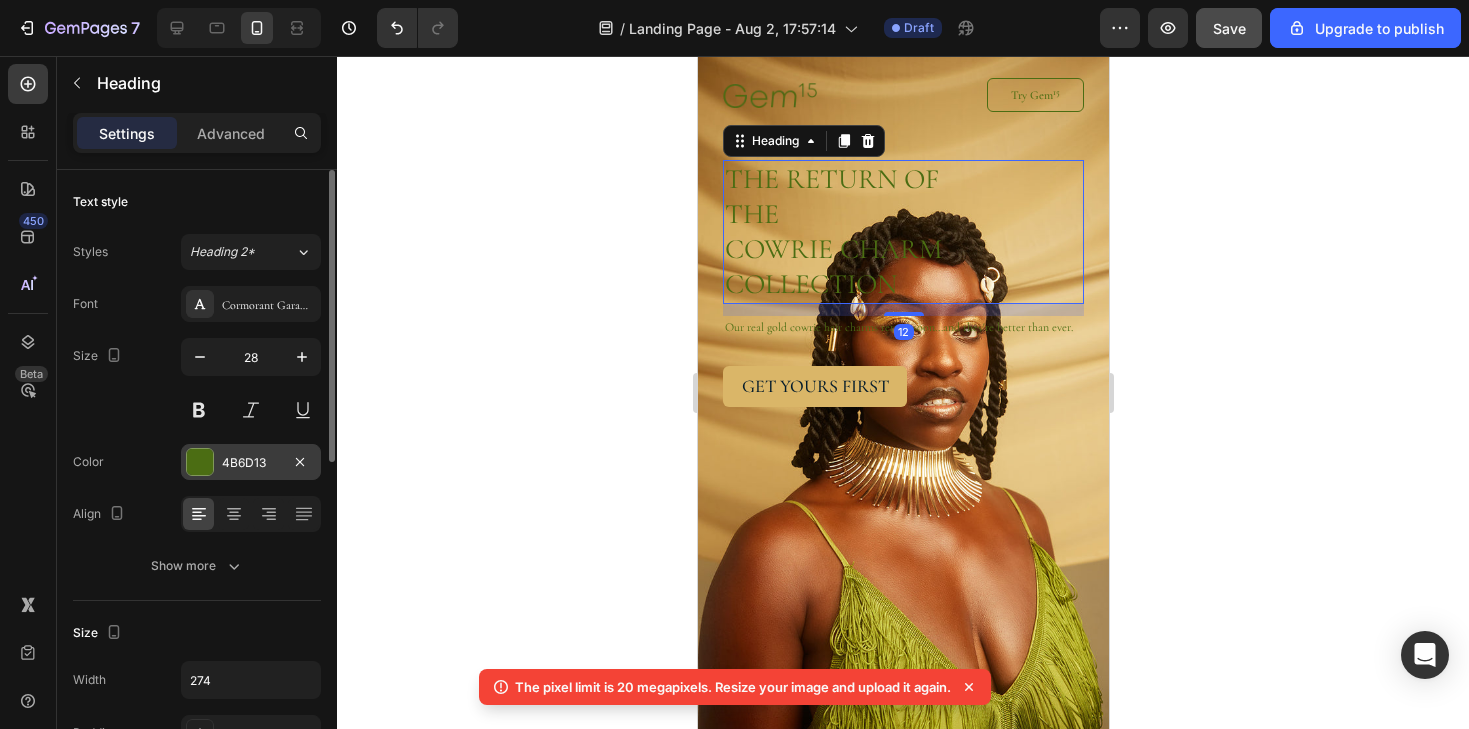 click at bounding box center (200, 462) 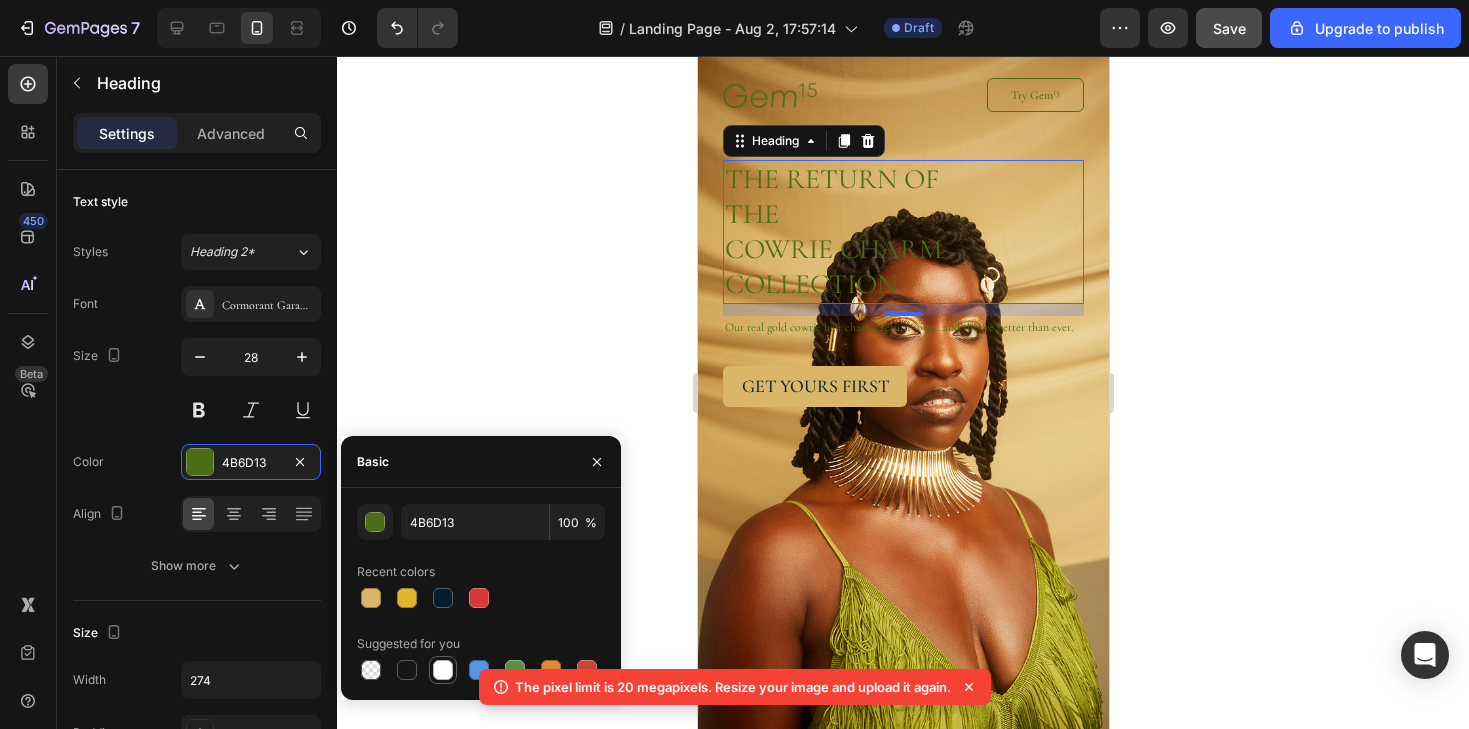 click at bounding box center (443, 670) 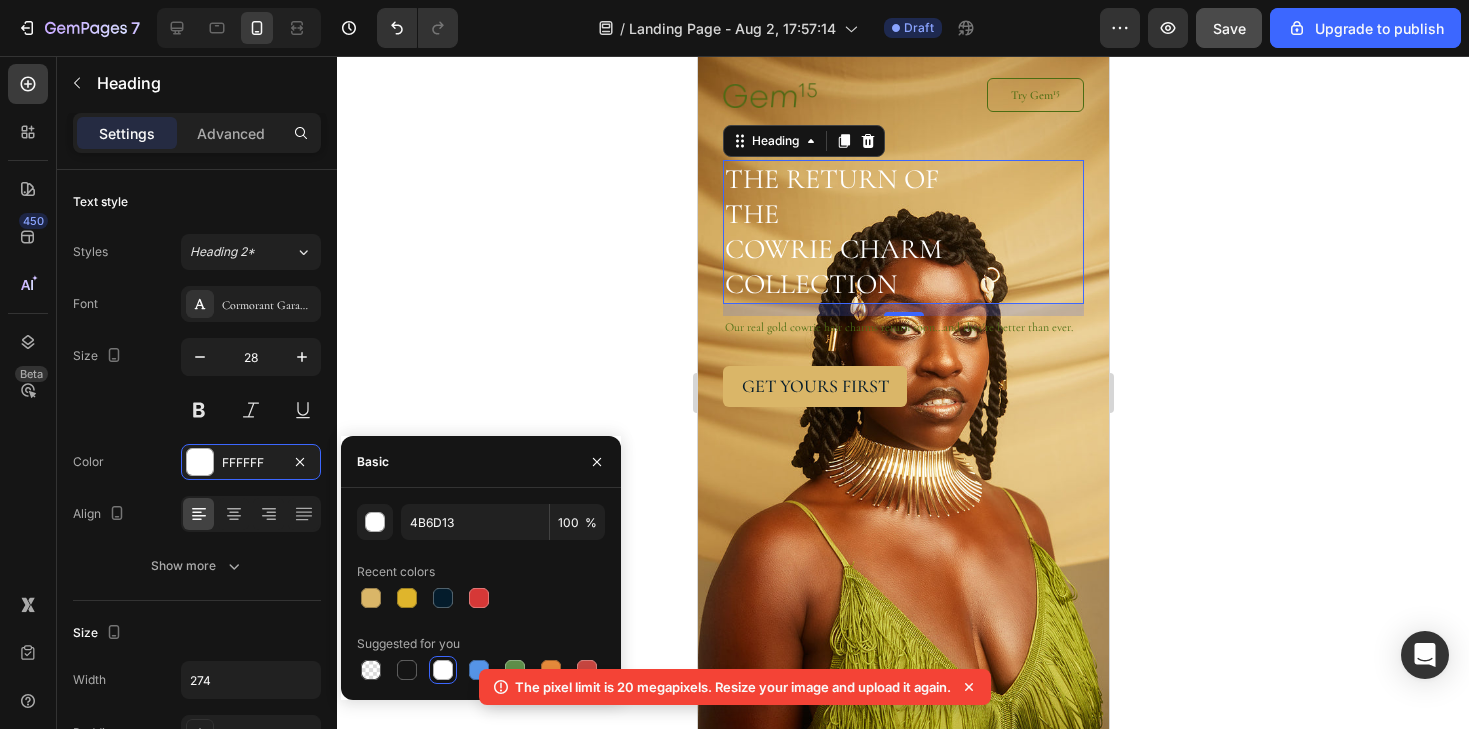 type on "FFFFFF" 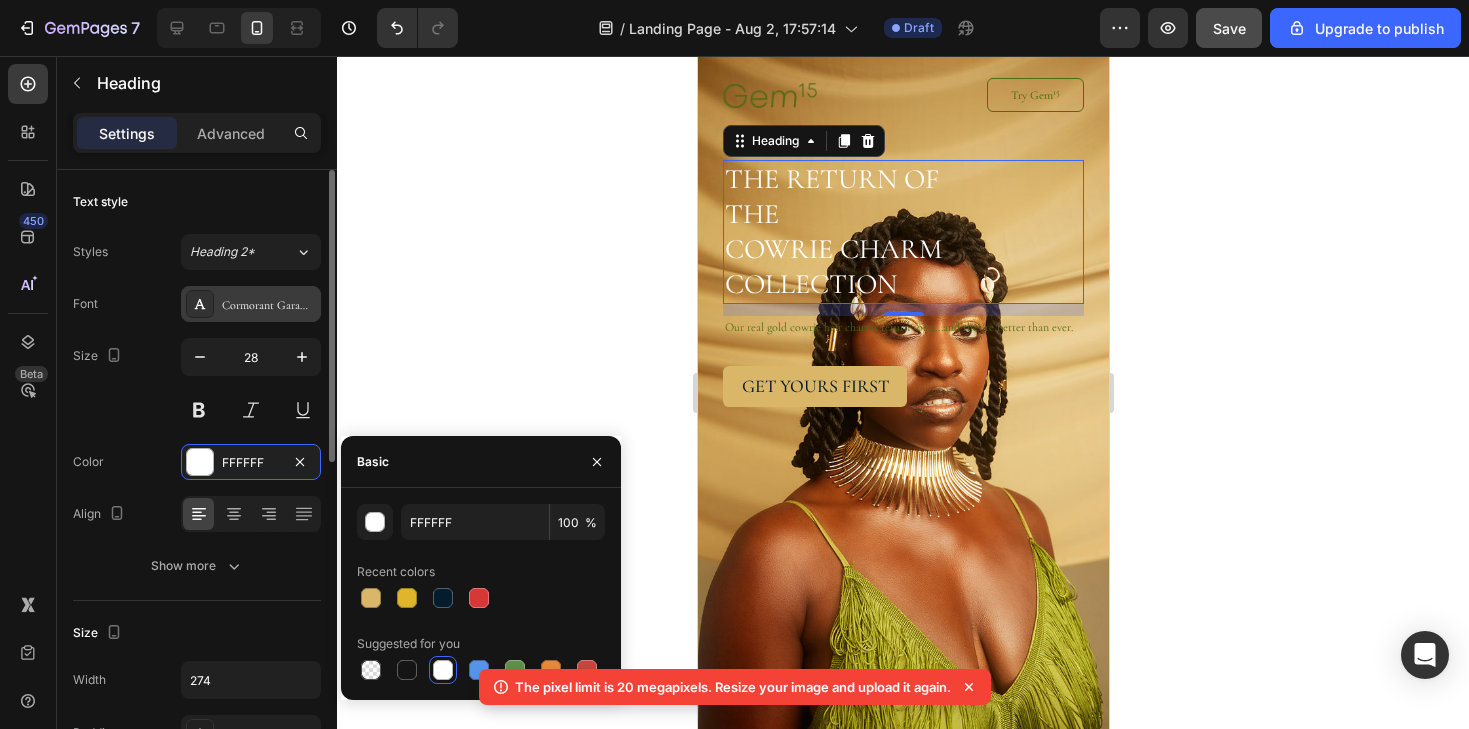 click on "Cormorant Garamond" at bounding box center (269, 305) 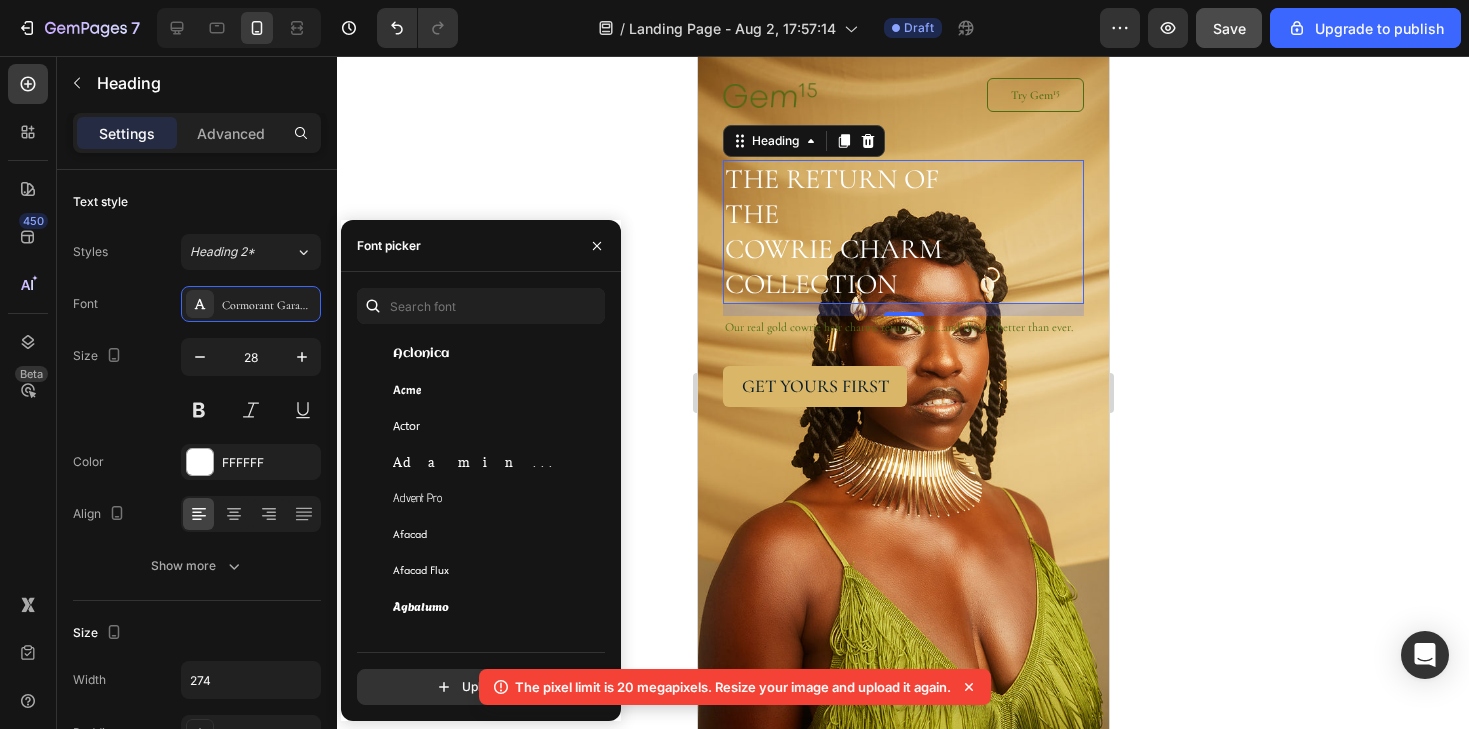 scroll, scrollTop: 380, scrollLeft: 0, axis: vertical 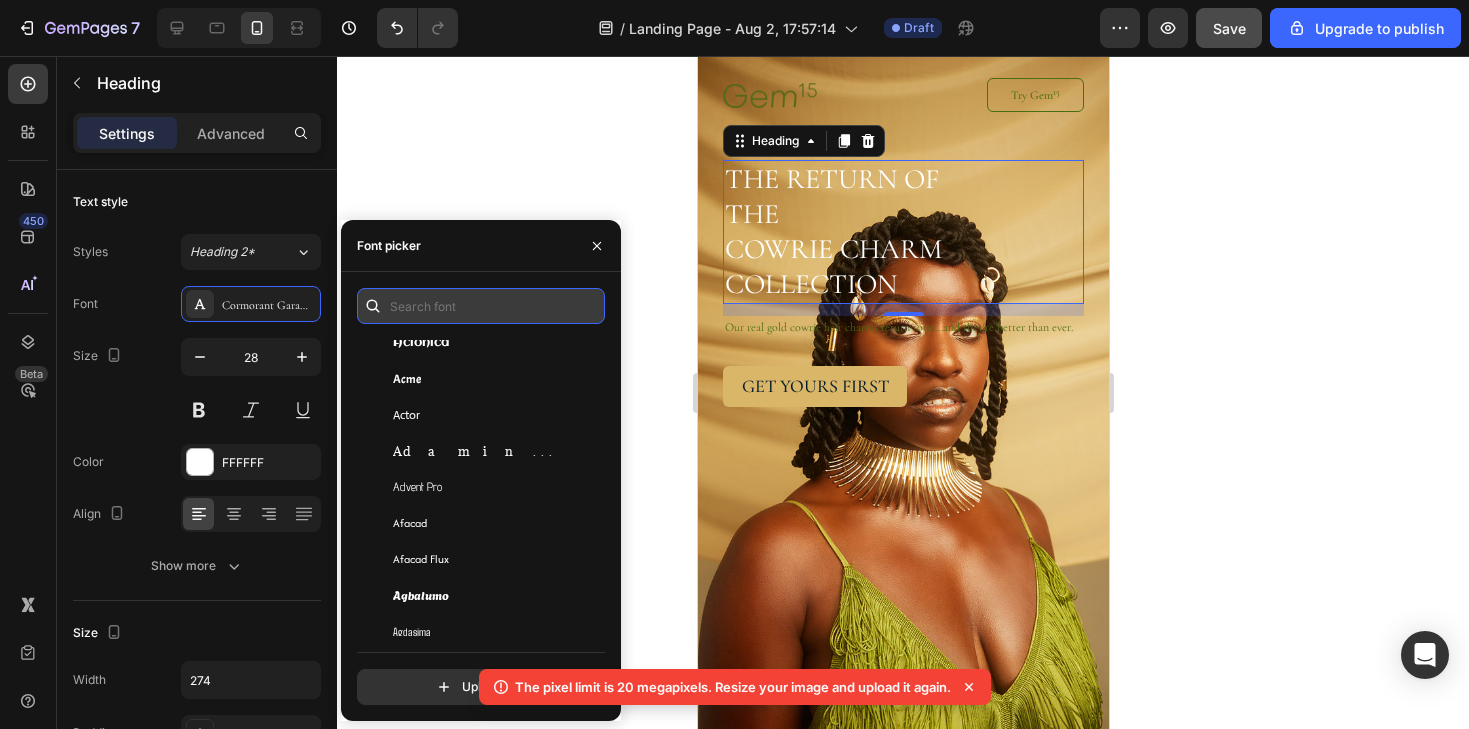 click at bounding box center (481, 306) 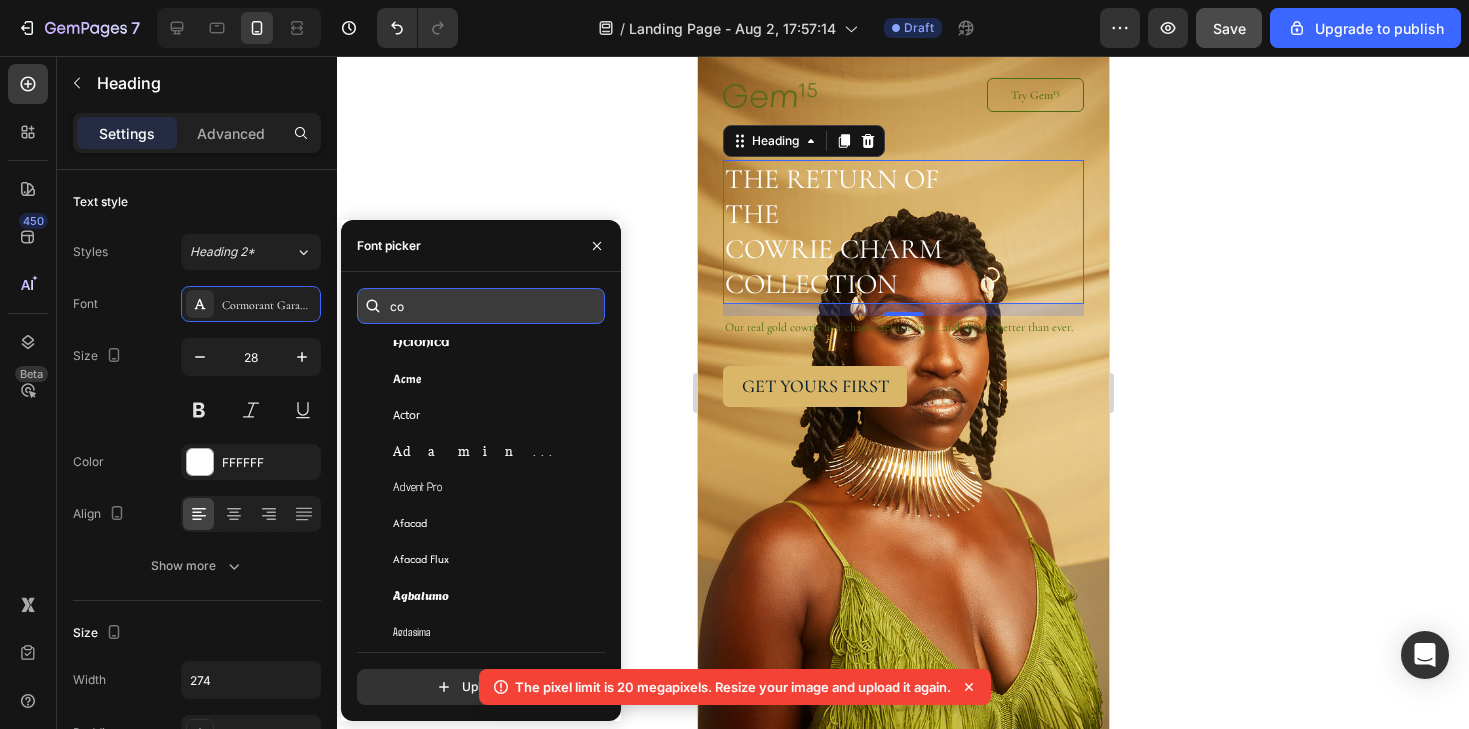 scroll, scrollTop: 0, scrollLeft: 0, axis: both 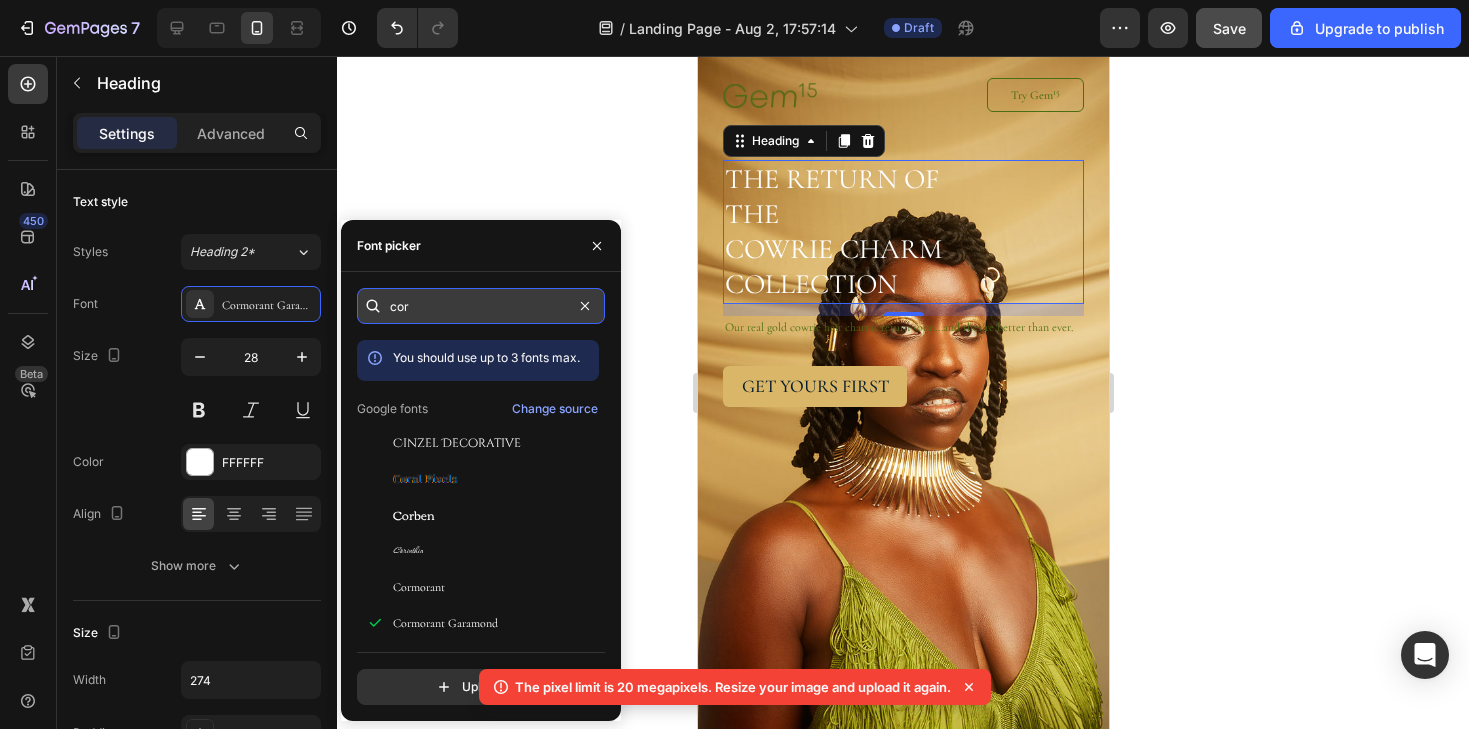 type on "corm" 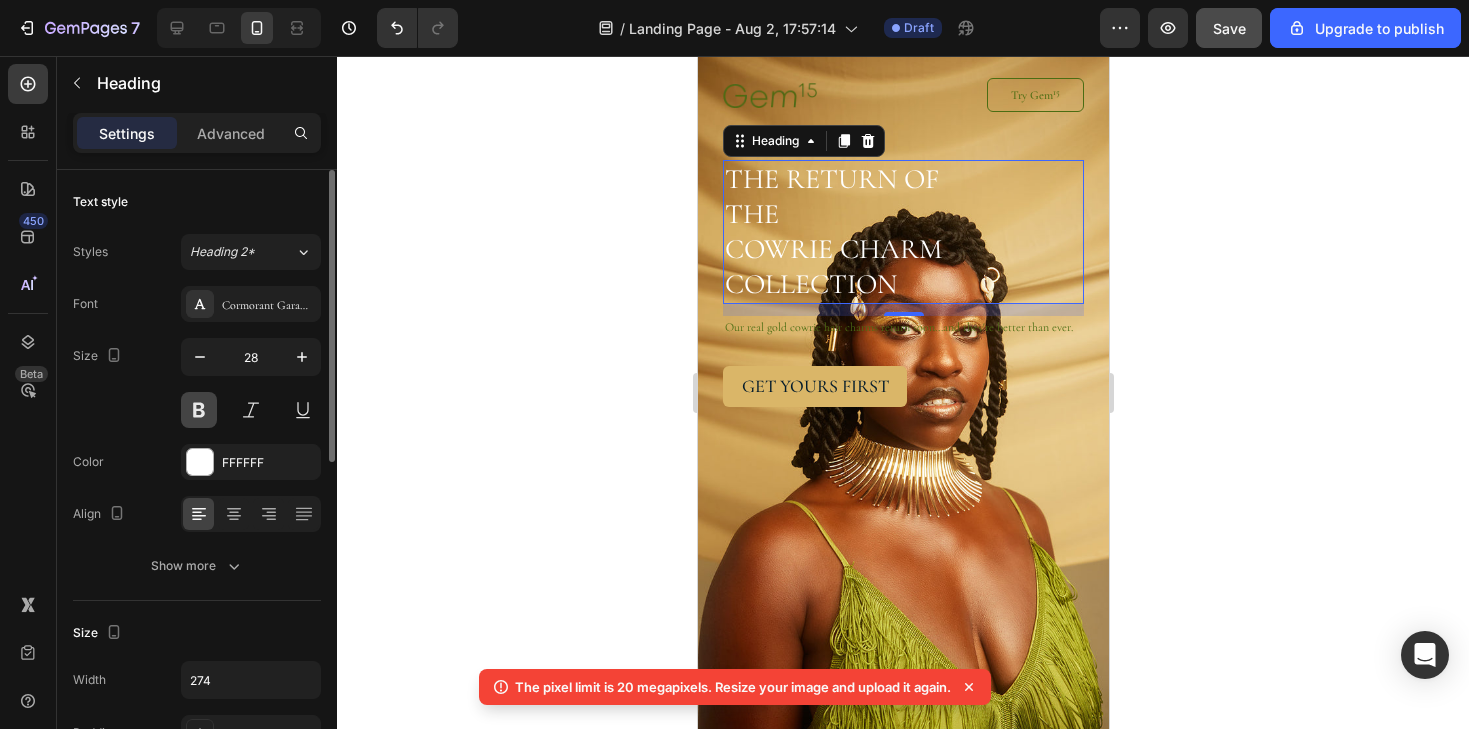 click at bounding box center [199, 410] 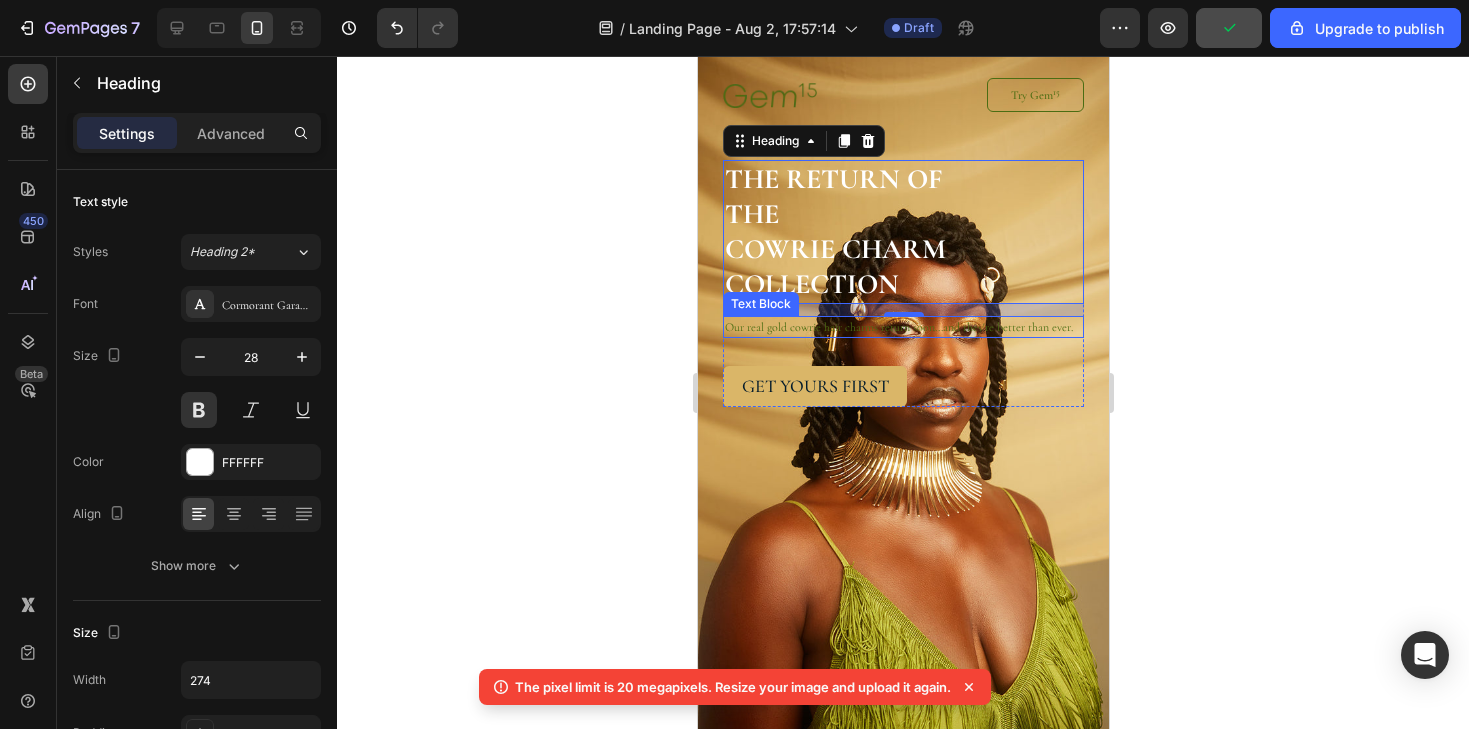 click on "Our real gold cowrie hair charms return soon...and they're better than ever." at bounding box center (902, 327) 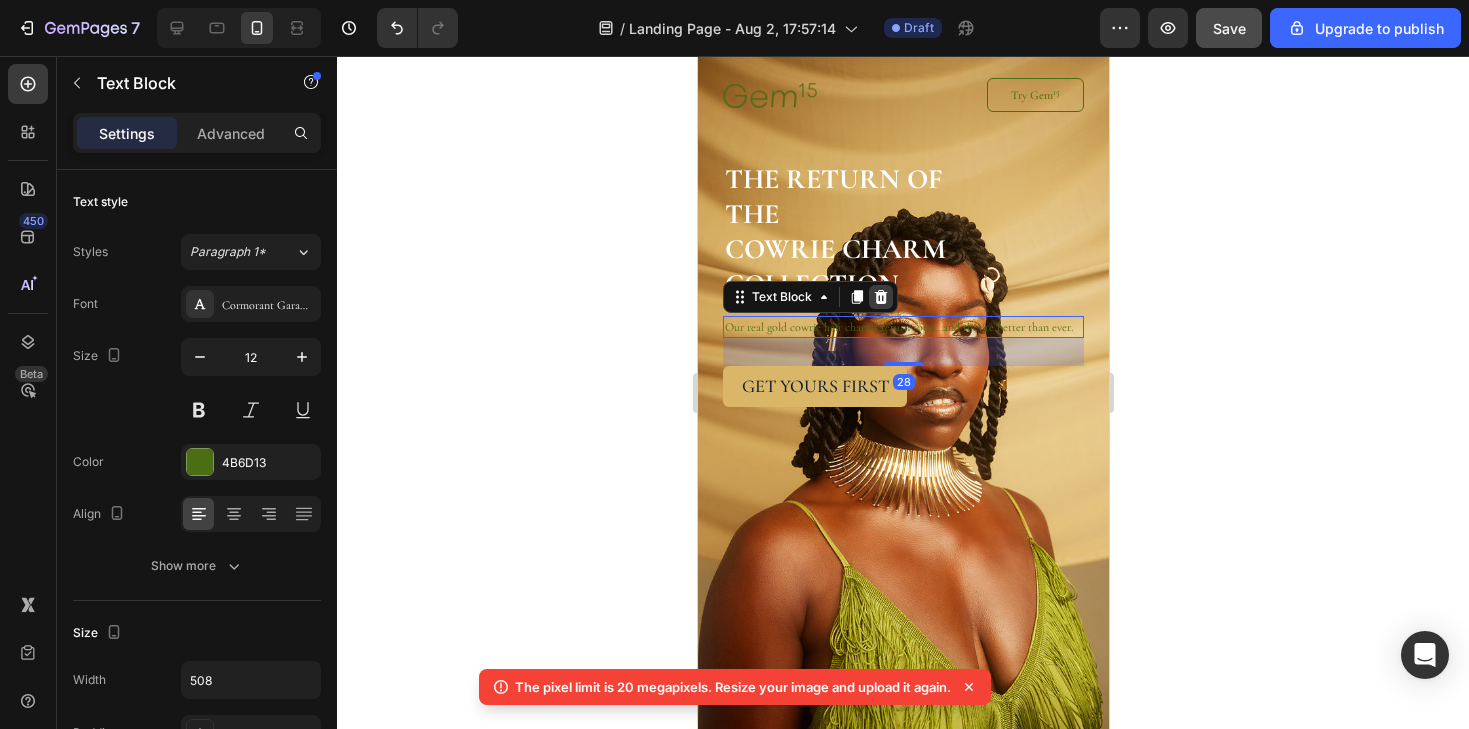 click at bounding box center (880, 297) 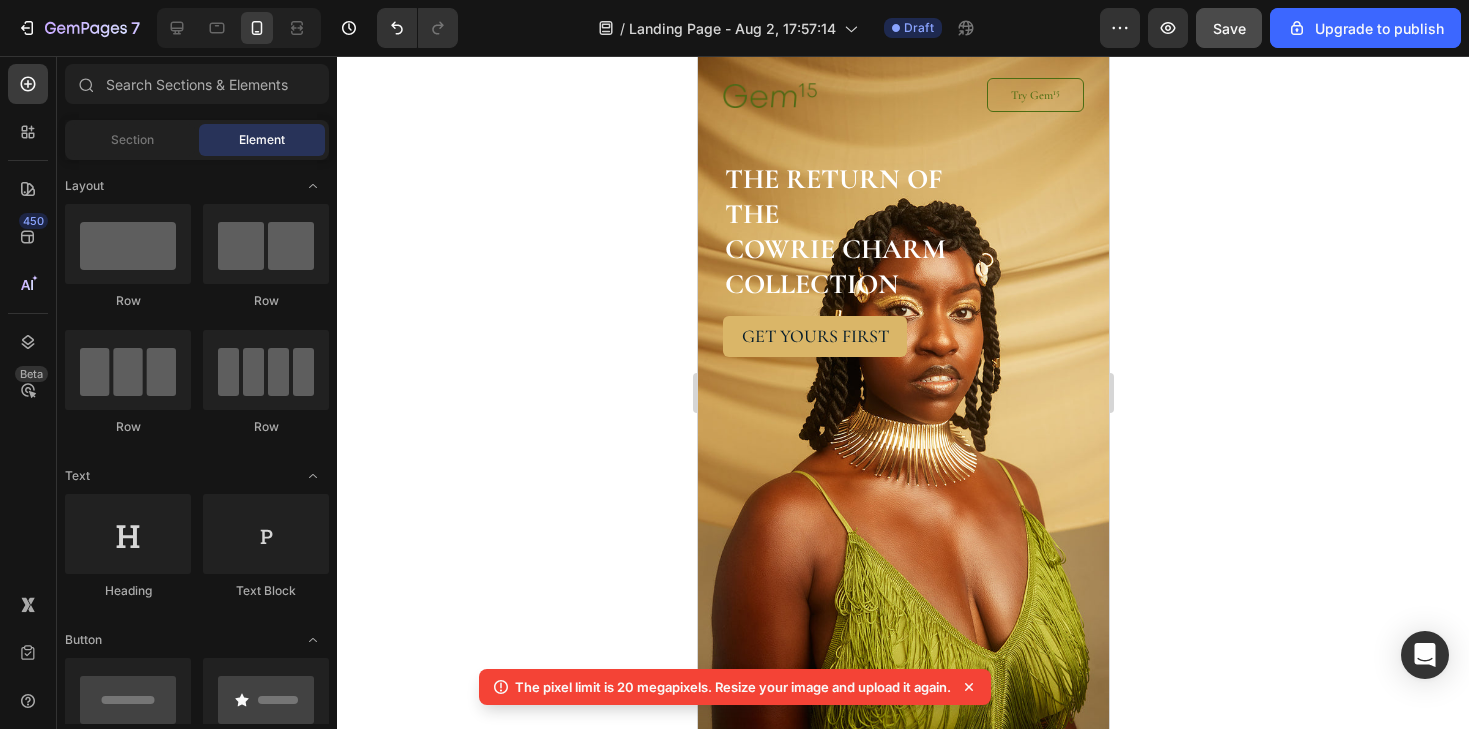 click 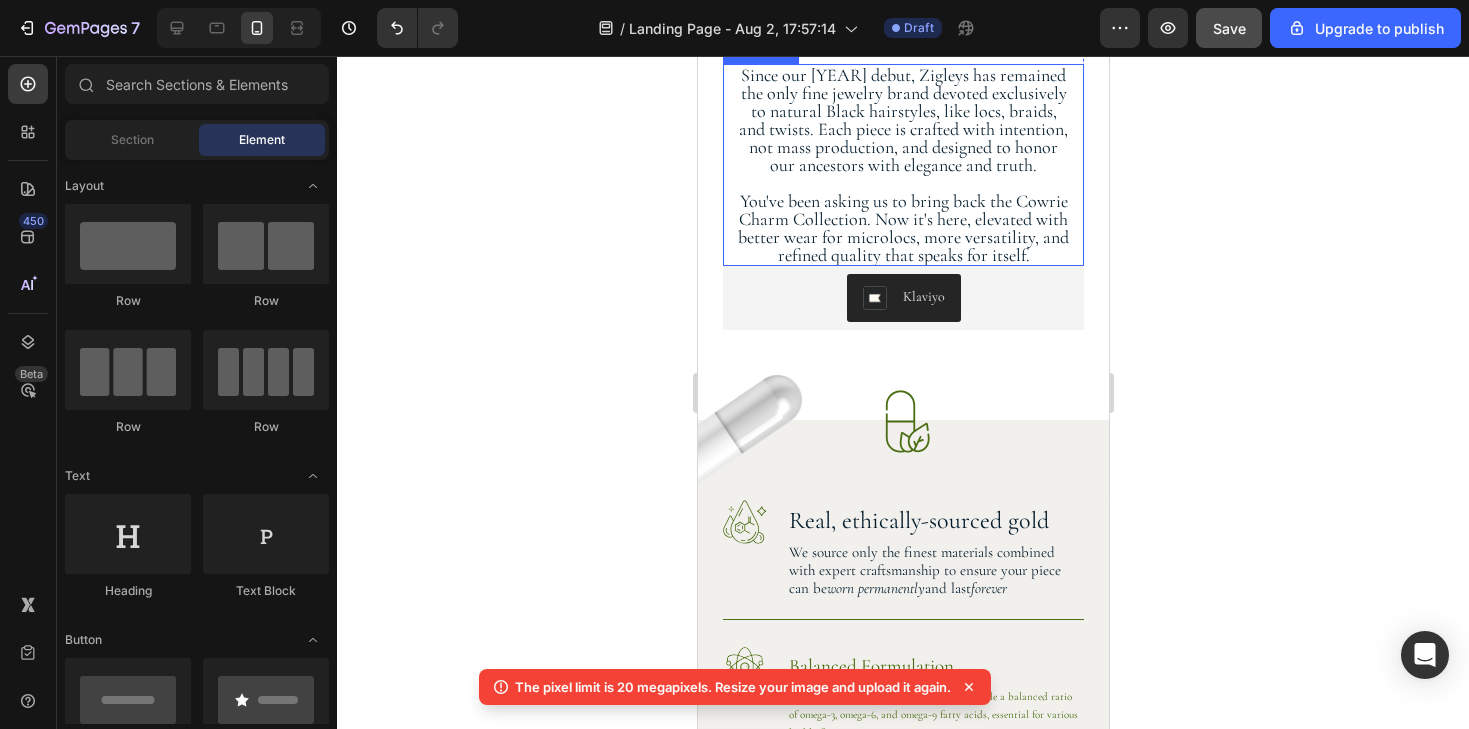 scroll, scrollTop: 1068, scrollLeft: 0, axis: vertical 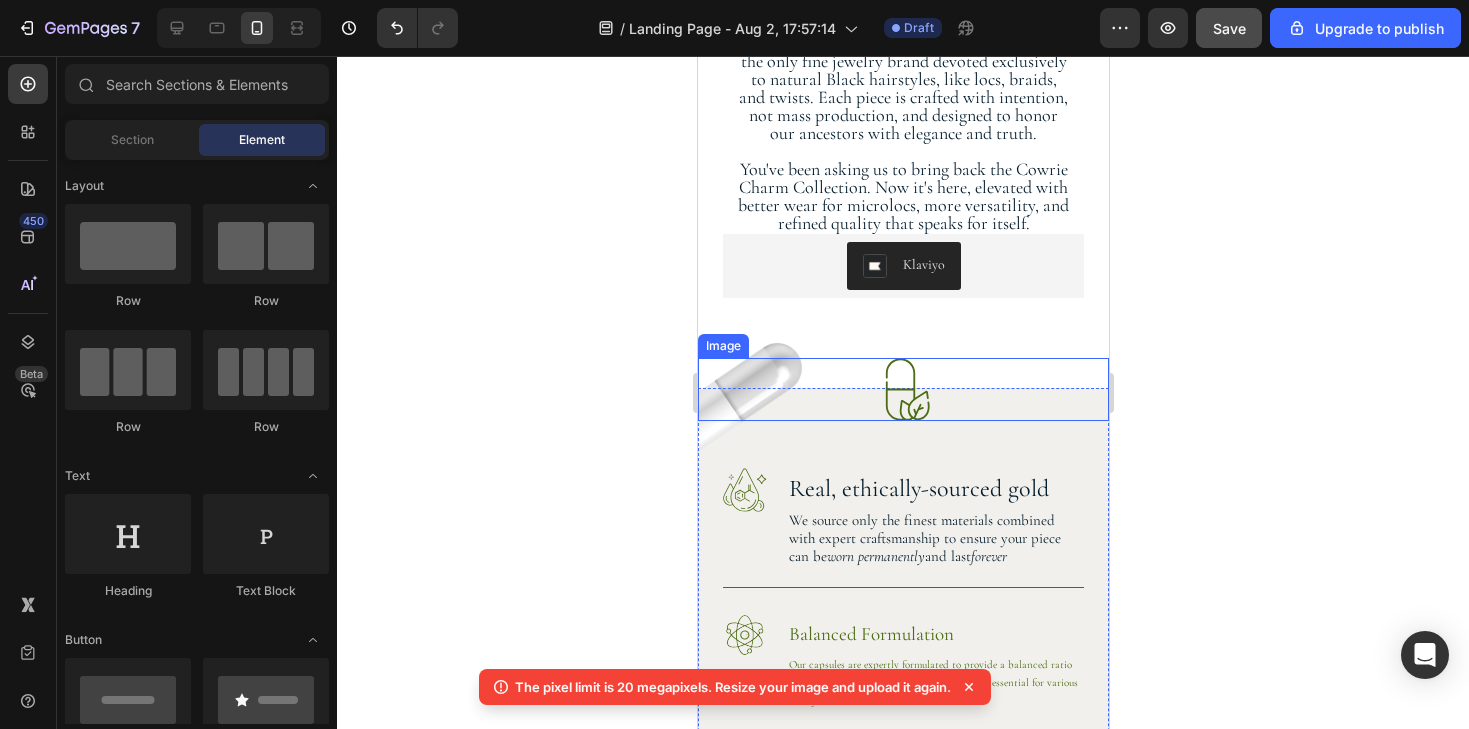 drag, startPoint x: 836, startPoint y: 416, endPoint x: 848, endPoint y: 416, distance: 12 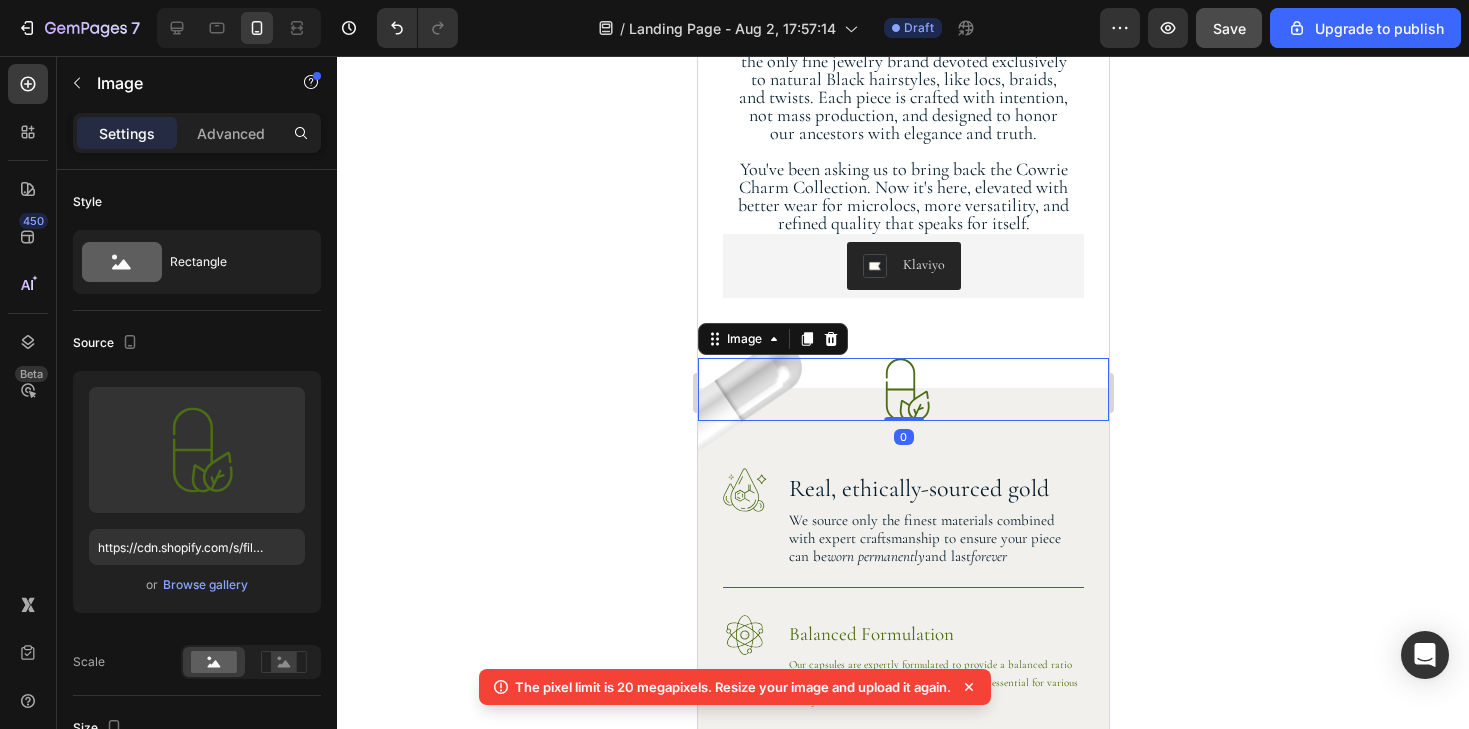 click at bounding box center (902, 389) 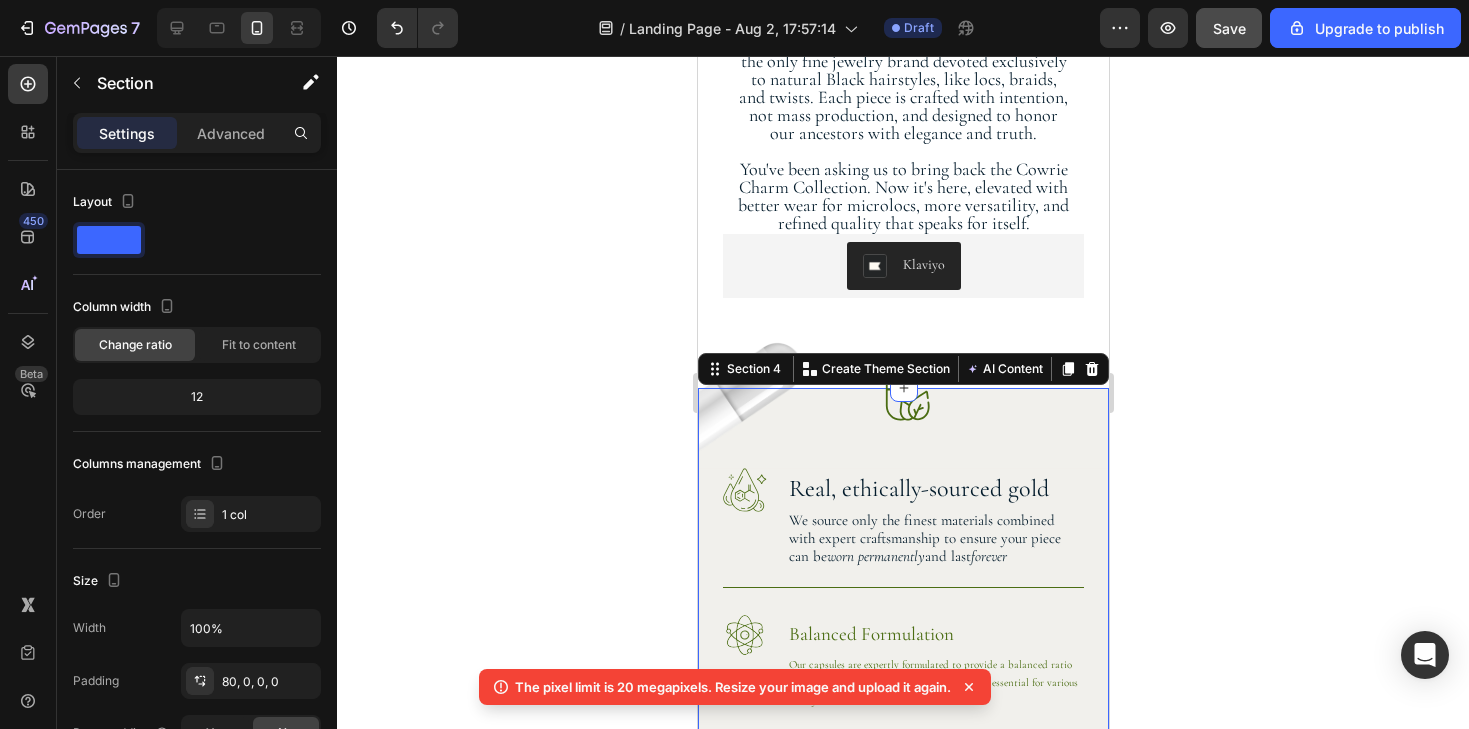 click on "Image Image Why Choose Our Essential Fatty Acid Capsules? Heading Row Image Real, ethically-sourced gold  Heading We source only the finest materials combined with expert craftsmanship to ensure your piece can be  worn permanently  and last  forever  Text Block Row Image Balanced Formulation Heading Our capsules are expertly formulated to provide a balanced ratio of omega-3, omega-6, and omega-9 fatty acids, essential for various bodily functions. Text Block Row Image Bioavailable Heading Each capsule is designed for maximum absorption, ensuring that you get the most out of every dose. Text Block Row Try Gem 15 Button Row
Drop element here Hero Banner Section 4   You can create reusable sections Create Theme Section AI Content Write with GemAI What would you like to describe here? Tone and Voice Persuasive Product Show more Generate" at bounding box center [902, 847] 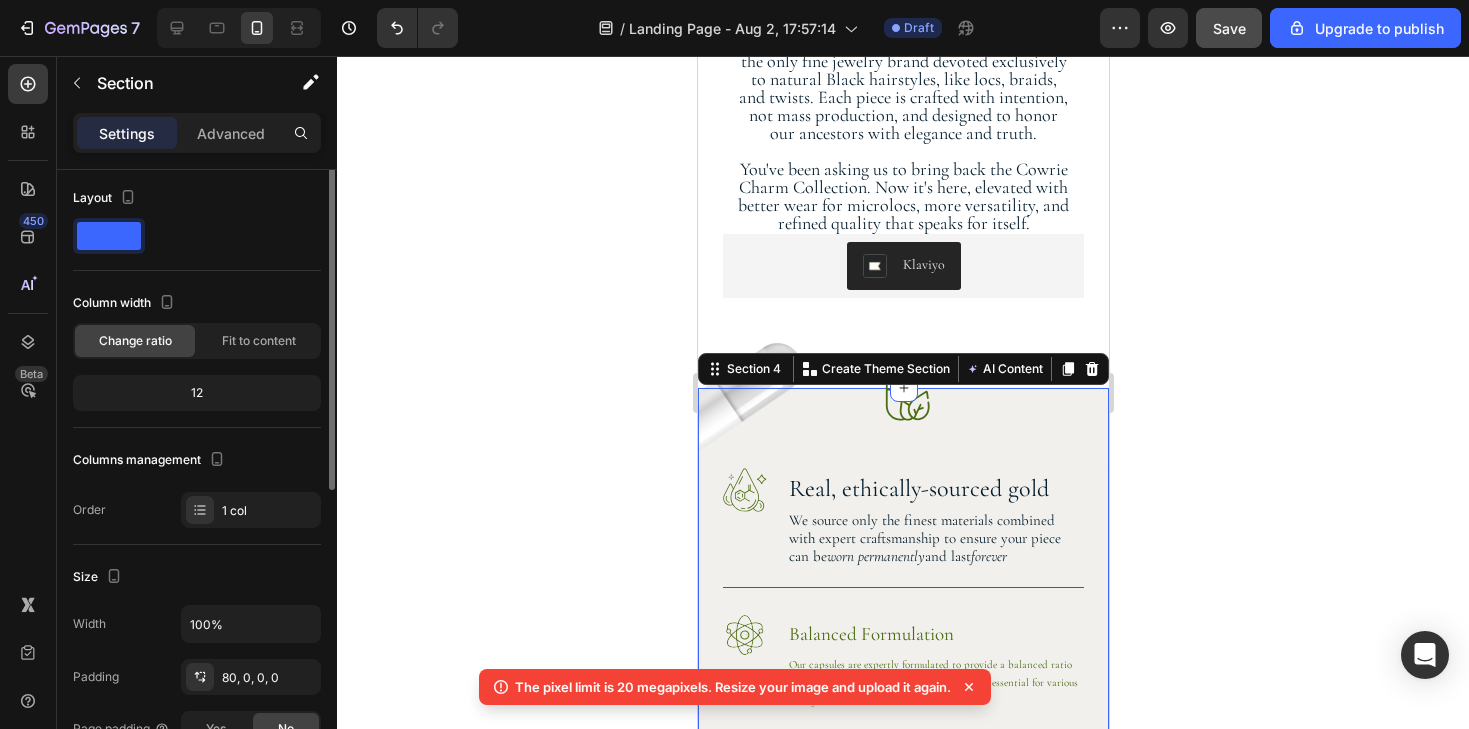 scroll, scrollTop: 0, scrollLeft: 0, axis: both 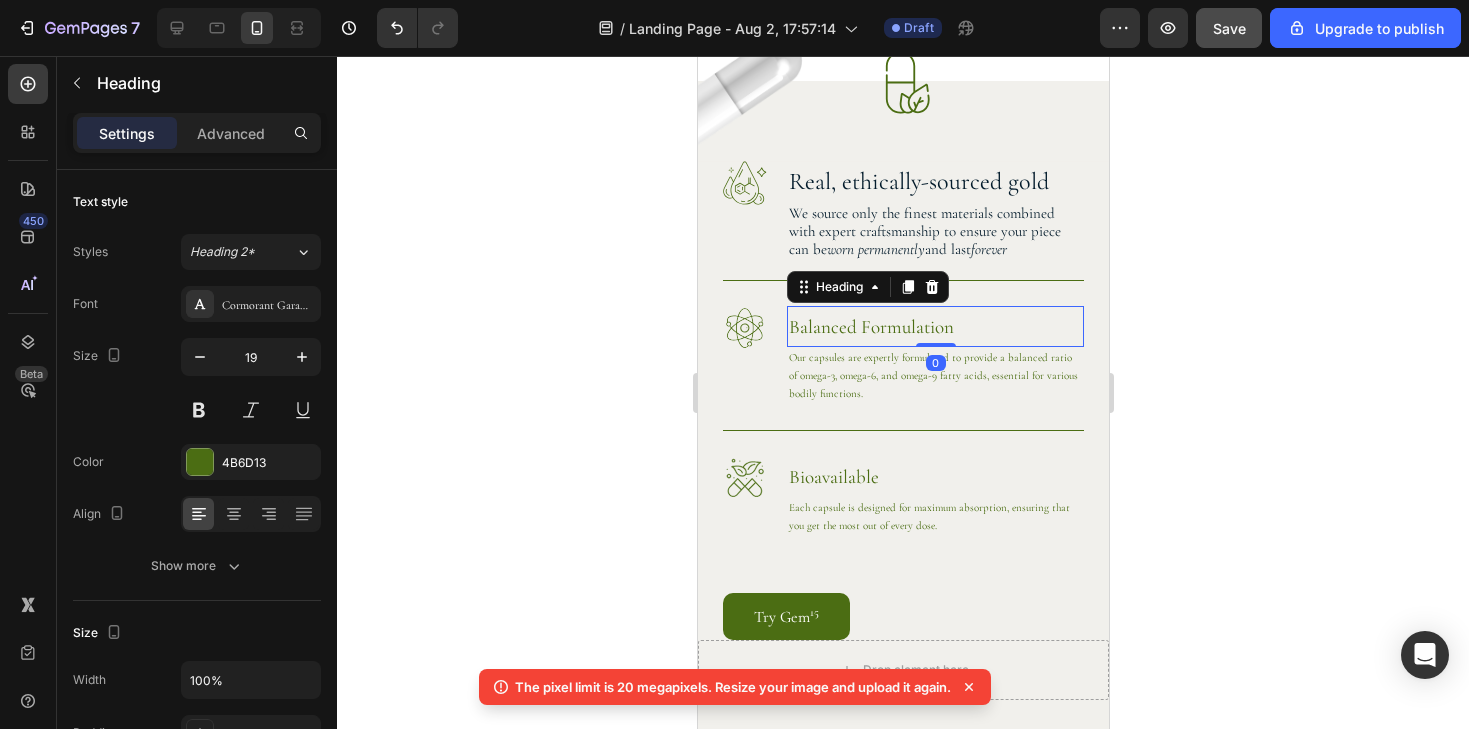 click on "Balanced Formulation" at bounding box center [934, 326] 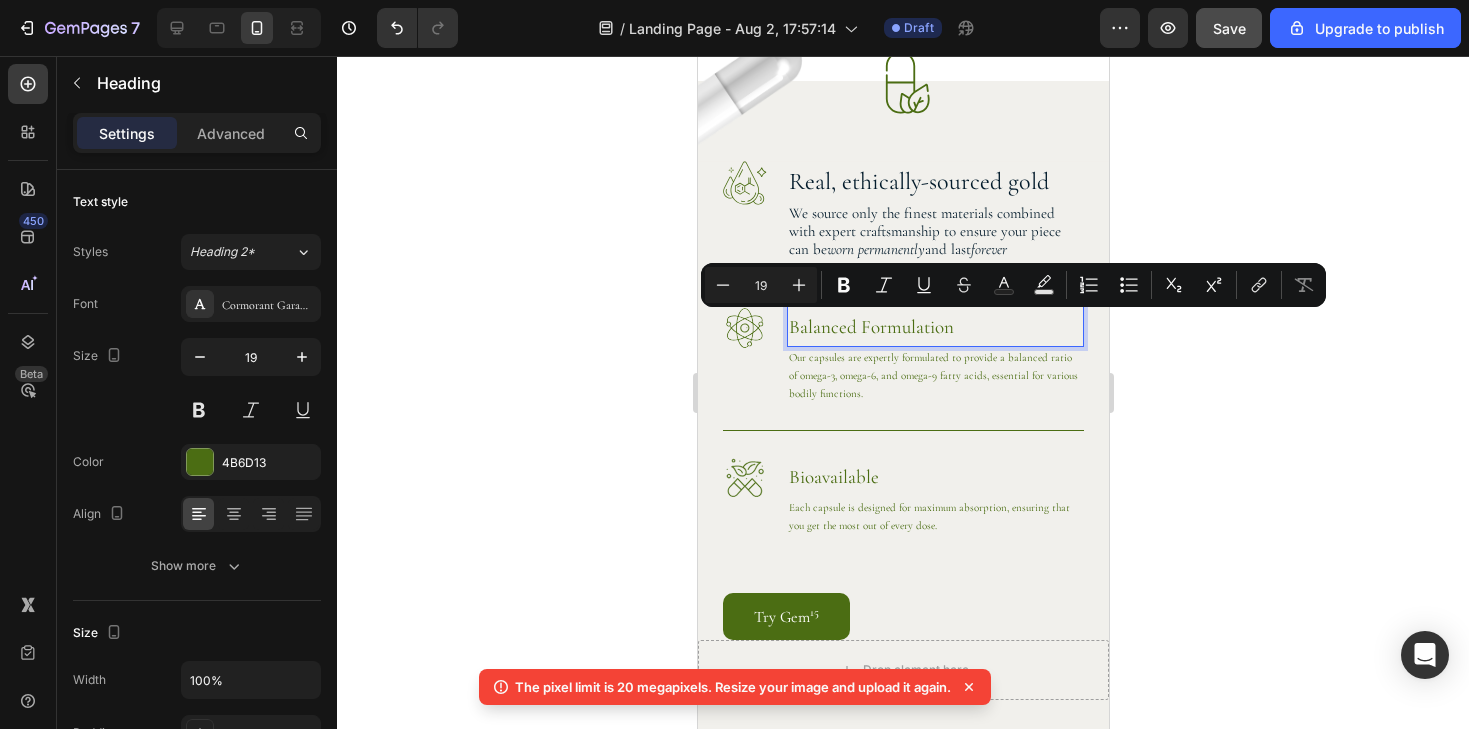 click on "Balanced Formulation" at bounding box center (934, 326) 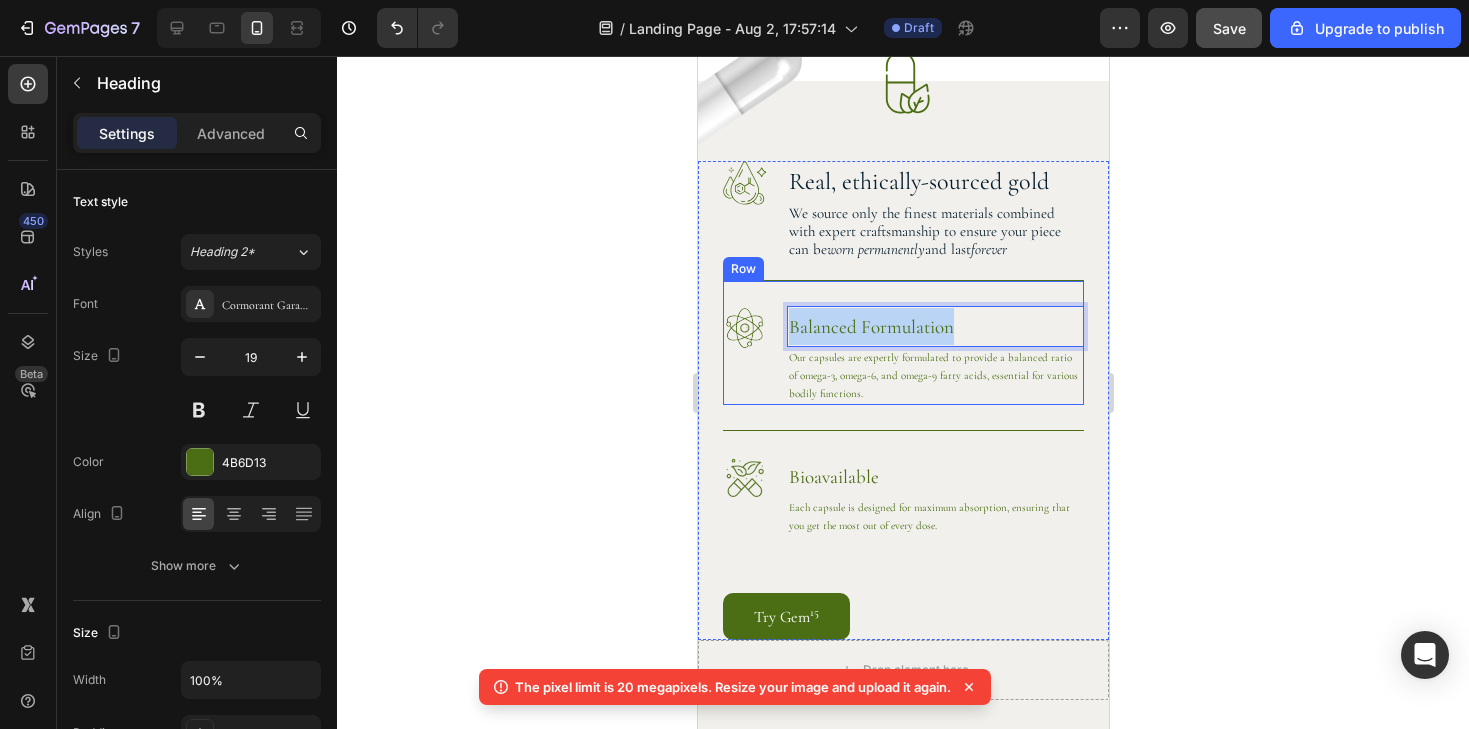 drag, startPoint x: 959, startPoint y: 327, endPoint x: 770, endPoint y: 317, distance: 189.26436 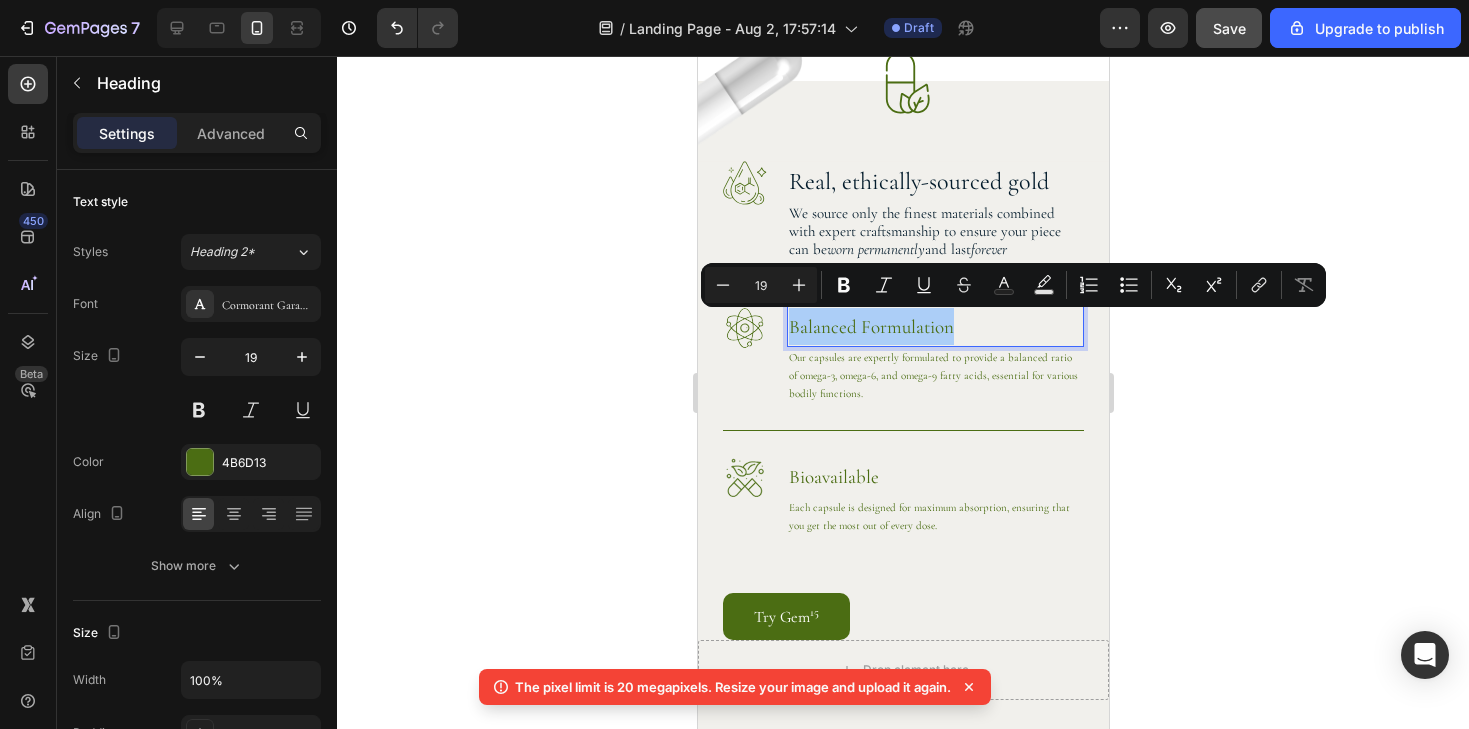 click 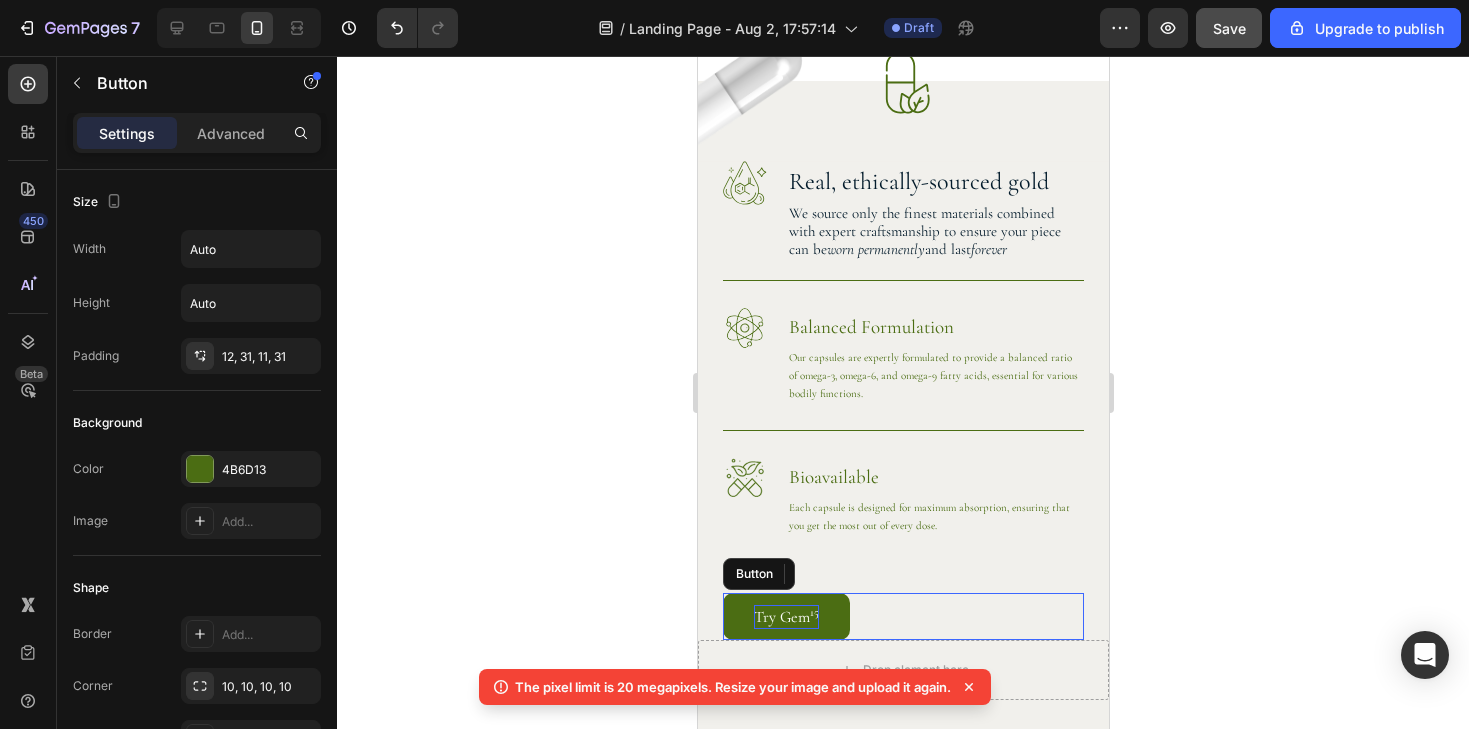 click on "Try Gem 15" at bounding box center (785, 617) 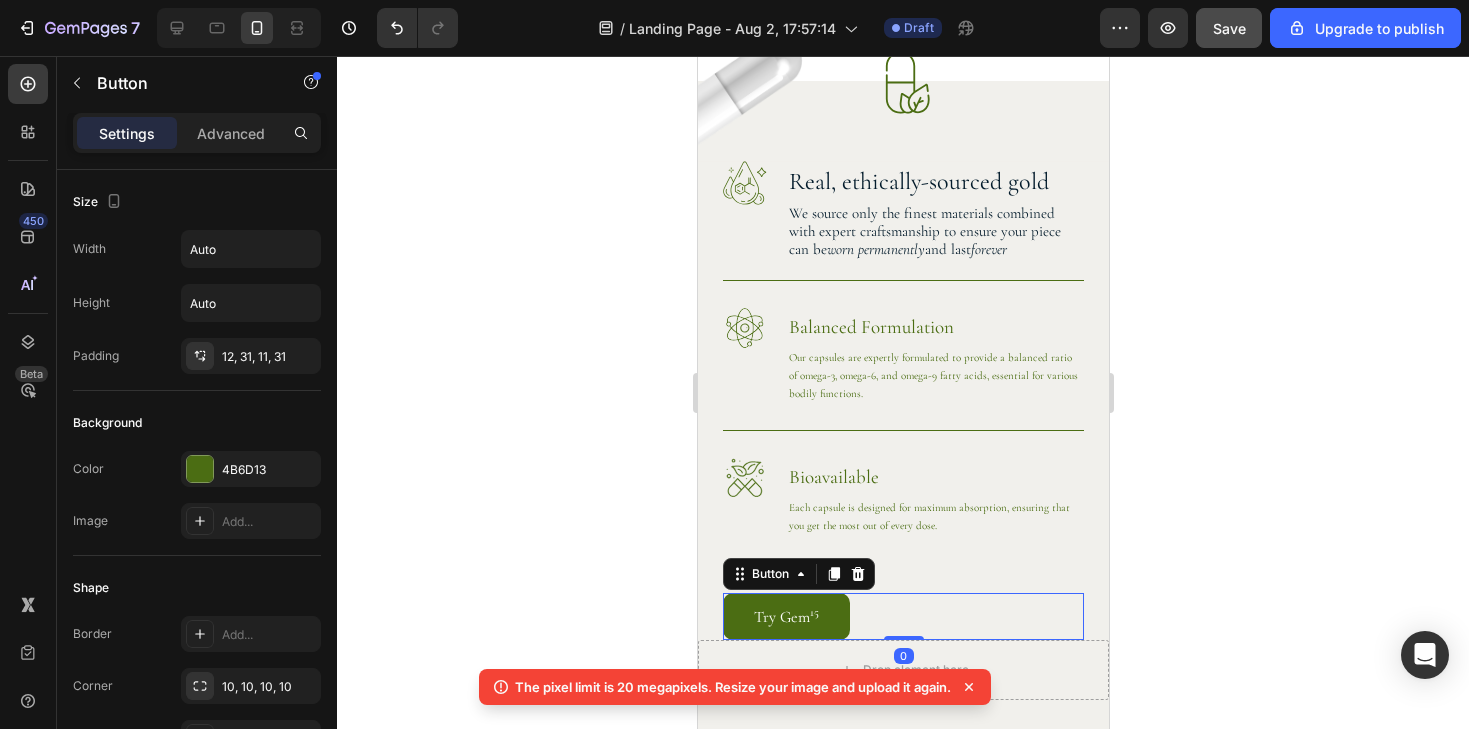 click on "Try Gem 15" at bounding box center [785, 616] 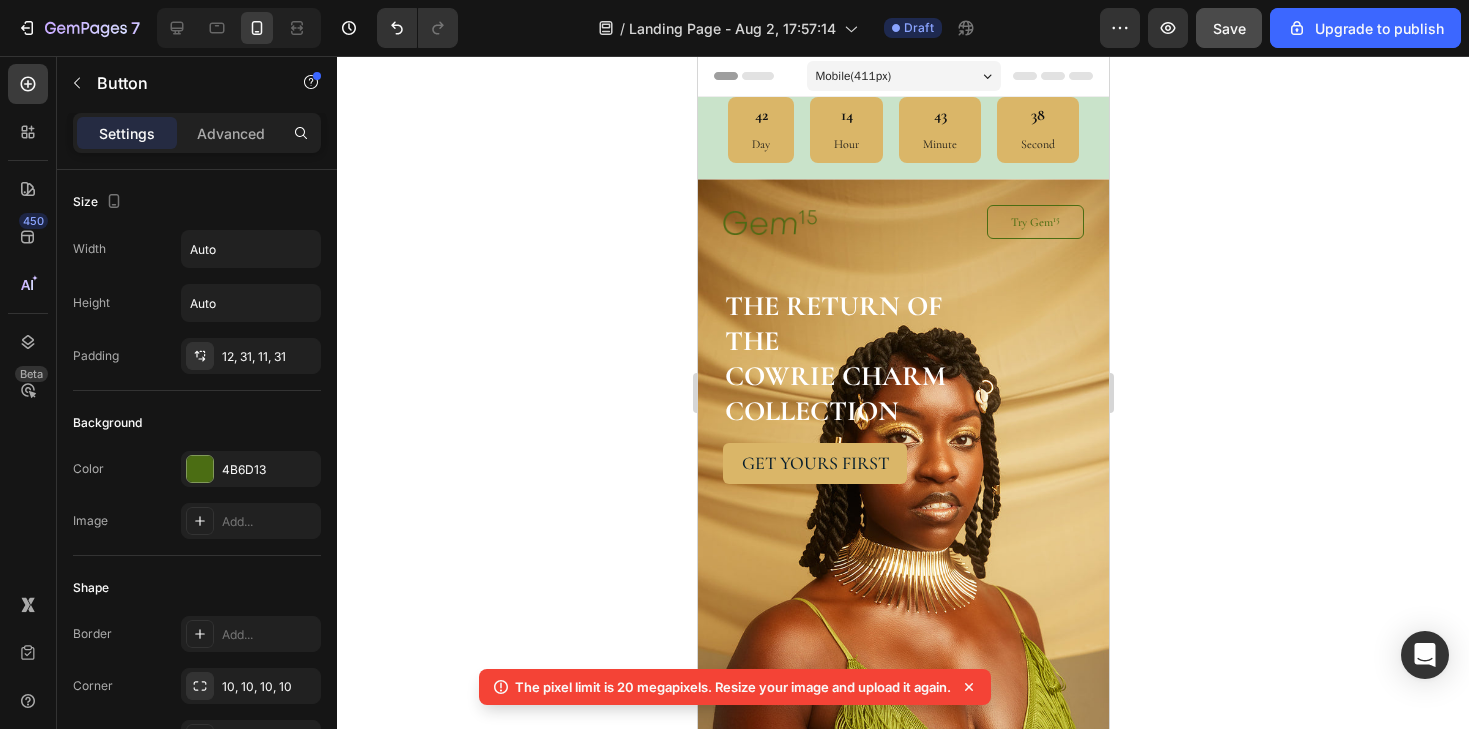 scroll, scrollTop: 0, scrollLeft: 0, axis: both 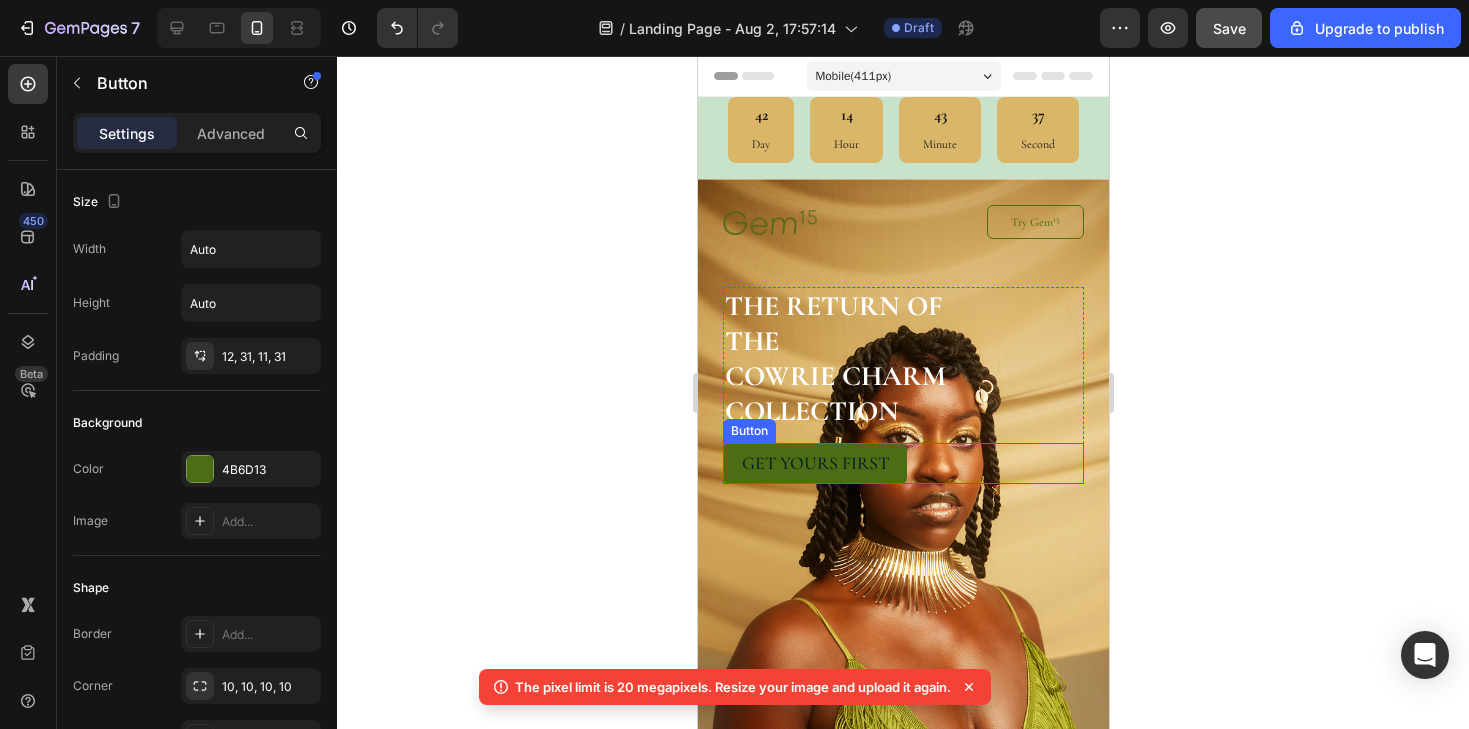 click on "get yours first" at bounding box center [814, 463] 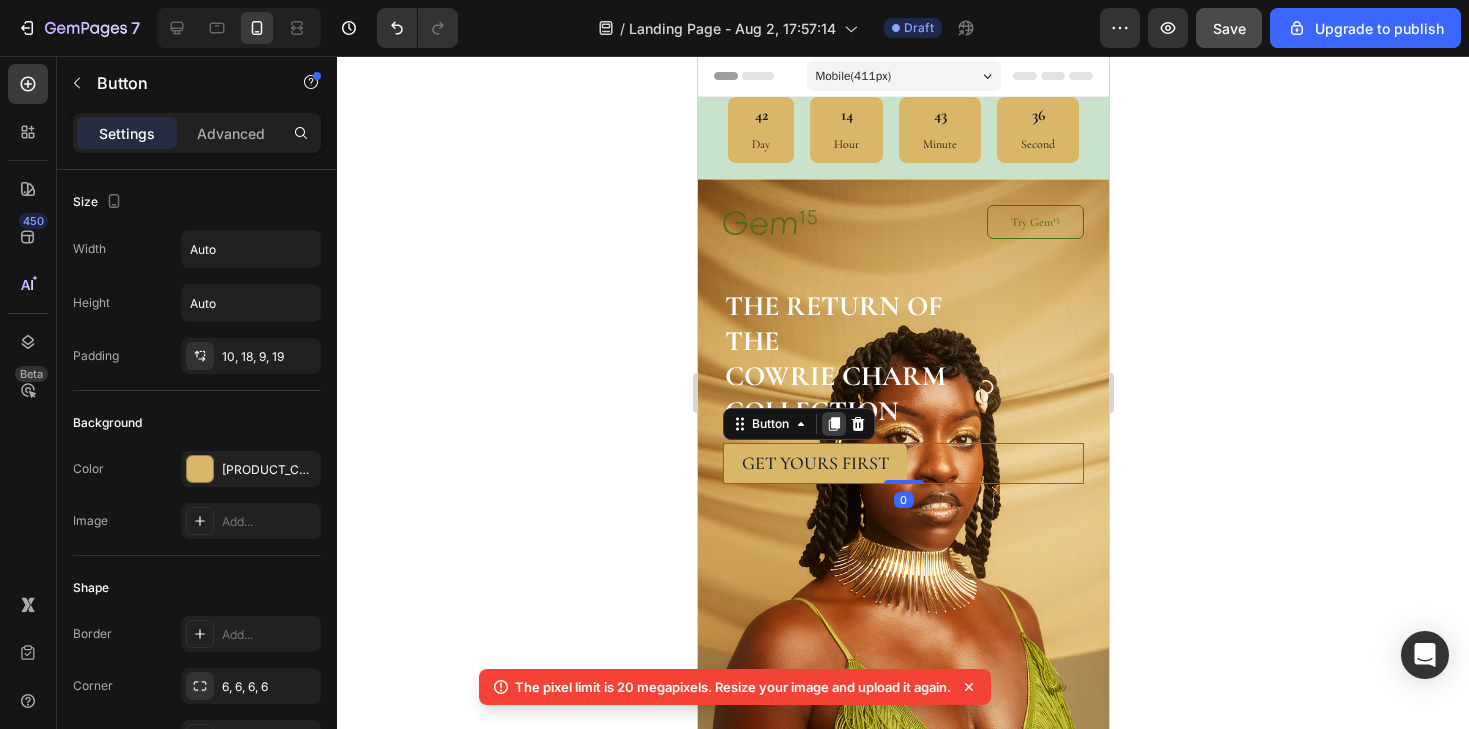 click 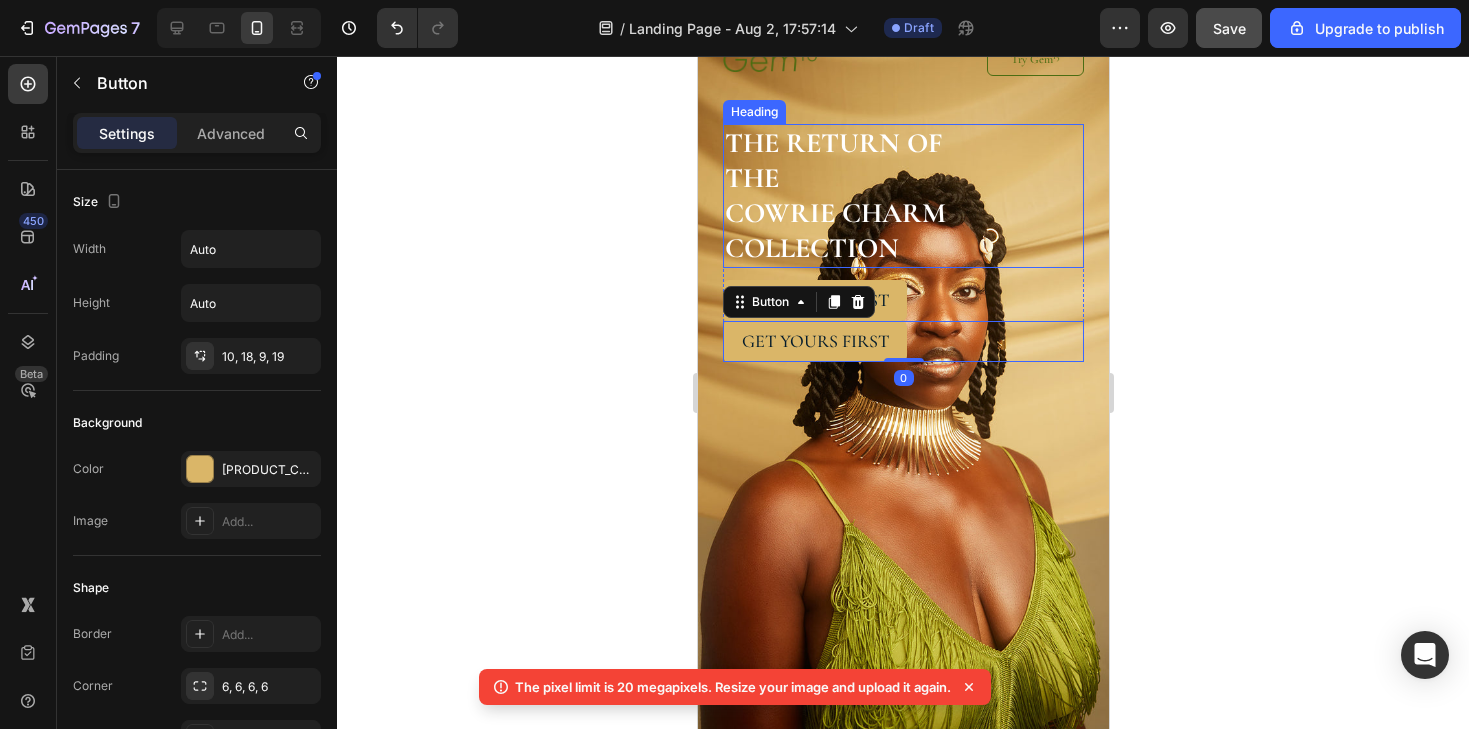 scroll, scrollTop: 222, scrollLeft: 0, axis: vertical 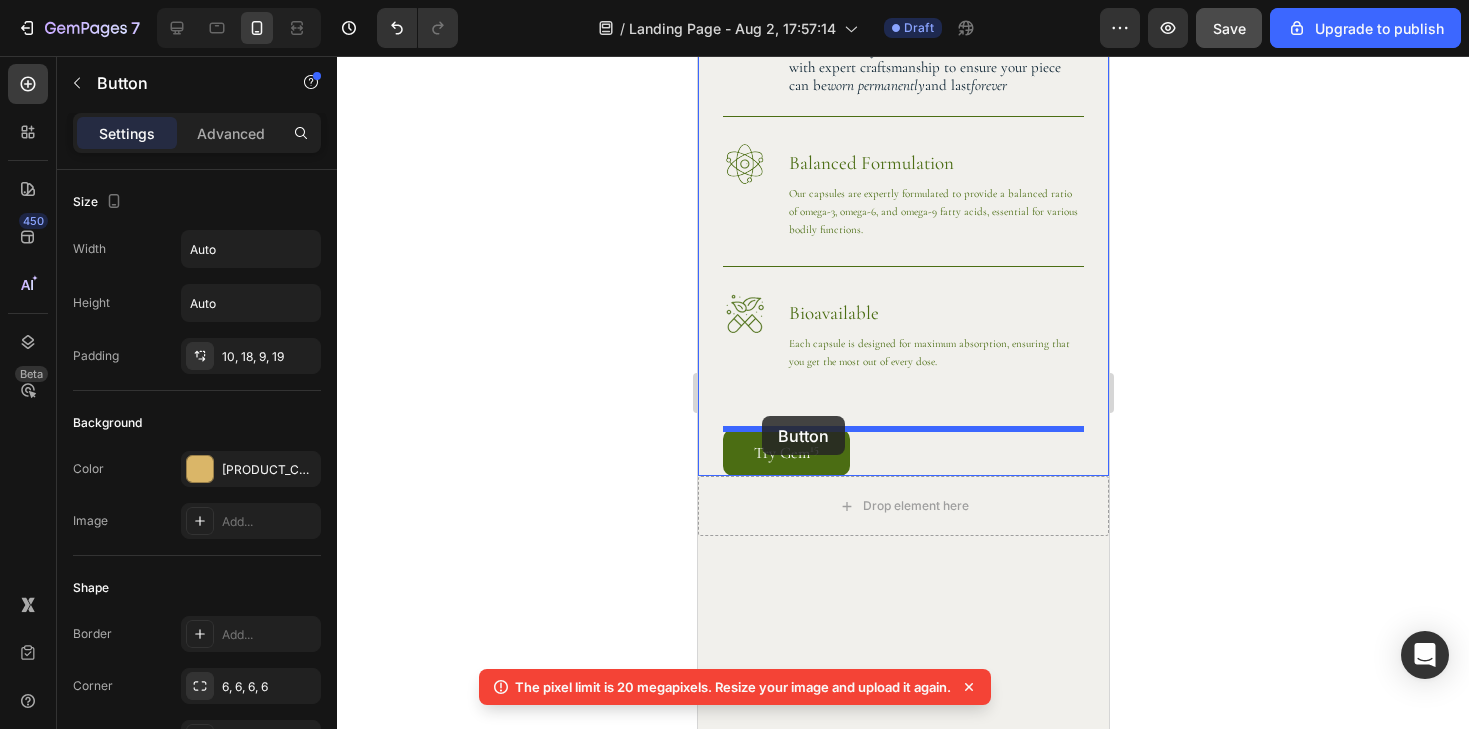 drag, startPoint x: 827, startPoint y: 284, endPoint x: 761, endPoint y: 416, distance: 147.58049 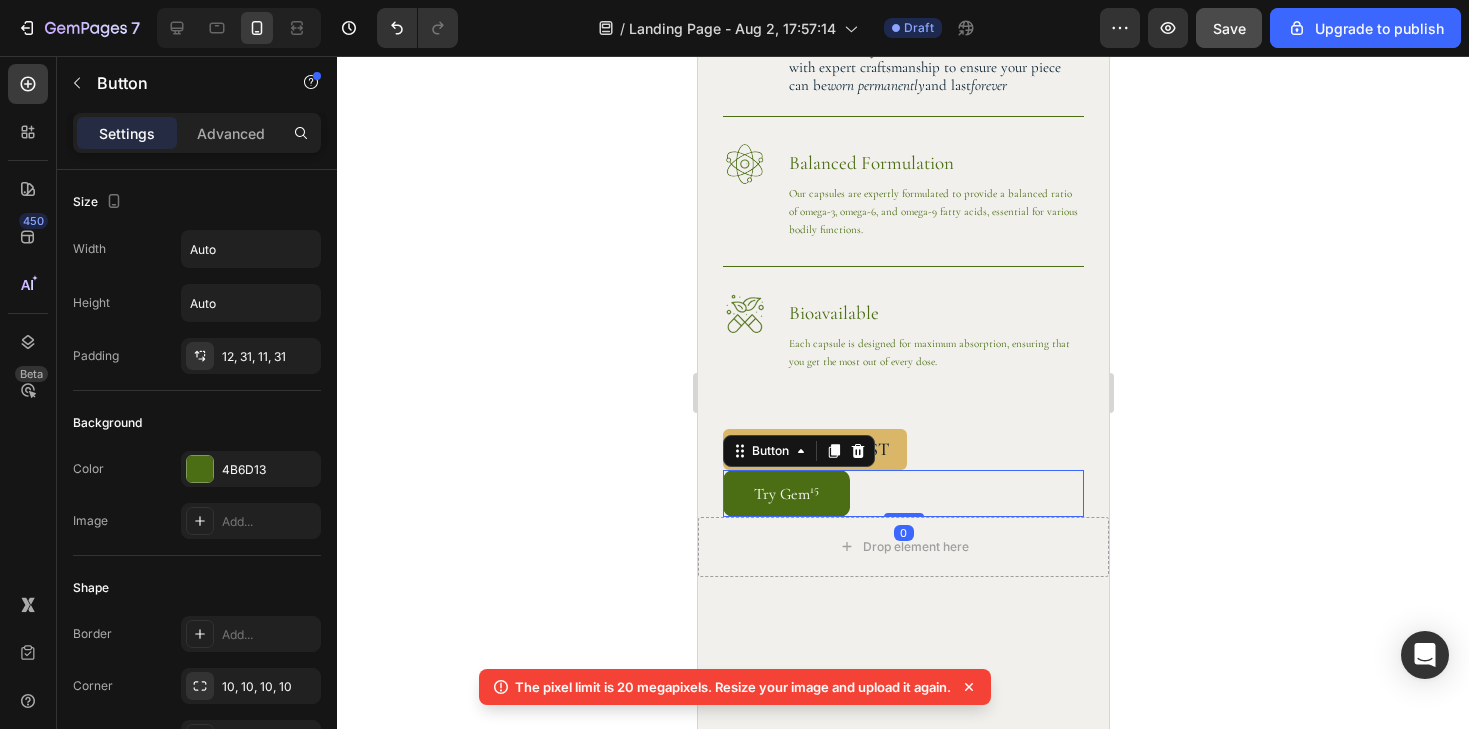 click on "Try Gem 15" at bounding box center [785, 493] 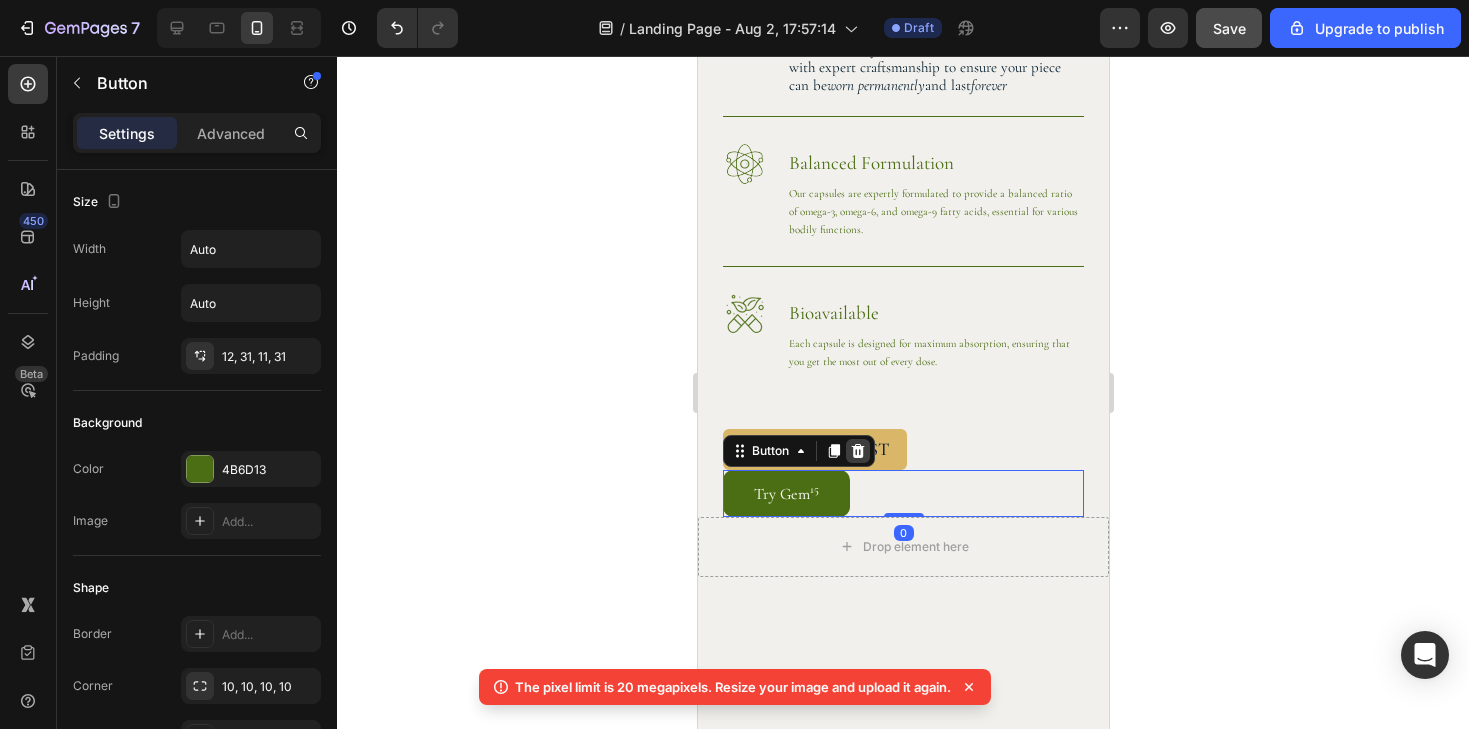click 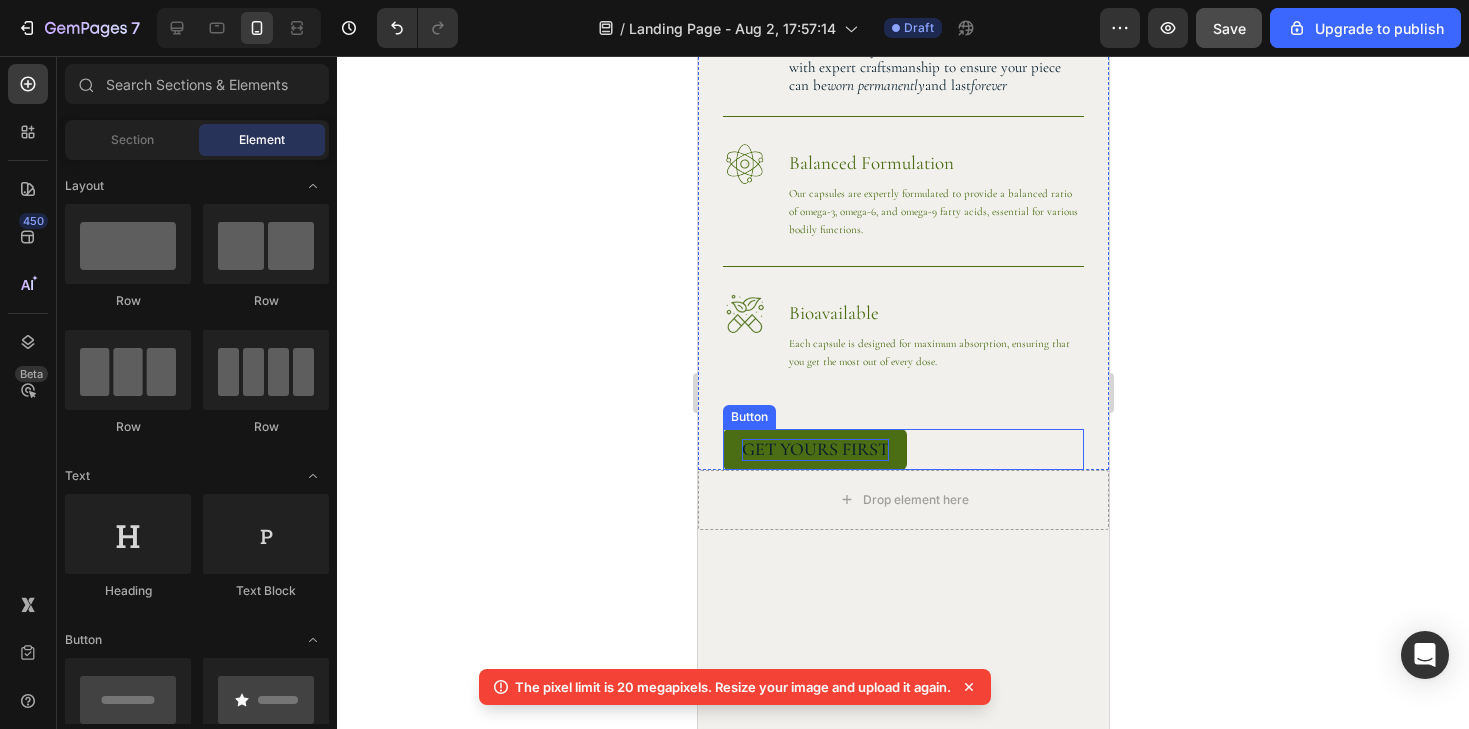 click on "get yours first" at bounding box center (814, 450) 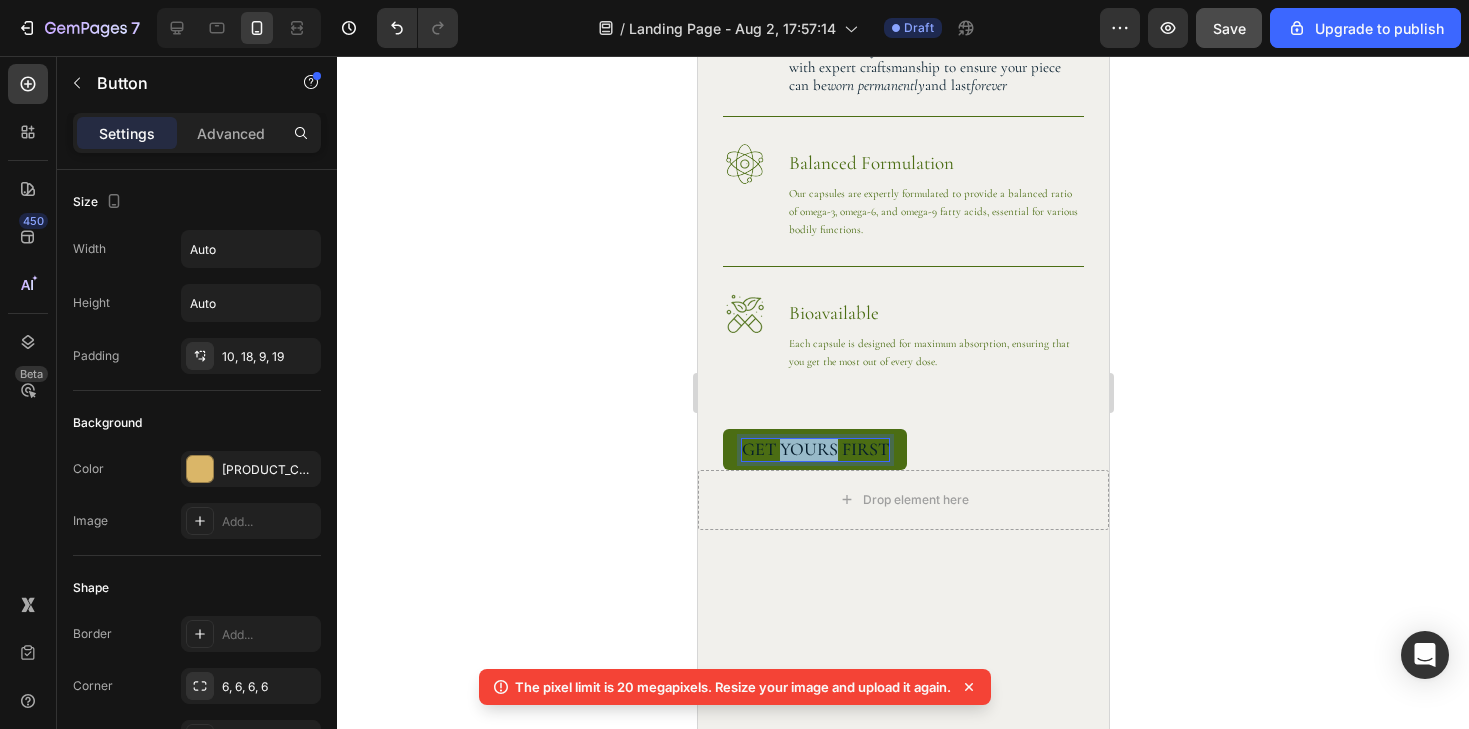 click on "get yours first" at bounding box center [814, 450] 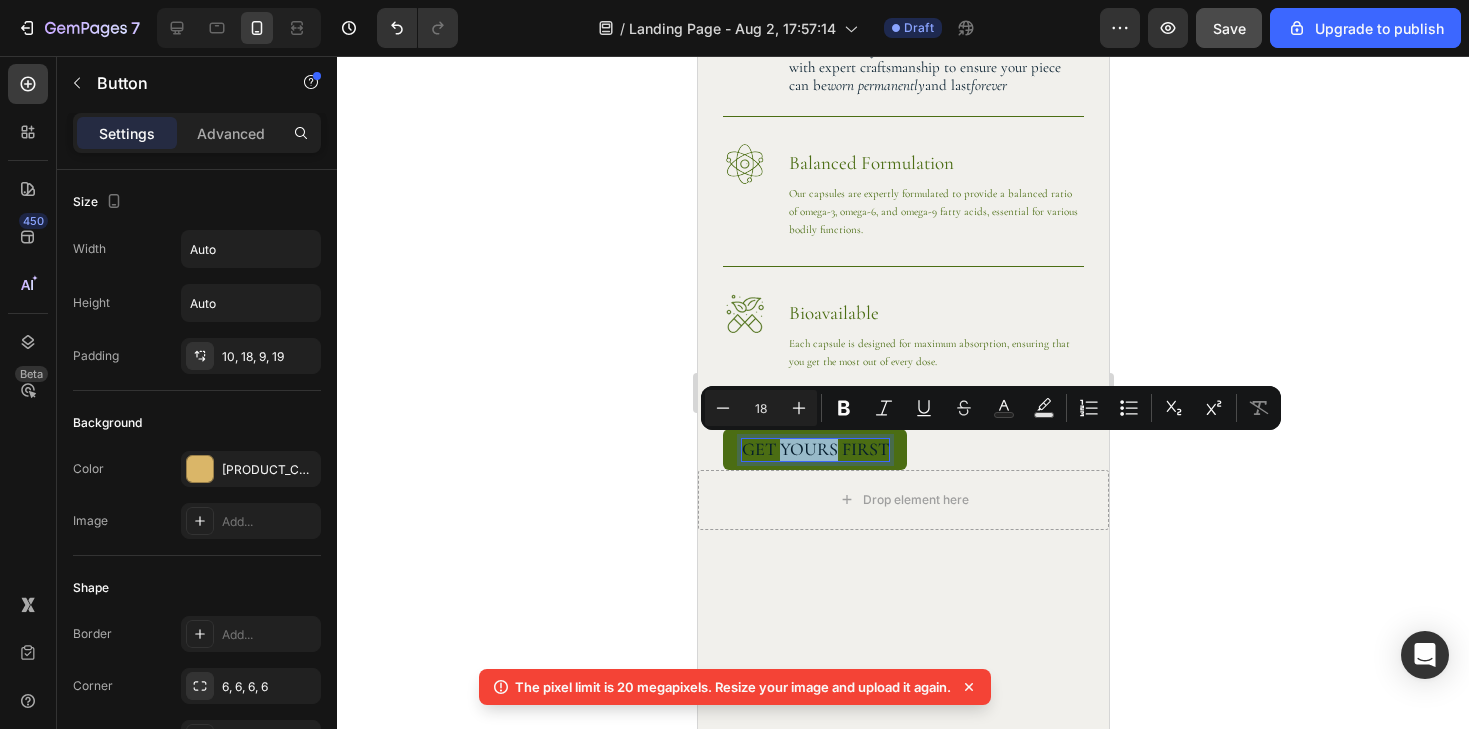 click on "get yours first" at bounding box center (814, 450) 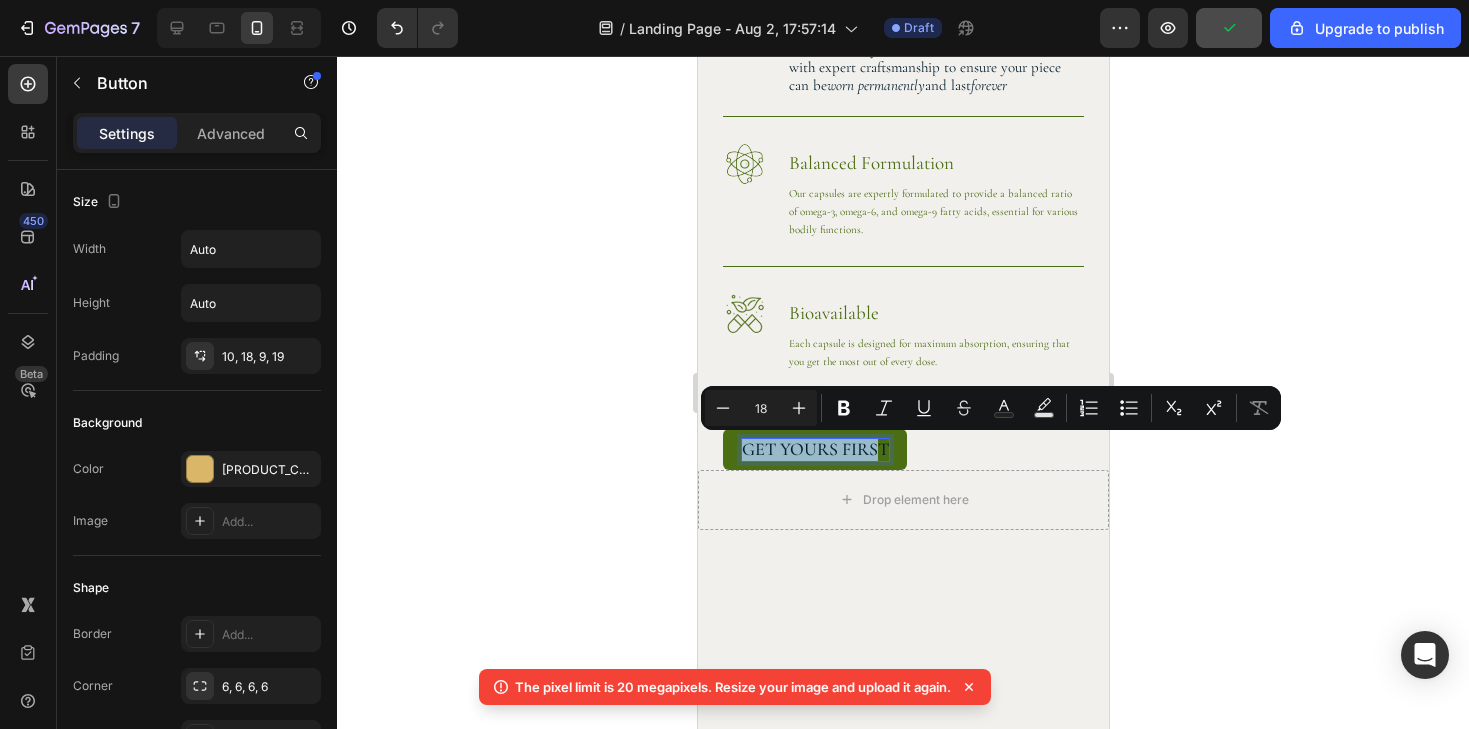 drag, startPoint x: 742, startPoint y: 447, endPoint x: 881, endPoint y: 449, distance: 139.01439 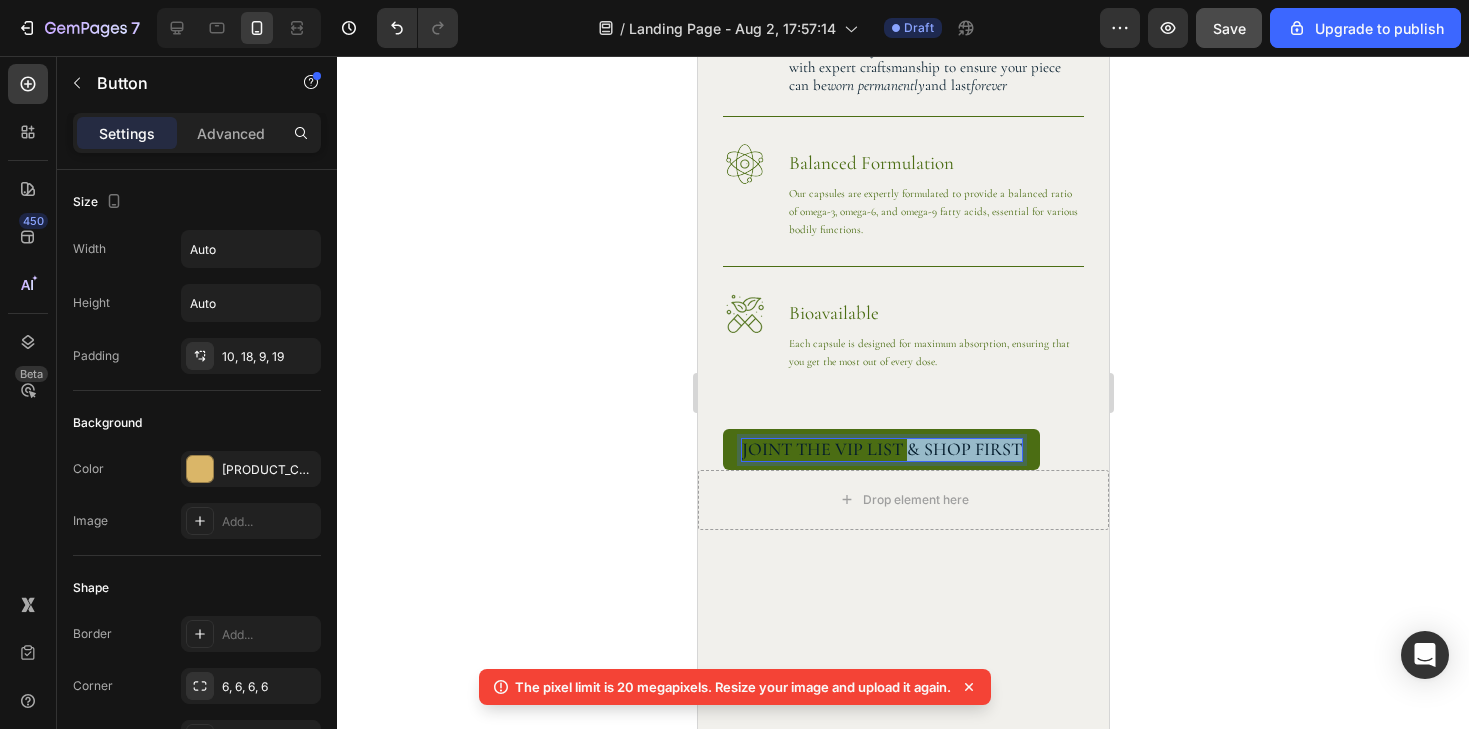 drag, startPoint x: 905, startPoint y: 450, endPoint x: 1026, endPoint y: 453, distance: 121.037186 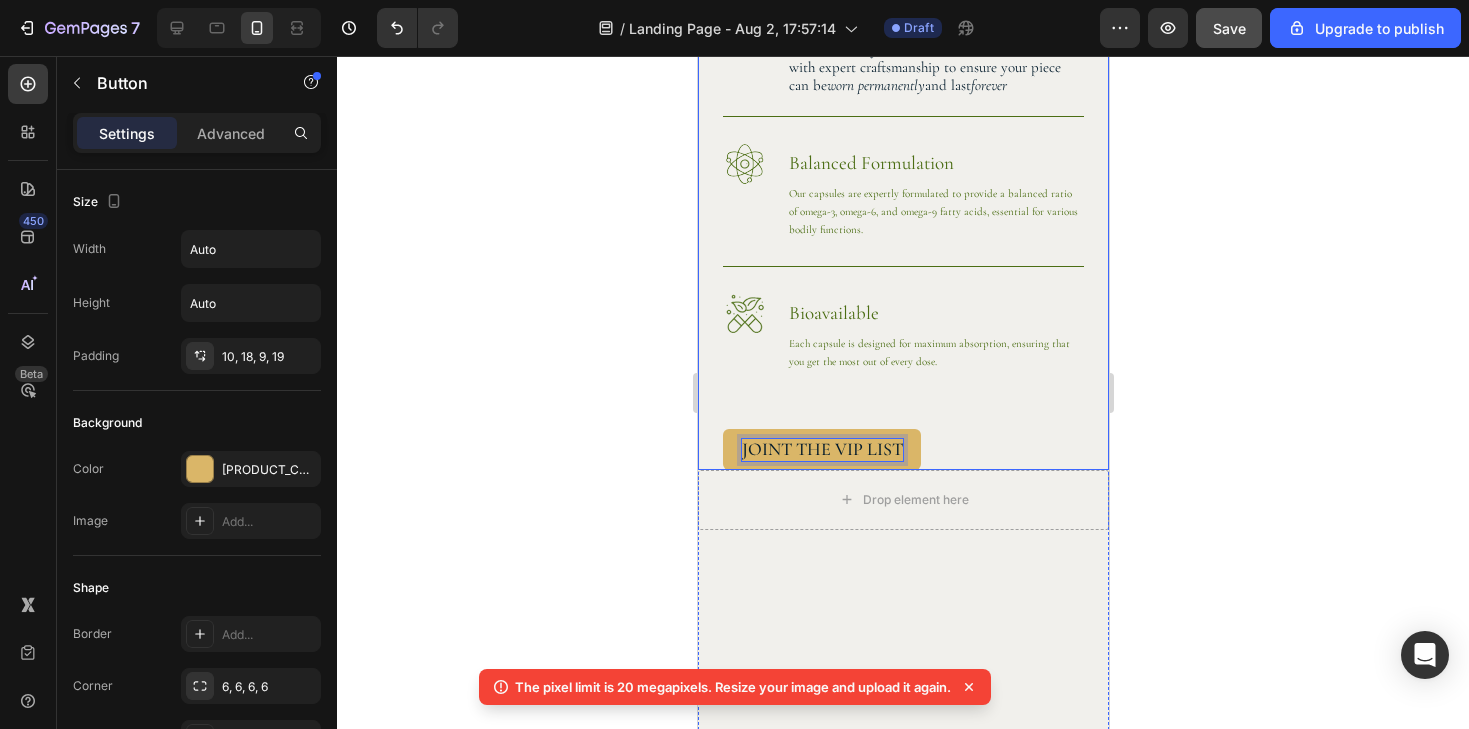 click 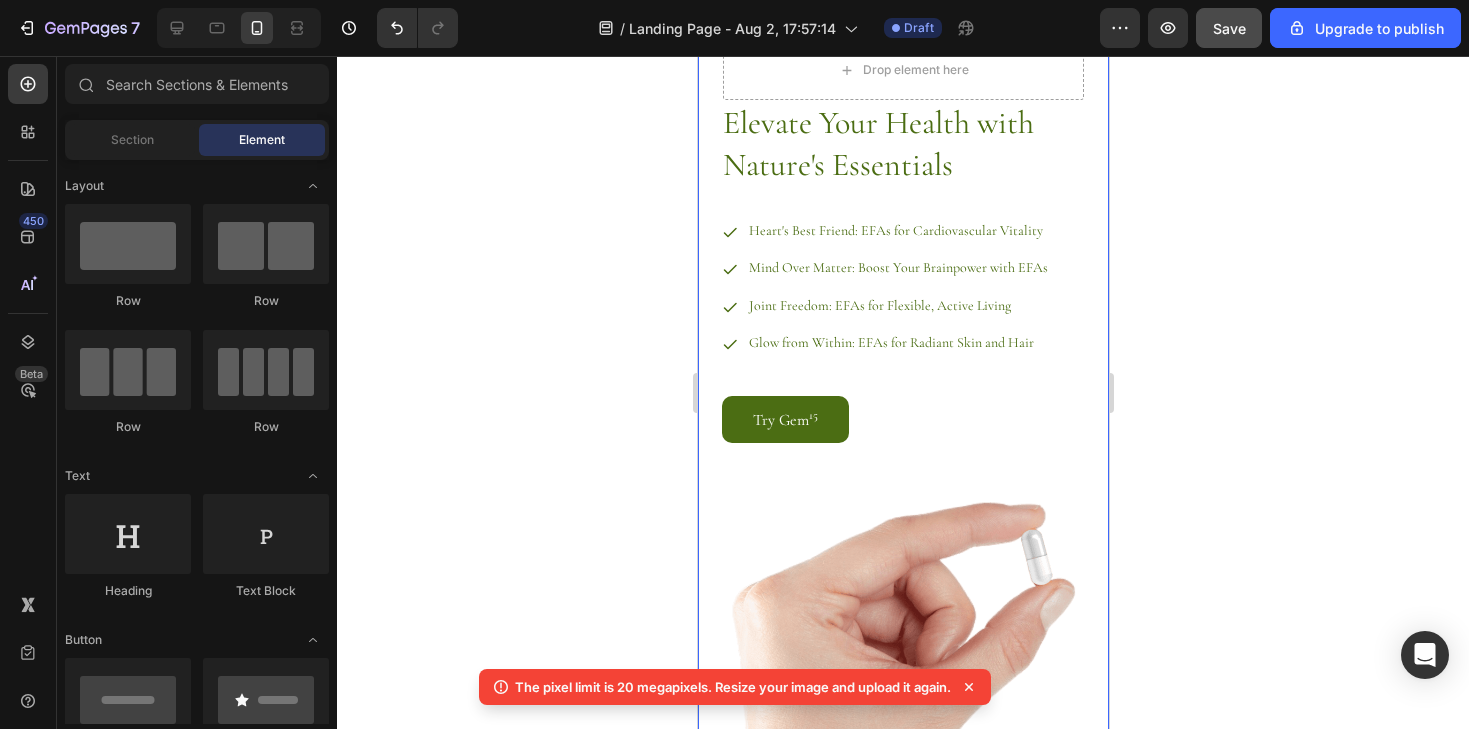 scroll, scrollTop: 2529, scrollLeft: 0, axis: vertical 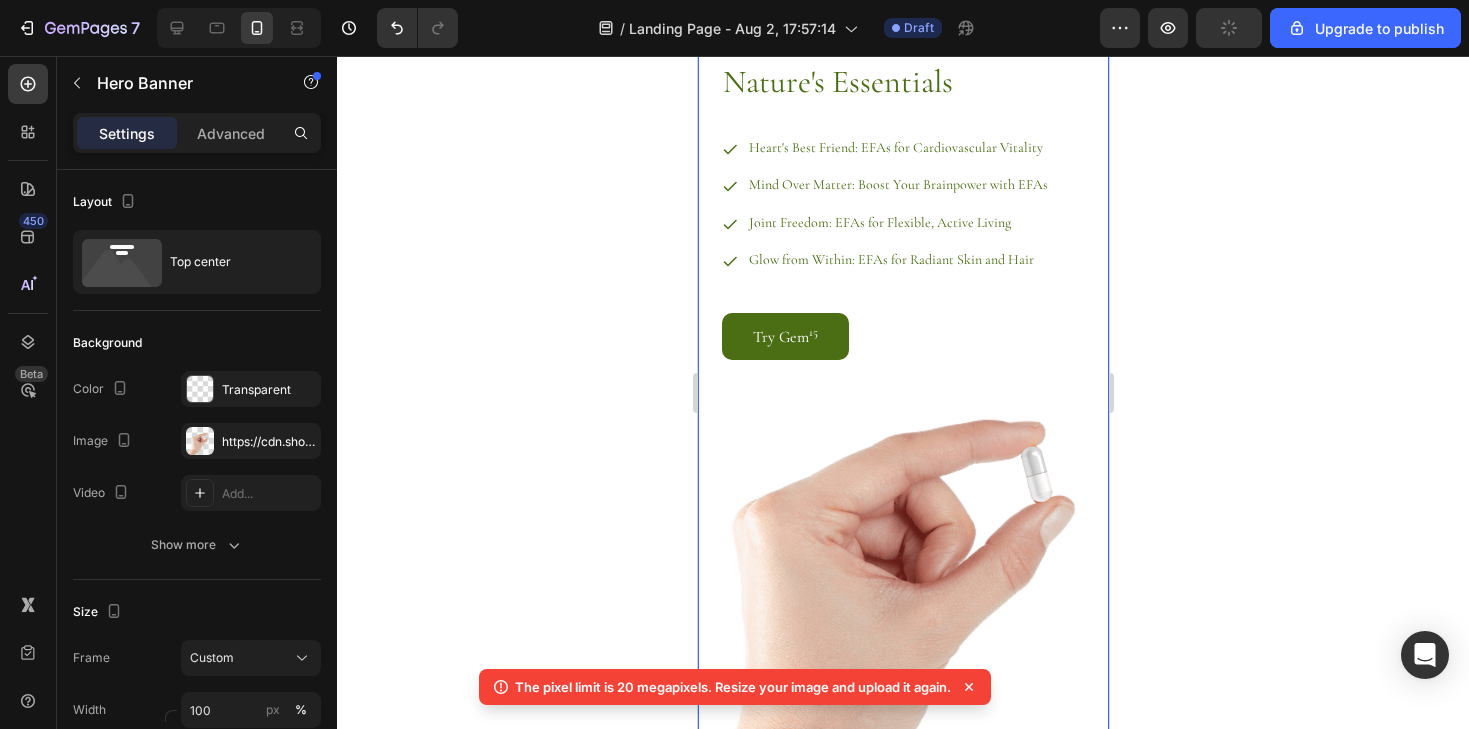click at bounding box center (902, 355) 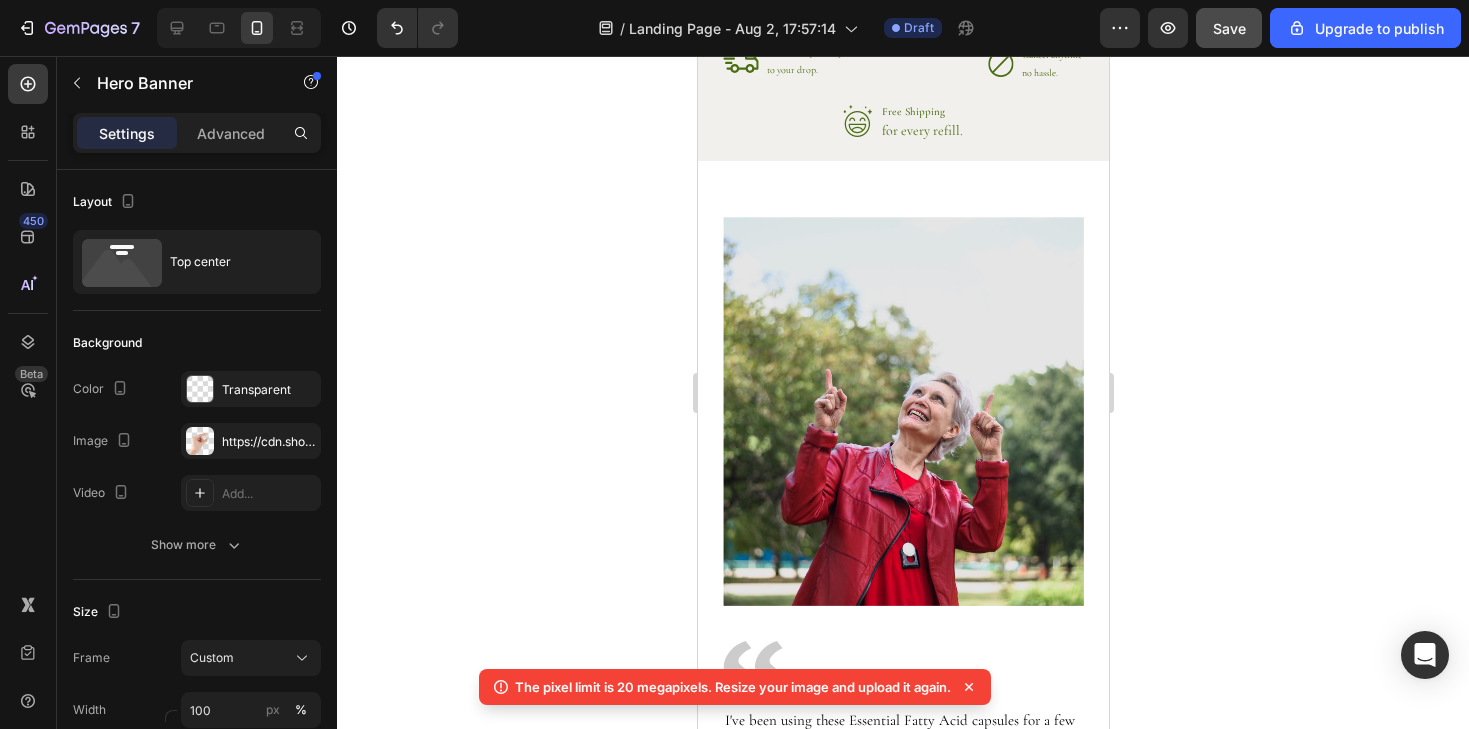 scroll, scrollTop: 3051, scrollLeft: 0, axis: vertical 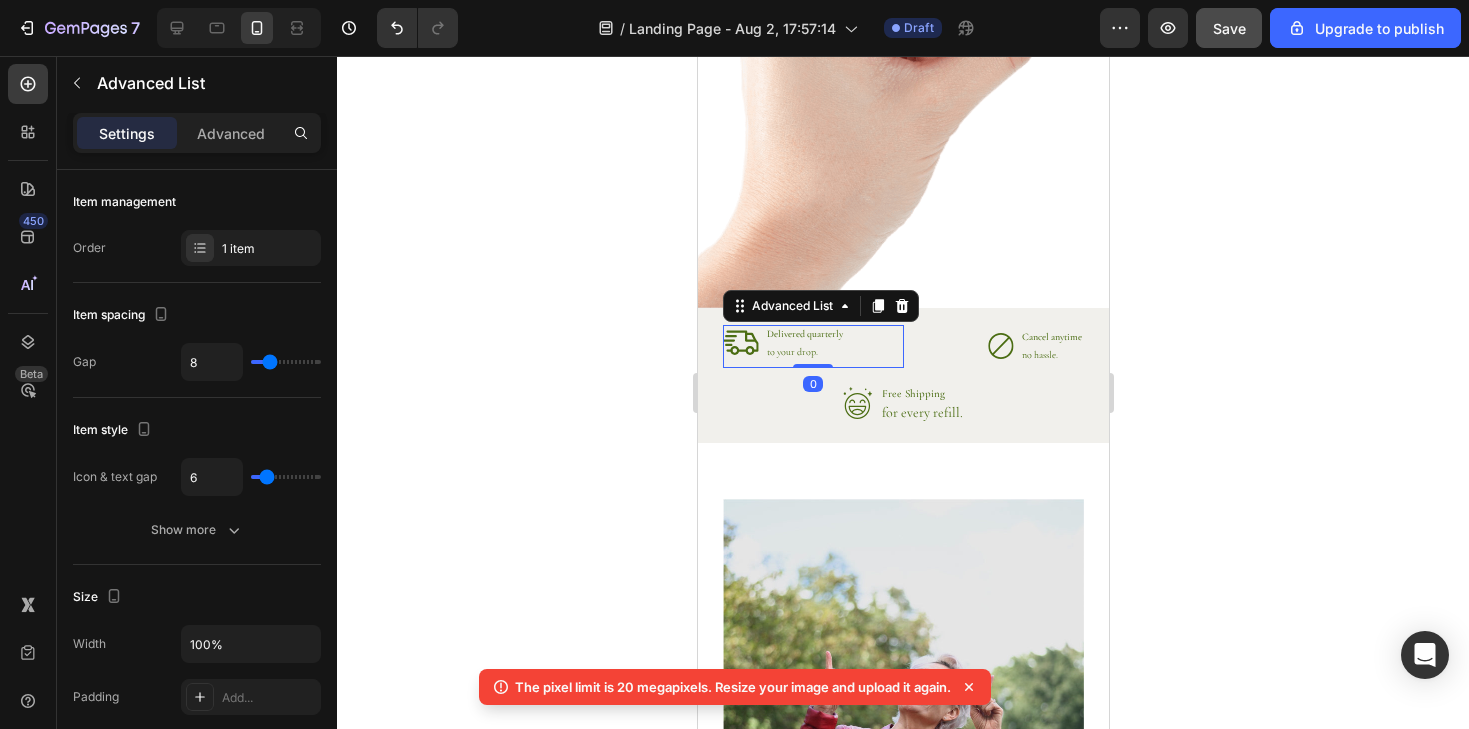 click on "Icon Delivered quarterly Text Block to your drop. Text Block" at bounding box center [812, 346] 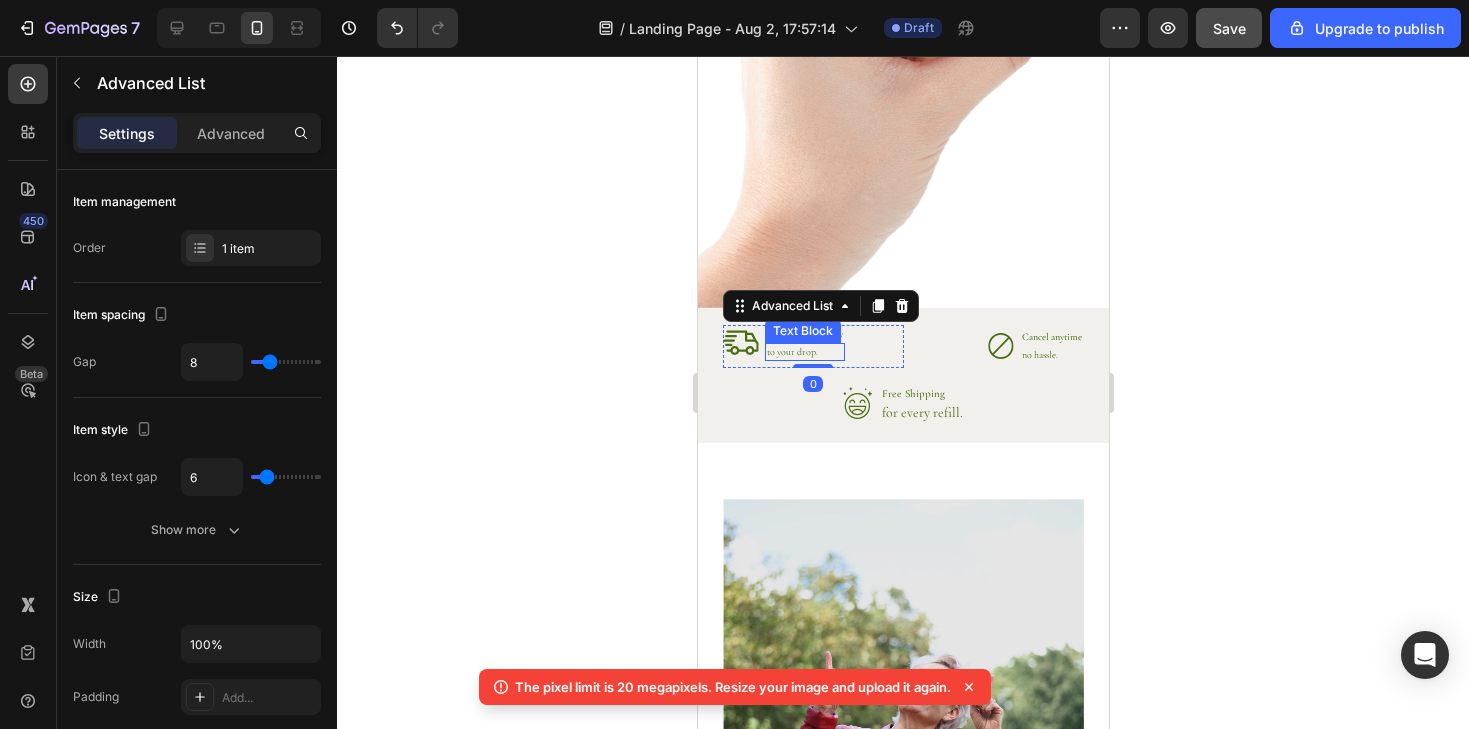 click on "to your drop." at bounding box center (804, 352) 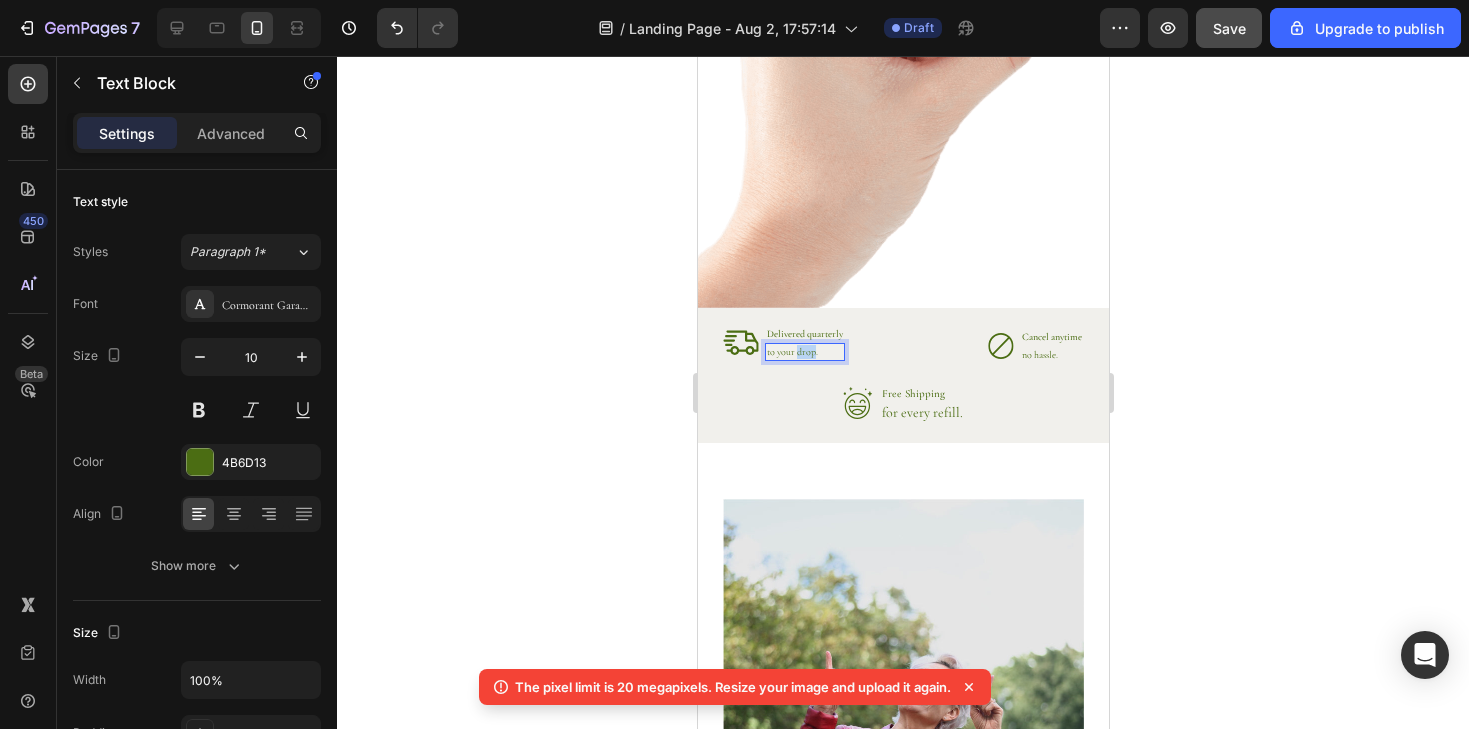 click on "to your drop." at bounding box center (804, 352) 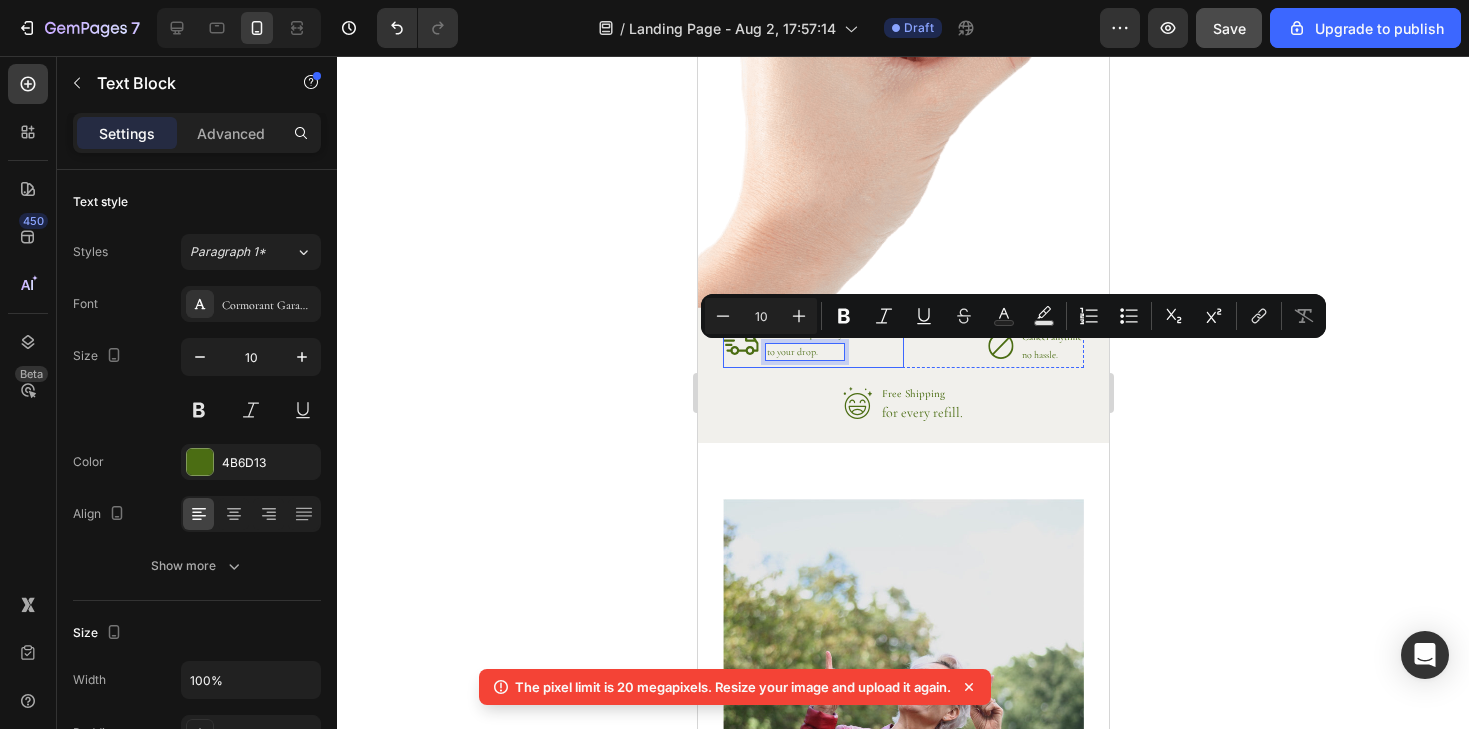 click on "Icon Delivered quarterly Text Block to your drop. Text Block   0" at bounding box center [812, 346] 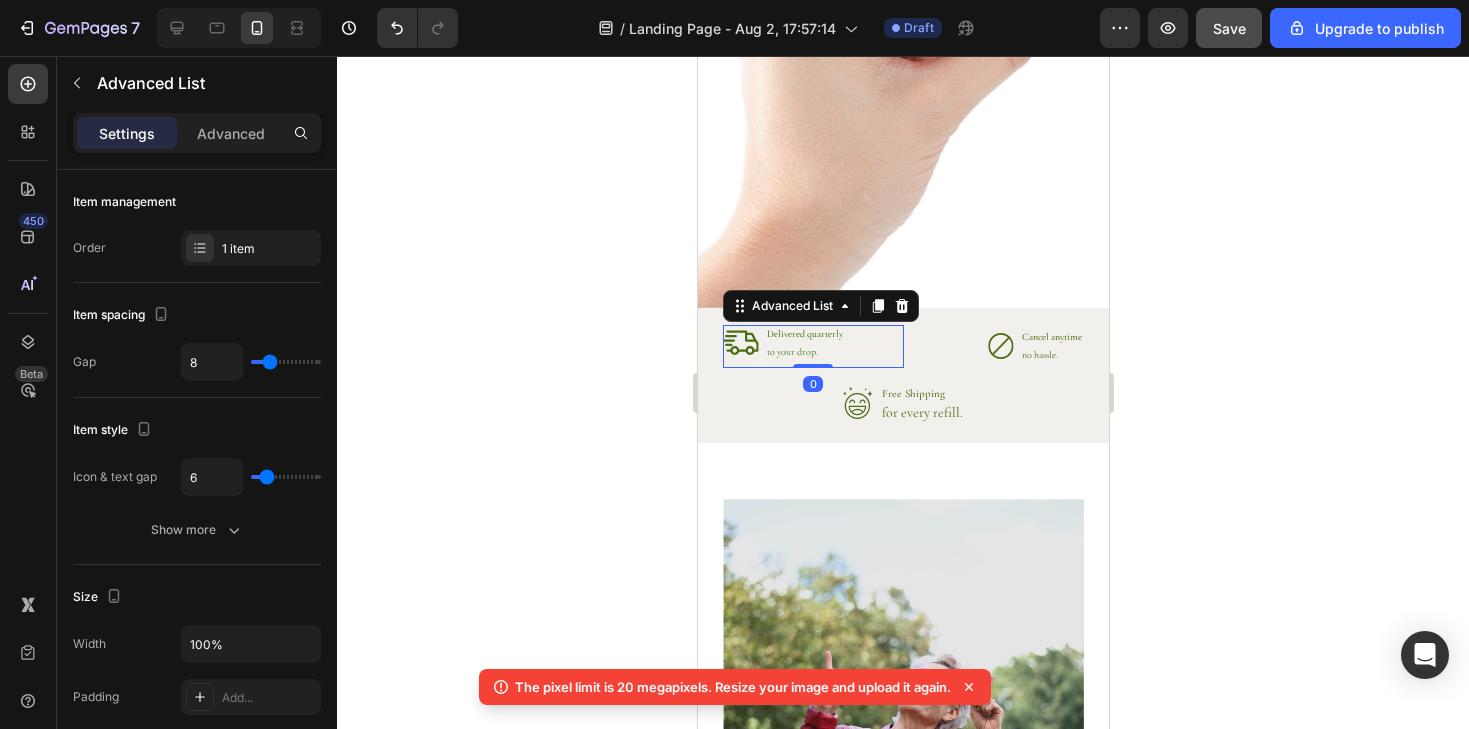 click 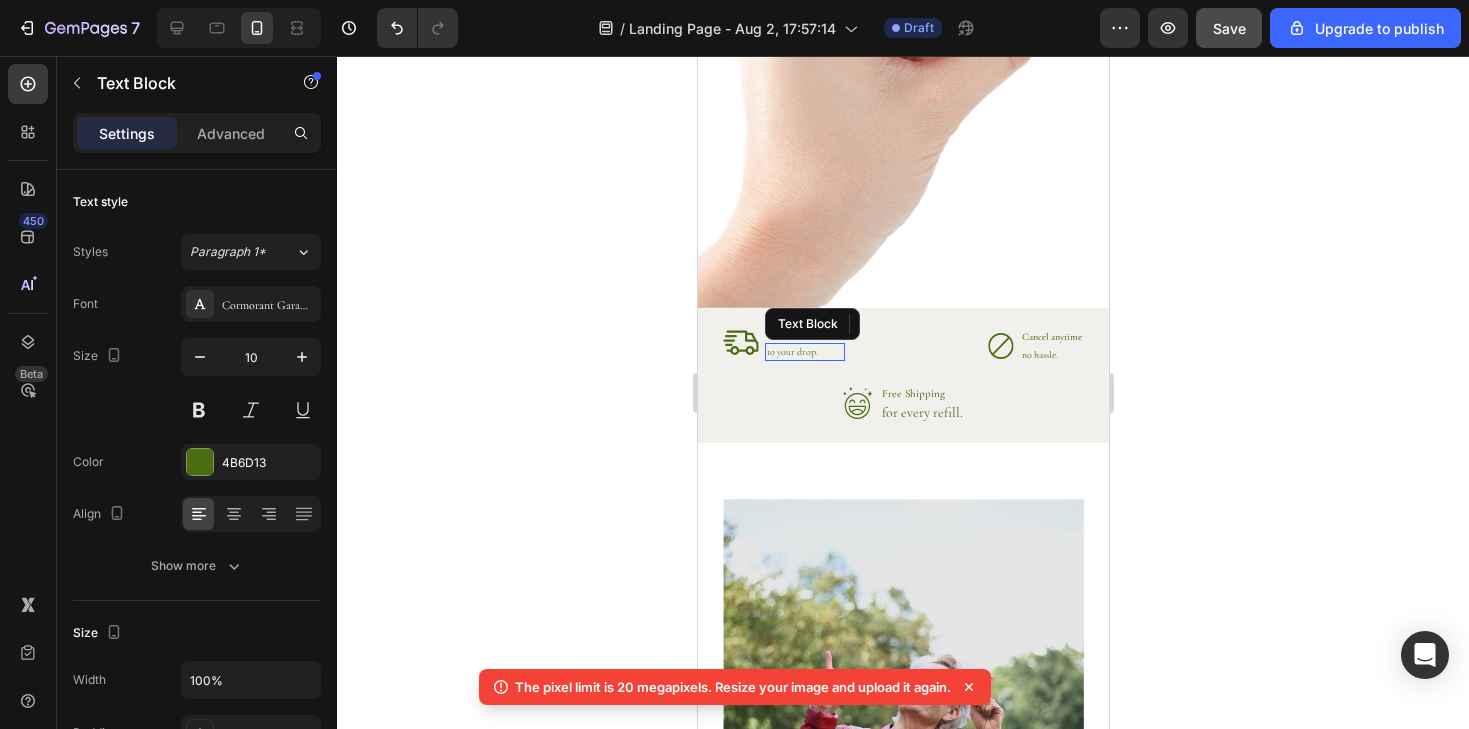click on "to your drop." at bounding box center (804, 352) 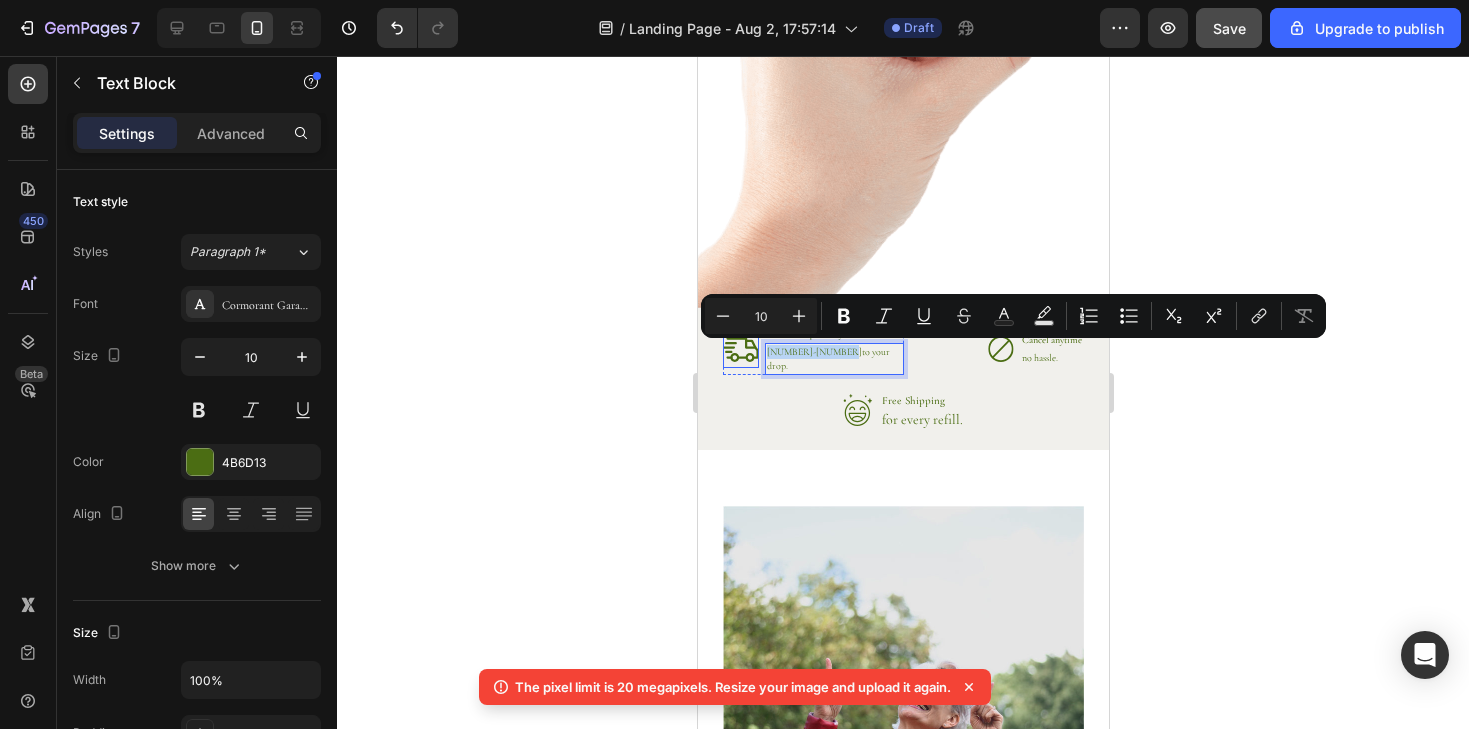 drag, startPoint x: 834, startPoint y: 350, endPoint x: 756, endPoint y: 353, distance: 78.05767 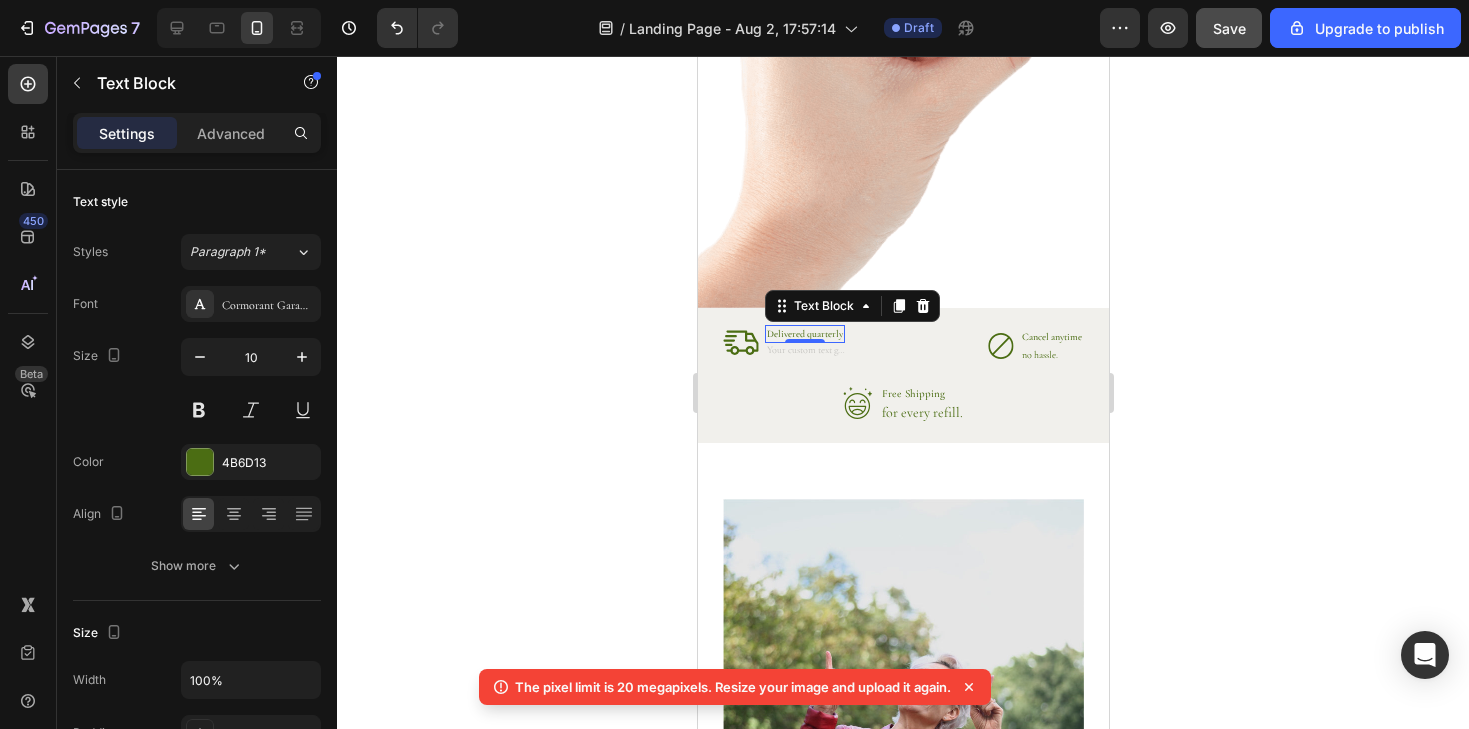 click on "Delivered quarterly" at bounding box center (804, 334) 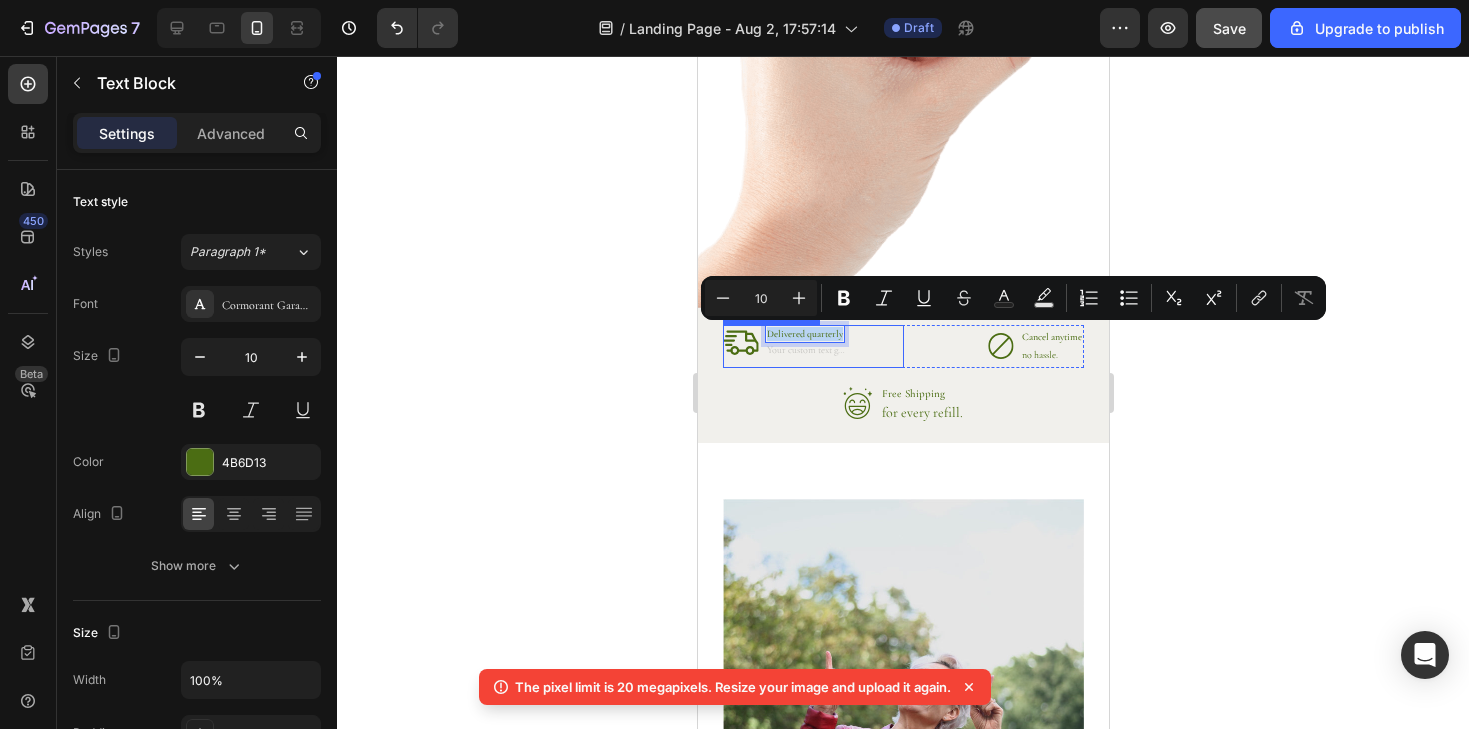 drag, startPoint x: 764, startPoint y: 332, endPoint x: 841, endPoint y: 337, distance: 77.16217 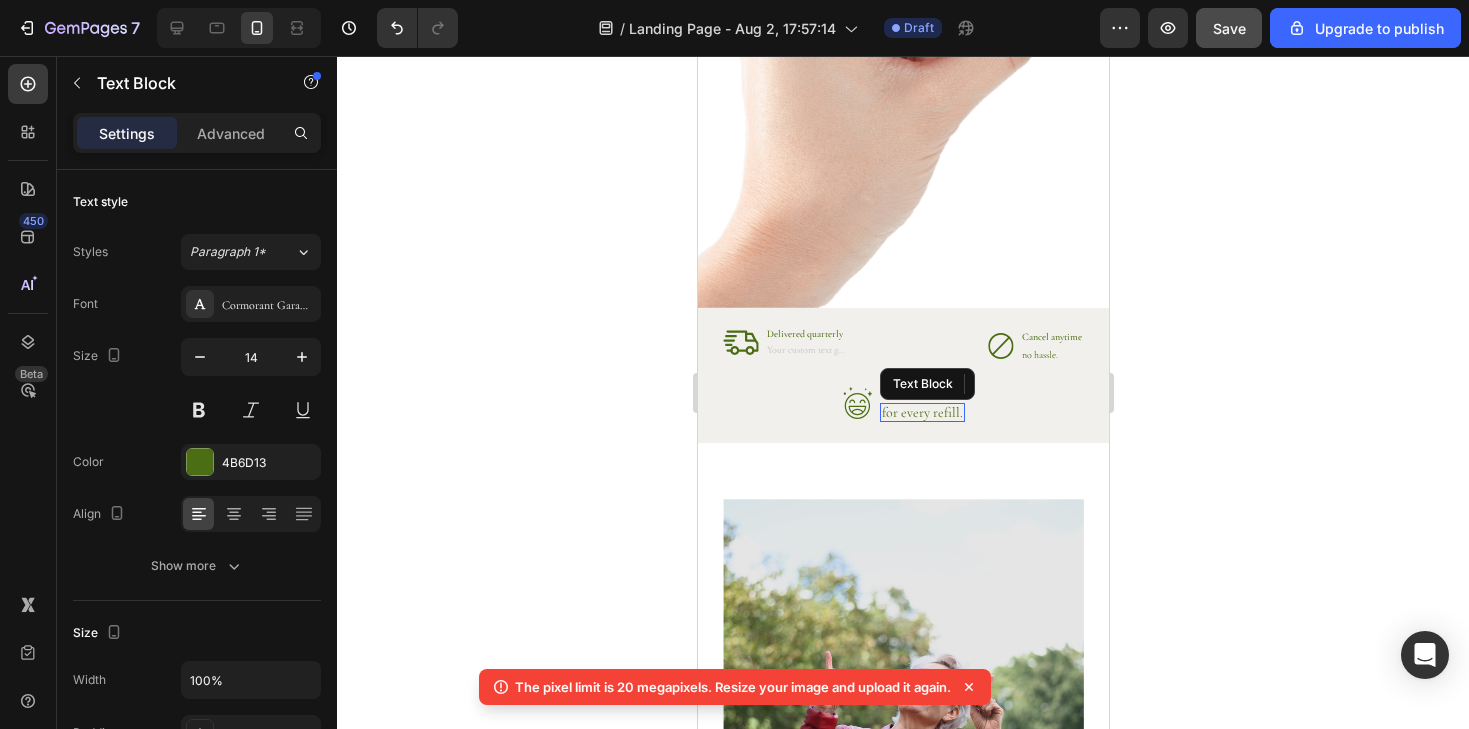 click on "for every refill." at bounding box center [921, 412] 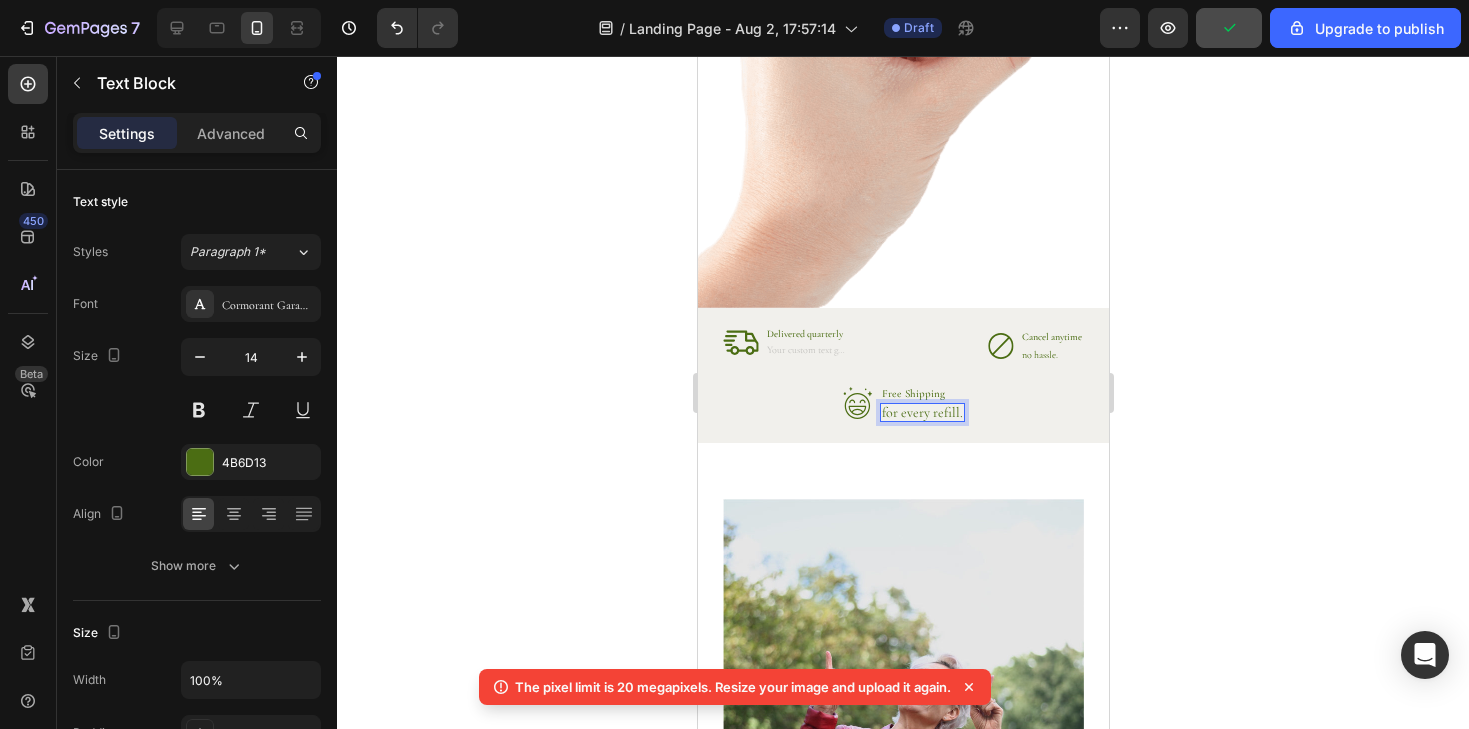 click on "for every refill." at bounding box center [921, 412] 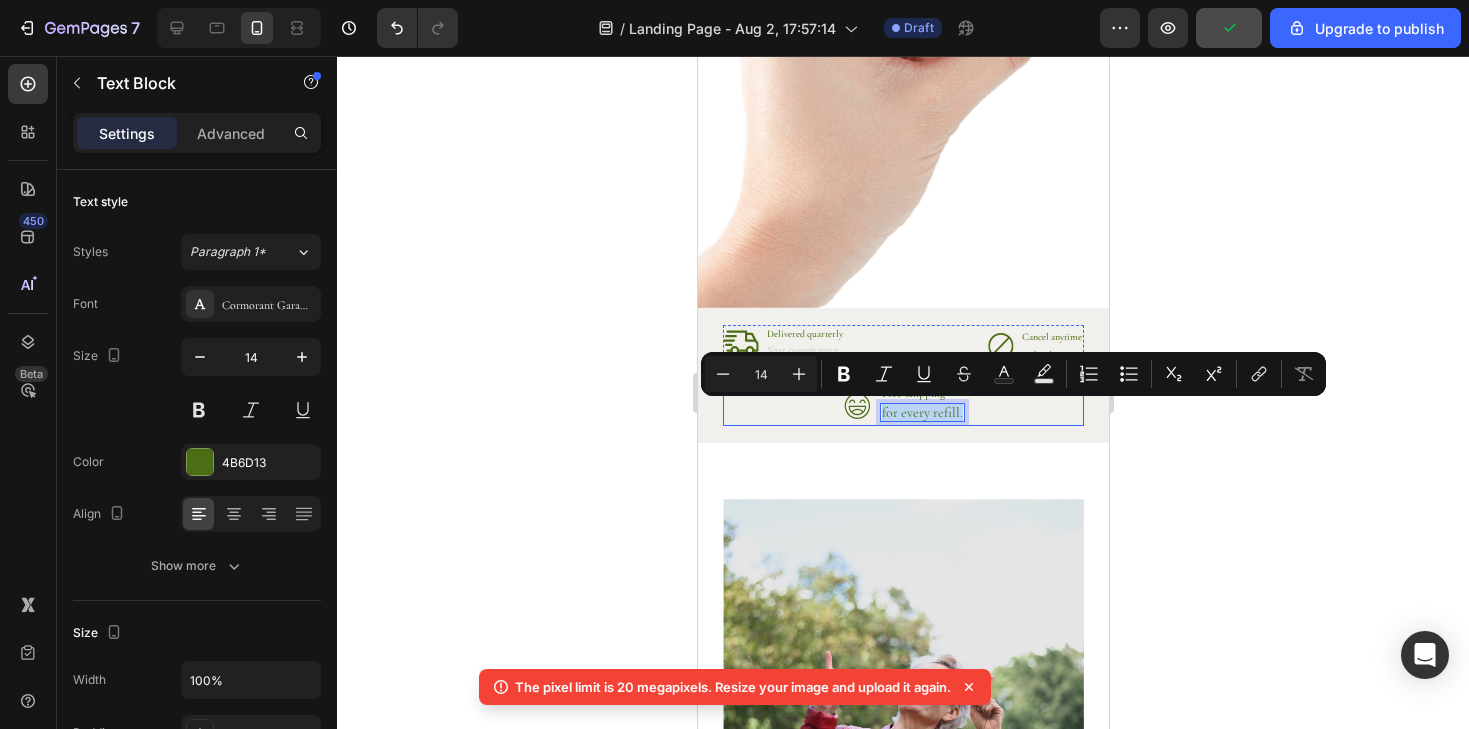 drag, startPoint x: 882, startPoint y: 413, endPoint x: 979, endPoint y: 410, distance: 97.04638 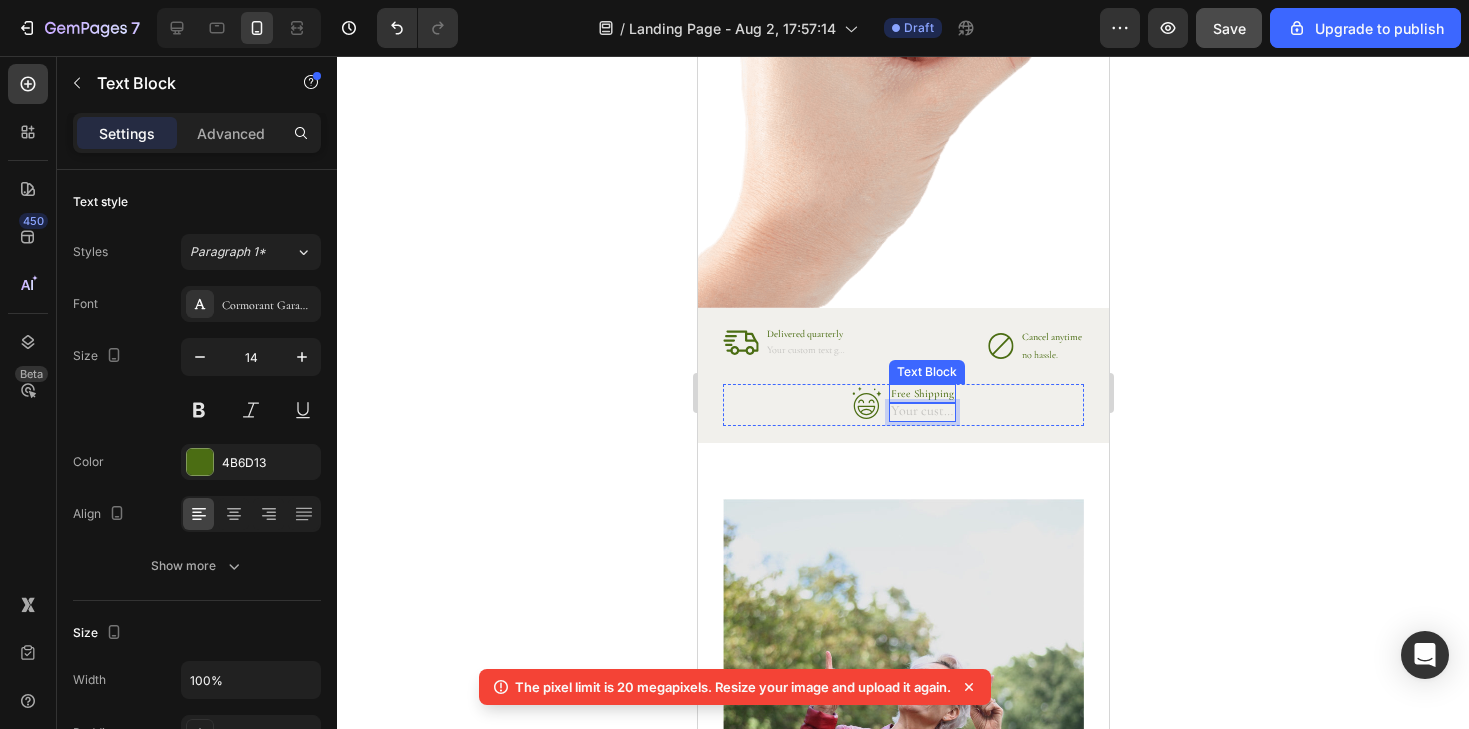 click on "Free Shipping" at bounding box center (921, 393) 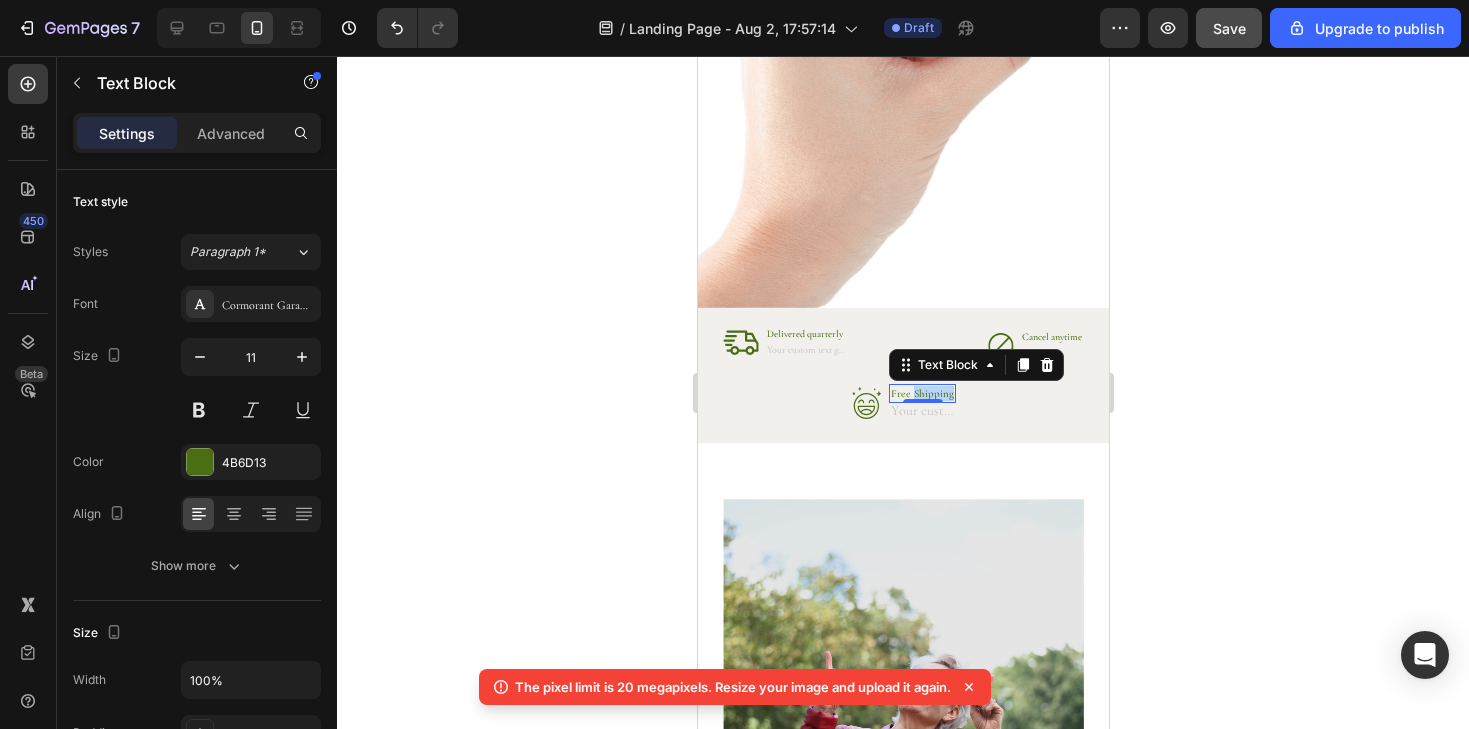 click on "Free Shipping" at bounding box center [921, 393] 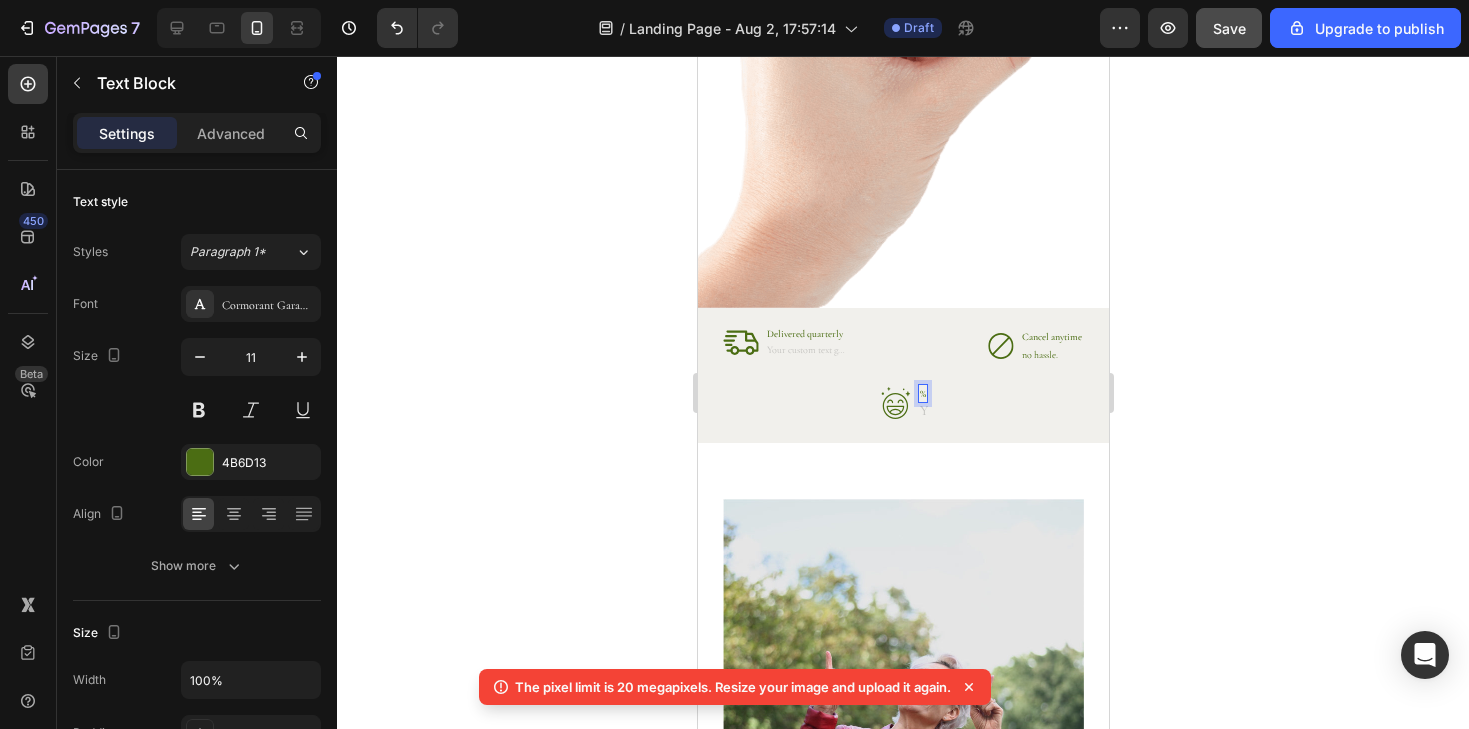 scroll, scrollTop: 0, scrollLeft: 0, axis: both 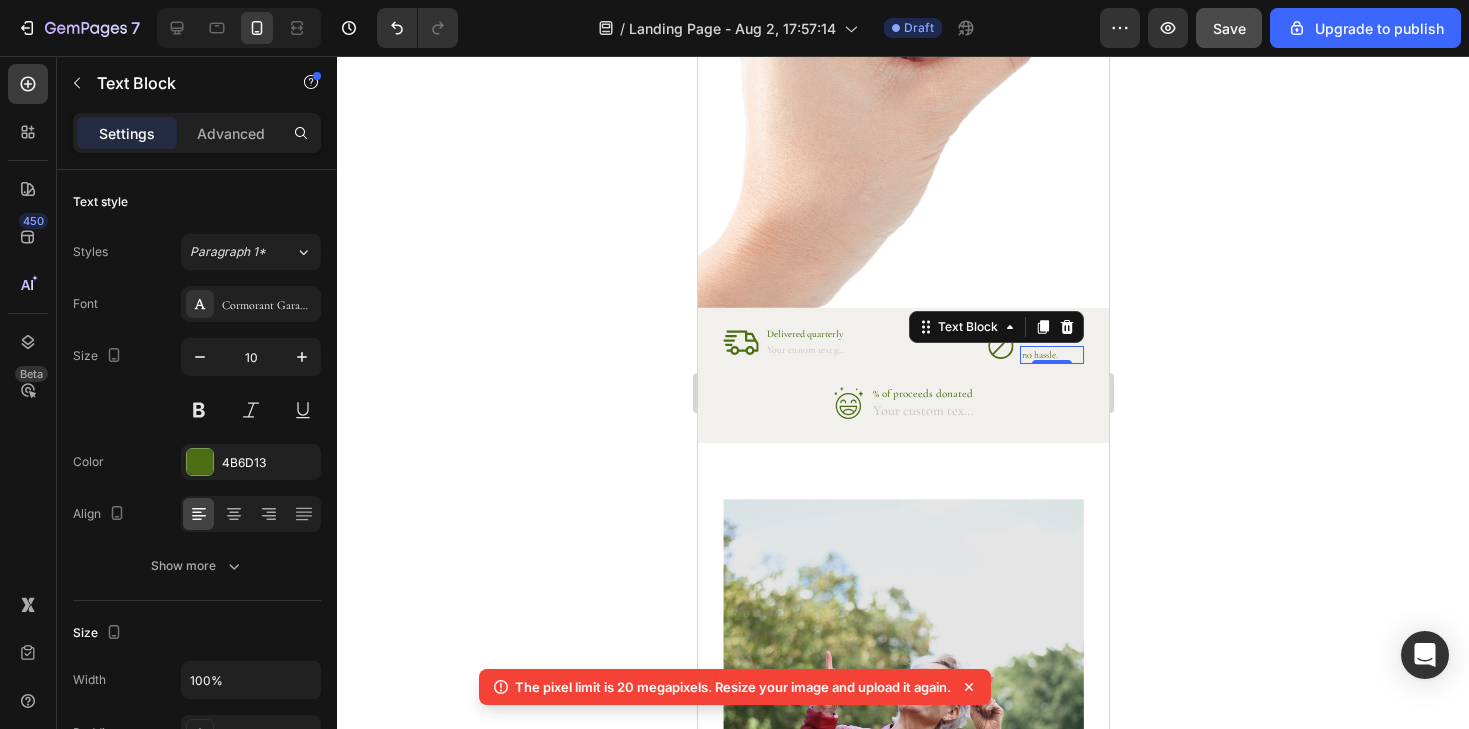 click on "no hassle." at bounding box center [1051, 355] 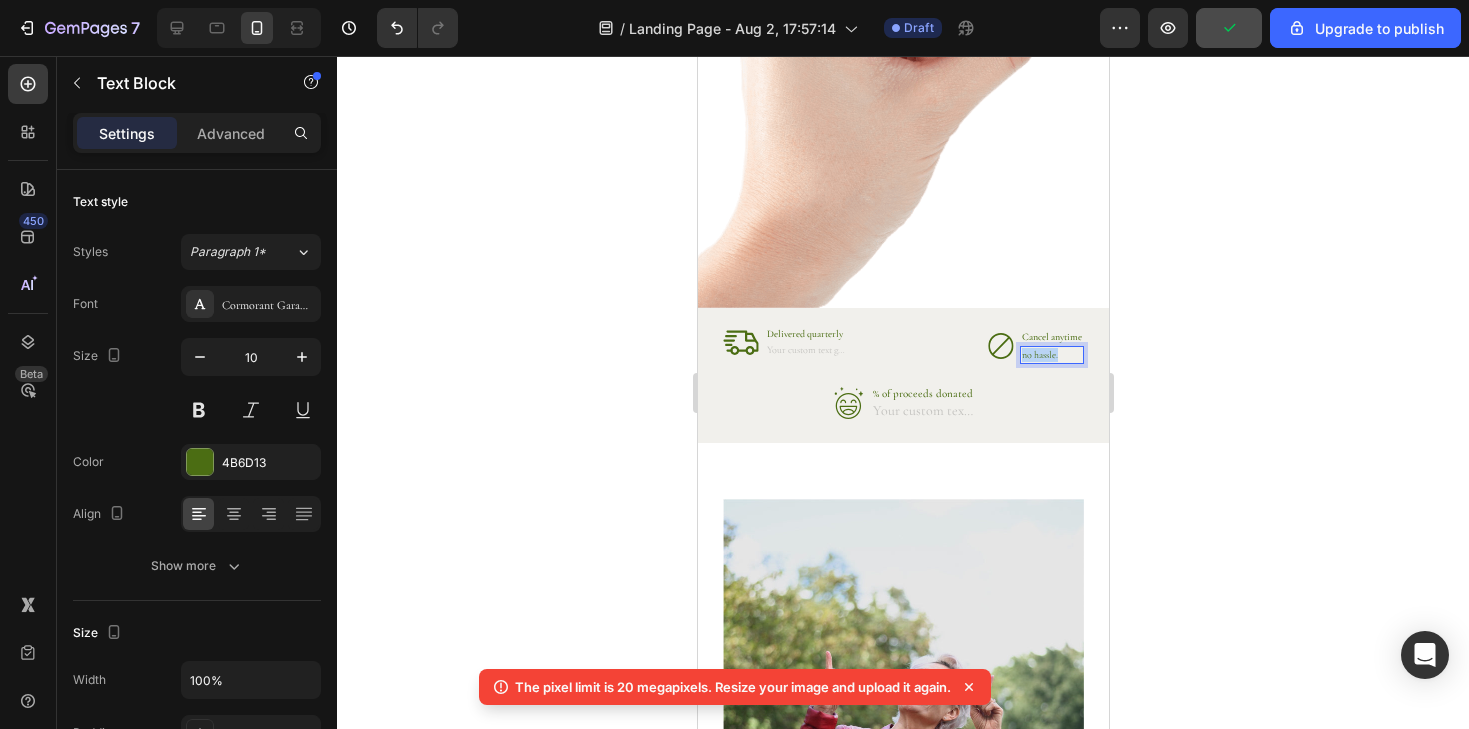 drag, startPoint x: 1065, startPoint y: 353, endPoint x: 1016, endPoint y: 354, distance: 49.010204 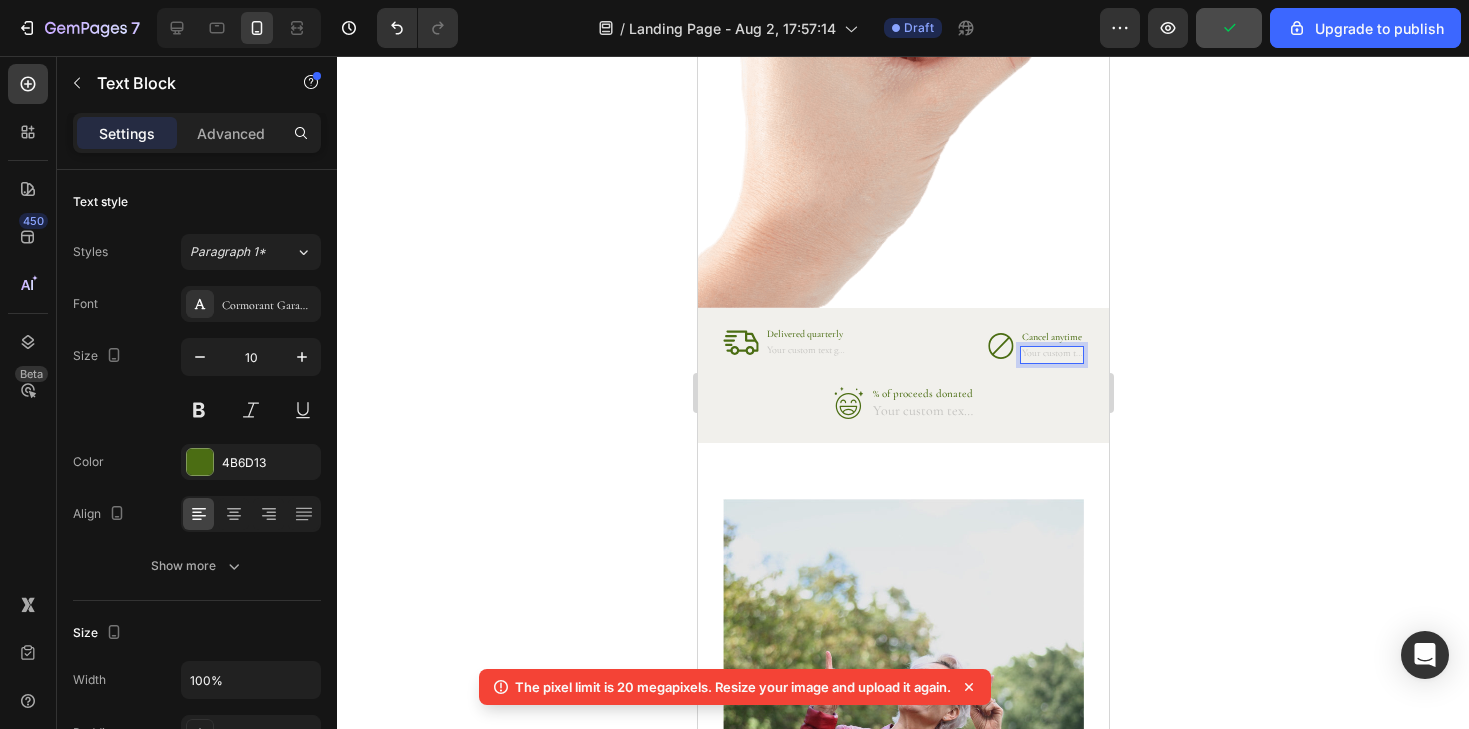 click on "Cancel anytime" at bounding box center (1051, 337) 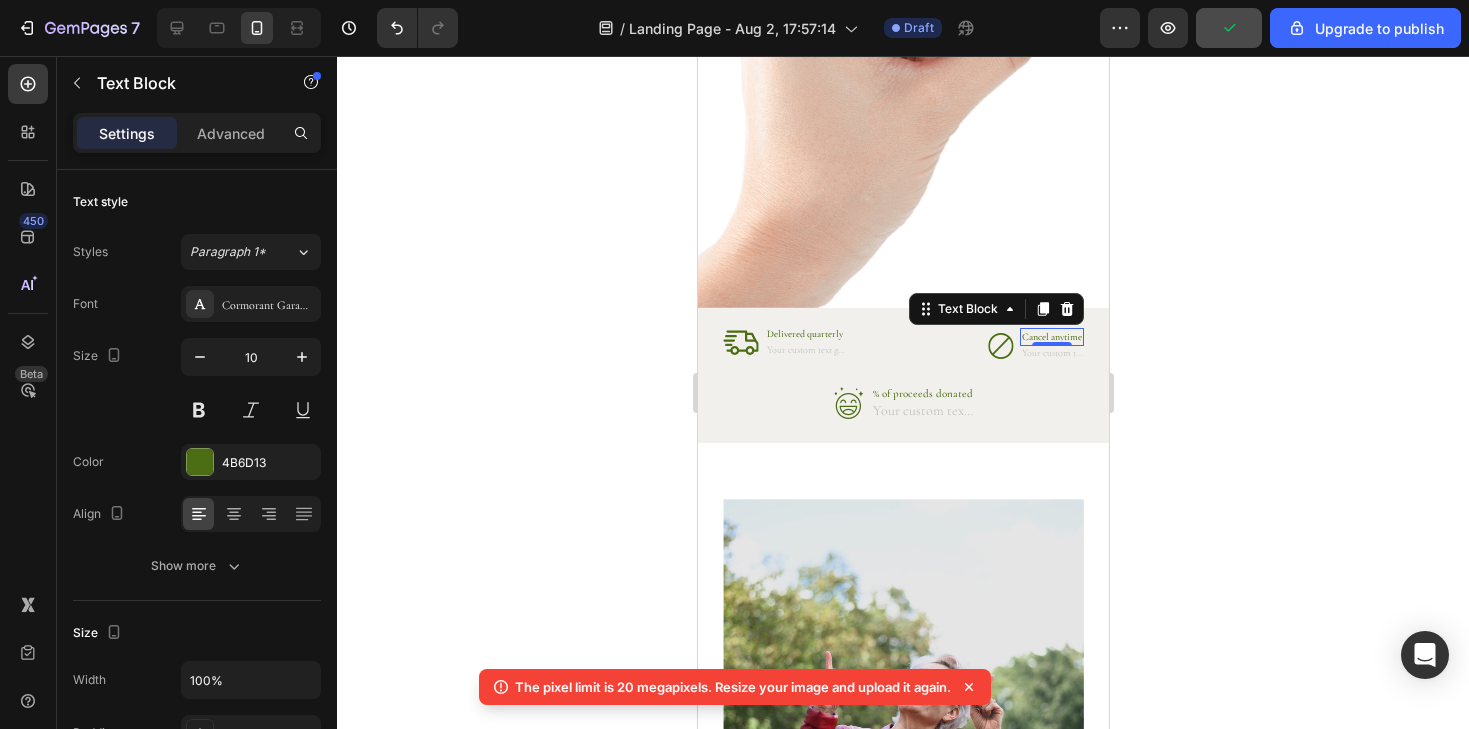 click on "Cancel anytime" at bounding box center (1051, 337) 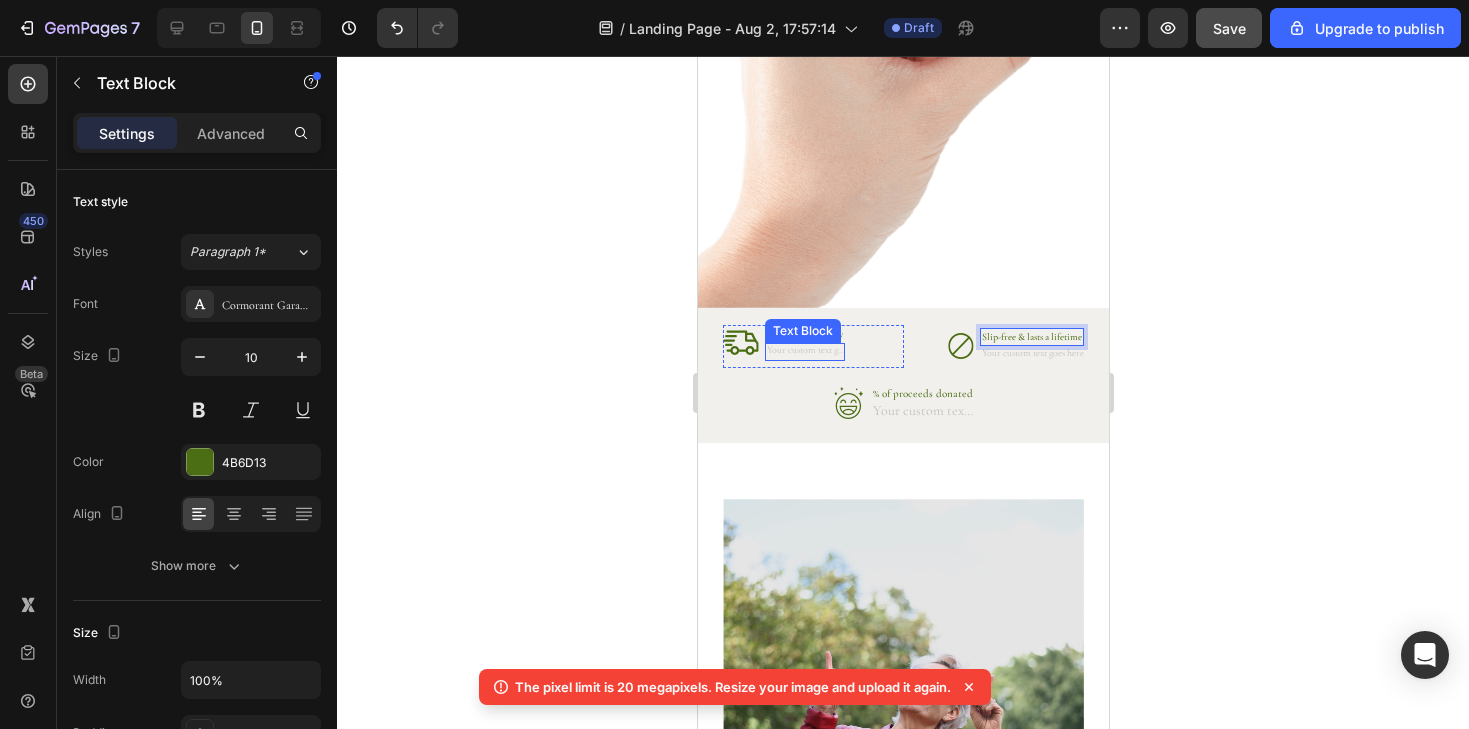 click on "Text Block" at bounding box center (802, 331) 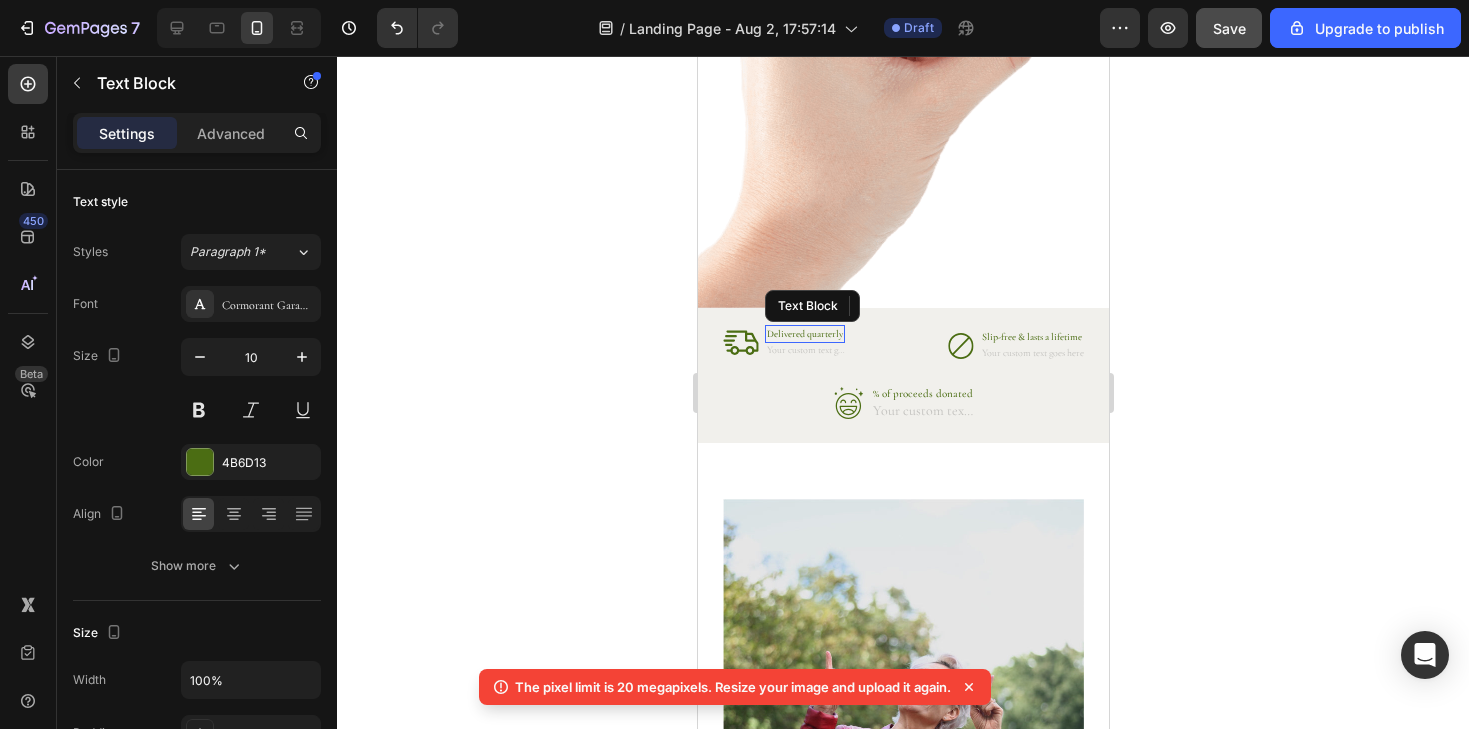 click on "Delivered quarterly" at bounding box center [804, 334] 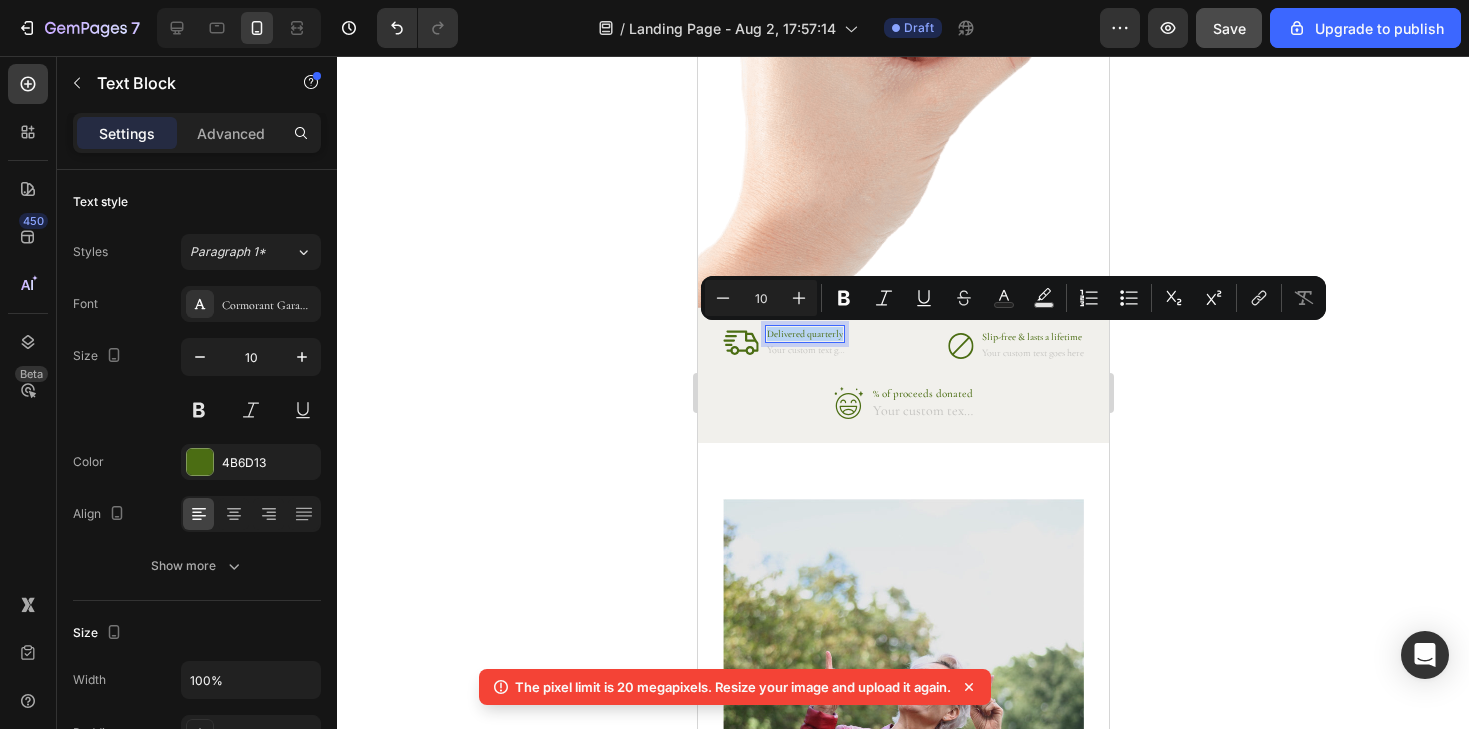 drag, startPoint x: 769, startPoint y: 335, endPoint x: 841, endPoint y: 338, distance: 72.06247 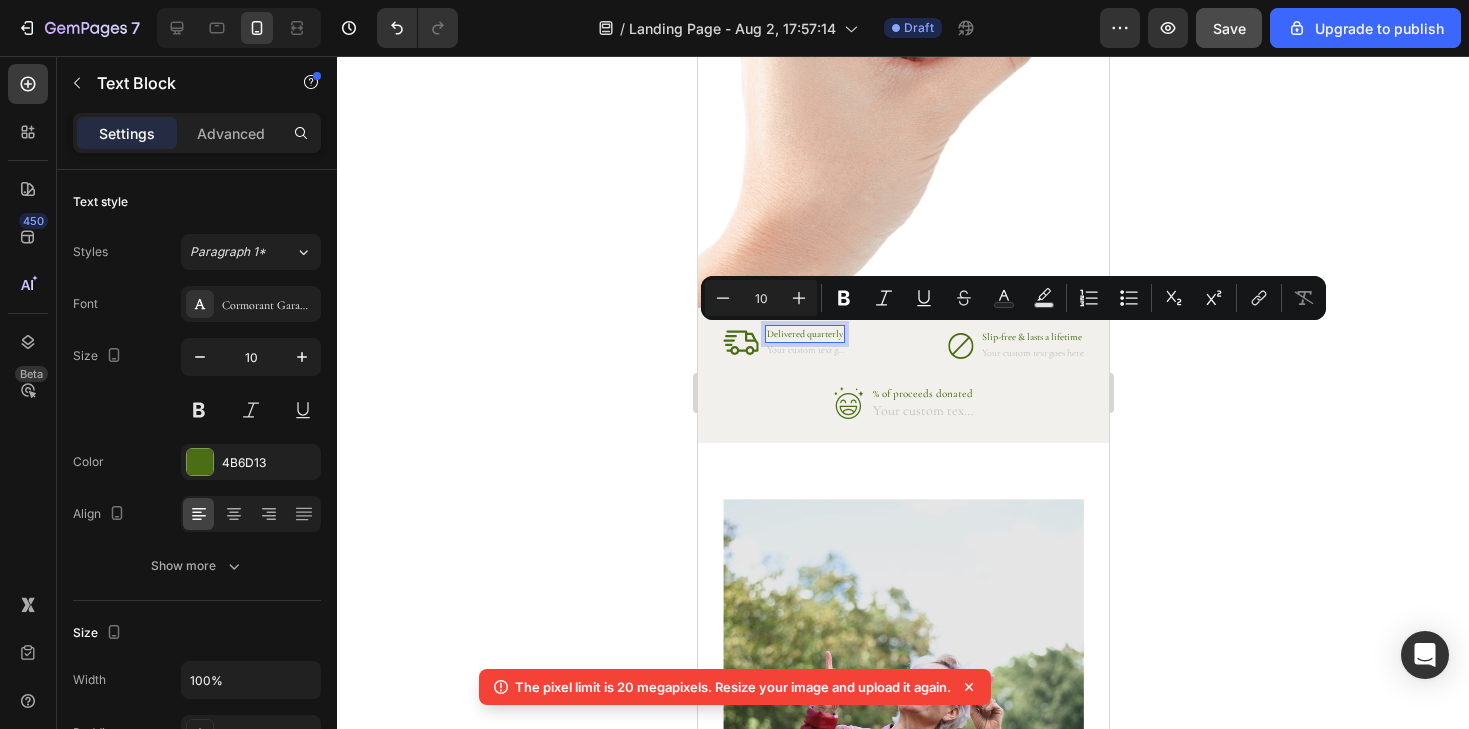 click 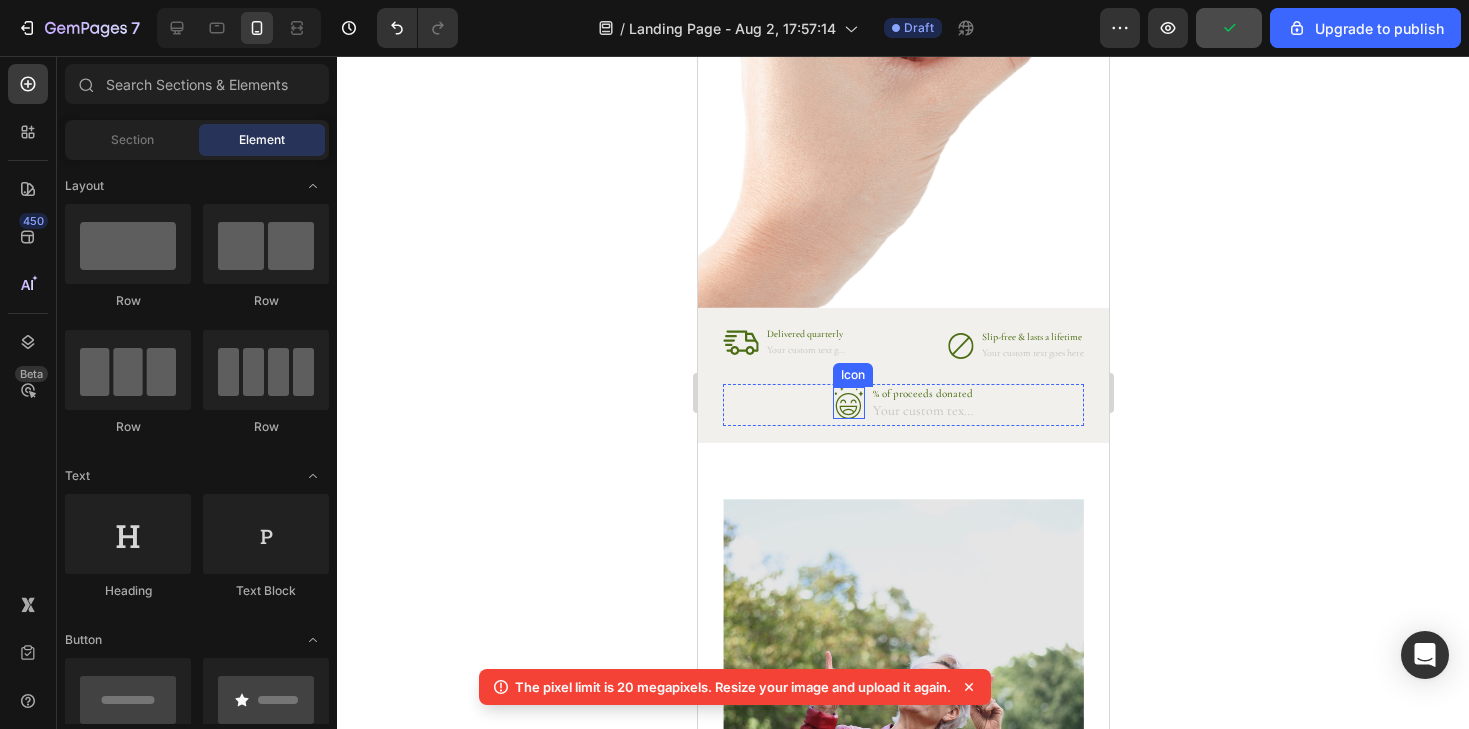 click 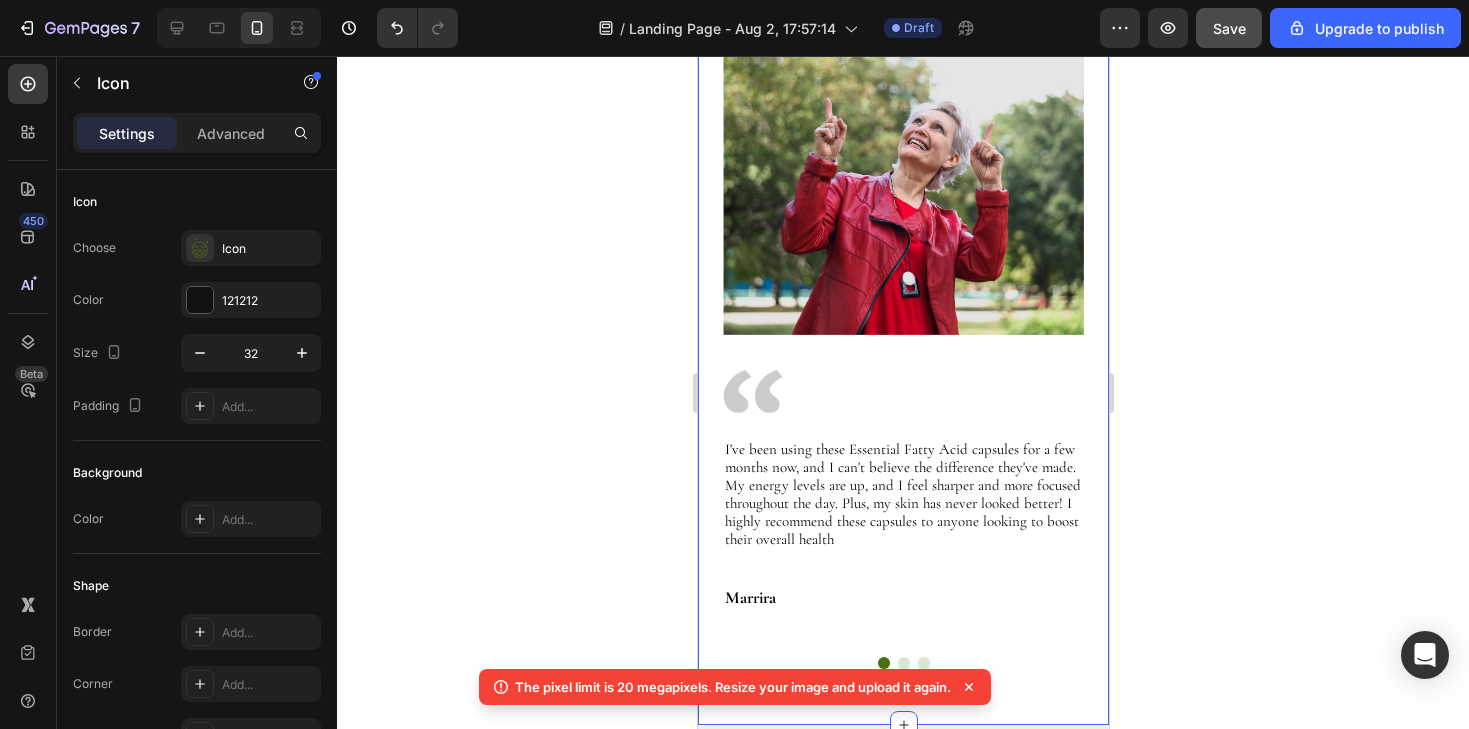 scroll, scrollTop: 3711, scrollLeft: 0, axis: vertical 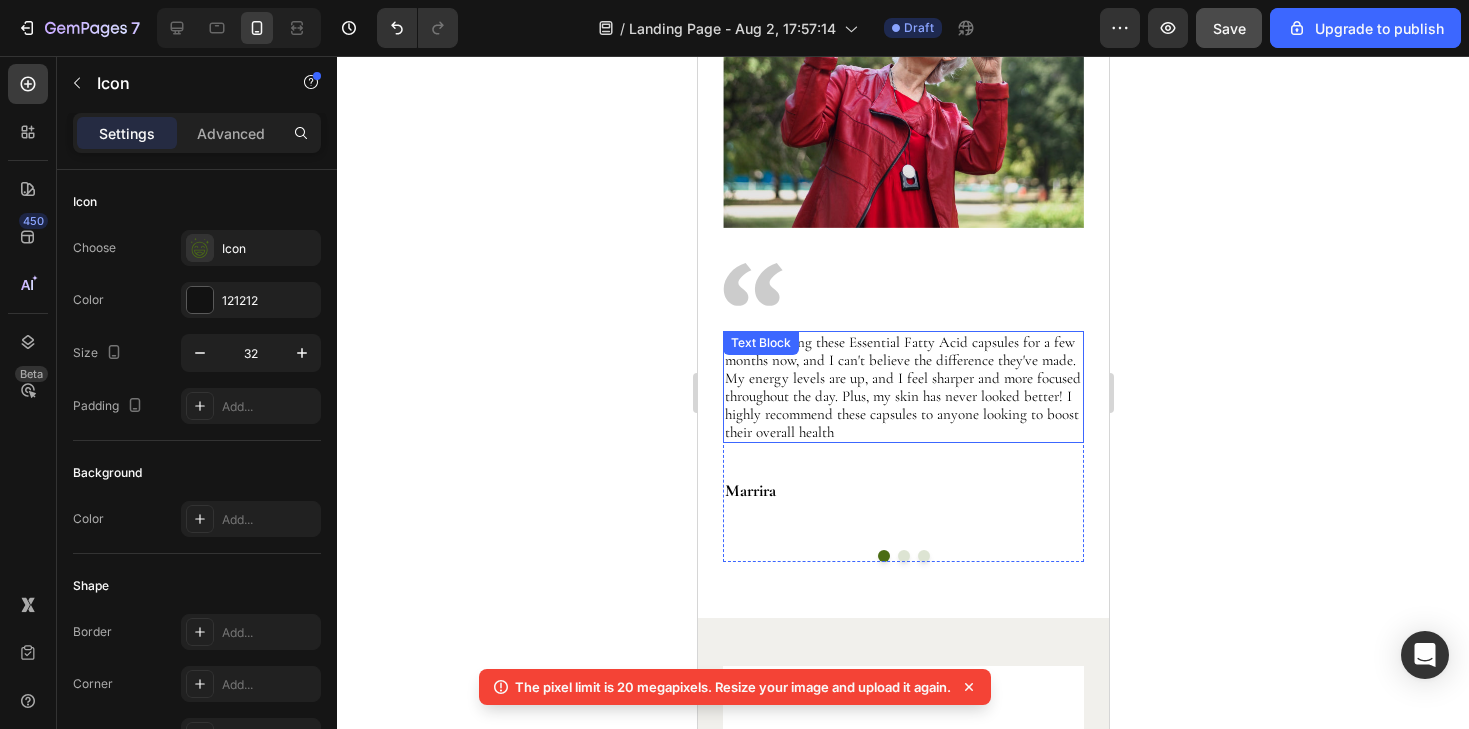 click on "I've been using these Essential Fatty Acid capsules for a few months now, and I can't believe the difference they've made. My energy levels are up, and I feel sharper and more focused throughout the day. Plus, my skin has never looked better! I highly recommend these capsules to anyone looking to boost their overall health" at bounding box center (902, 387) 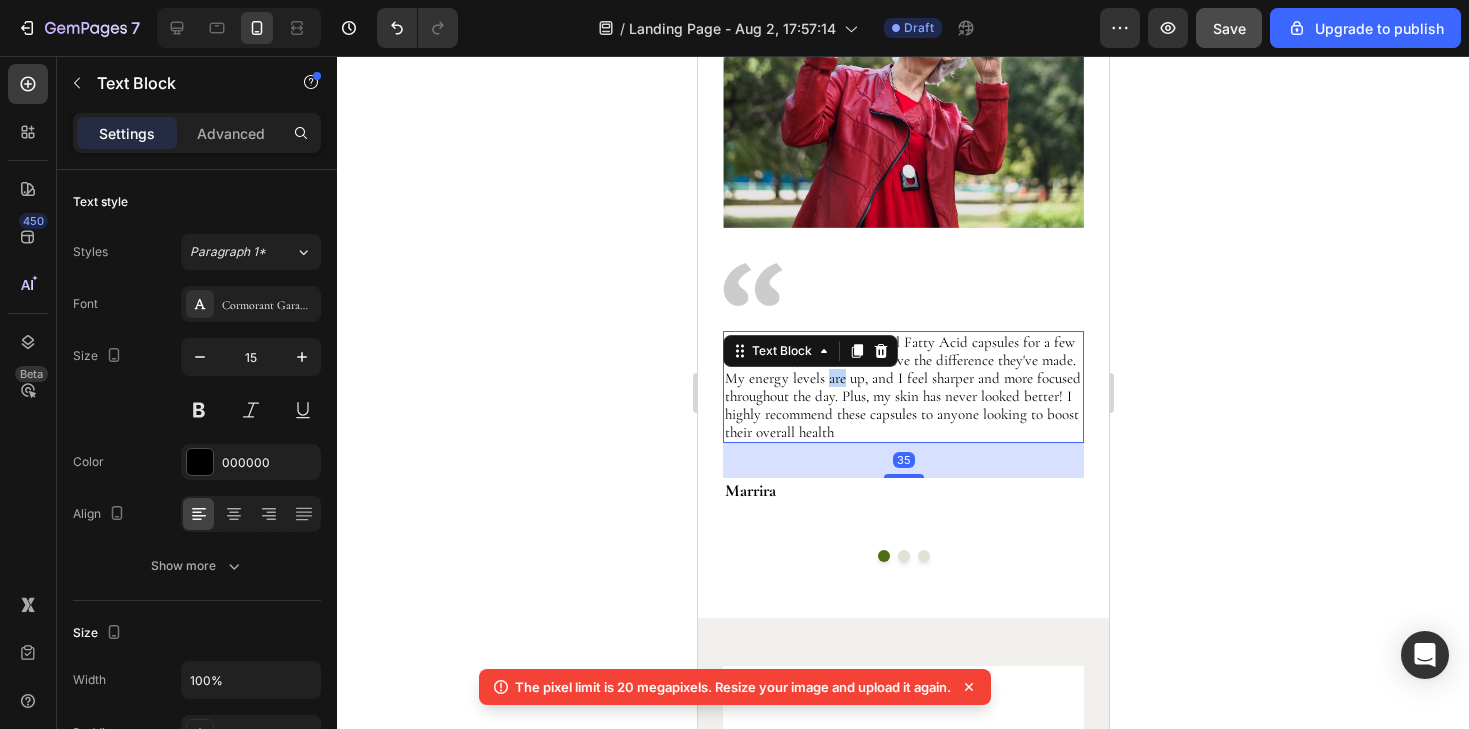 click on "I've been using these Essential Fatty Acid capsules for a few months now, and I can't believe the difference they've made. My energy levels are up, and I feel sharper and more focused throughout the day. Plus, my skin has never looked better! I highly recommend these capsules to anyone looking to boost their overall health" at bounding box center [902, 387] 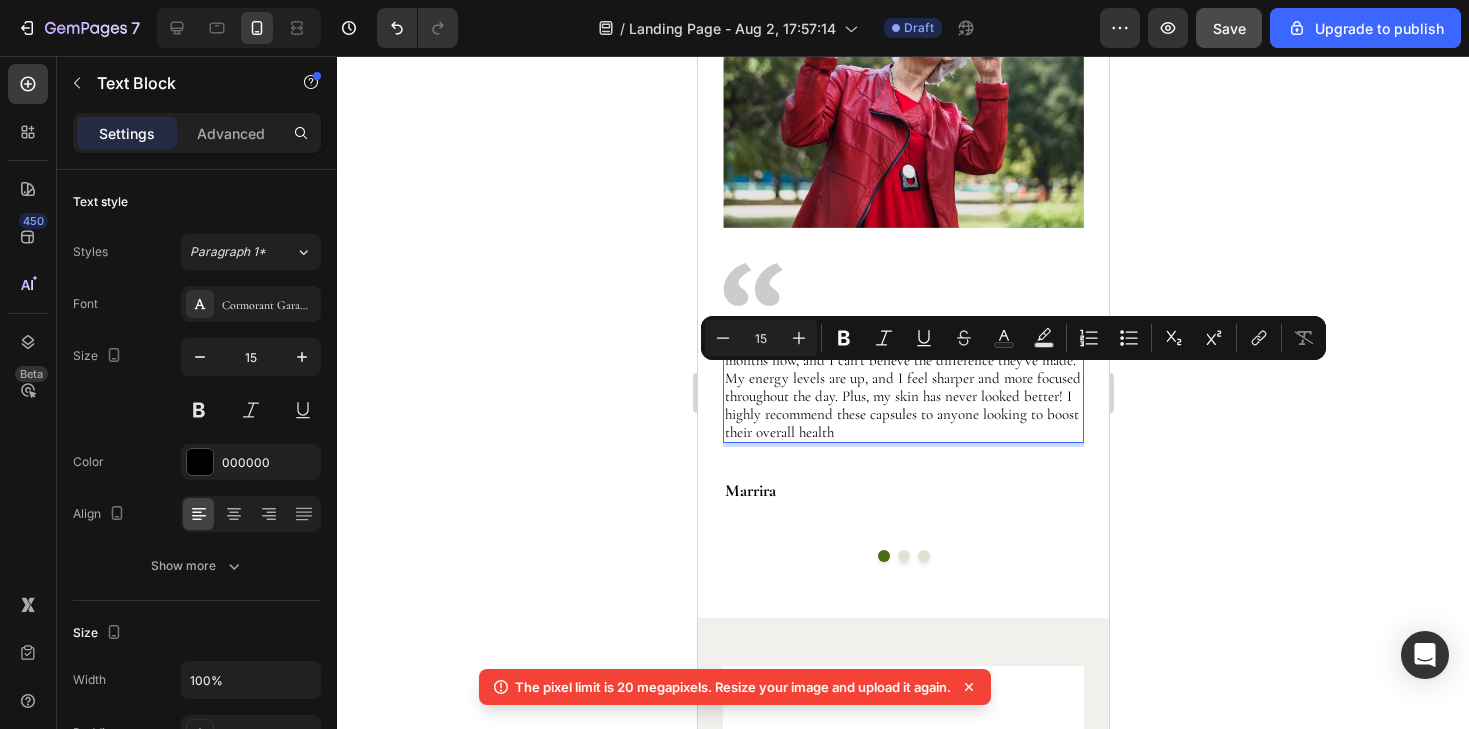 click on "I've been using these Essential Fatty Acid capsules for a few months now, and I can't believe the difference they've made. My energy levels are up, and I feel sharper and more focused throughout the day. Plus, my skin has never looked better! I highly recommend these capsules to anyone looking to boost their overall health" at bounding box center (902, 387) 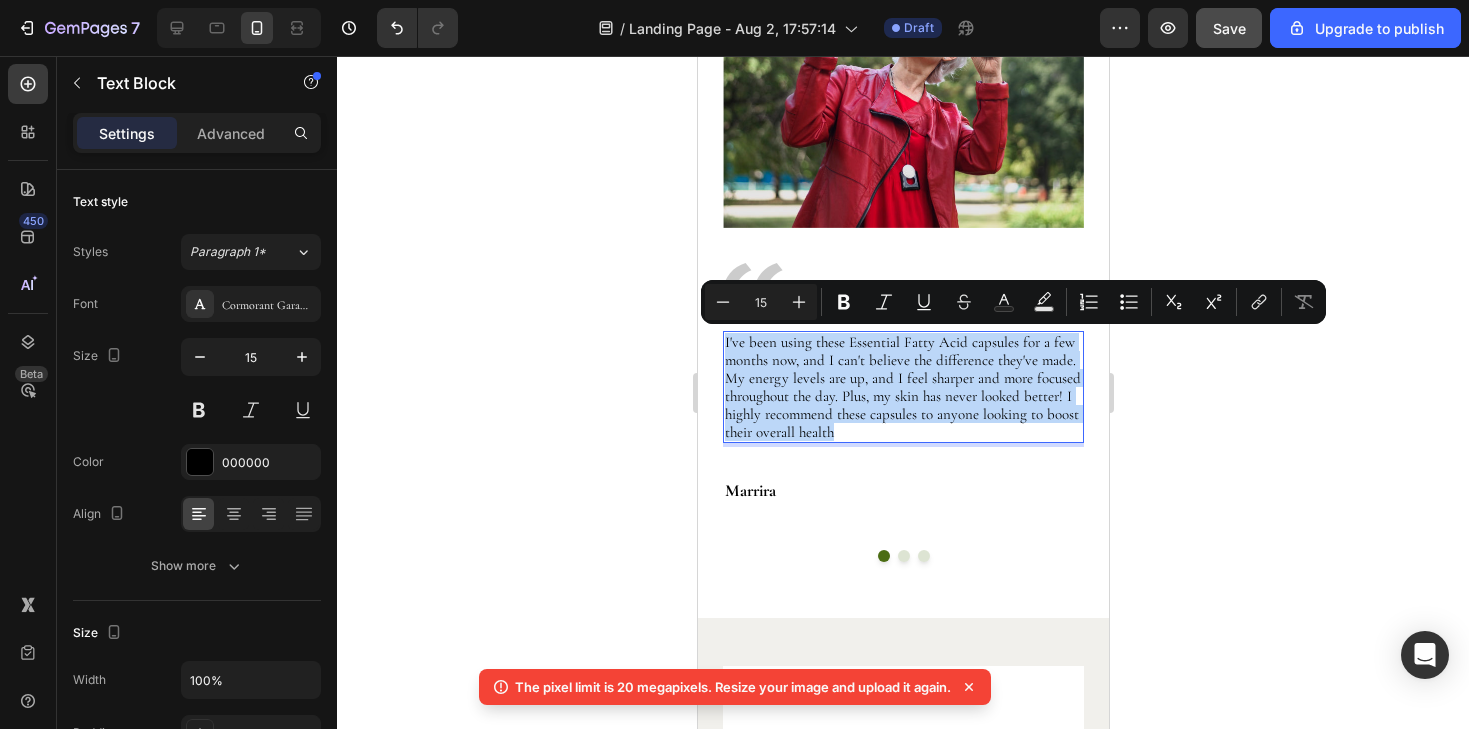 drag, startPoint x: 846, startPoint y: 433, endPoint x: 724, endPoint y: 341, distance: 152.80052 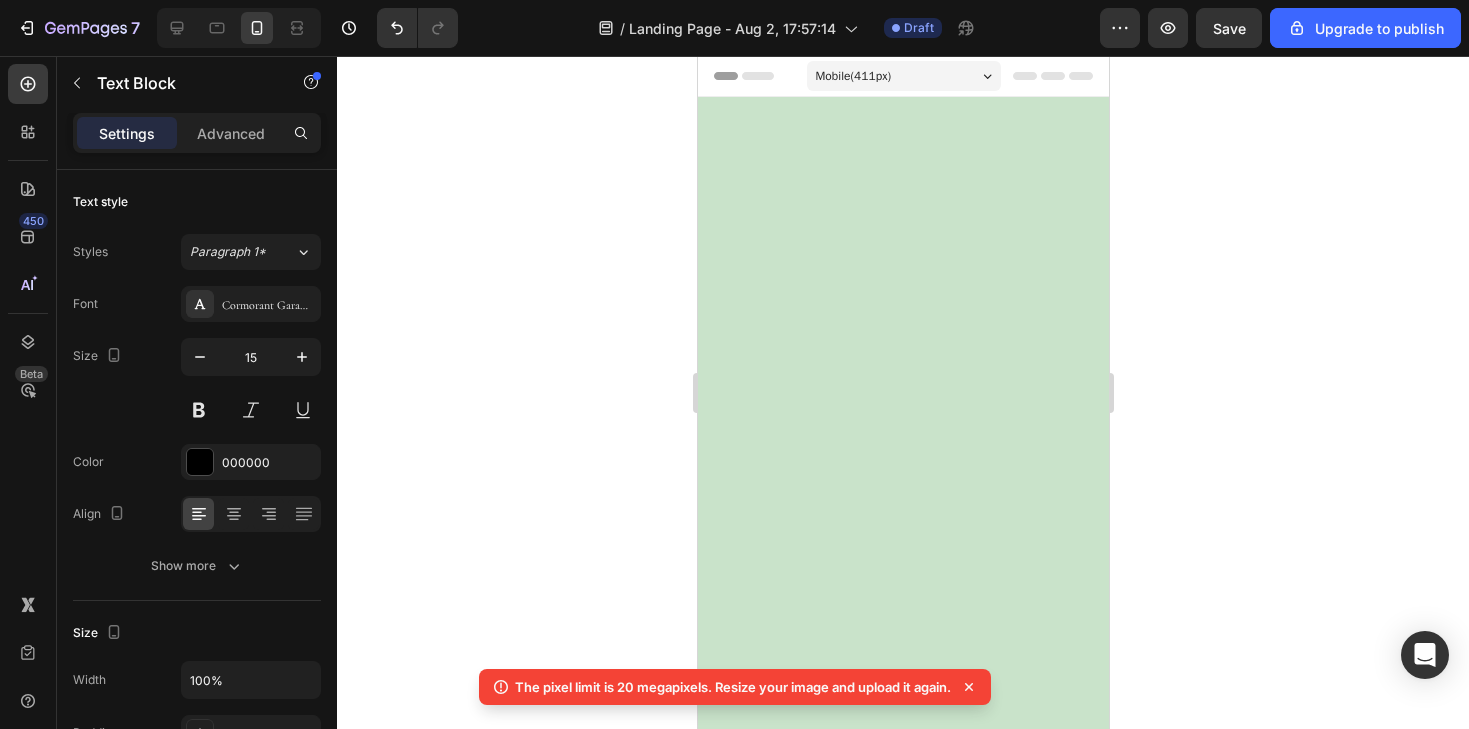 scroll, scrollTop: 3711, scrollLeft: 0, axis: vertical 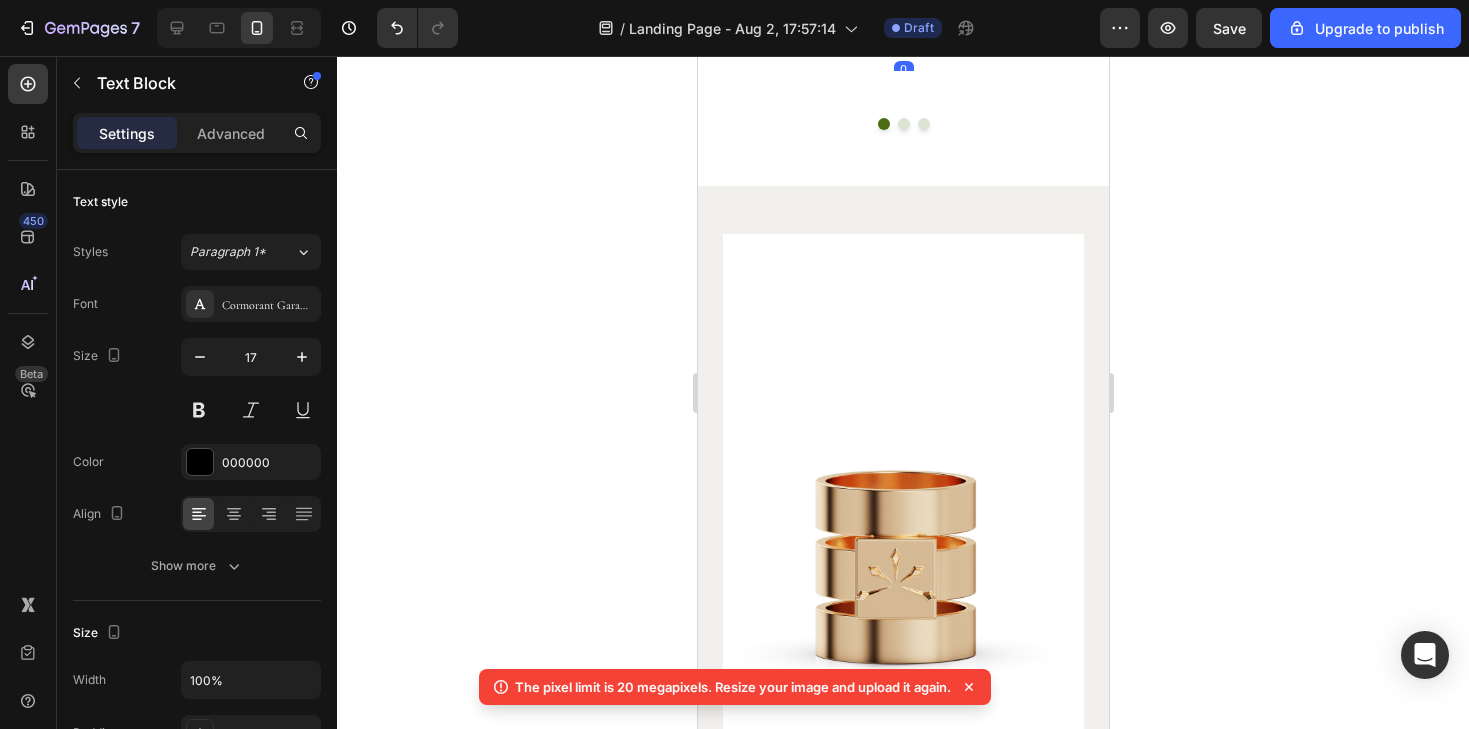 click on "Marrira" at bounding box center (902, 40) 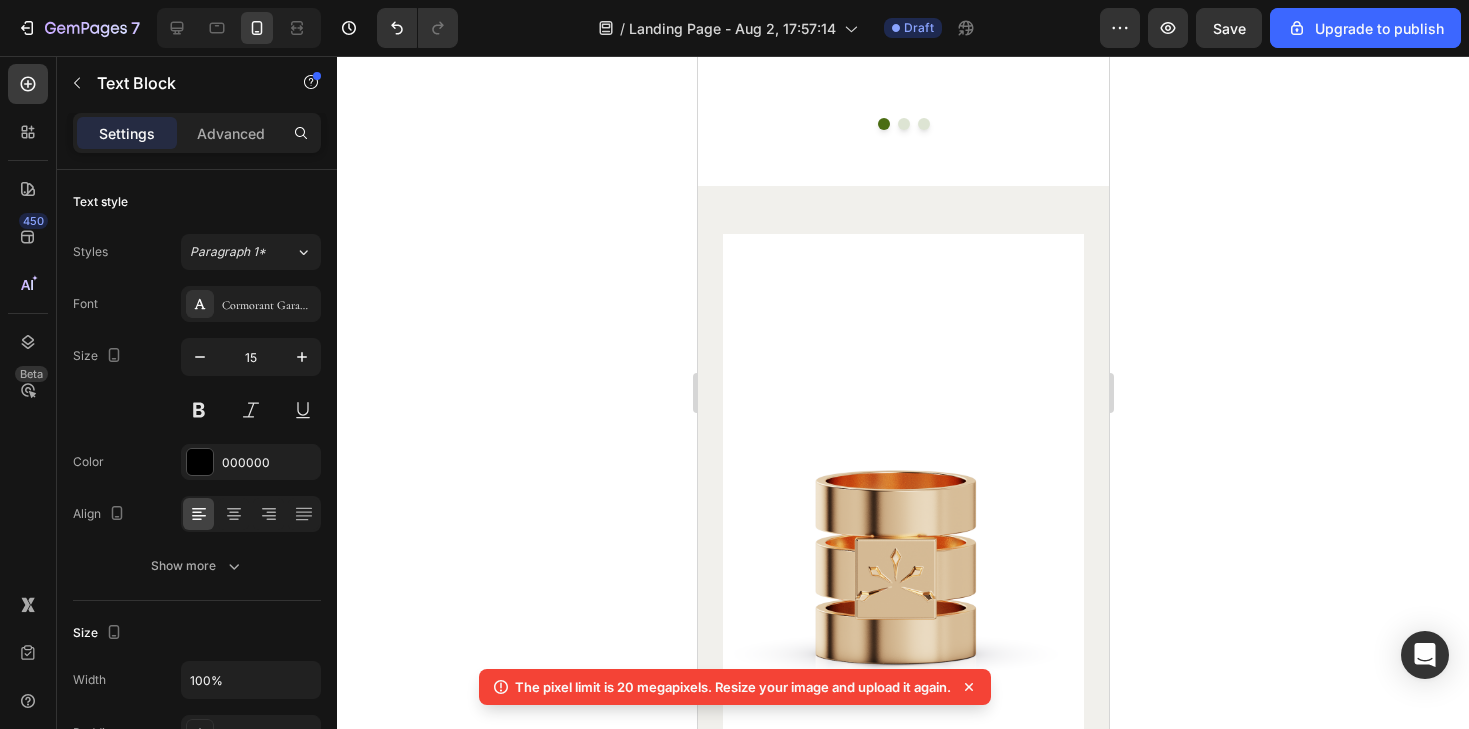 click on "The packaging was high-end and the product top quality- it’ll last forever. A birthday gift for my wife so she’ll wear it always. Not only does it fit snugly on her loc but can screw down as well so she’ll never lose it. Beautiful design. She loves it." at bounding box center (894, -54) 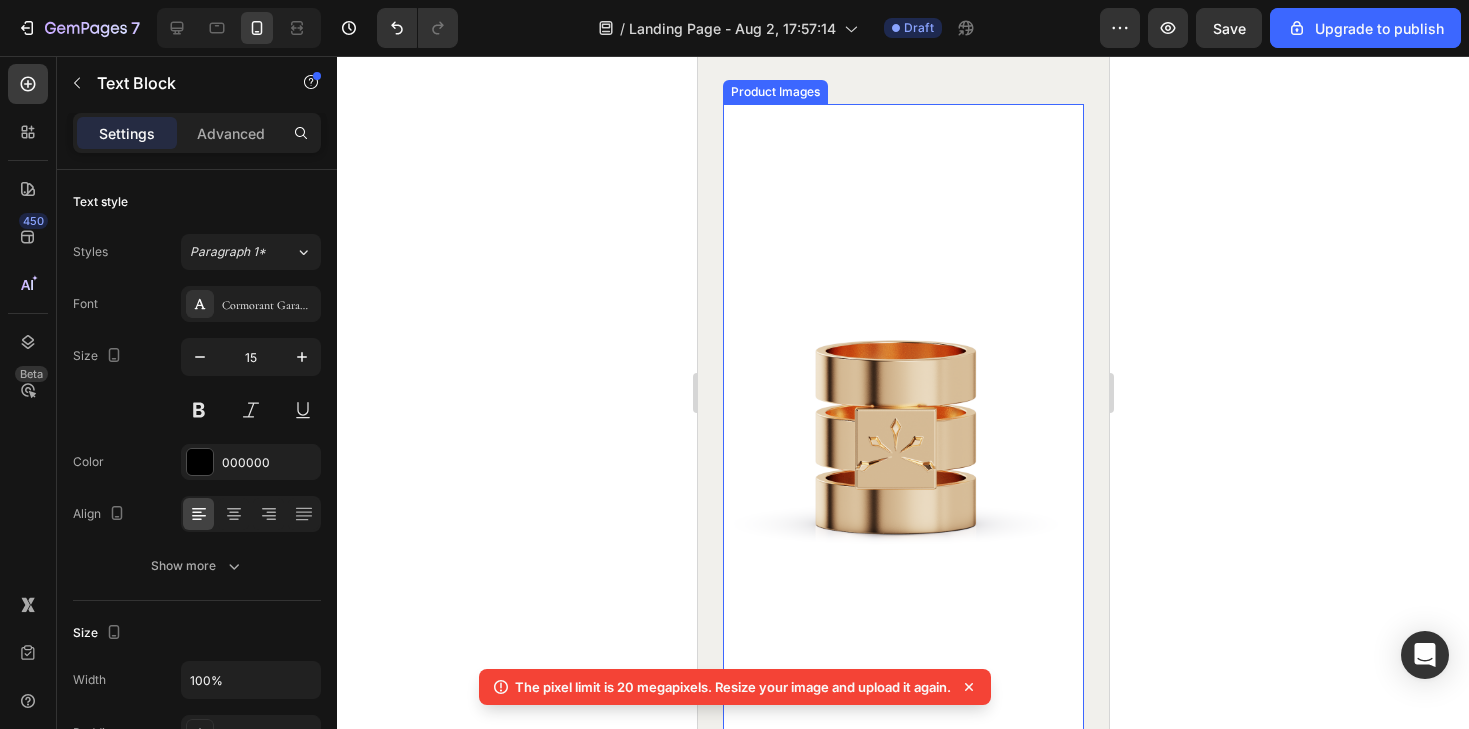 scroll, scrollTop: 3931, scrollLeft: 0, axis: vertical 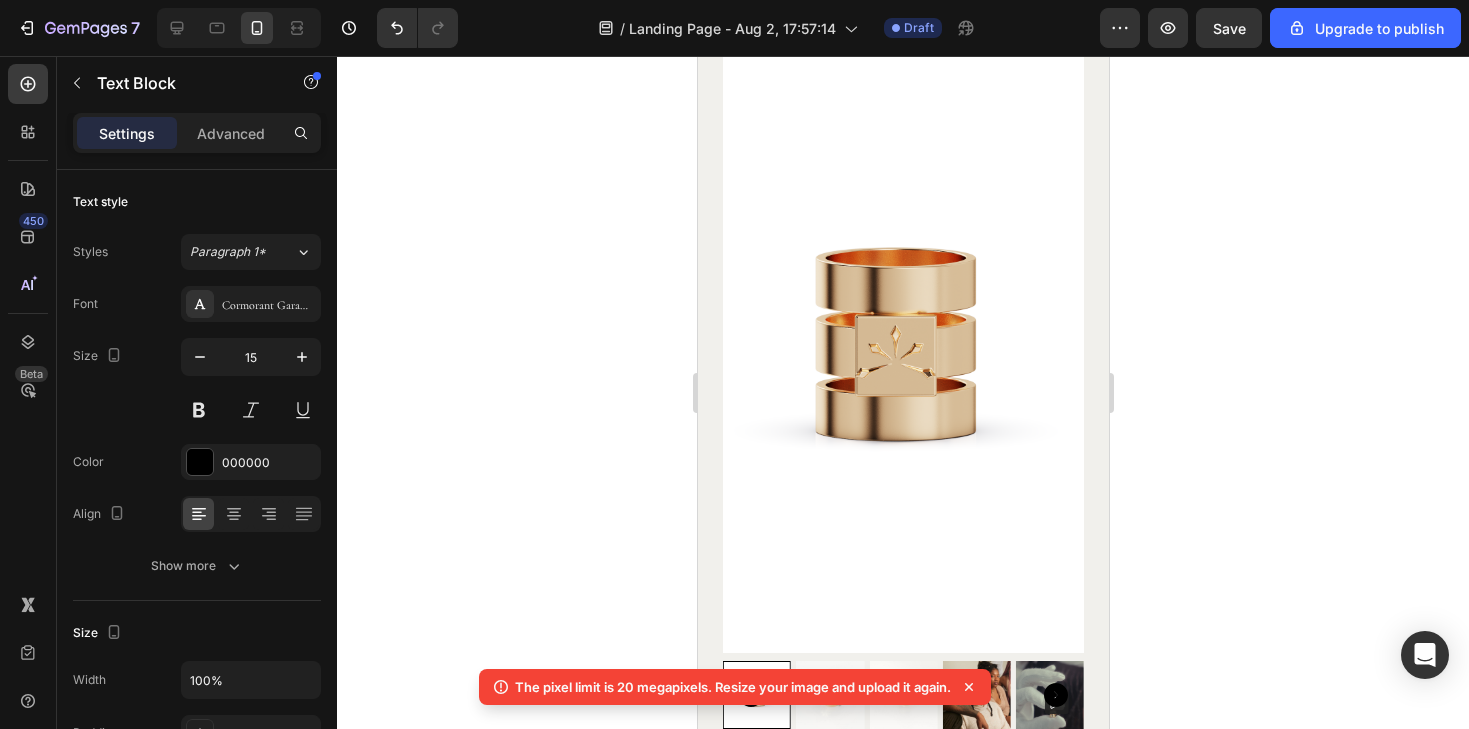 click at bounding box center (903, -99) 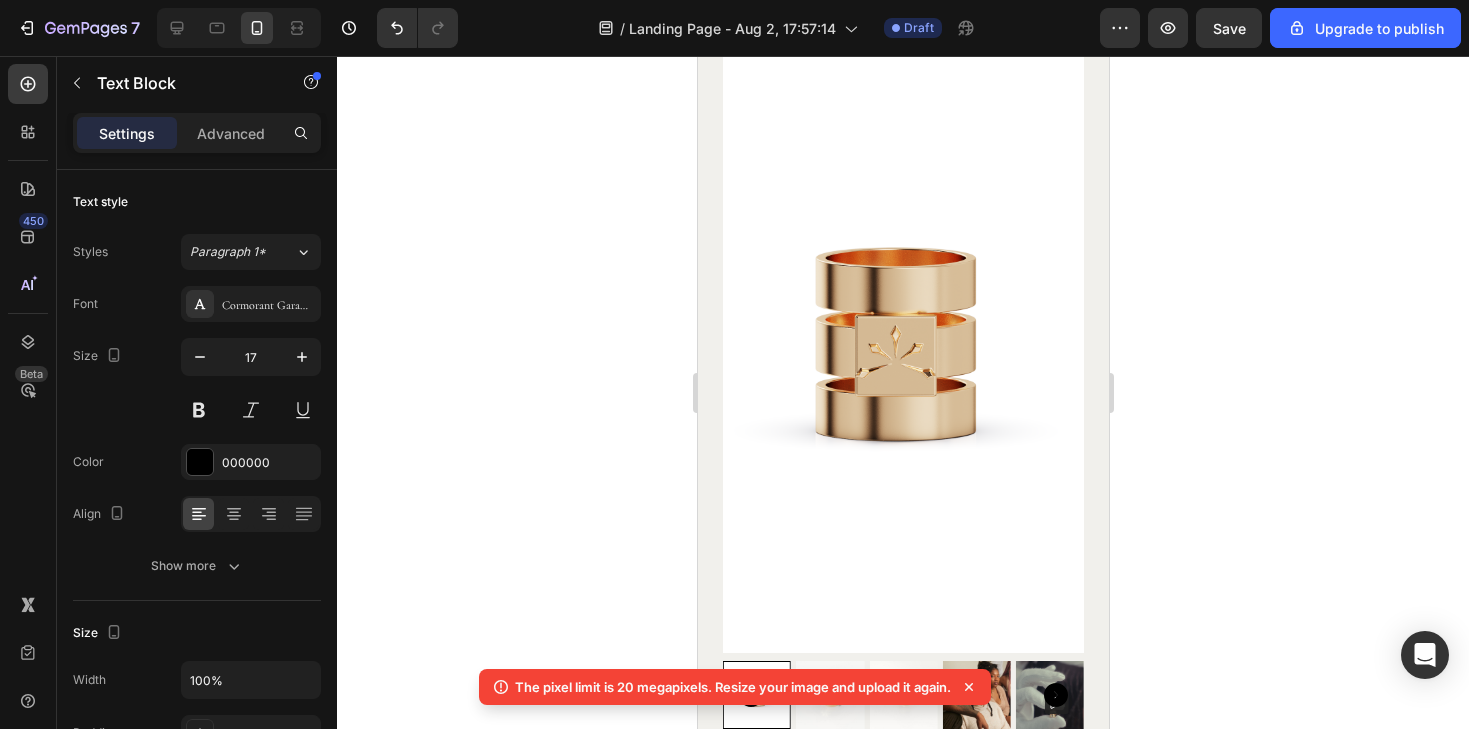 click on "Marrira" at bounding box center [902, -219] 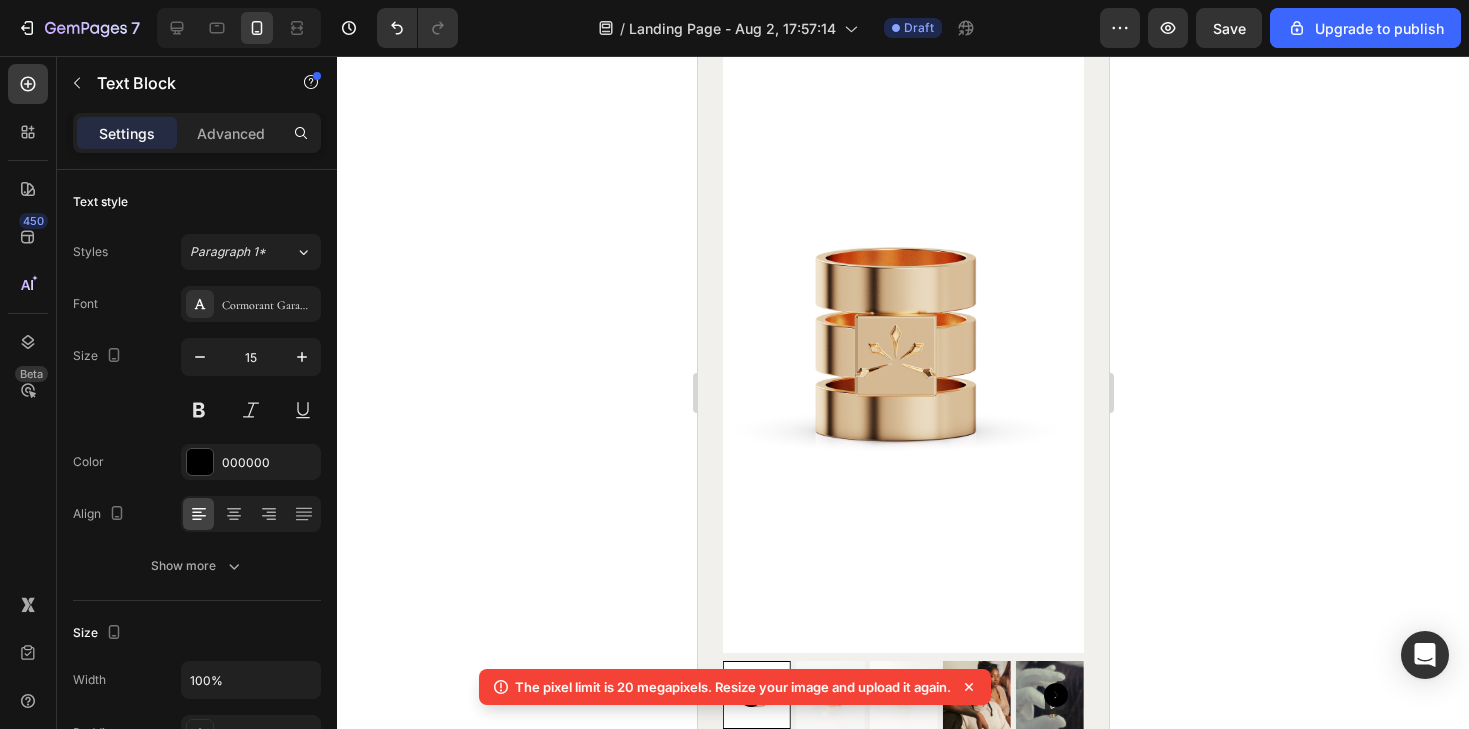 click on "Service is friendly and prompt, and the jewelry quality is outstanding. So happy to support this Black-owned company which celebrates our hair so beautifully!" at bounding box center [901, -295] 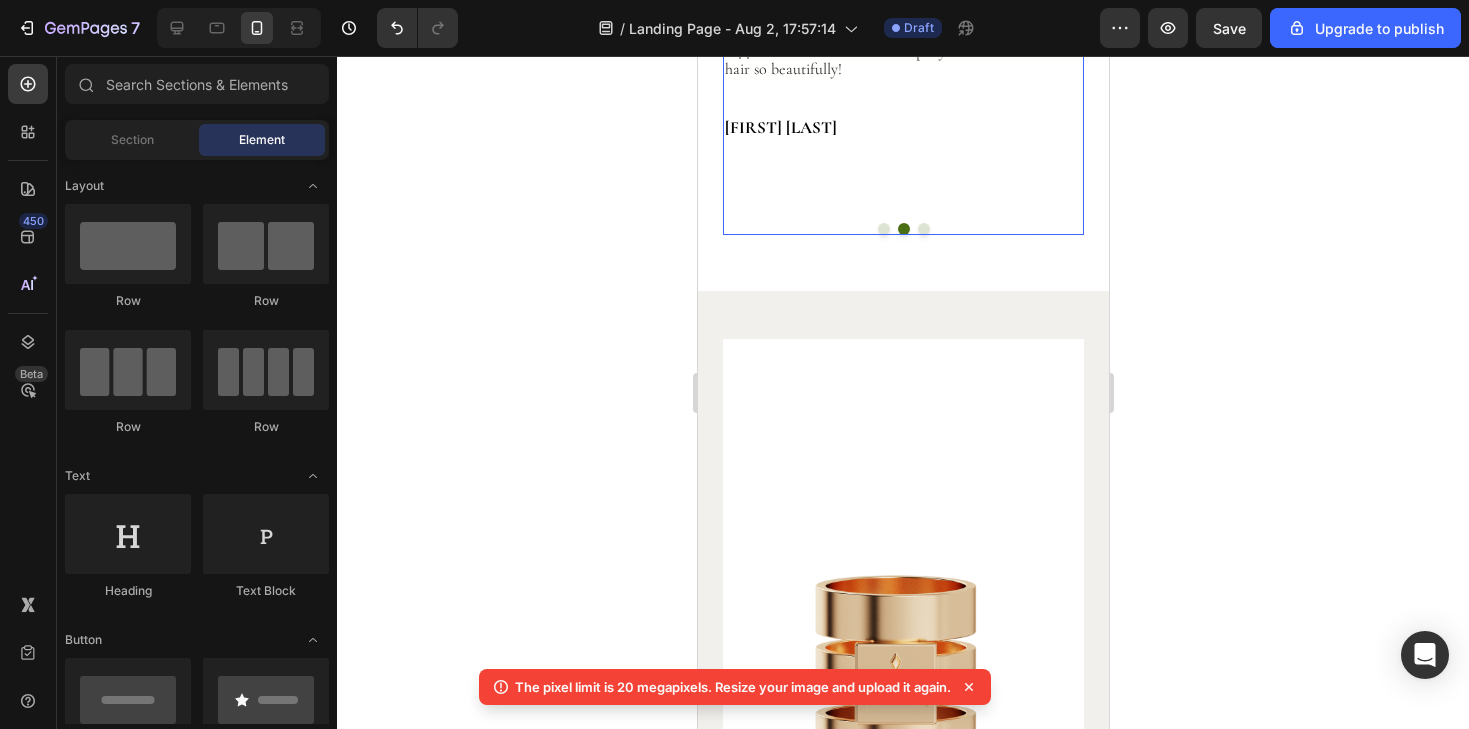 scroll, scrollTop: 3602, scrollLeft: 0, axis: vertical 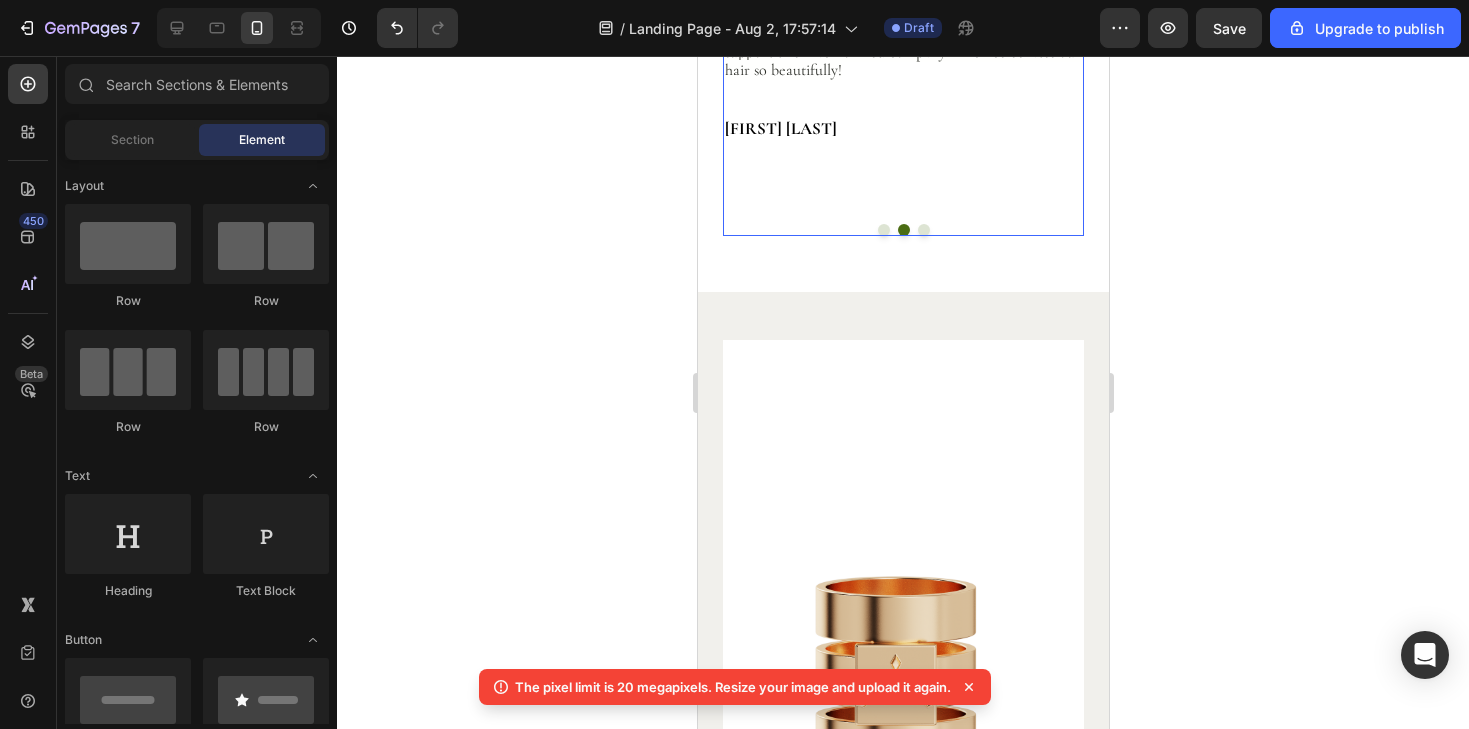 click at bounding box center (923, 230) 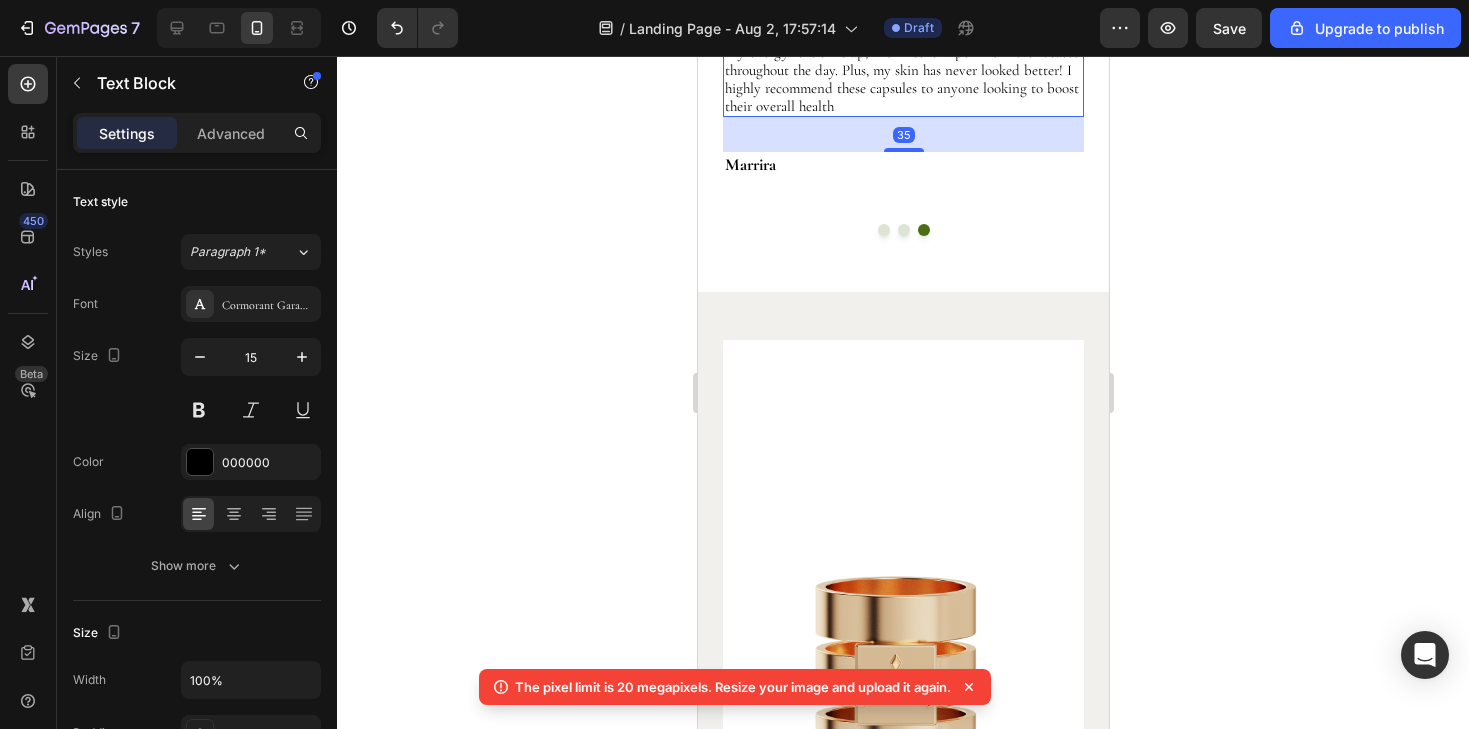 click on "I've been using these Essential Fatty Acid capsules for a few months now, and I can't believe the difference they've made. My energy levels are up, and I feel sharper and more focused throughout the day. Plus, my skin has never looked better! I highly recommend these capsules to anyone looking to boost their overall health" at bounding box center [902, 61] 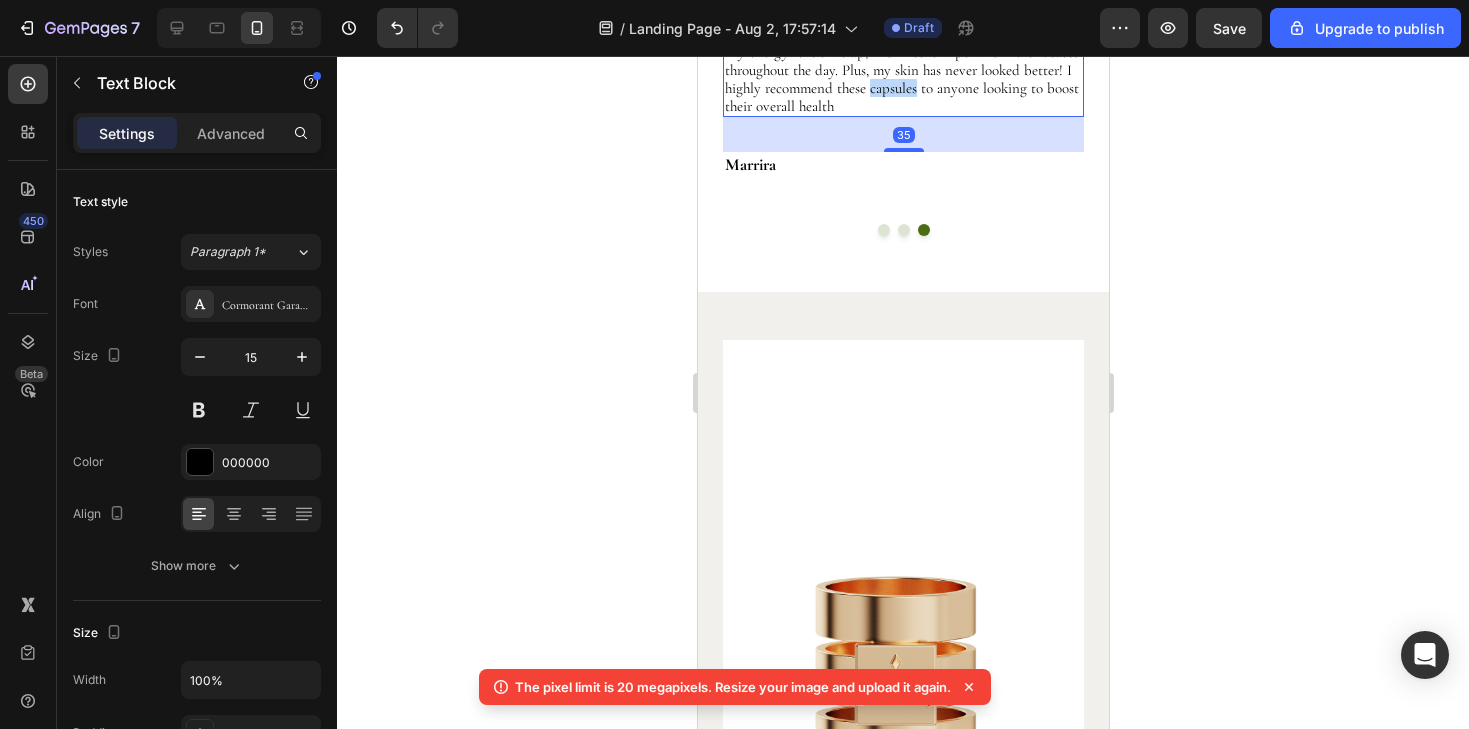 click on "I've been using these Essential Fatty Acid capsules for a few months now, and I can't believe the difference they've made. My energy levels are up, and I feel sharper and more focused throughout the day. Plus, my skin has never looked better! I highly recommend these capsules to anyone looking to boost their overall health" at bounding box center [902, 61] 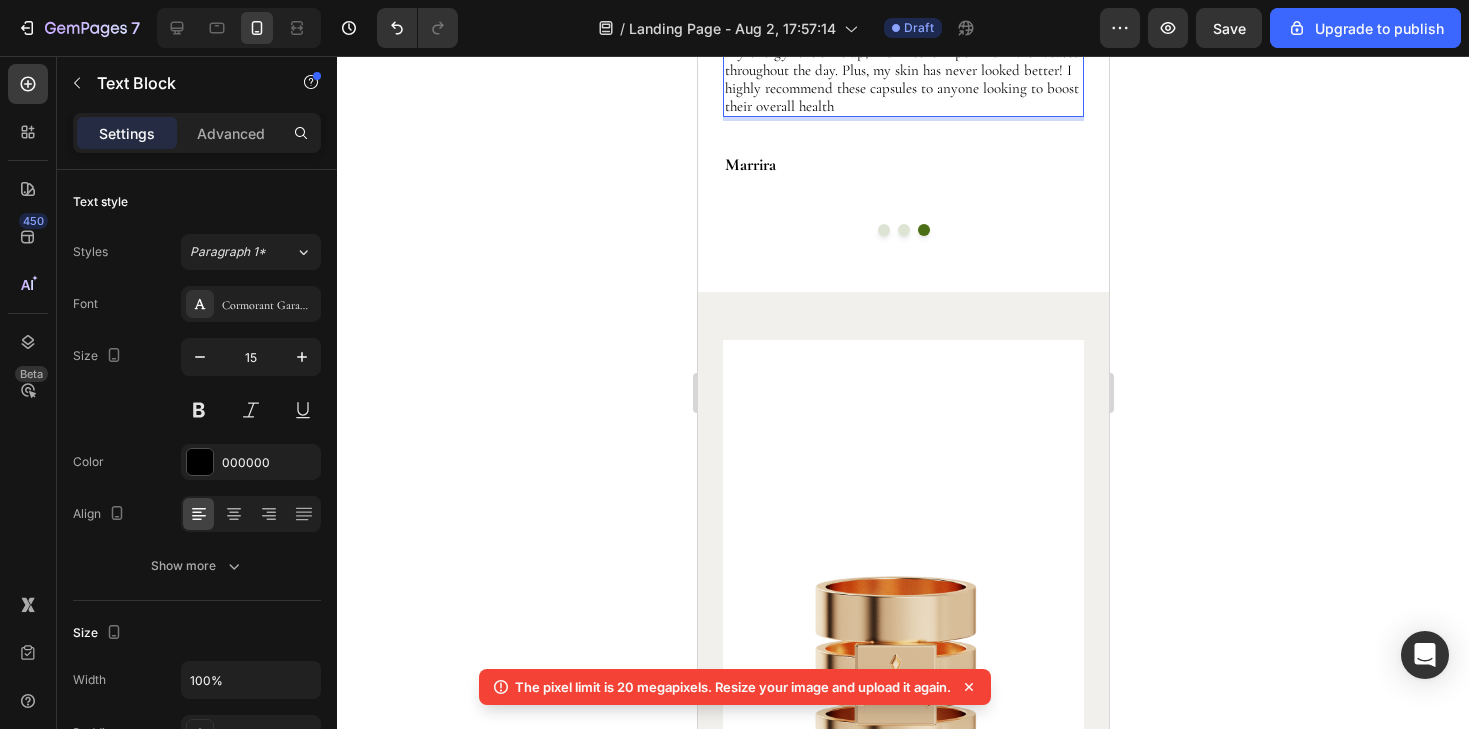 click on "I've been using these Essential Fatty Acid capsules for a few months now, and I can't believe the difference they've made. My energy levels are up, and I feel sharper and more focused throughout the day. Plus, my skin has never looked better! I highly recommend these capsules to anyone looking to boost their overall health" at bounding box center (902, 61) 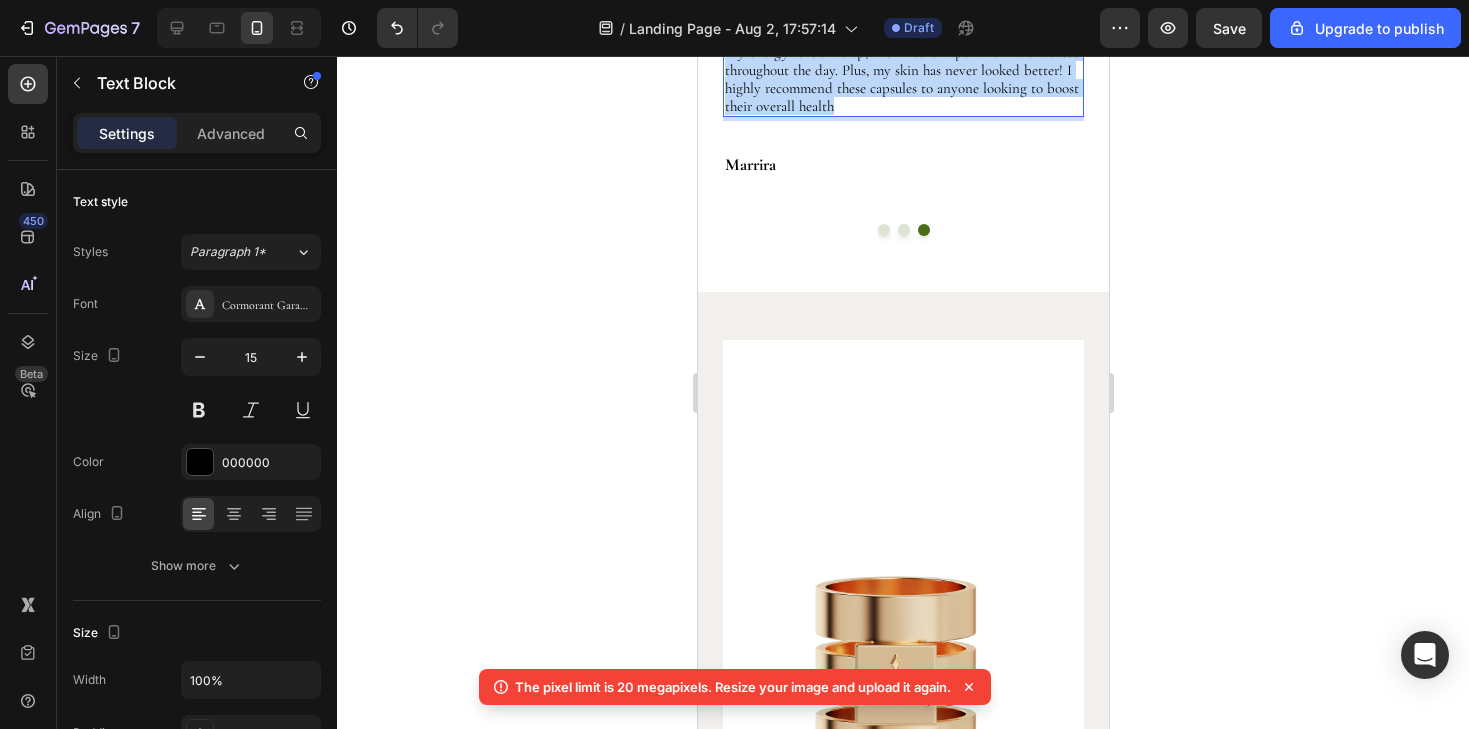 drag, startPoint x: 851, startPoint y: 538, endPoint x: 724, endPoint y: 439, distance: 161.02795 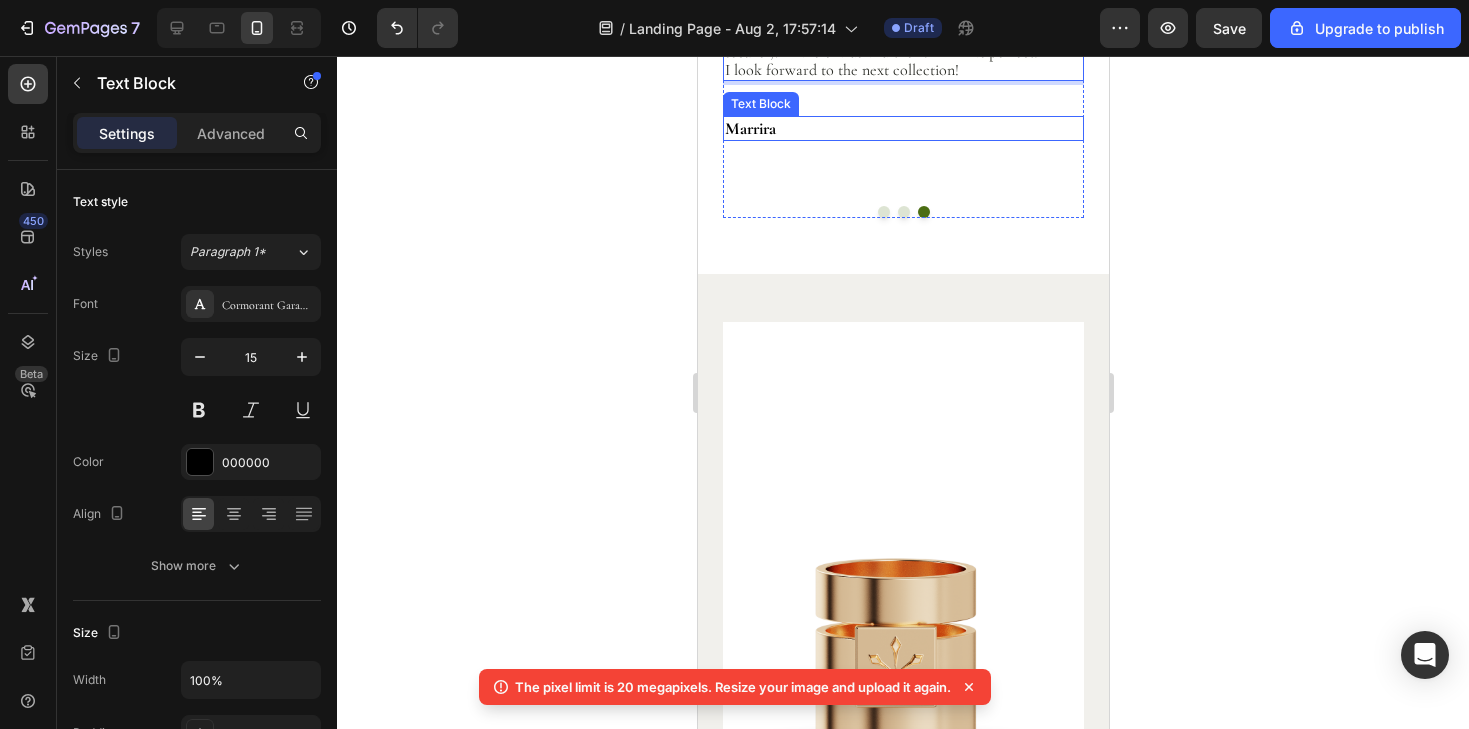 click on "Marrira" at bounding box center [902, 128] 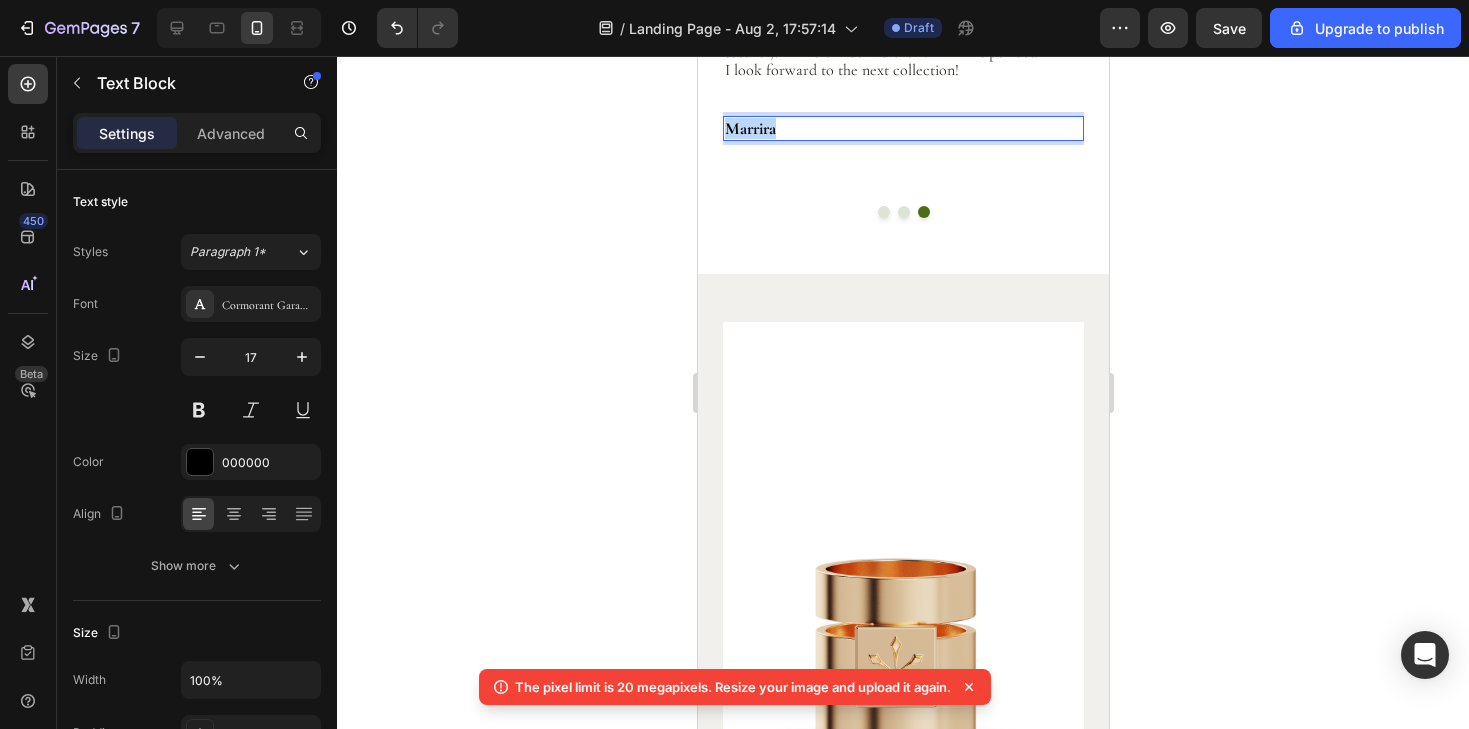 click on "Marrira" at bounding box center (902, 128) 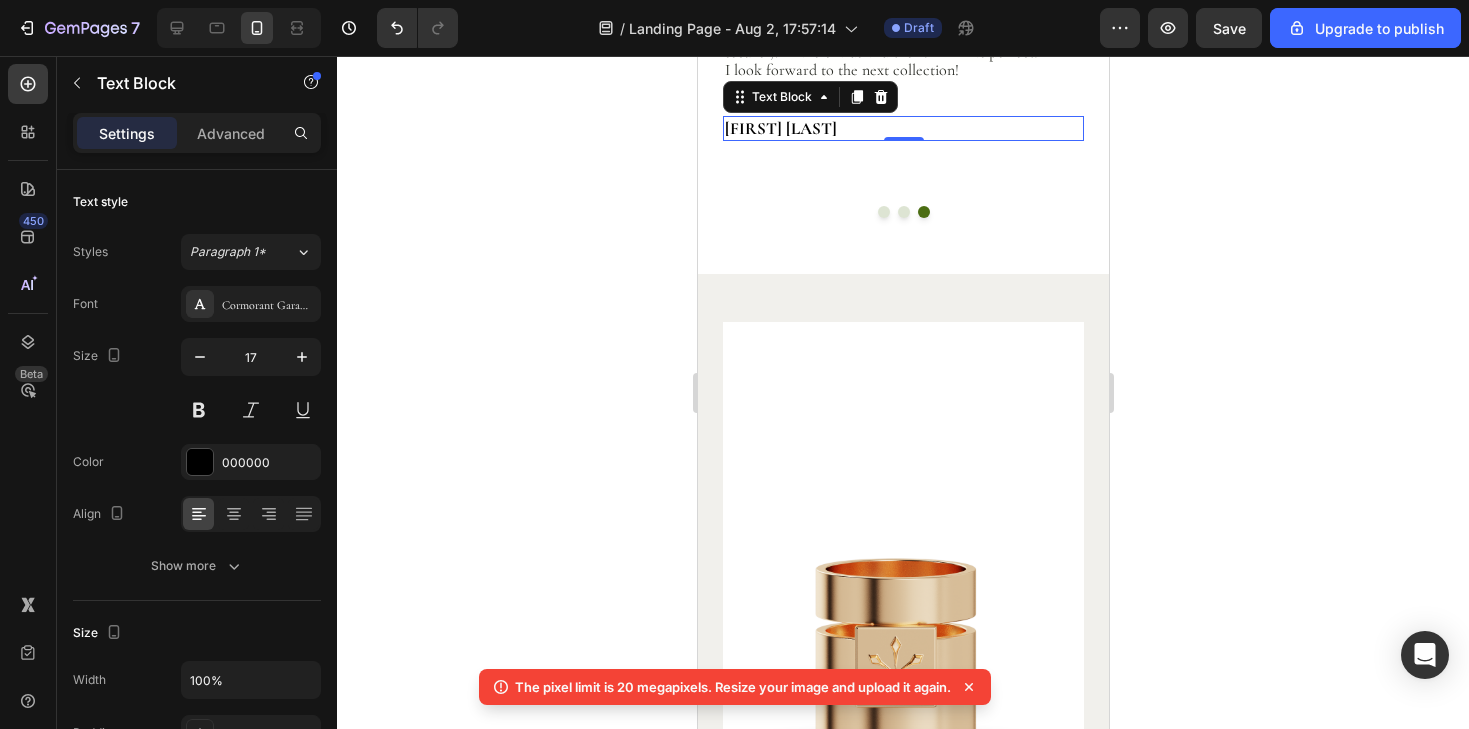 click 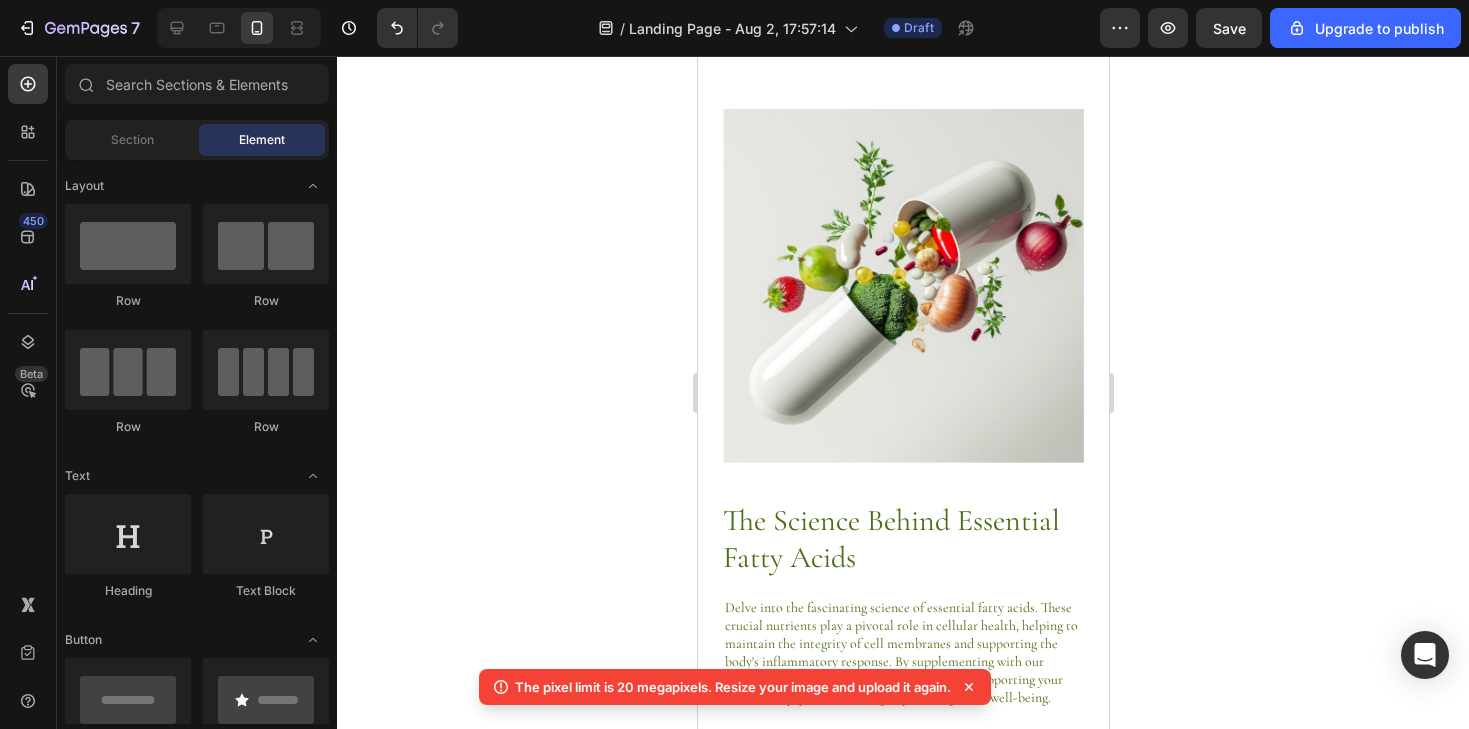 scroll, scrollTop: 5452, scrollLeft: 0, axis: vertical 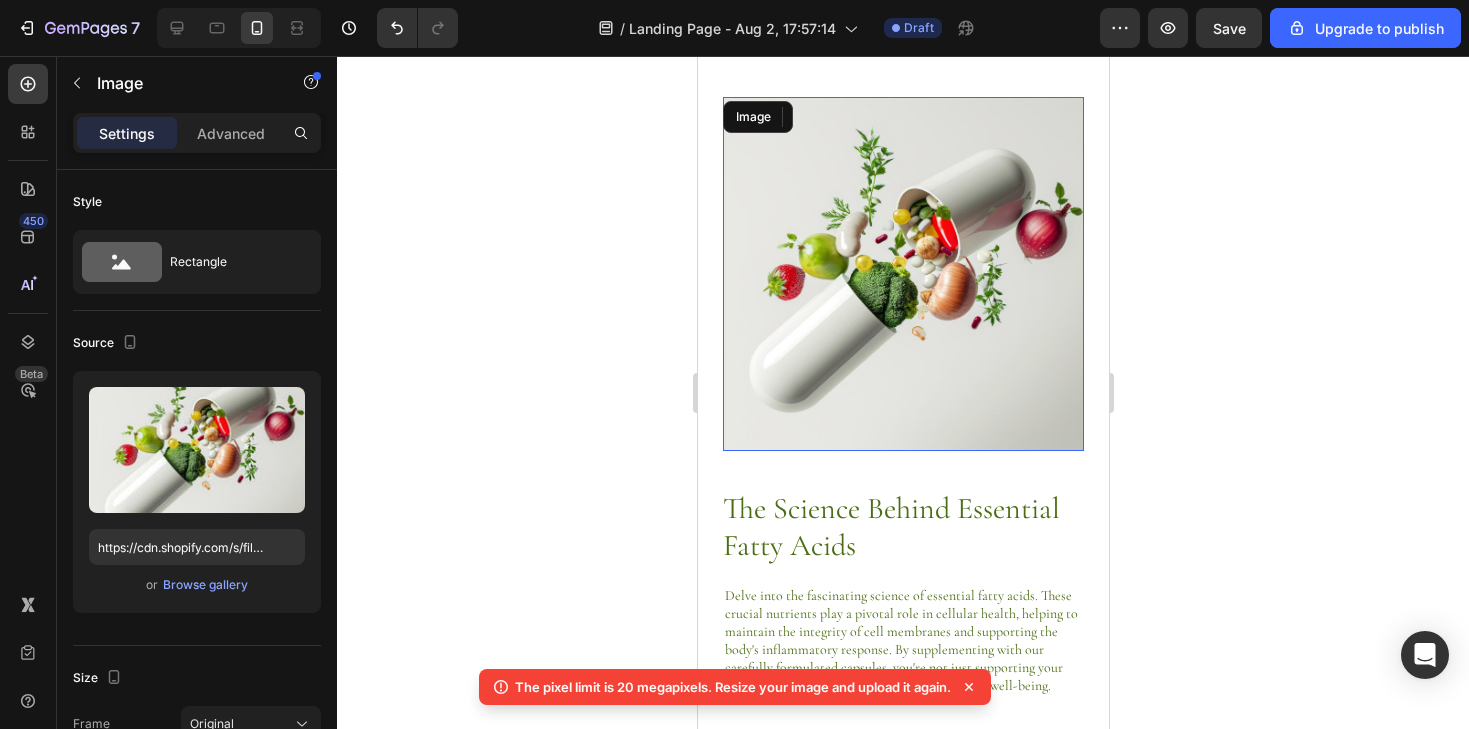 click at bounding box center (902, 274) 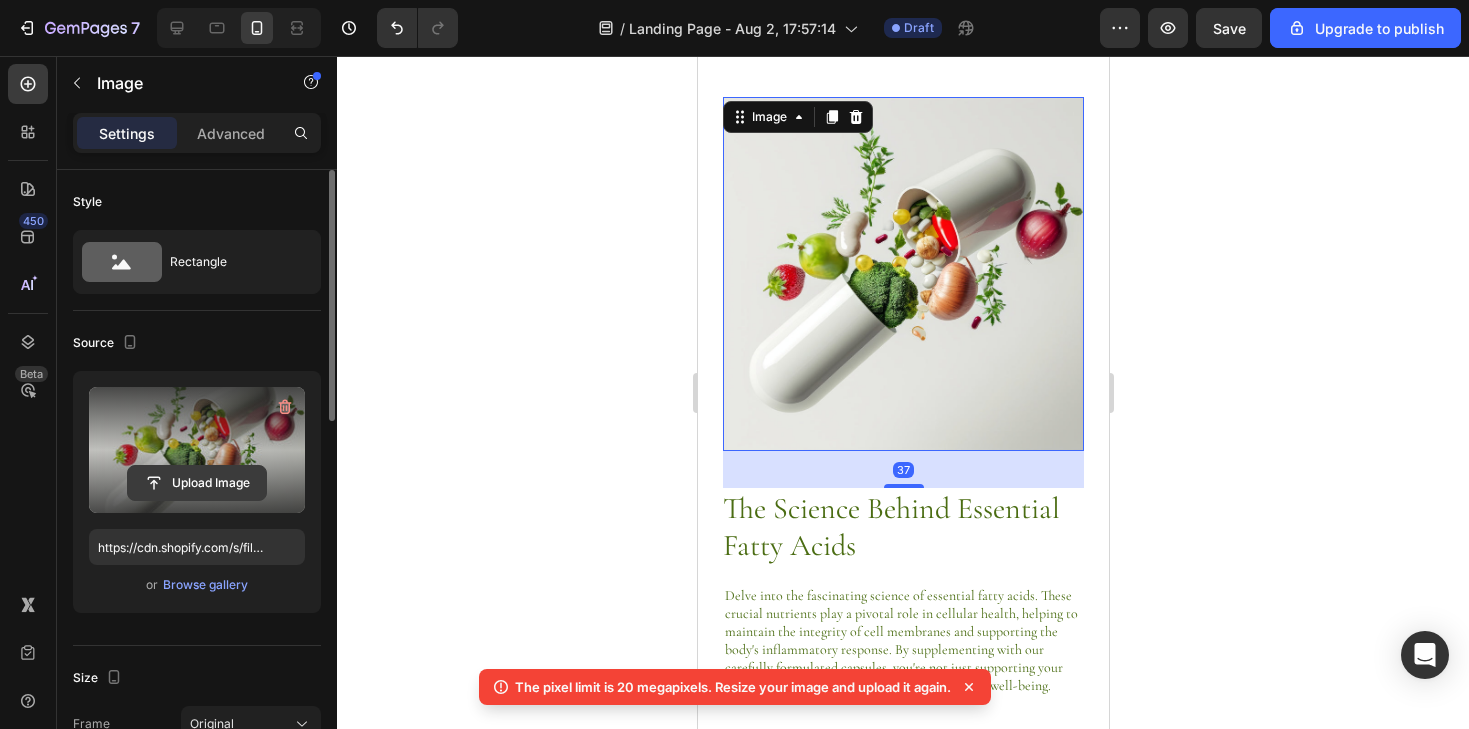 click 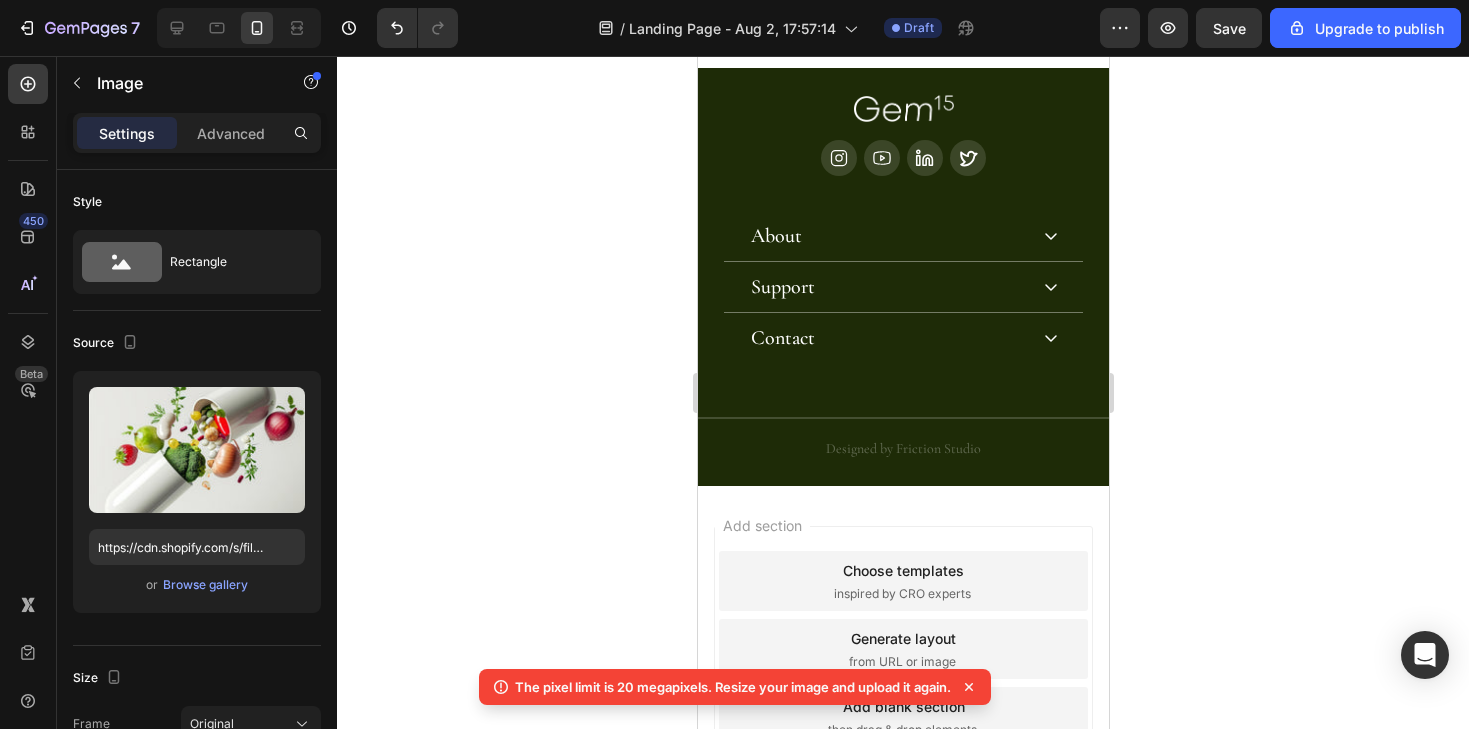 scroll, scrollTop: 6430, scrollLeft: 0, axis: vertical 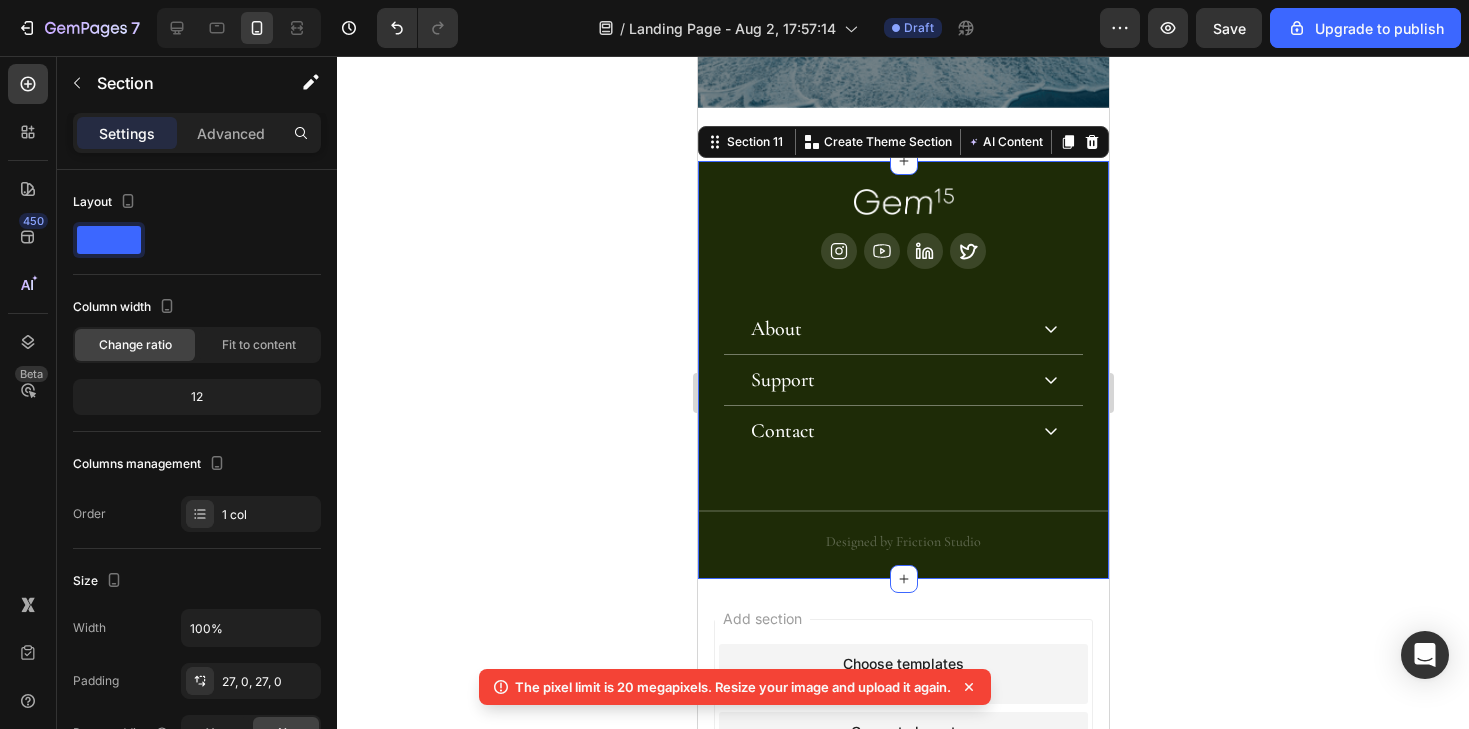 click on "Image
Icon
Icon
Icon
Icon Row
About Accordion
Support Accordion
Contact Accordion Row About Heading Our Story Button Blogs Button Row Support Heading FAQs Button Terms & Conditions Button Row Contact Heading hey@trygem15.com Button Find Gem15 on Amazon   Button Row Row Row                Title Line Designed by Friction Studio Text Block Section 11   You can create reusable sections Create Theme Section AI Content Write with GemAI What would you like to describe here? Tone and Voice Persuasive Product Mini Eternity Sans : Real Gold Loc Jewelry Show more Generate" at bounding box center (902, 370) 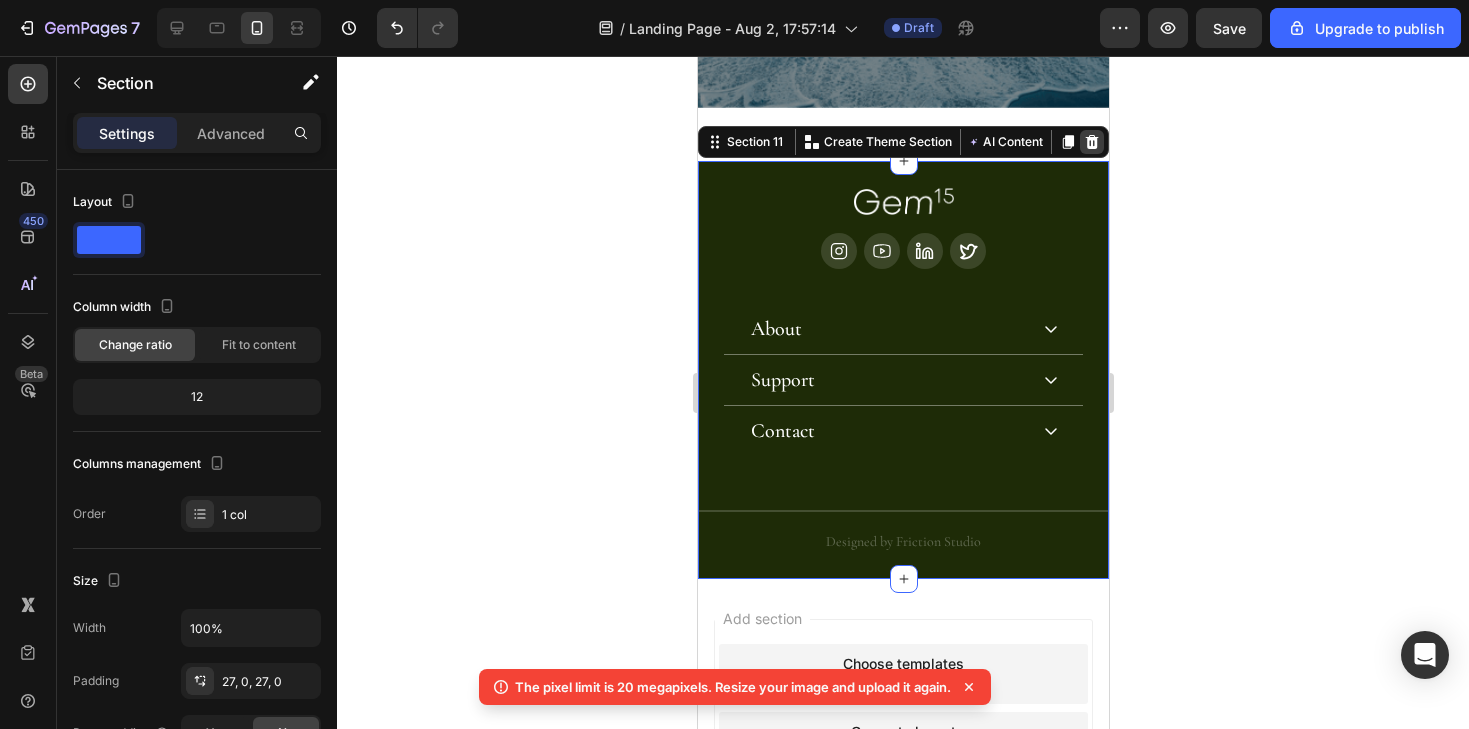click at bounding box center [1091, 142] 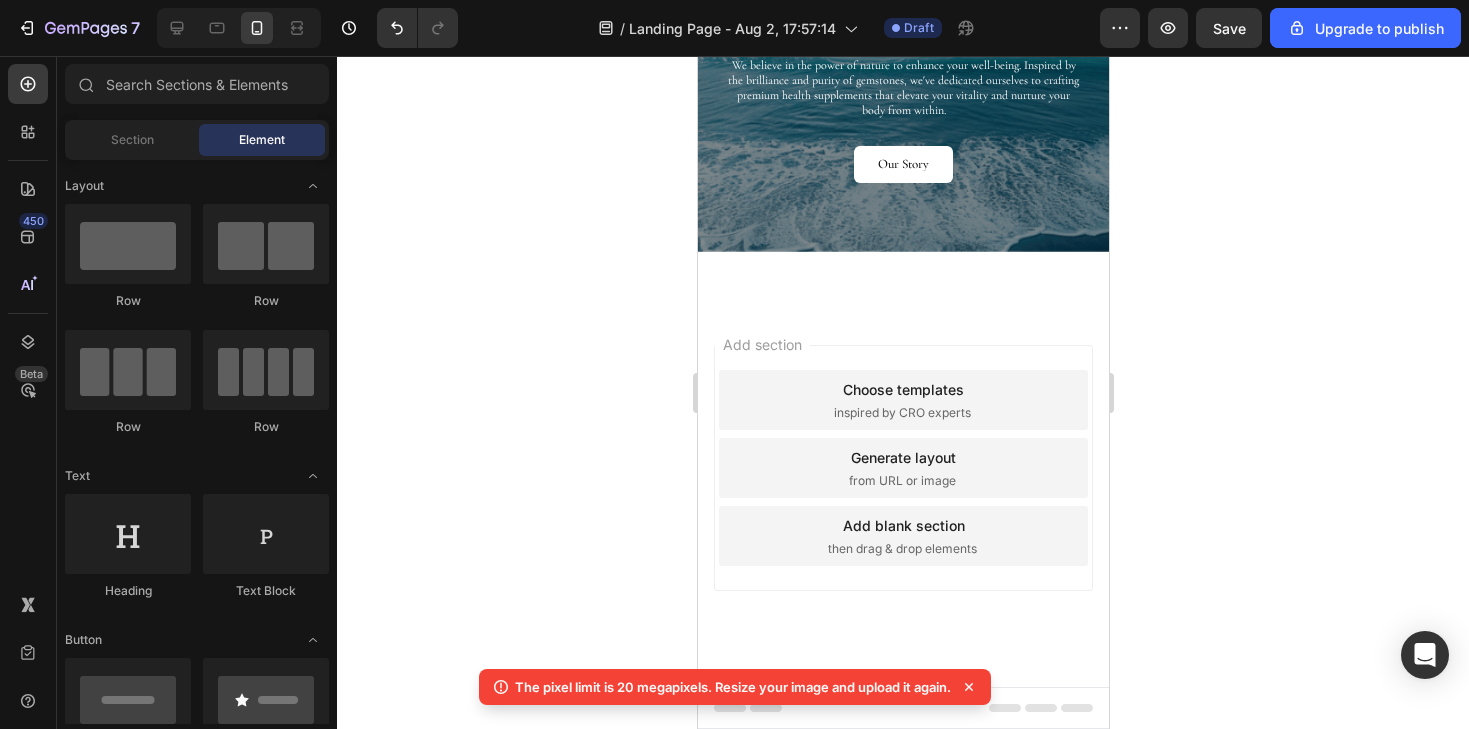 click on "Add section Choose templates inspired by CRO experts Generate layout from URL or image Add blank section then drag & drop elements" at bounding box center (902, 468) 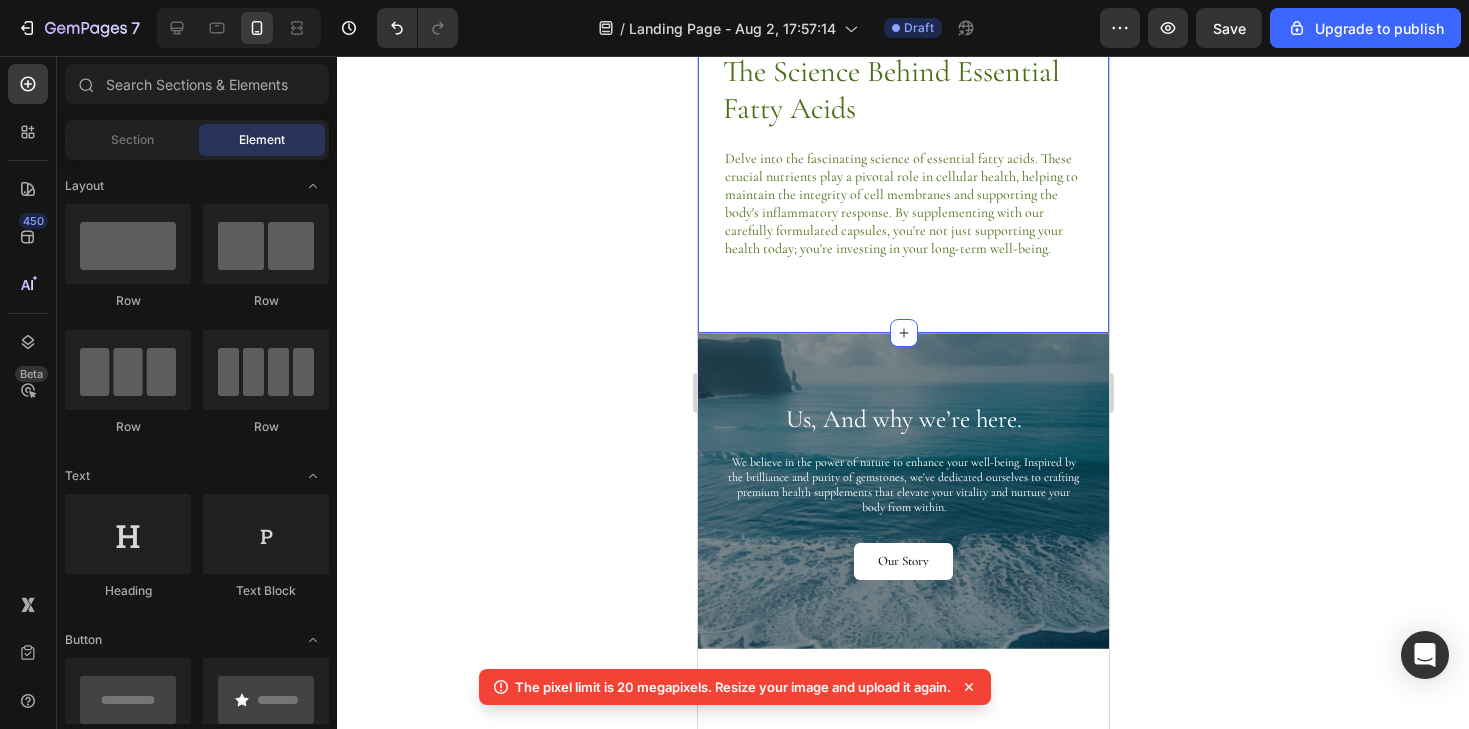 scroll, scrollTop: 5920, scrollLeft: 0, axis: vertical 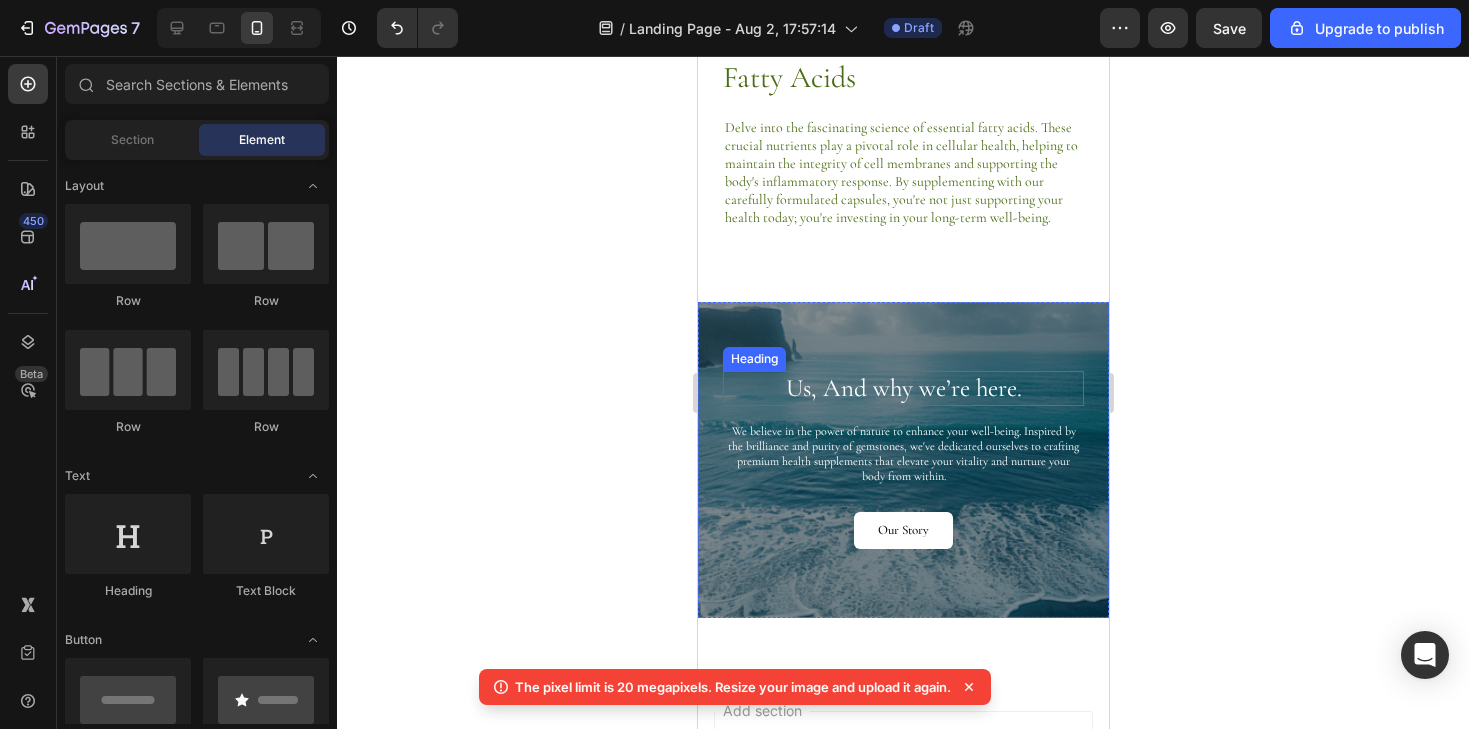 click on "Us, And why we’re here." at bounding box center [902, 388] 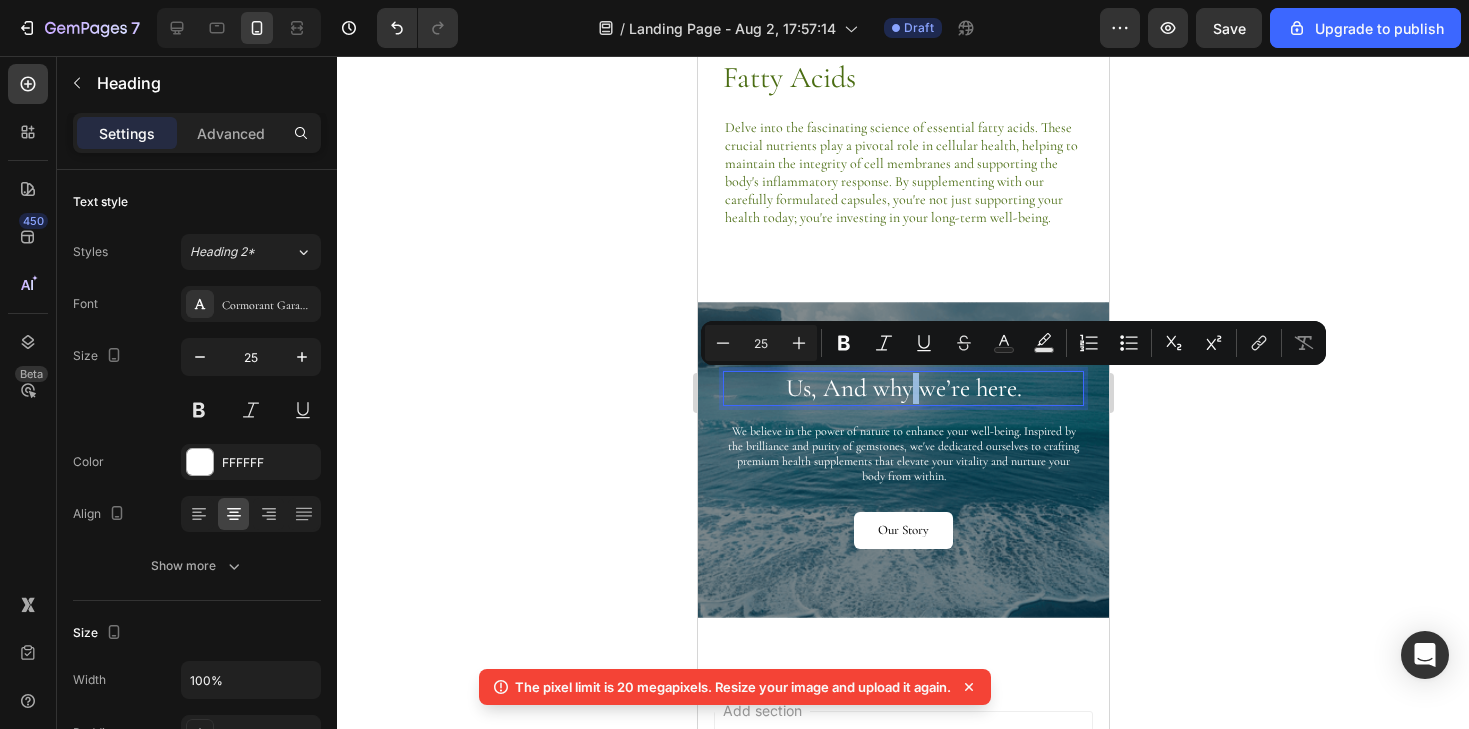 click on "Us, And why we’re here." at bounding box center (902, 388) 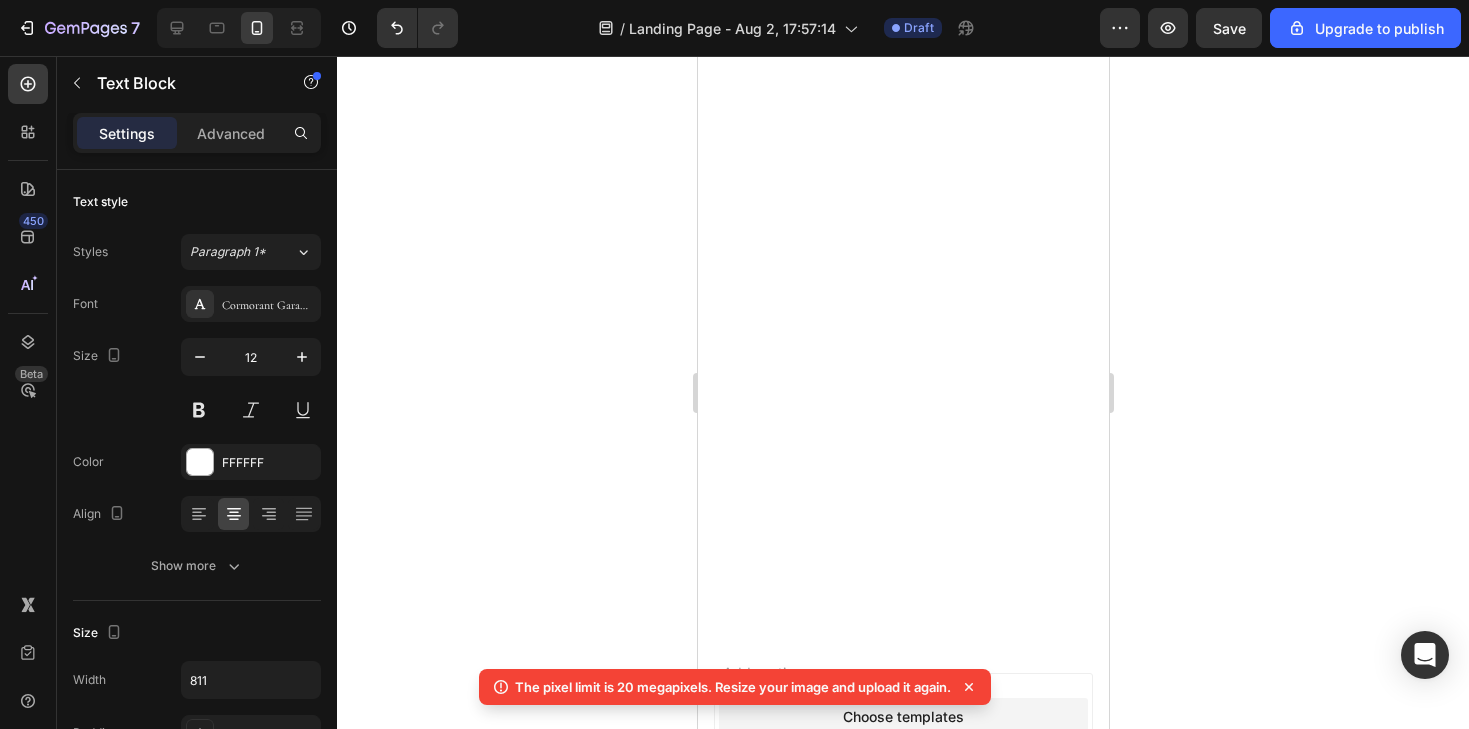 scroll, scrollTop: 0, scrollLeft: 0, axis: both 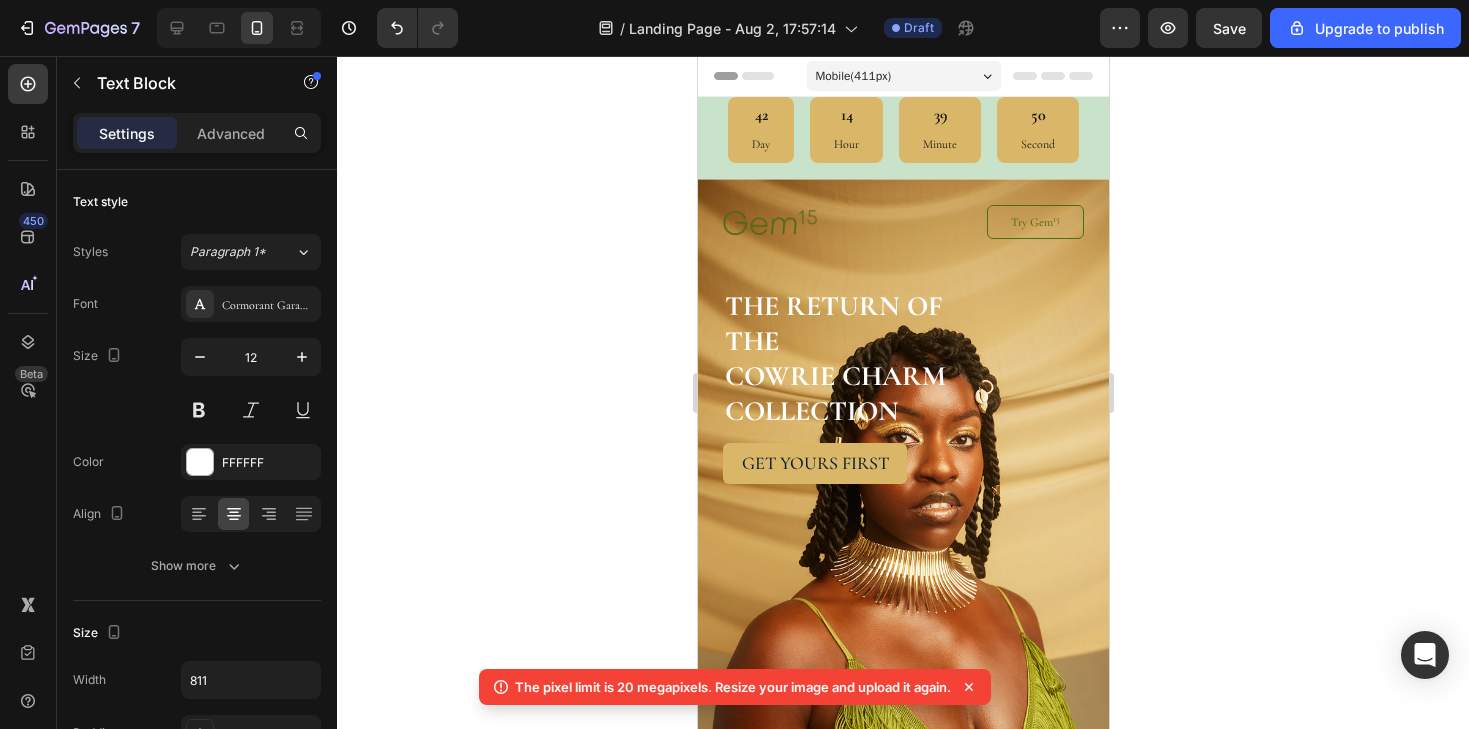 click on "get yours first" at bounding box center (814, 463) 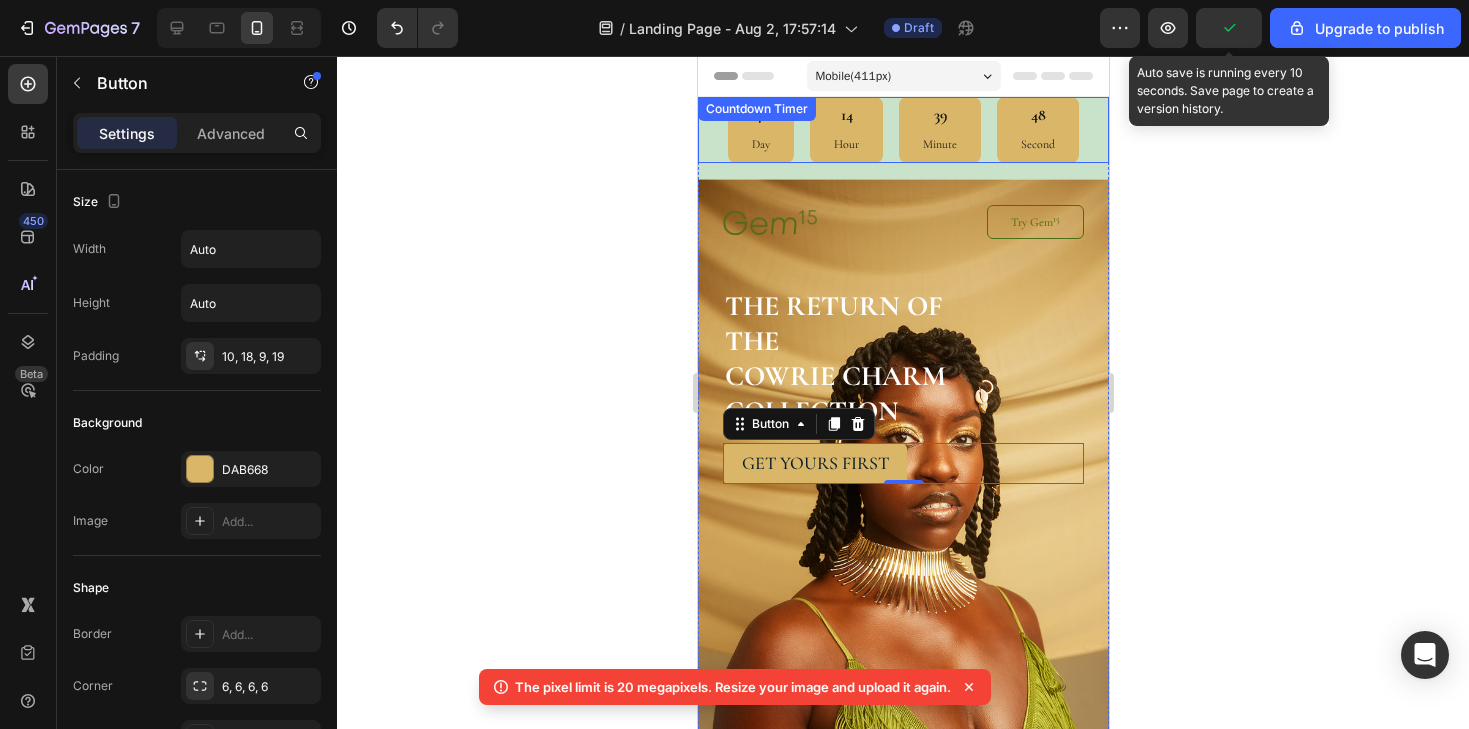click 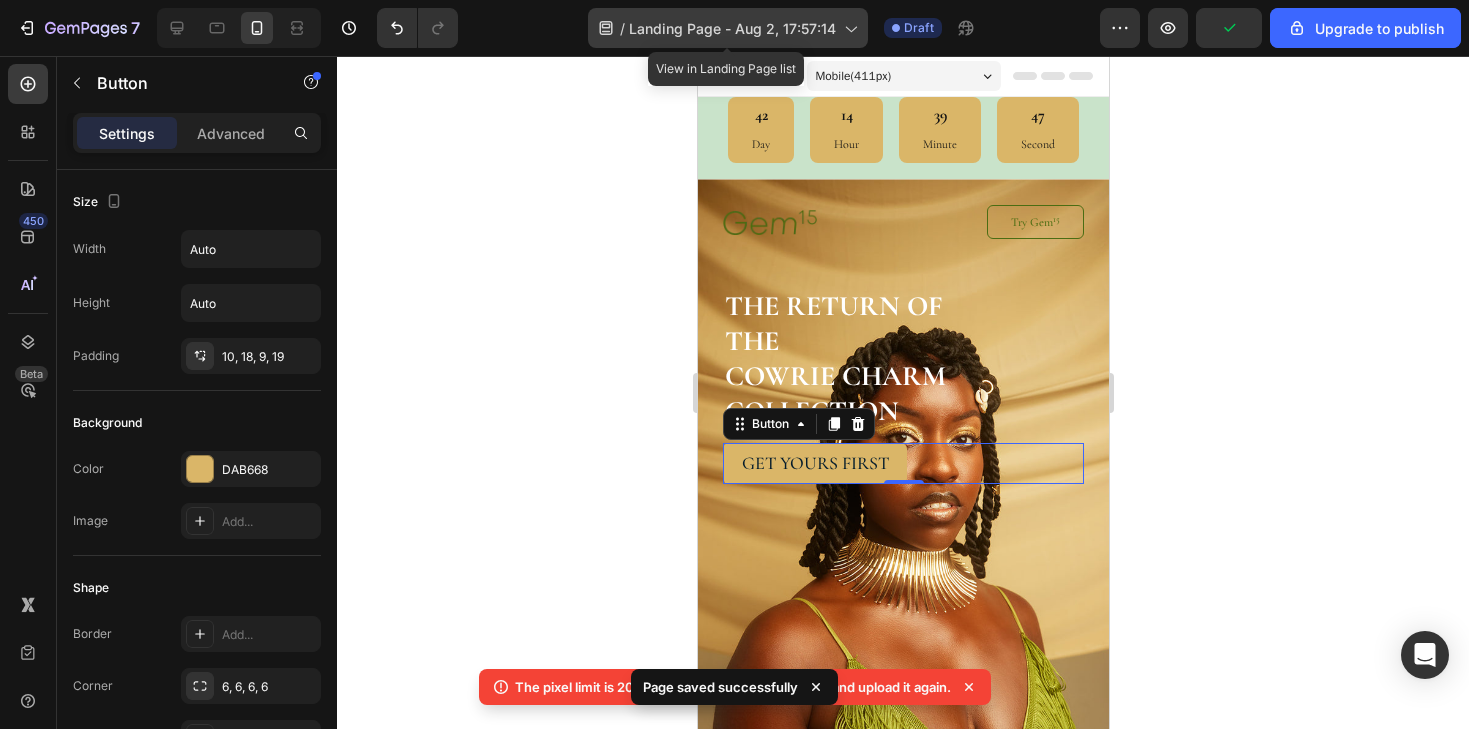 click on "Landing Page - Aug 2, 17:57:14" at bounding box center [732, 28] 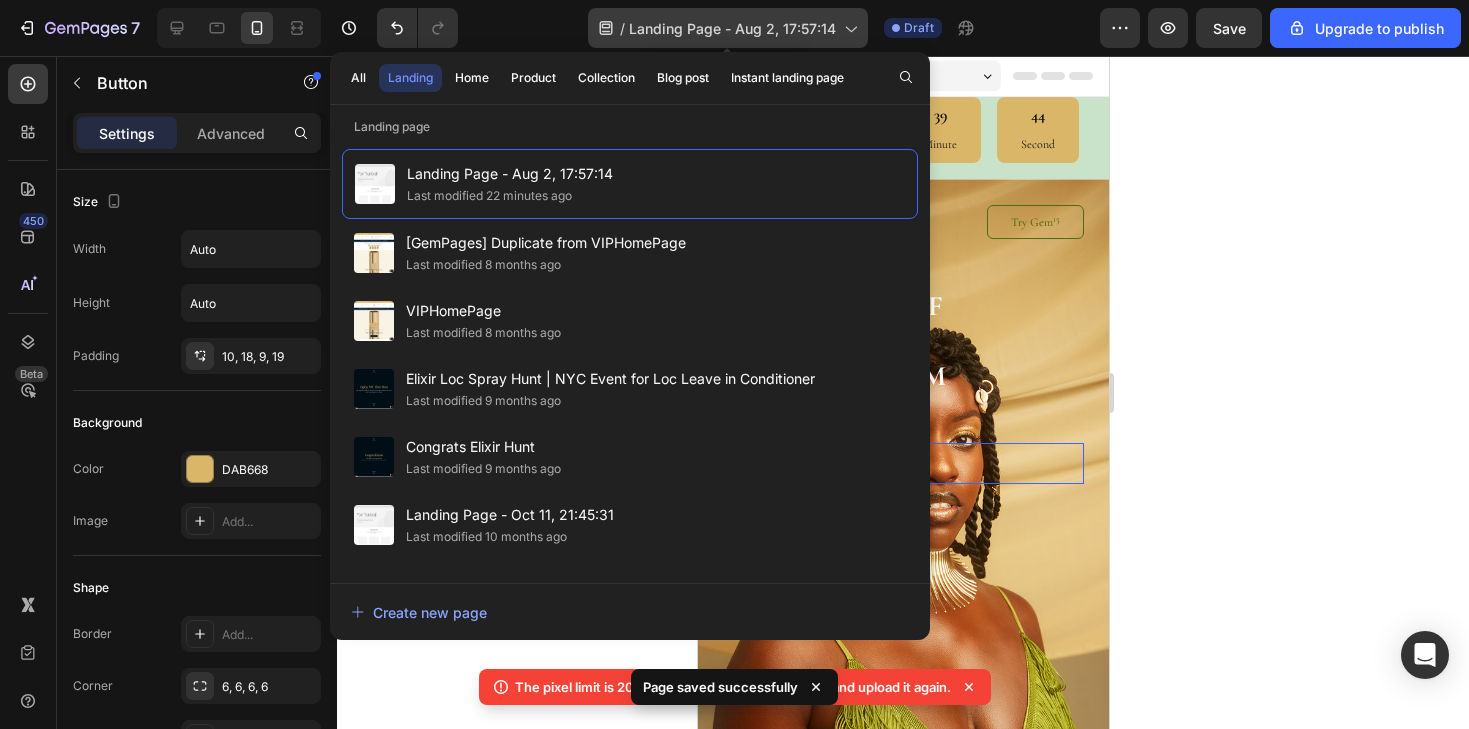 click on "Landing Page - Aug 2, 17:57:14" at bounding box center [732, 28] 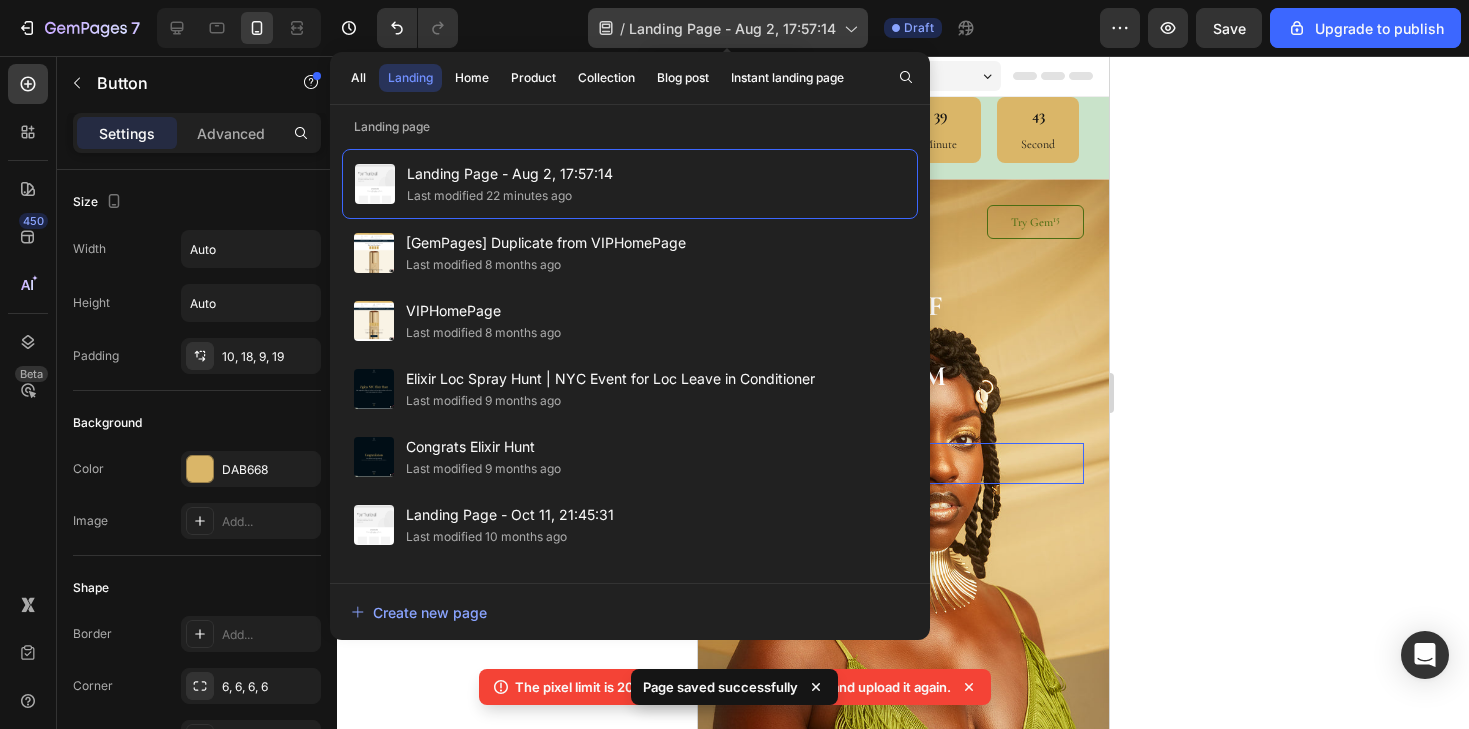 click on "Landing Page - Aug 2, 17:57:14" at bounding box center [732, 28] 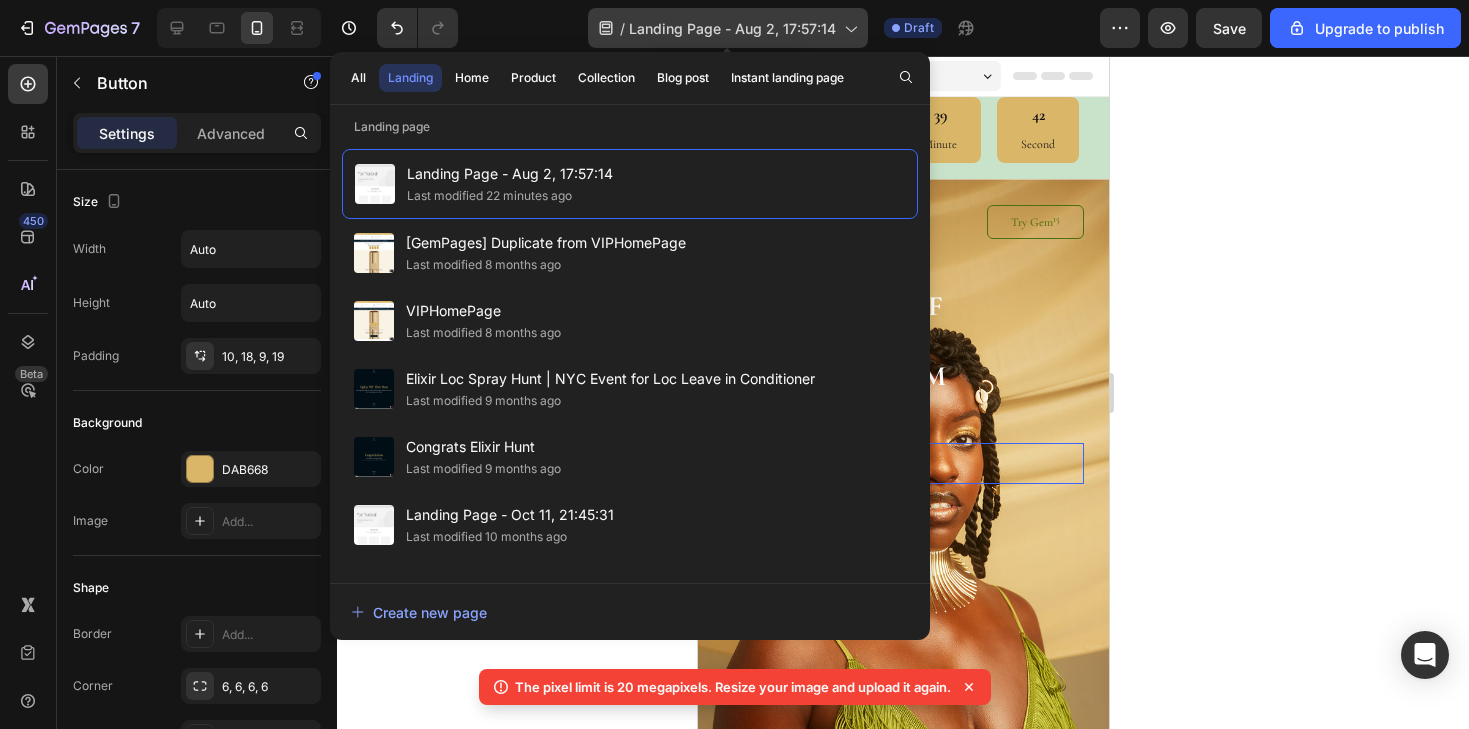 click on "Landing Page - Aug 2, 17:57:14" at bounding box center [732, 28] 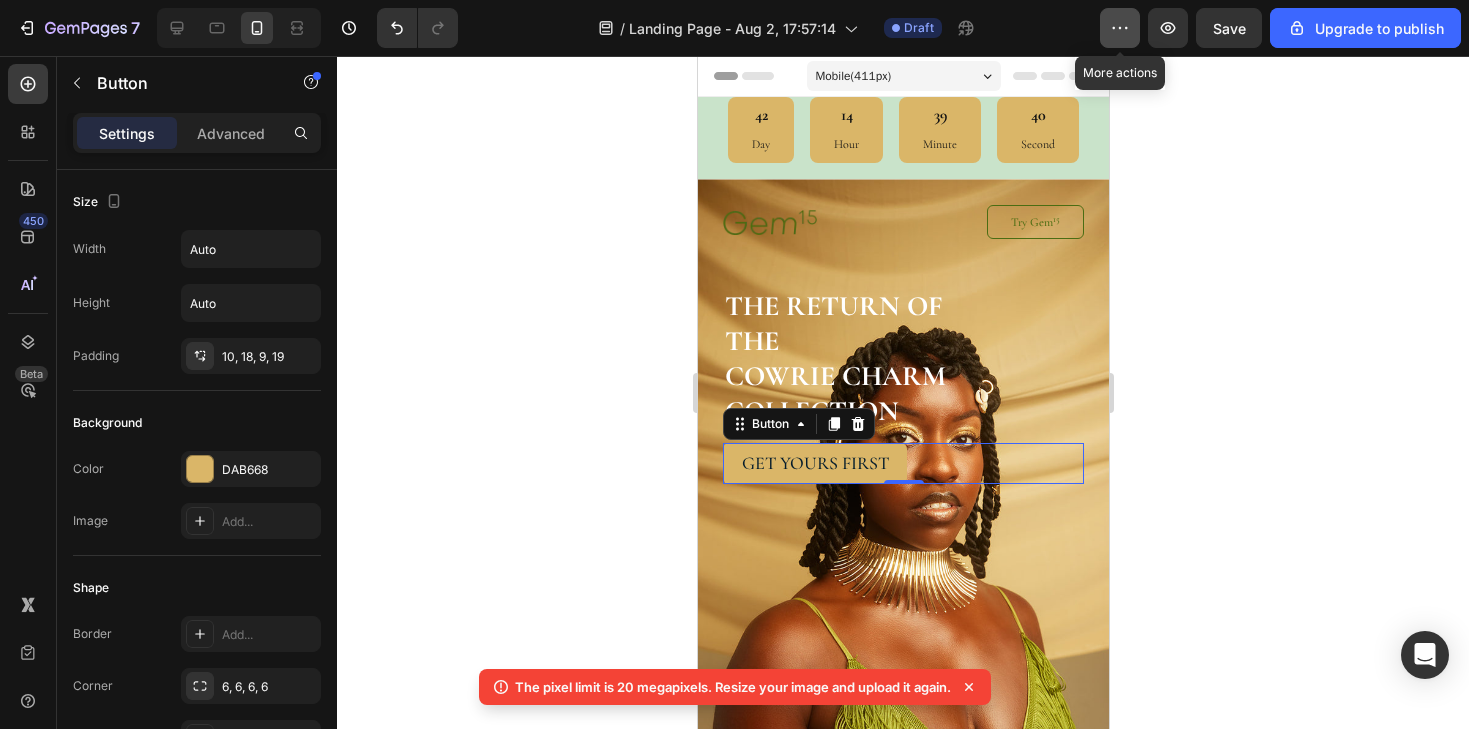 click 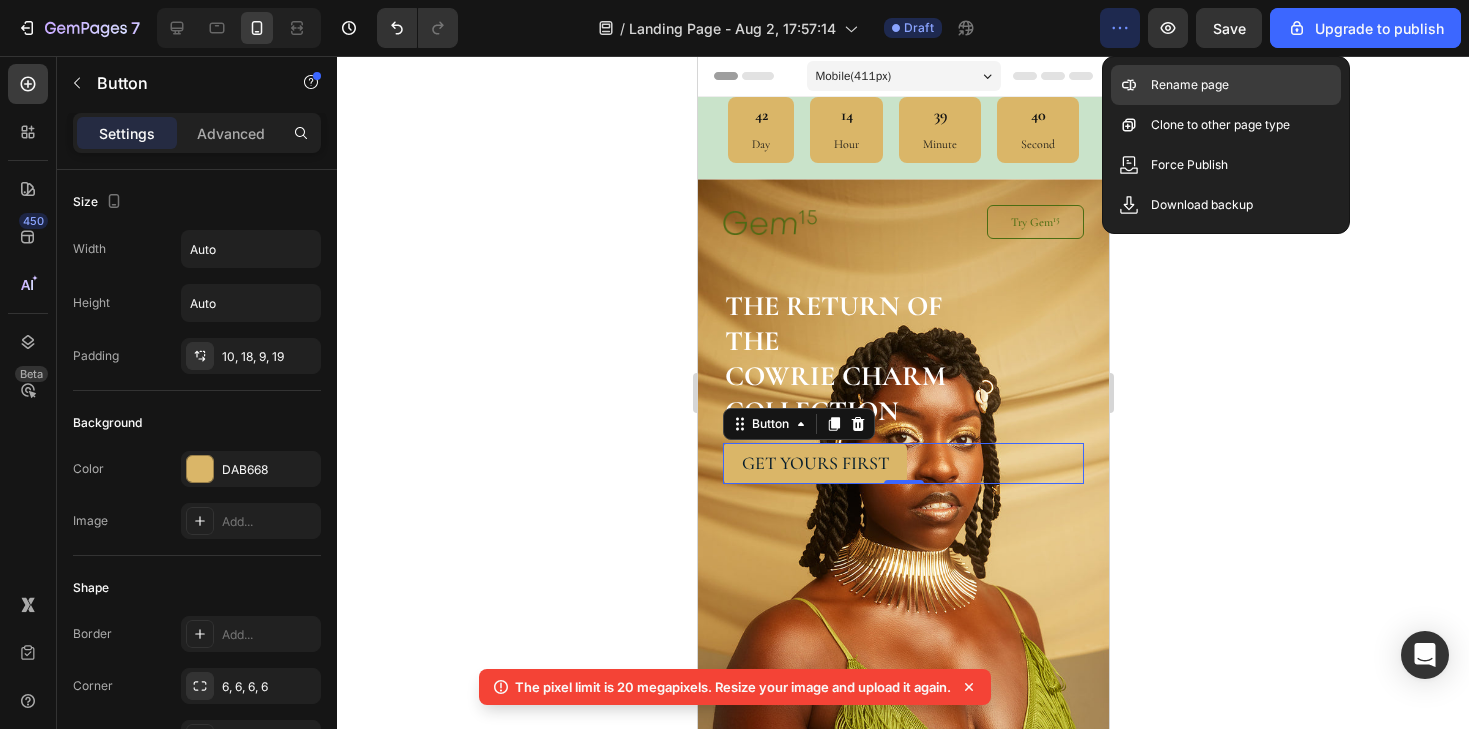 click on "Rename page" at bounding box center [1190, 85] 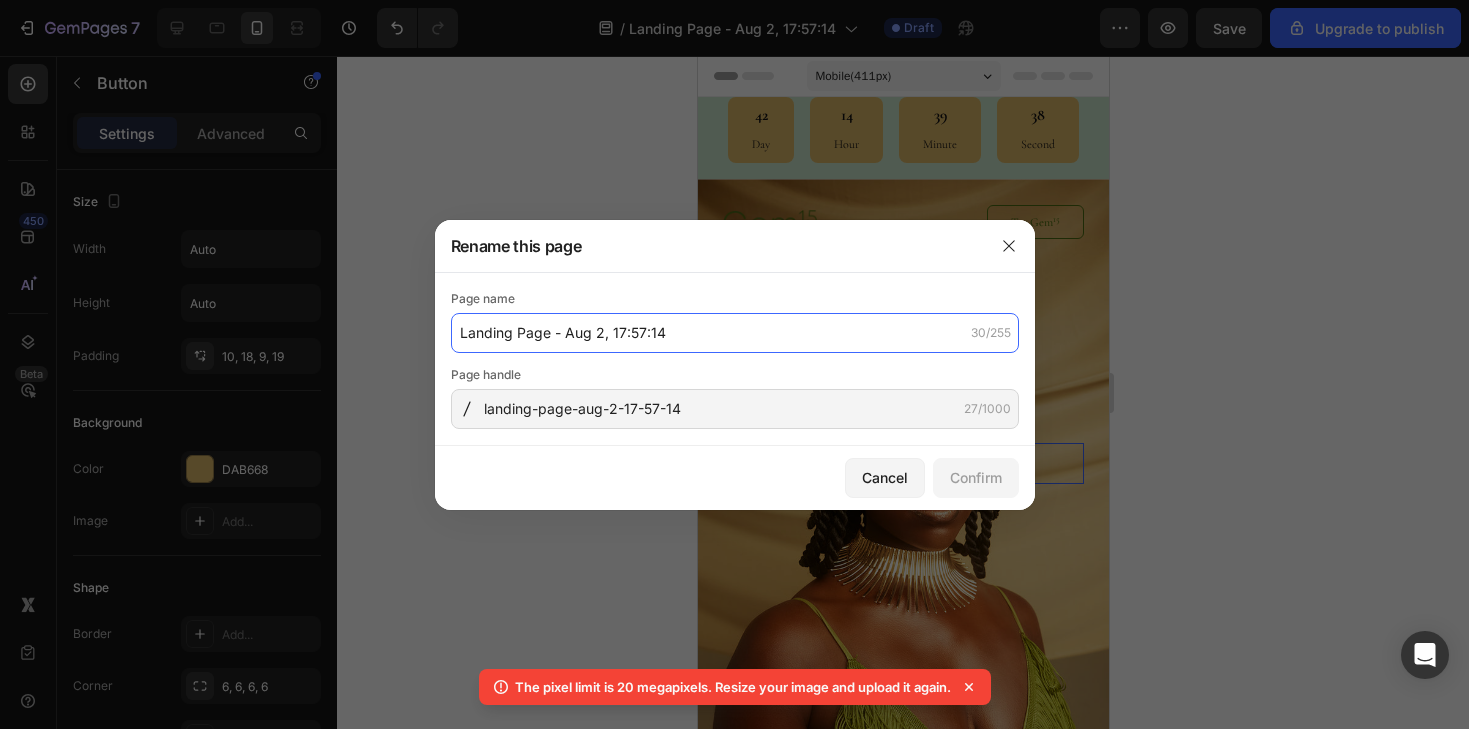 drag, startPoint x: 705, startPoint y: 351, endPoint x: 458, endPoint y: 343, distance: 247.12952 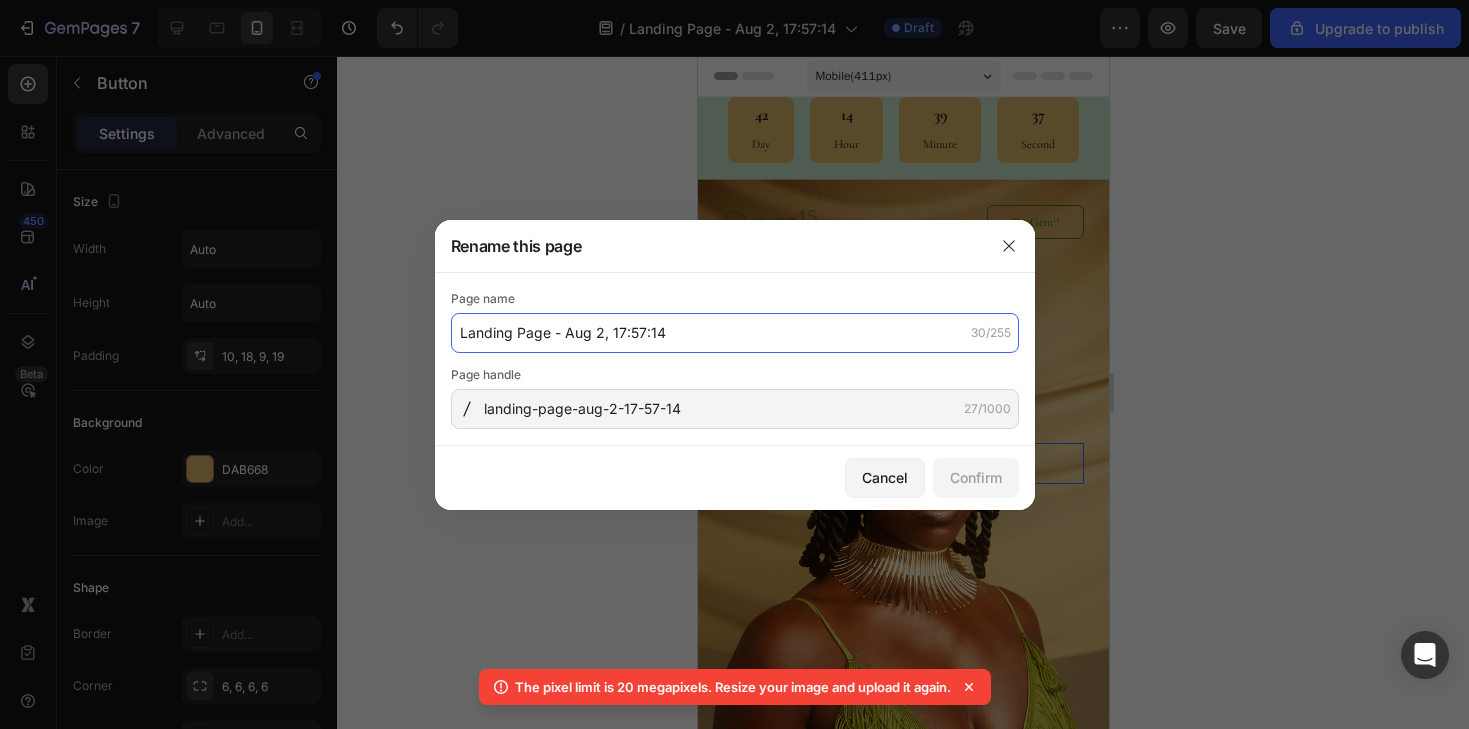 drag, startPoint x: 692, startPoint y: 321, endPoint x: 745, endPoint y: 351, distance: 60.90156 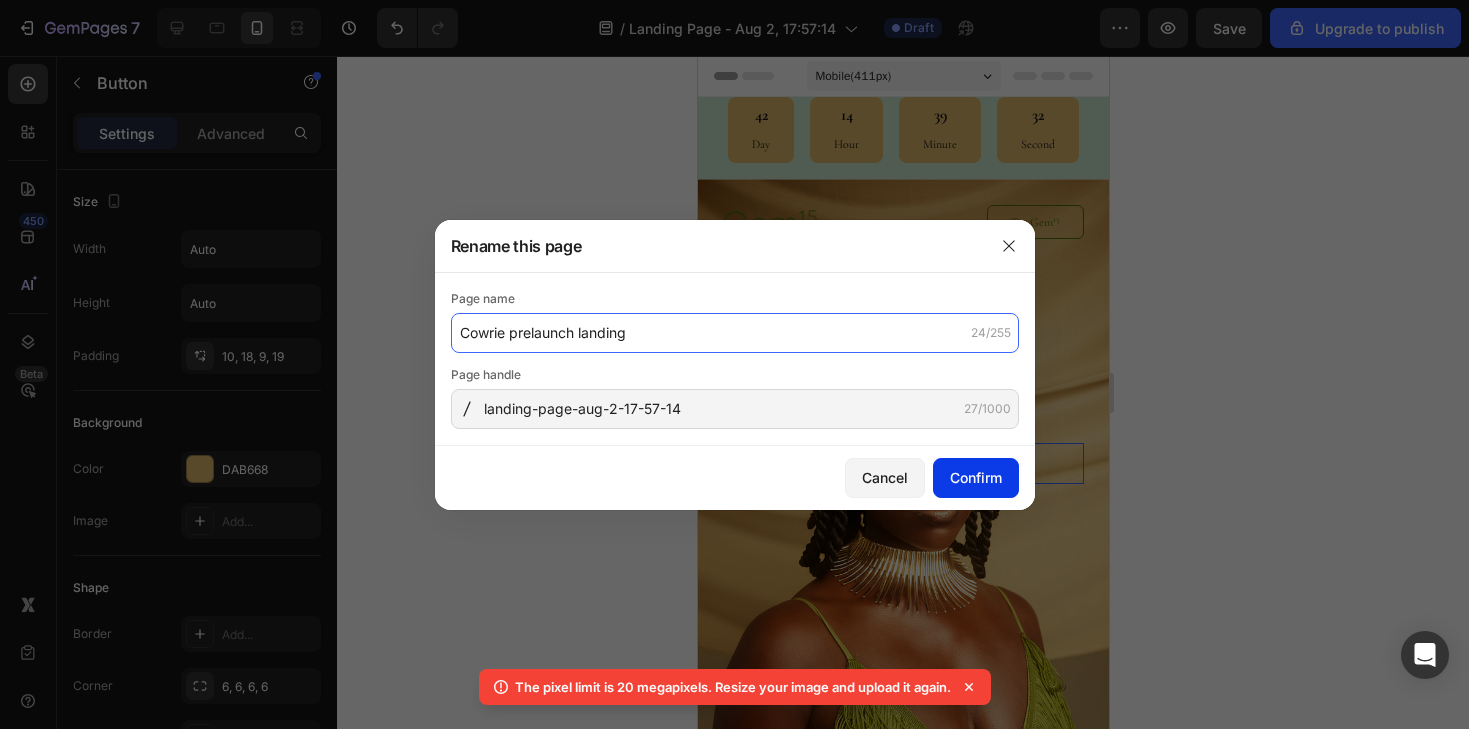 type on "Cowrie prelaunch landing" 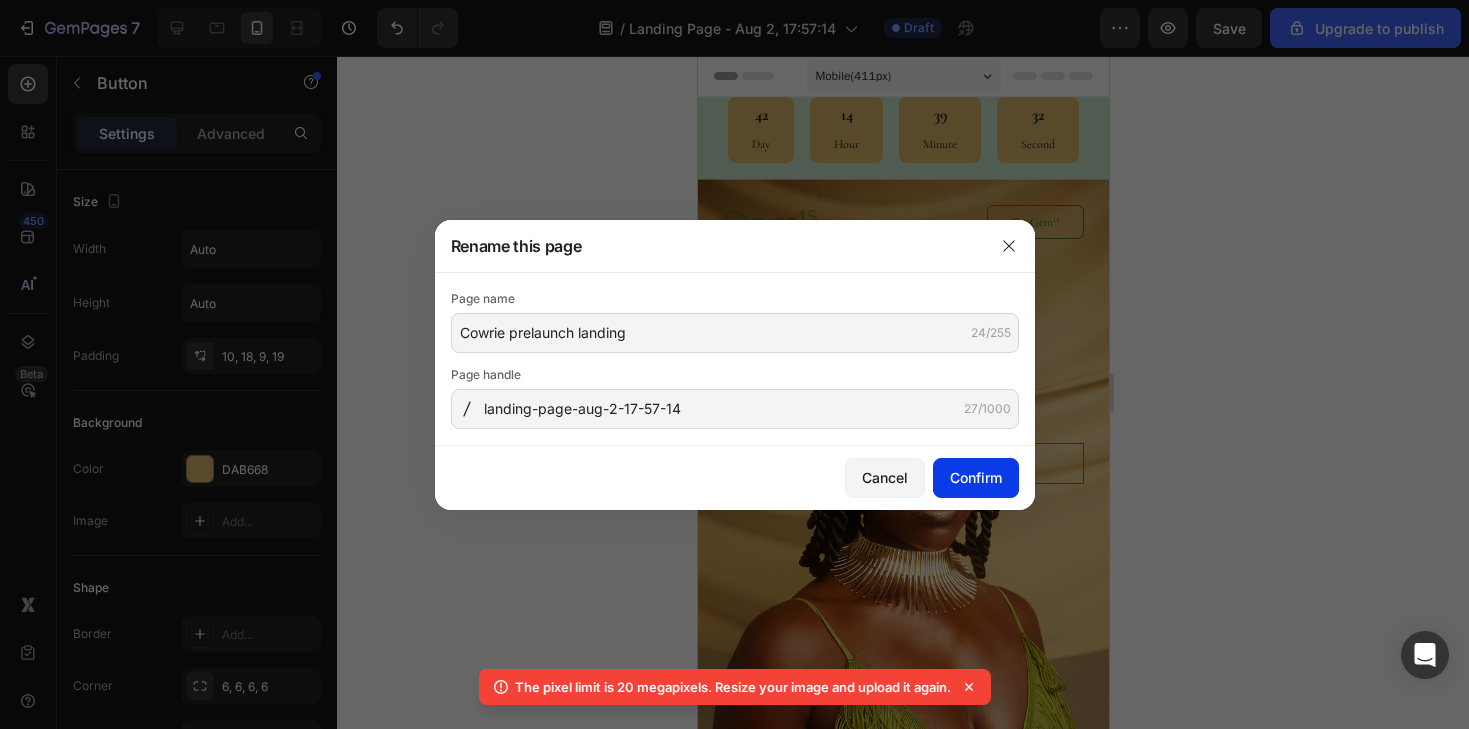 click on "Confirm" at bounding box center (976, 477) 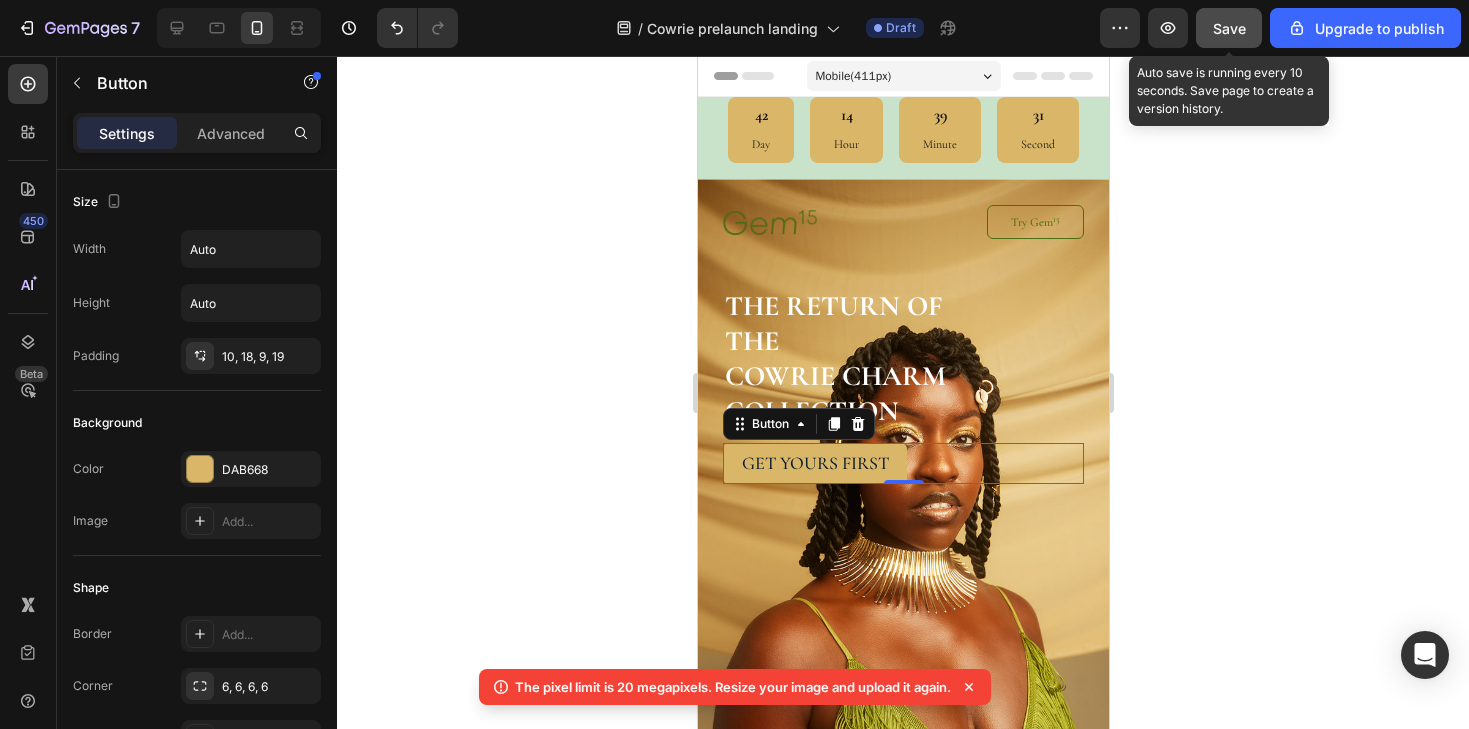 click on "Save" at bounding box center (1229, 28) 